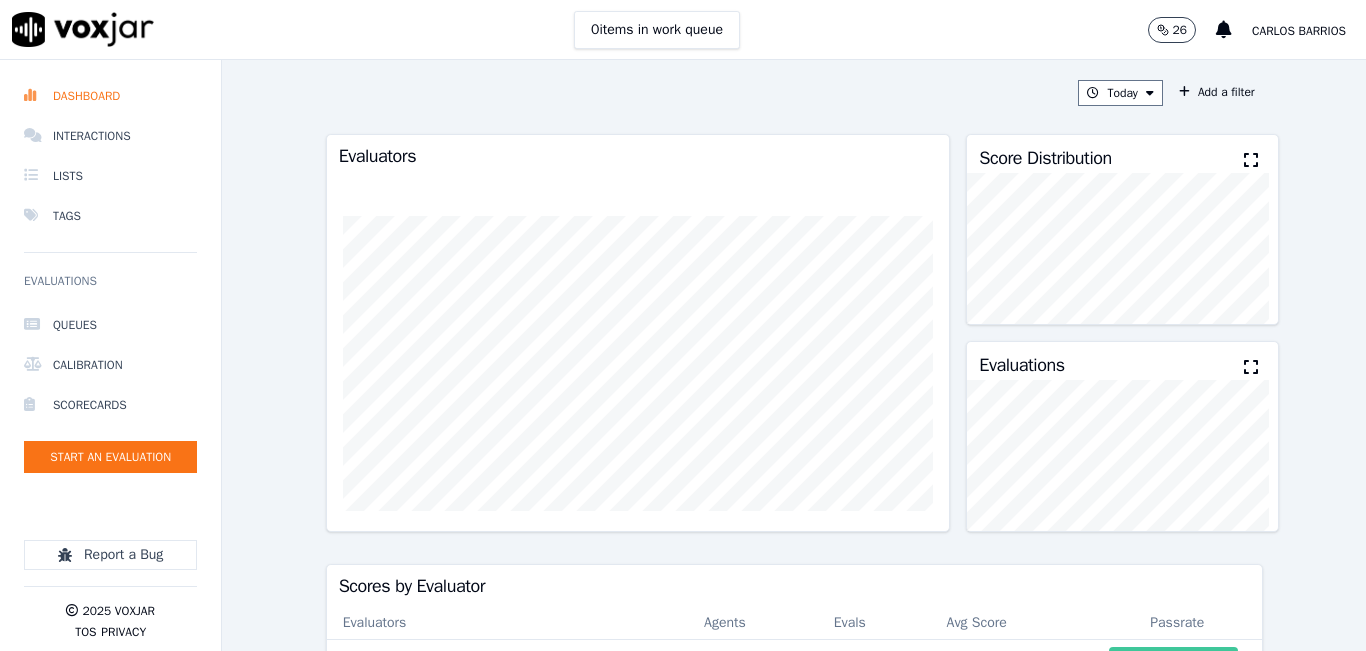 scroll, scrollTop: 0, scrollLeft: 0, axis: both 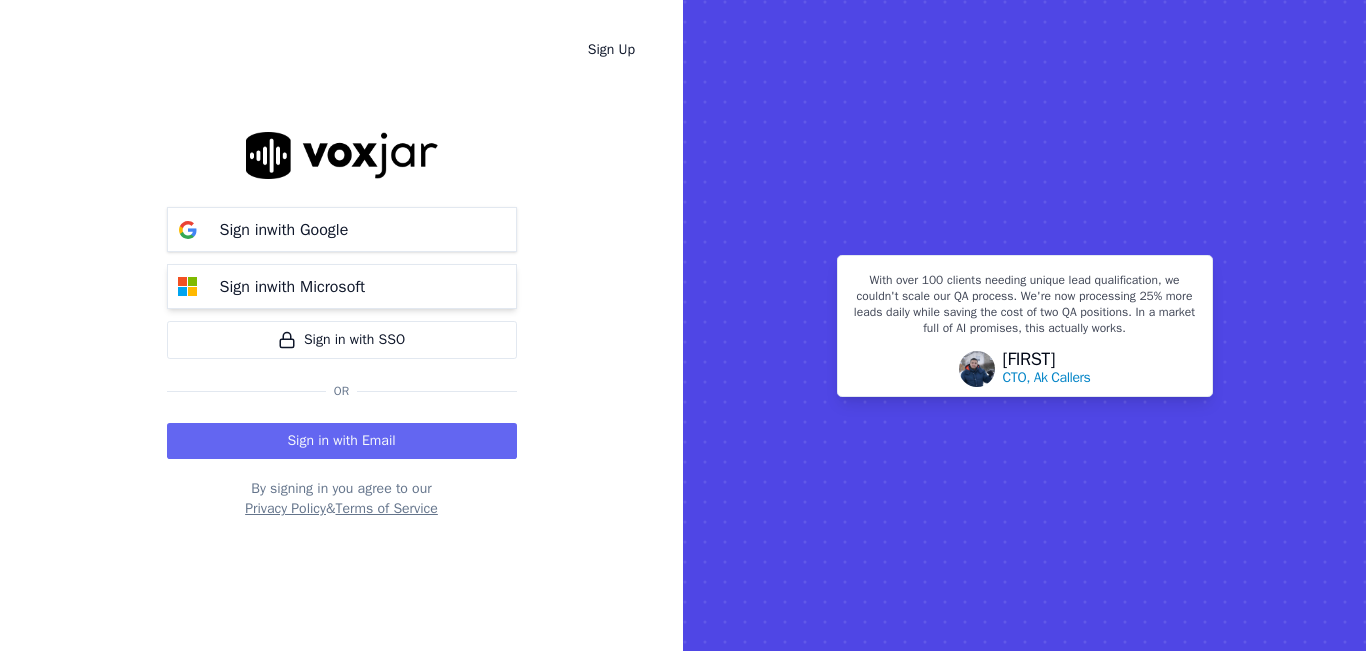 click on "Sign in  with Microsoft" at bounding box center [342, 286] 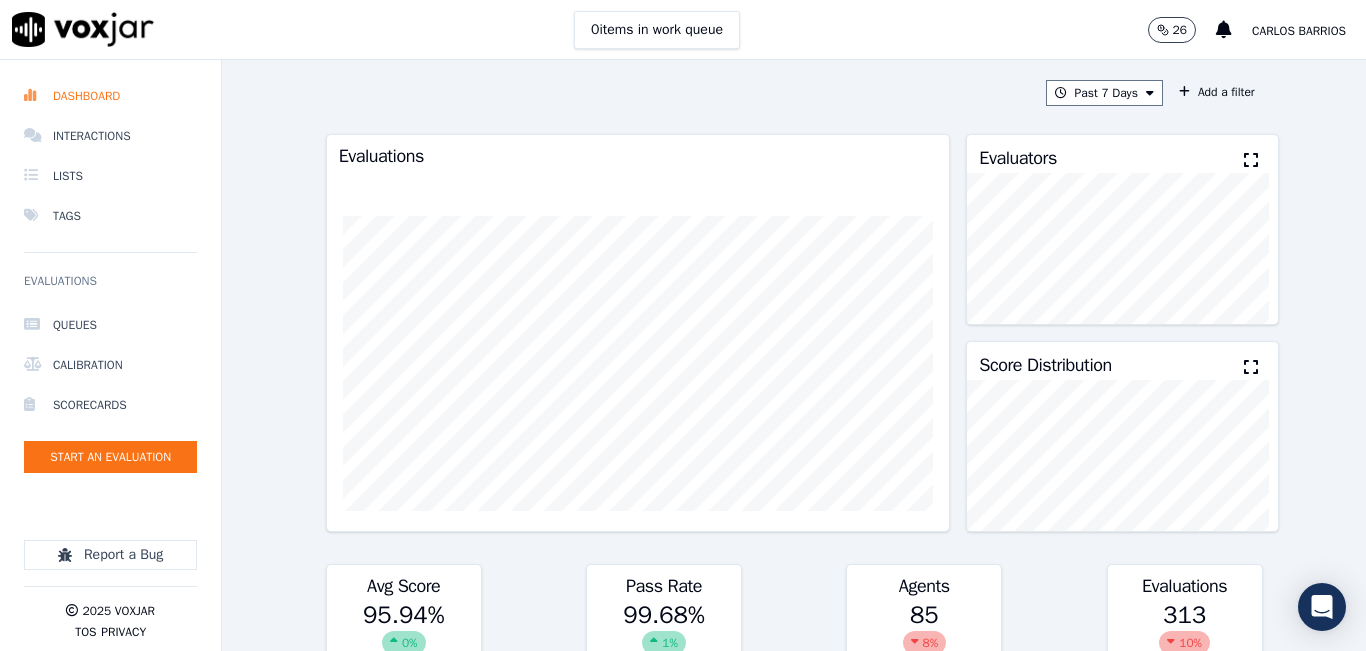 scroll, scrollTop: 0, scrollLeft: 0, axis: both 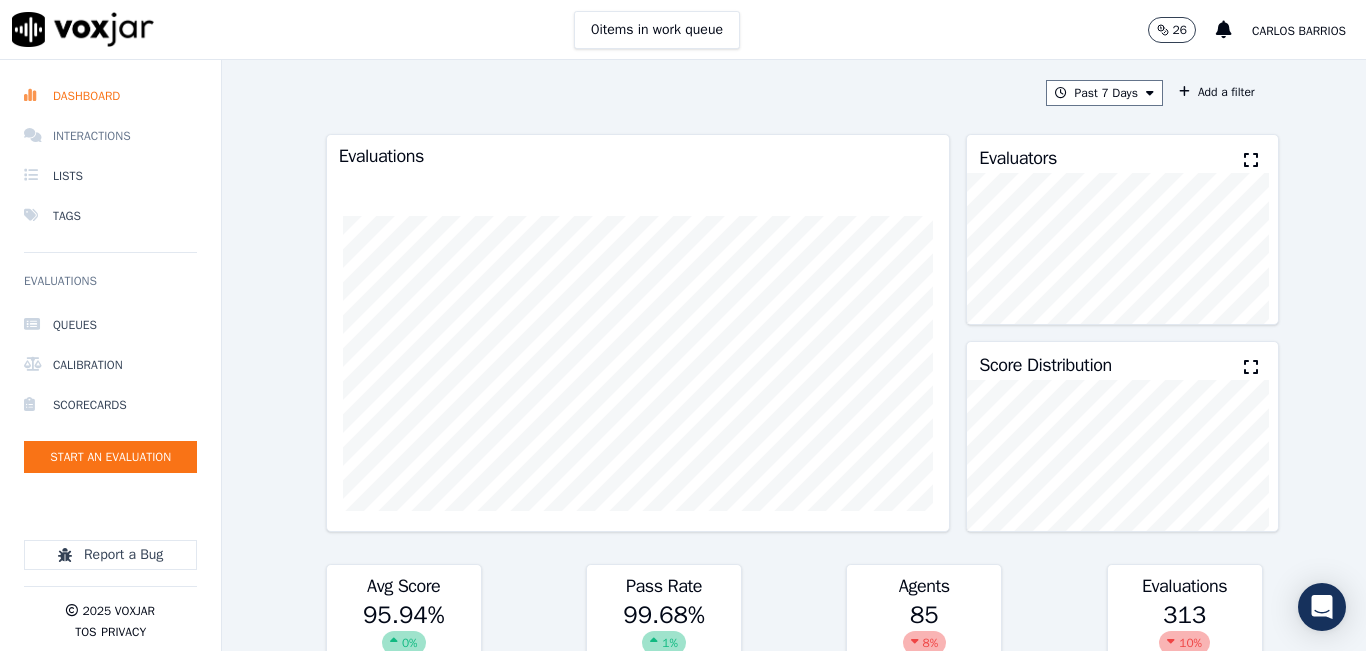 click on "Interactions" at bounding box center (110, 136) 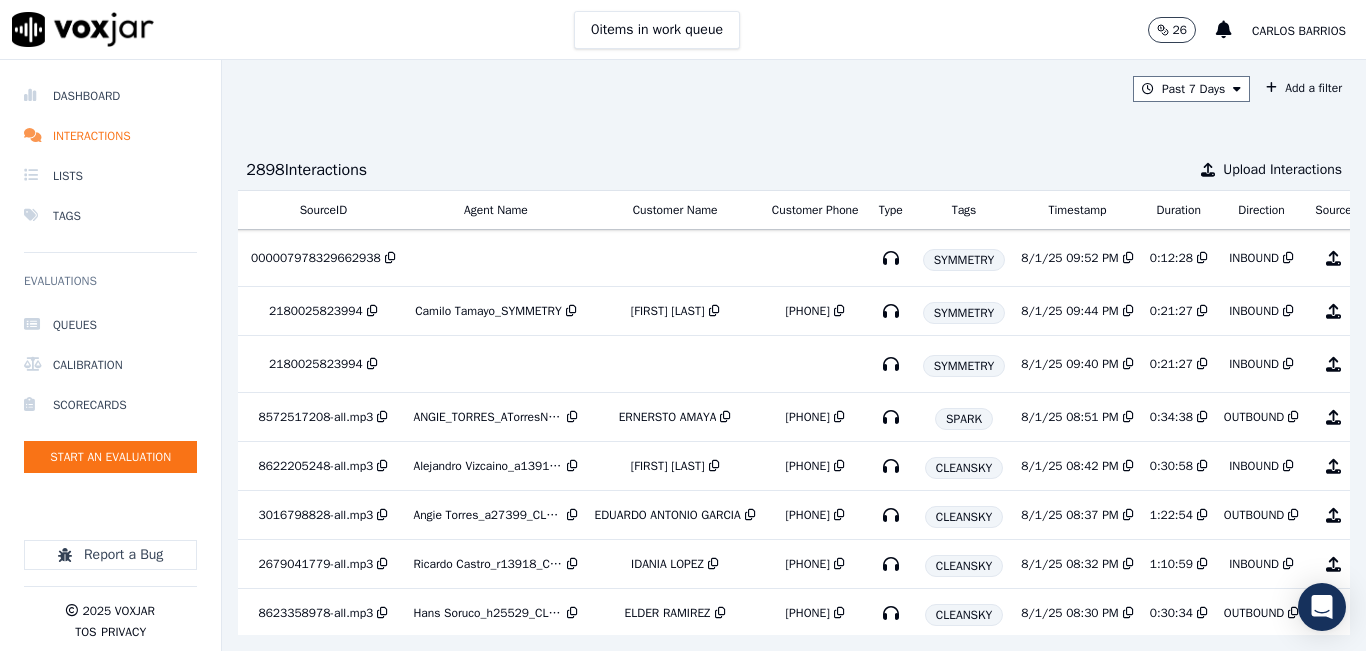 scroll, scrollTop: 0, scrollLeft: 361, axis: horizontal 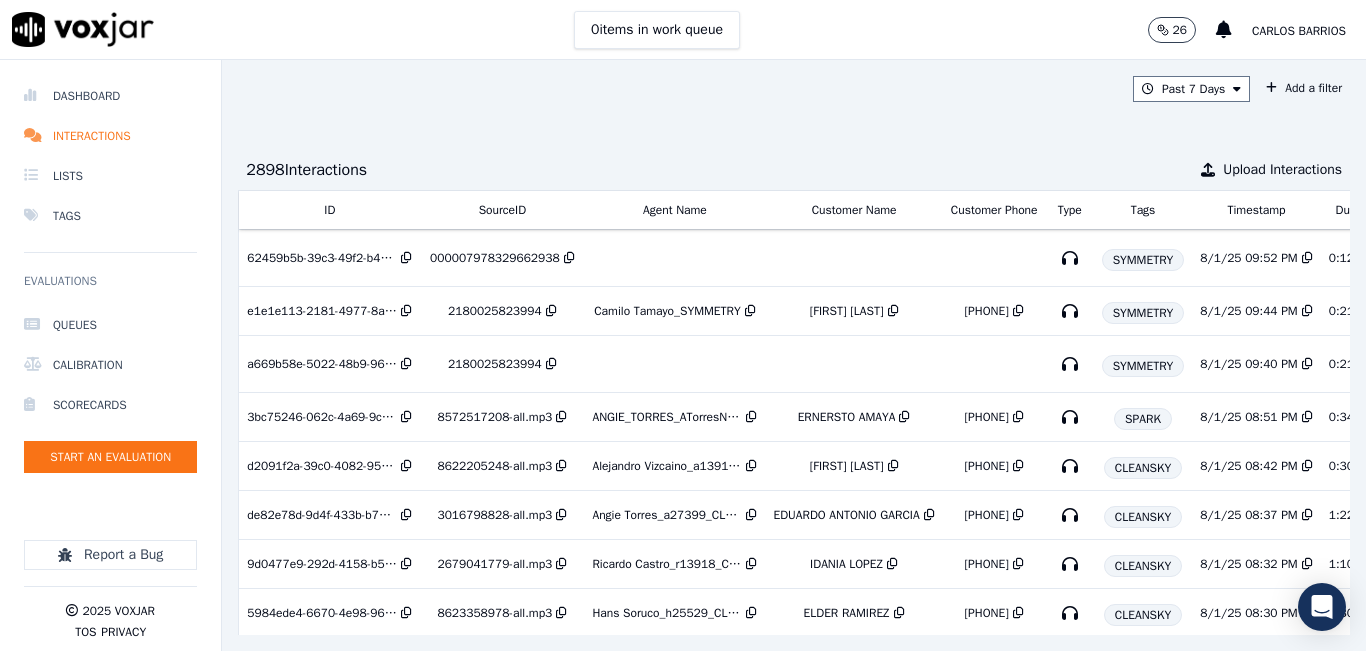click on "Past 7 Days
Add a filter" at bounding box center (794, 89) 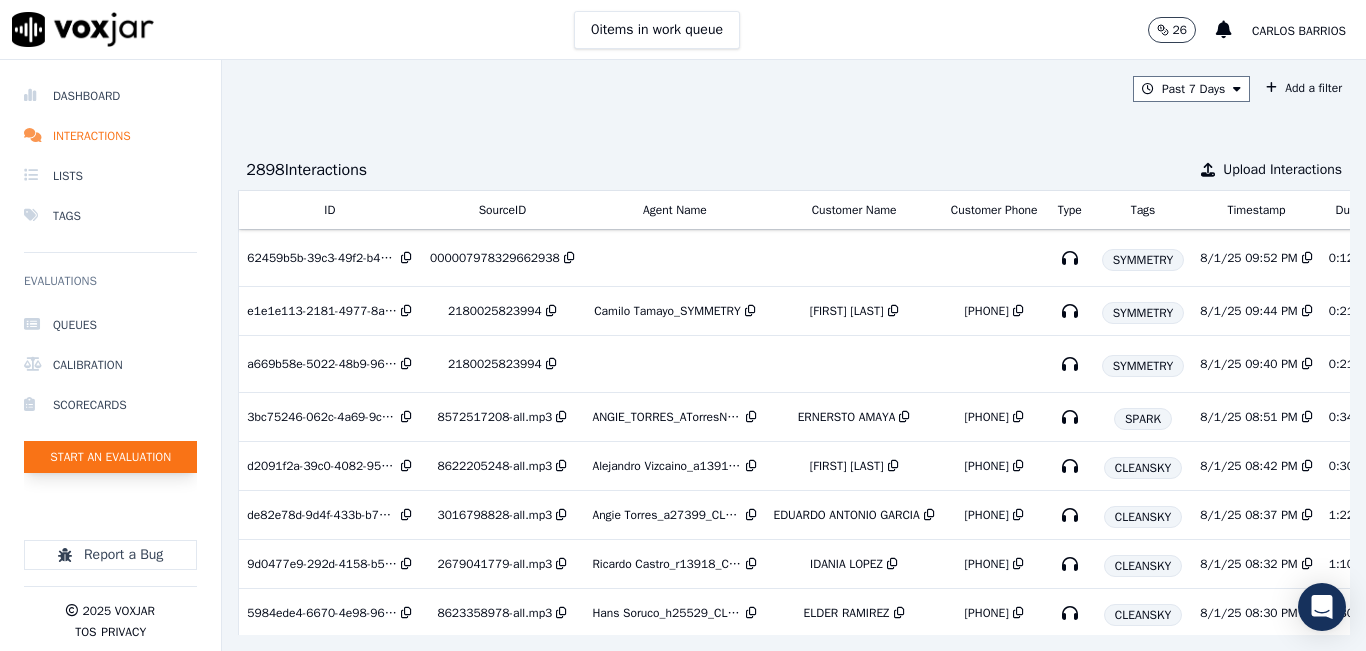 click on "Start an Evaluation" 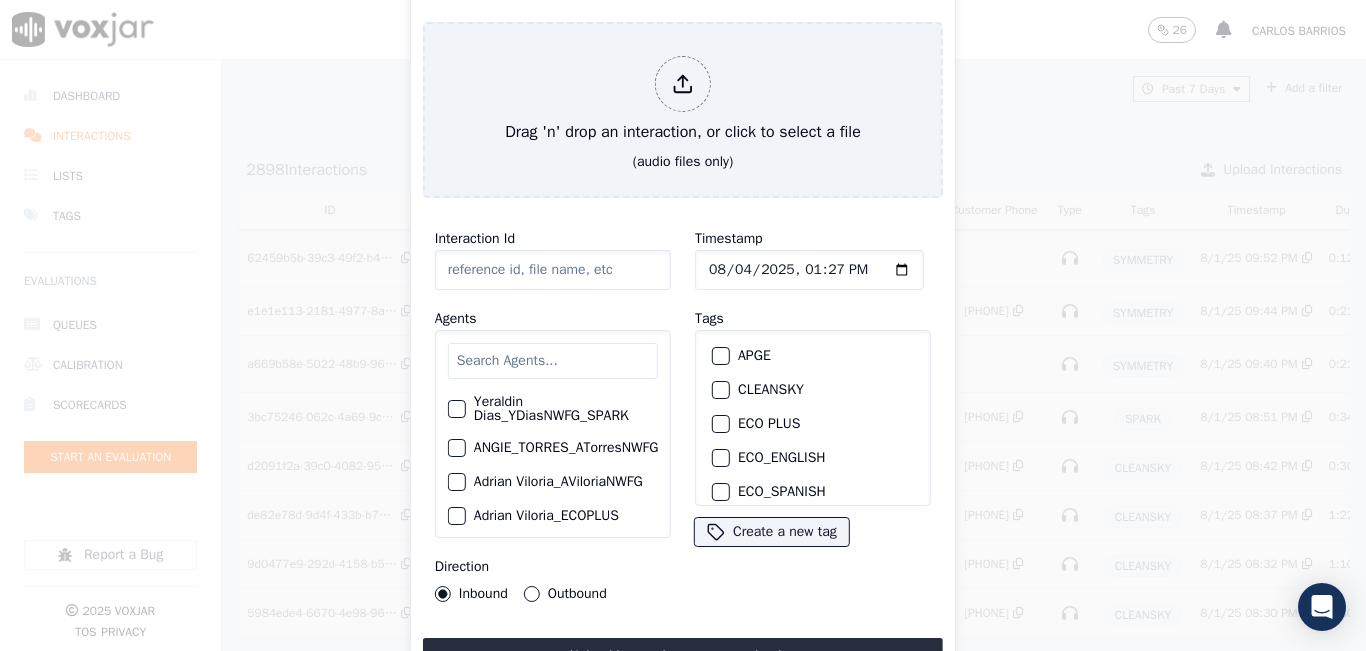 click at bounding box center [553, 361] 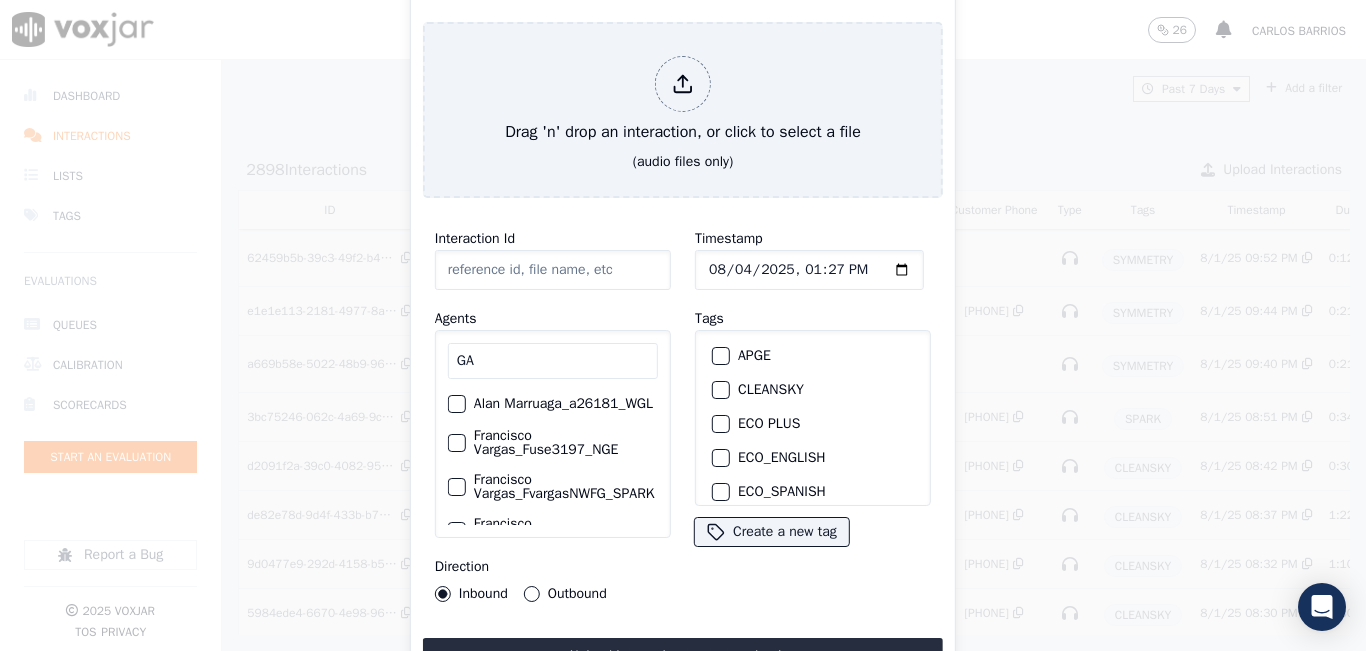 type on "G" 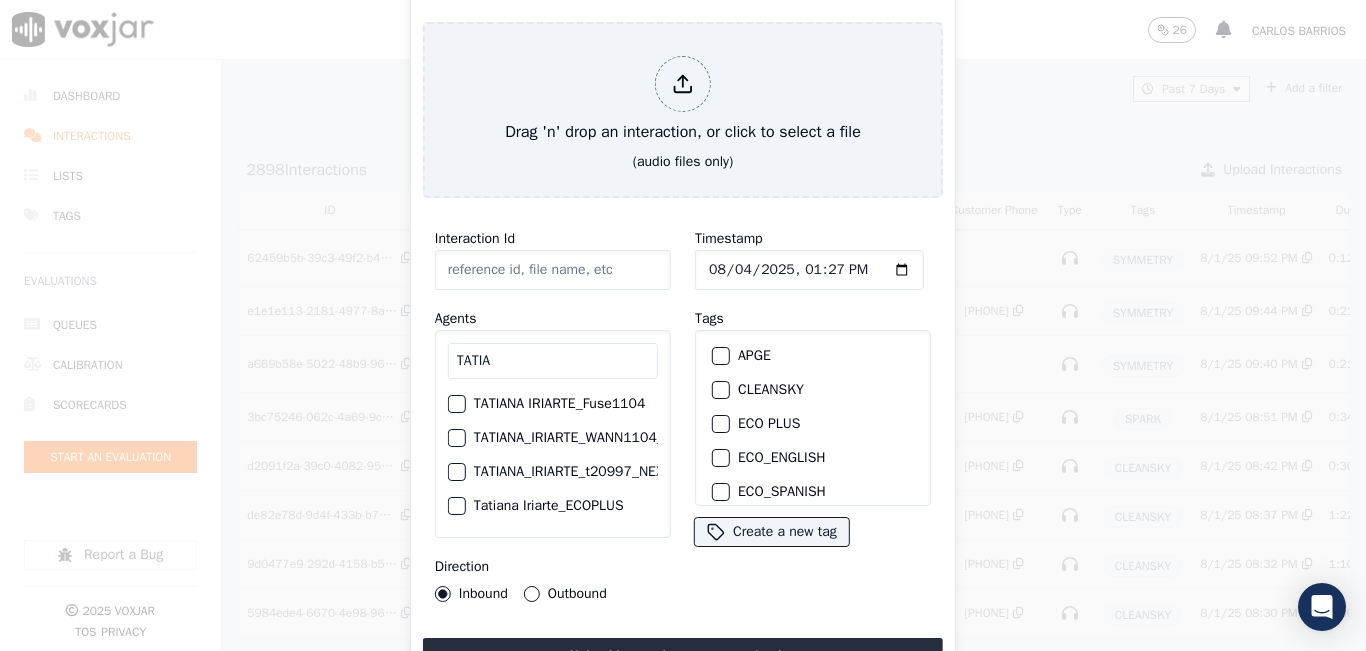 type on "TATIA" 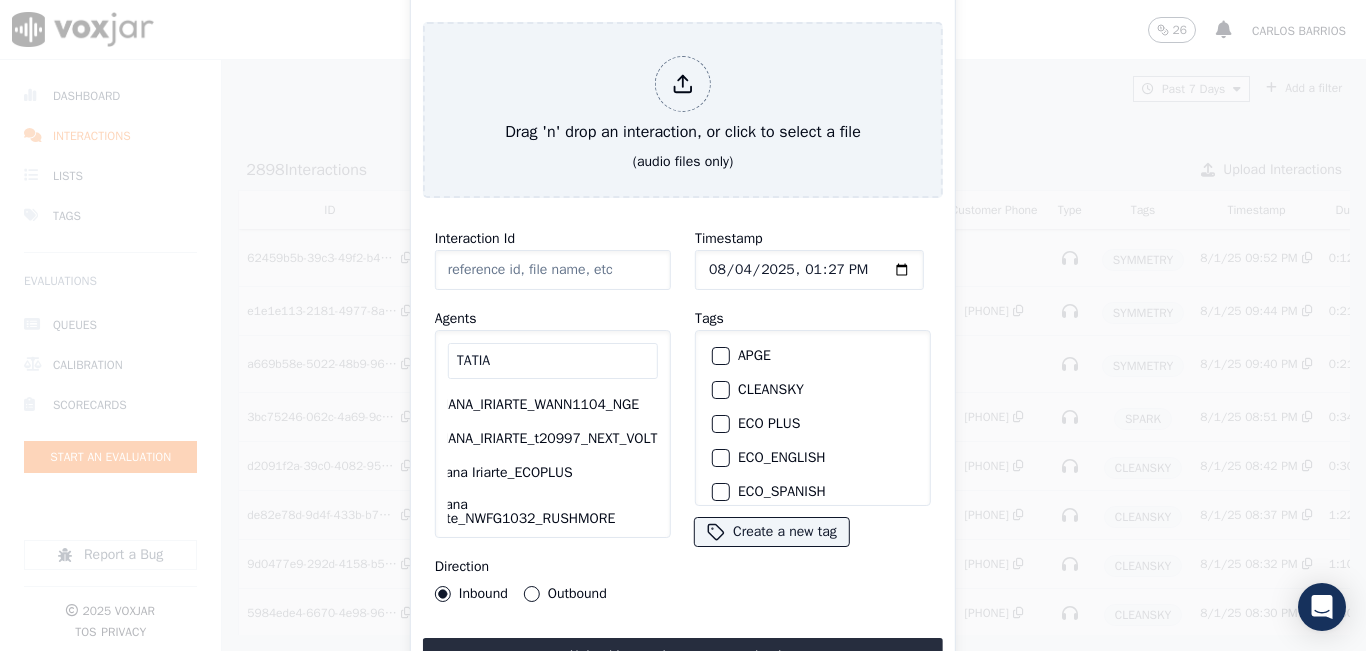 scroll, scrollTop: 0, scrollLeft: 79, axis: horizontal 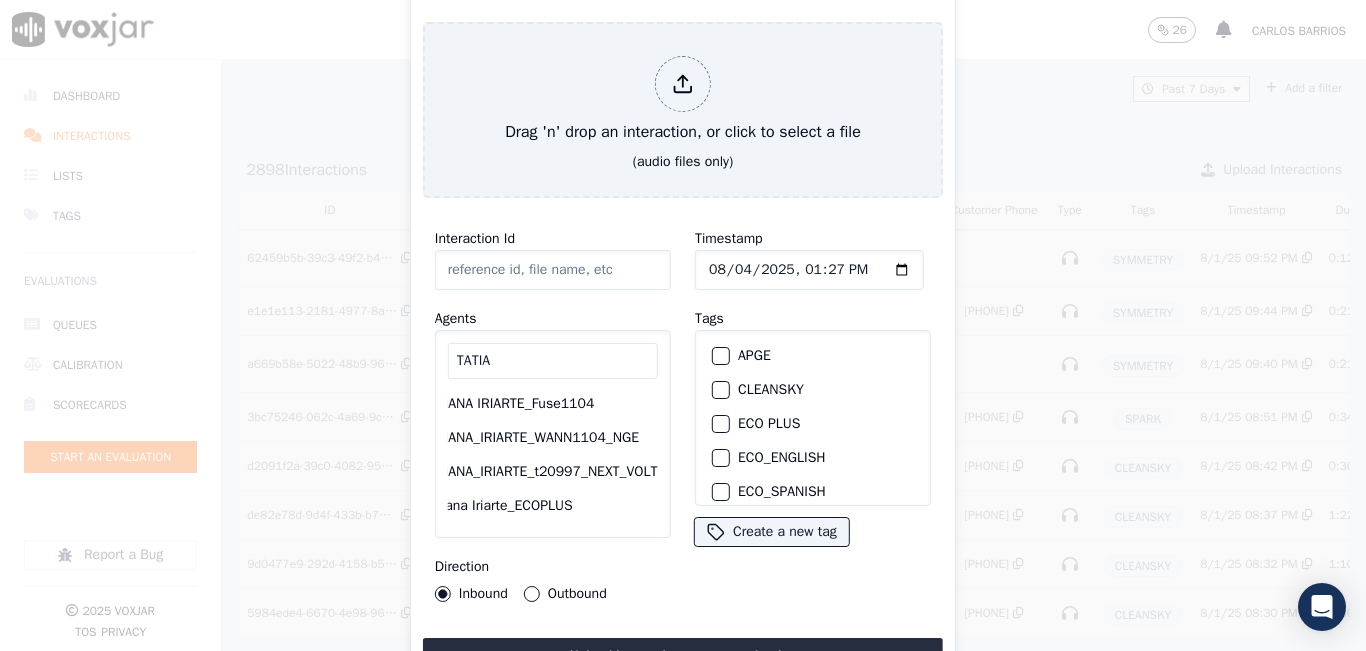 click on "TATIANA_IRIARTE_WANN1104_NGE" 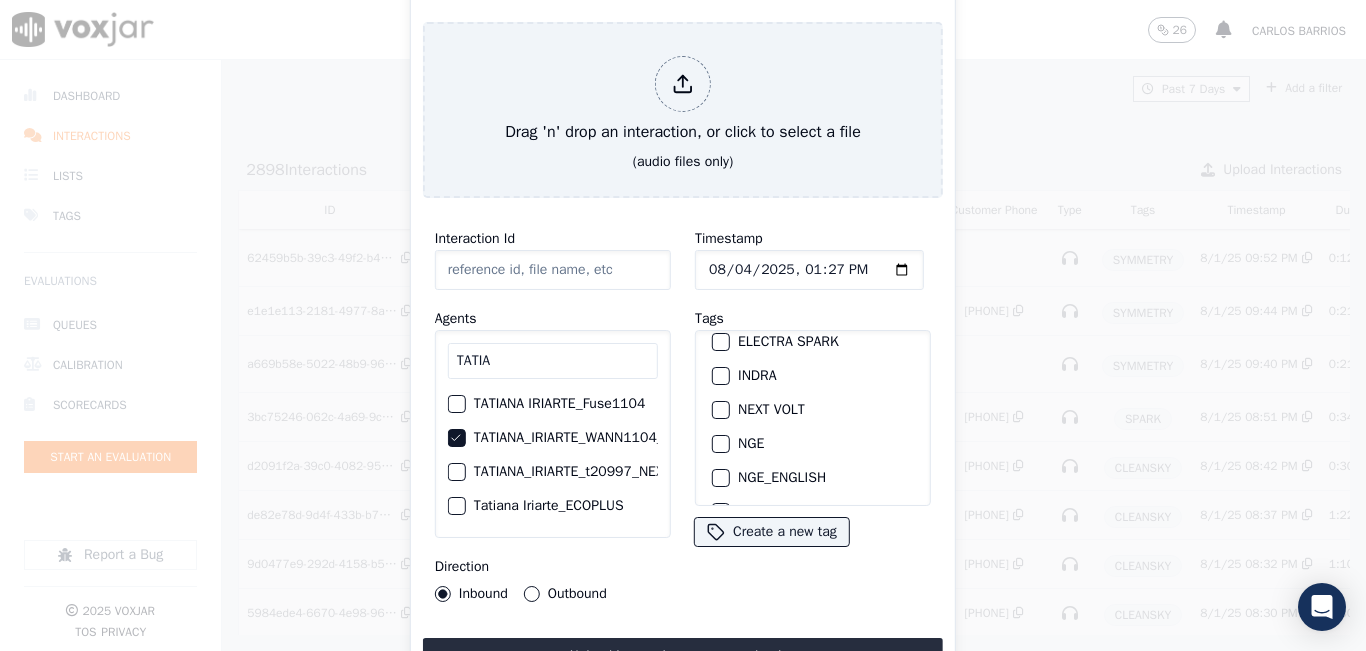 scroll, scrollTop: 145, scrollLeft: 0, axis: vertical 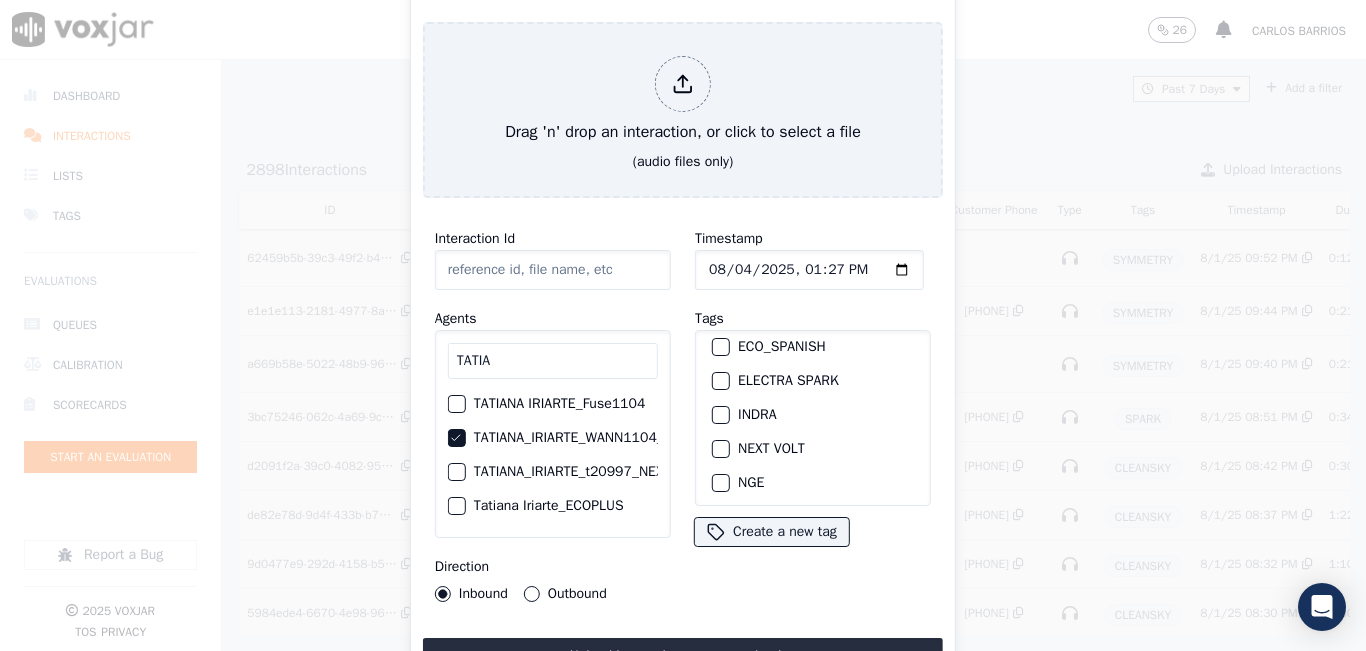 click on "NGE" at bounding box center [813, 483] 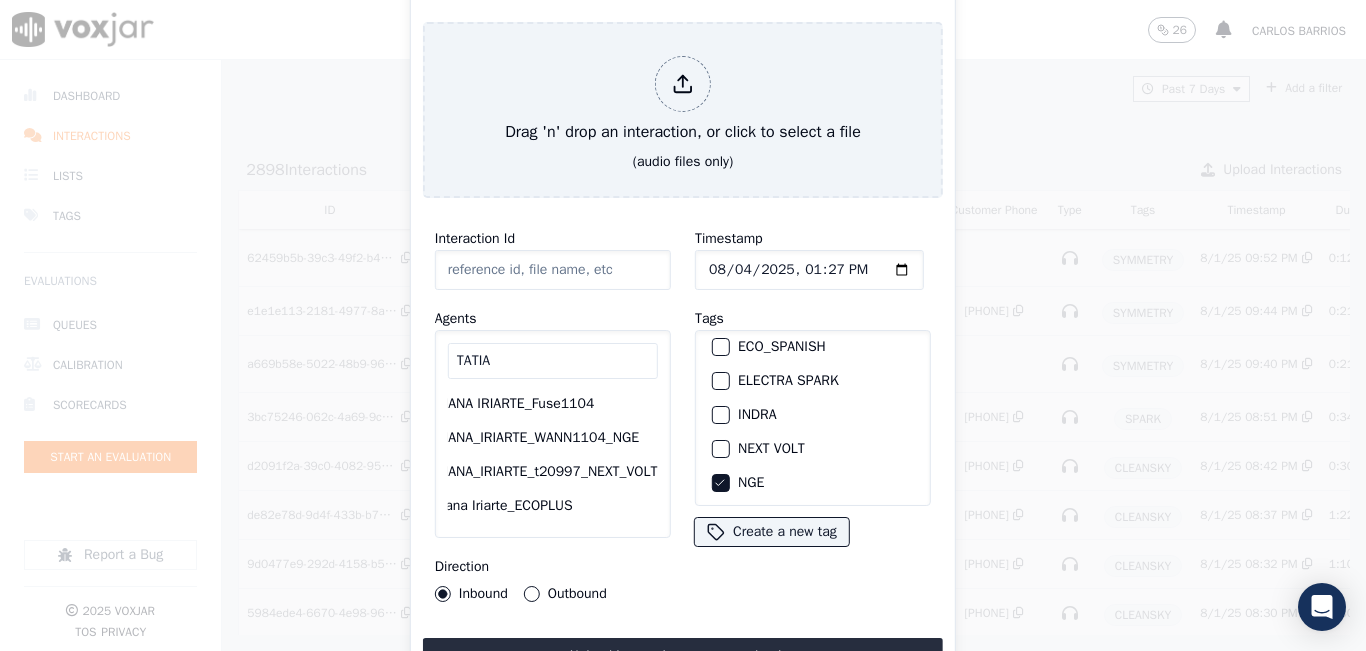scroll, scrollTop: 0, scrollLeft: 0, axis: both 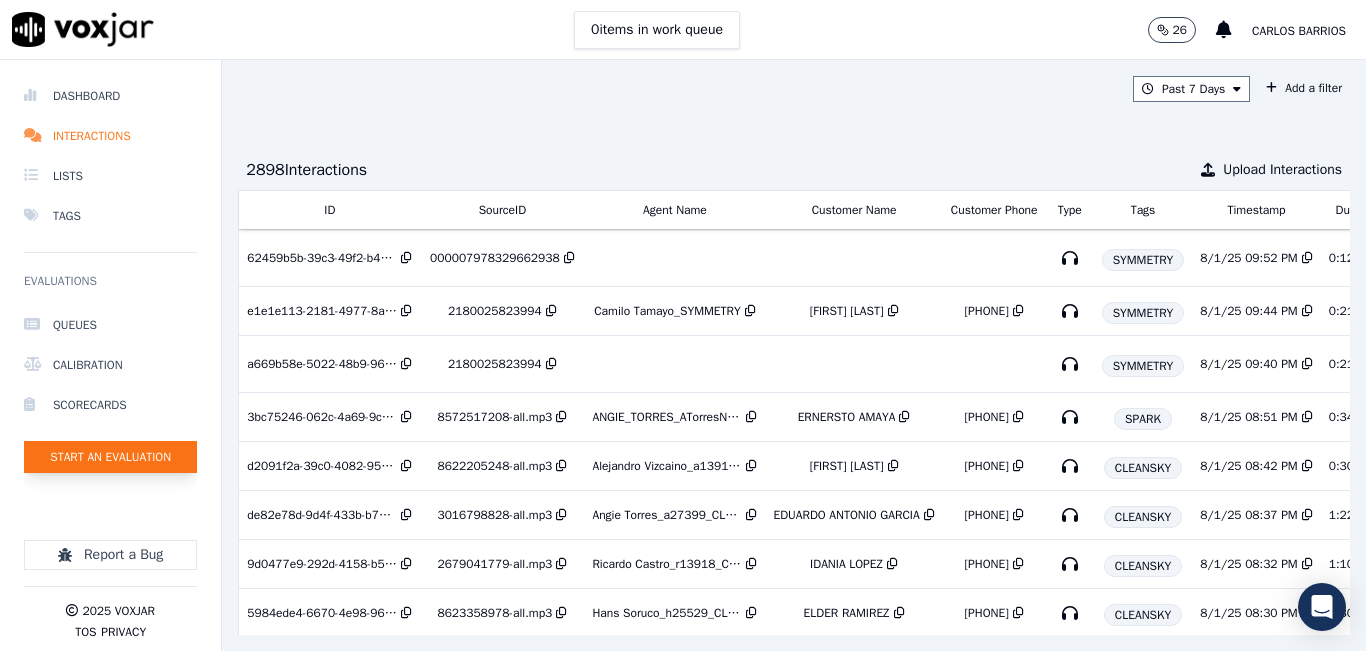 click on "Start an Evaluation" 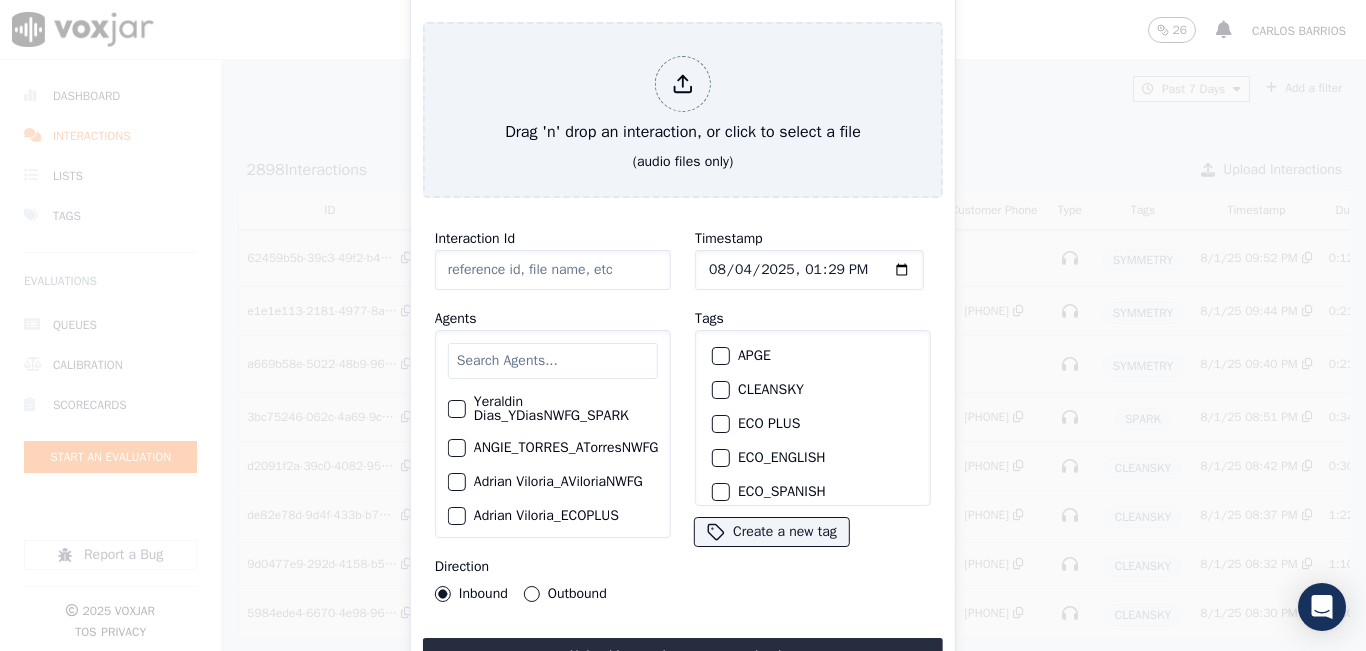 click at bounding box center (553, 361) 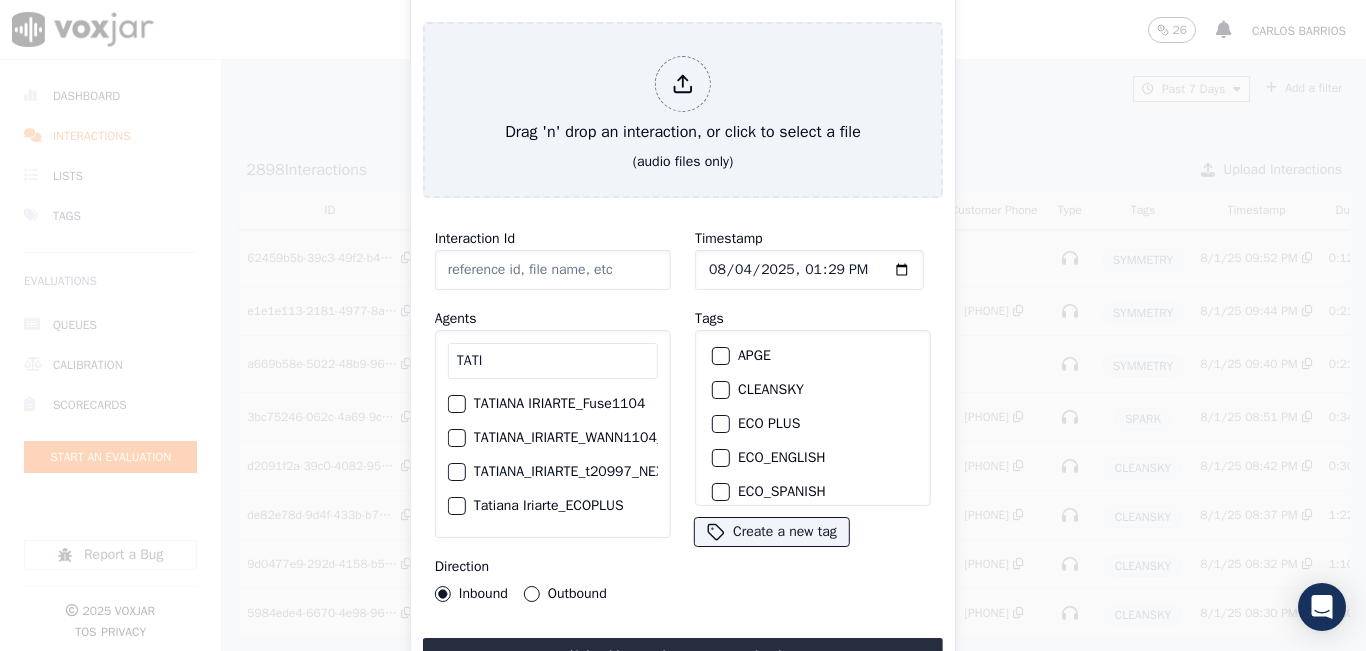 type on "TATI" 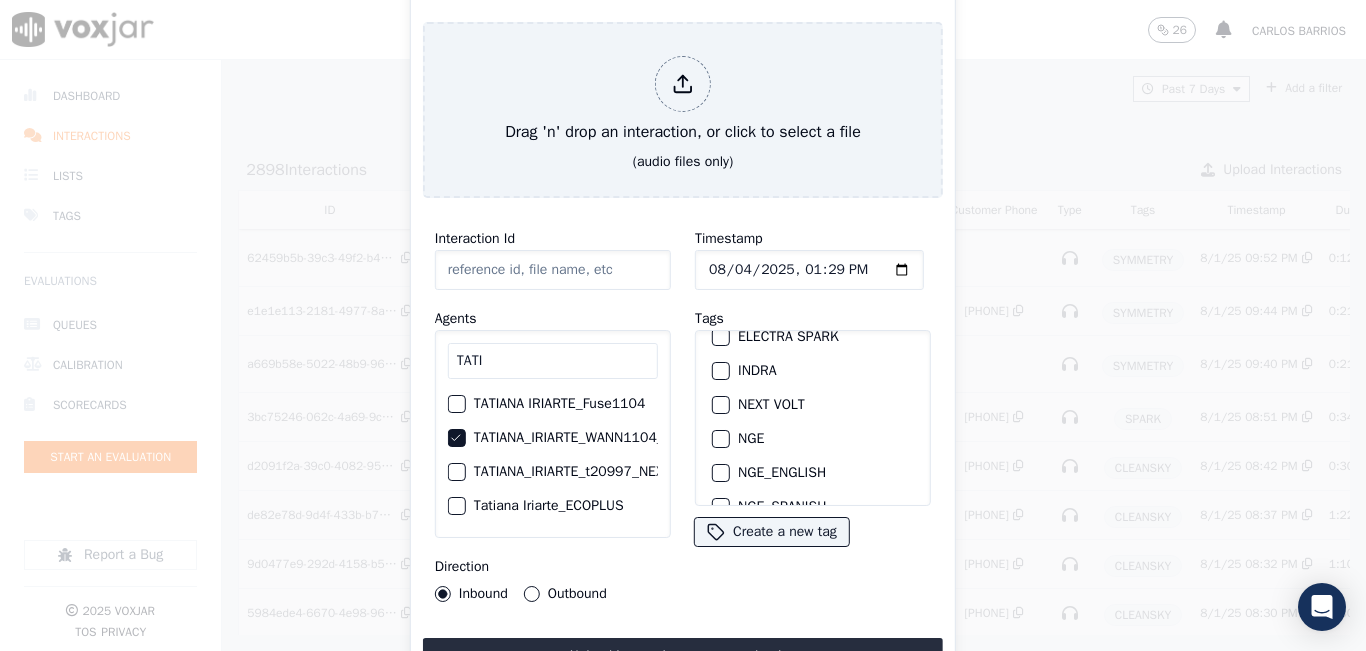 scroll, scrollTop: 200, scrollLeft: 0, axis: vertical 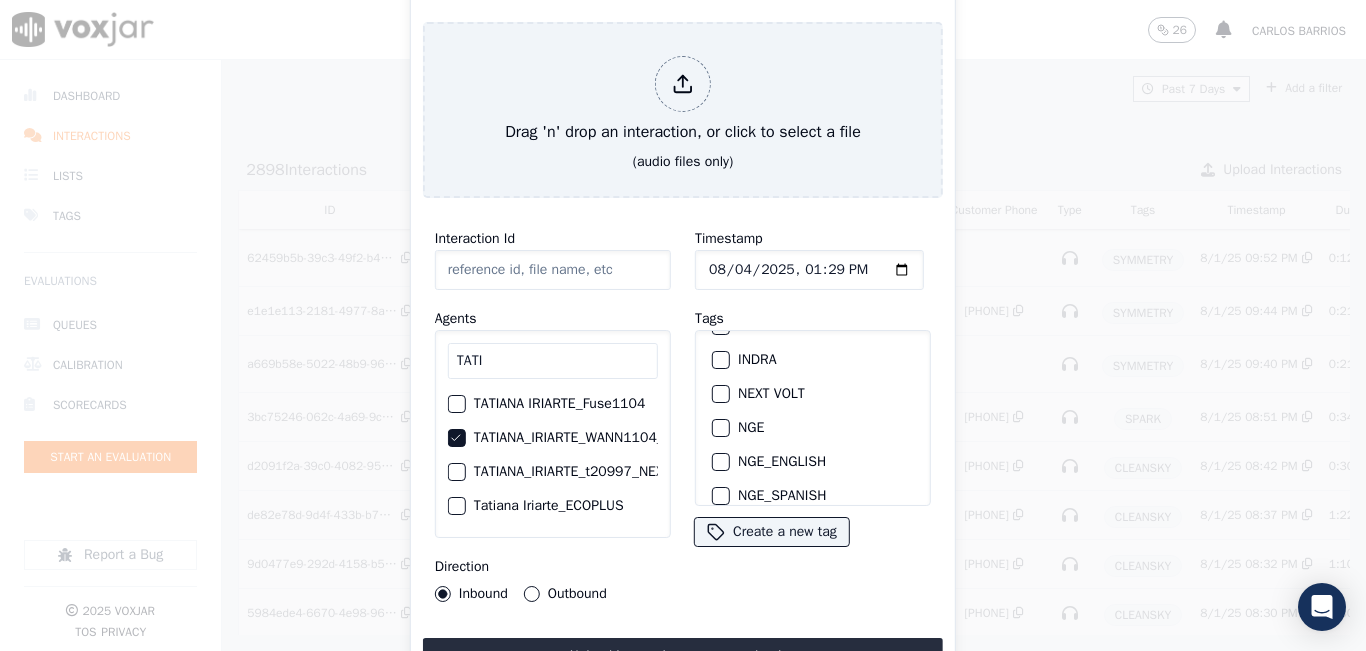 click on "NGE" at bounding box center (721, 428) 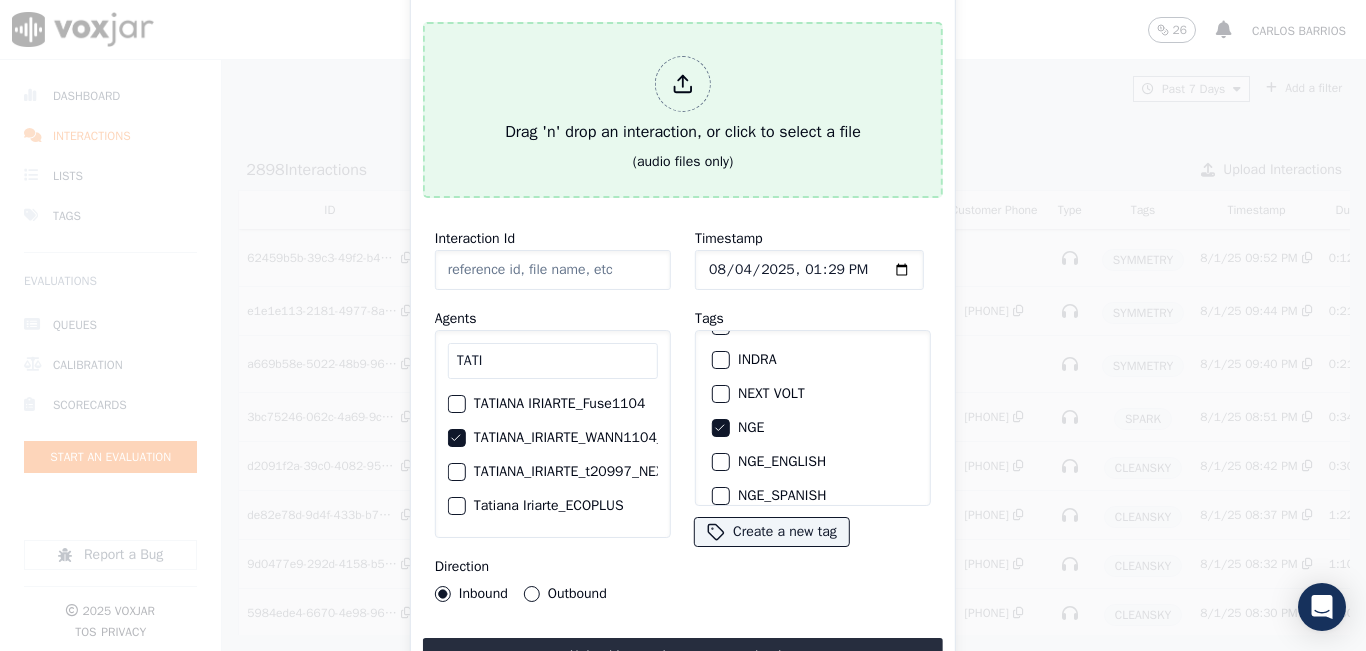 click on "Drag 'n' drop an interaction, or click to select a file" at bounding box center [683, 100] 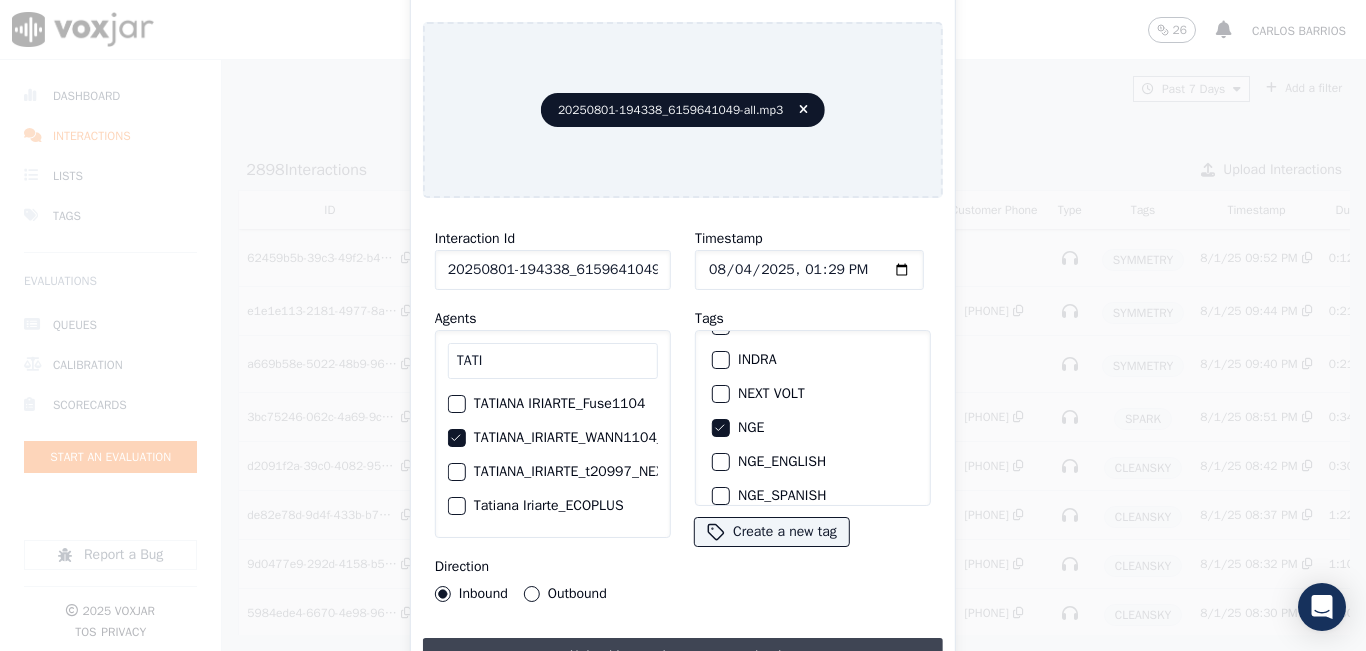 click on "Upload interaction to start evaluation" at bounding box center (683, 656) 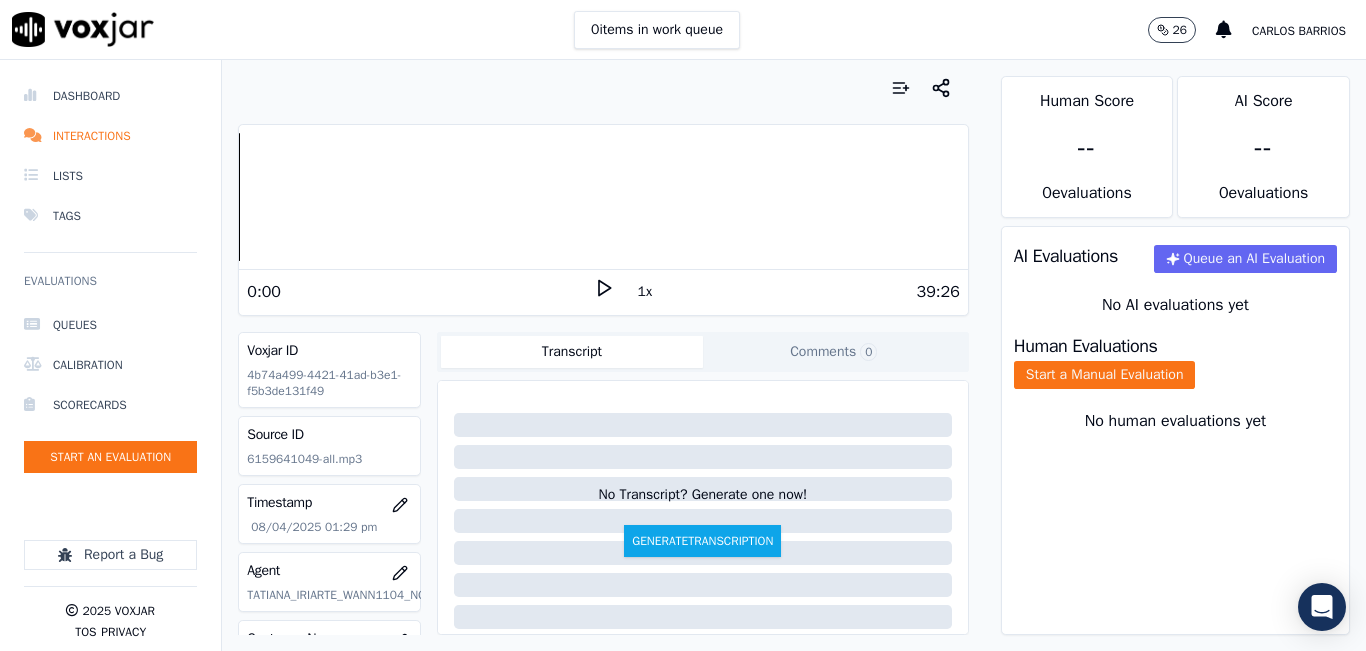 click at bounding box center (603, 88) 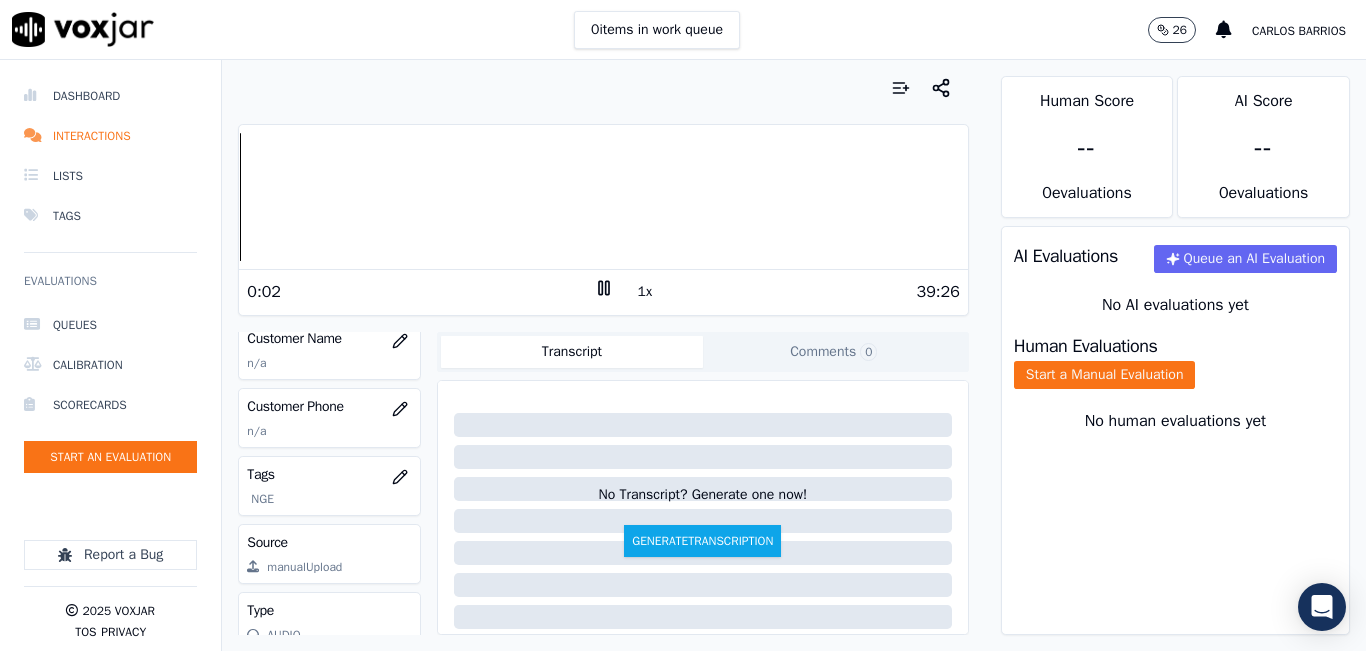 scroll, scrollTop: 200, scrollLeft: 0, axis: vertical 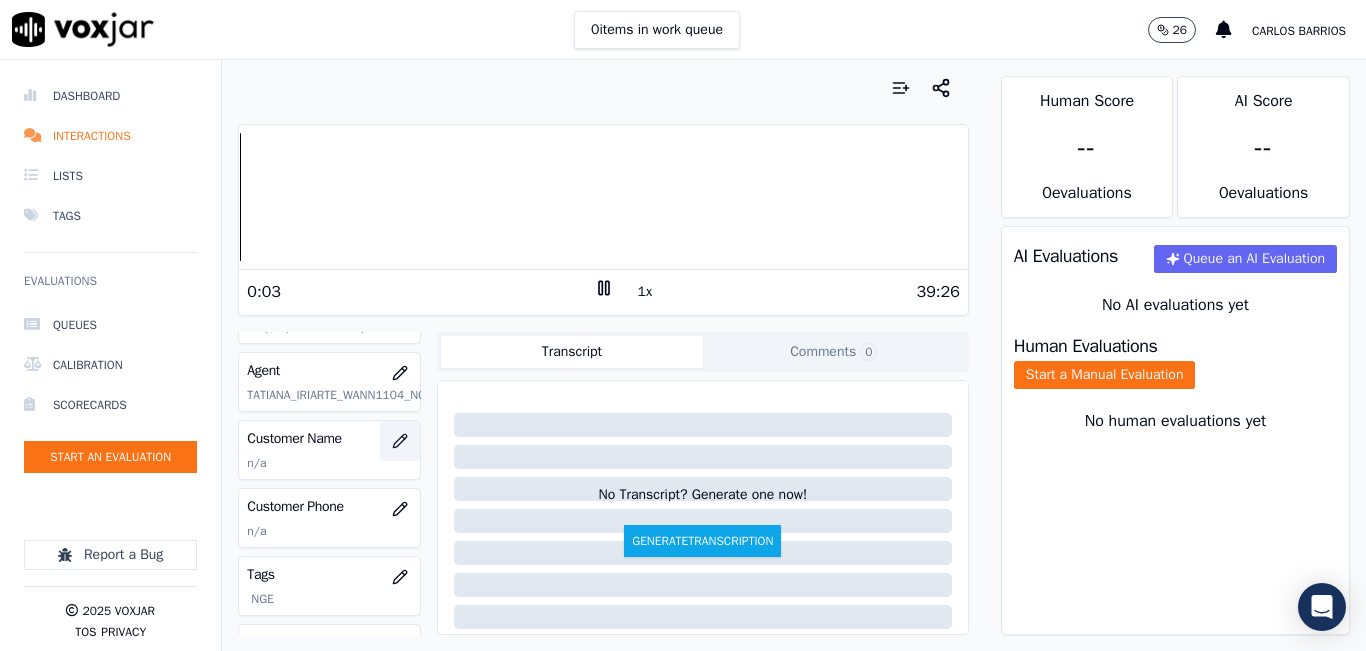 click 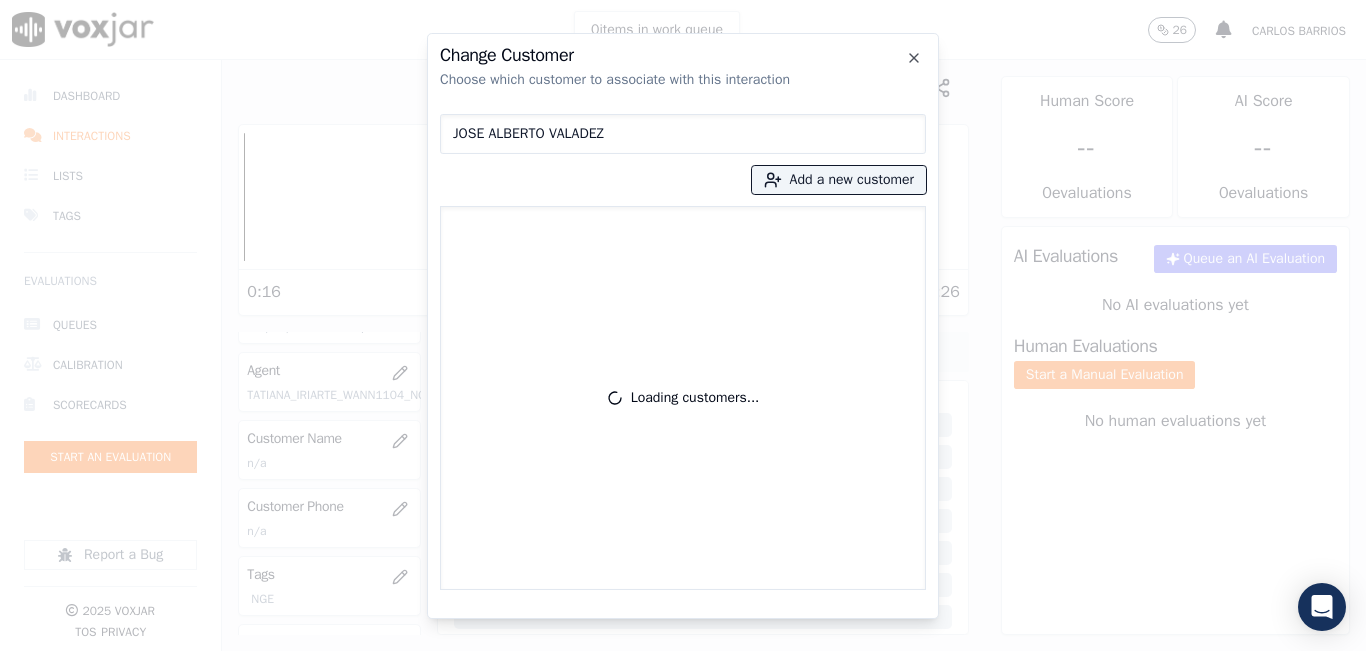 type on "JOSE ALBERTO VALADEZ" 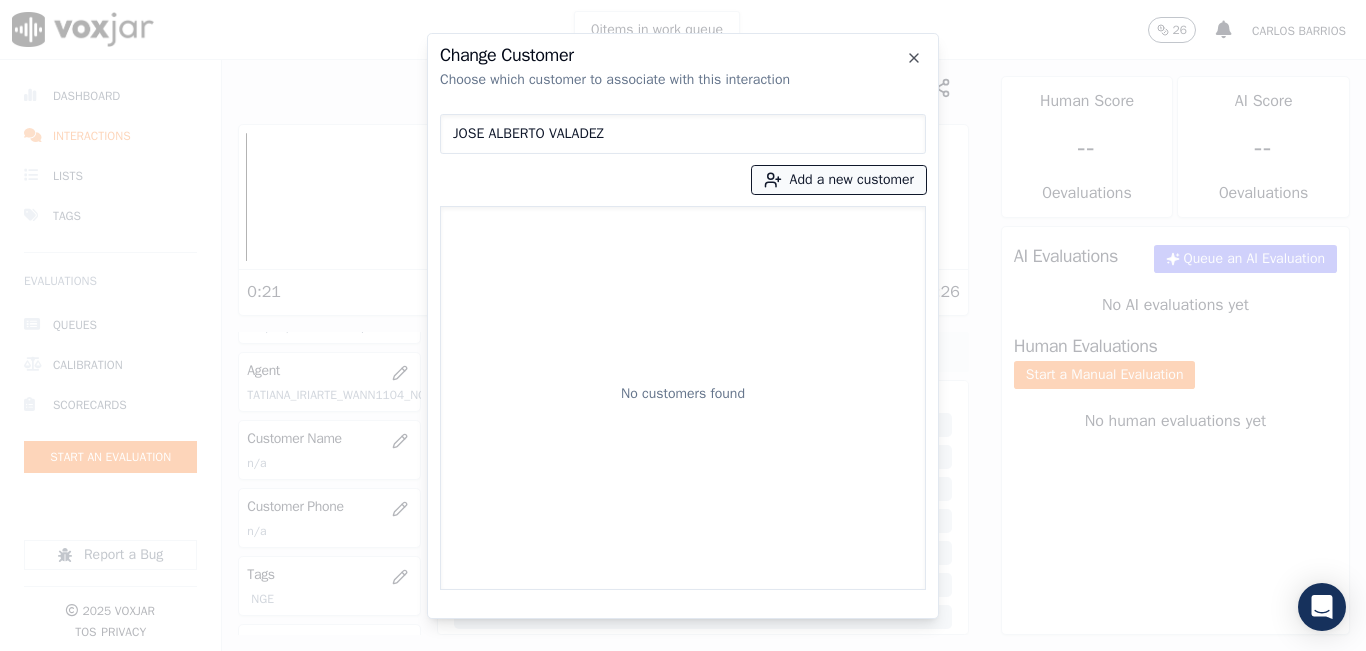 click on "Add a new customer" at bounding box center [839, 180] 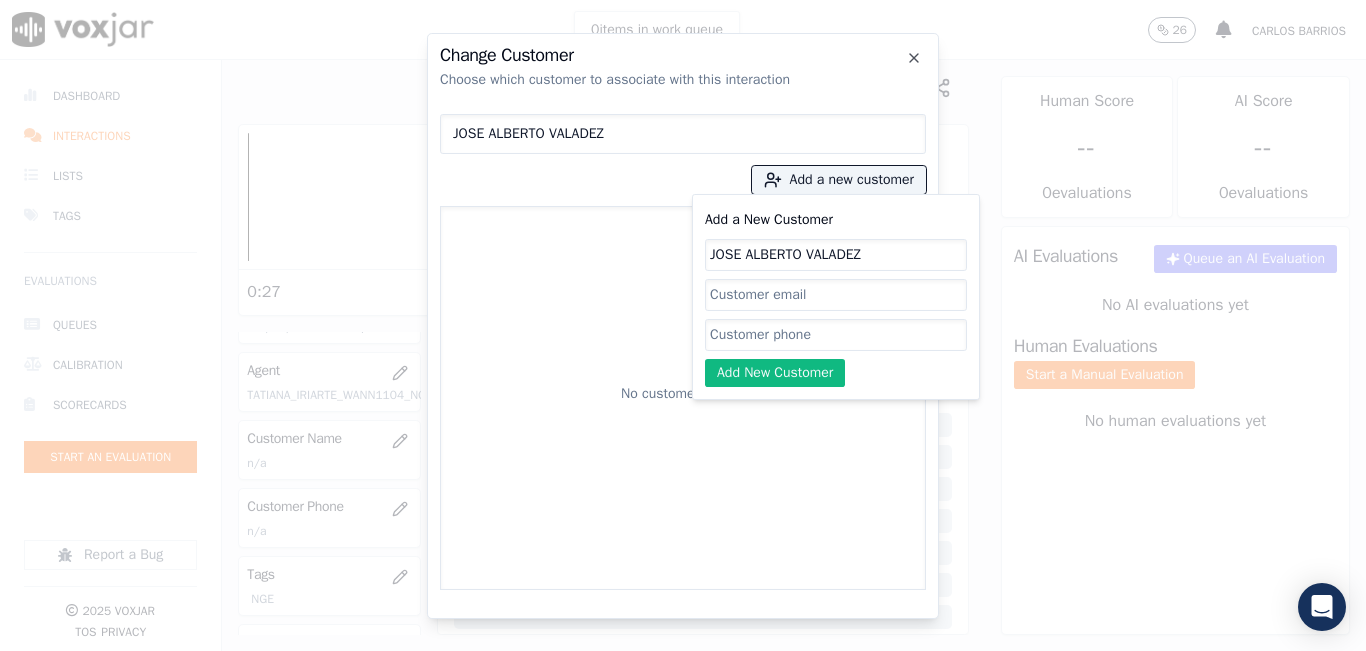 type on "JOSE ALBERTO VALADEZ" 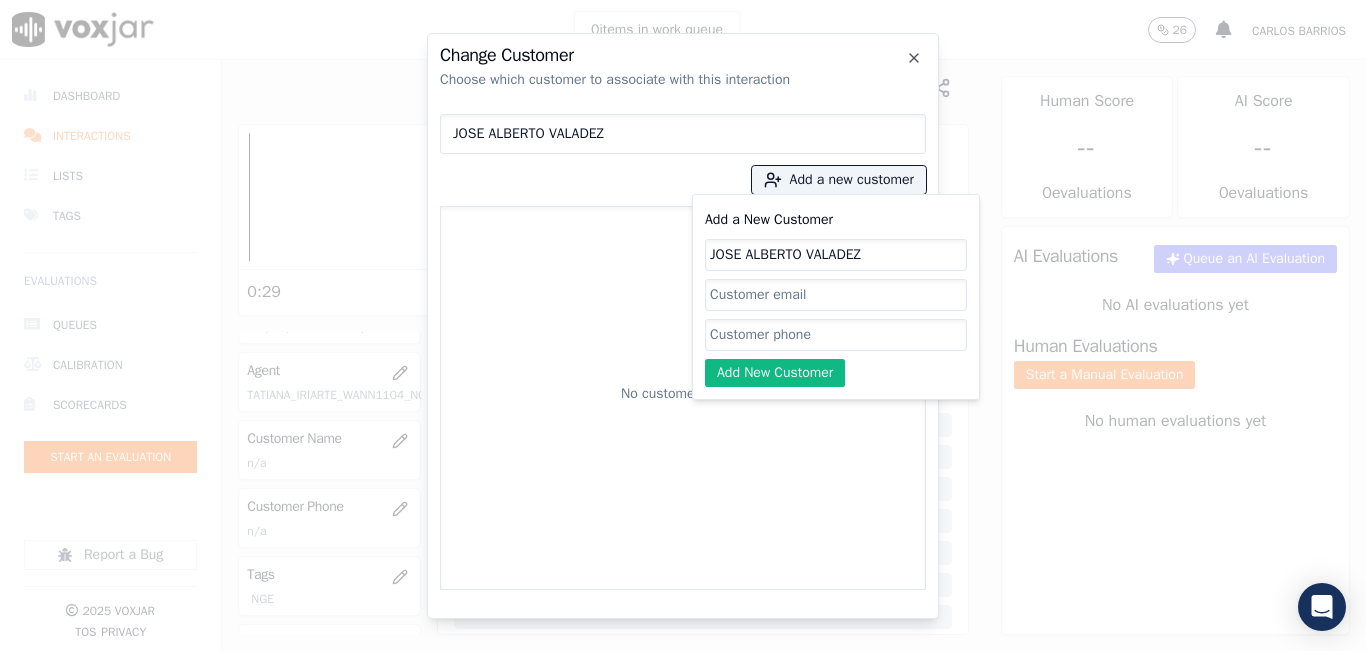 paste on "[PHONE]" 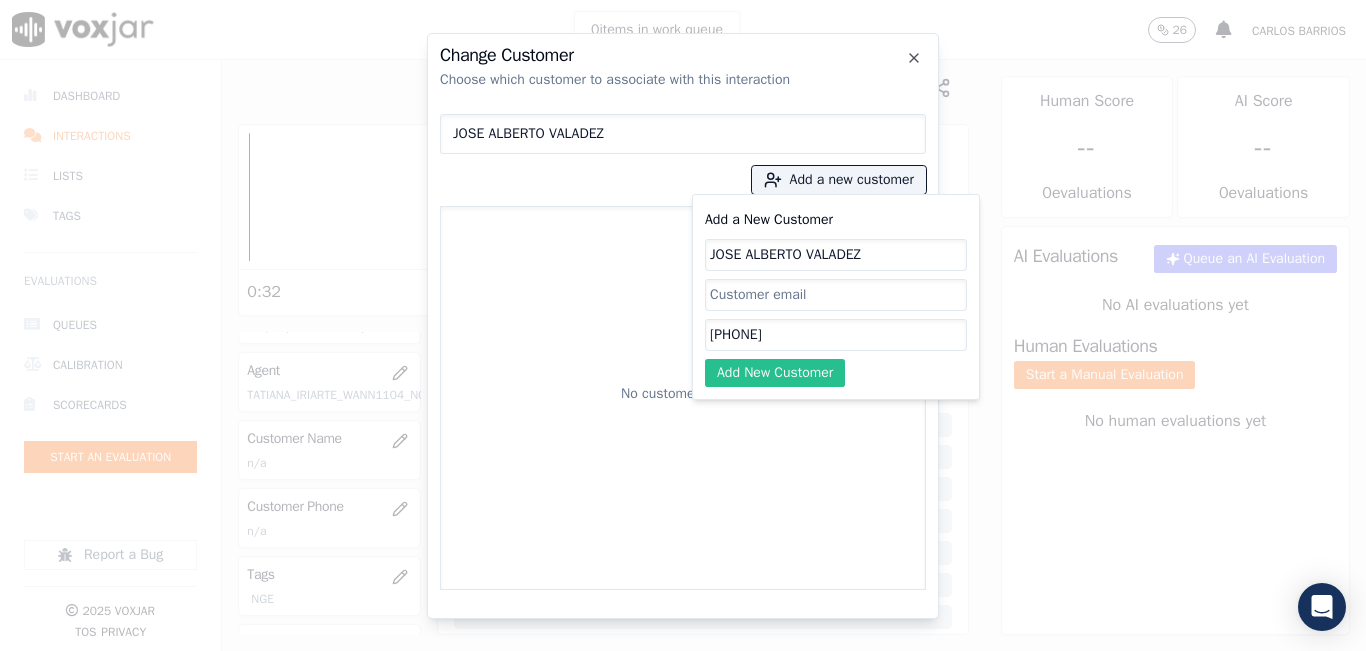 type on "[PHONE]" 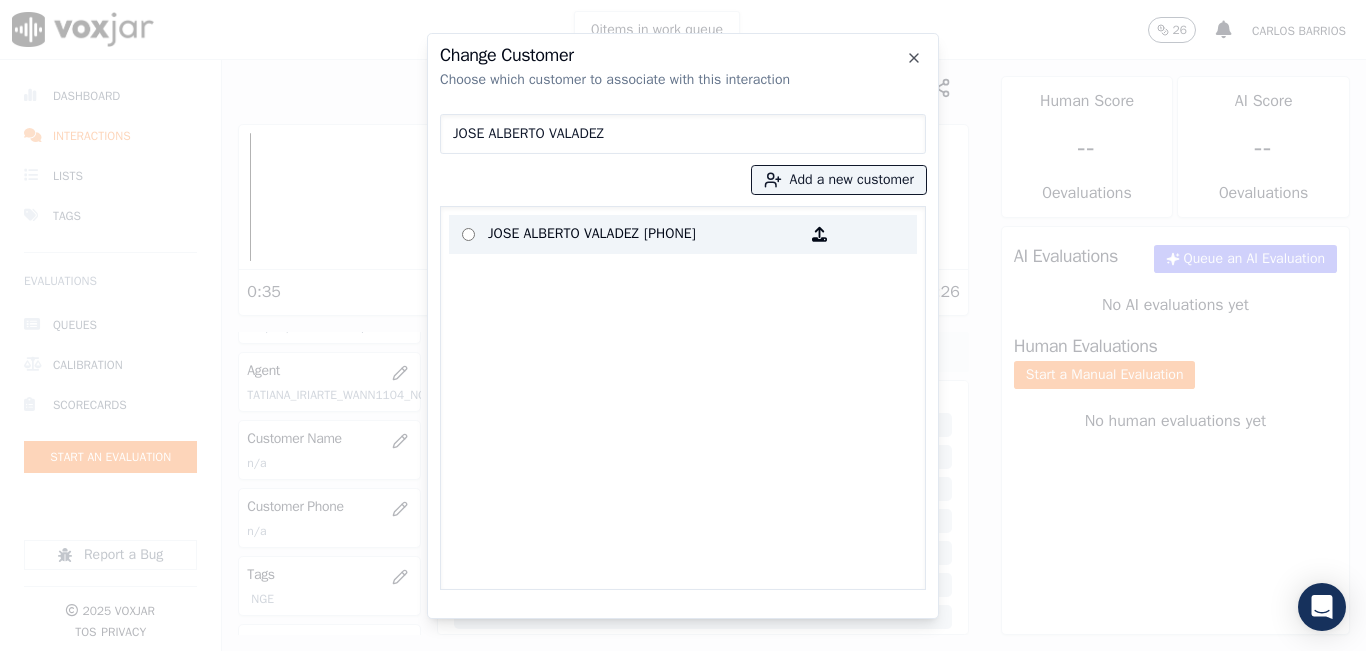 click on "JOSE ALBERTO VALADEZ" at bounding box center [566, 234] 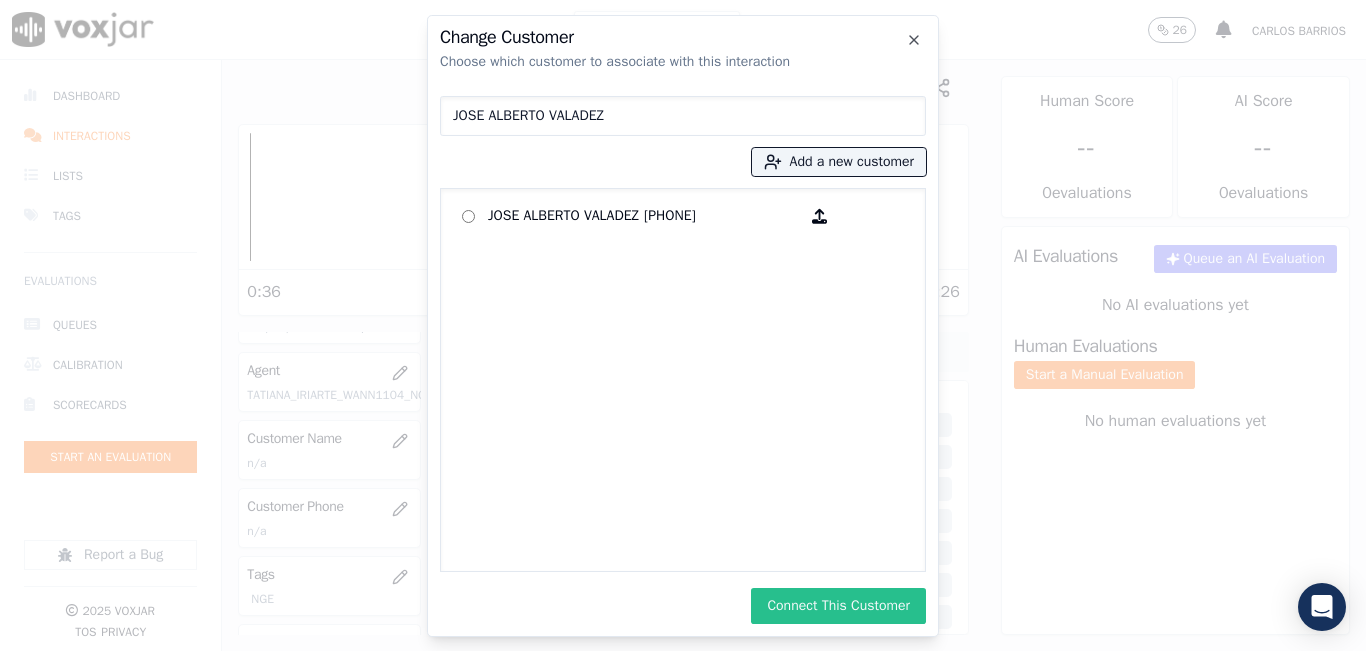 click on "Connect This Customer" at bounding box center (838, 606) 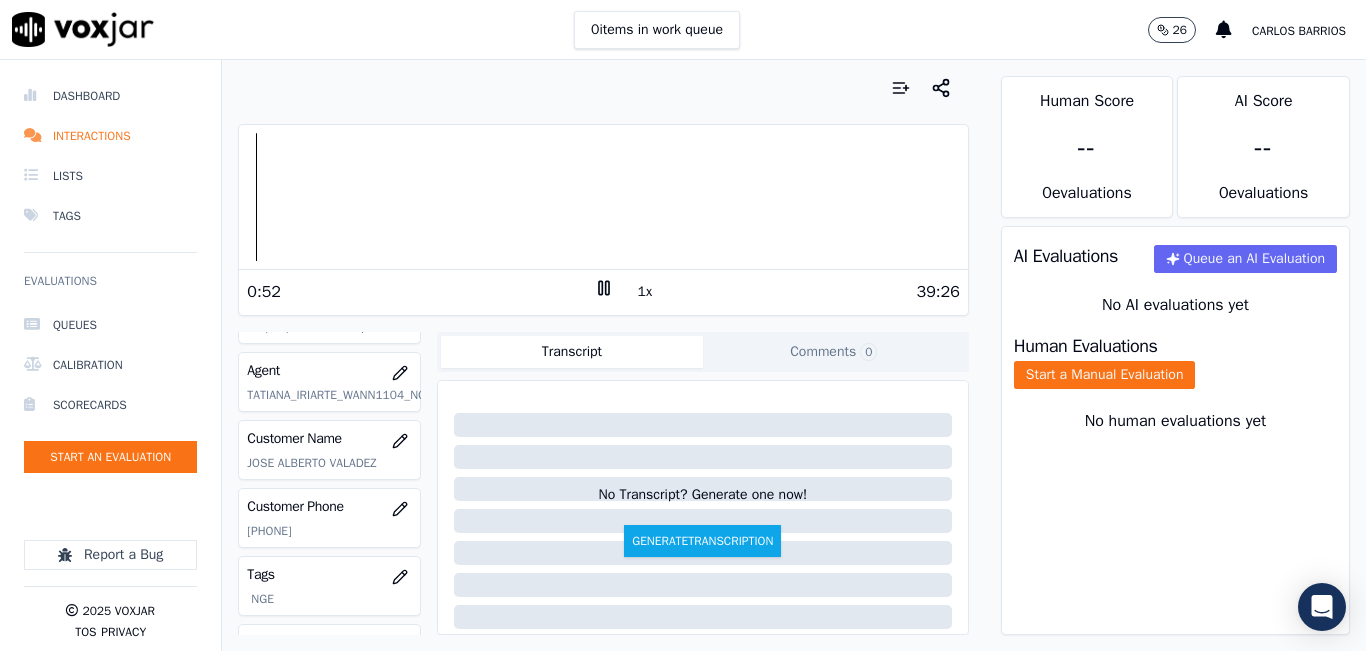 click on "0:52     1x   39:26" at bounding box center [603, 291] 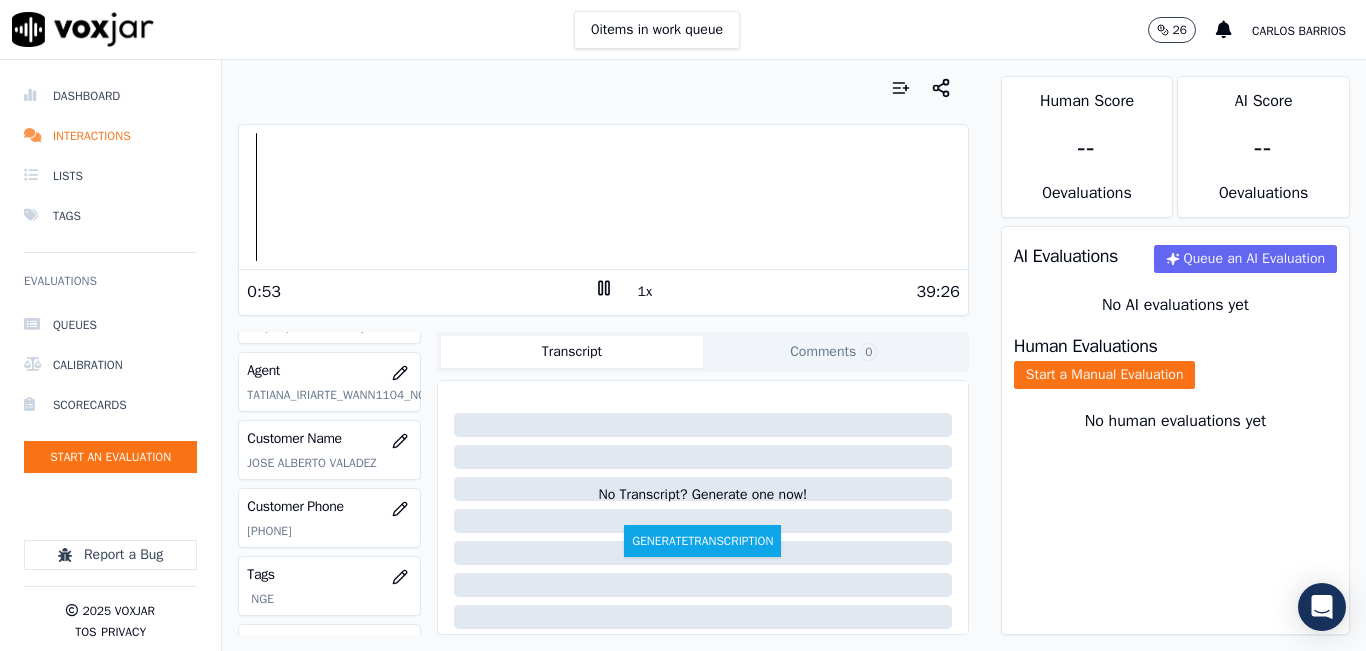 click 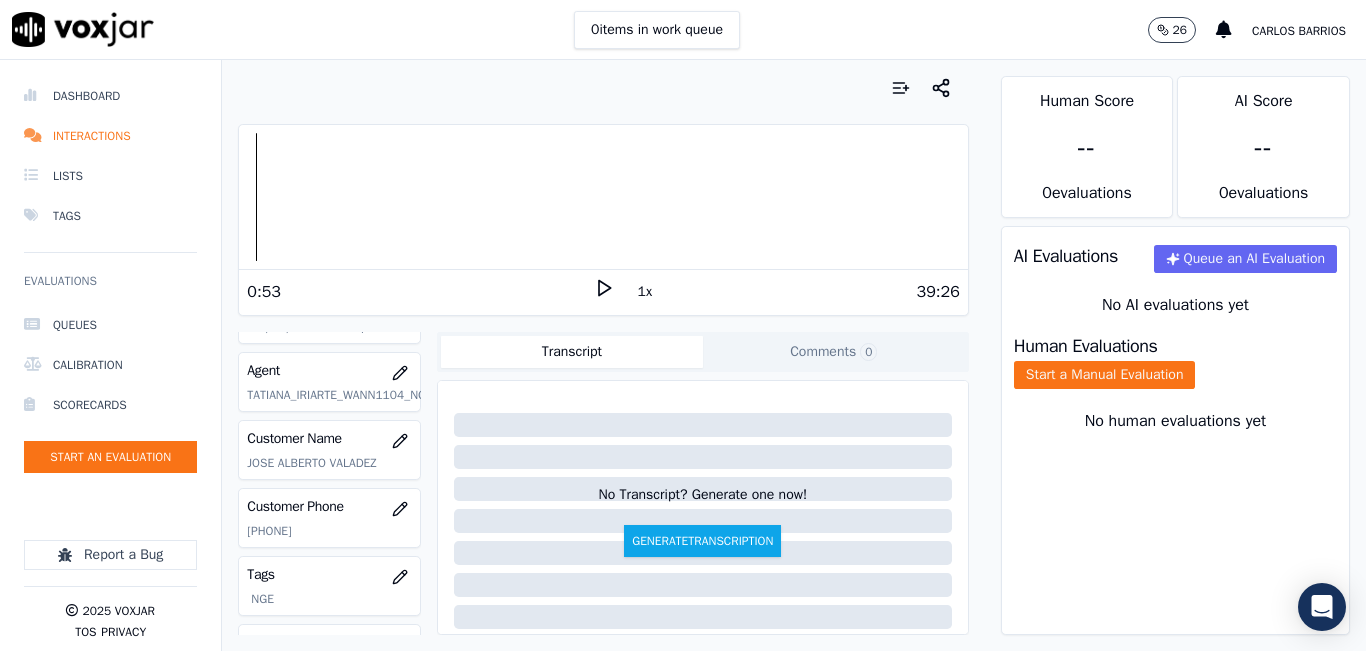 click on "0  items in work queue     26         carlos barrios" at bounding box center [683, 30] 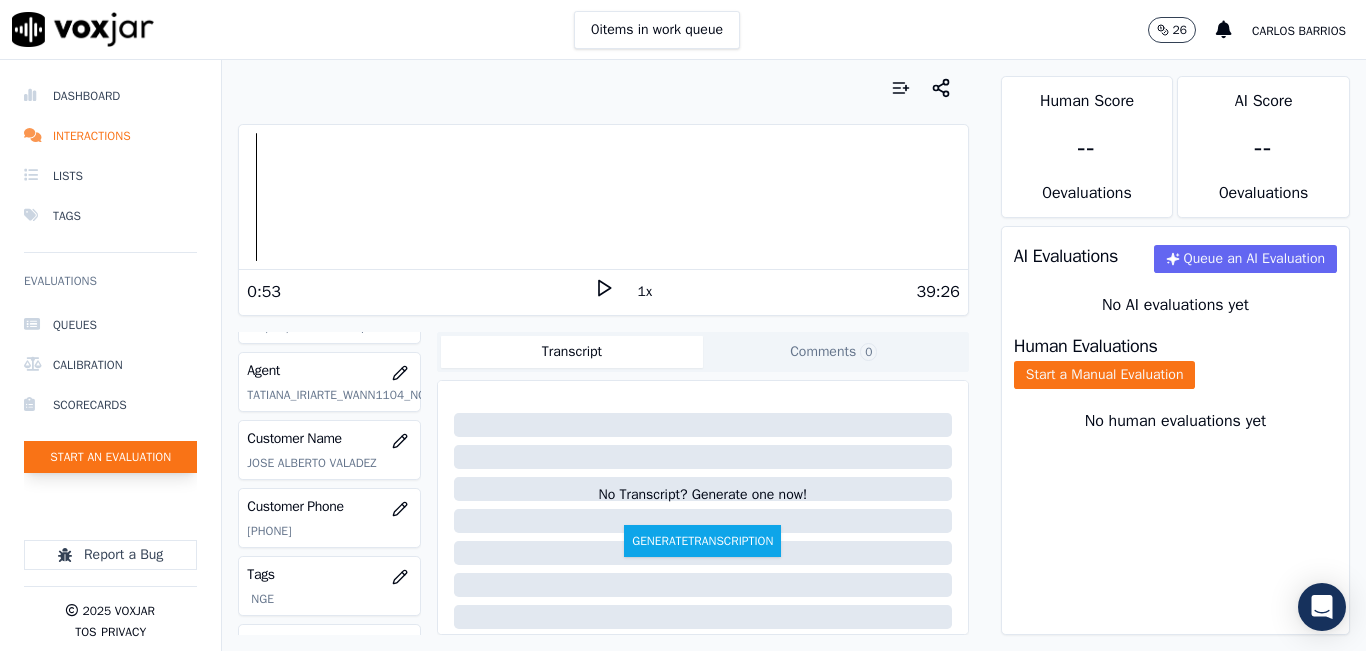 click on "Start an Evaluation" 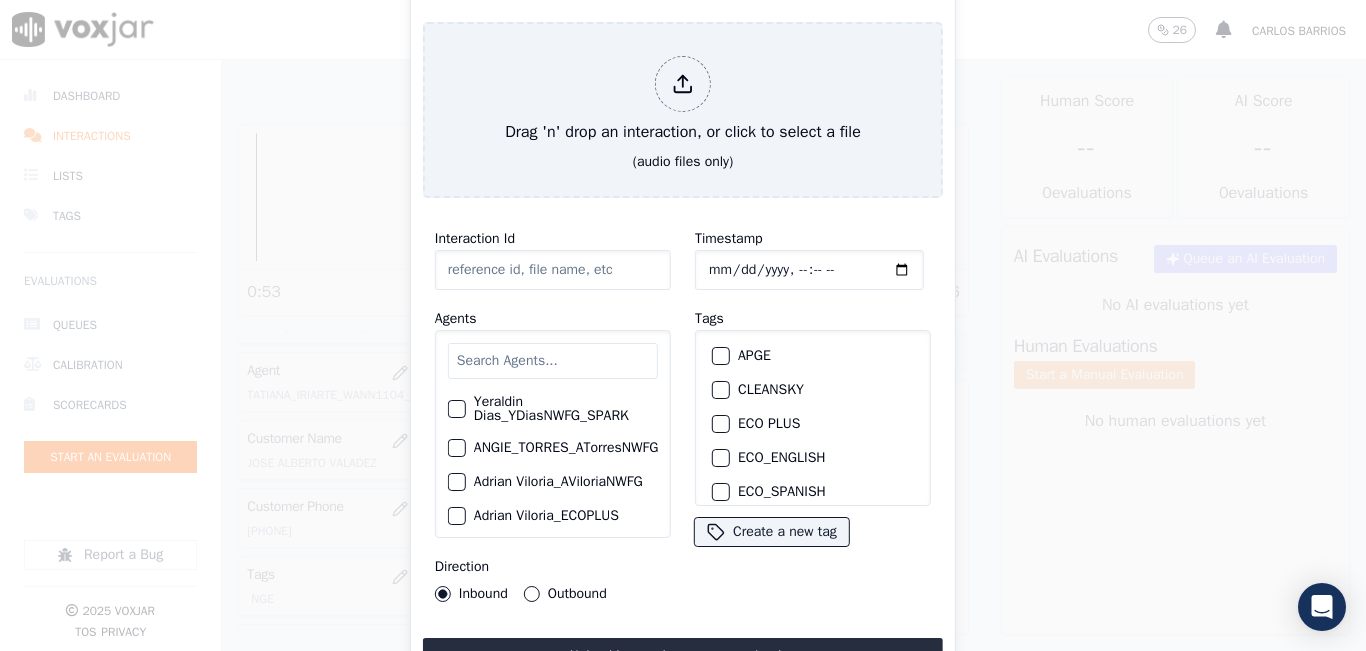 click at bounding box center (553, 361) 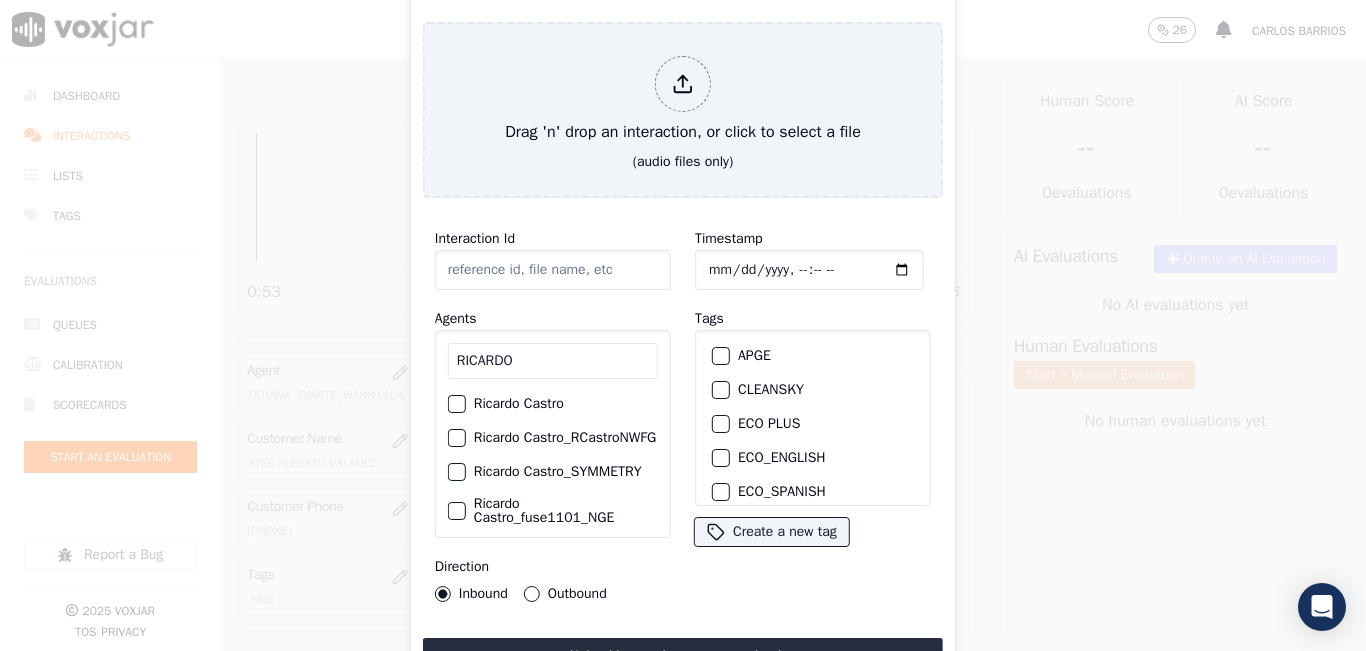 type on "RICARDO" 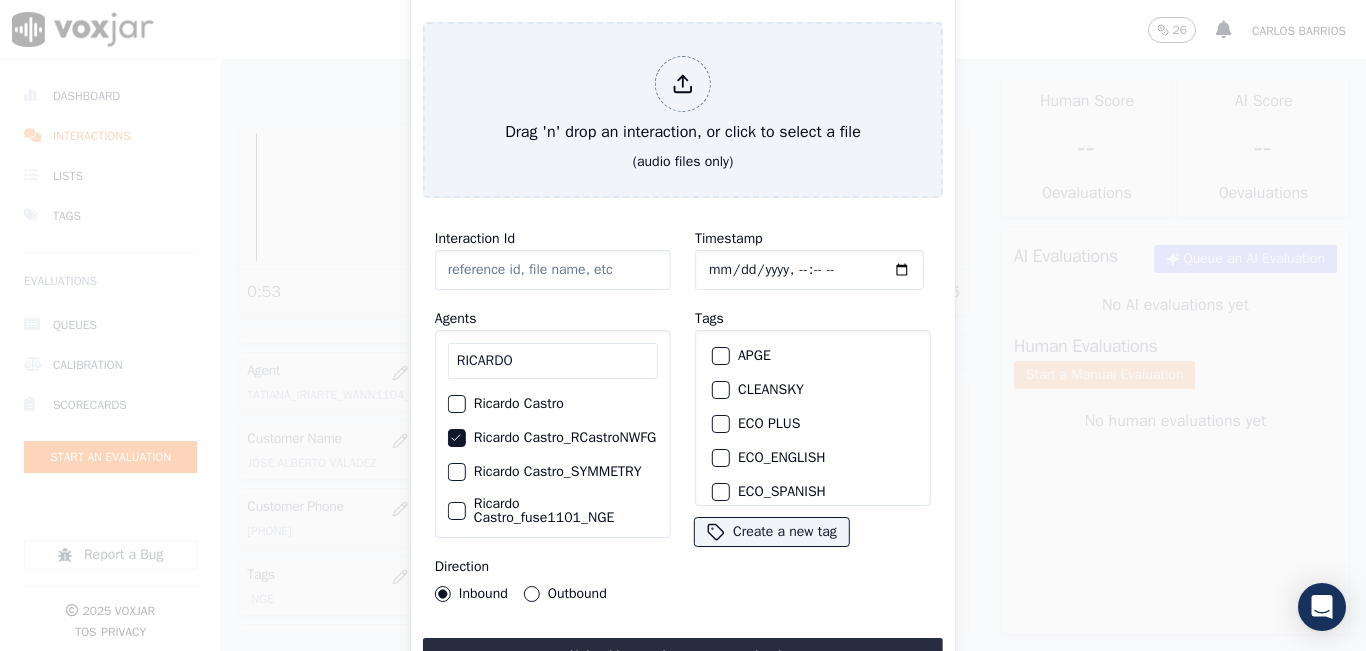 click on "Outbound" at bounding box center (532, 594) 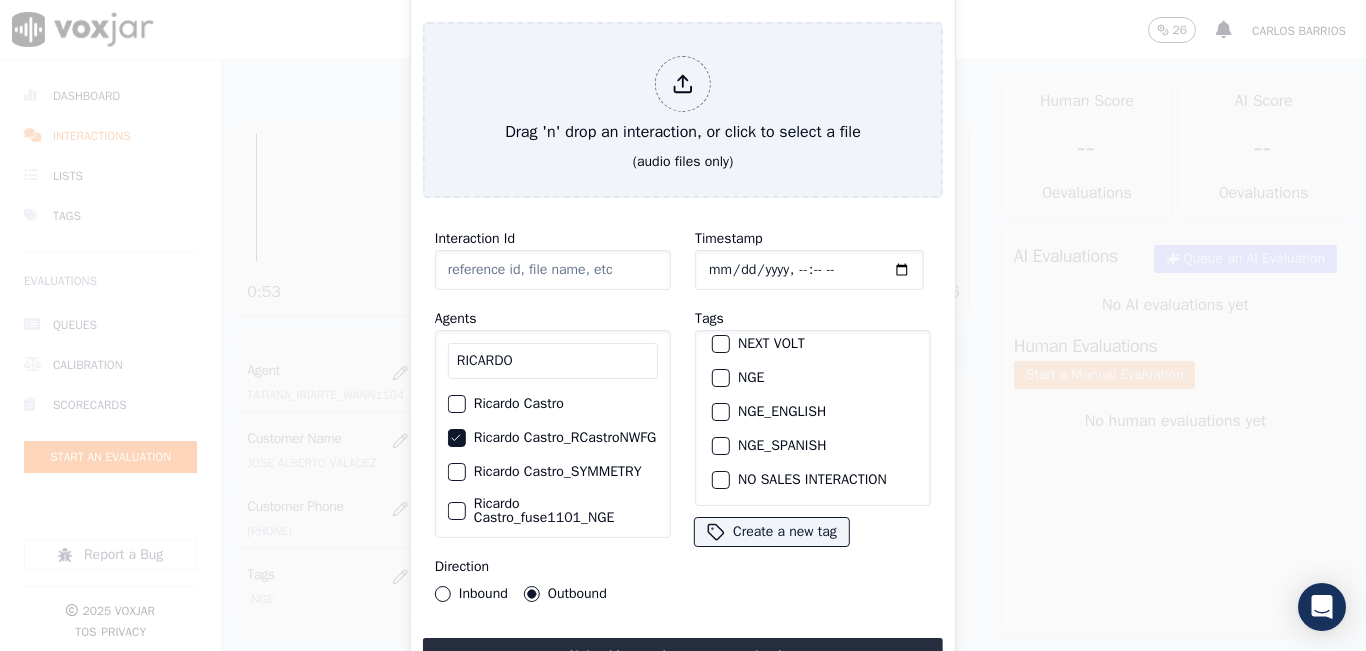 scroll, scrollTop: 245, scrollLeft: 0, axis: vertical 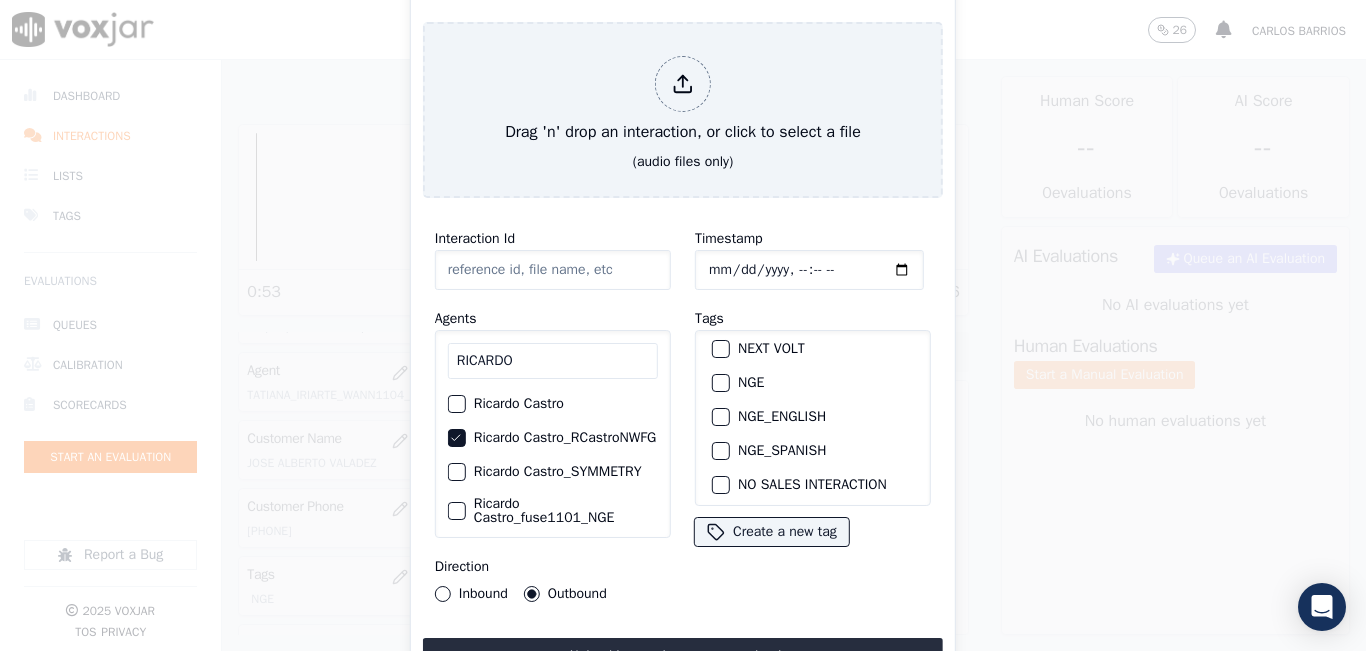 click at bounding box center [720, 383] 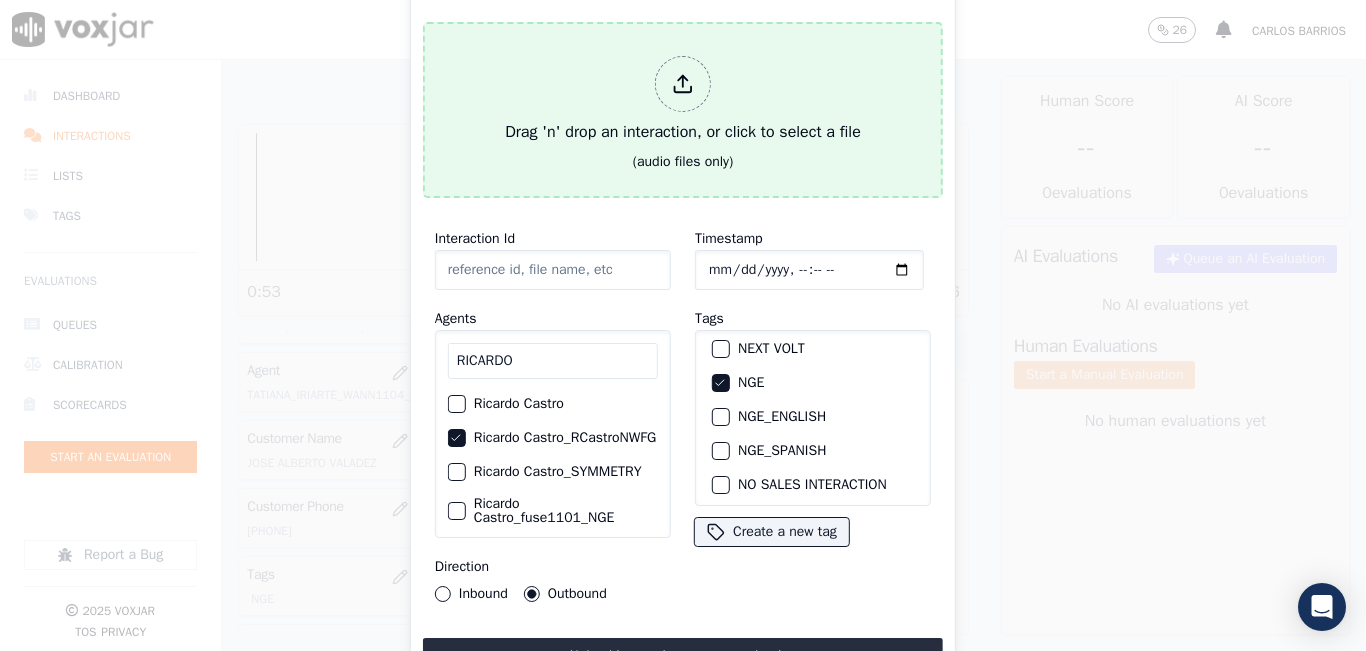 click on "Drag 'n' drop an interaction, or click to select a file" at bounding box center [683, 100] 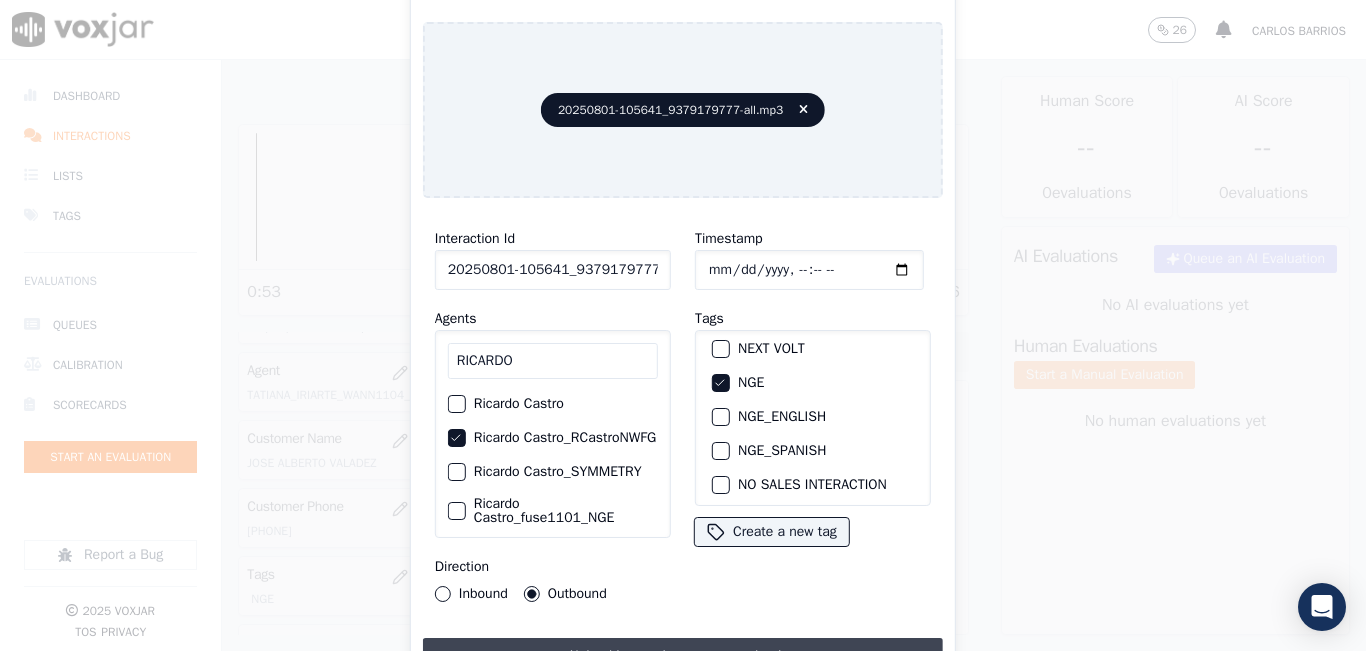 click on "Upload interaction to start evaluation" at bounding box center [683, 656] 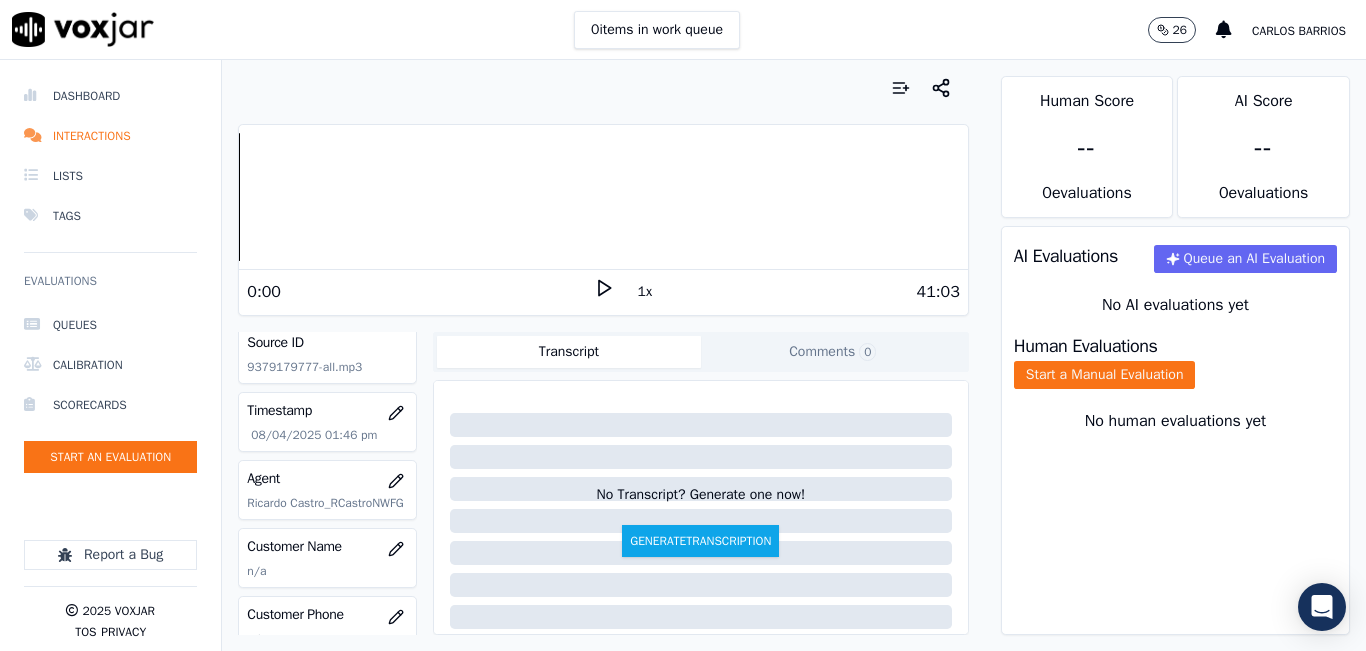 scroll, scrollTop: 200, scrollLeft: 0, axis: vertical 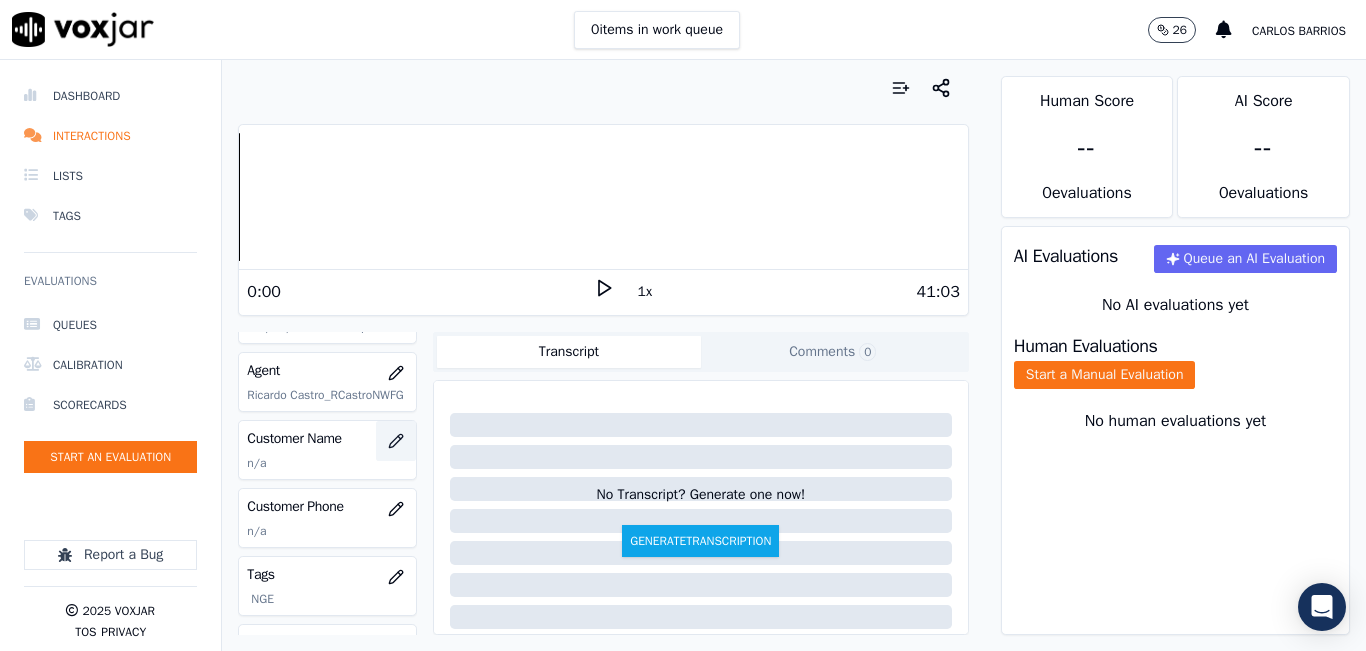 click at bounding box center (396, 441) 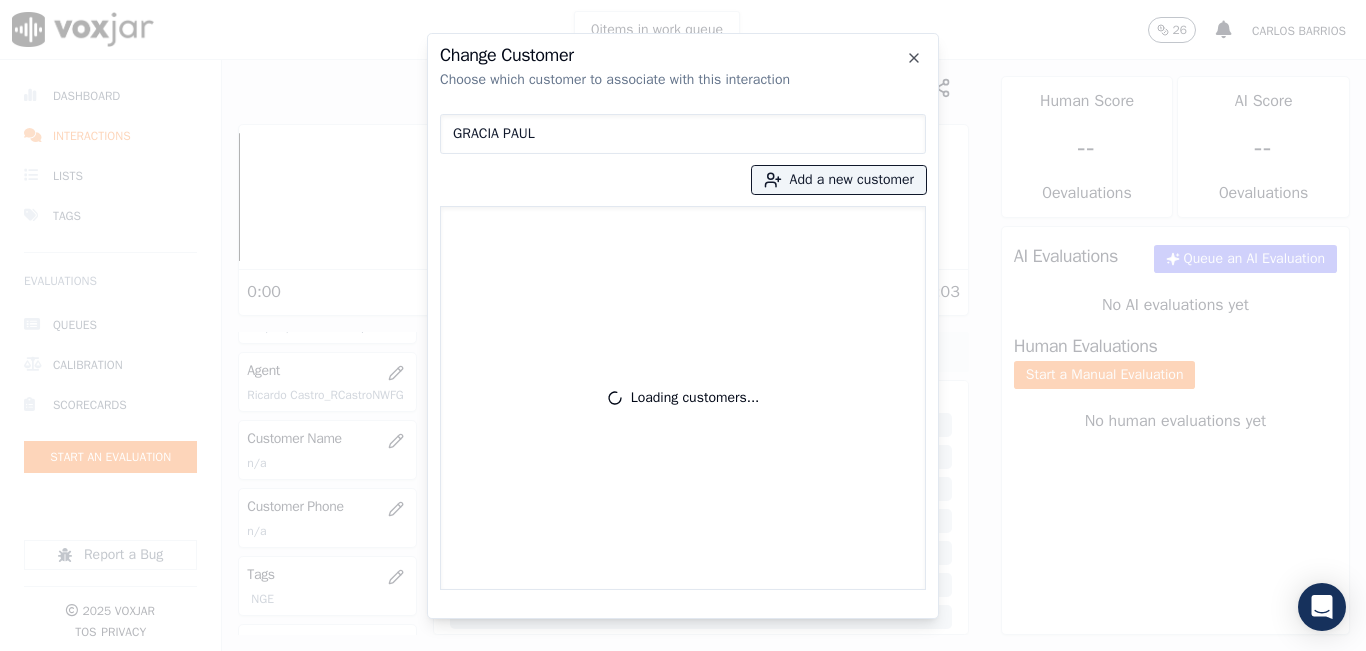 type on "GRACIA PAUL" 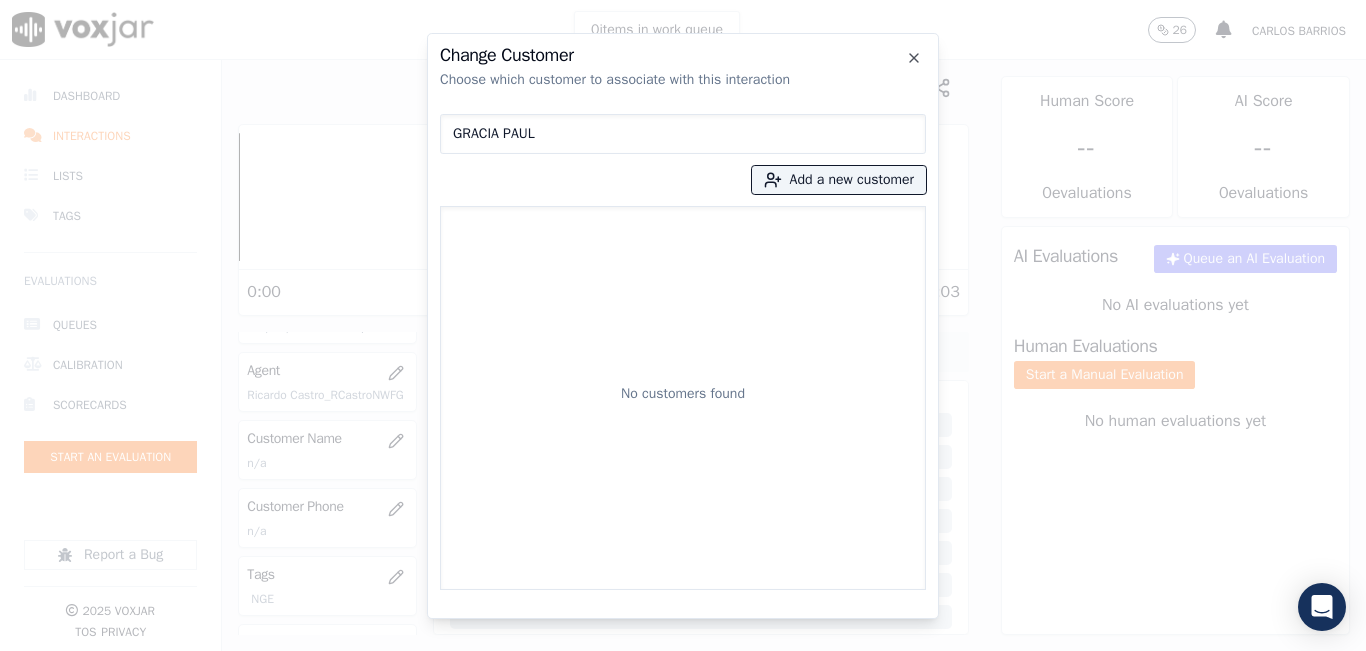 type 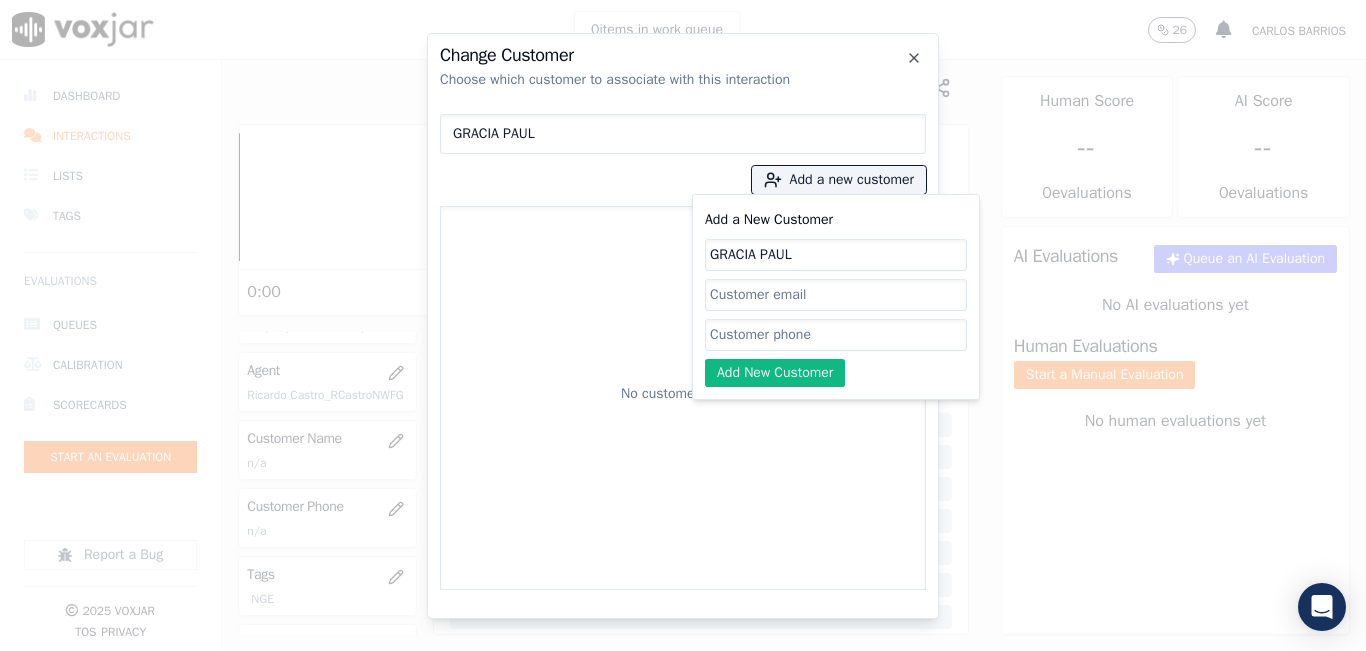 type on "GRACIA PAUL" 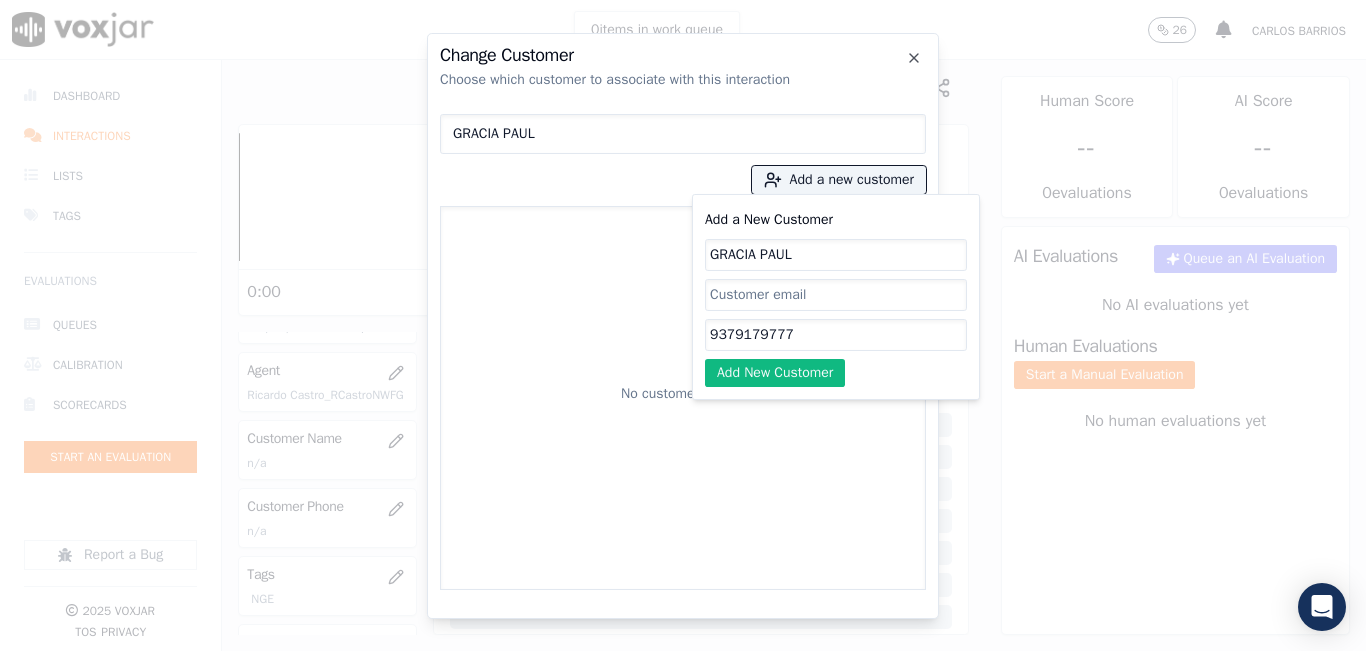 type on "9379179777" 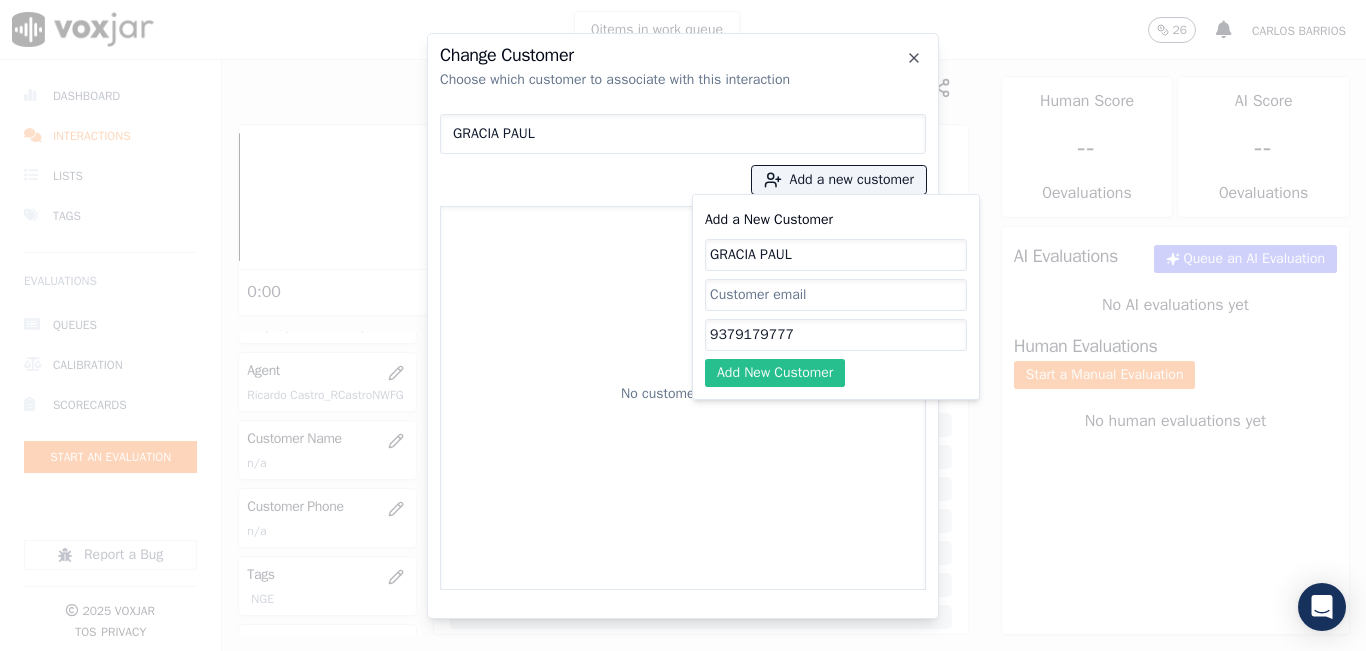click on "Add New Customer" 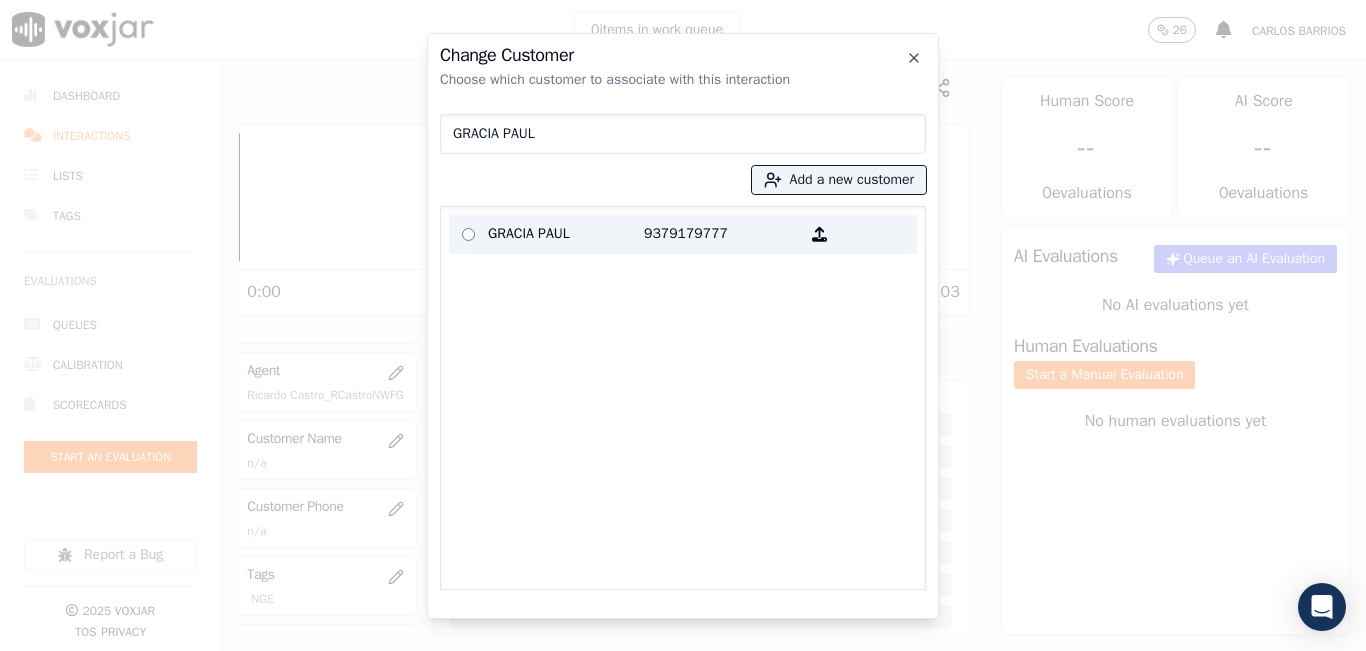 click on "9379179777" at bounding box center (722, 234) 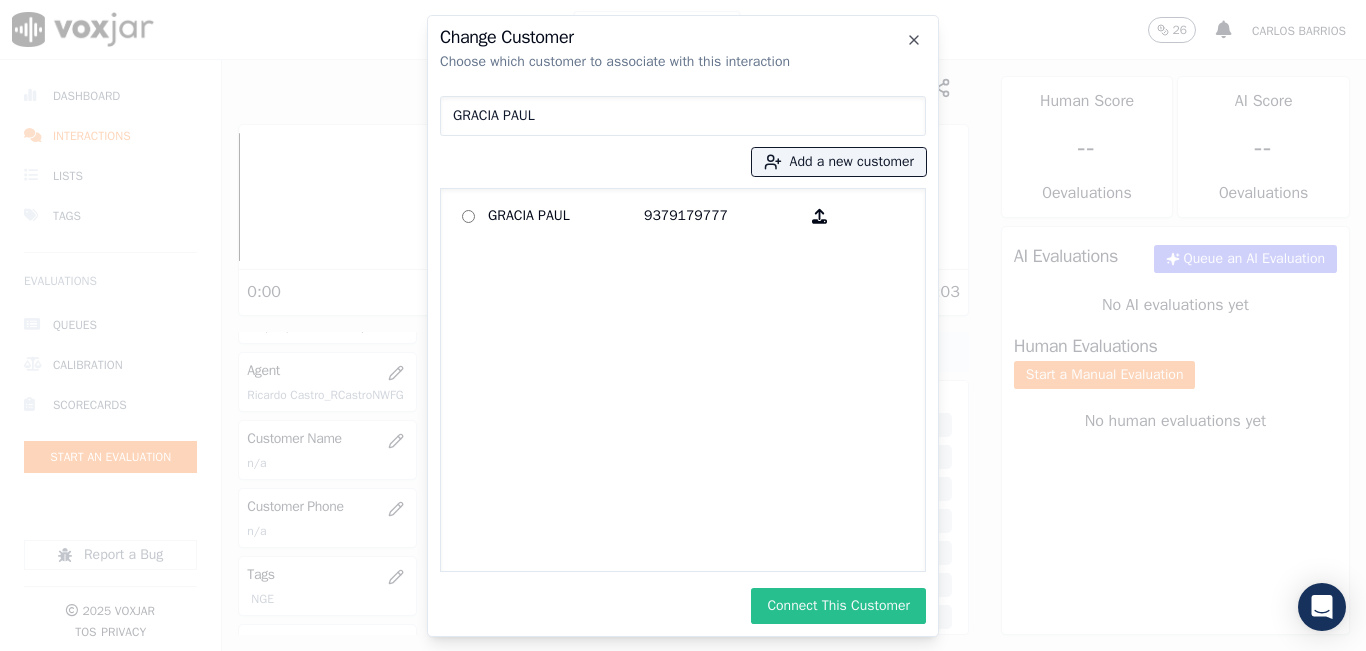 click on "Connect This Customer" at bounding box center [838, 606] 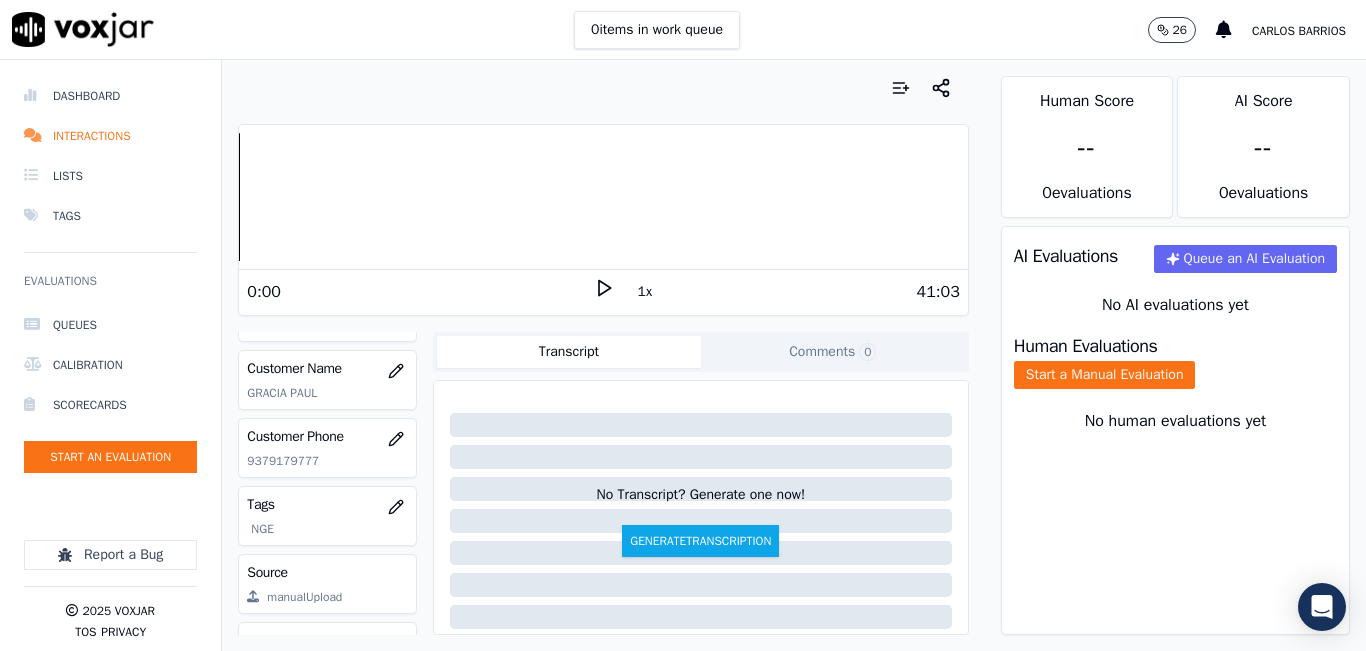 scroll, scrollTop: 278, scrollLeft: 0, axis: vertical 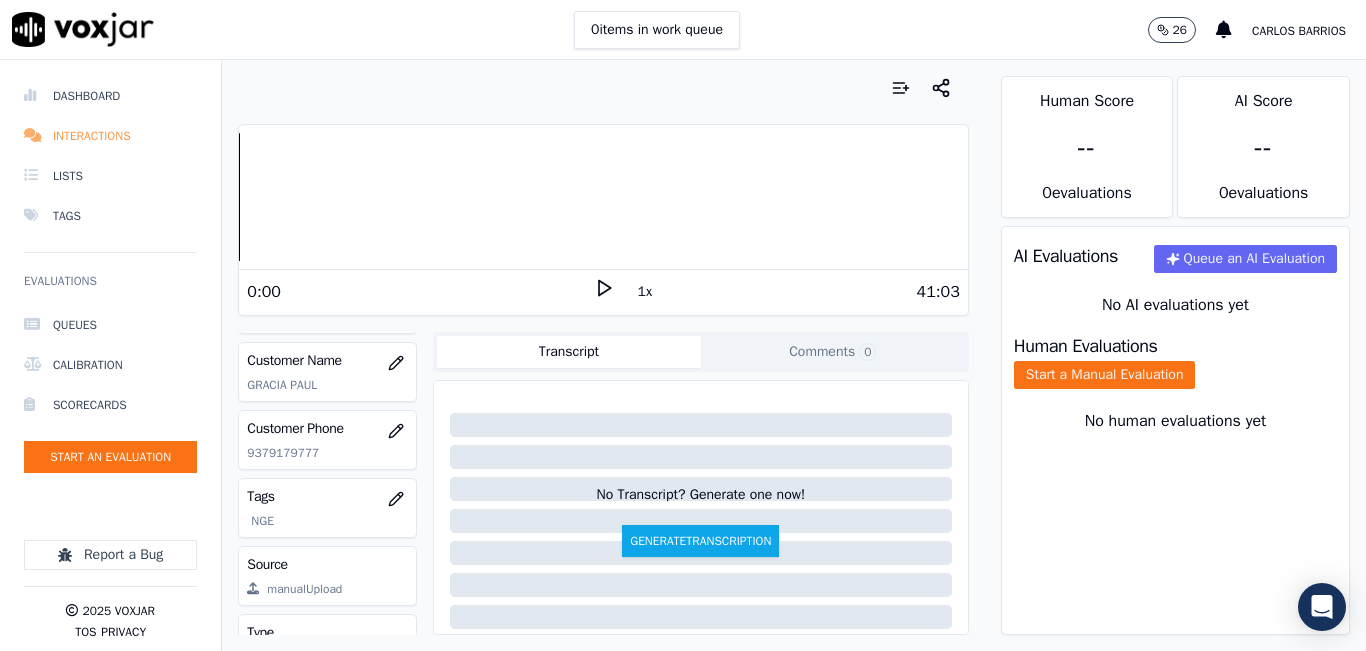 click on "Interactions" at bounding box center (110, 136) 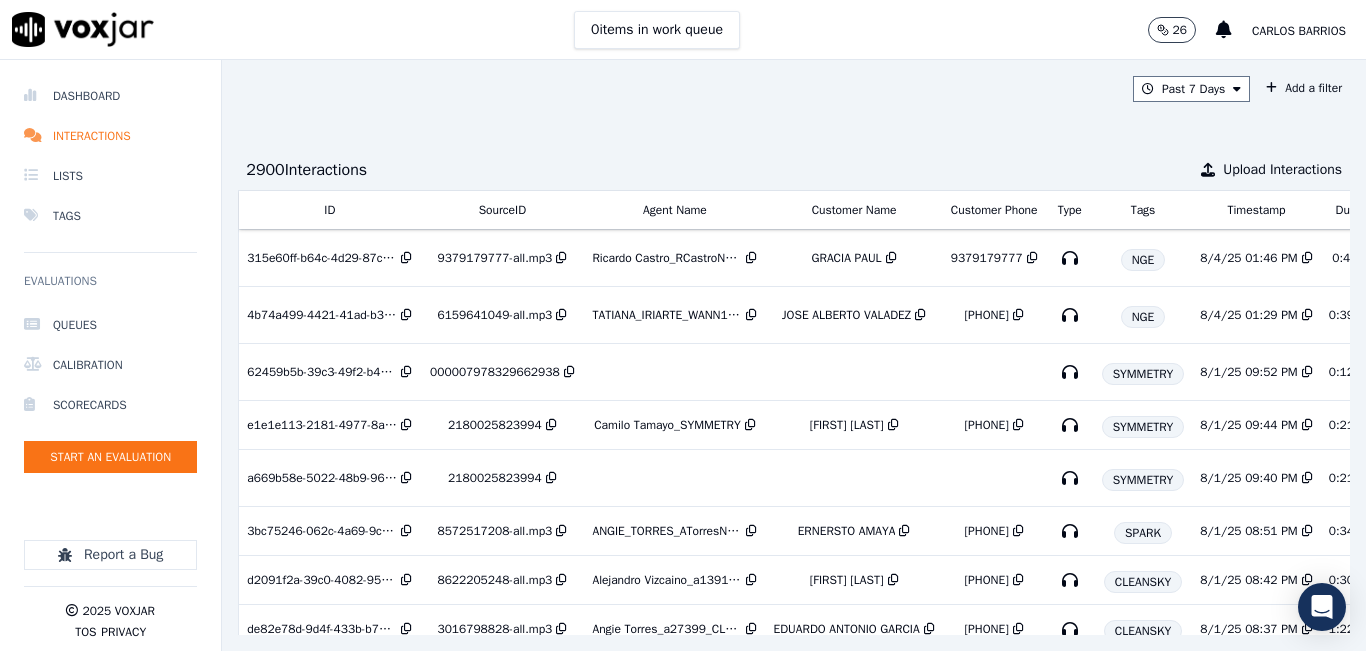 scroll, scrollTop: 0, scrollLeft: 361, axis: horizontal 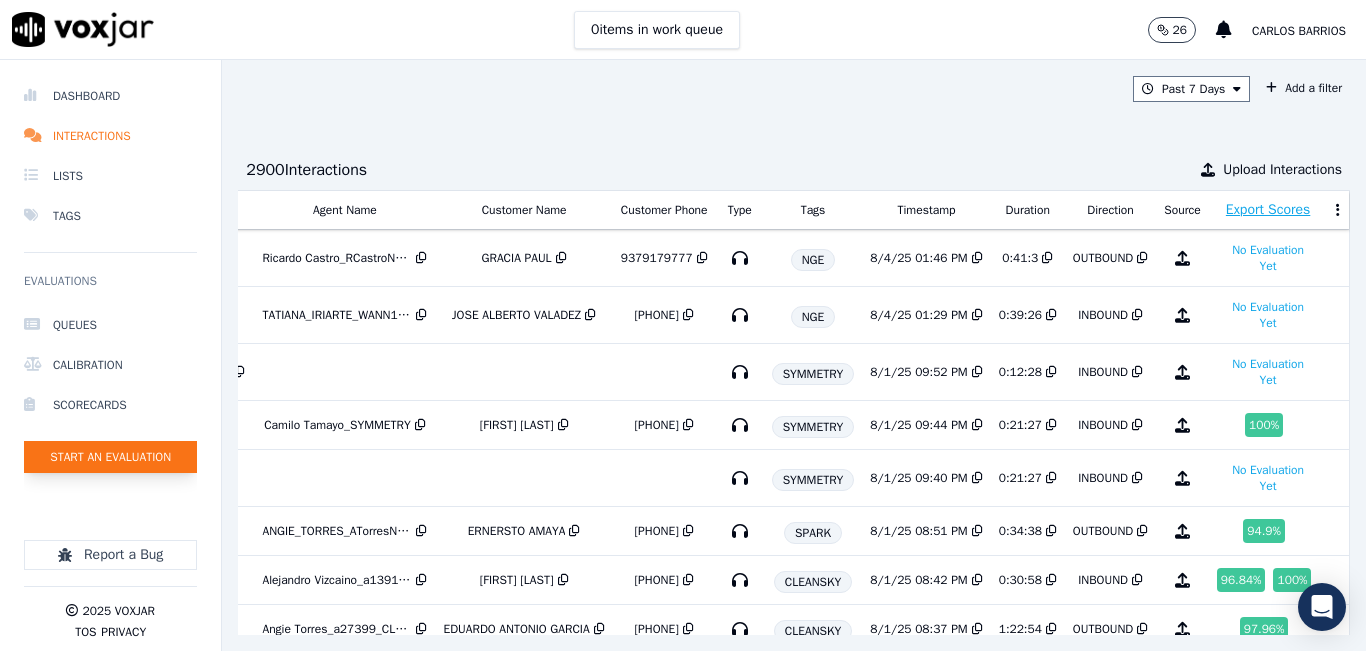 click on "Start an Evaluation" 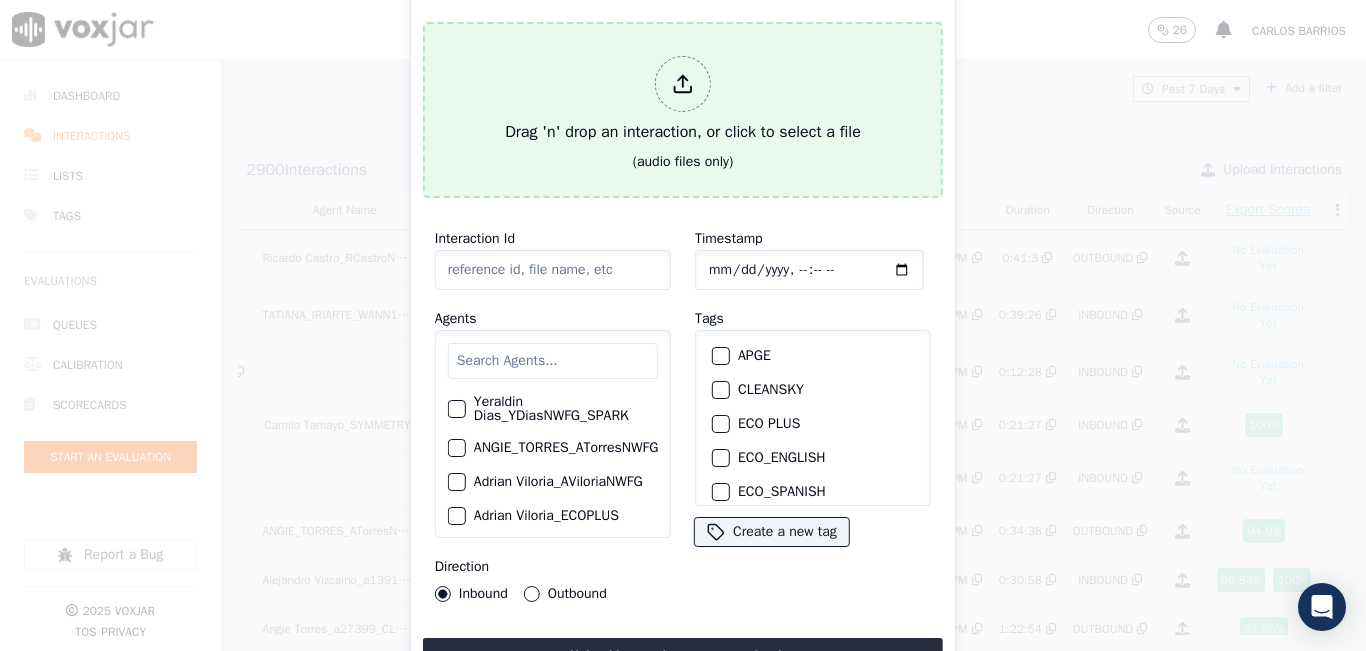 click on "Drag 'n' drop an interaction, or click to select a file" at bounding box center (683, 100) 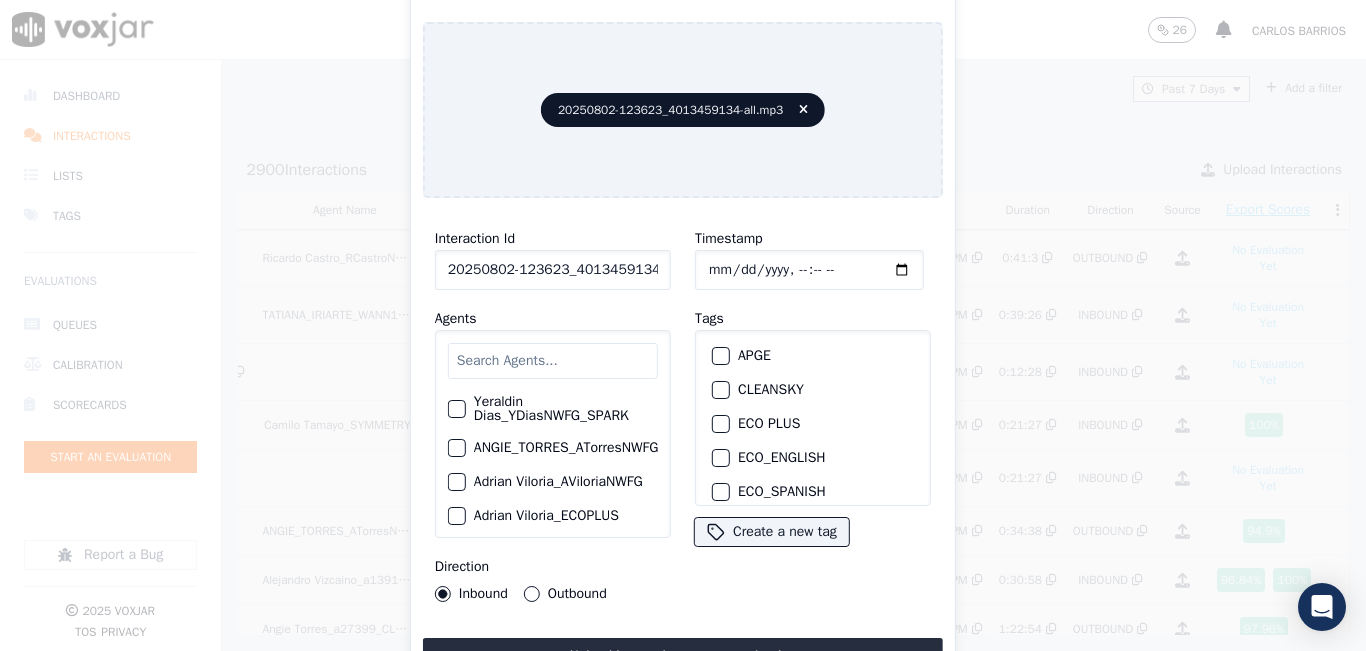 click at bounding box center (553, 361) 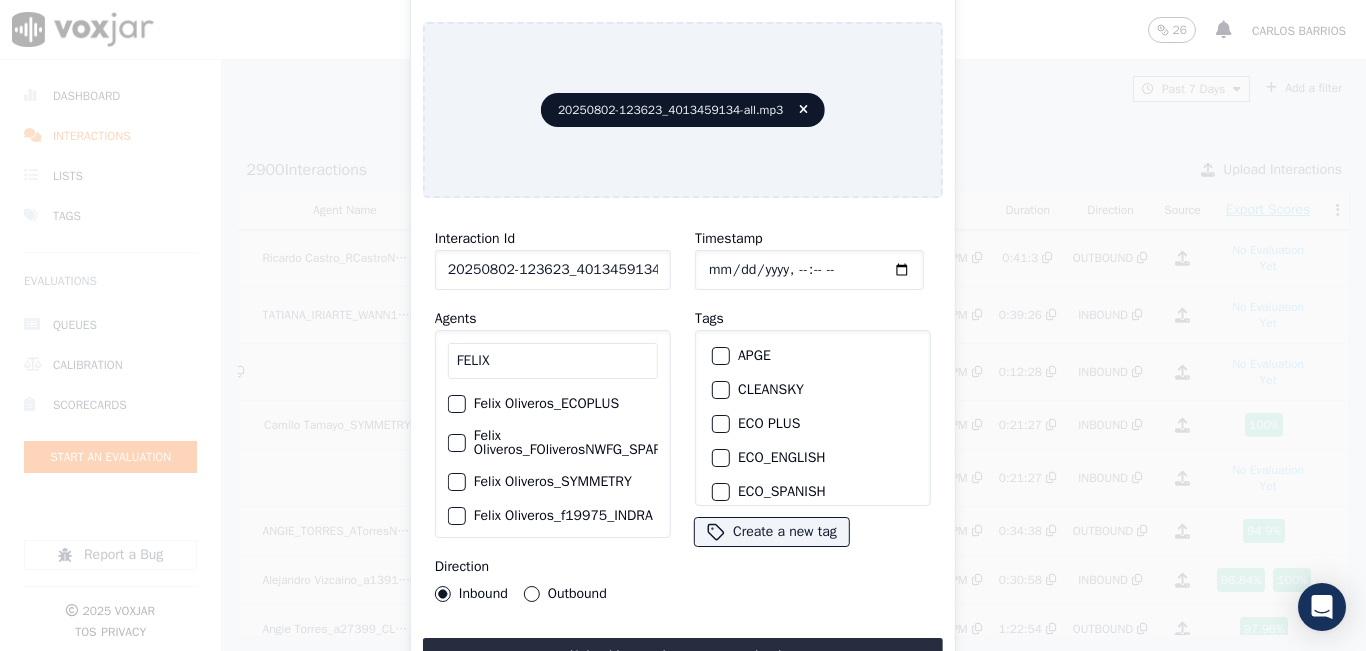 type on "FELIX" 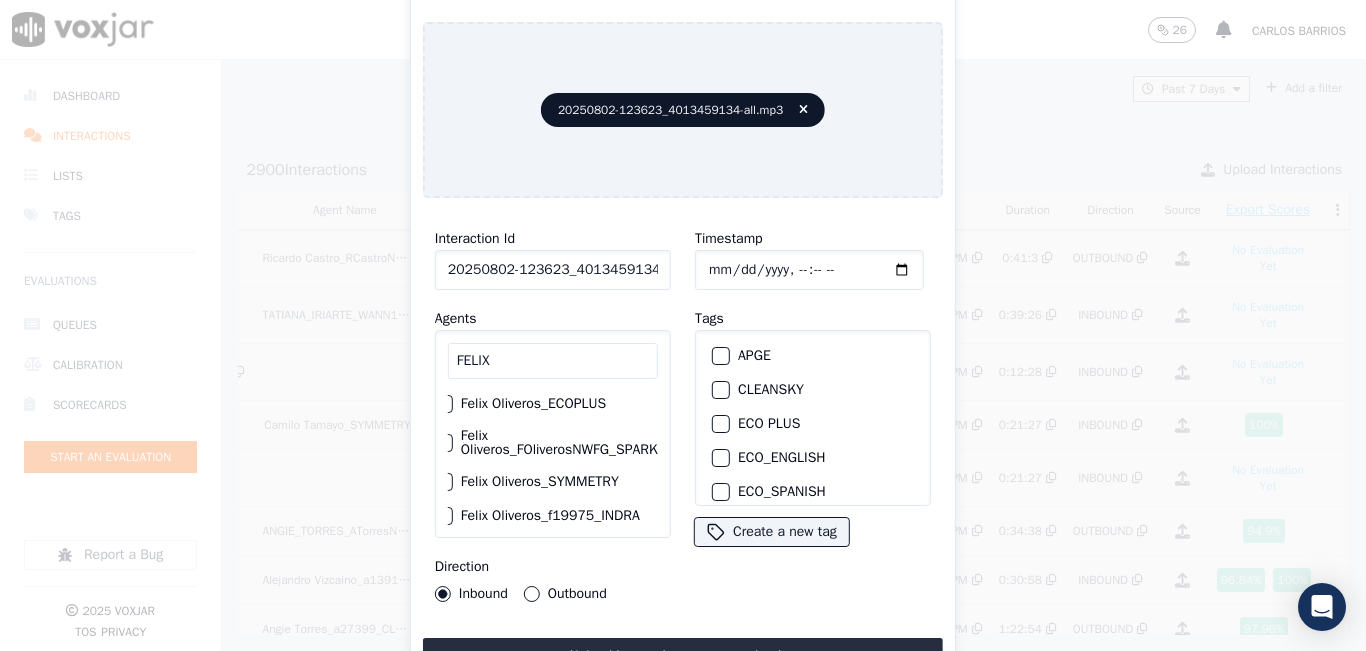 scroll, scrollTop: 0, scrollLeft: 0, axis: both 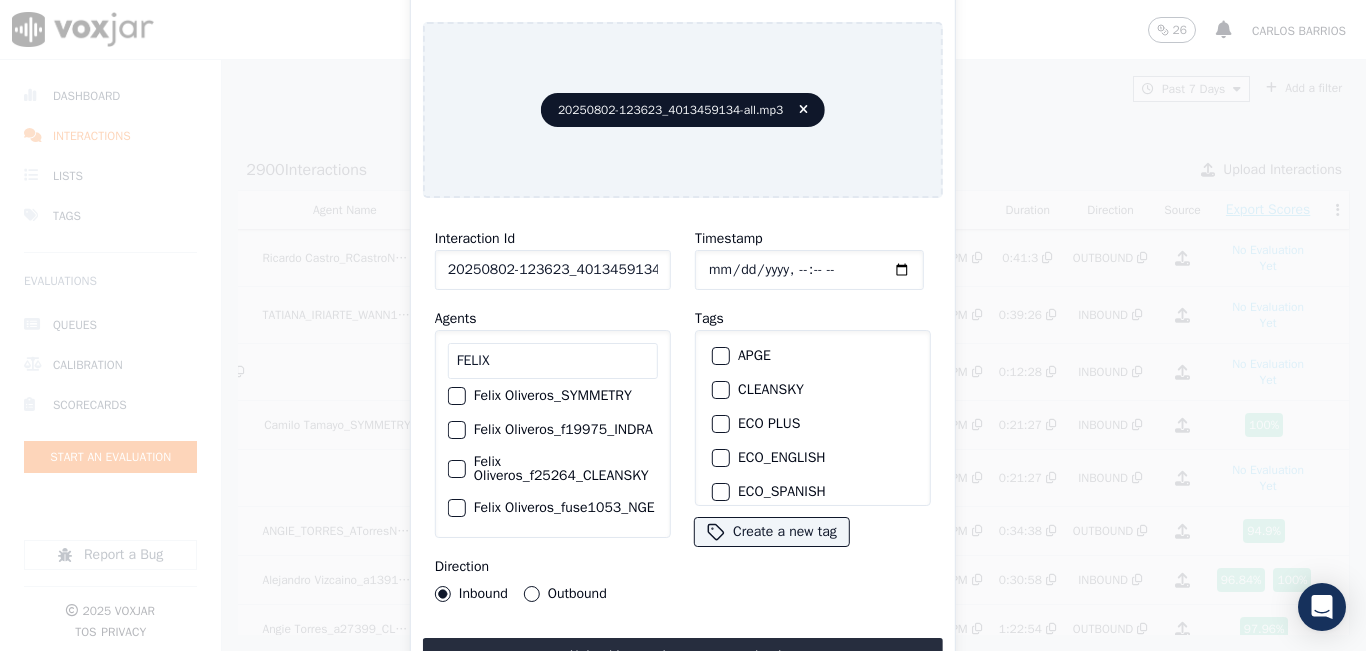 click on "Felix Oliveros_fuse1053_NGE" at bounding box center [553, 508] 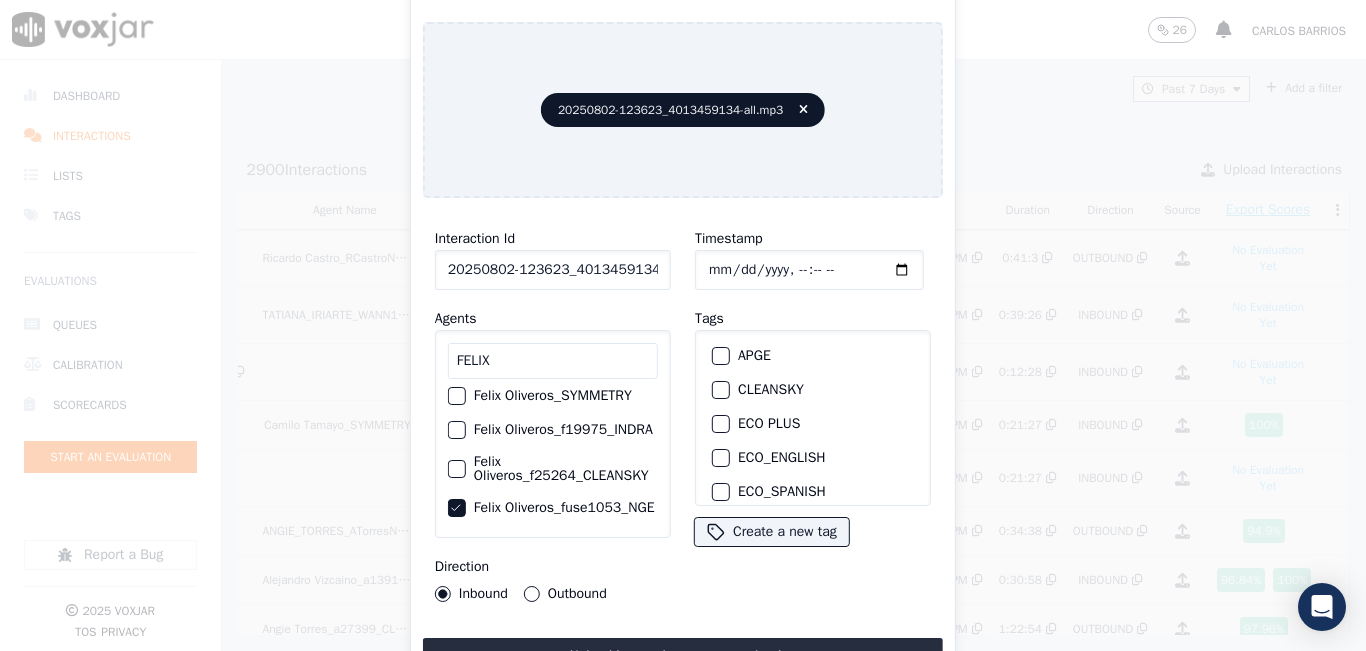 click on "Inbound     Outbound" at bounding box center (521, 594) 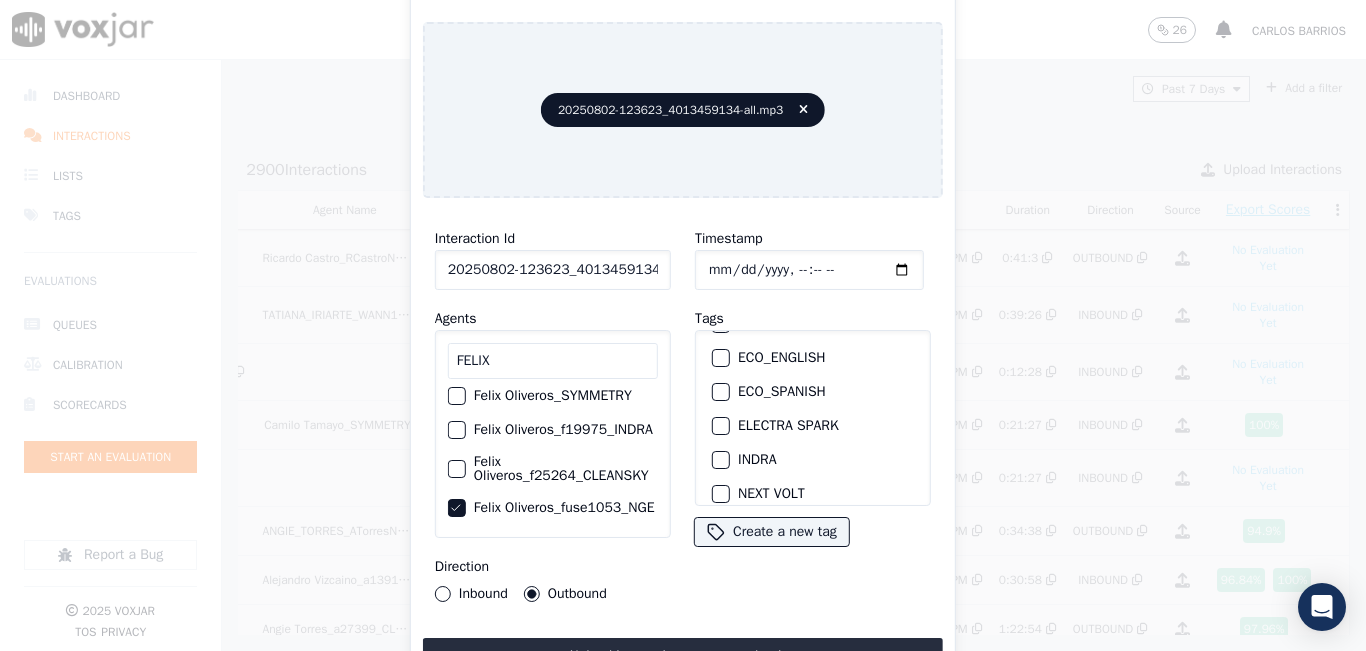 scroll, scrollTop: 200, scrollLeft: 0, axis: vertical 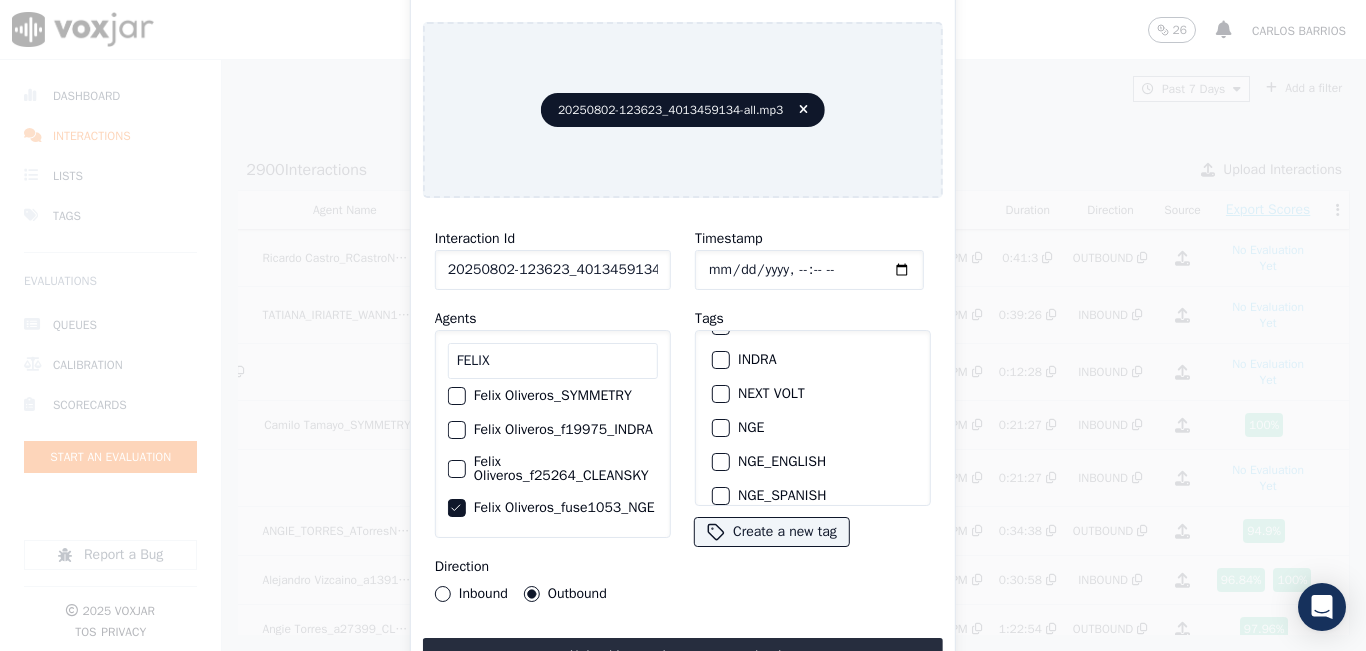 click at bounding box center [720, 428] 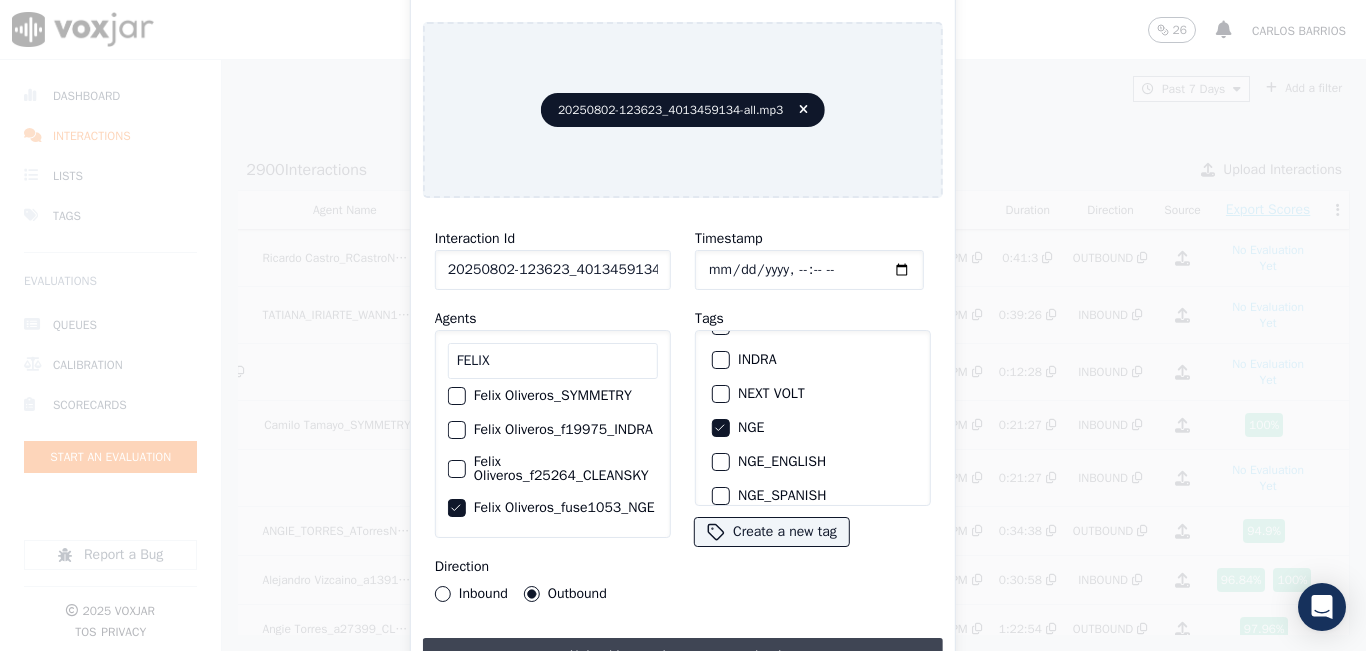 click on "Upload interaction to start evaluation" at bounding box center [683, 656] 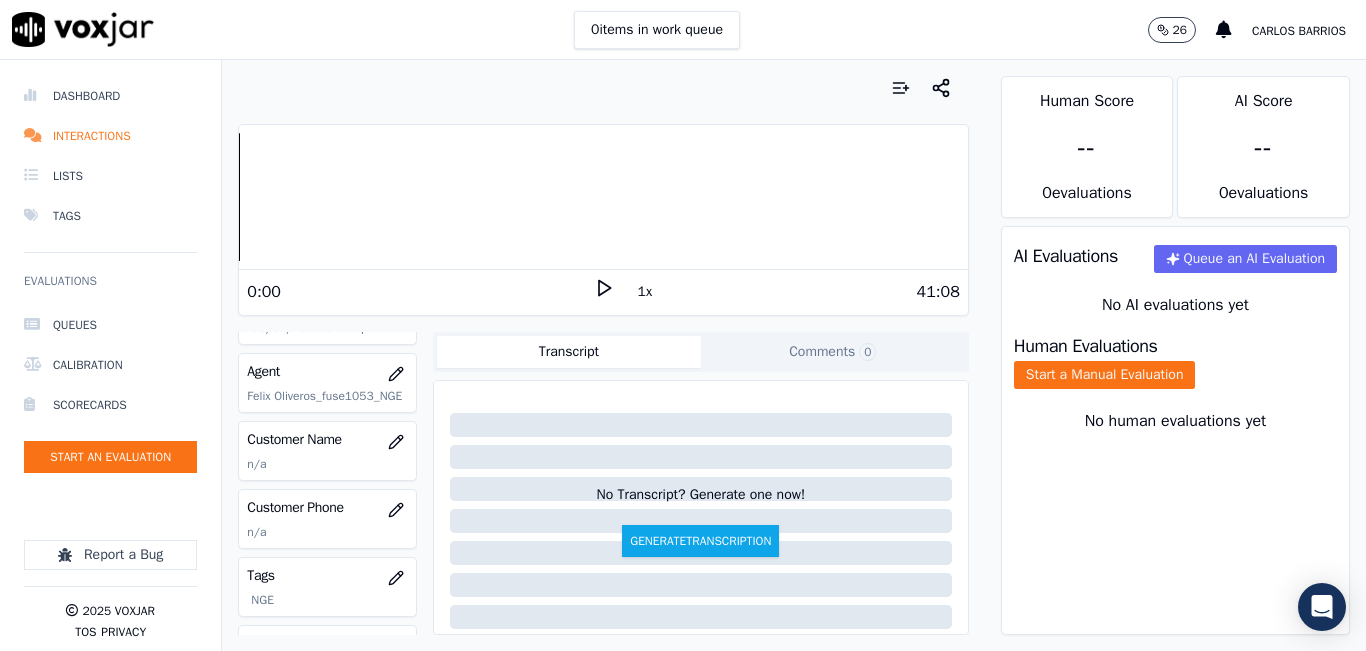 scroll, scrollTop: 200, scrollLeft: 0, axis: vertical 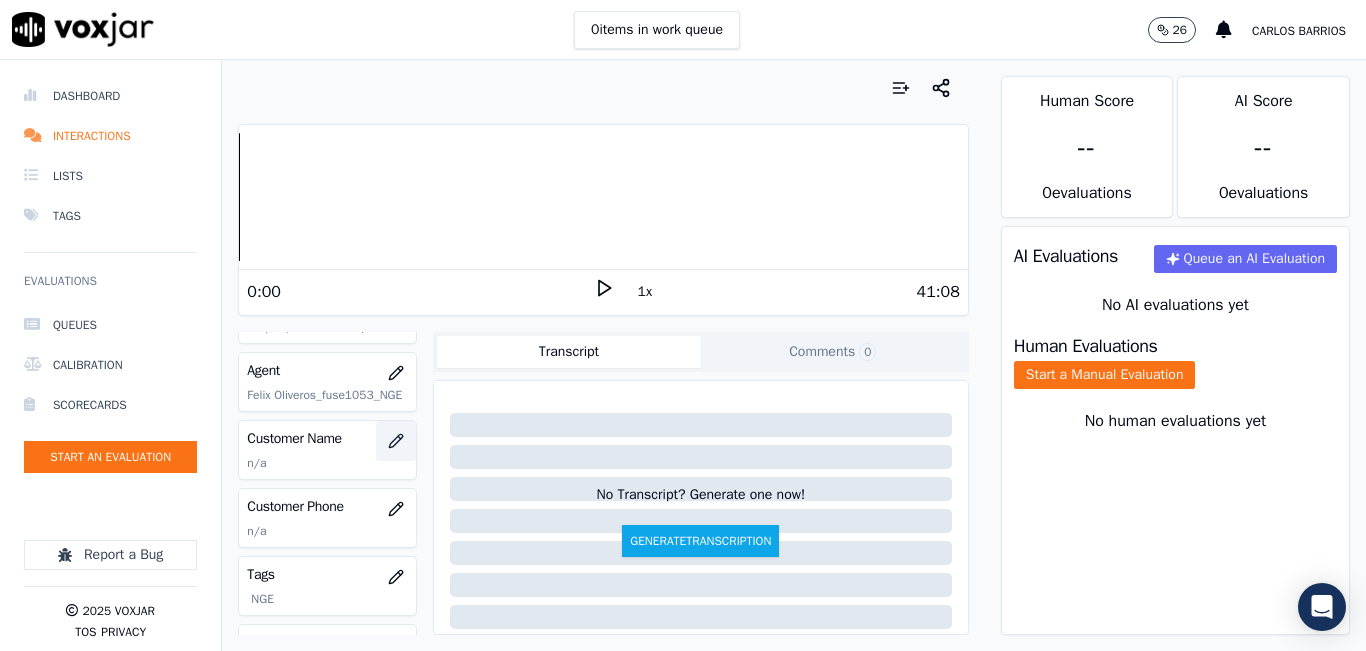 click at bounding box center [396, 441] 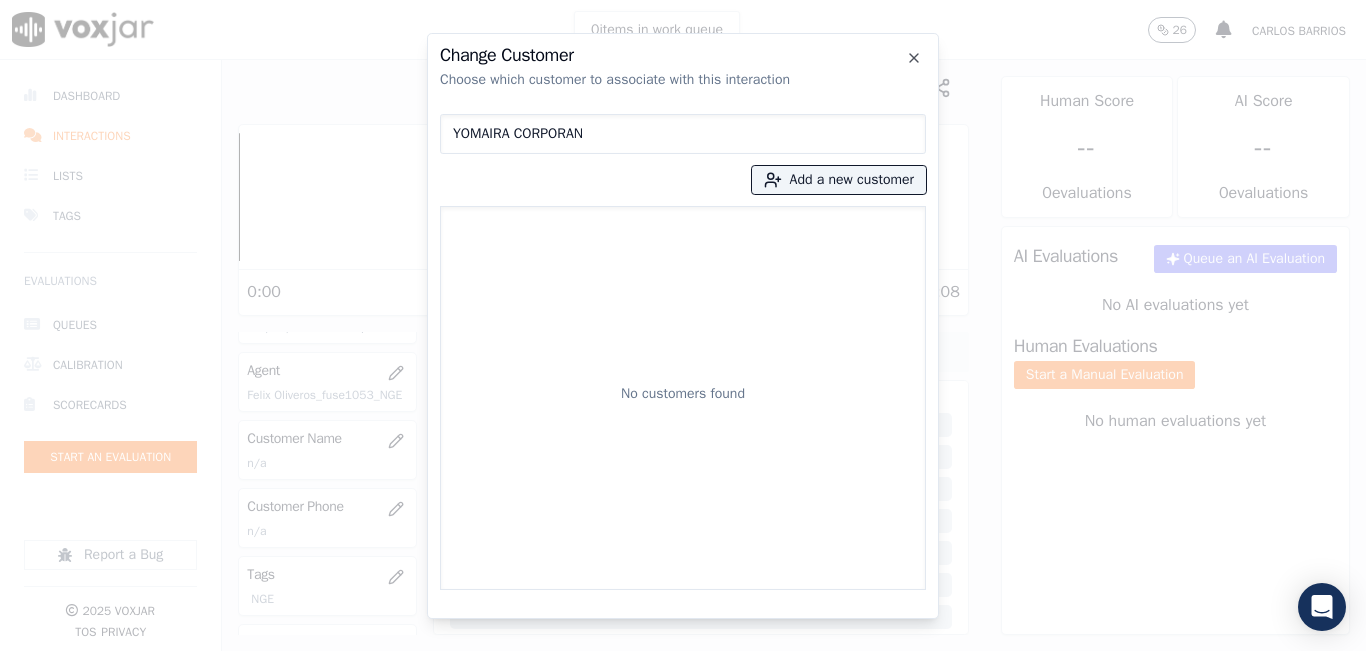 type on "YOMAIRA CORPORAN" 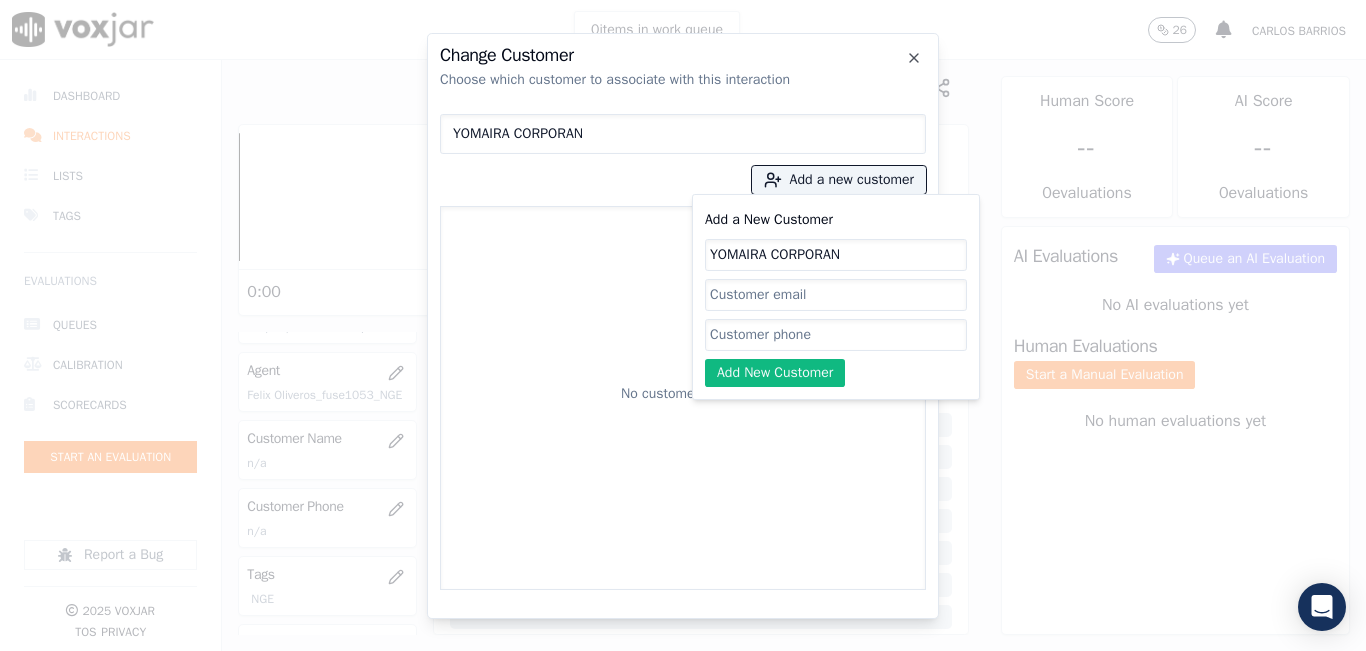 type on "YOMAIRA CORPORAN" 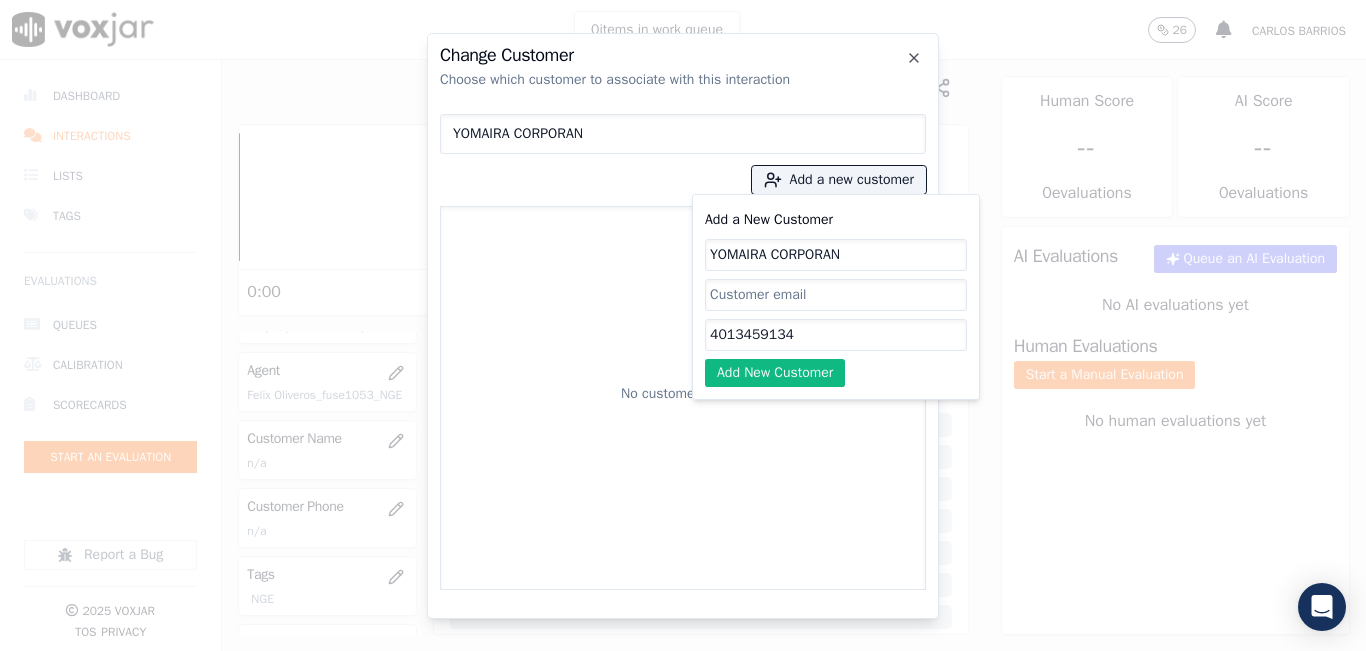 type on "4013459134" 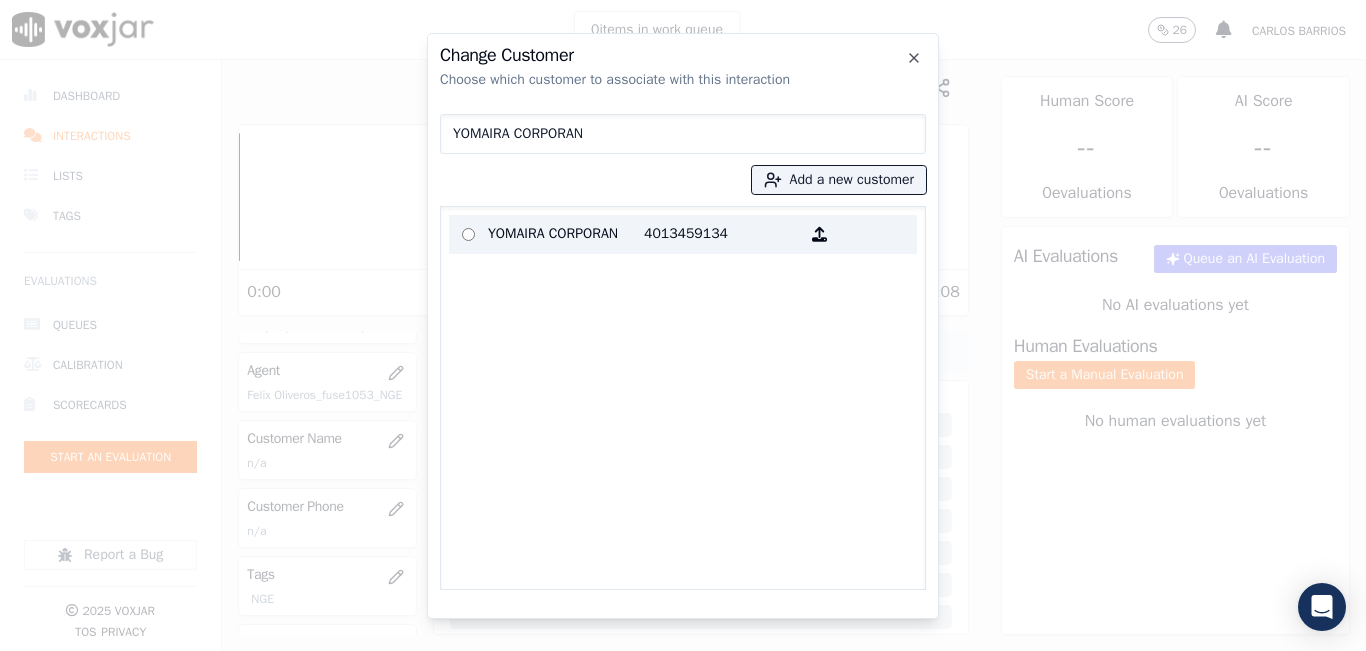 click on "YOMAIRA CORPORAN" at bounding box center (566, 234) 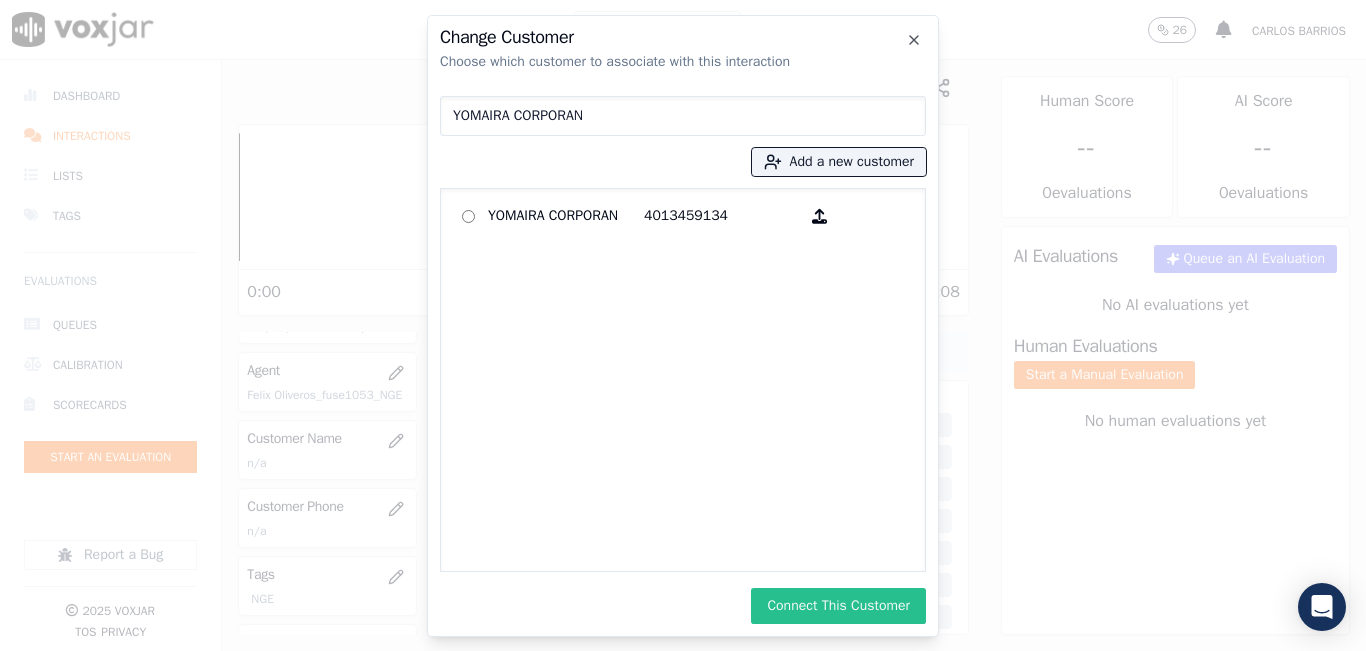 click on "Connect This Customer" at bounding box center (838, 606) 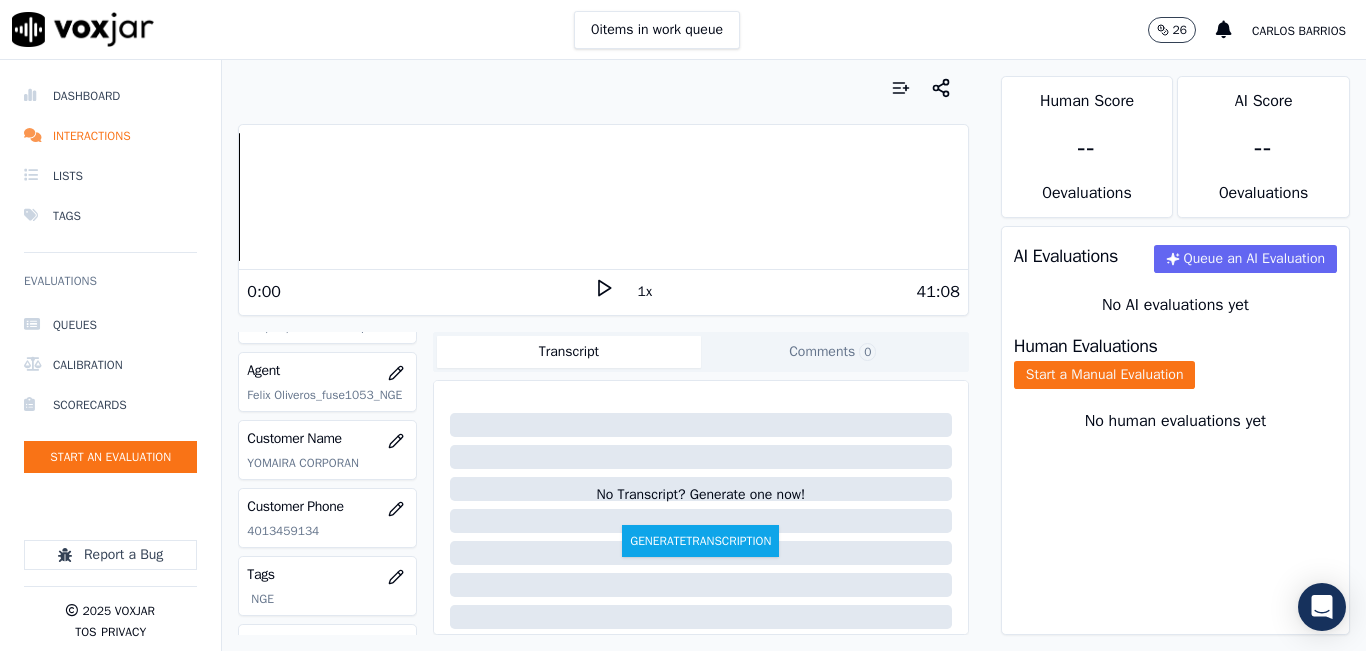click on "0  items in work queue     26         carlos barrios" at bounding box center (683, 30) 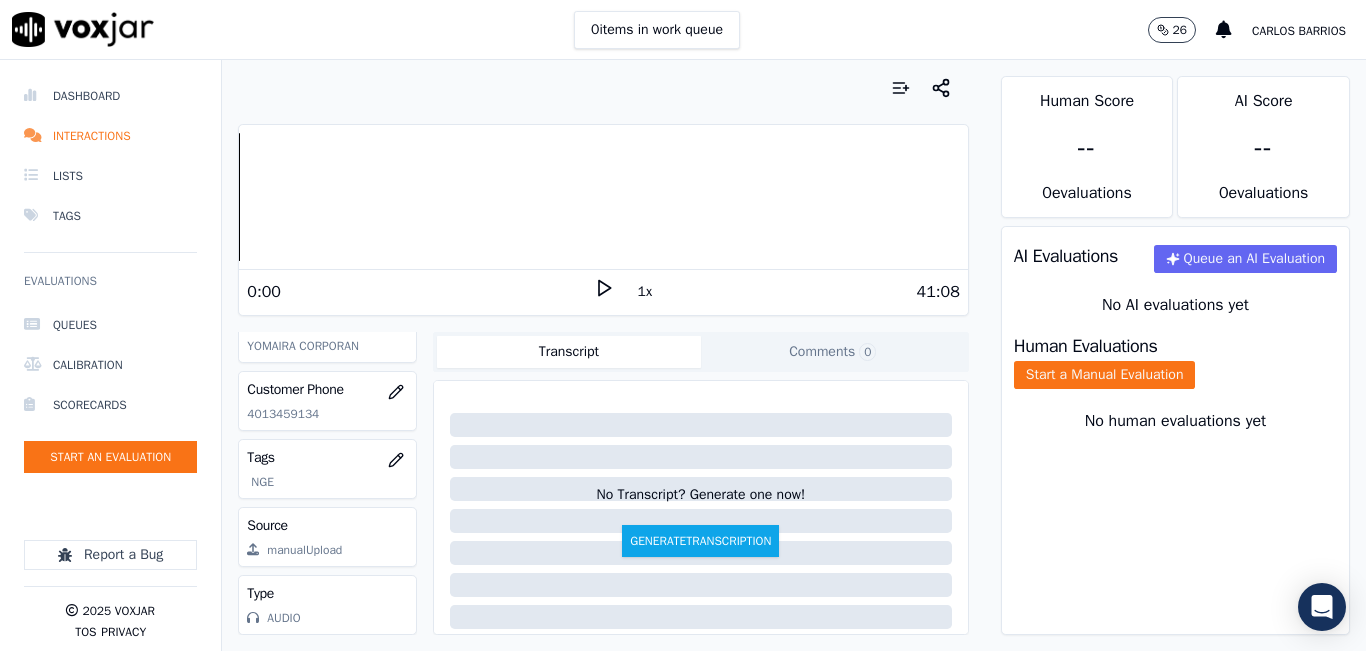 scroll, scrollTop: 278, scrollLeft: 0, axis: vertical 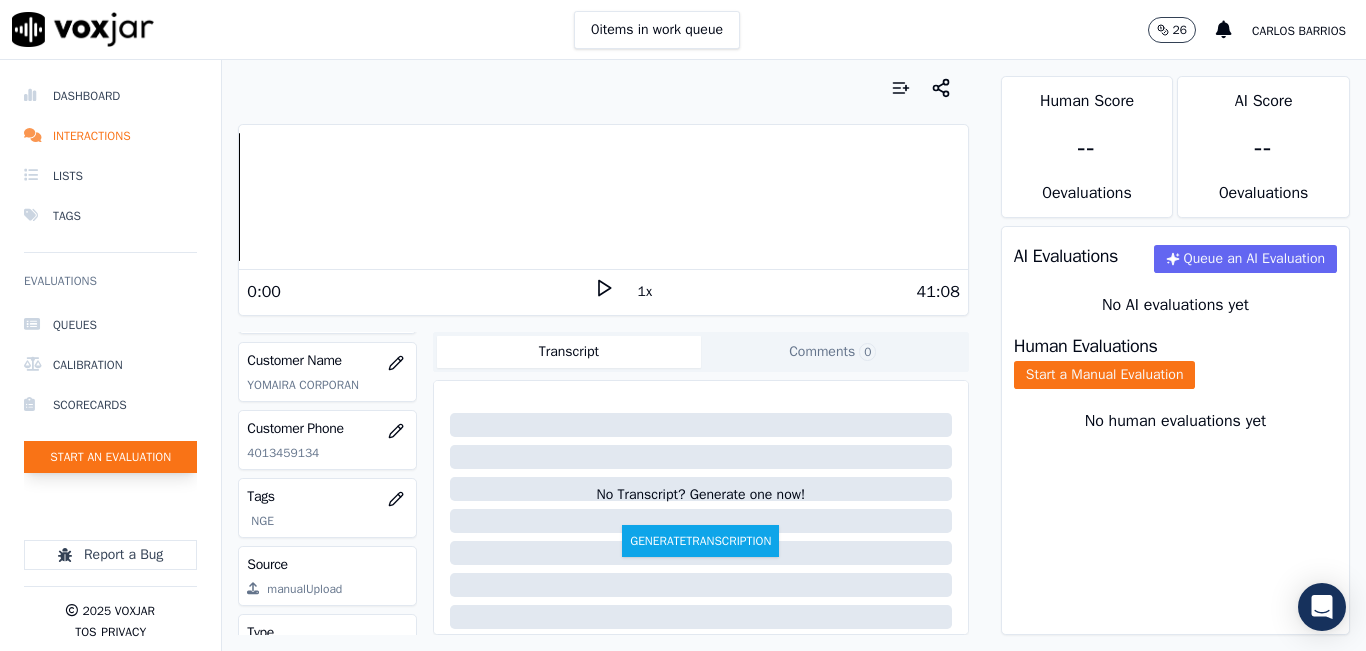 click on "Start an Evaluation" 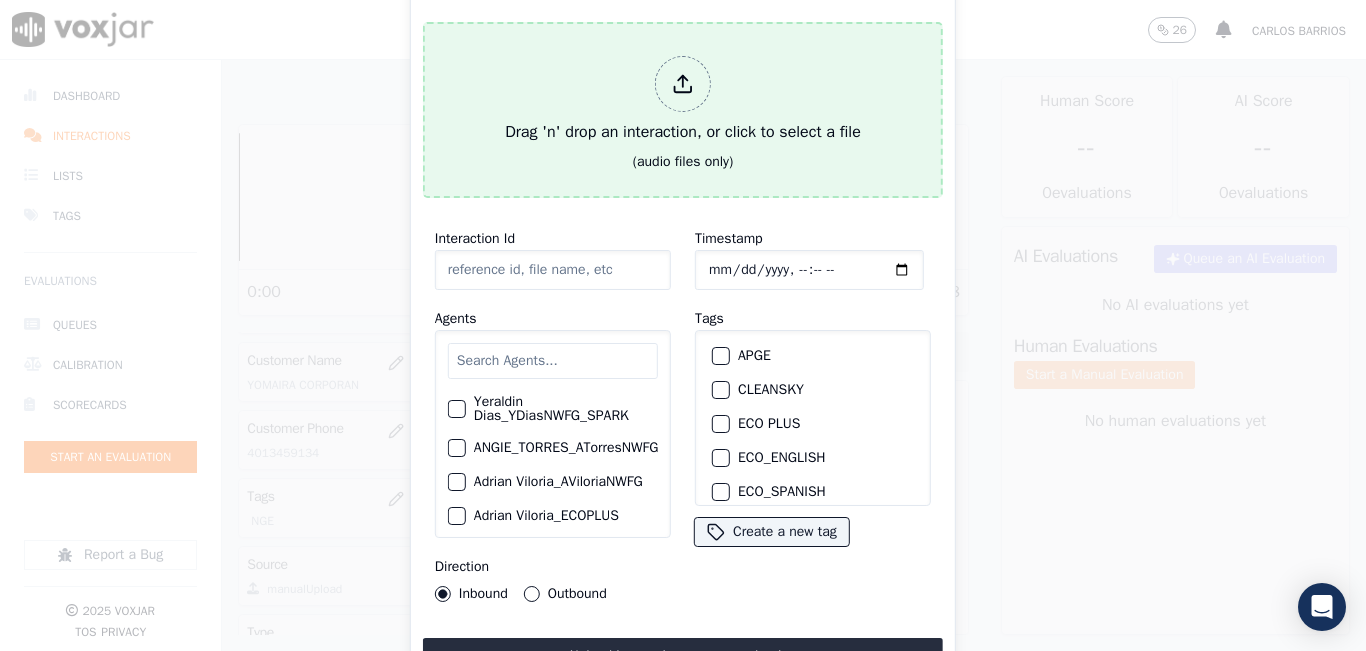 click on "Drag 'n' drop an interaction, or click to select a file" at bounding box center (683, 100) 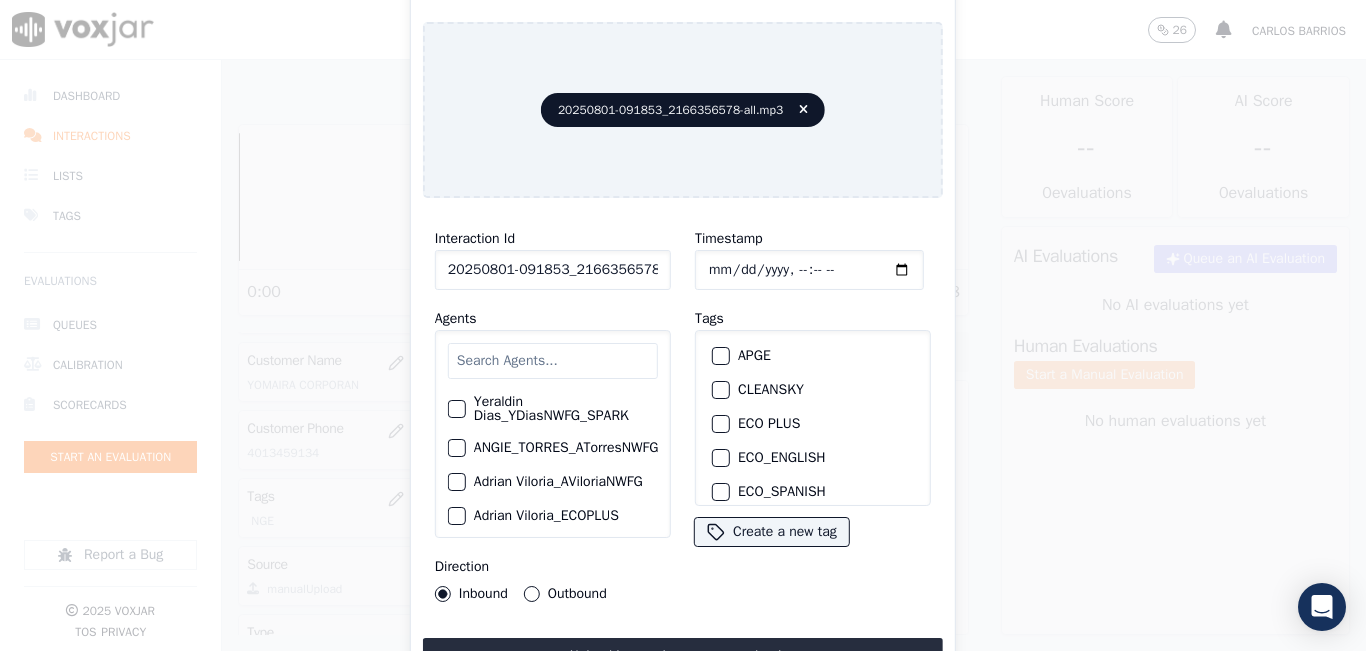 click at bounding box center [553, 361] 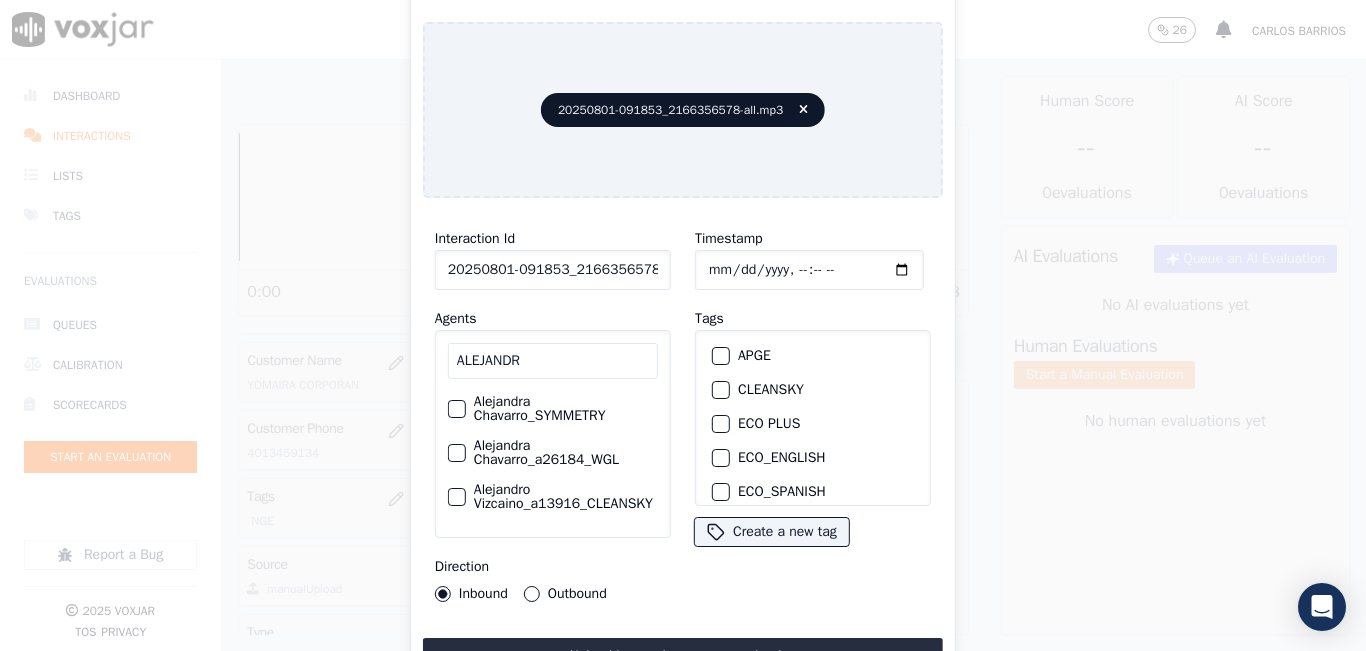 click on "Alejandro Vizcaino_a13916_CLEANSKY" 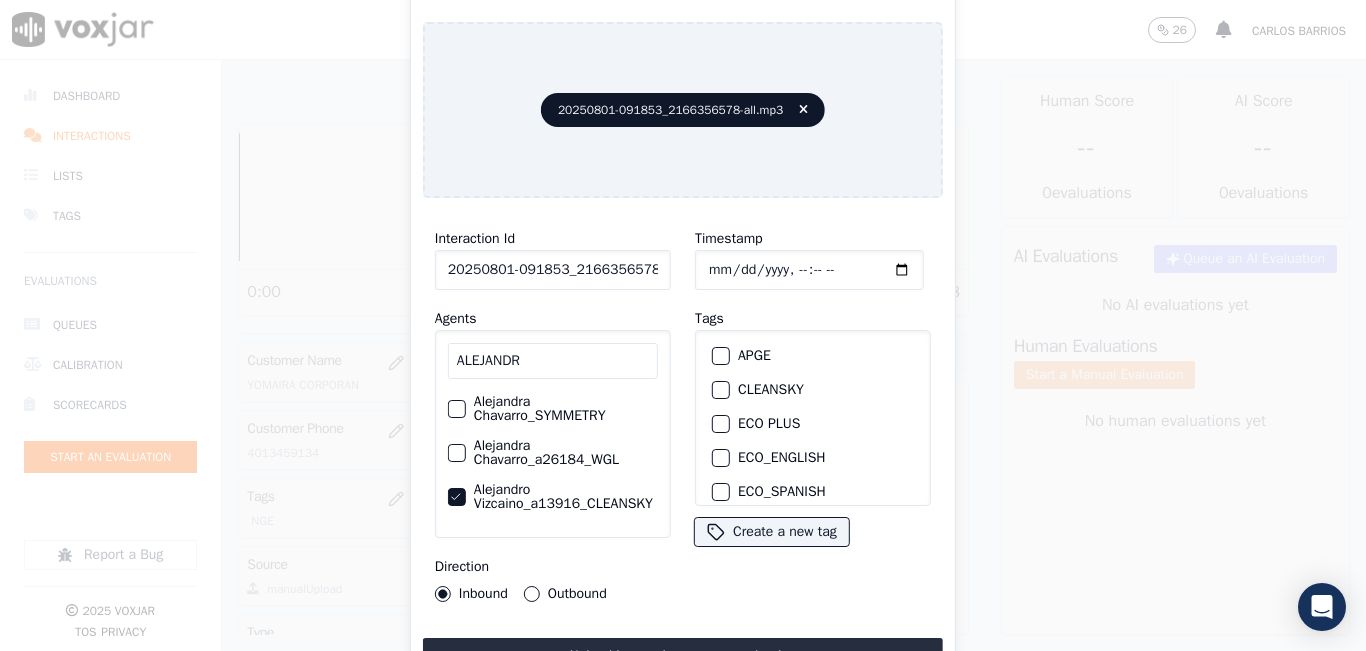 click on "ALEJANDR     Alejandra Chavarro_SYMMETRY     Alejandra Chavarro_a26184_WGL     Alejandro Vizcaino_a13916_CLEANSKY     Alejandro Vizcaino­_NW2906_CLEANSKY" 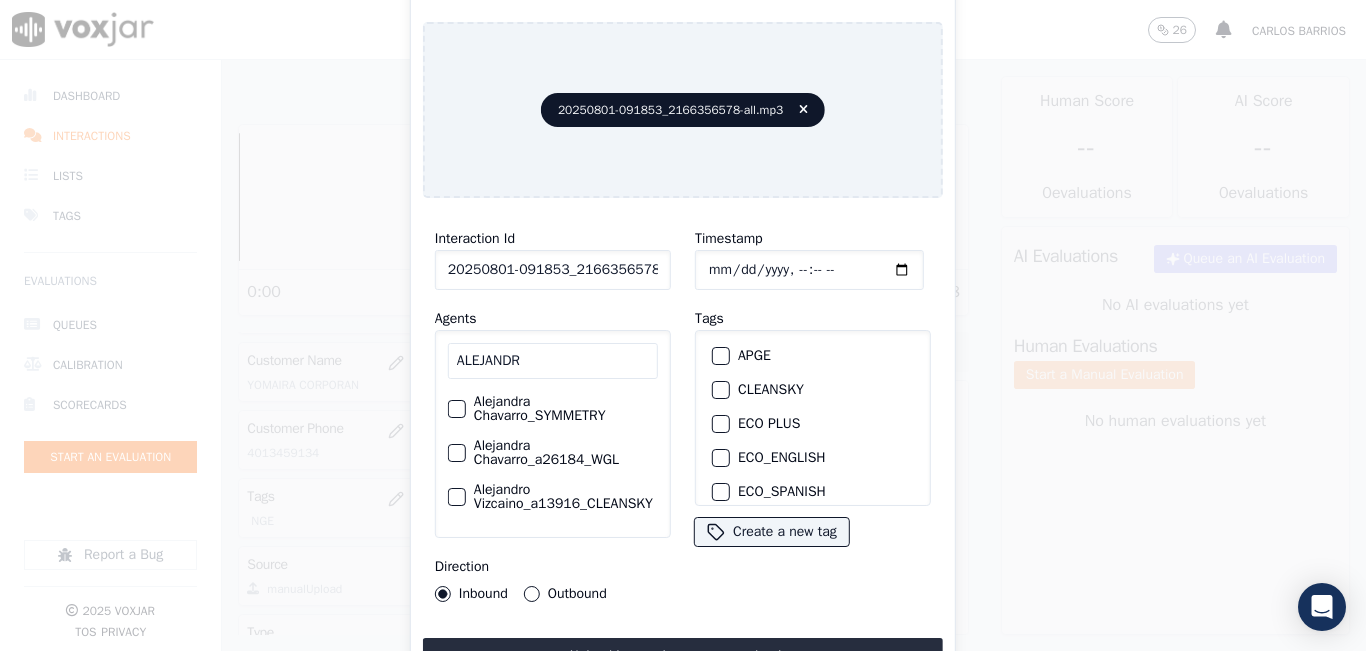 click on "ALEJANDR" at bounding box center (553, 361) 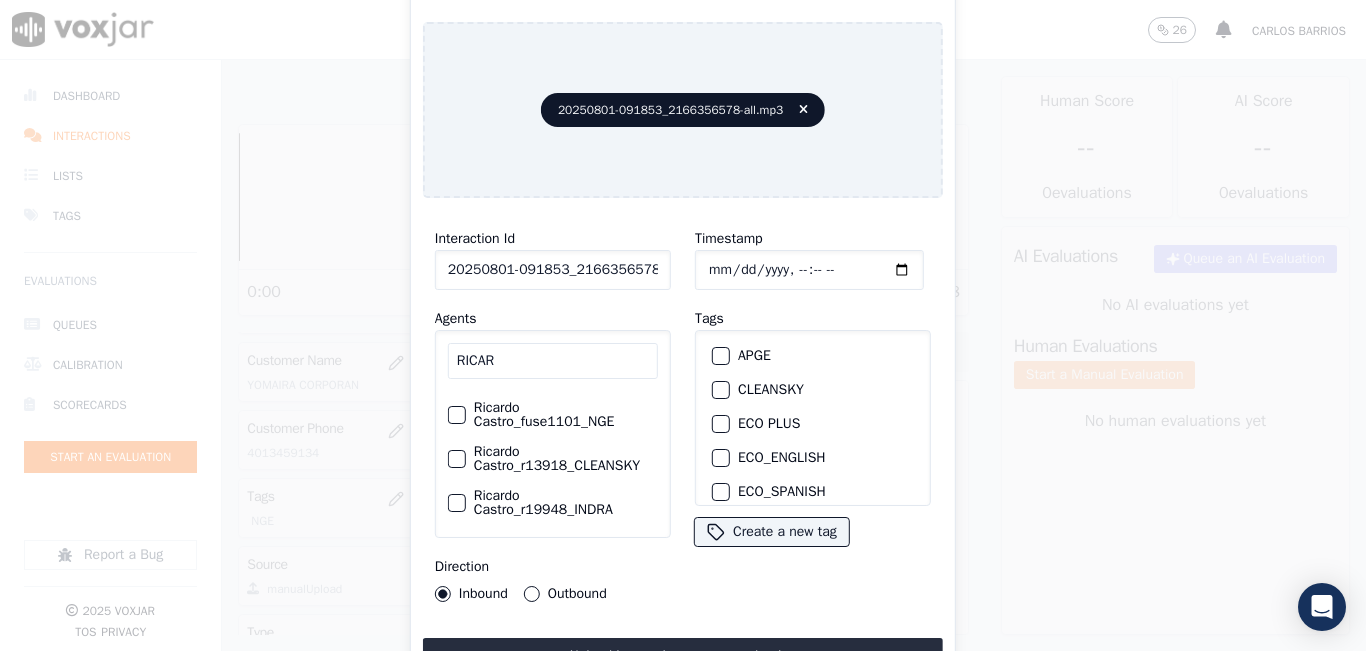 scroll, scrollTop: 117, scrollLeft: 0, axis: vertical 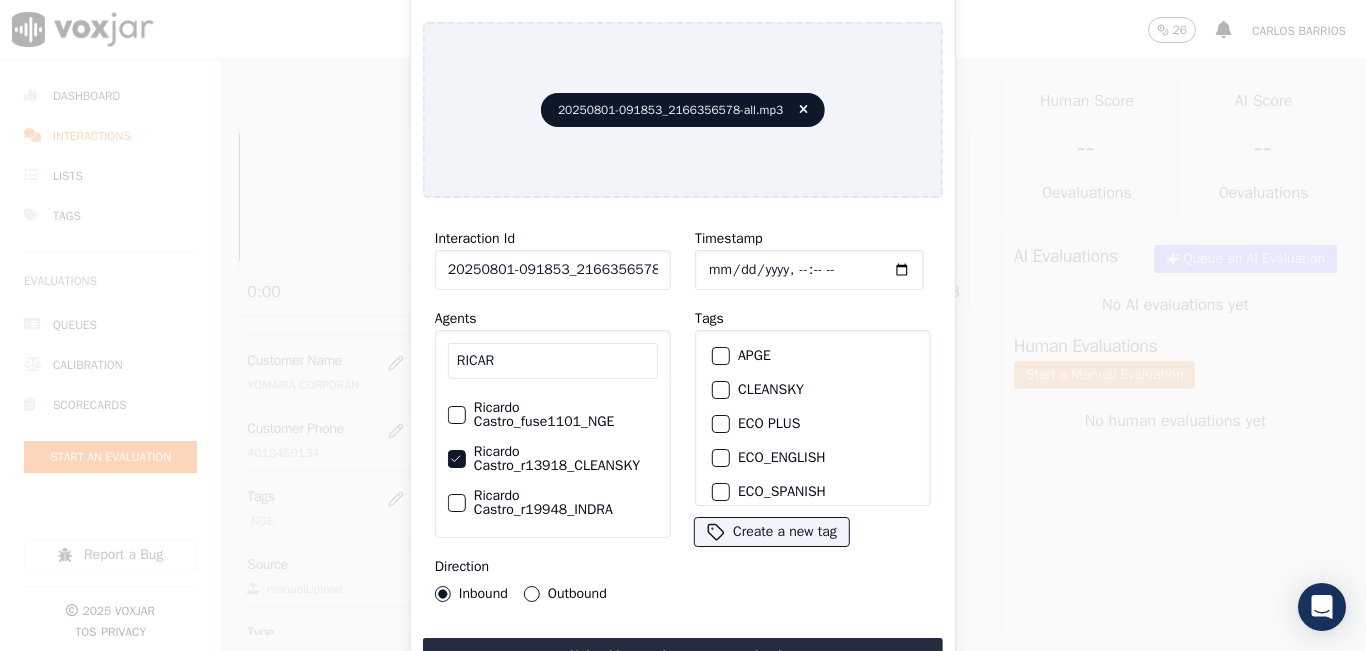 click on "CLEANSKY" at bounding box center [721, 390] 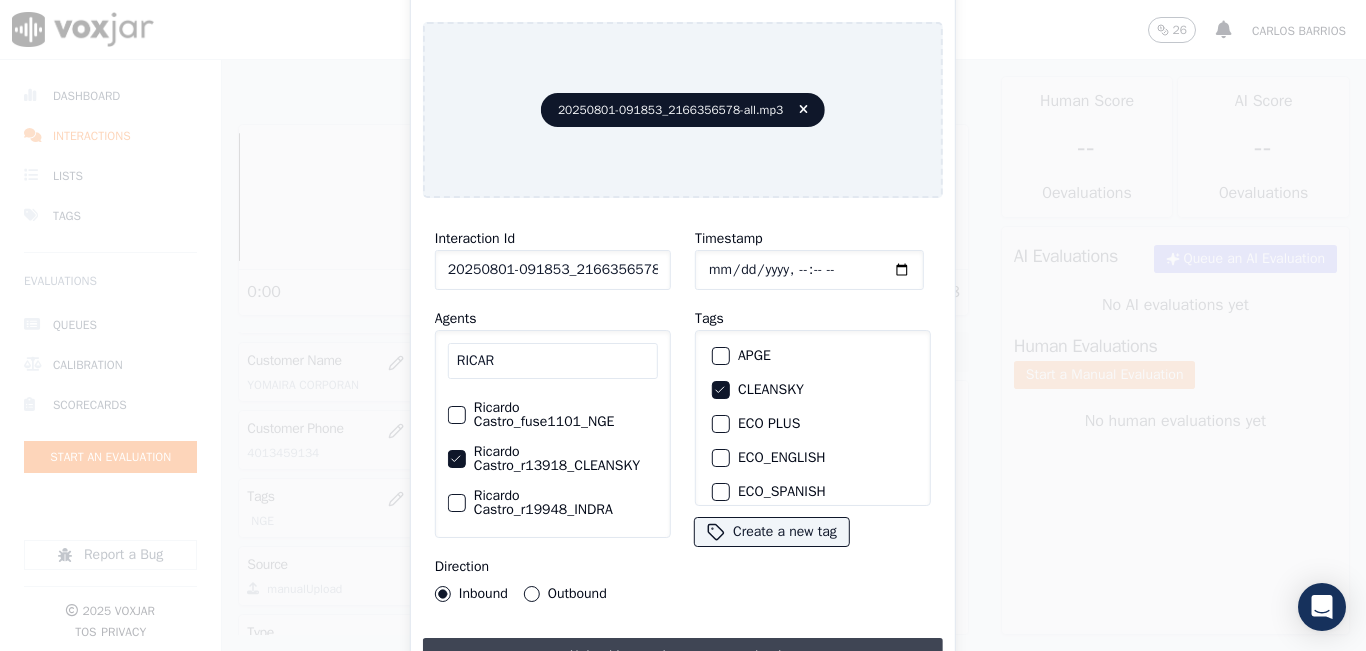 click on "Upload interaction to start evaluation" at bounding box center [683, 656] 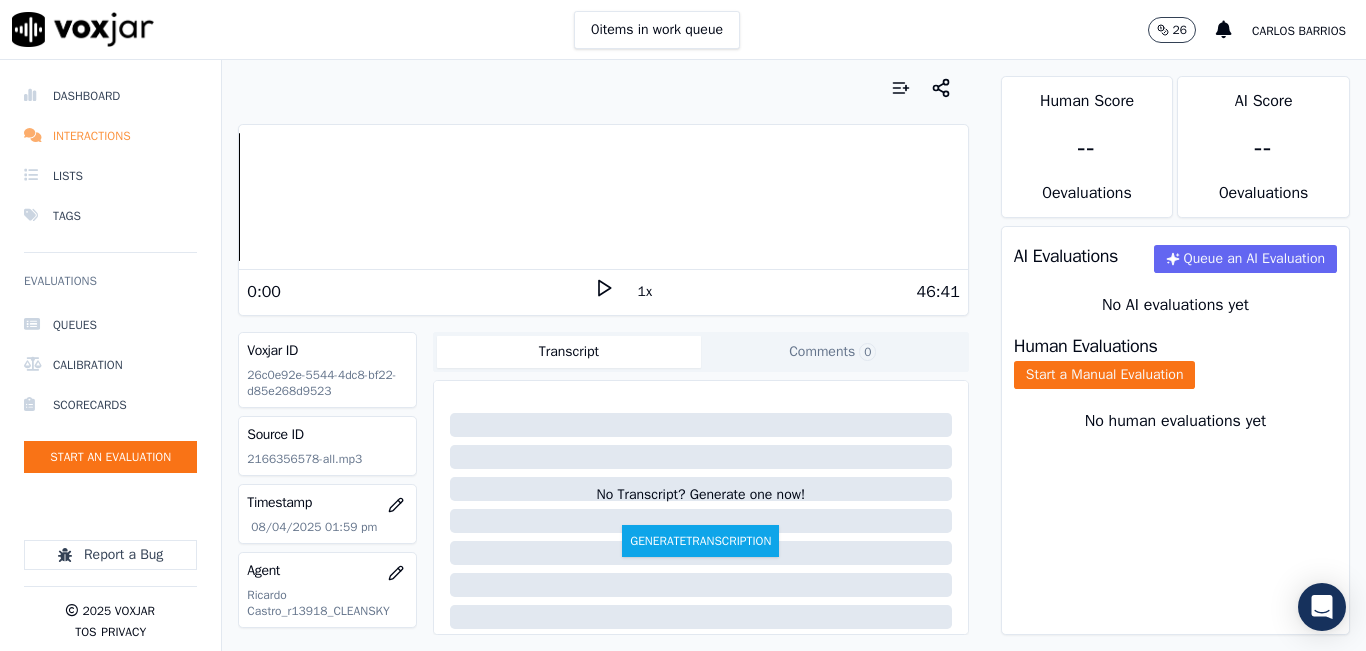 click on "Interactions" at bounding box center (110, 136) 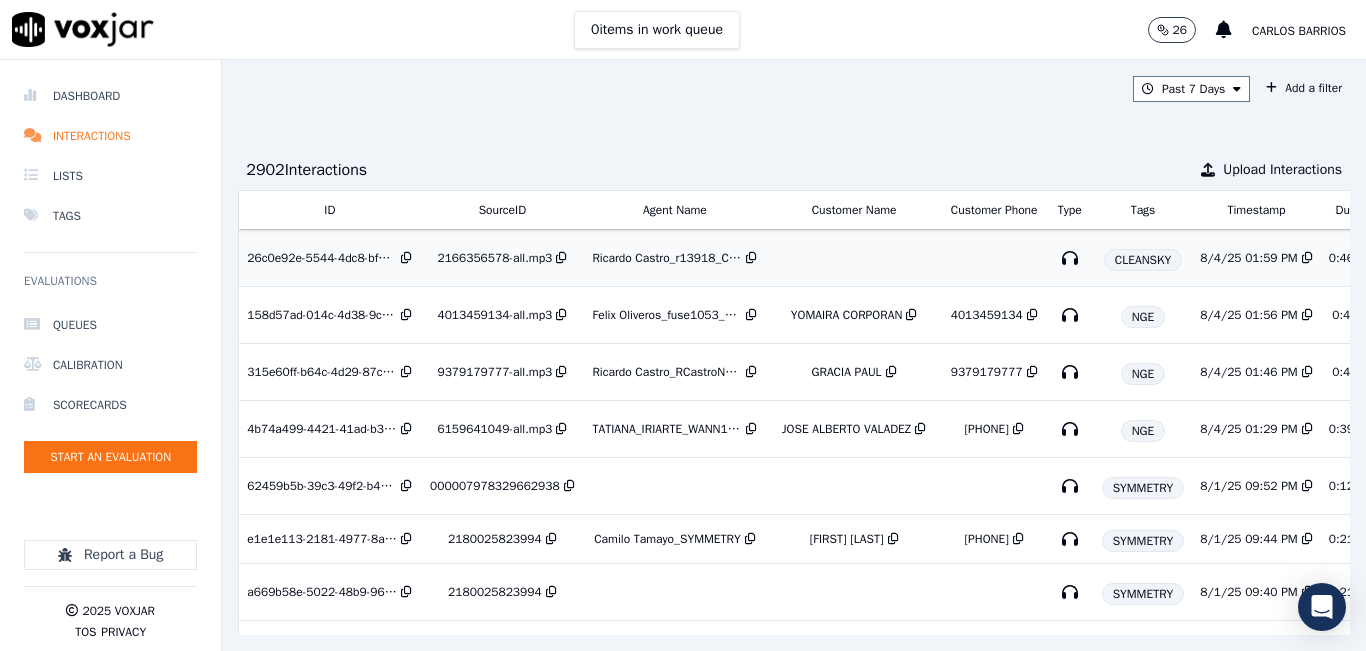 click at bounding box center [853, 258] 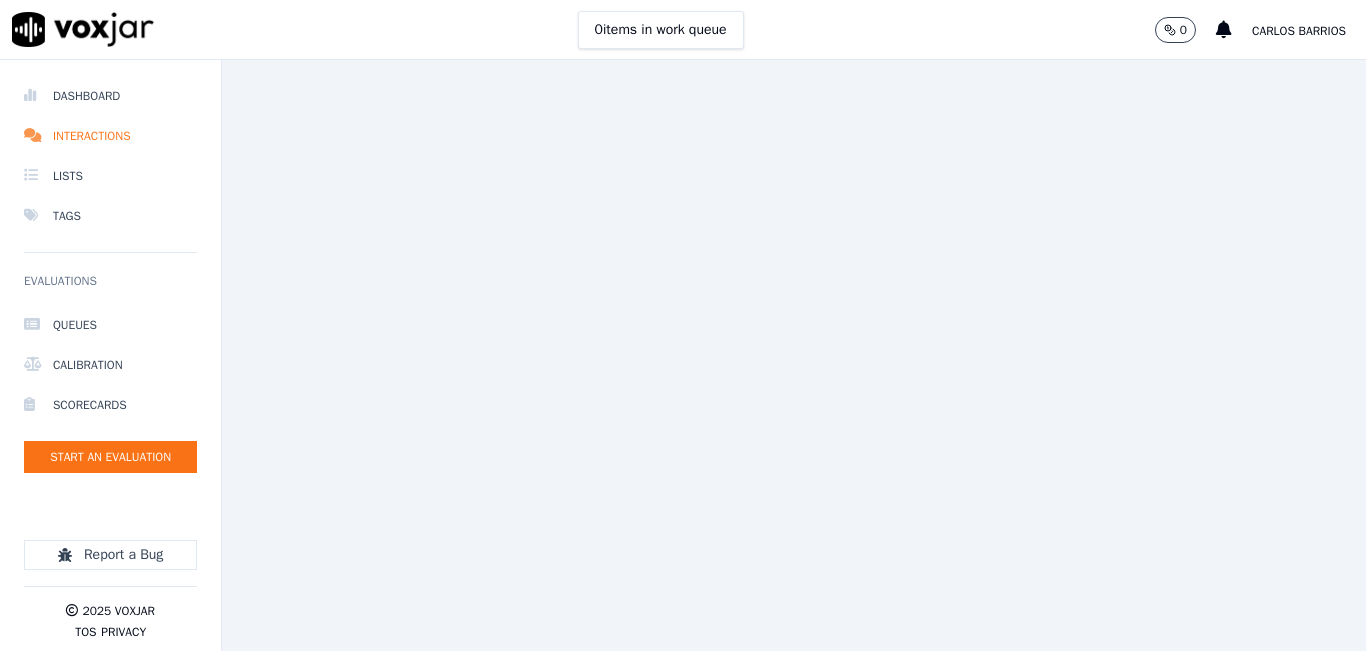 scroll, scrollTop: 0, scrollLeft: 0, axis: both 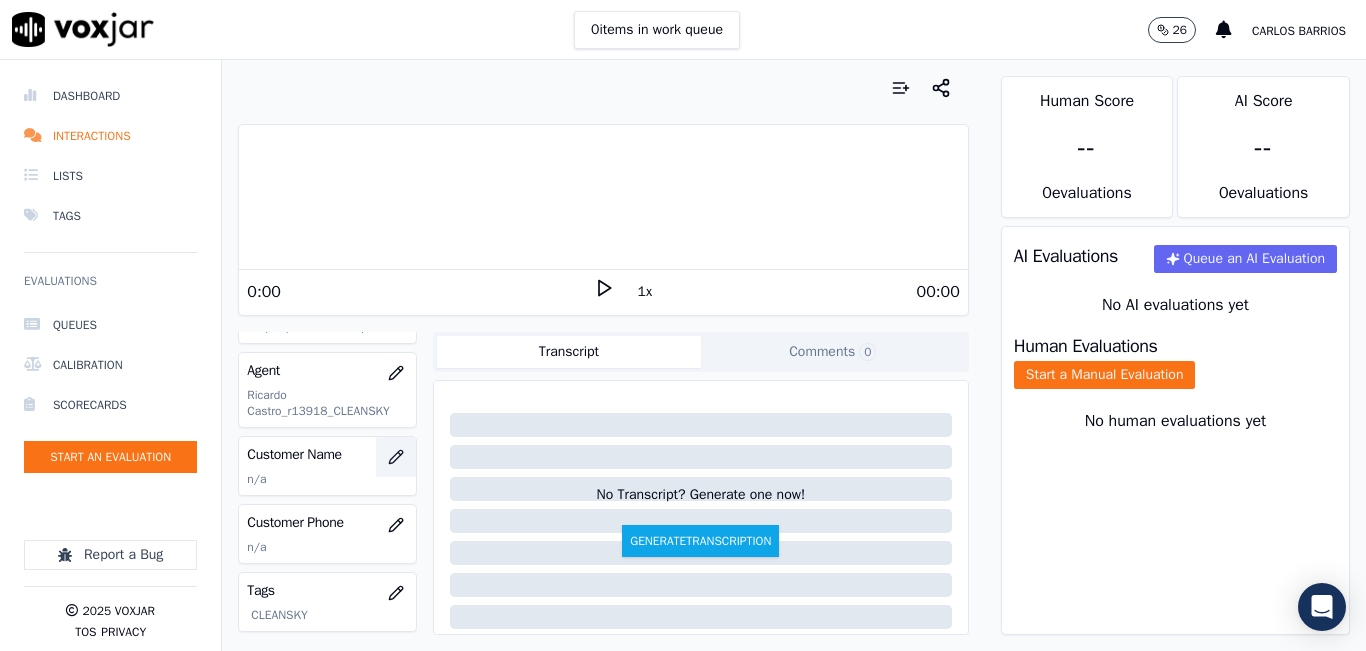 click at bounding box center [396, 457] 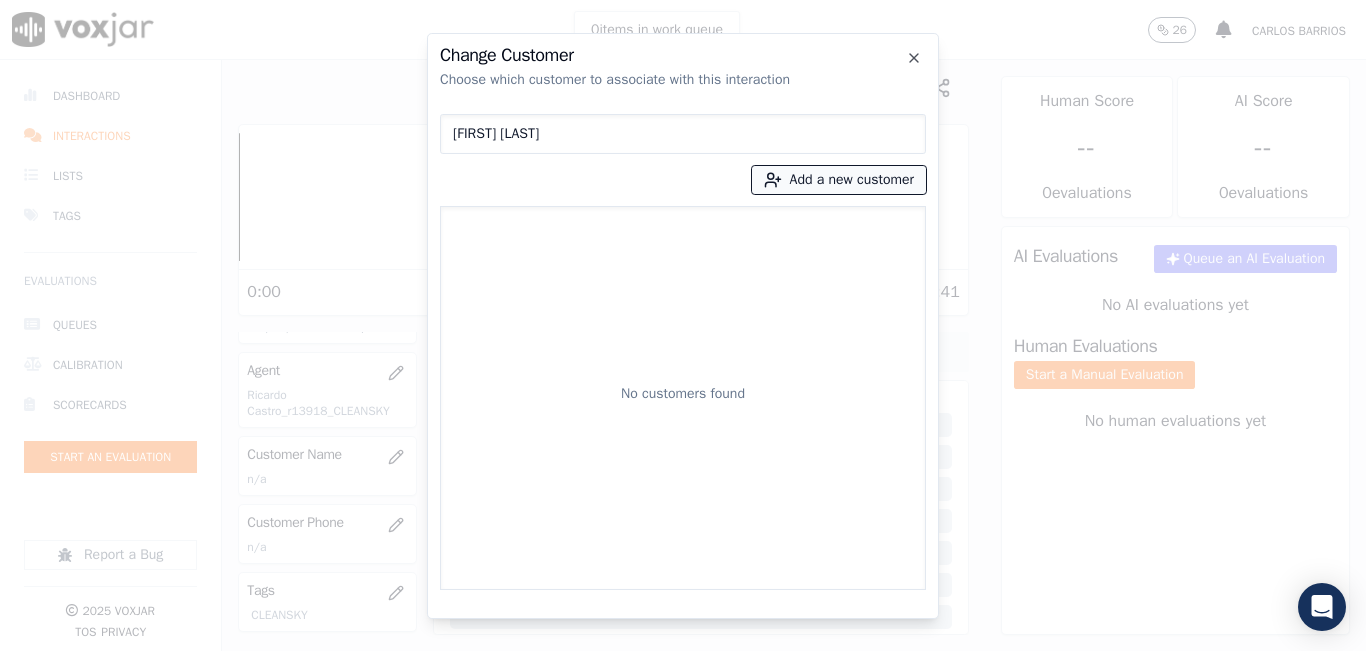 type on "[FIRST] [LAST]" 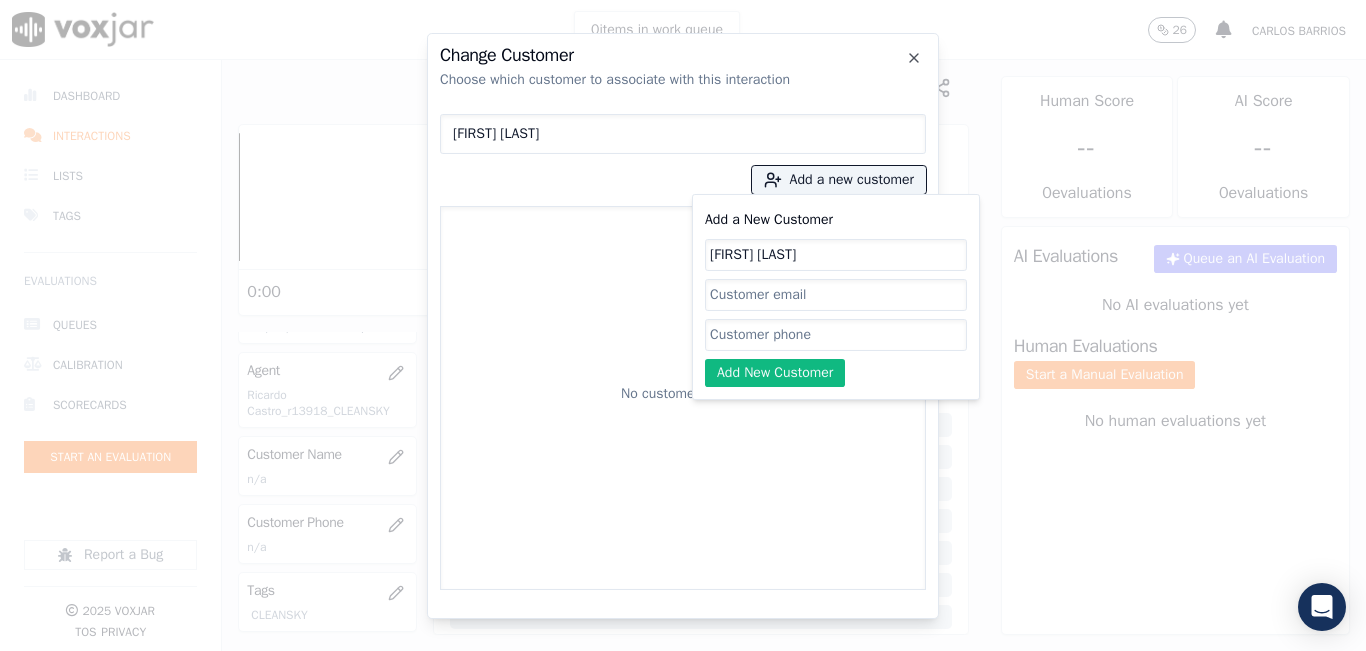 type on "[FIRST] [LAST]" 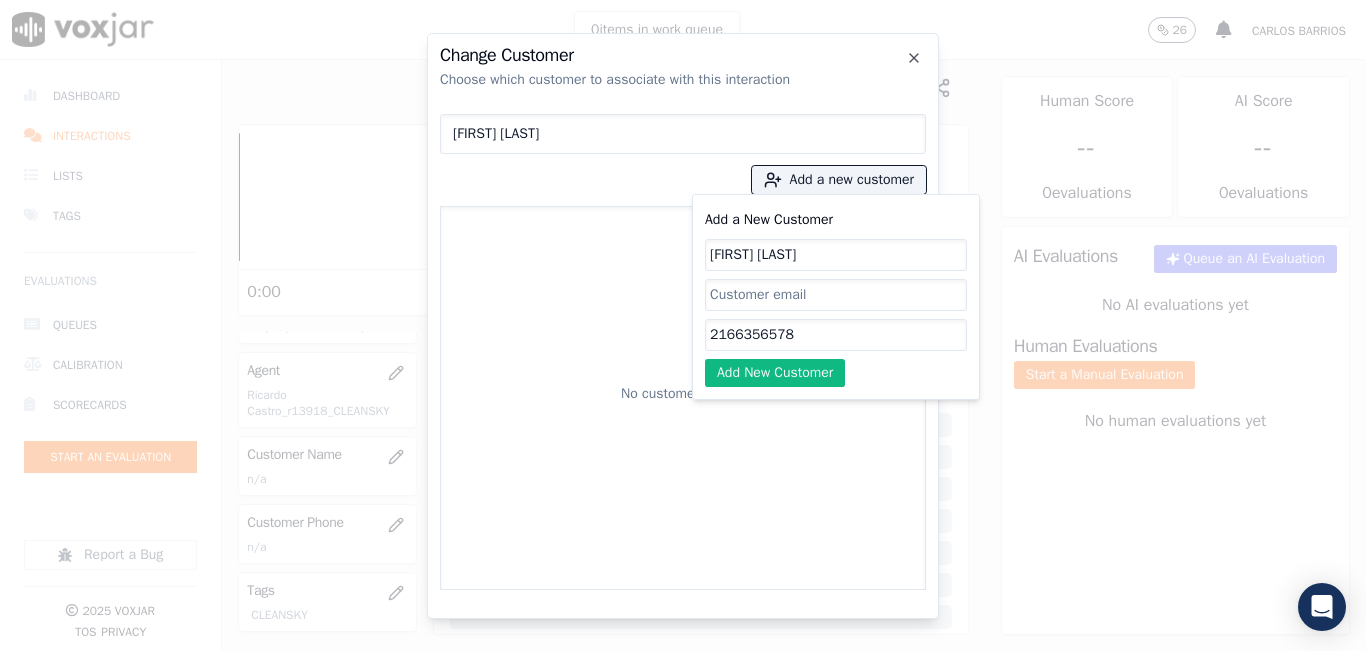 type on "2166356578" 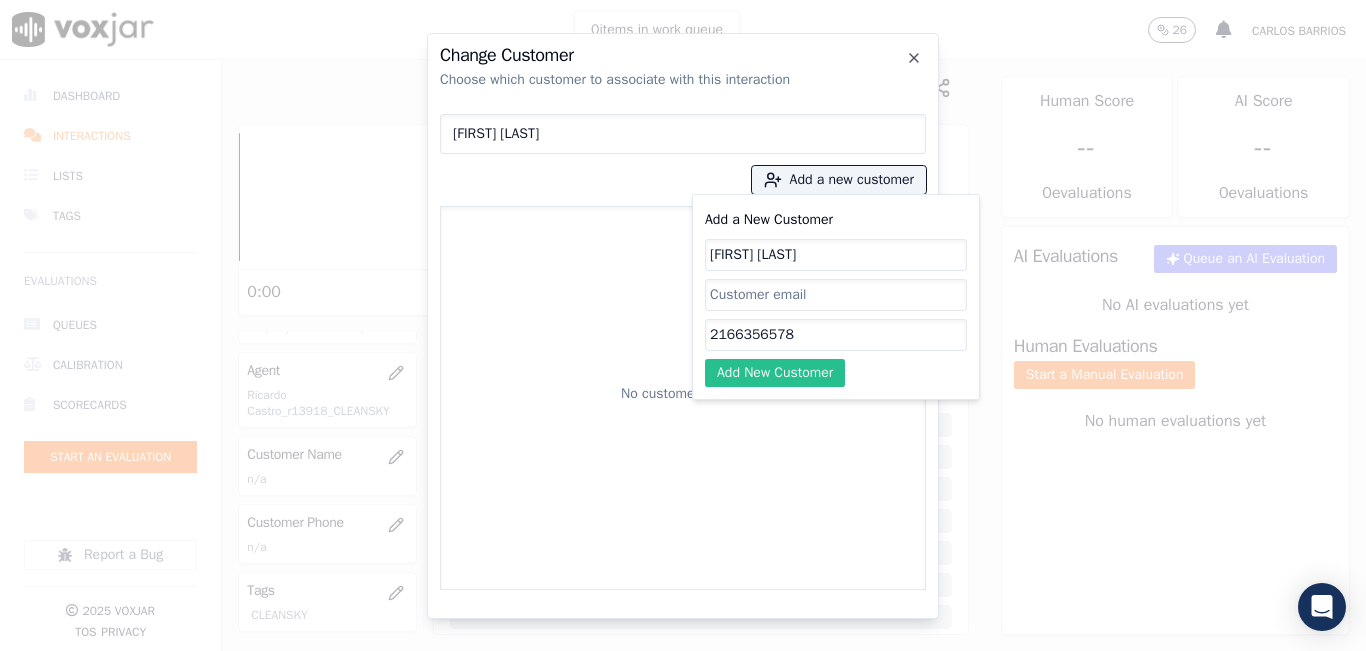 click on "Add New Customer" 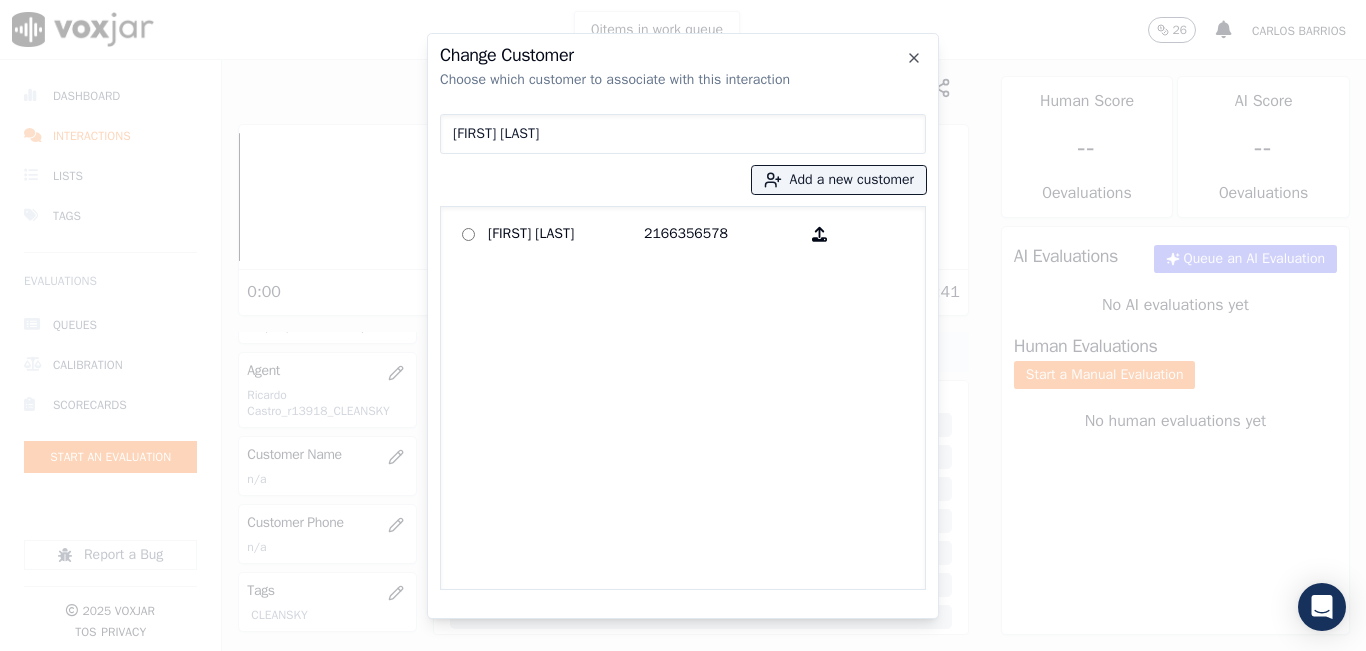 click on "Change Customer" at bounding box center (683, 55) 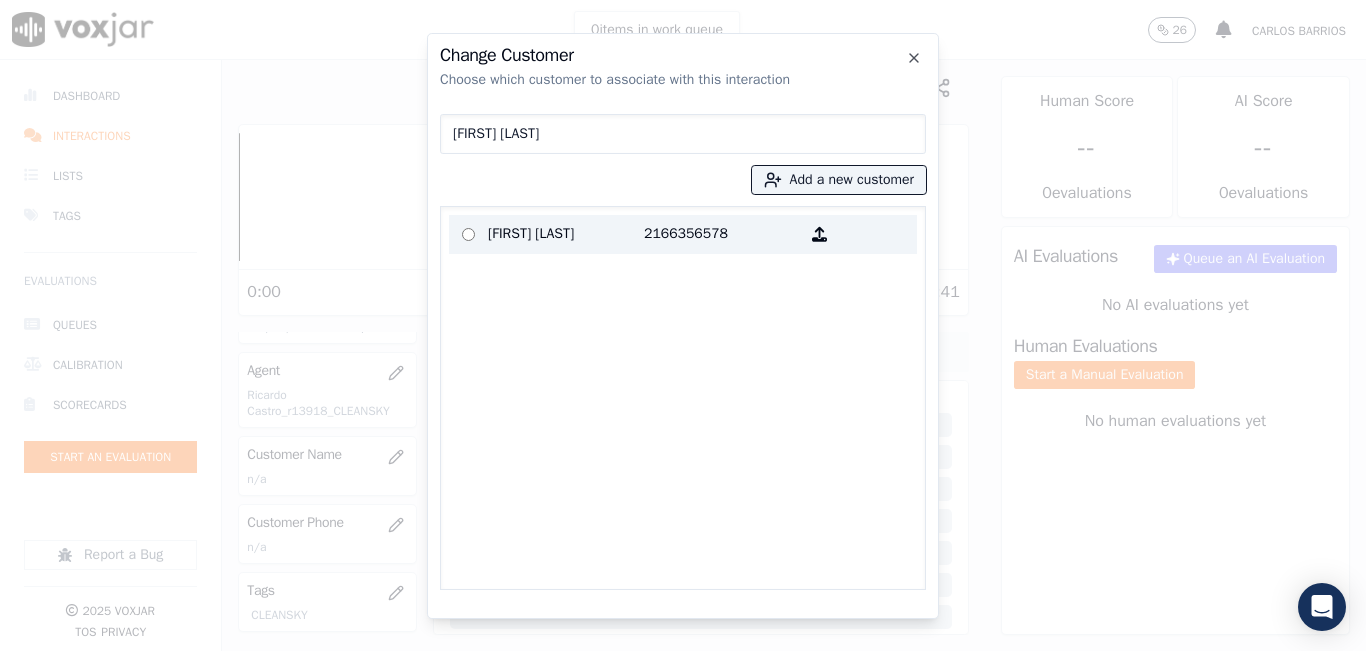 click on "2166356578" at bounding box center (722, 234) 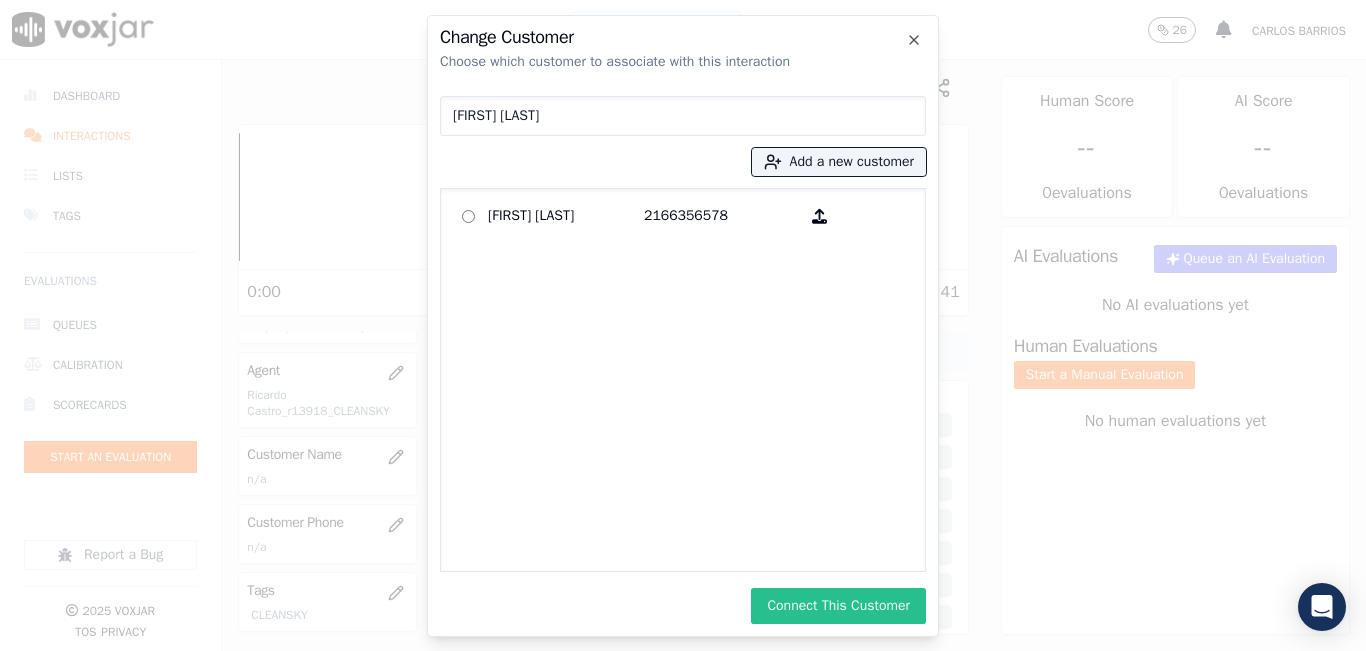 click on "Connect This Customer" at bounding box center [838, 606] 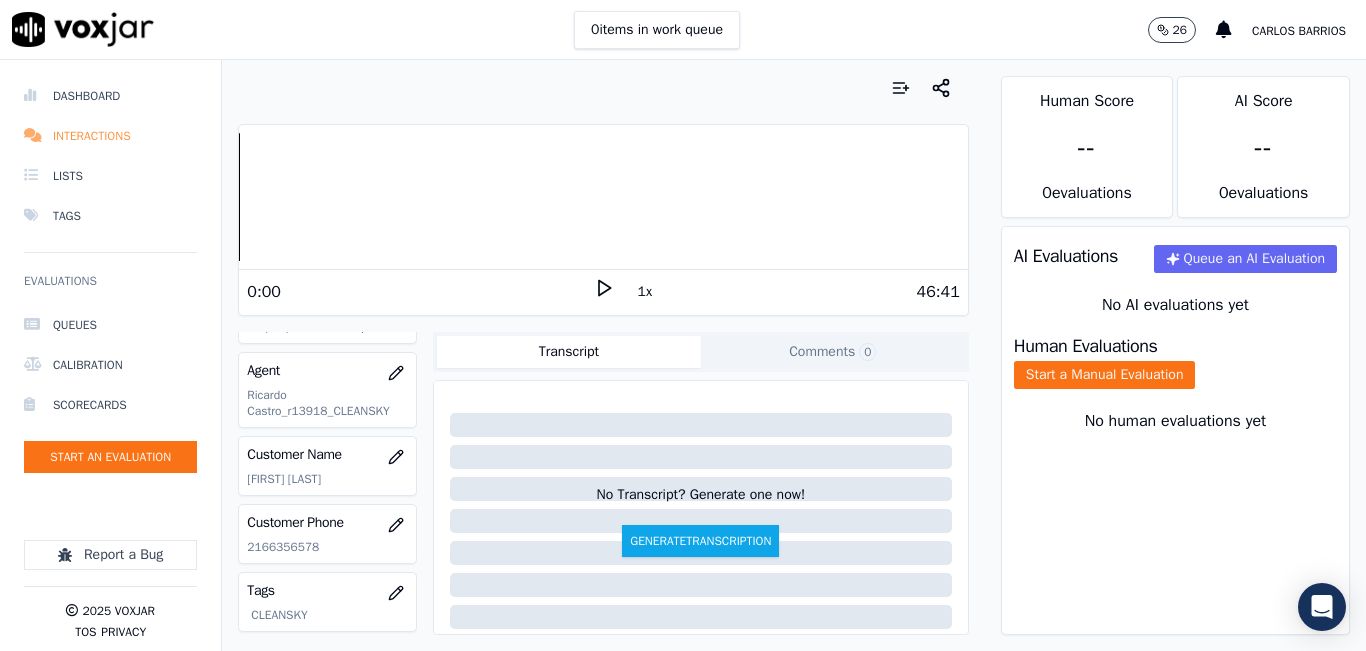 click on "Interactions" at bounding box center (110, 136) 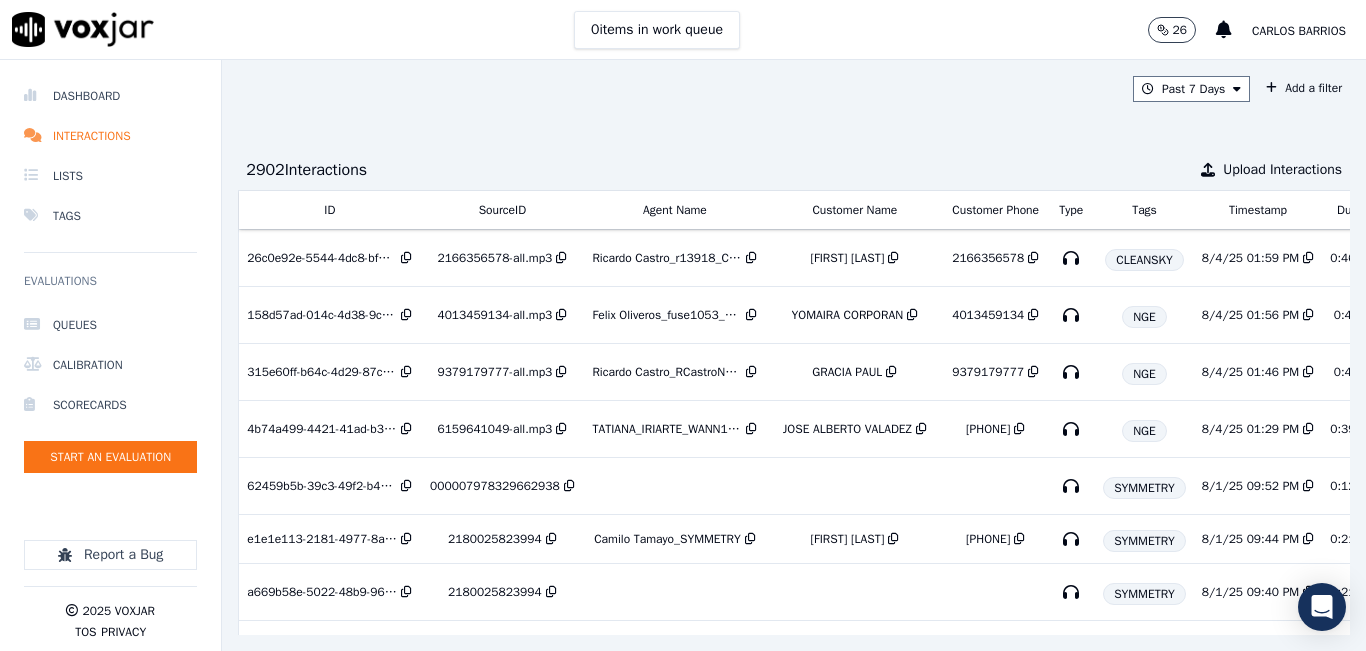 scroll, scrollTop: 0, scrollLeft: 361, axis: horizontal 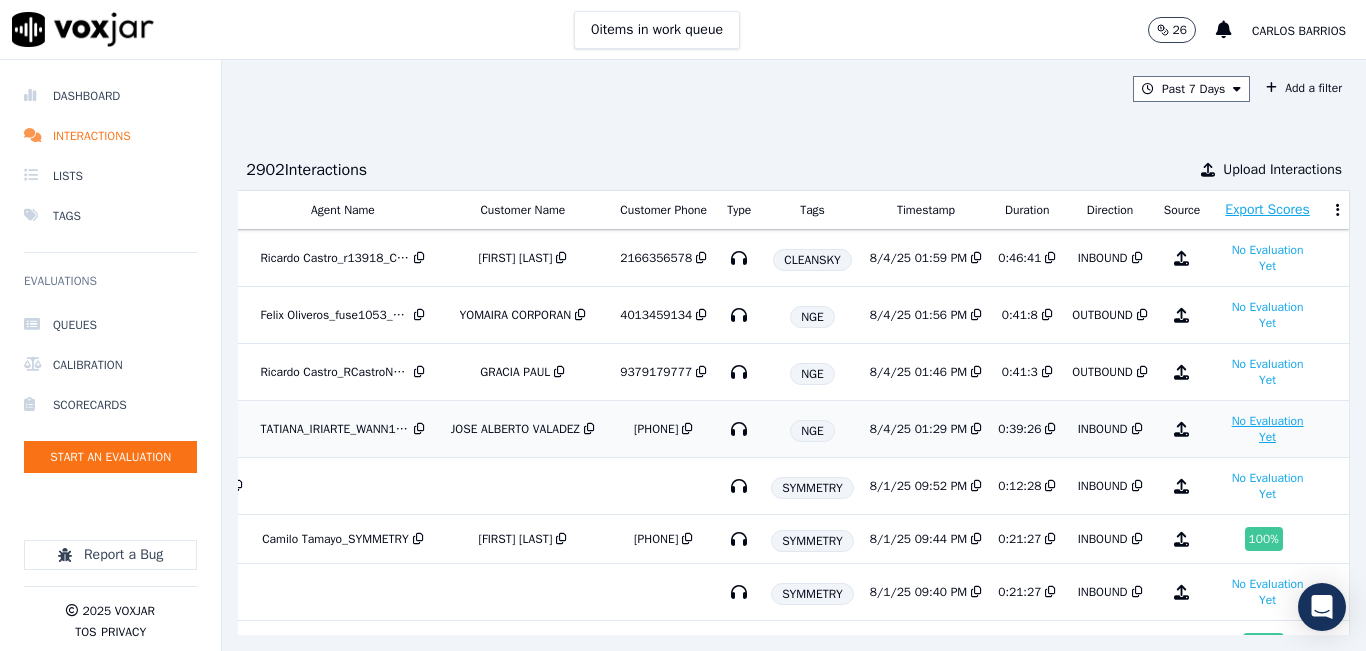 click on "No Evaluation Yet" at bounding box center (1267, 429) 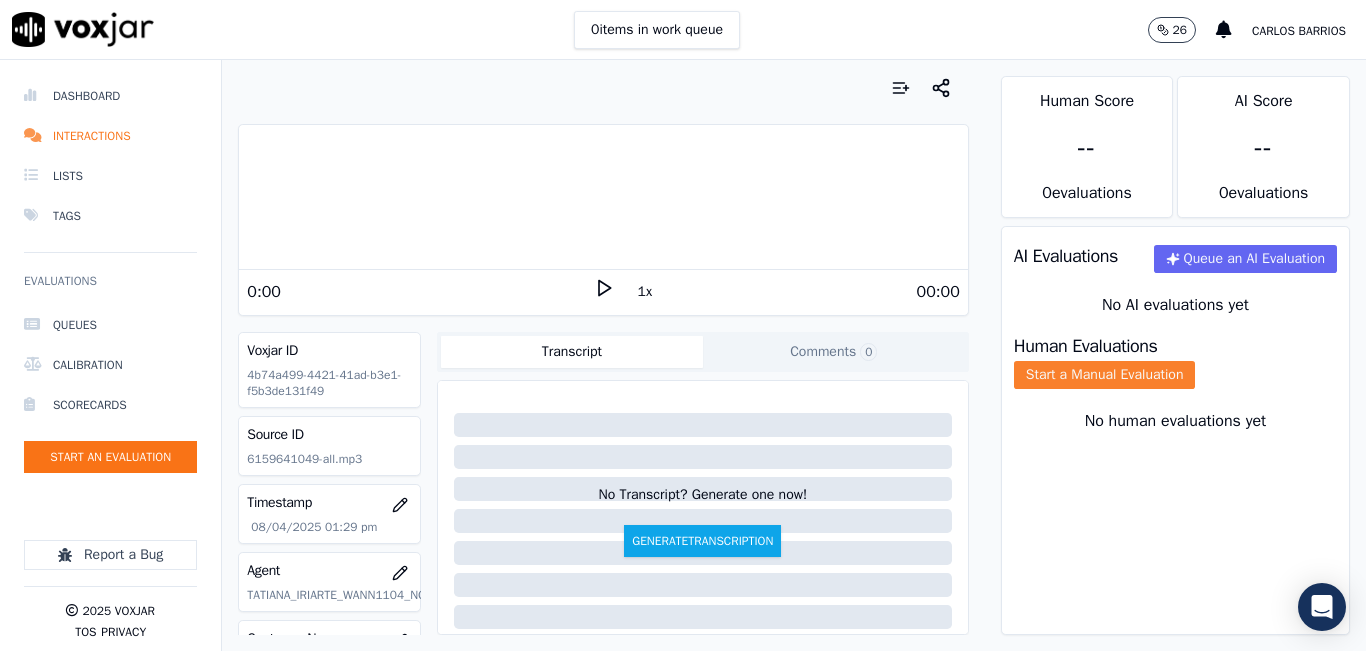 click on "Start a Manual Evaluation" 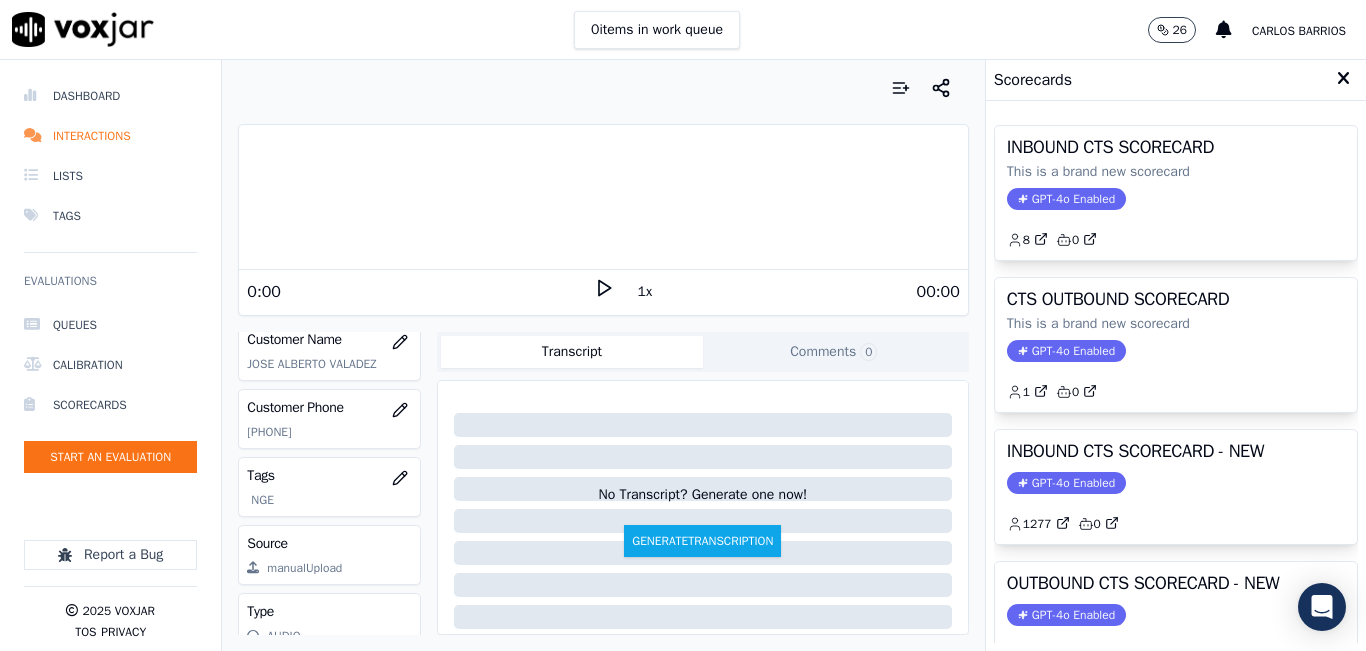 scroll, scrollTop: 300, scrollLeft: 0, axis: vertical 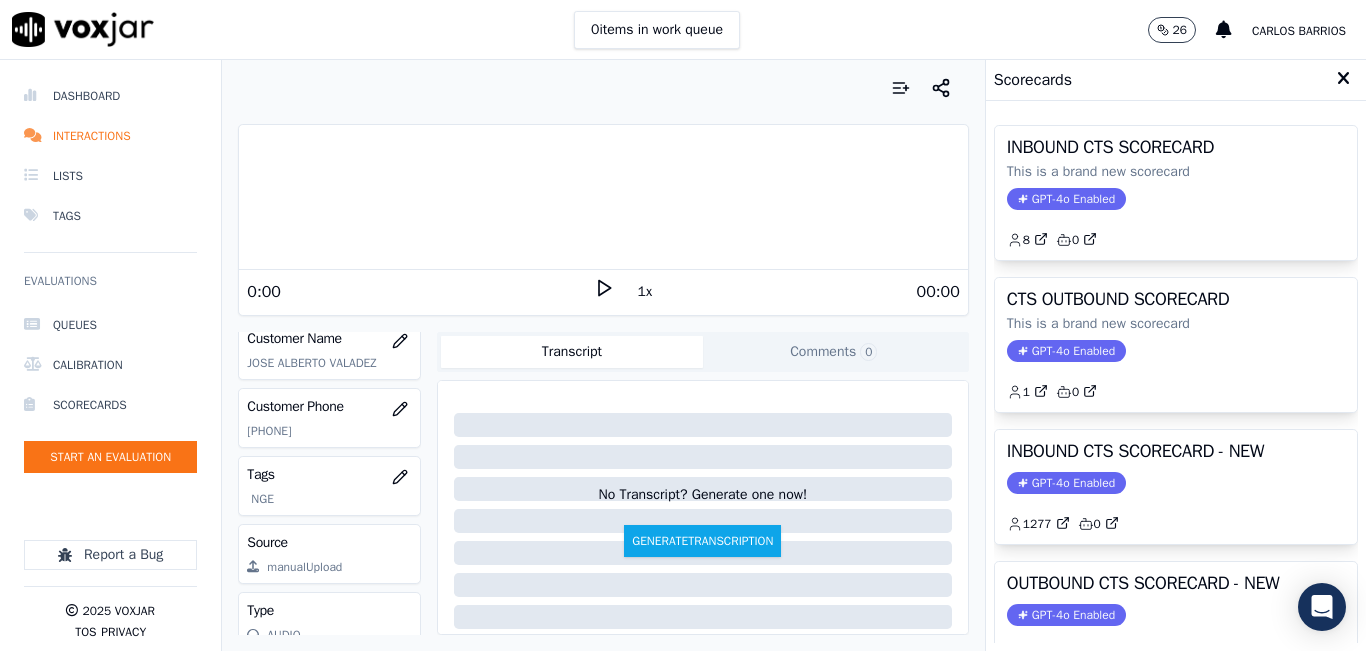 click on "[PHONE]" 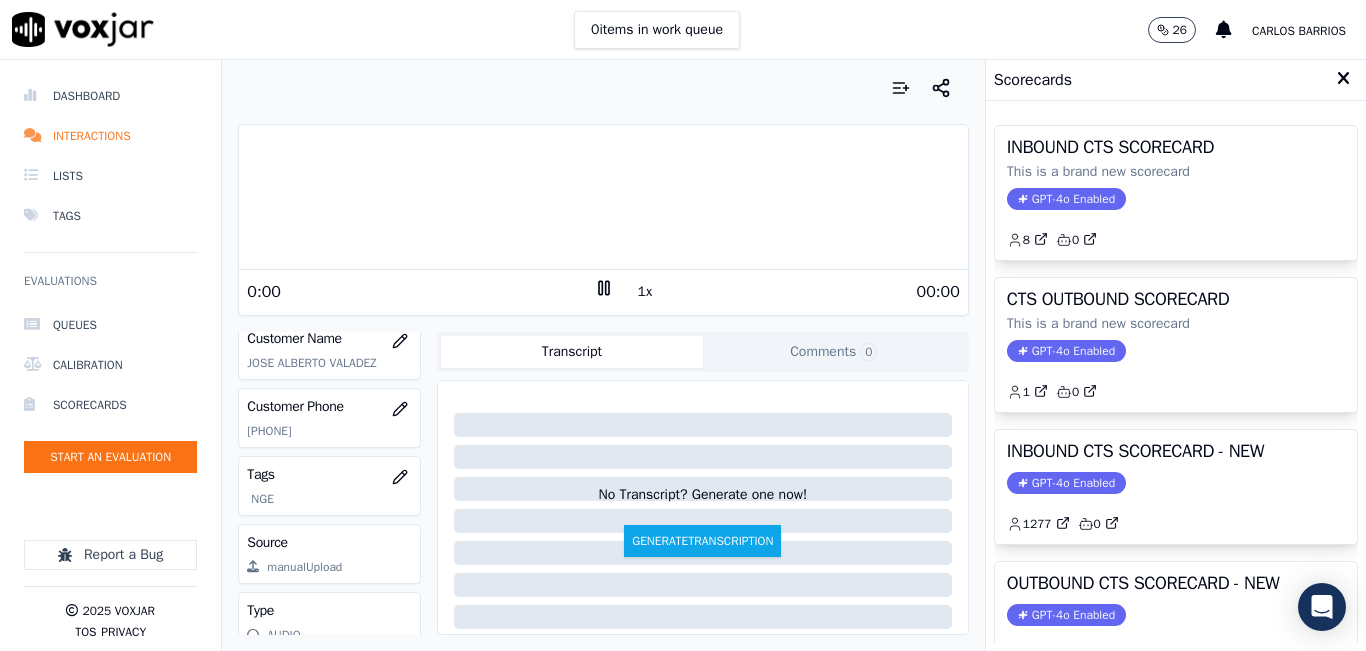 click on "1x" at bounding box center [645, 292] 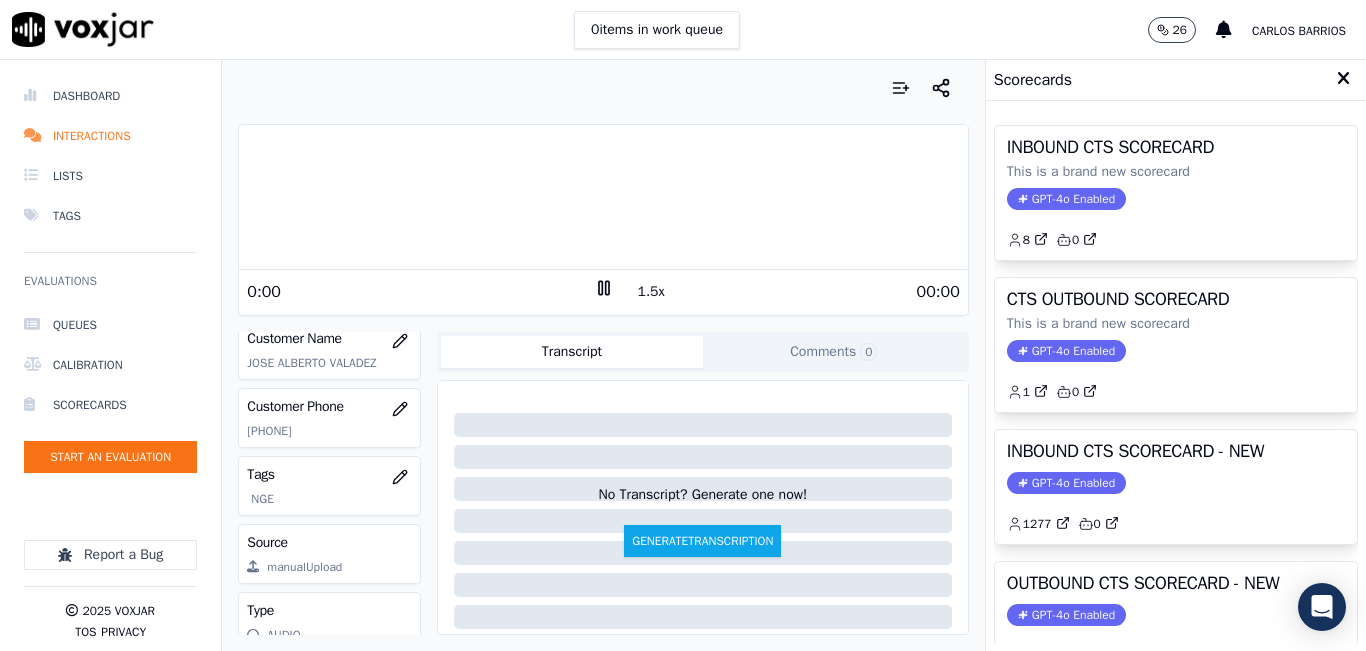 click on "1.5x" at bounding box center (651, 292) 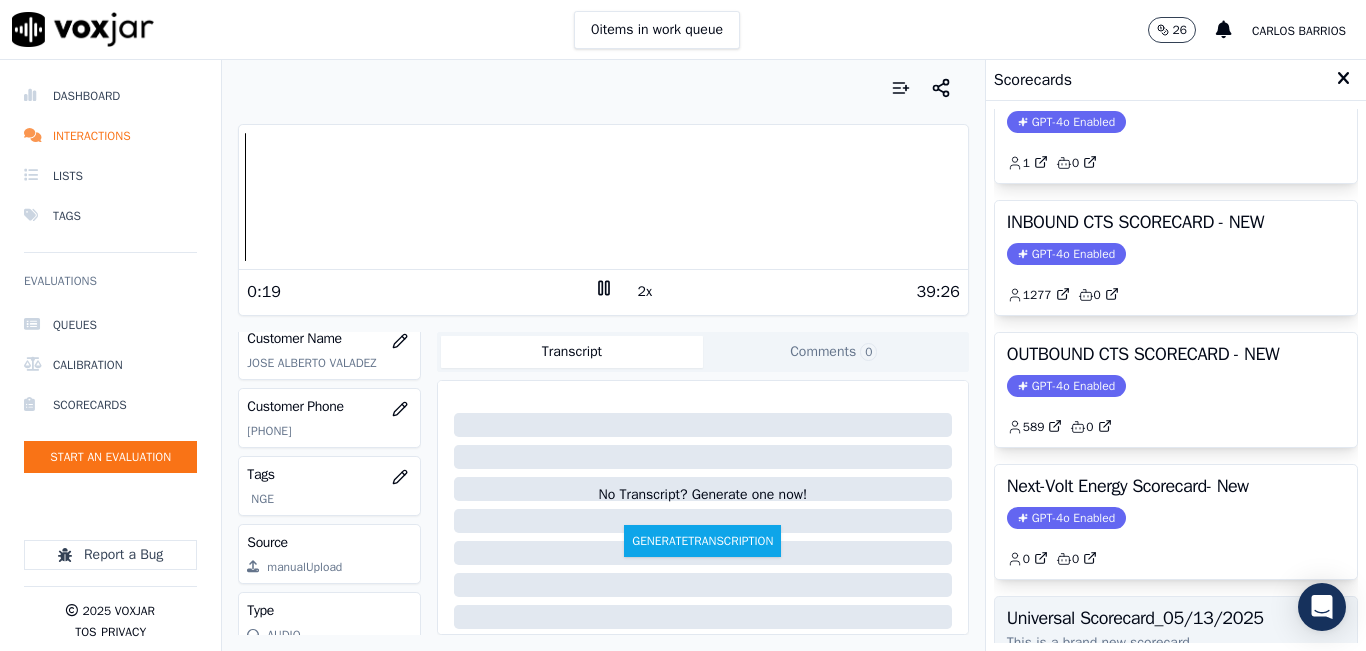 scroll, scrollTop: 227, scrollLeft: 0, axis: vertical 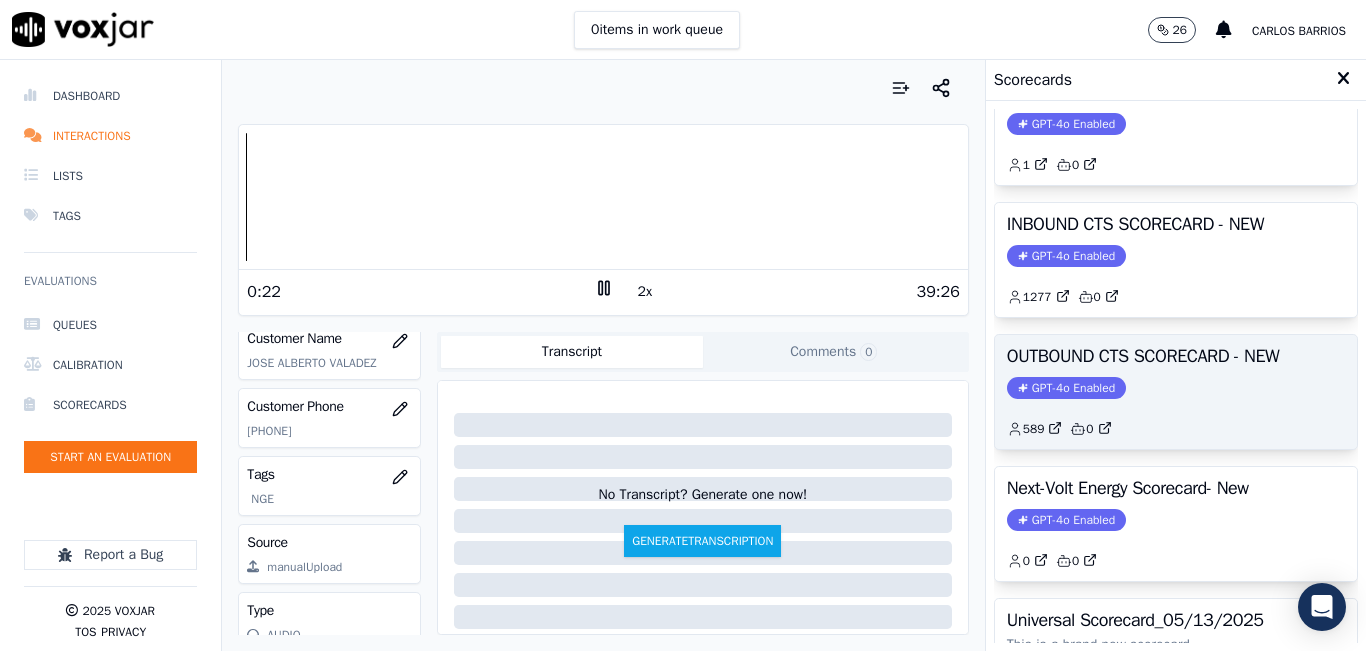 click on "OUTBOUND CTS SCORECARD - NEW" at bounding box center [1176, 356] 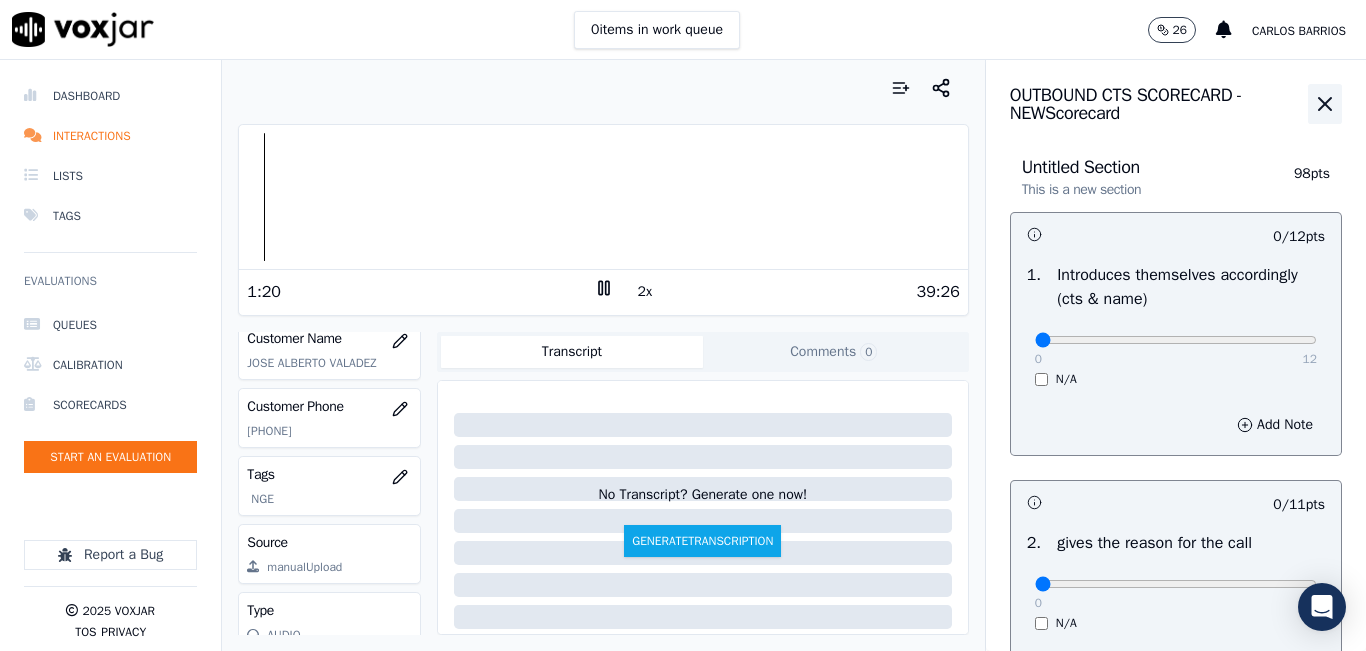 click 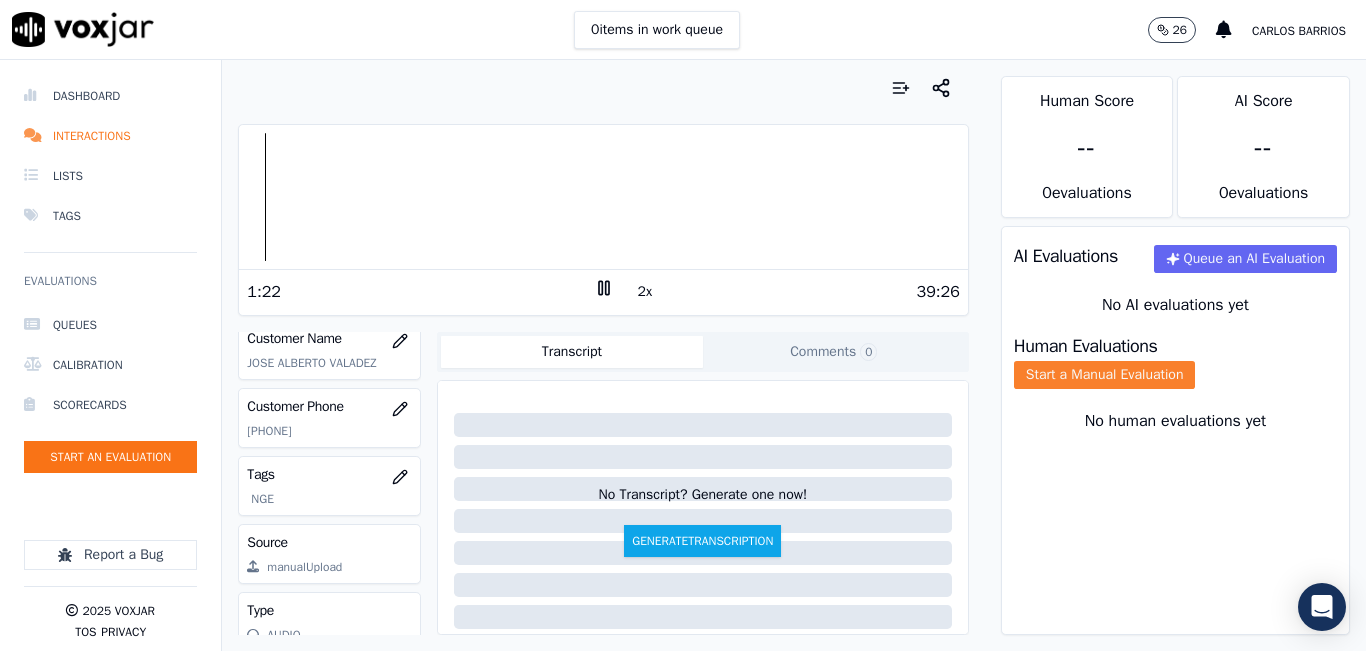 click on "Start a Manual Evaluation" 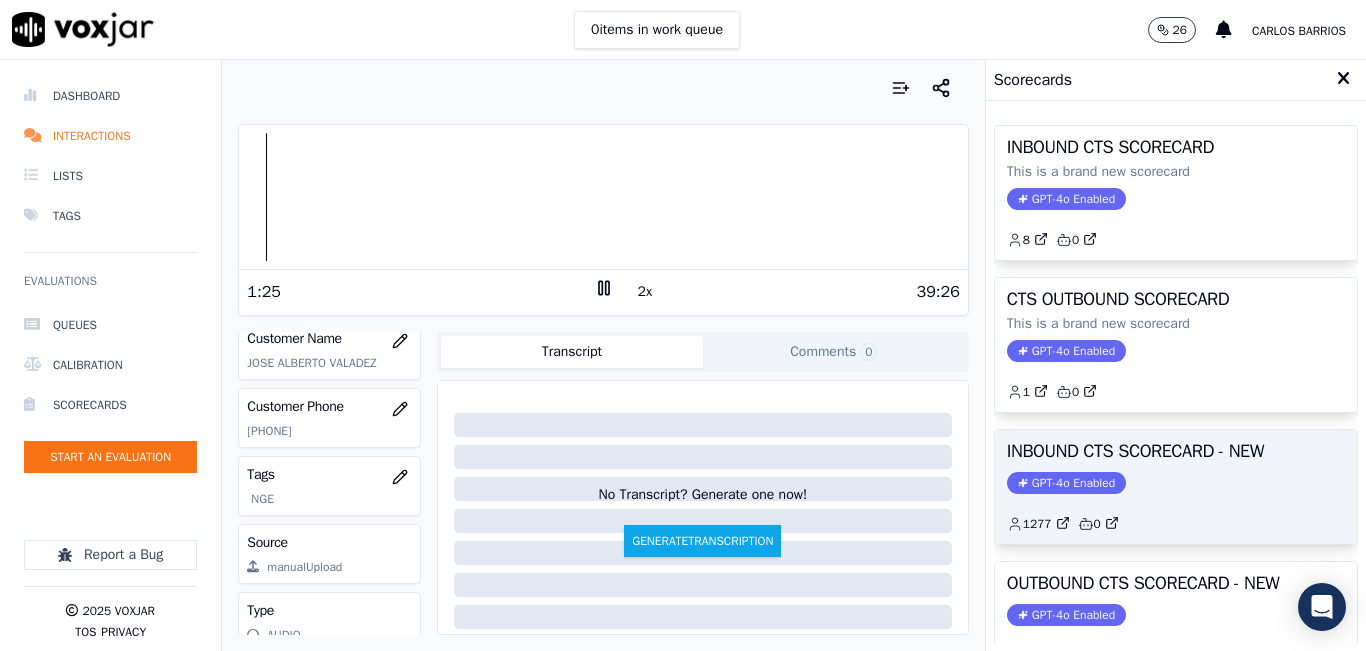 click on "GPT-4o Enabled" 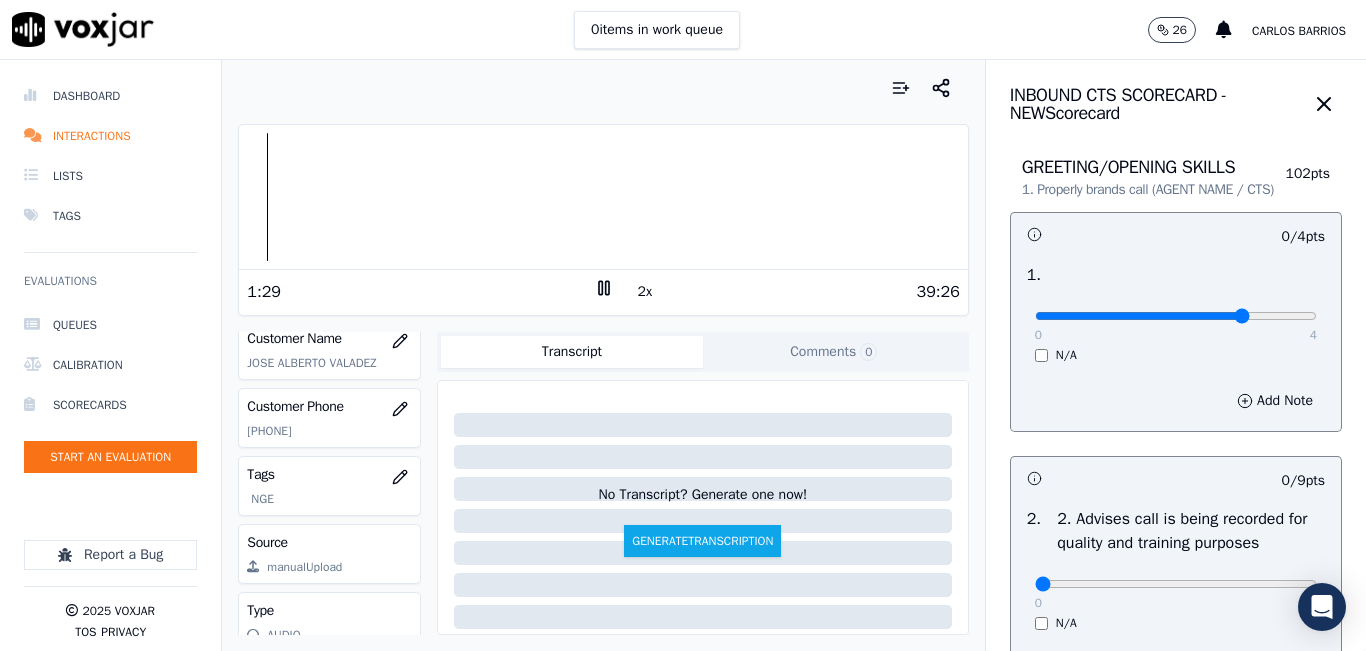 click at bounding box center (1176, 316) 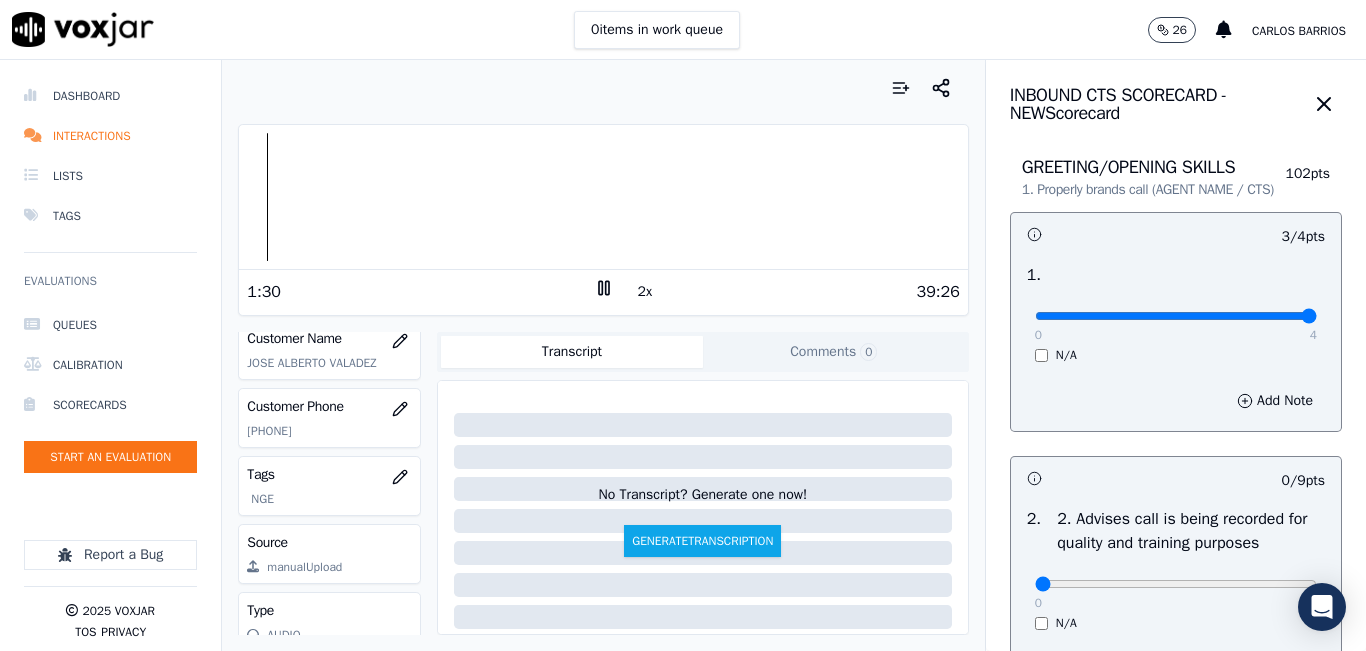 drag, startPoint x: 1224, startPoint y: 337, endPoint x: 1276, endPoint y: 330, distance: 52.46904 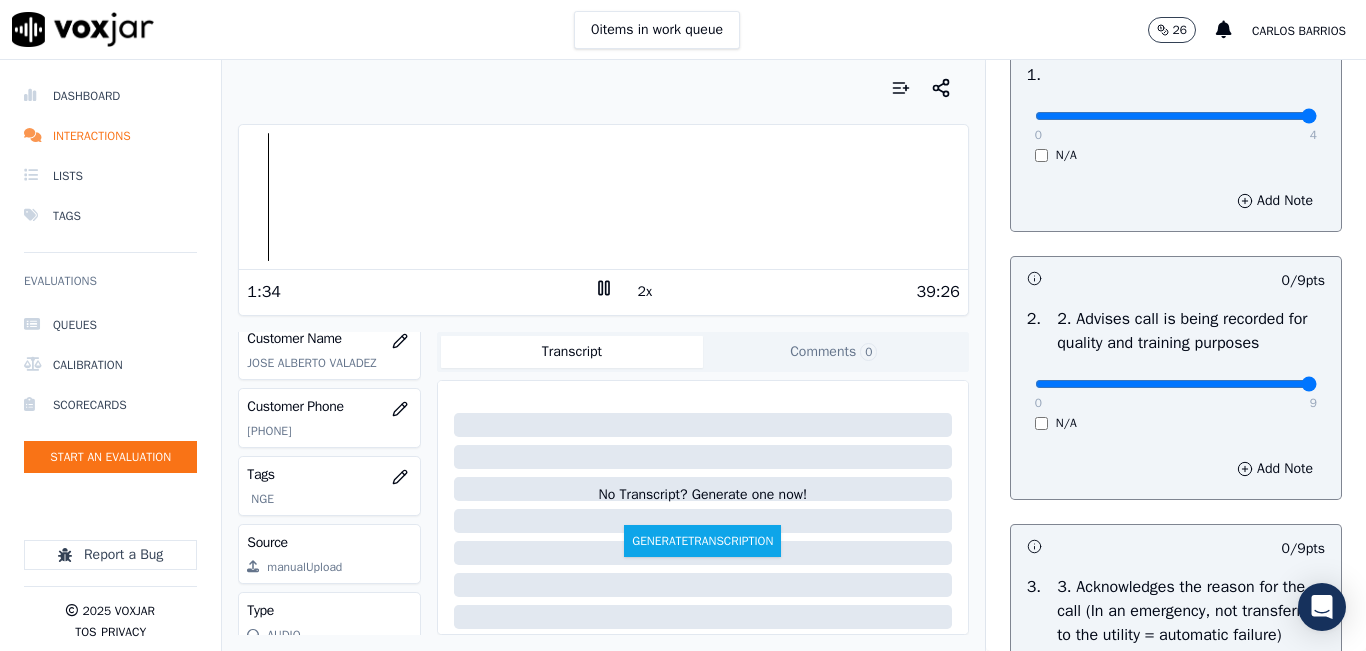 type on "9" 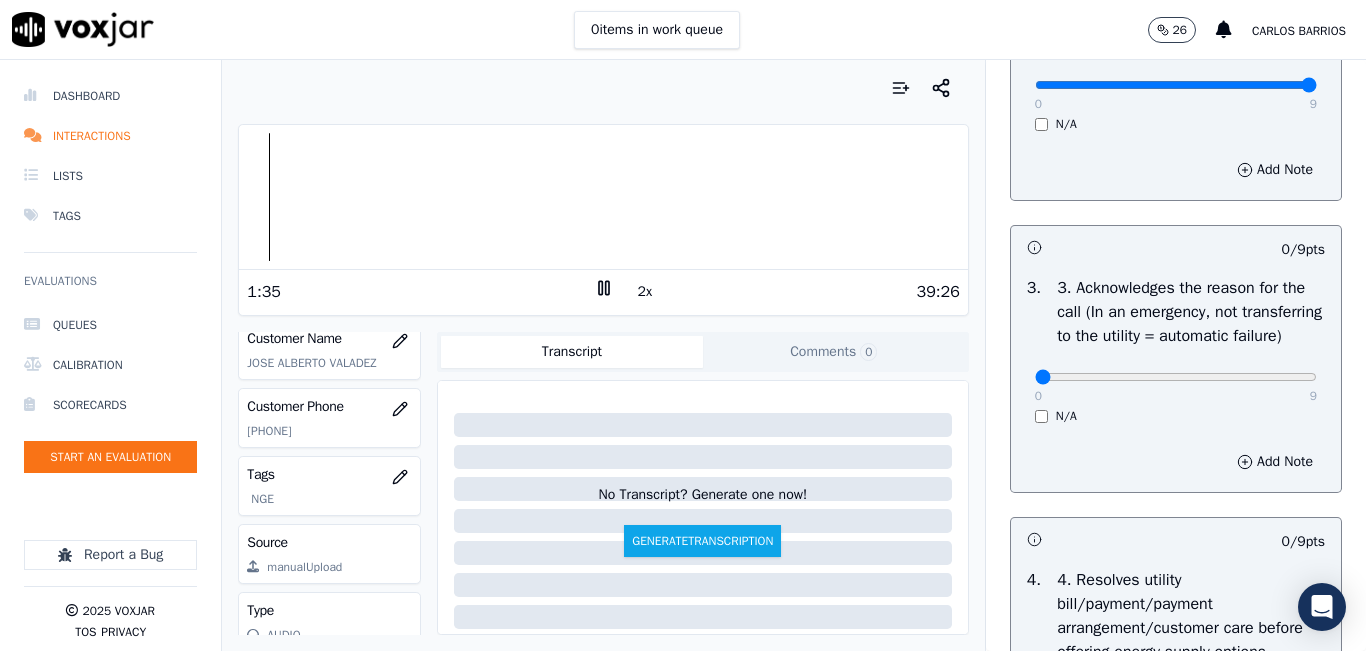 scroll, scrollTop: 500, scrollLeft: 0, axis: vertical 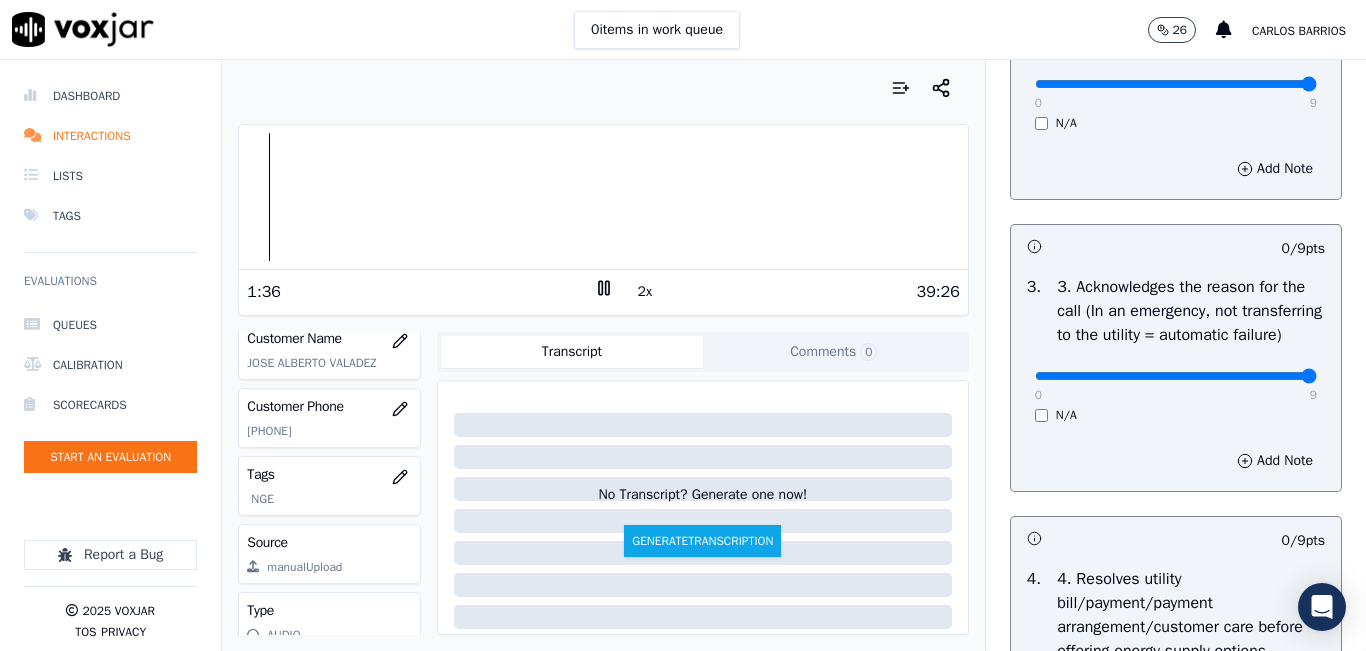 type on "9" 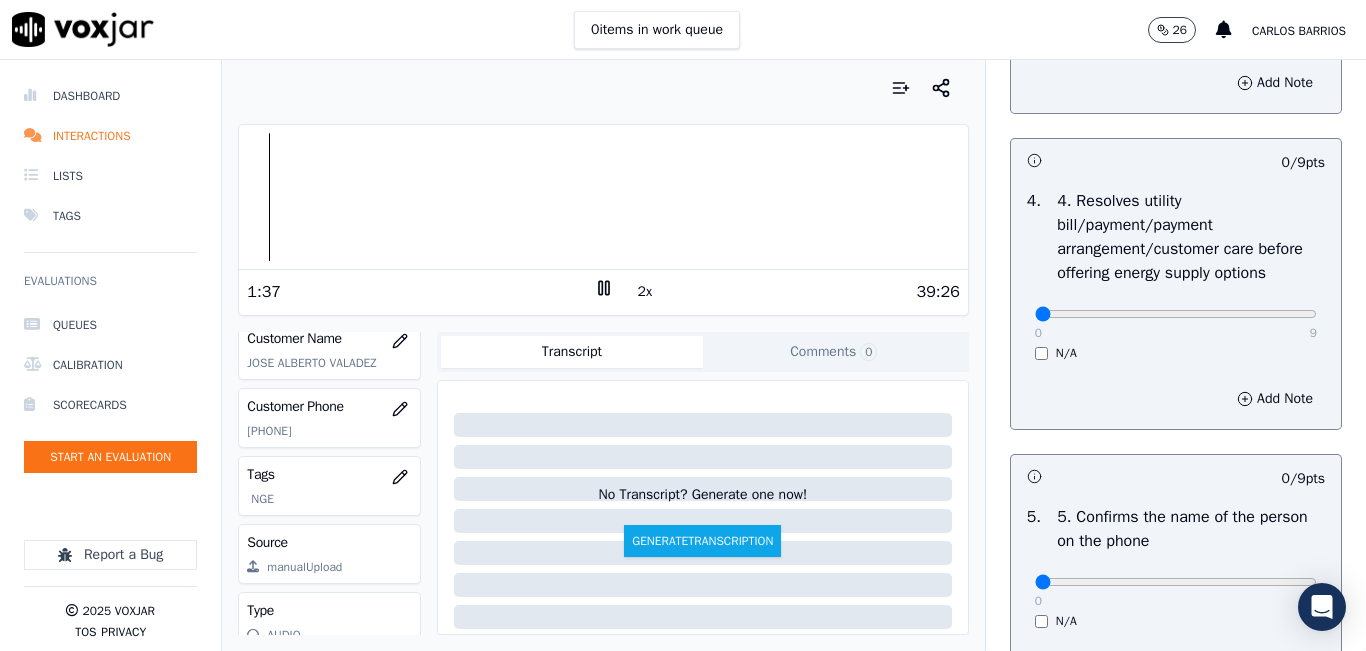 scroll, scrollTop: 900, scrollLeft: 0, axis: vertical 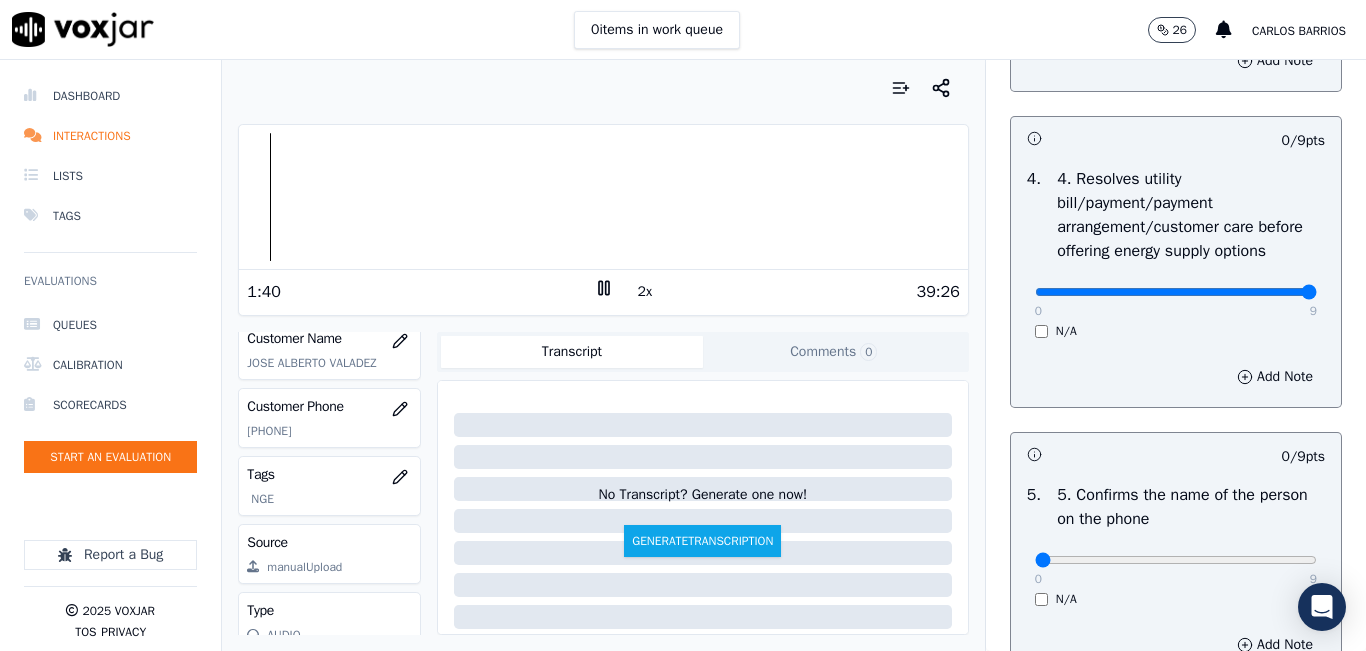 drag, startPoint x: 1257, startPoint y: 361, endPoint x: 1289, endPoint y: 348, distance: 34.539833 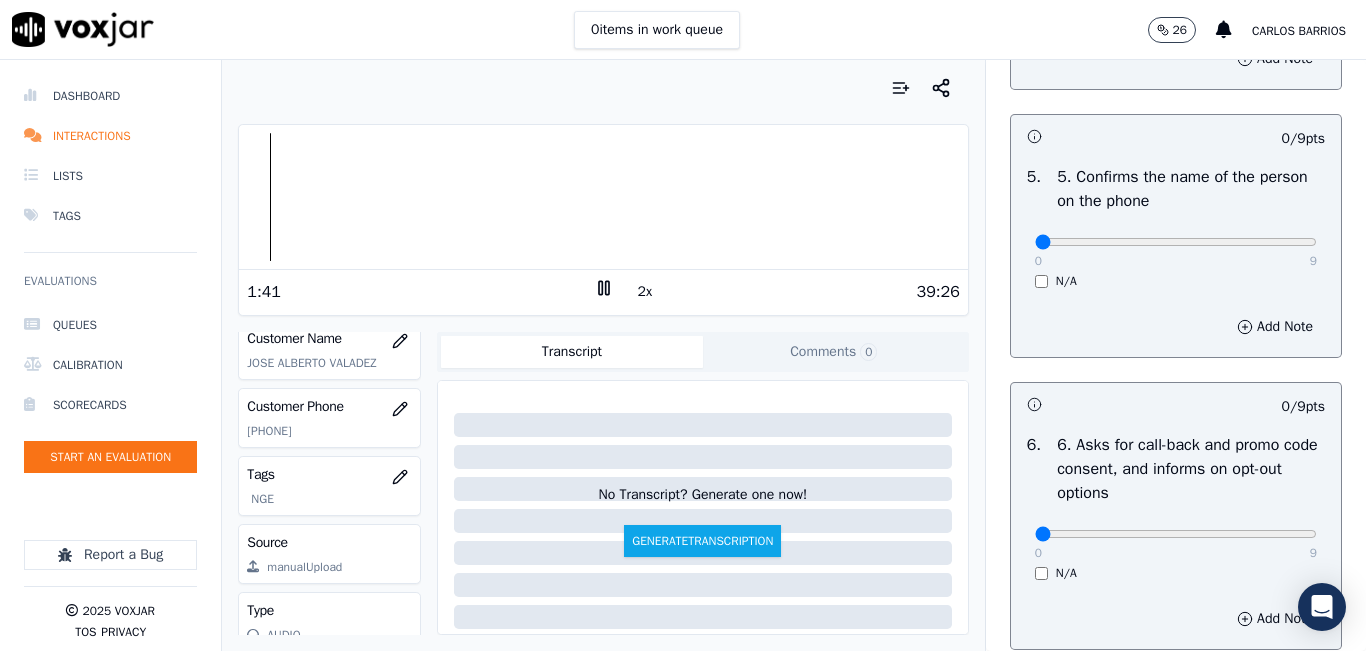 scroll, scrollTop: 1300, scrollLeft: 0, axis: vertical 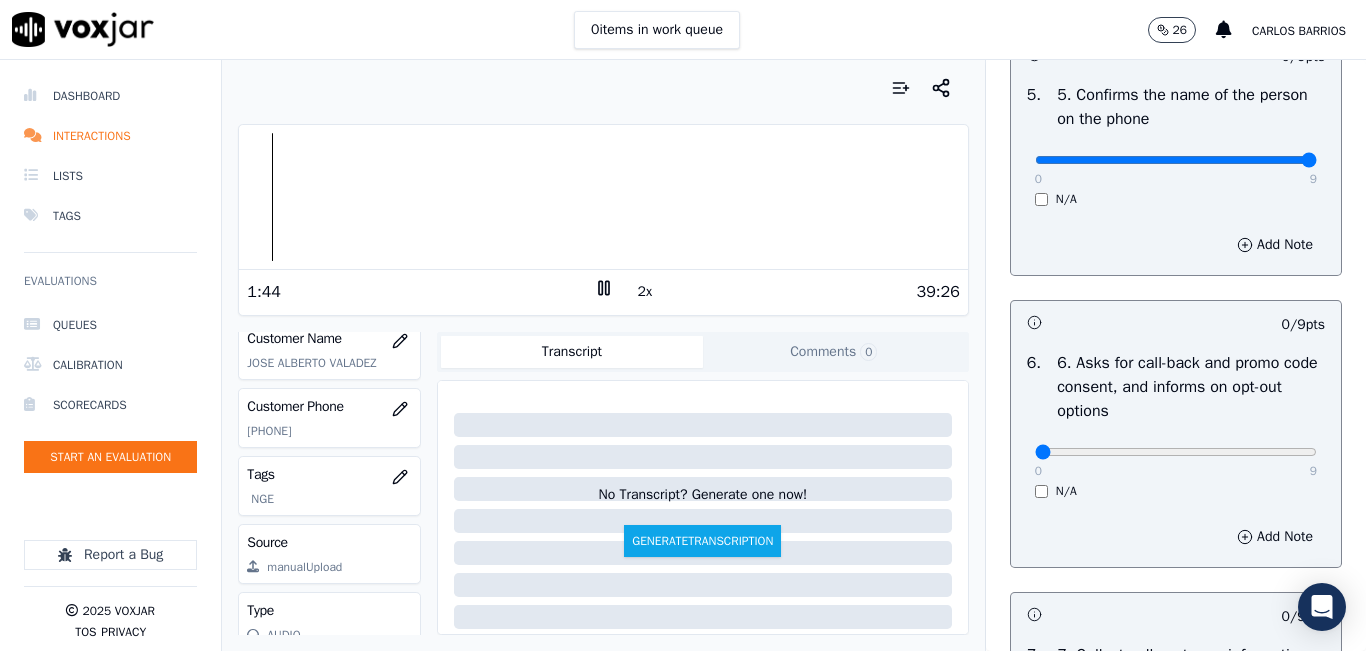 drag, startPoint x: 1194, startPoint y: 221, endPoint x: 1285, endPoint y: 227, distance: 91.197586 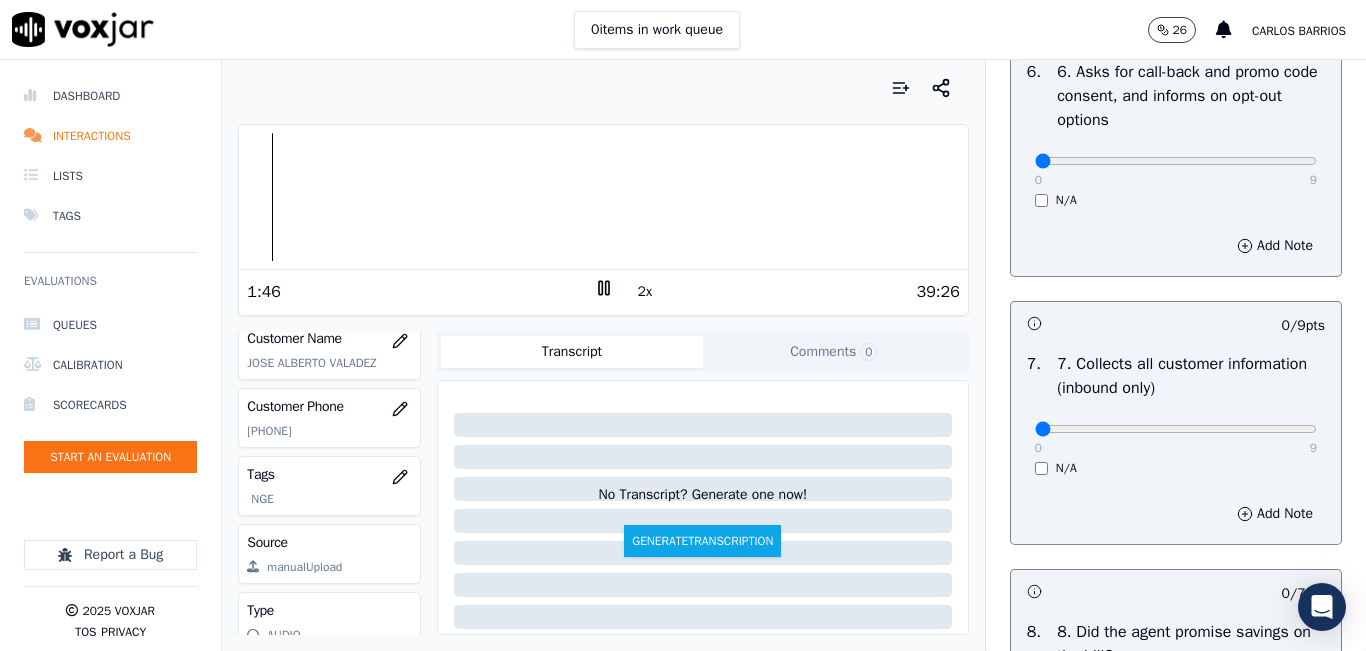 scroll, scrollTop: 1700, scrollLeft: 0, axis: vertical 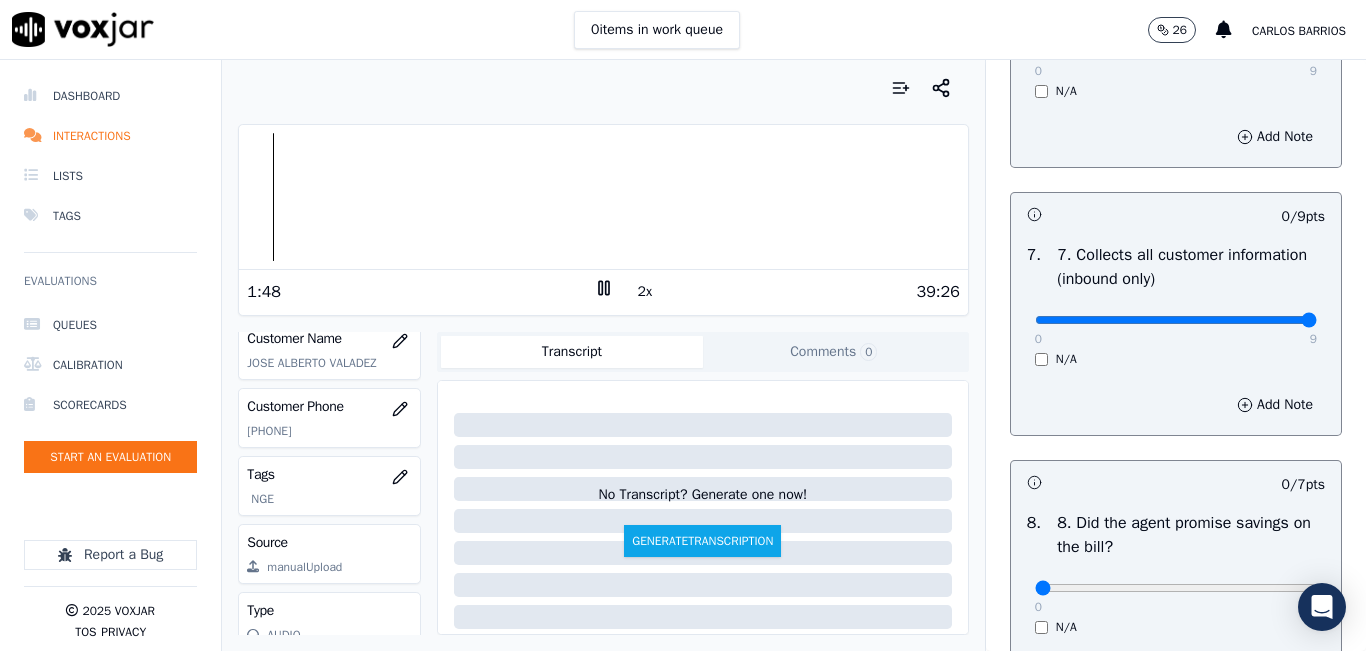 drag, startPoint x: 1253, startPoint y: 385, endPoint x: 1284, endPoint y: 377, distance: 32.01562 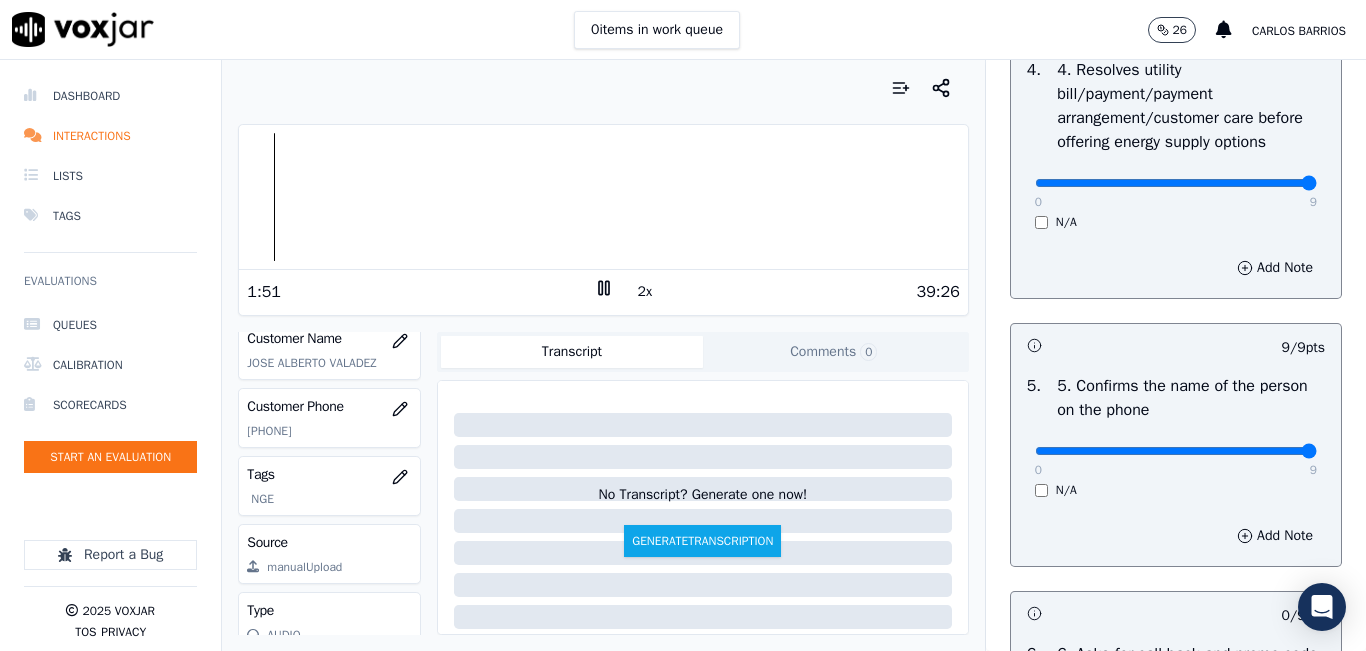 scroll, scrollTop: 1000, scrollLeft: 0, axis: vertical 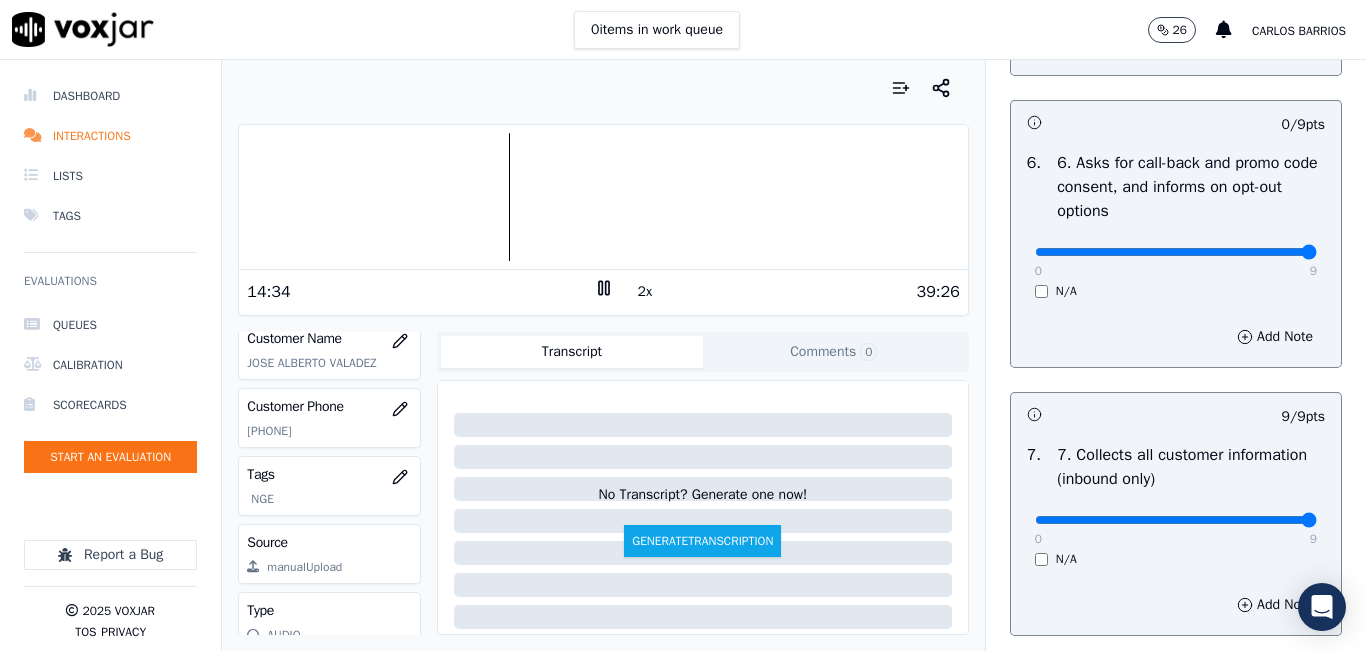type on "9" 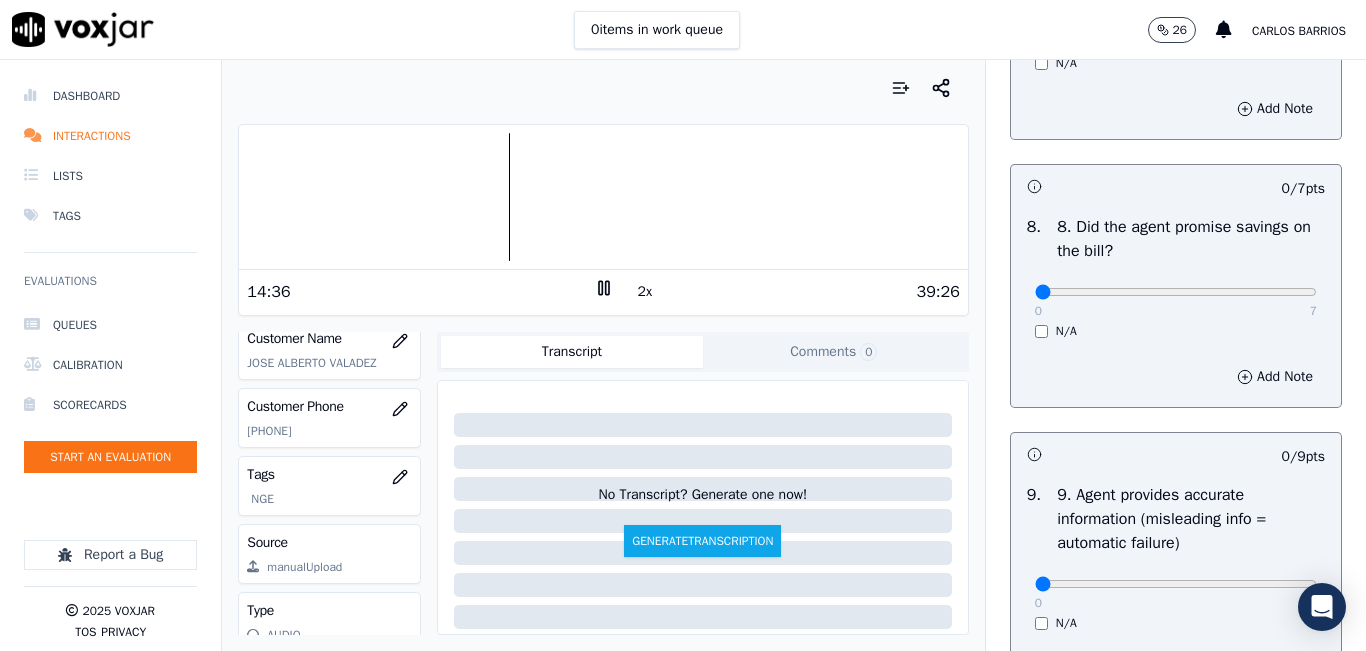 scroll, scrollTop: 2200, scrollLeft: 0, axis: vertical 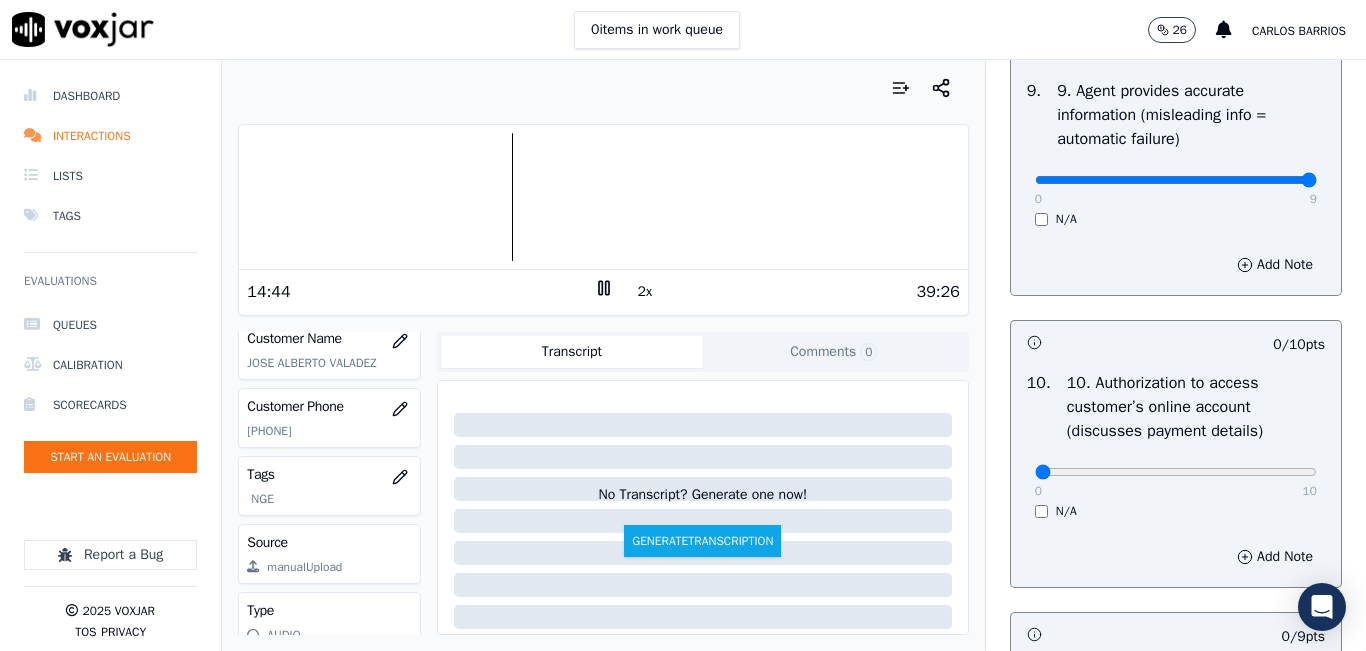 drag, startPoint x: 1246, startPoint y: 248, endPoint x: 1271, endPoint y: 244, distance: 25.317978 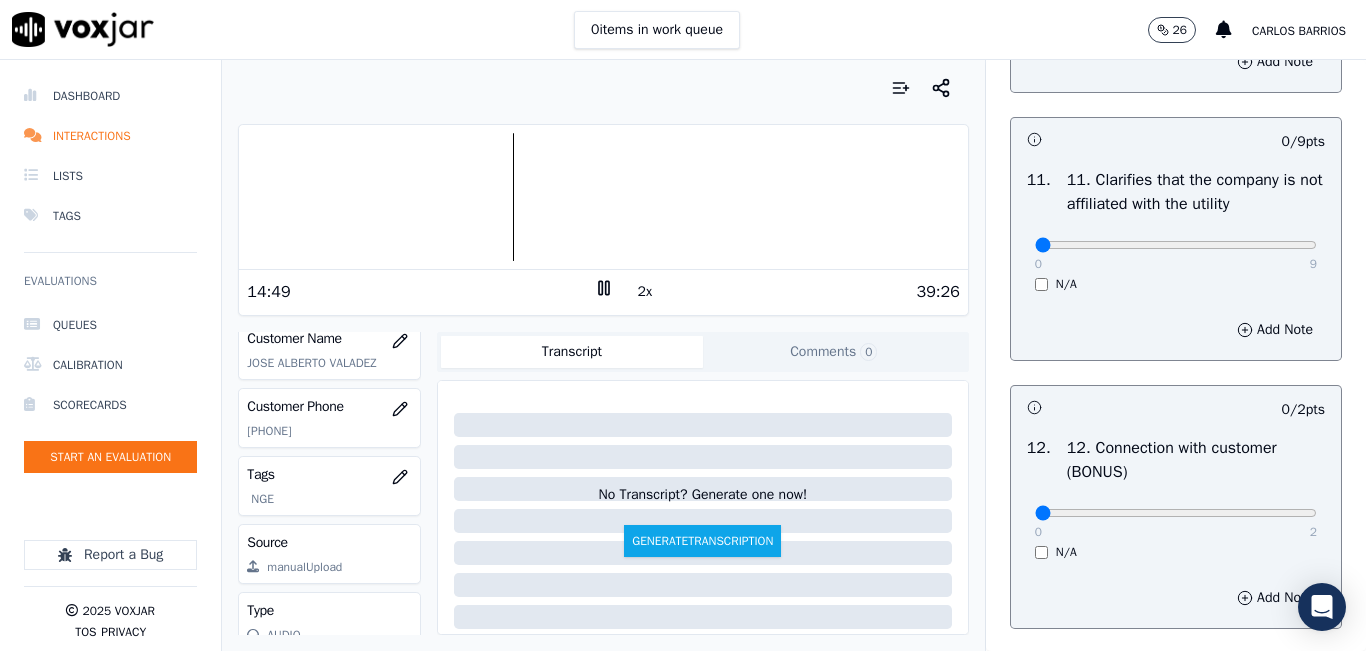 scroll, scrollTop: 2900, scrollLeft: 0, axis: vertical 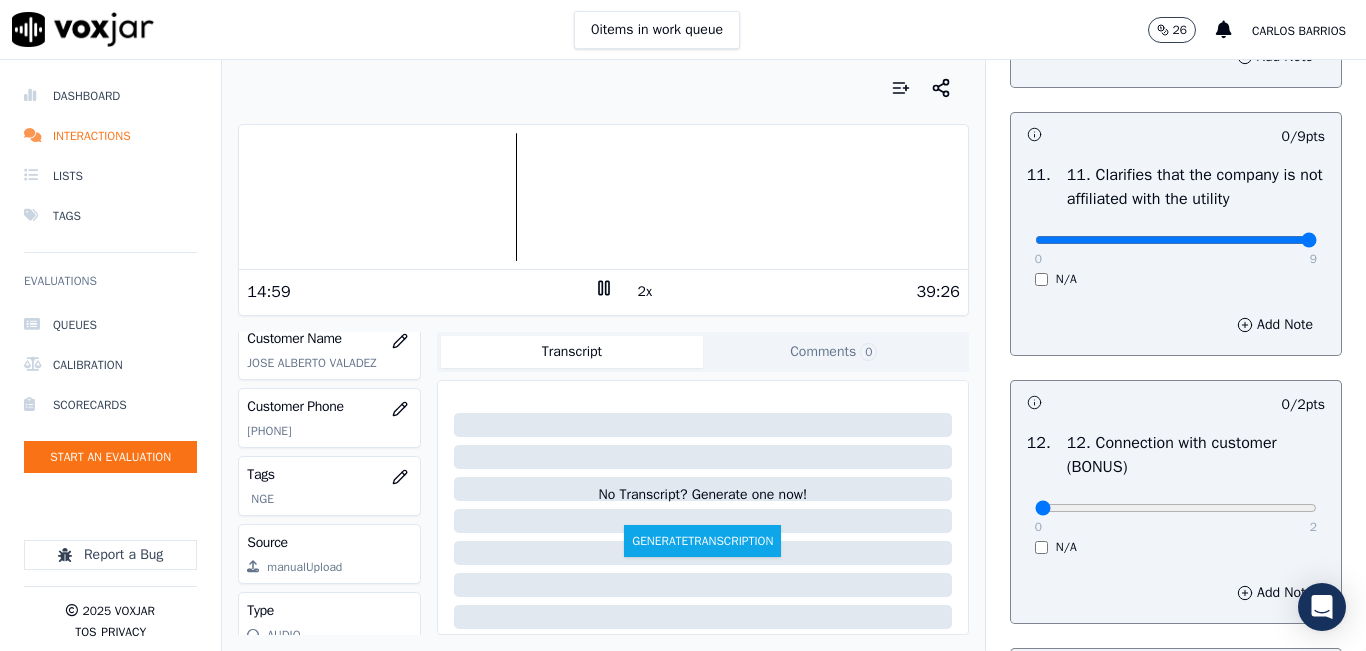 type on "9" 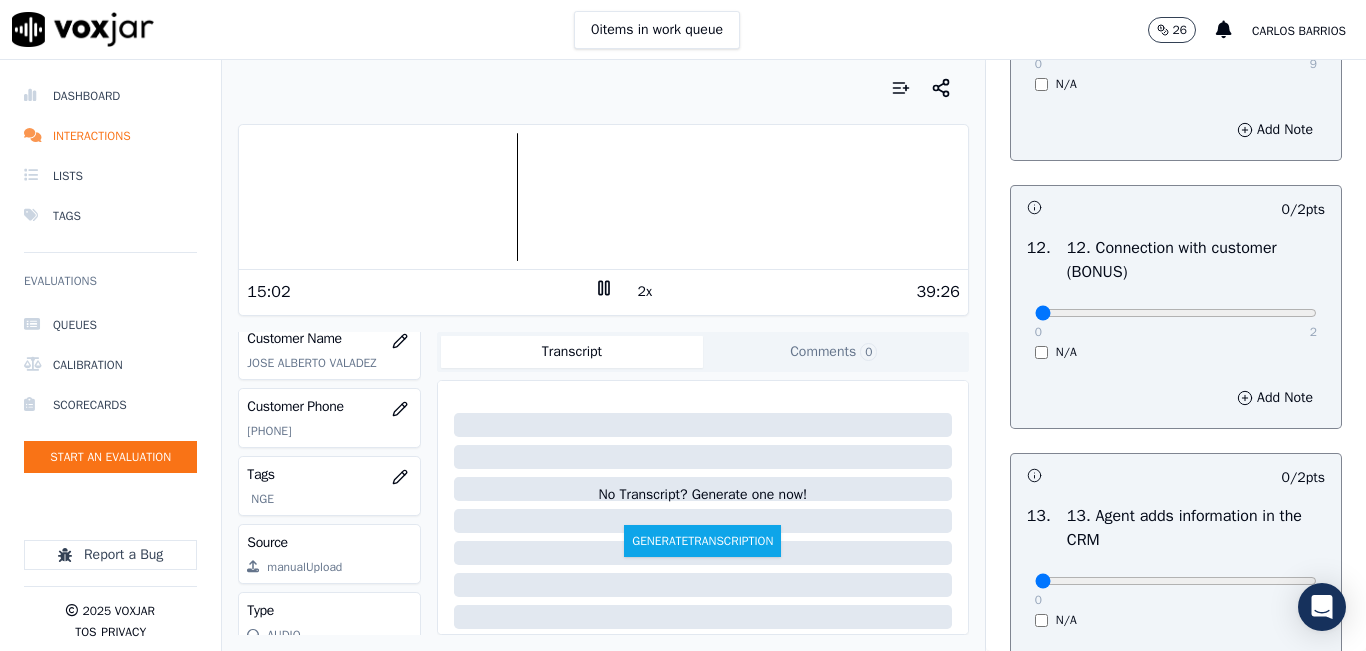 scroll, scrollTop: 3100, scrollLeft: 0, axis: vertical 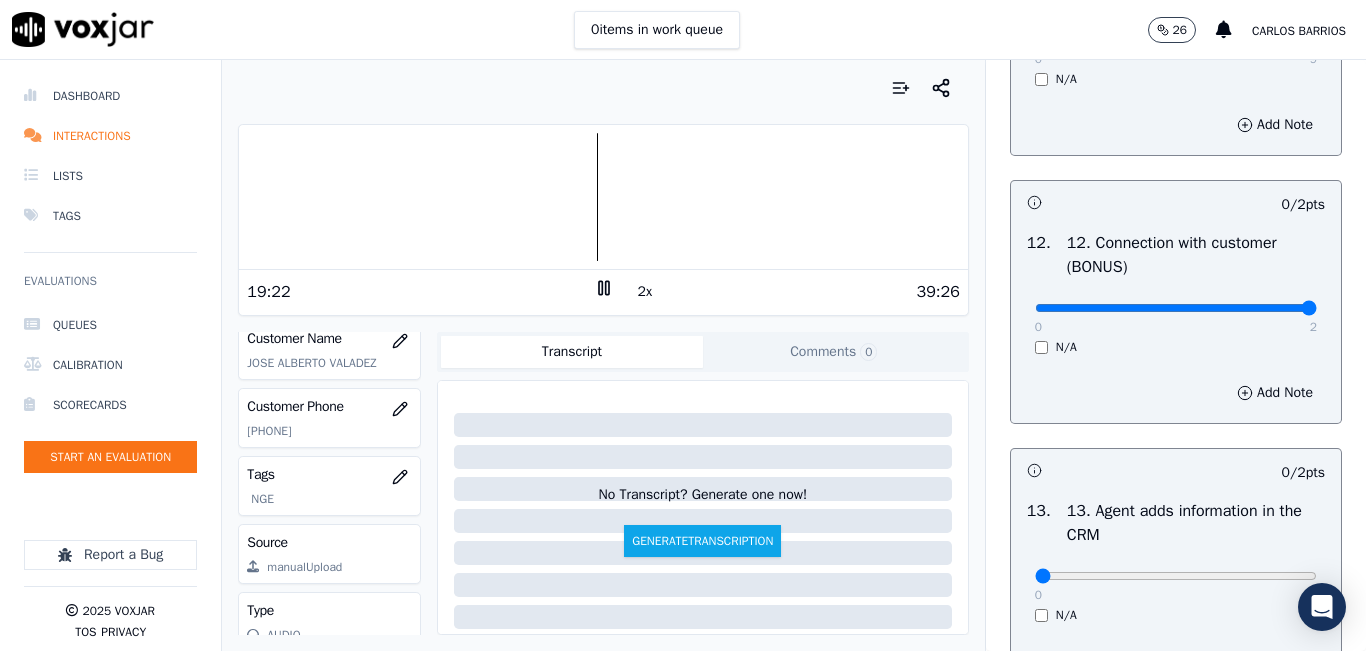 type on "2" 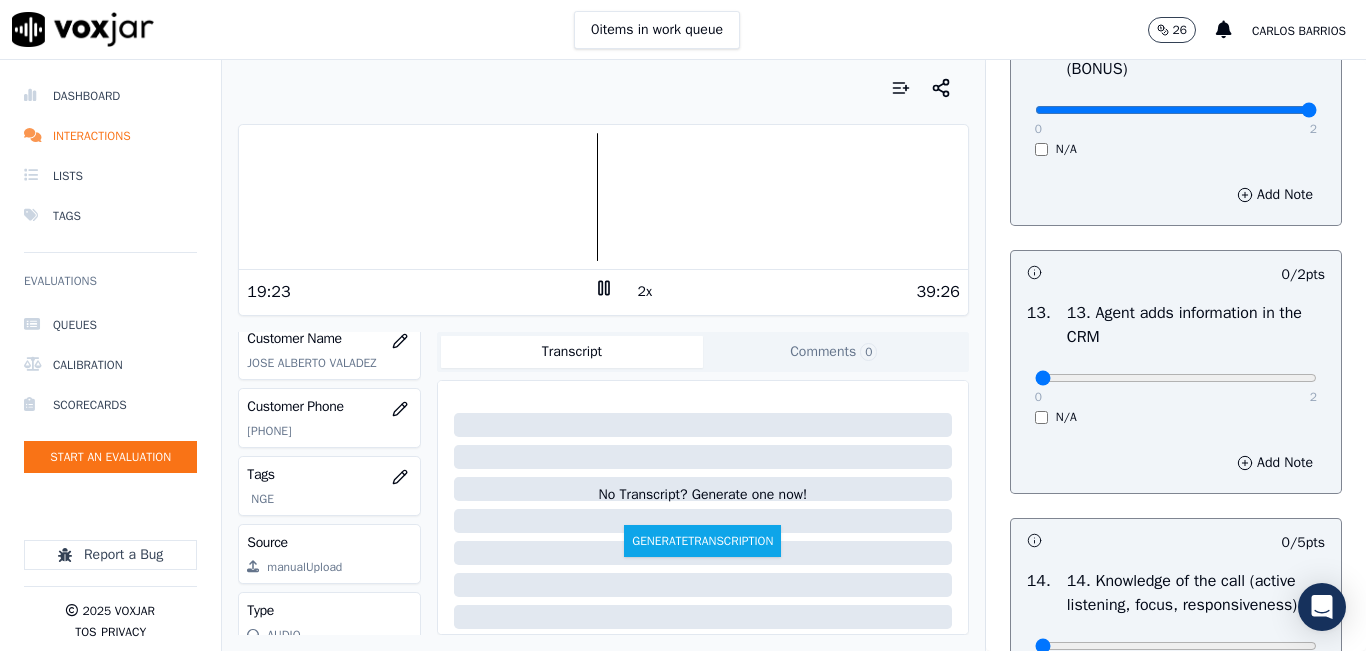 scroll, scrollTop: 3300, scrollLeft: 0, axis: vertical 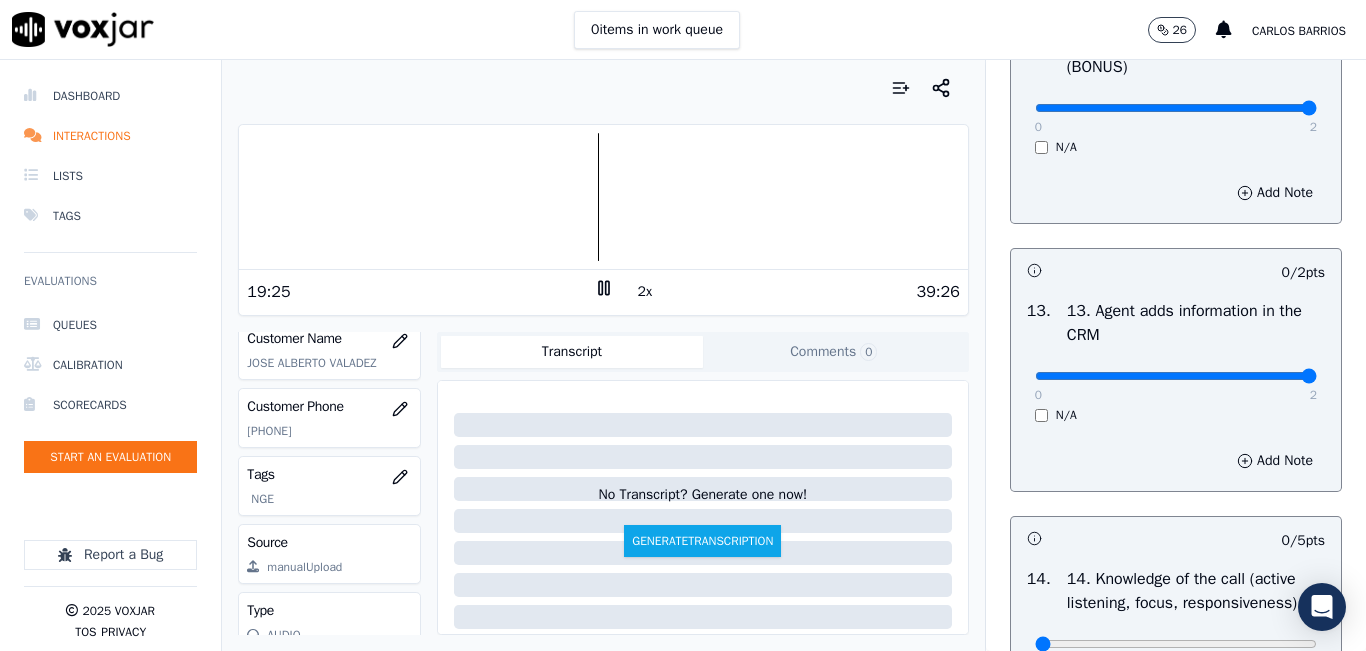 type on "2" 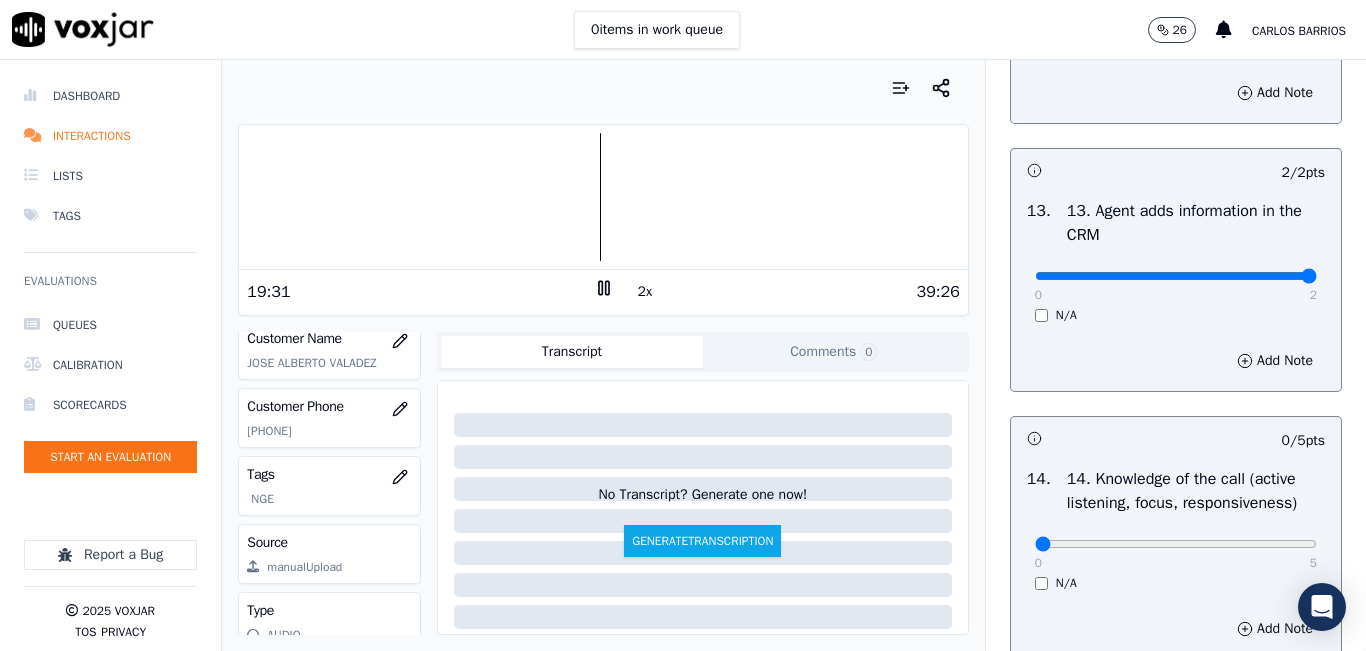 scroll, scrollTop: 3500, scrollLeft: 0, axis: vertical 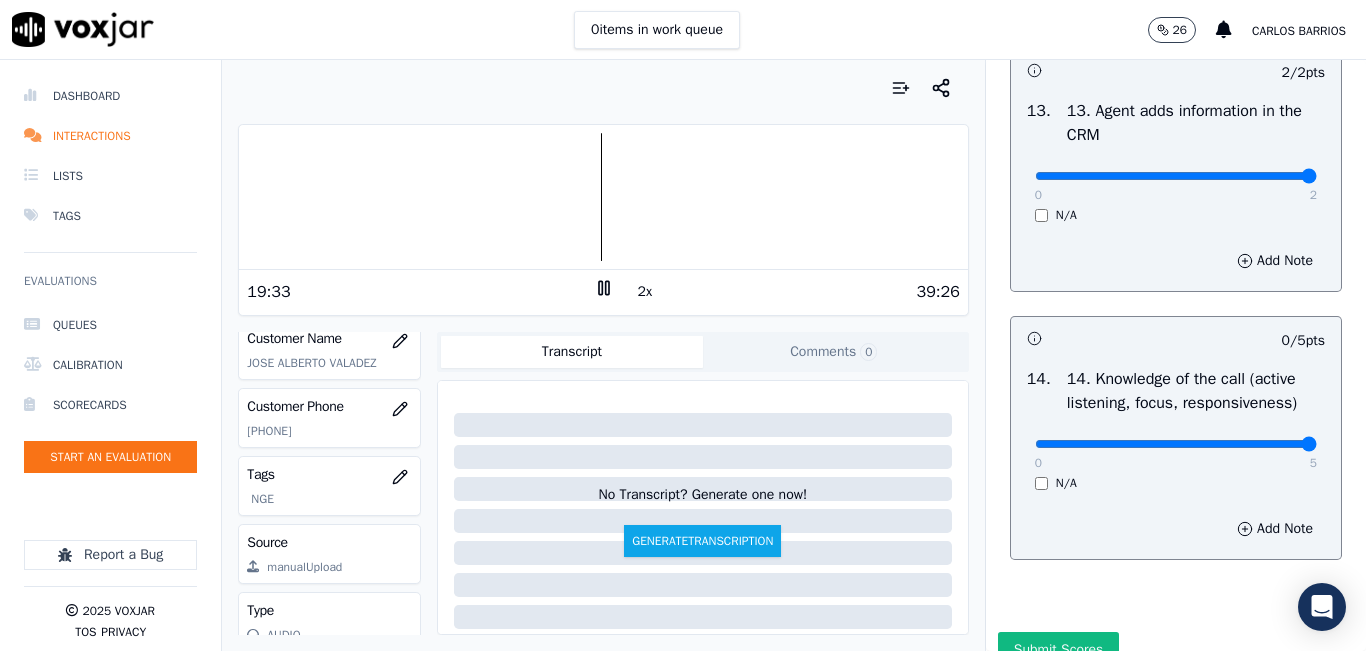 type on "5" 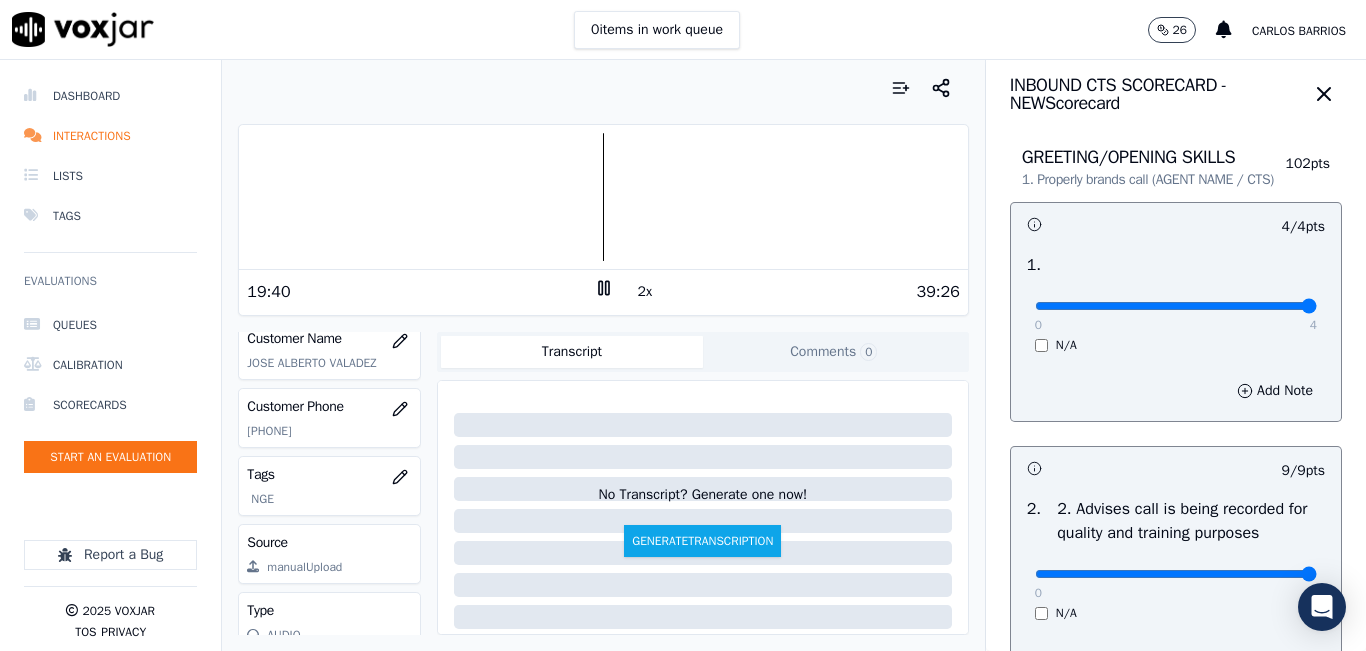 scroll, scrollTop: 0, scrollLeft: 0, axis: both 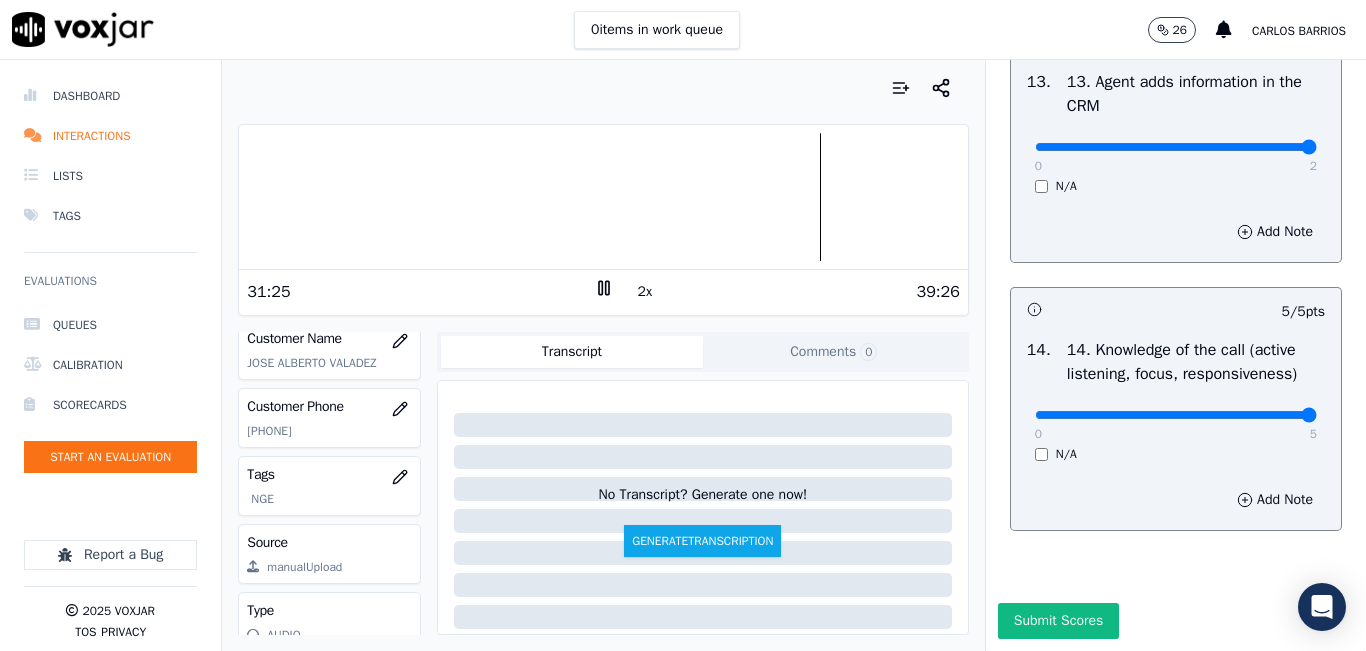 click at bounding box center (603, 197) 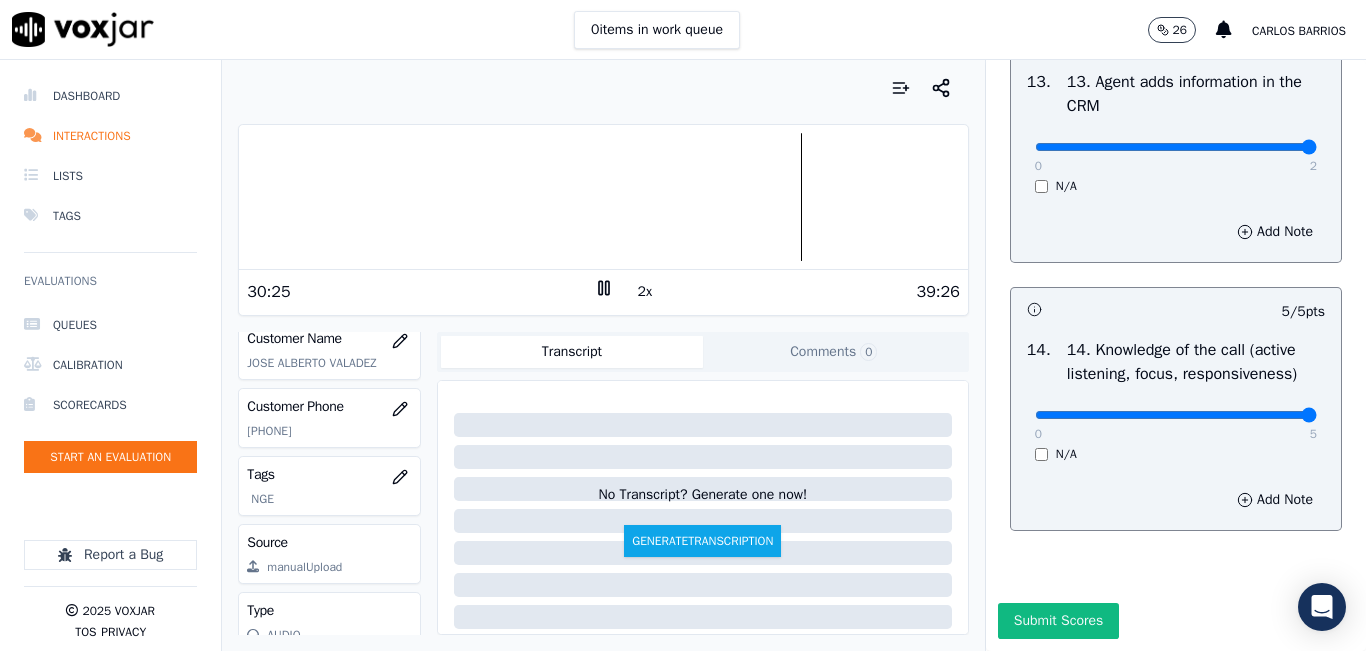 click at bounding box center (603, 197) 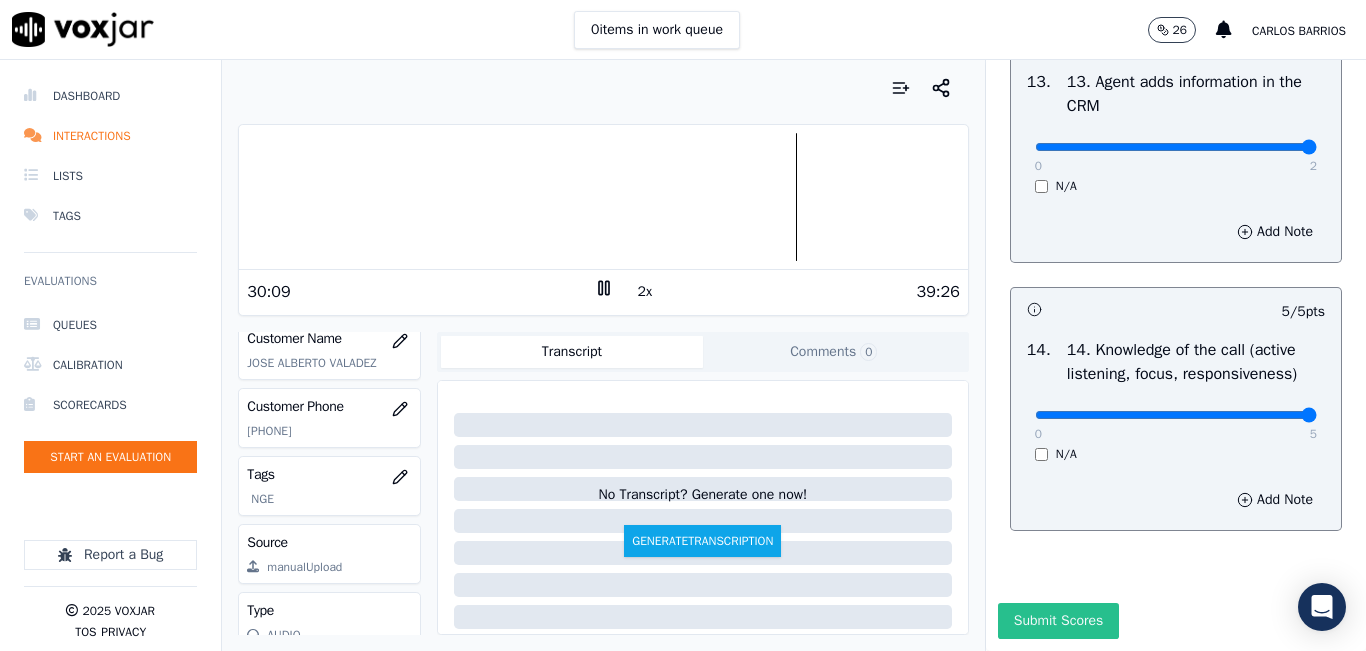 click on "Submit Scores" at bounding box center (1058, 621) 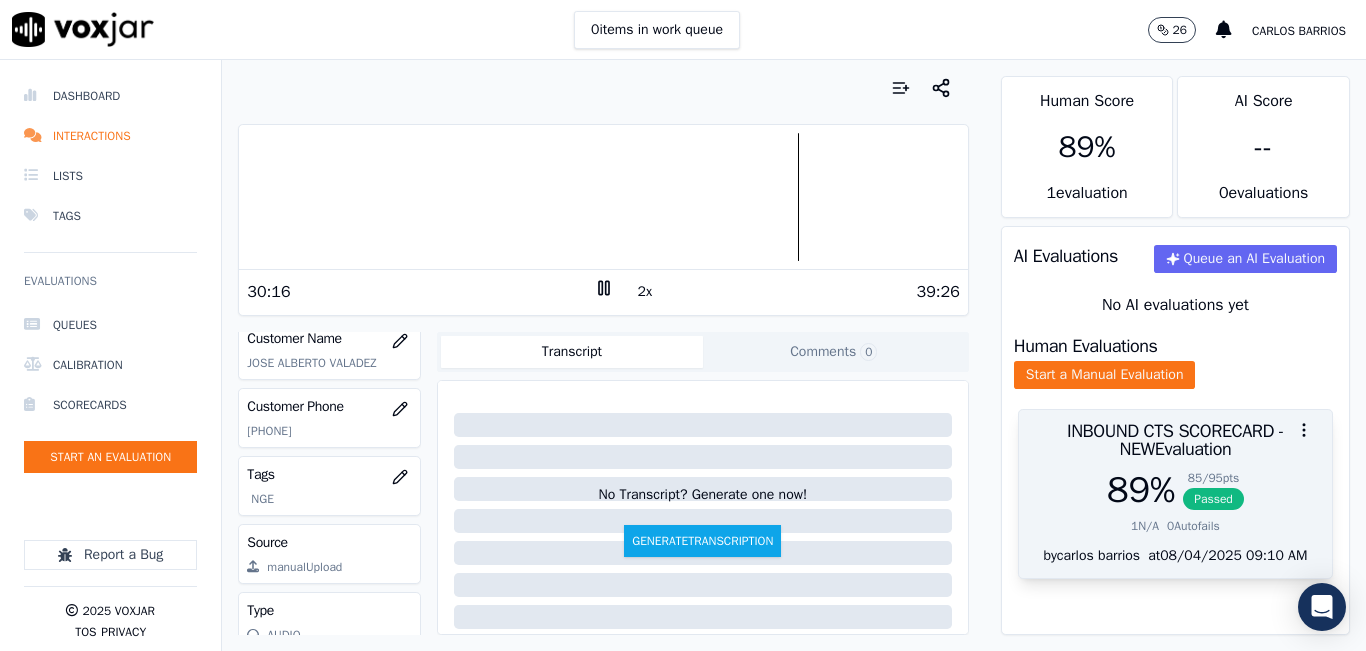 click on "89 %   85 / 95  pts   Passed" at bounding box center [1175, 490] 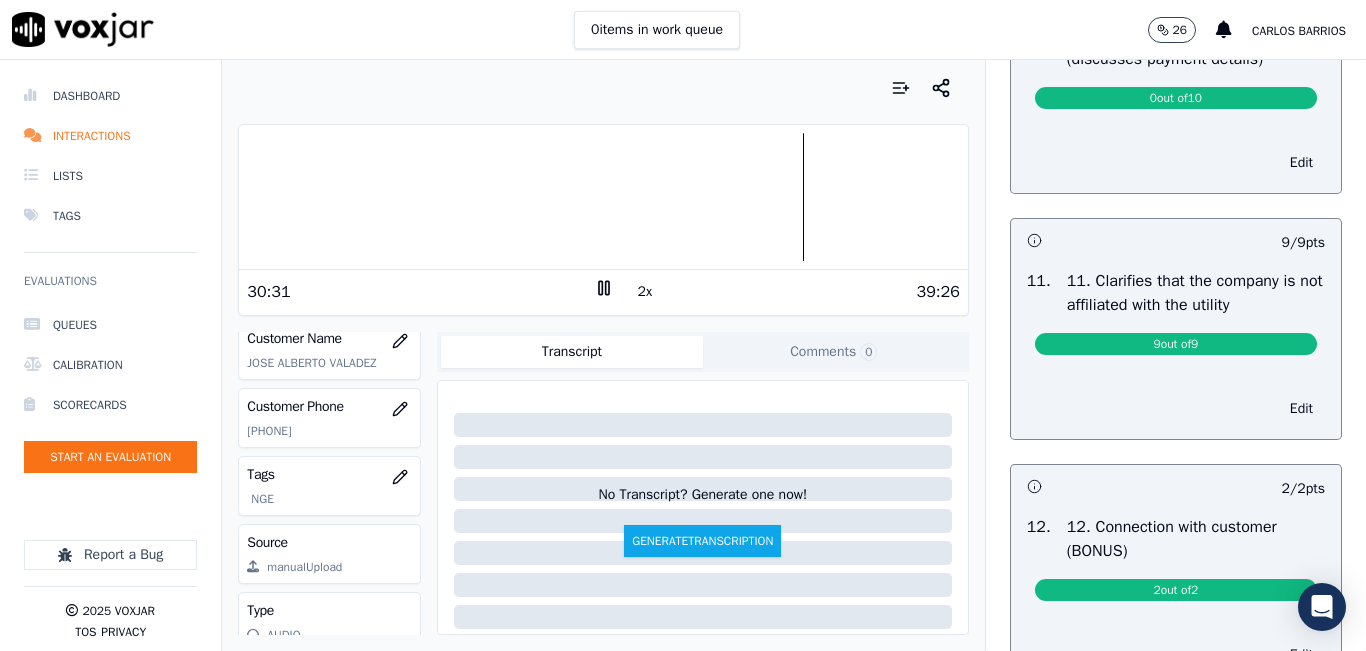scroll, scrollTop: 2600, scrollLeft: 0, axis: vertical 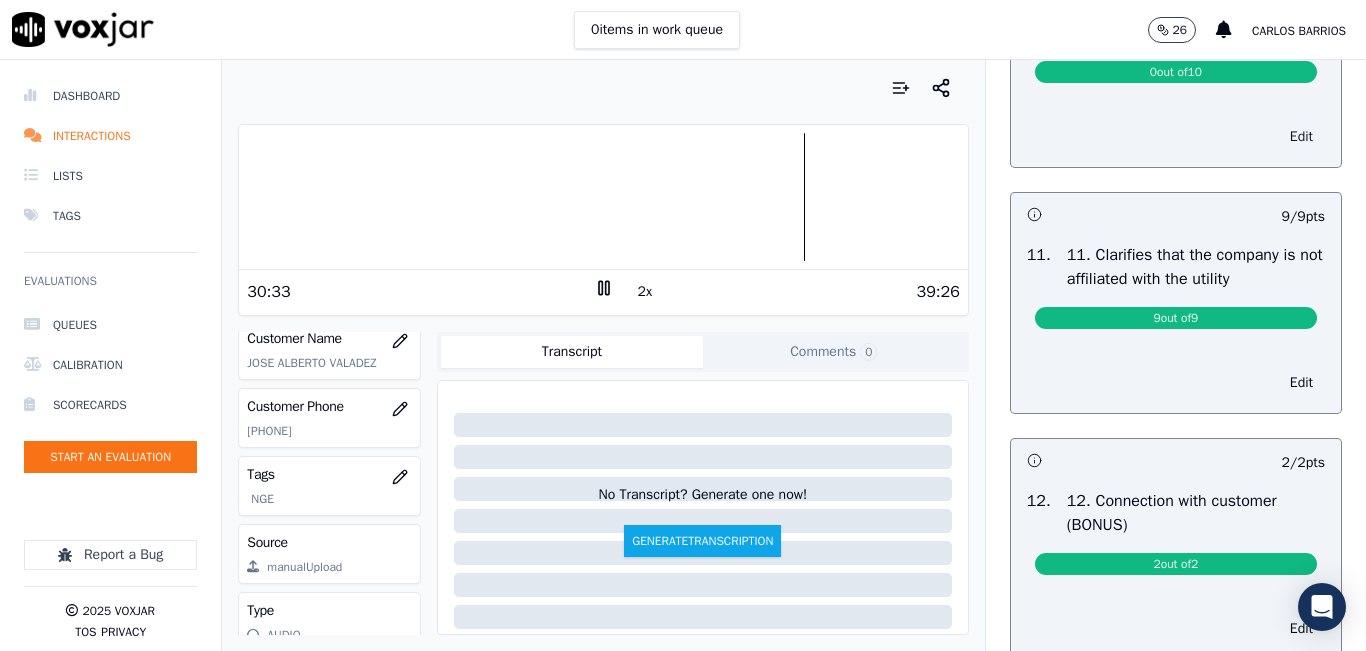 click on "Edit" at bounding box center (1301, 137) 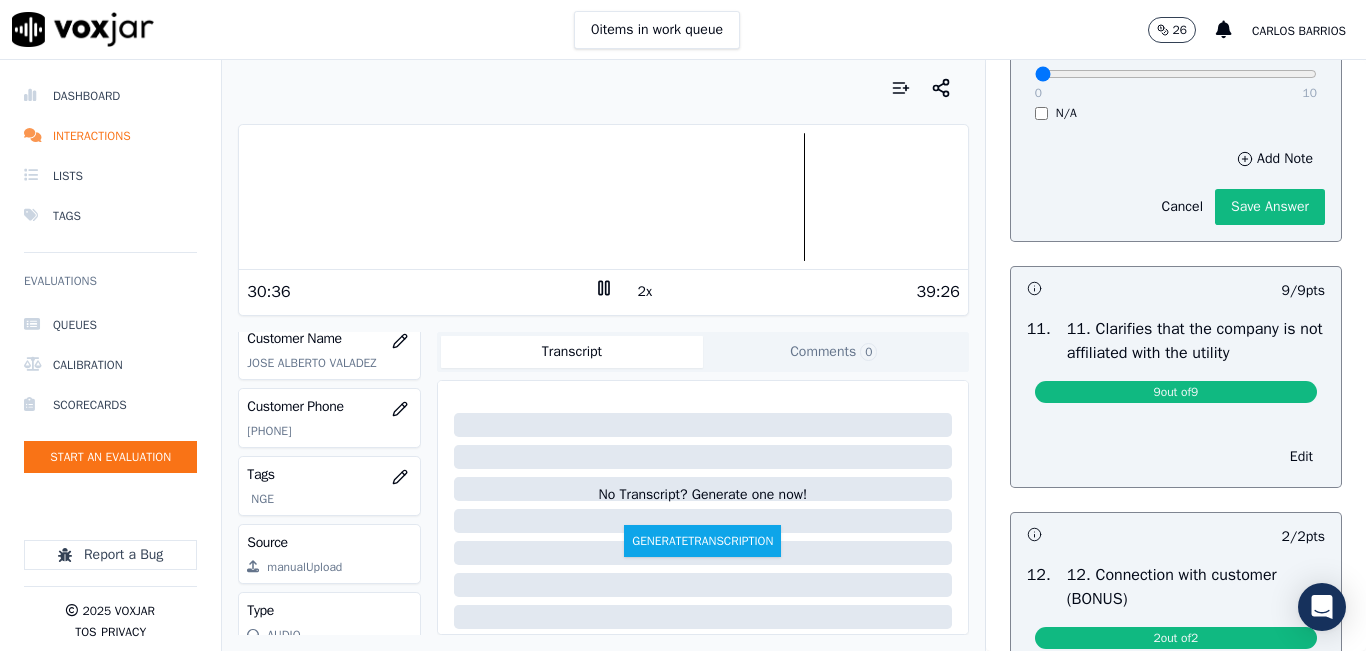 click on "0   10" at bounding box center [1176, 73] 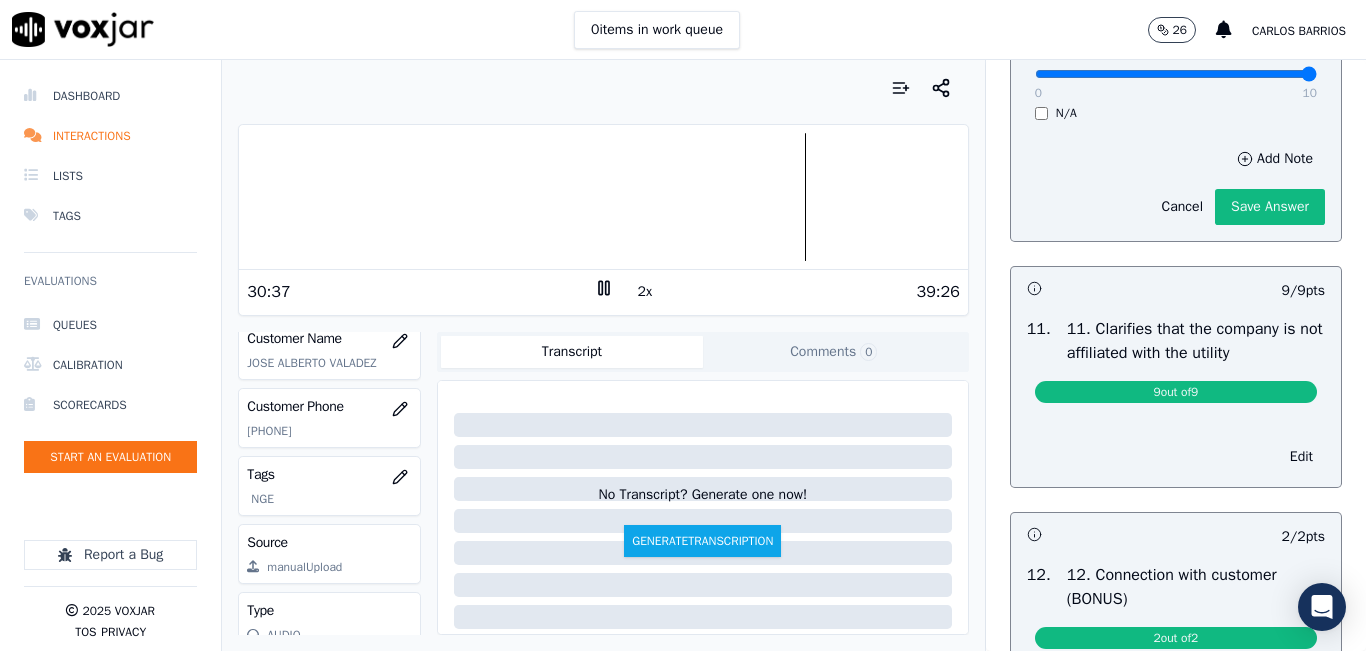 type on "10" 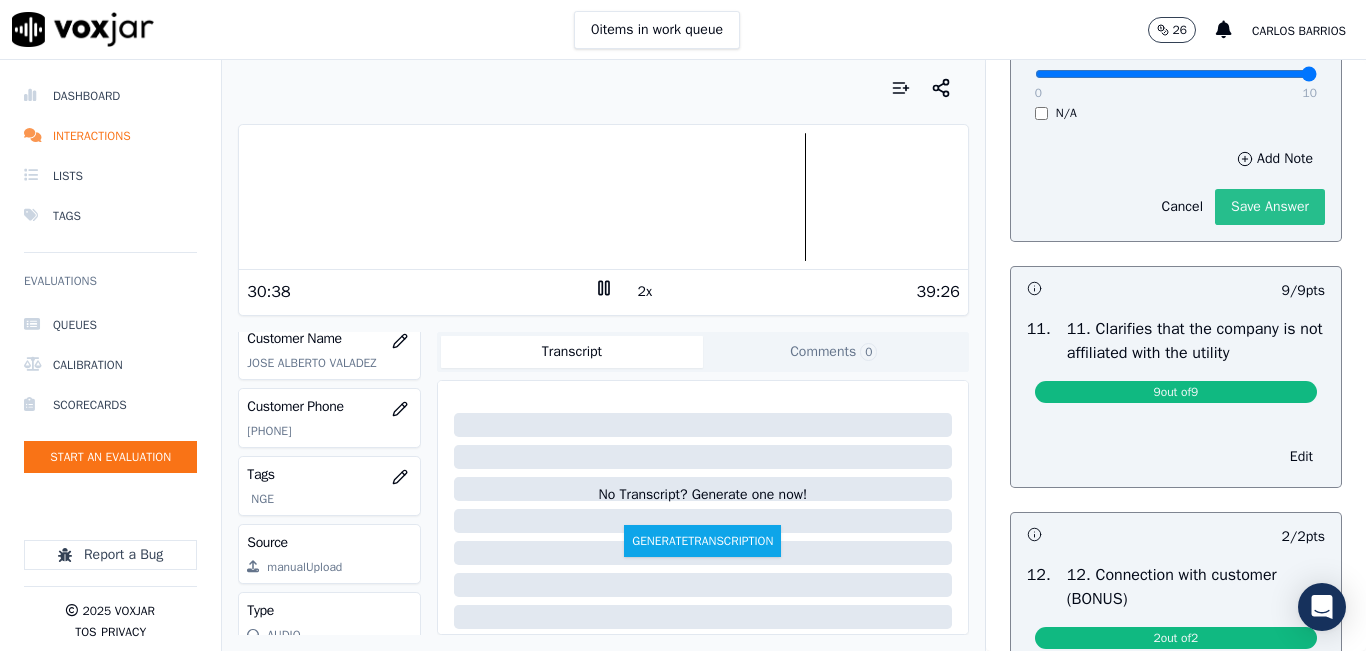 click on "Save Answer" 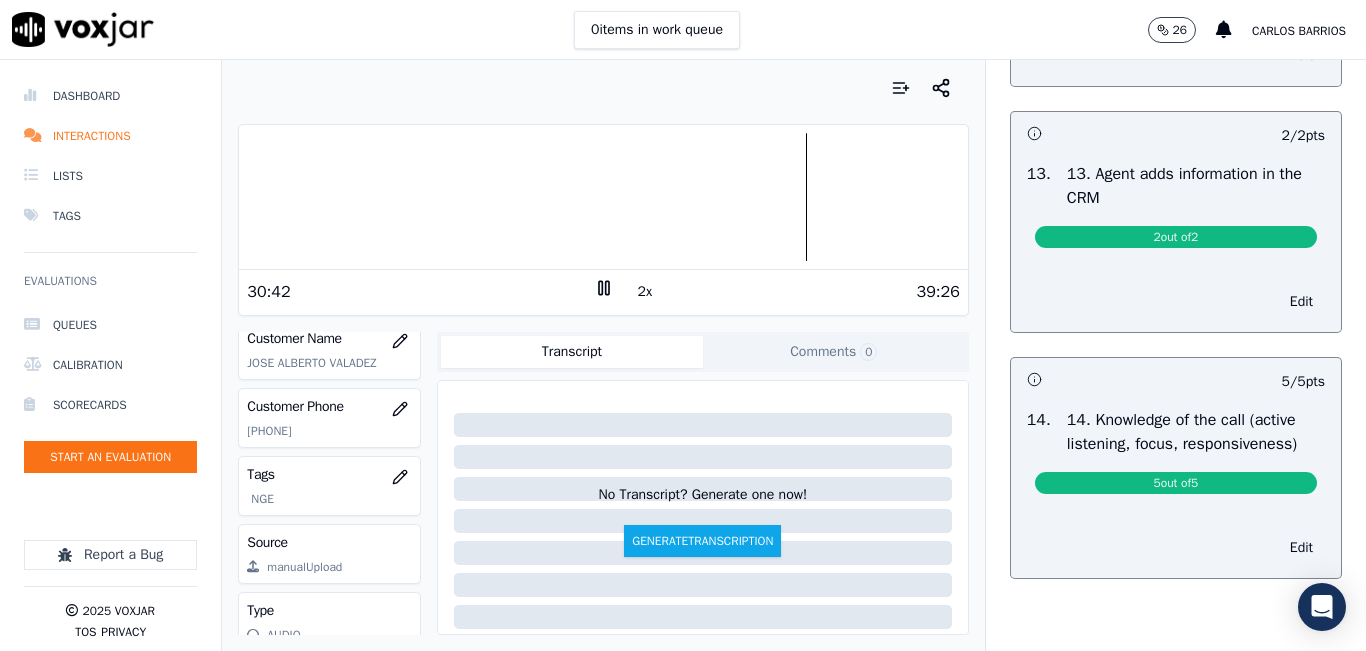 scroll, scrollTop: 3352, scrollLeft: 0, axis: vertical 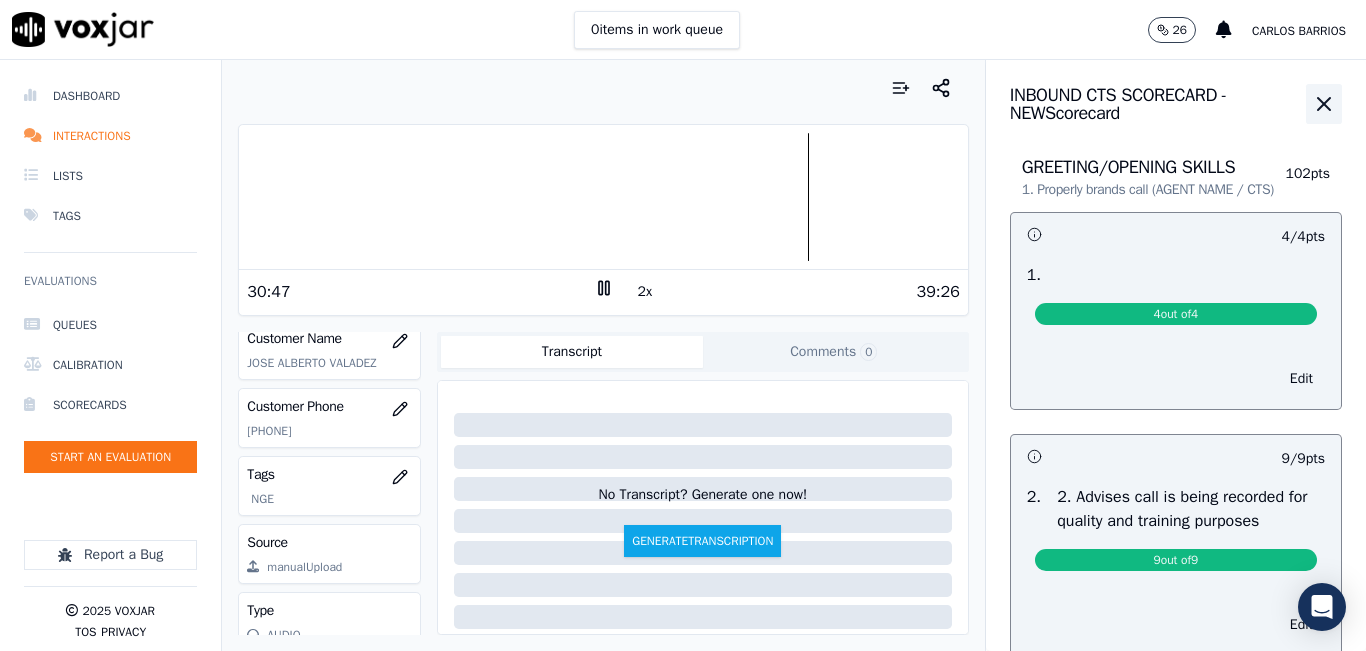 click 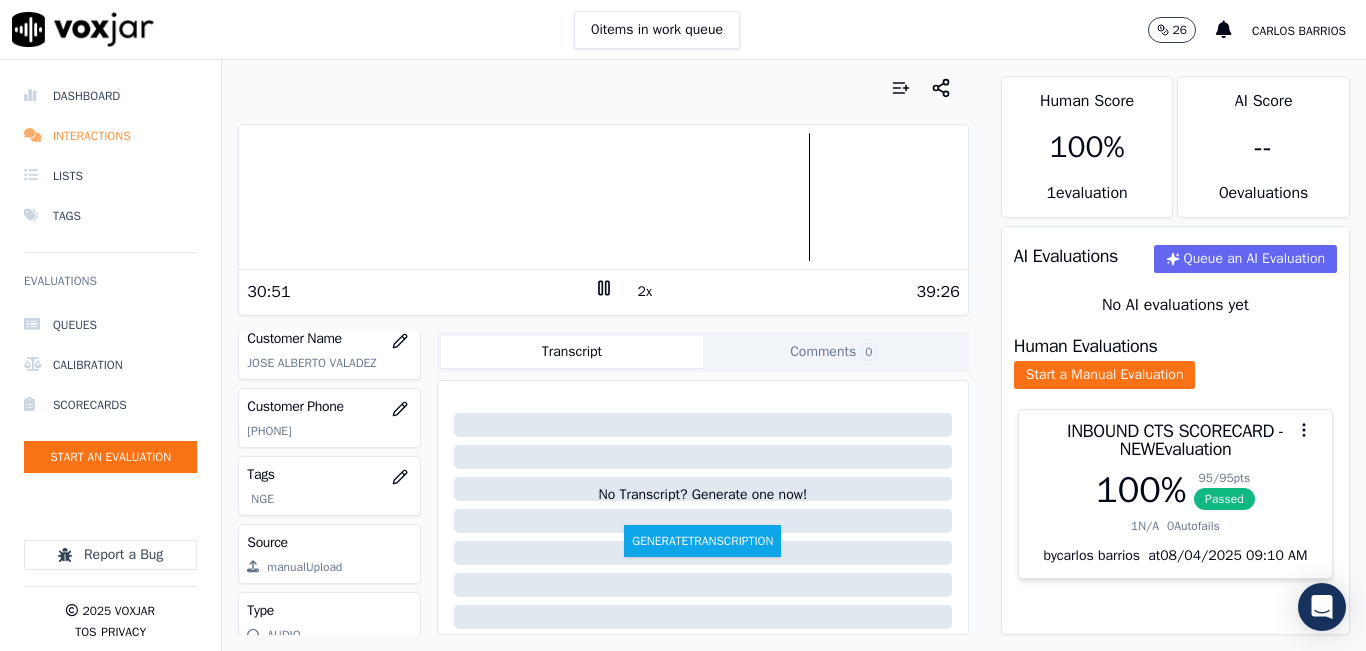 click on "Interactions" at bounding box center (110, 136) 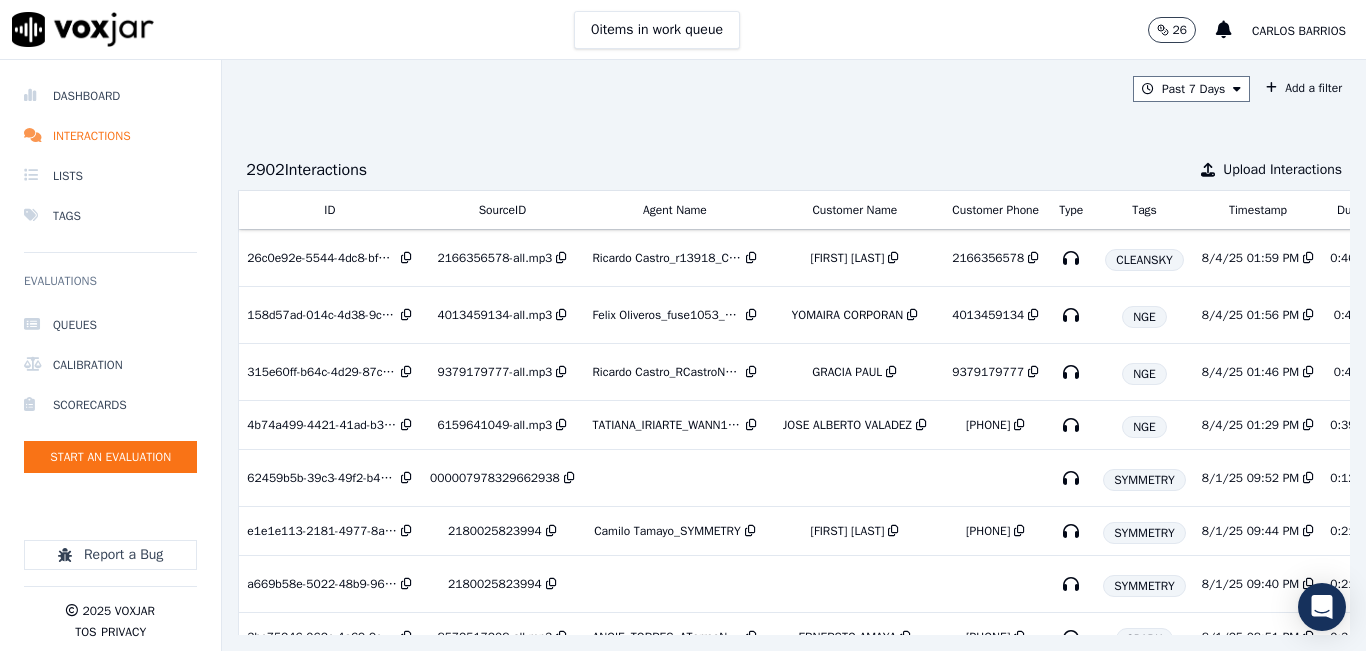 scroll, scrollTop: 0, scrollLeft: 361, axis: horizontal 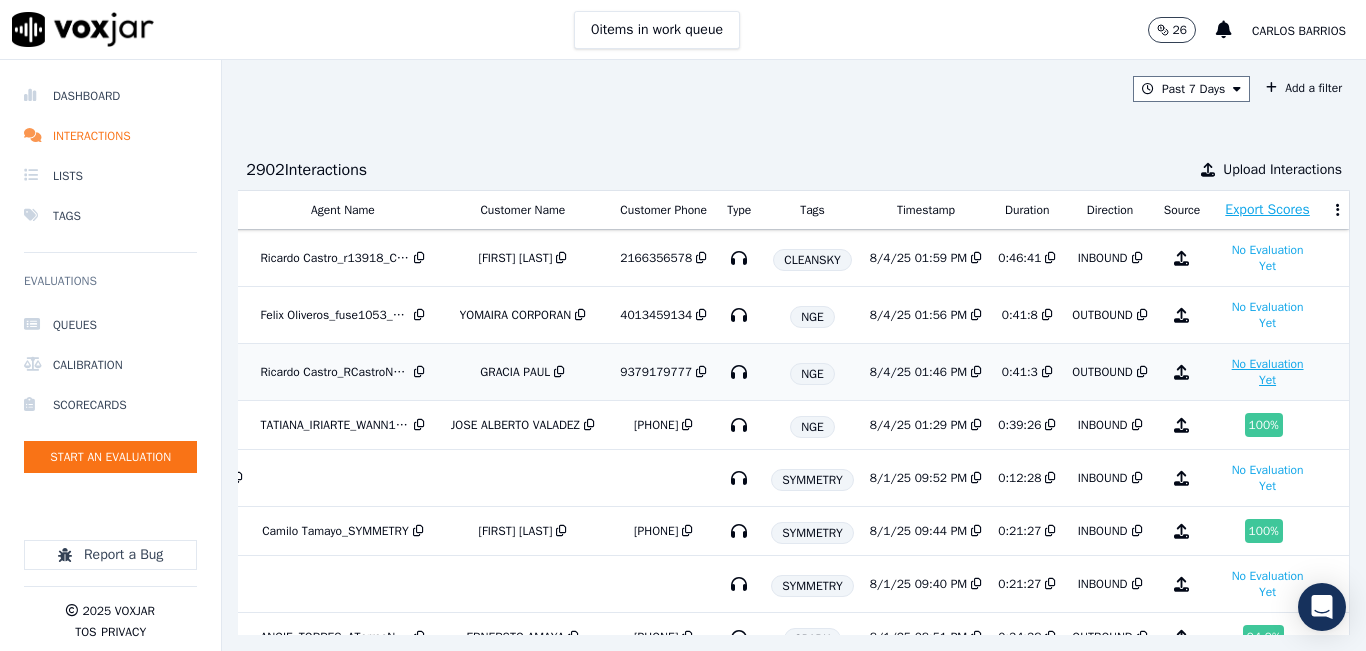 click on "No Evaluation Yet" at bounding box center [1267, 372] 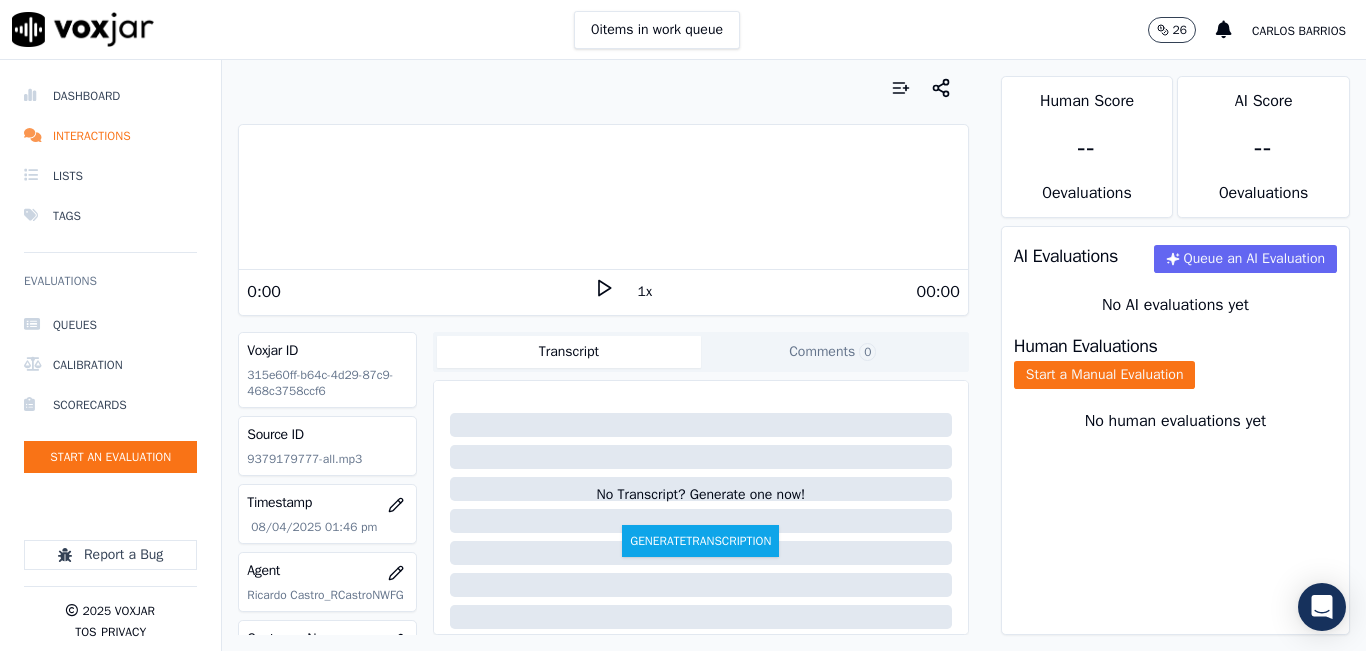 click 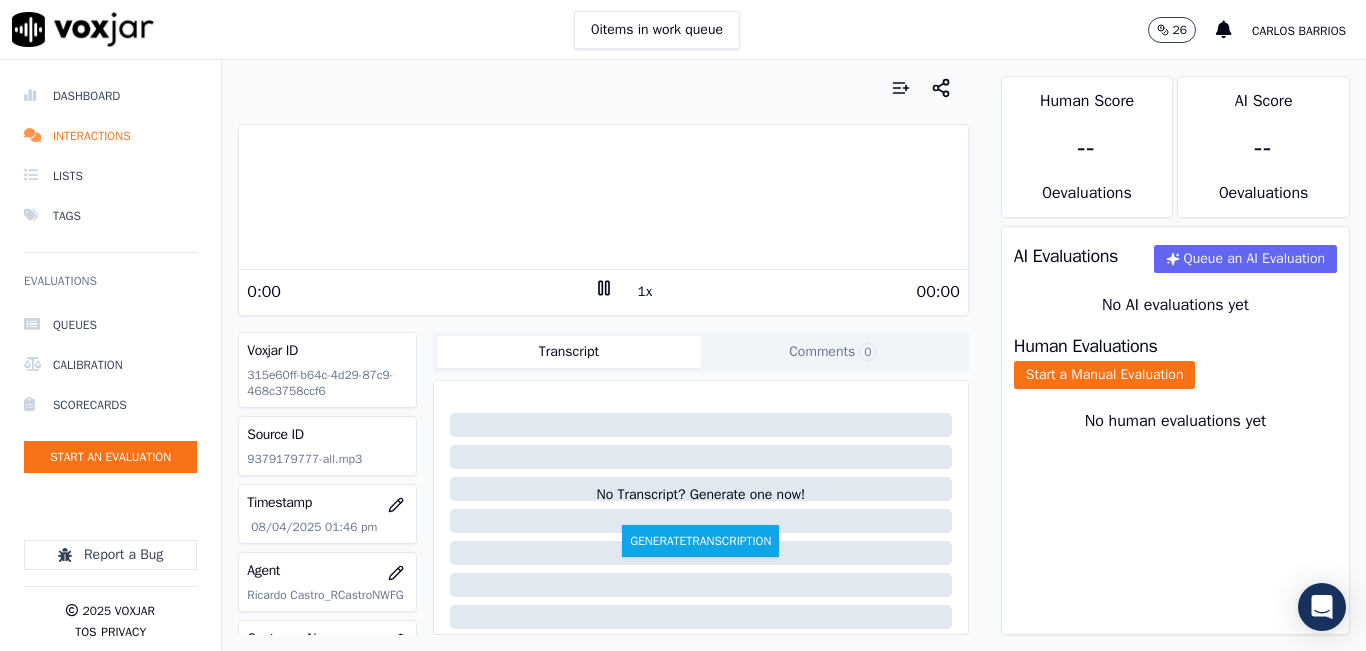 click on "1x" at bounding box center (645, 292) 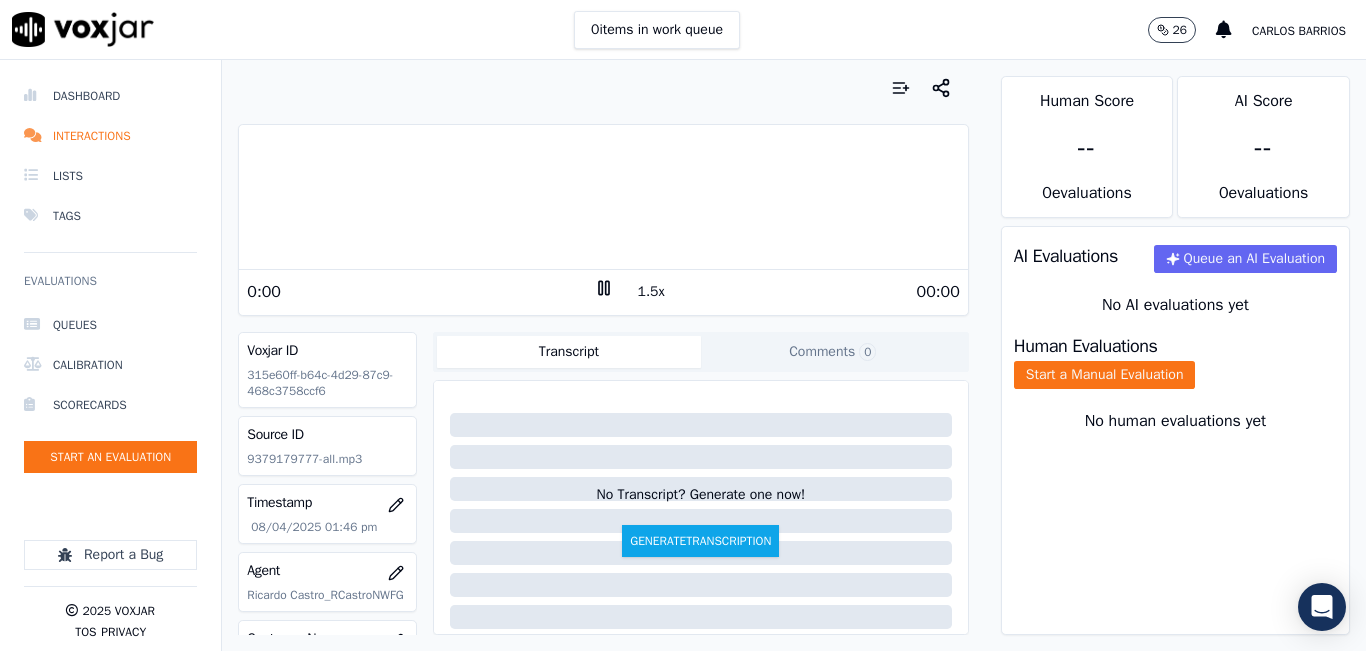 drag, startPoint x: 631, startPoint y: 283, endPoint x: 329, endPoint y: 419, distance: 331.2099 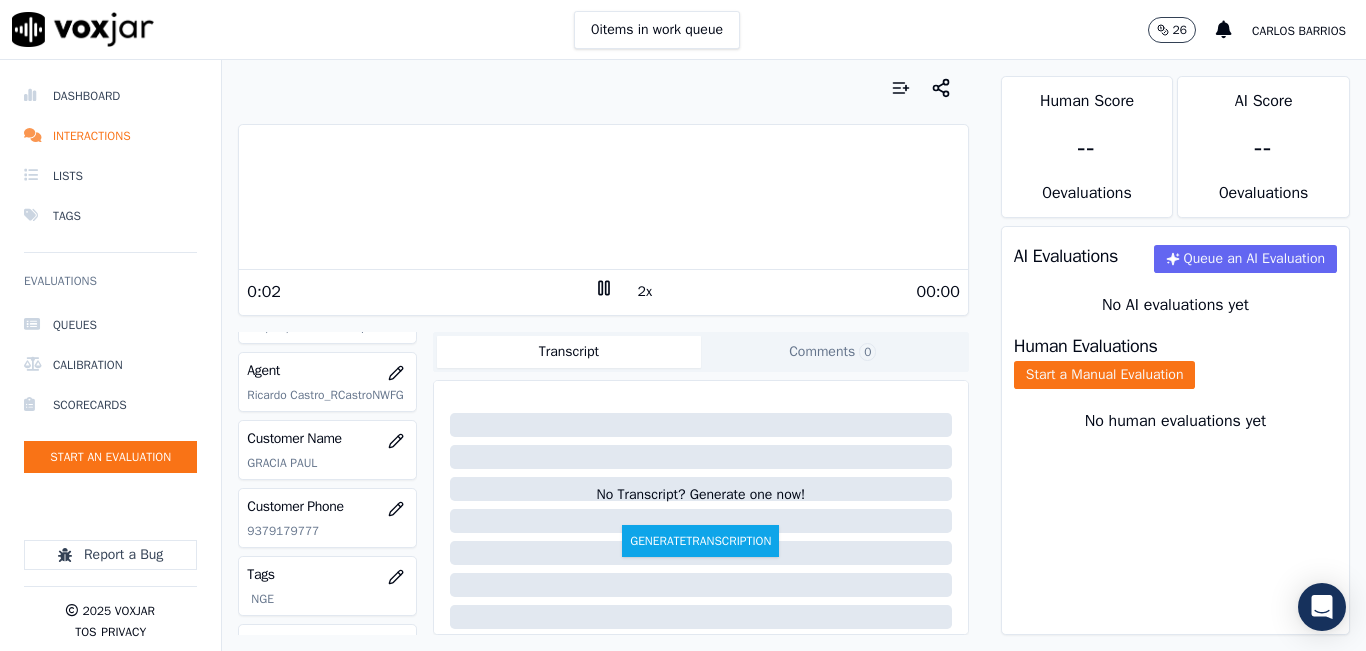 scroll, scrollTop: 300, scrollLeft: 0, axis: vertical 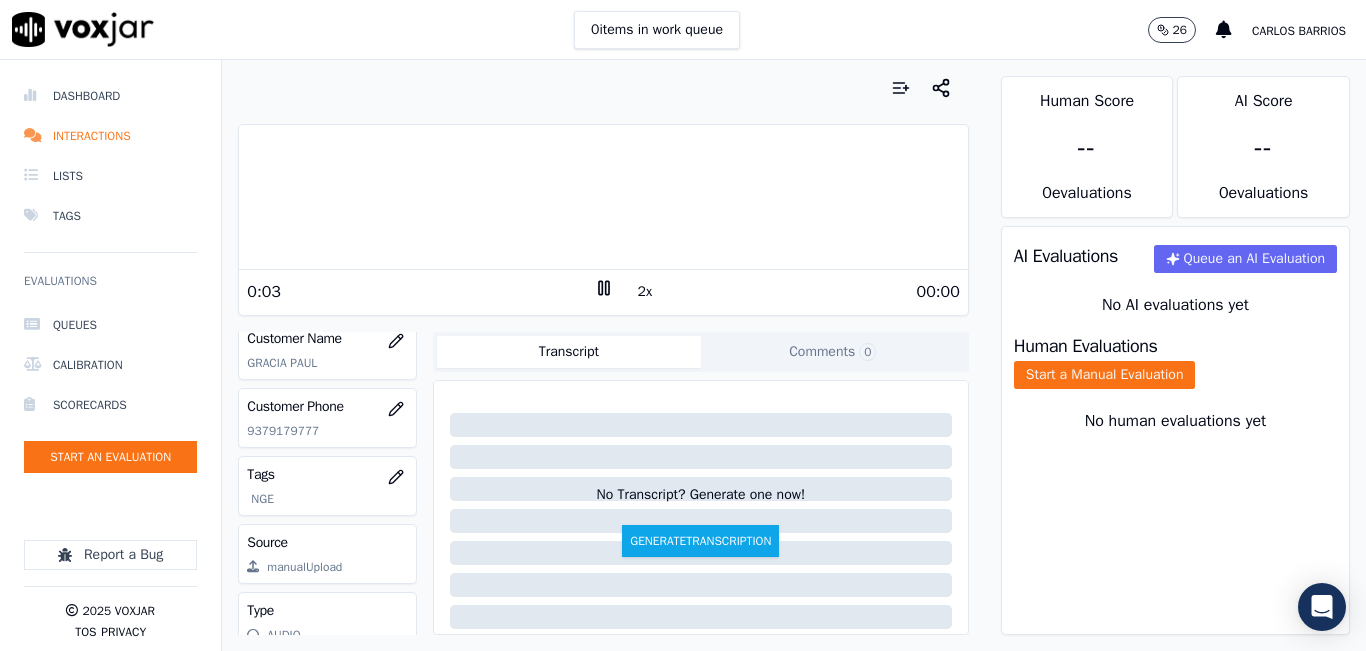 click on "9379179777" 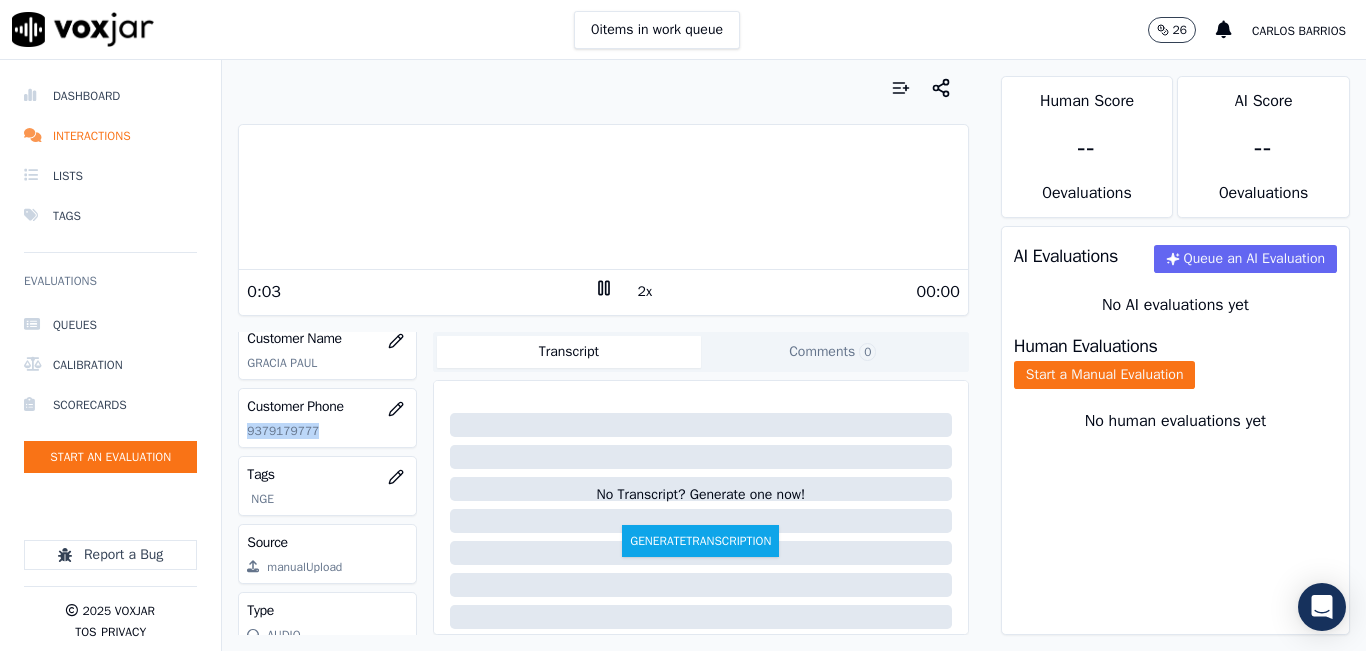 click on "9379179777" 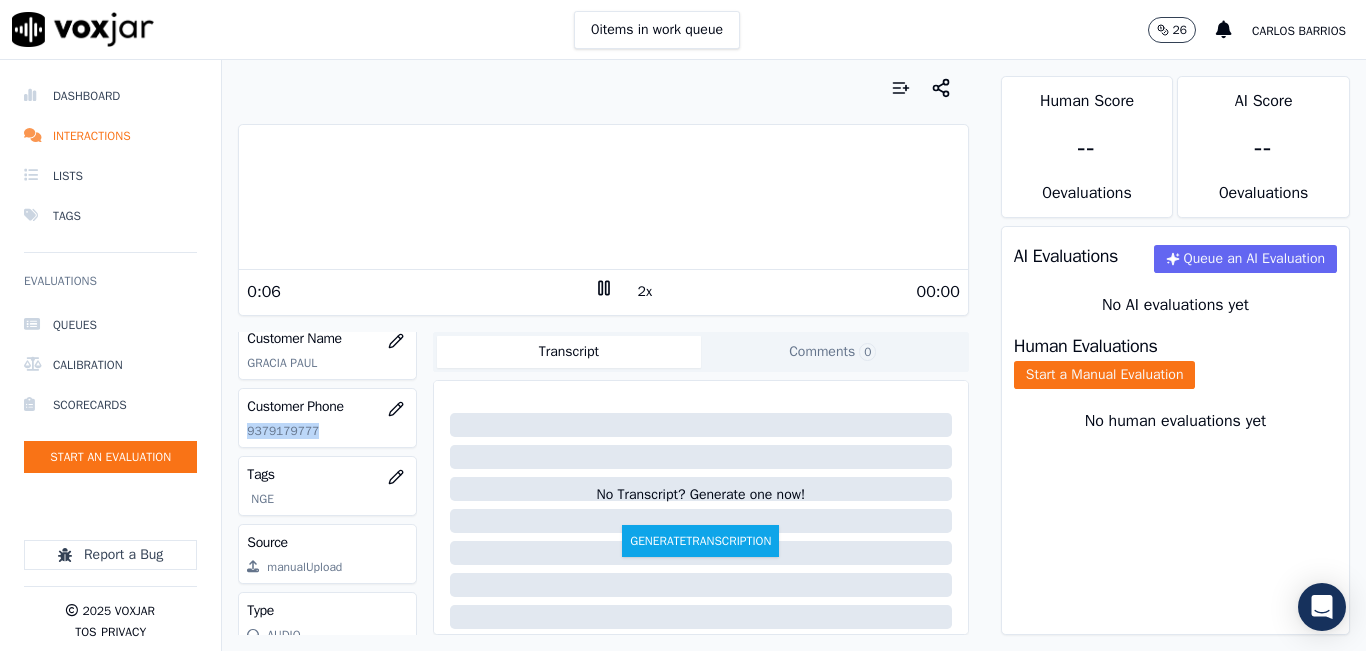 copy on "9379179777" 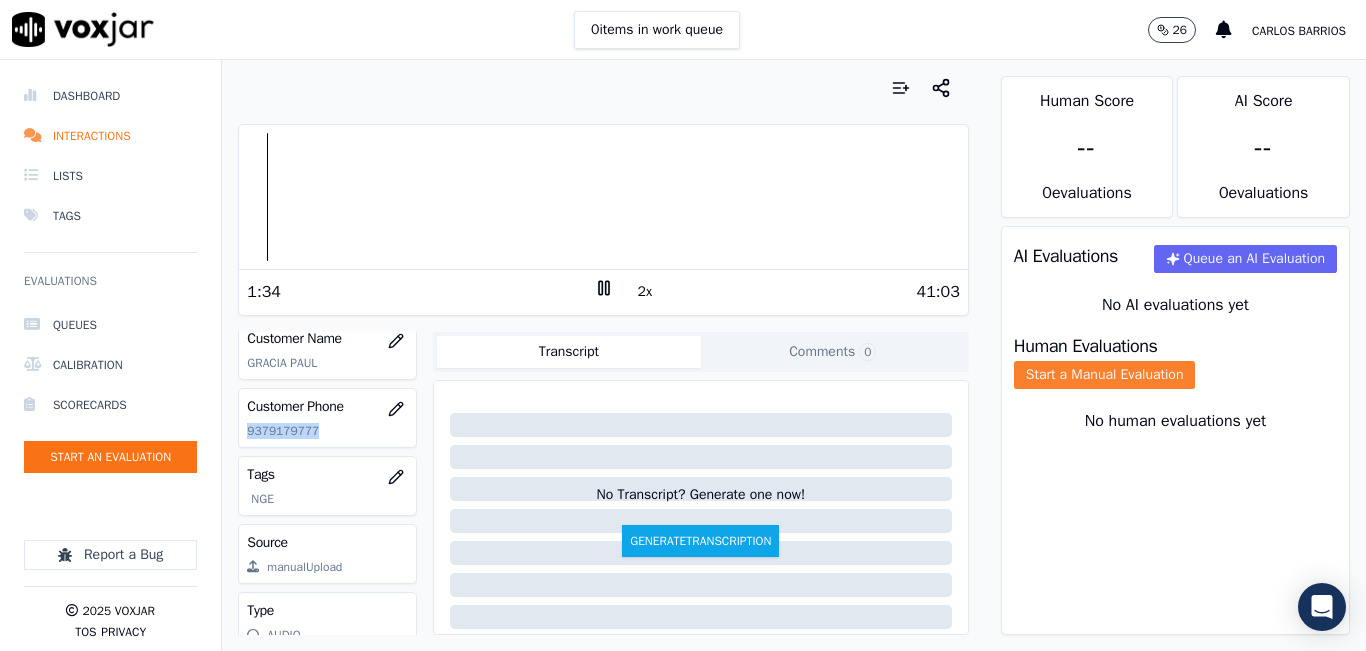 click on "Start a Manual Evaluation" 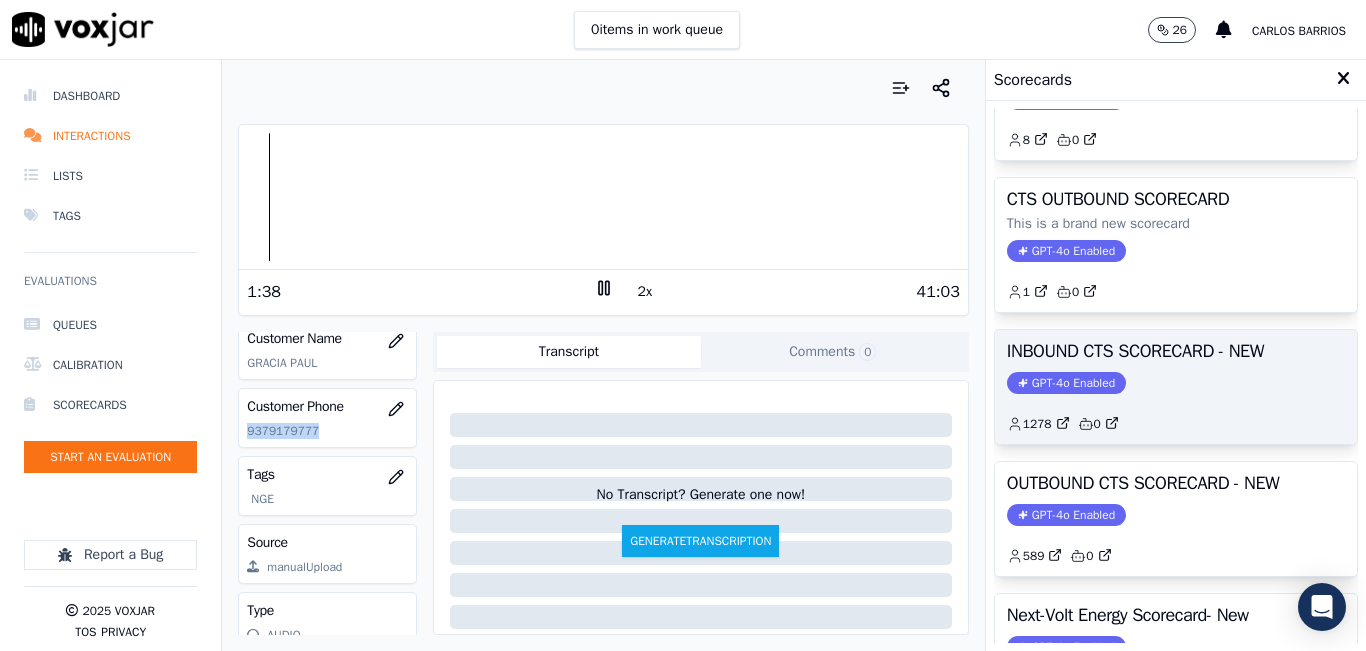 scroll, scrollTop: 200, scrollLeft: 0, axis: vertical 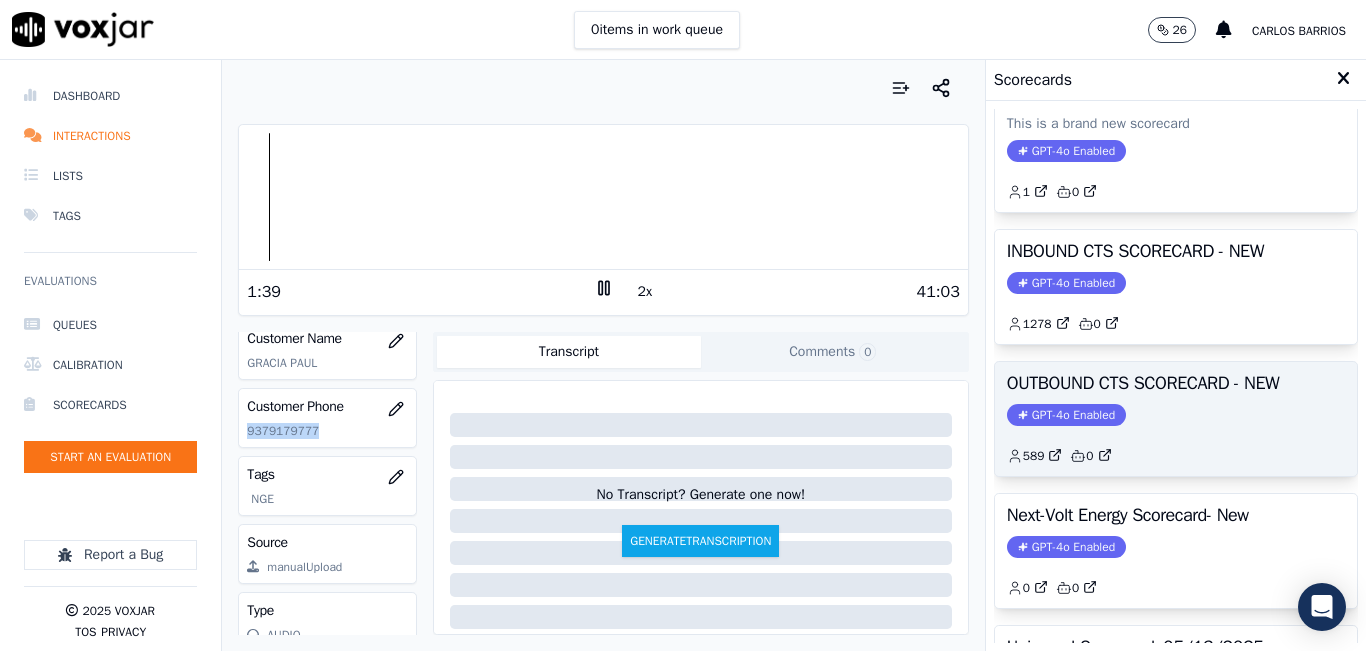 click on "GPT-4o Enabled" at bounding box center [1066, 415] 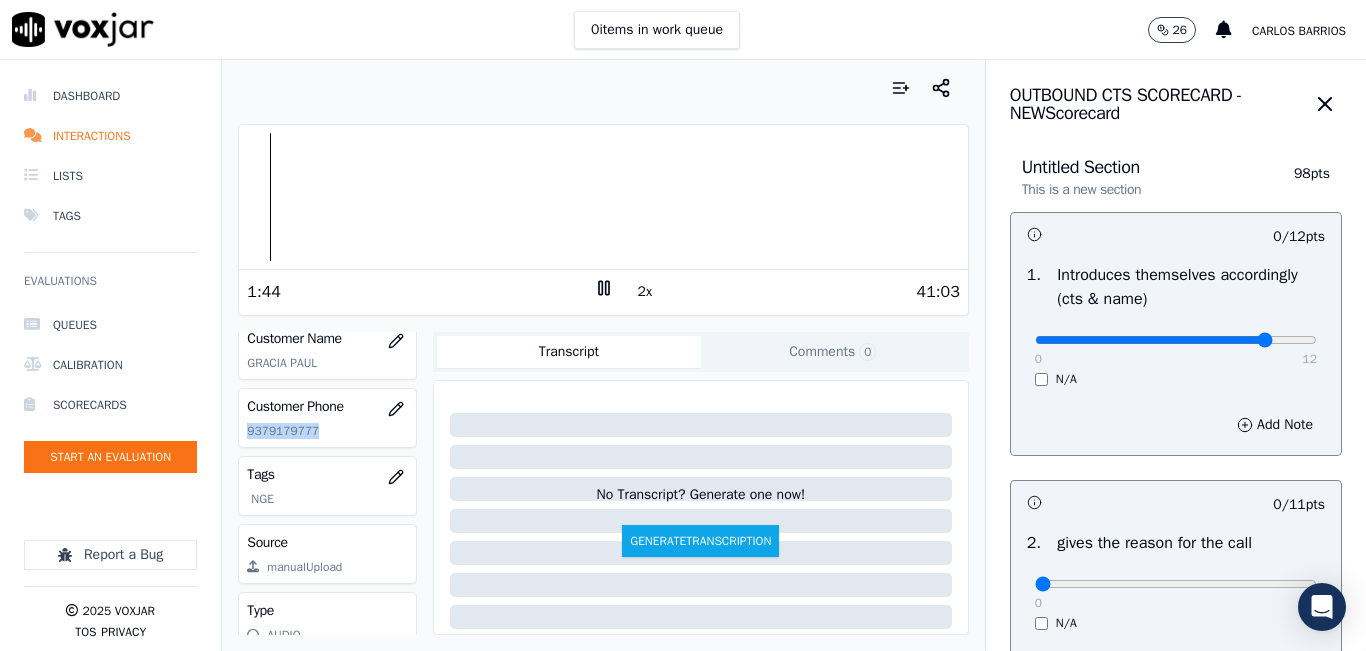 type on "10" 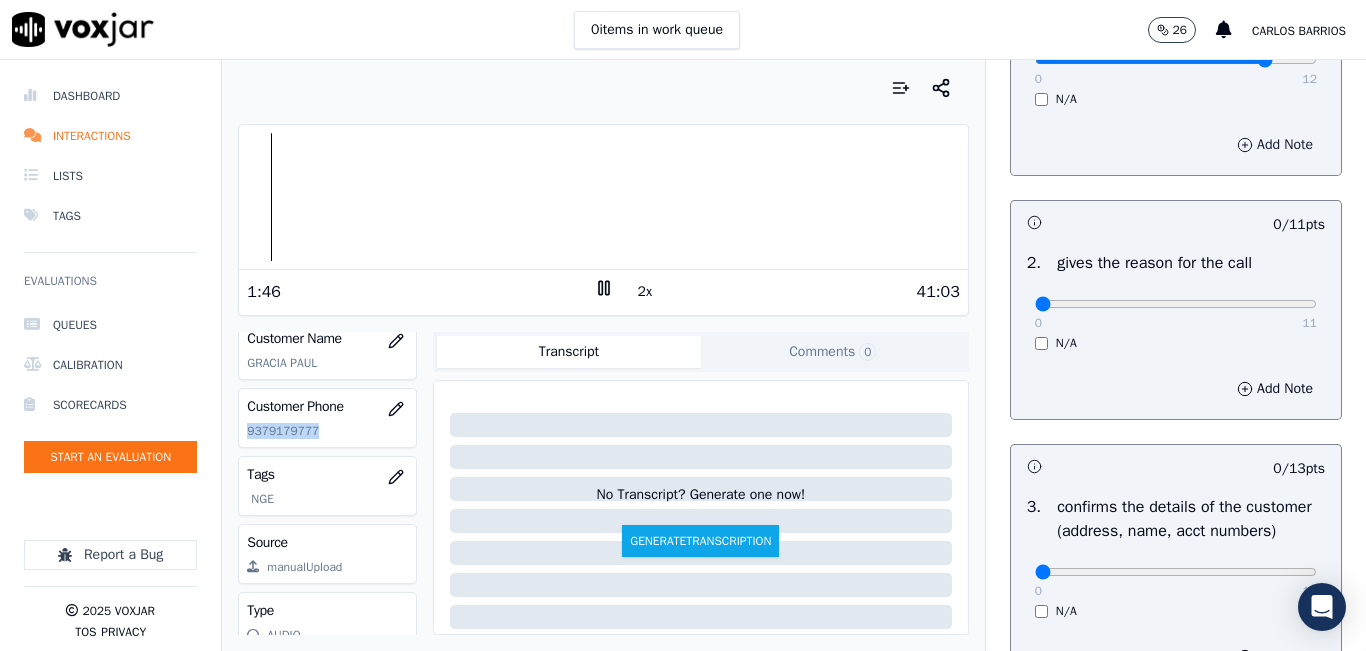 scroll, scrollTop: 300, scrollLeft: 0, axis: vertical 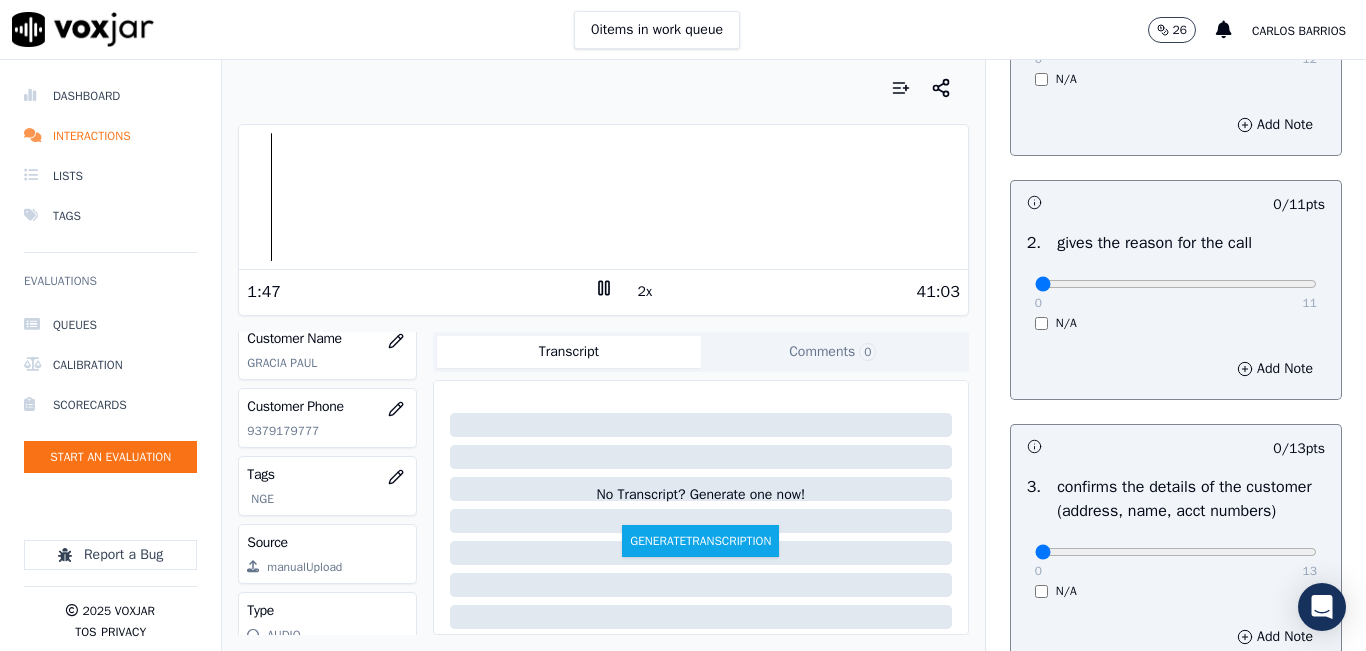 drag, startPoint x: 1237, startPoint y: 293, endPoint x: 1265, endPoint y: 289, distance: 28.284271 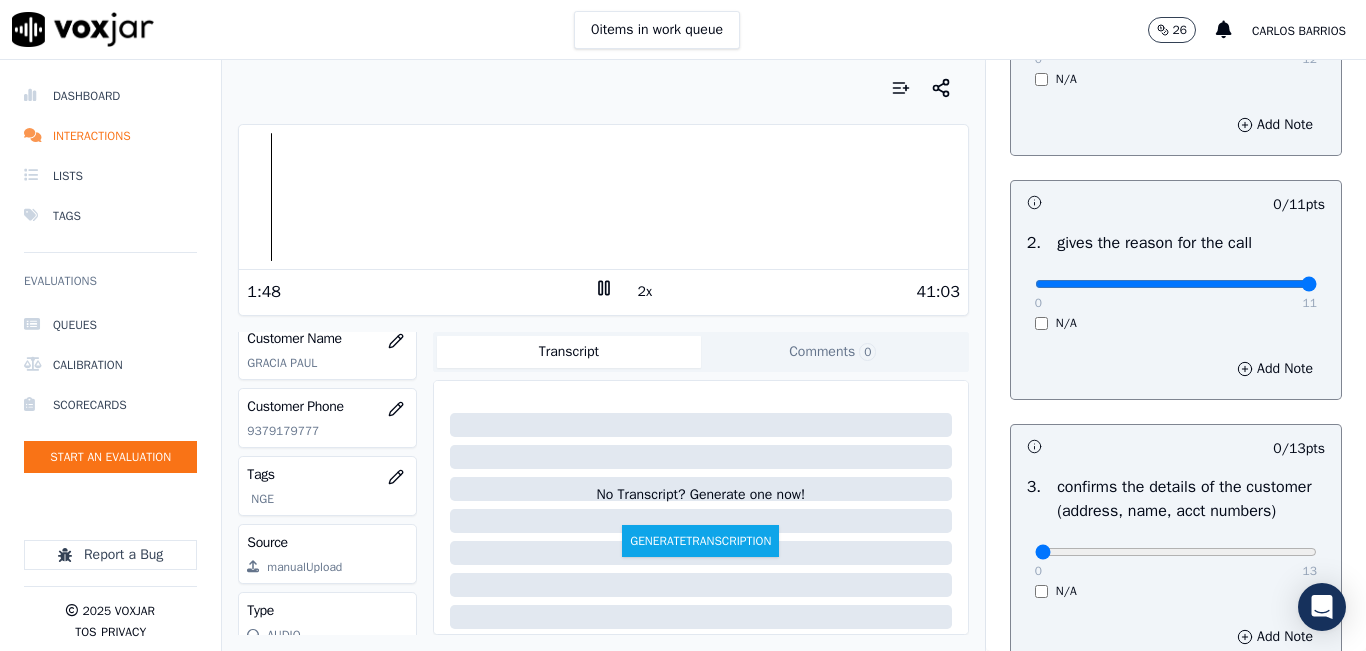 type on "11" 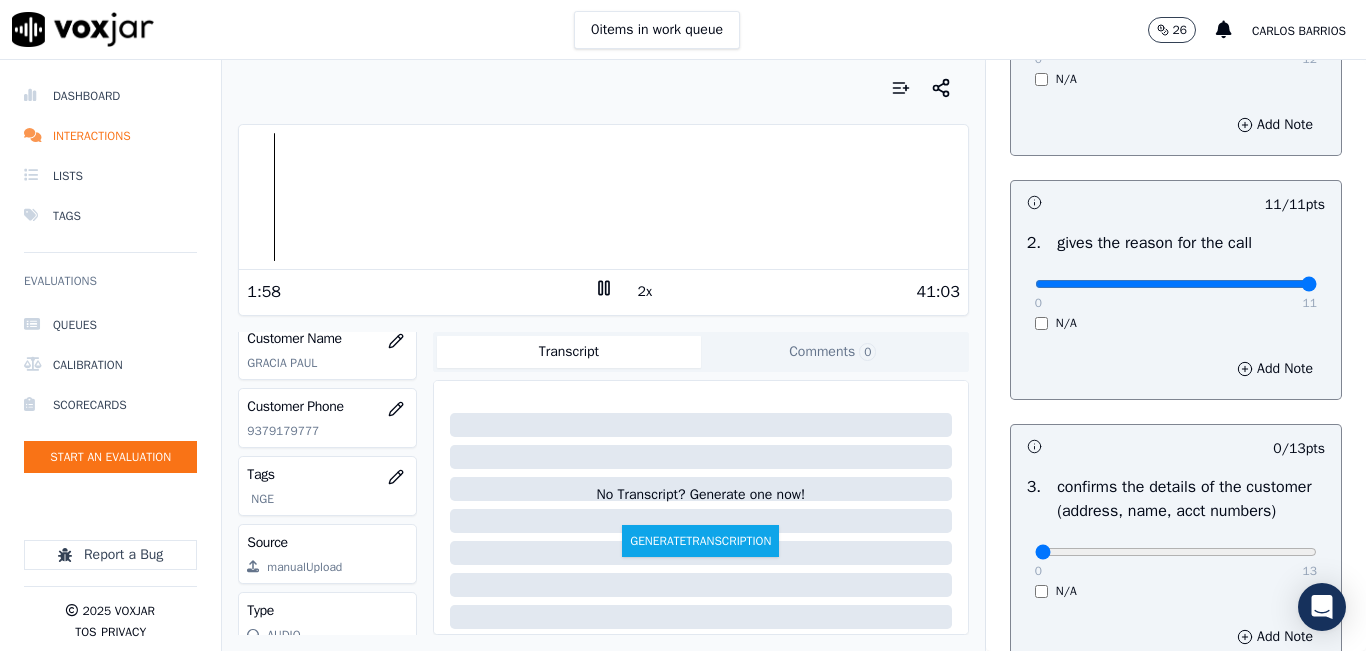 click on "Your browser does not support the audio element." at bounding box center [603, 197] 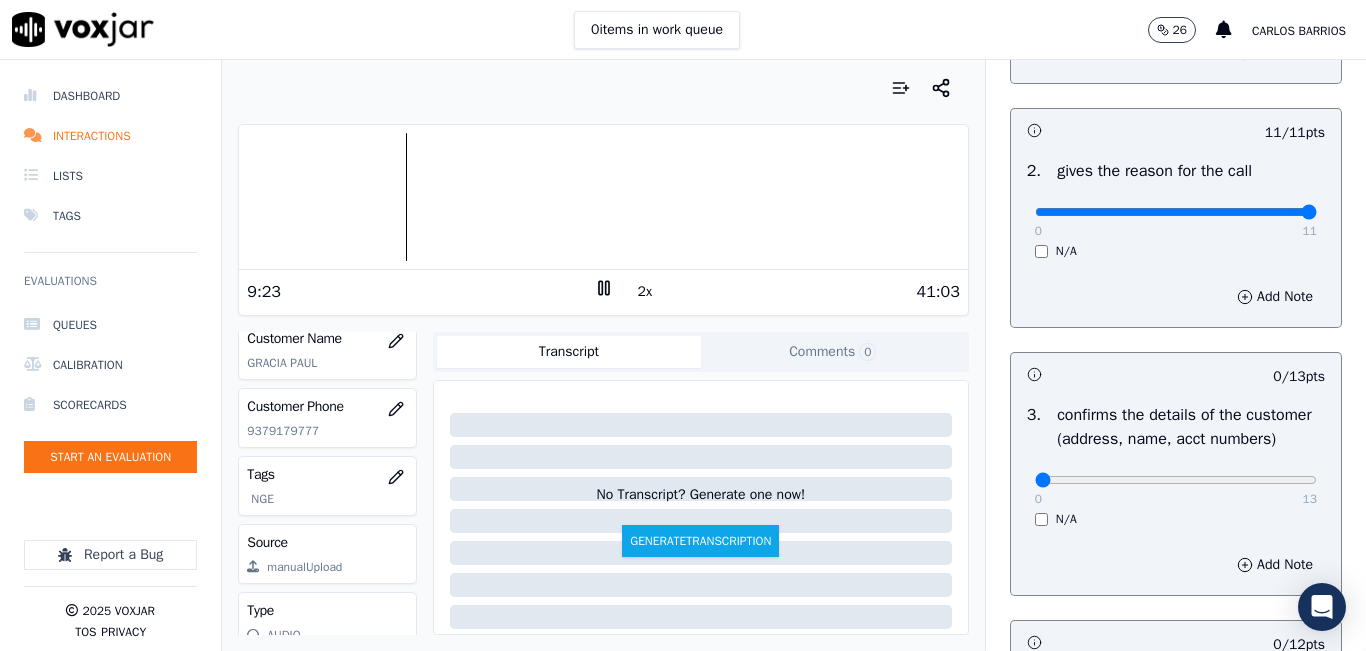 scroll, scrollTop: 400, scrollLeft: 0, axis: vertical 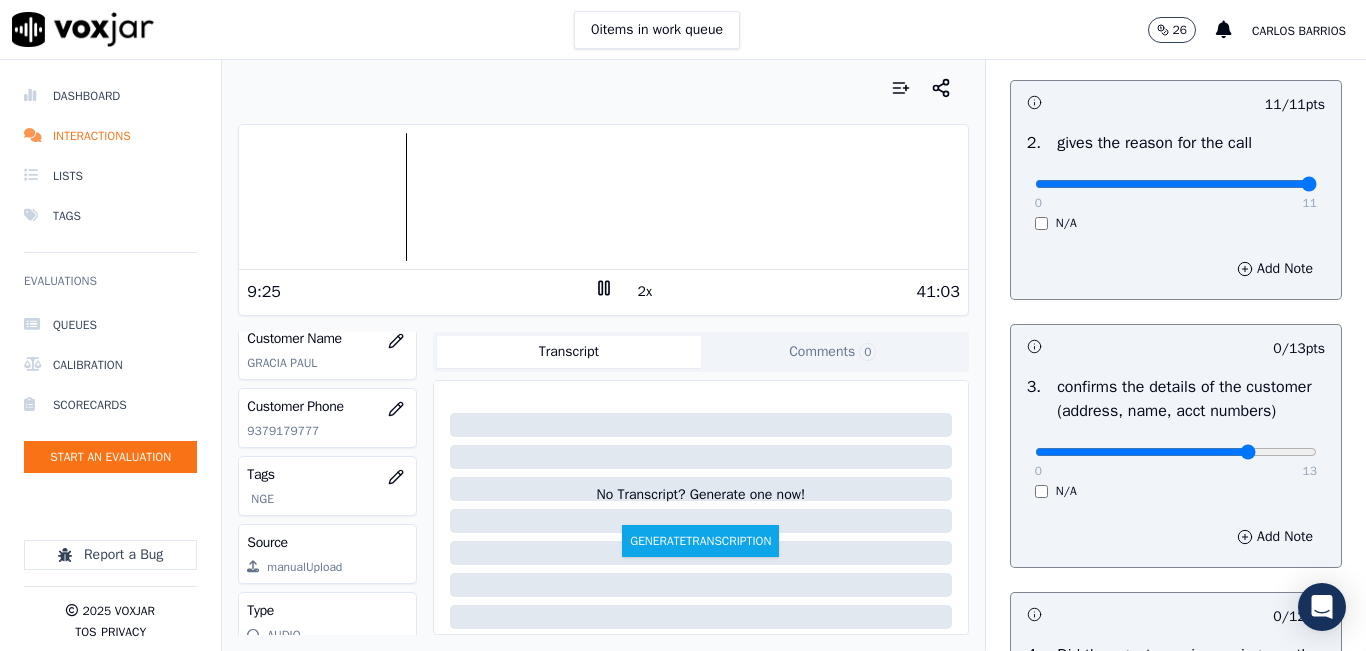 type on "10" 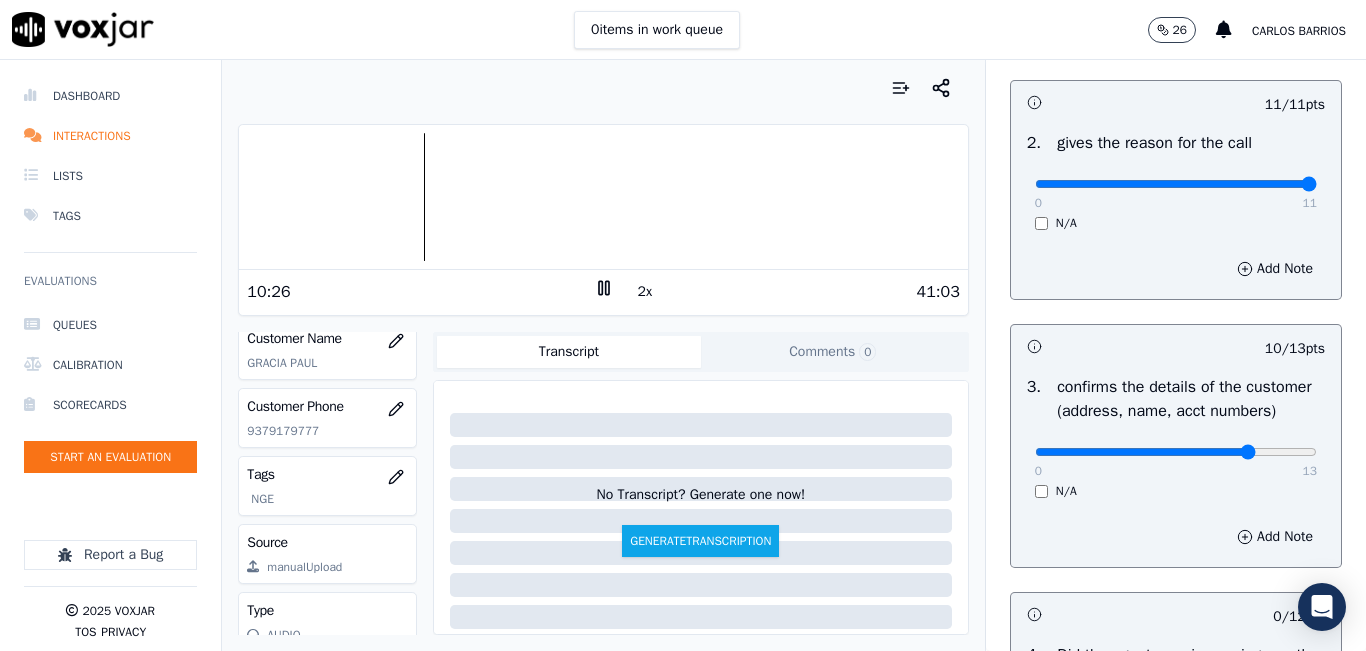 click at bounding box center (603, 197) 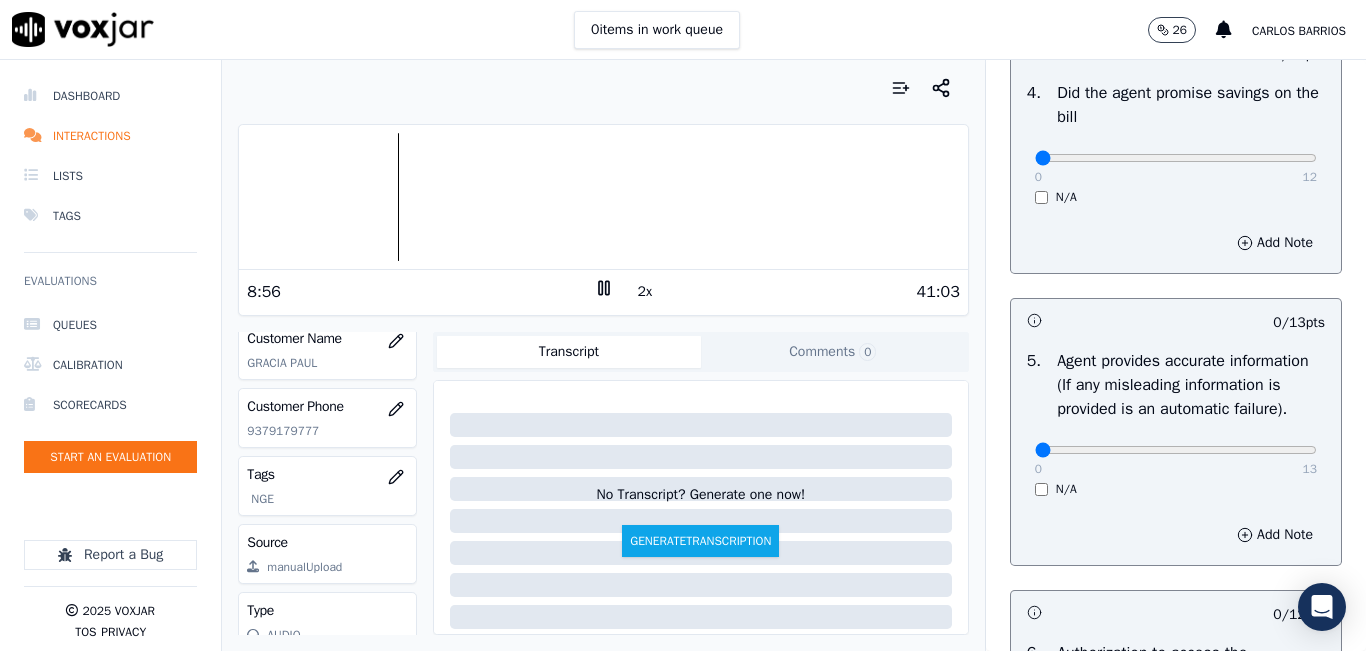 scroll, scrollTop: 1000, scrollLeft: 0, axis: vertical 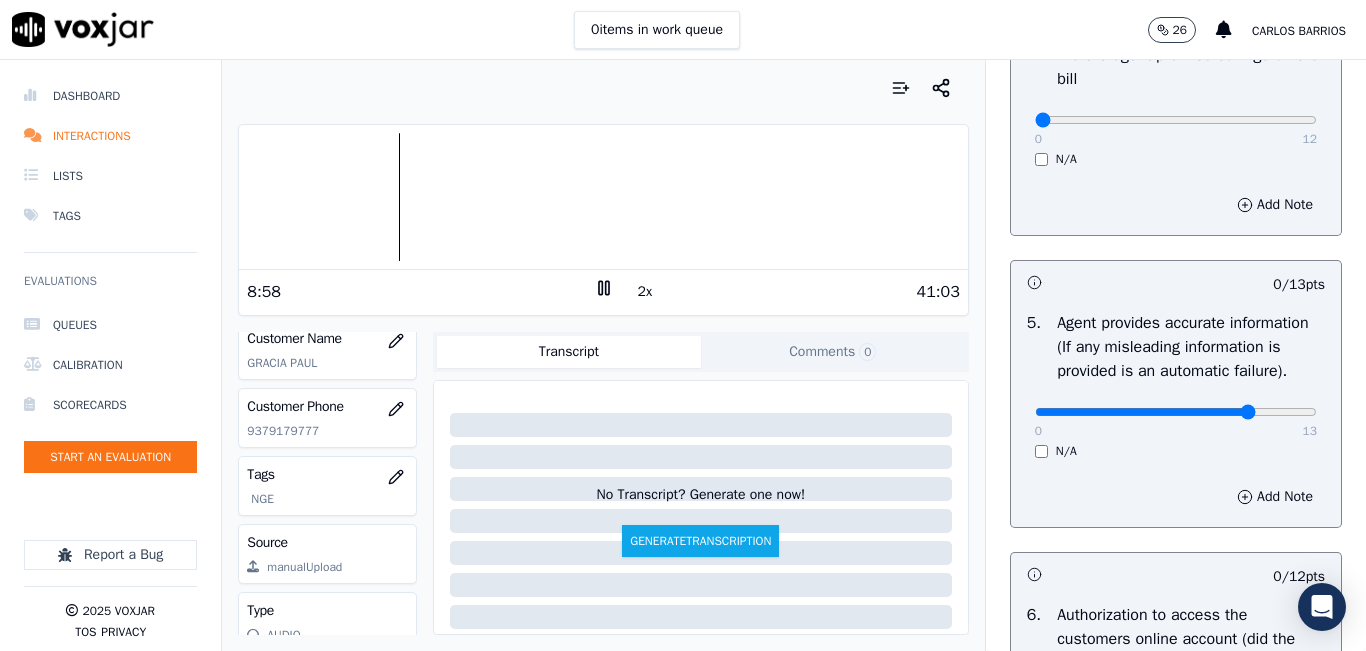 click at bounding box center [1176, -660] 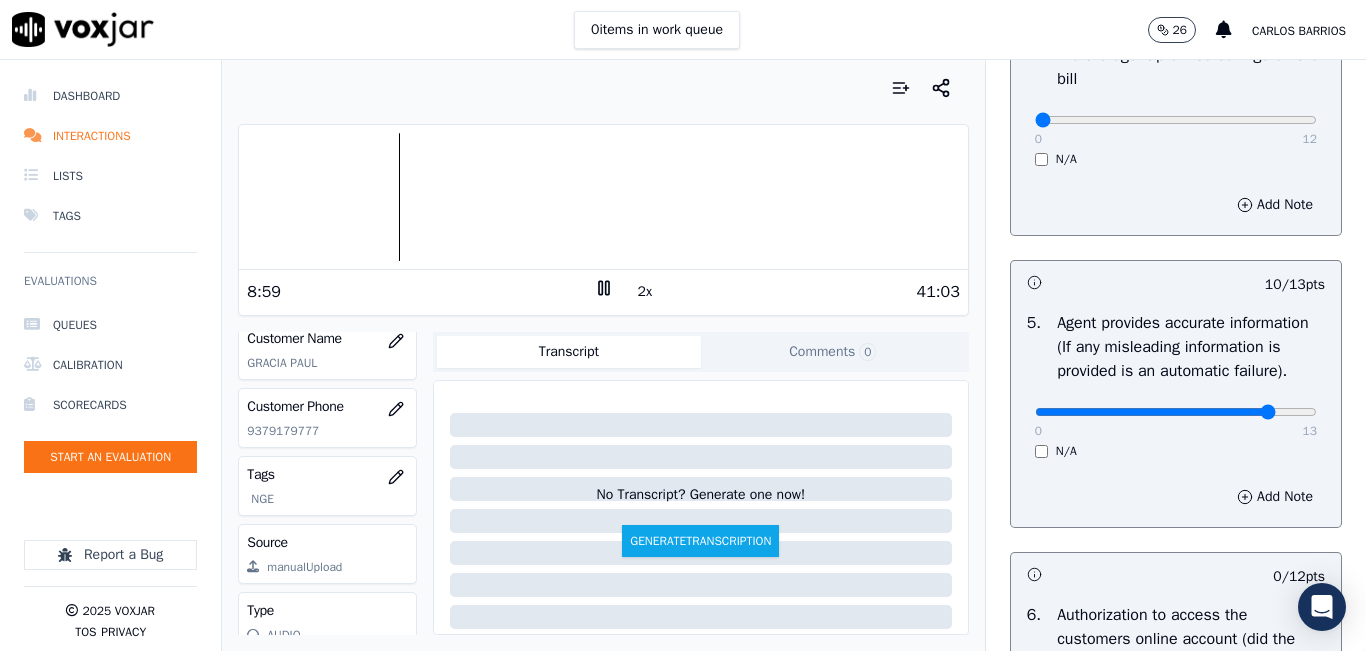 click at bounding box center [1176, -660] 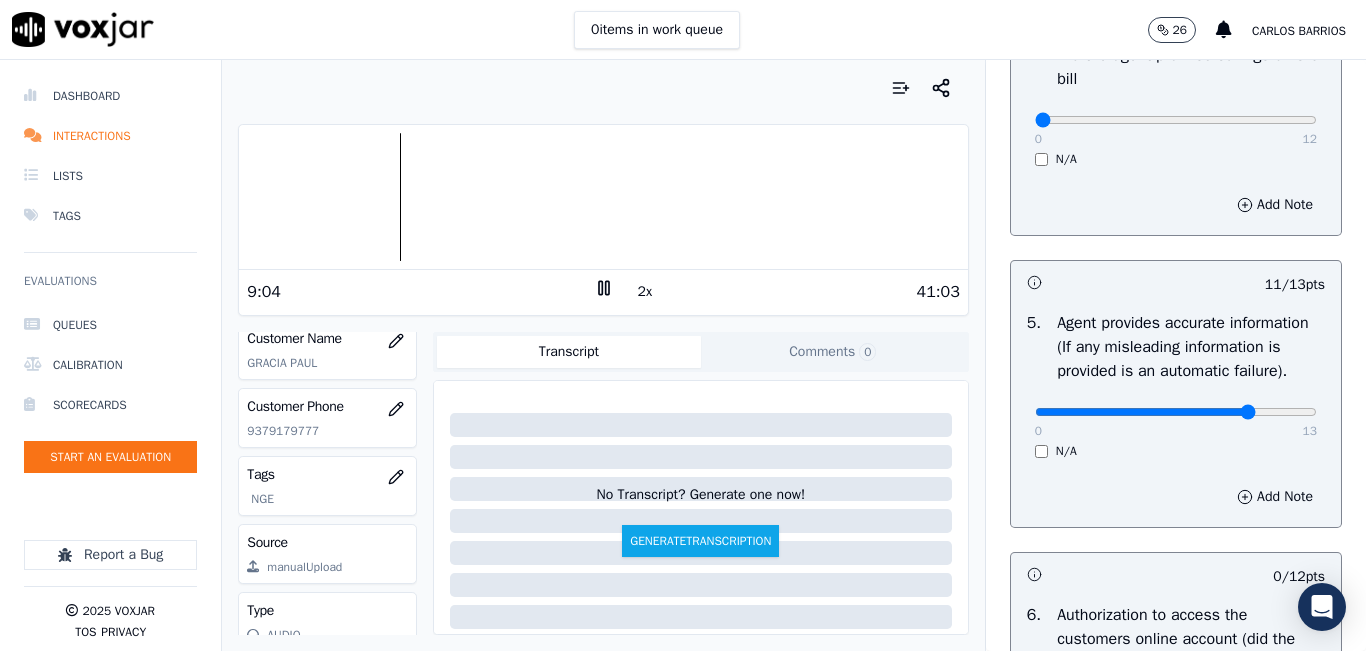 type on "10" 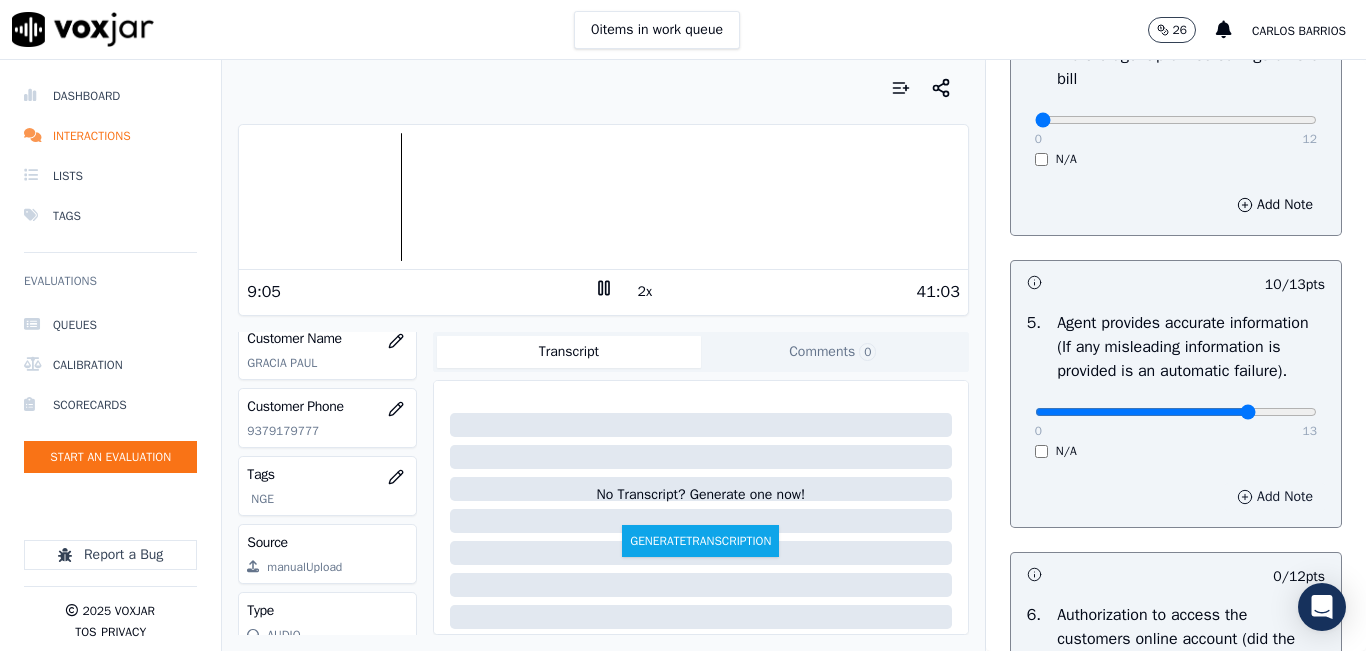 click on "Add Note" at bounding box center [1275, 497] 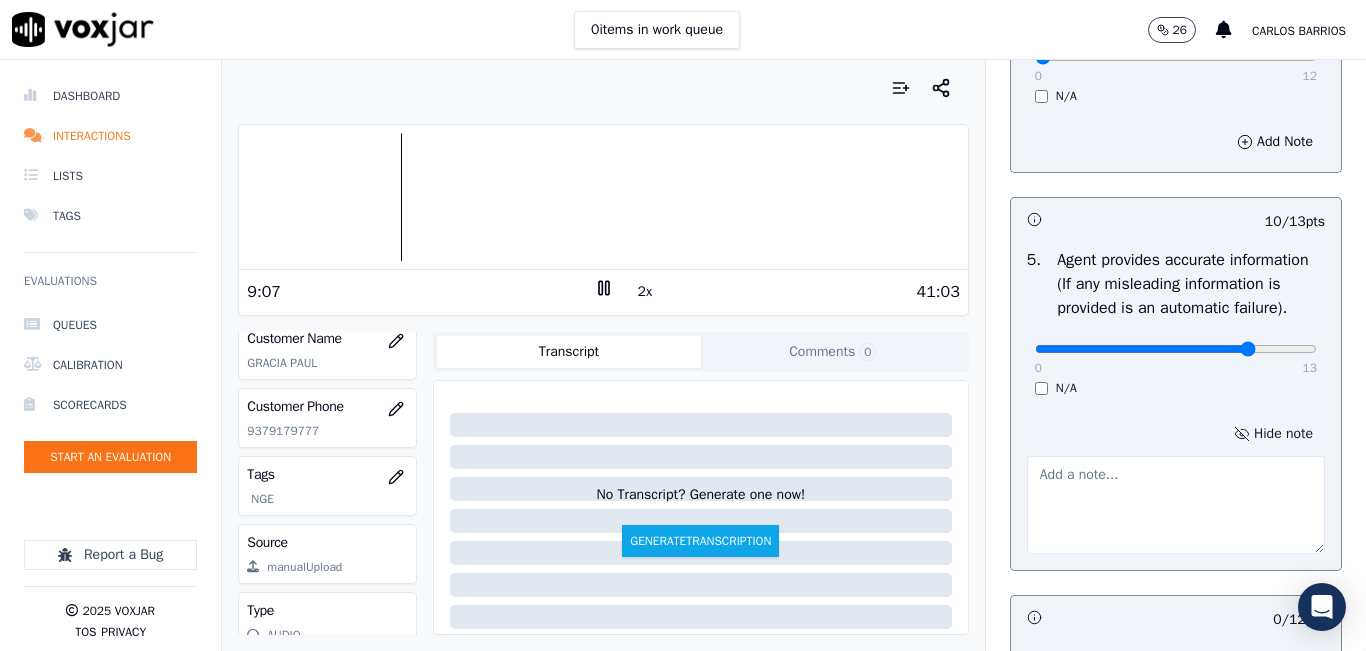 scroll, scrollTop: 1100, scrollLeft: 0, axis: vertical 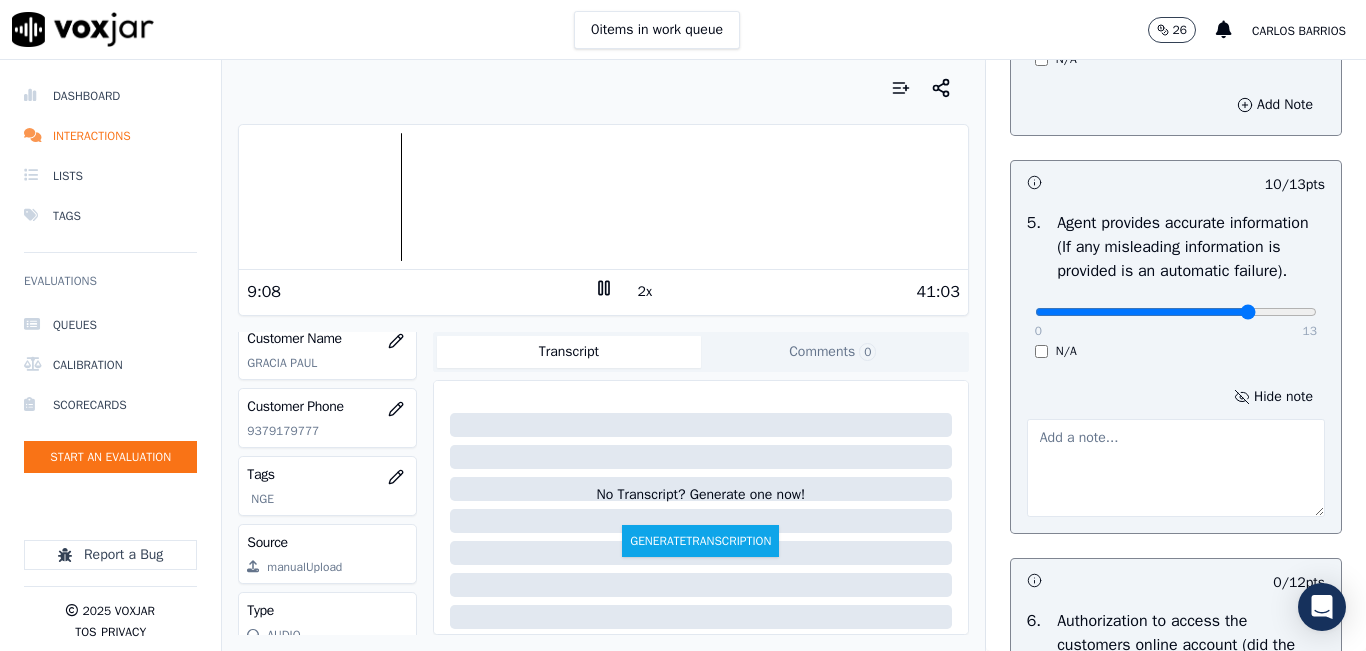 click at bounding box center (1176, 468) 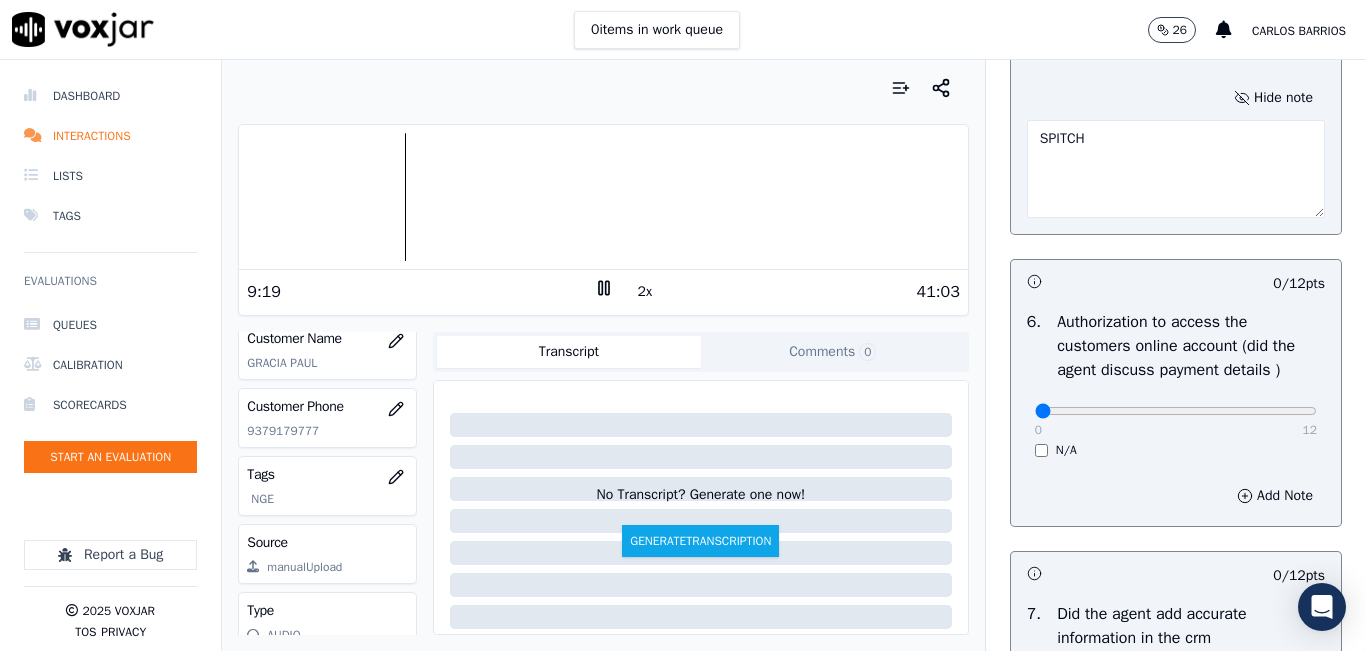 scroll, scrollTop: 1400, scrollLeft: 0, axis: vertical 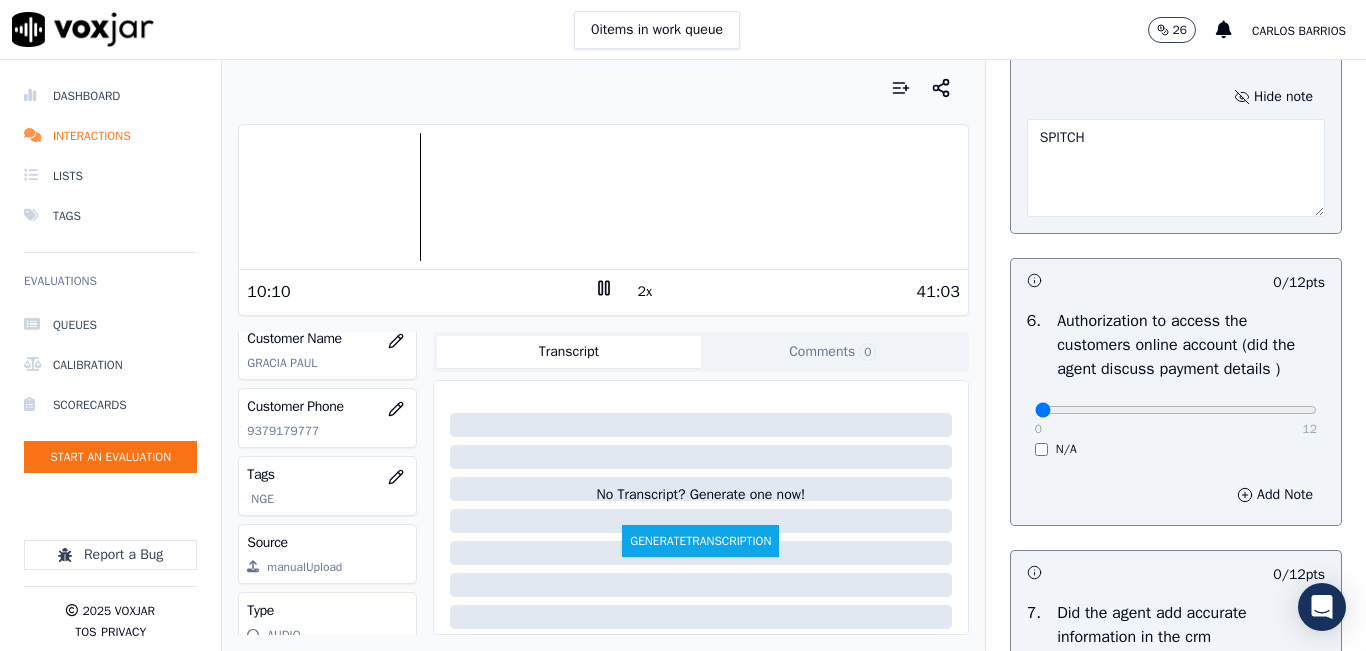 type on "SPITCH" 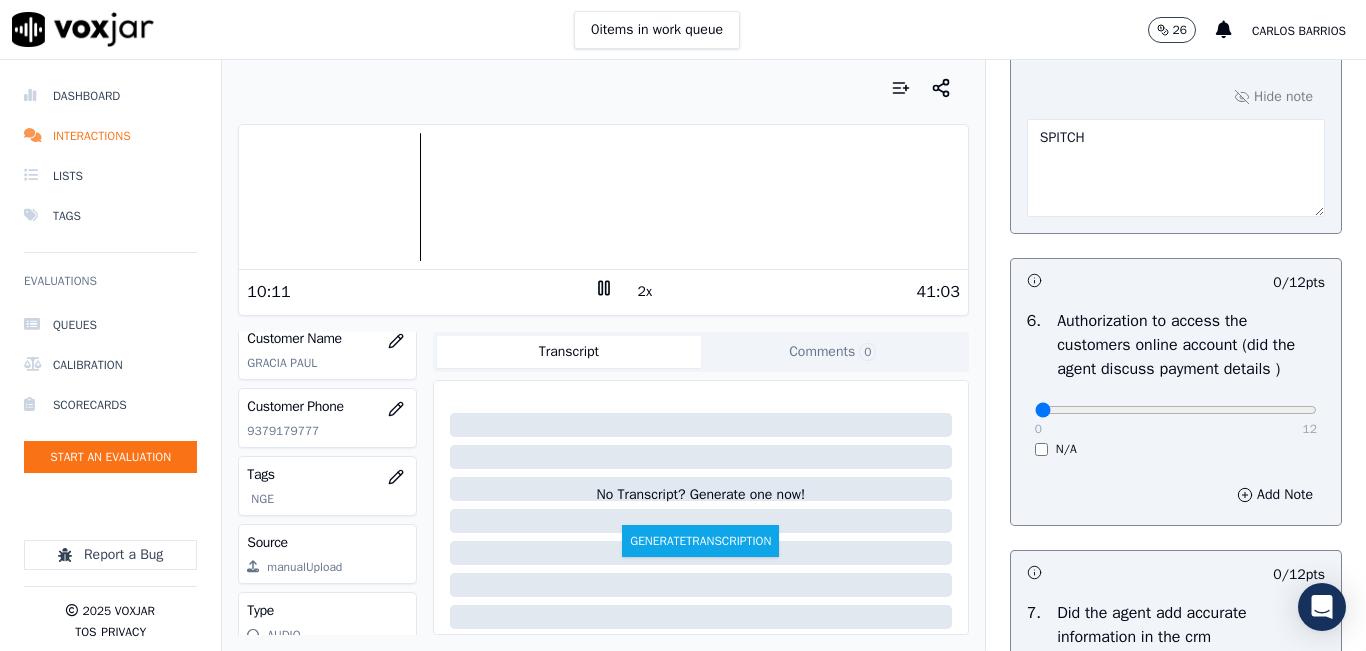 click 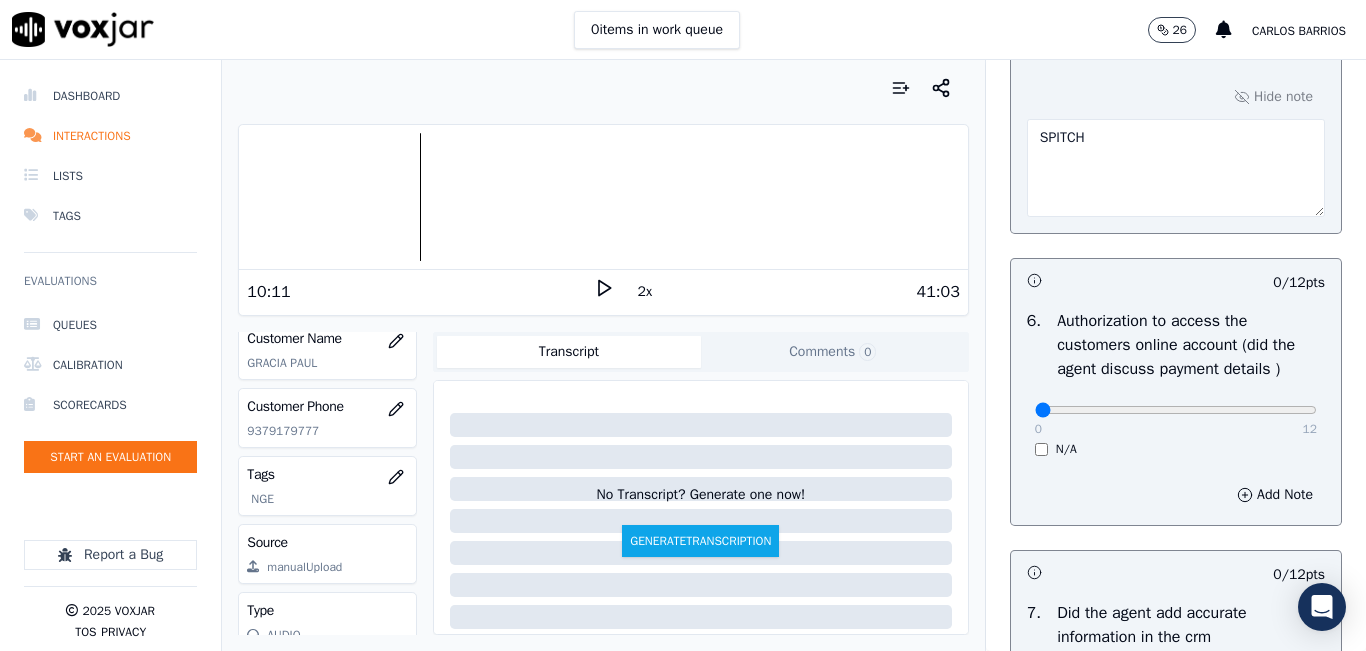 click 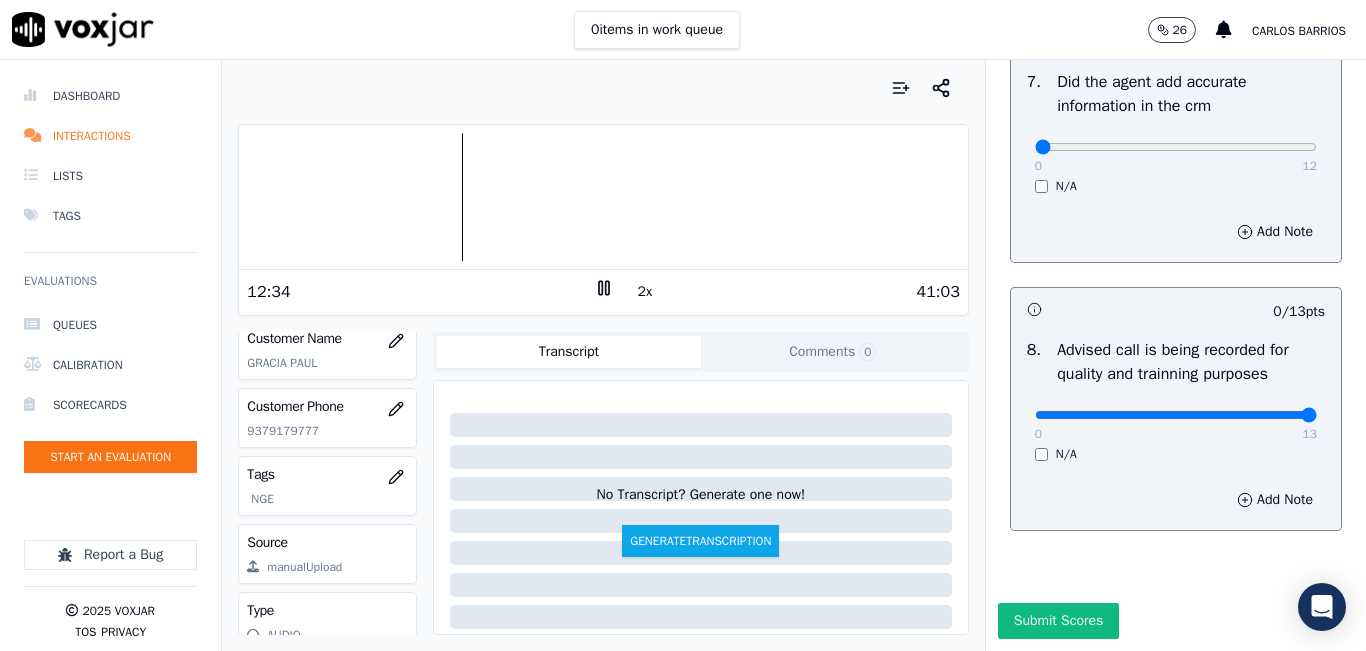 drag, startPoint x: 1258, startPoint y: 363, endPoint x: 1301, endPoint y: 352, distance: 44.38468 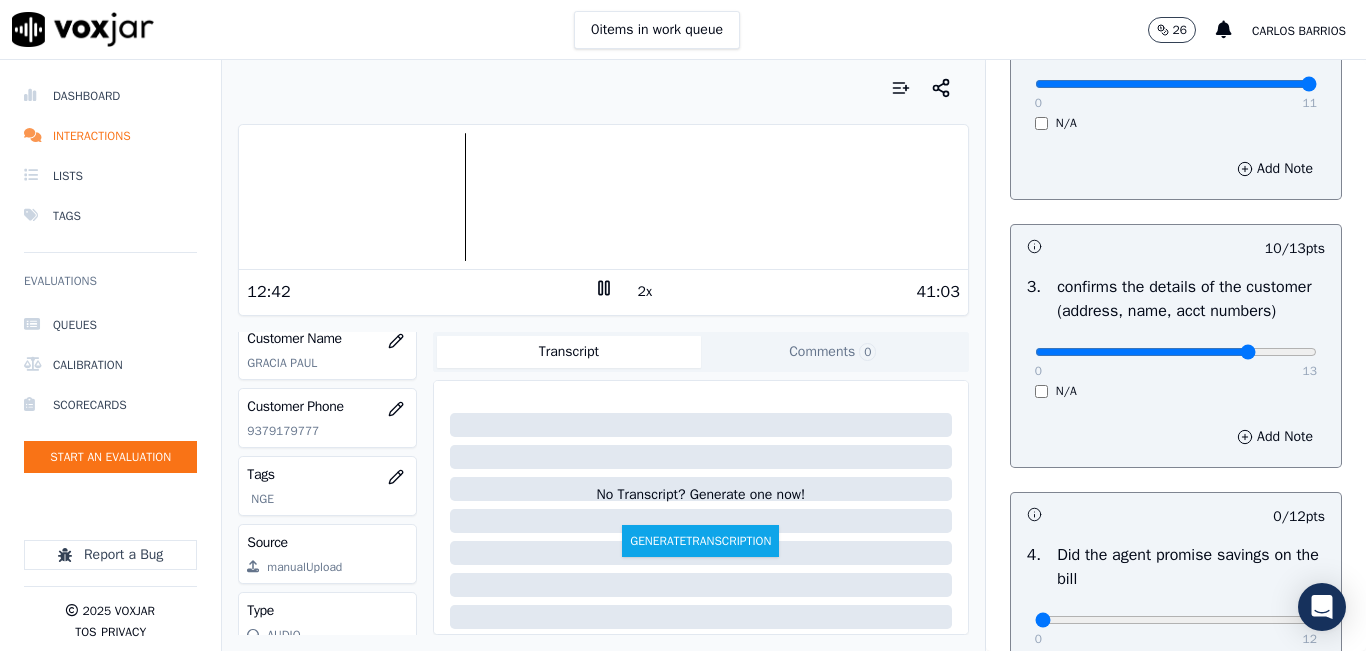 scroll, scrollTop: 800, scrollLeft: 0, axis: vertical 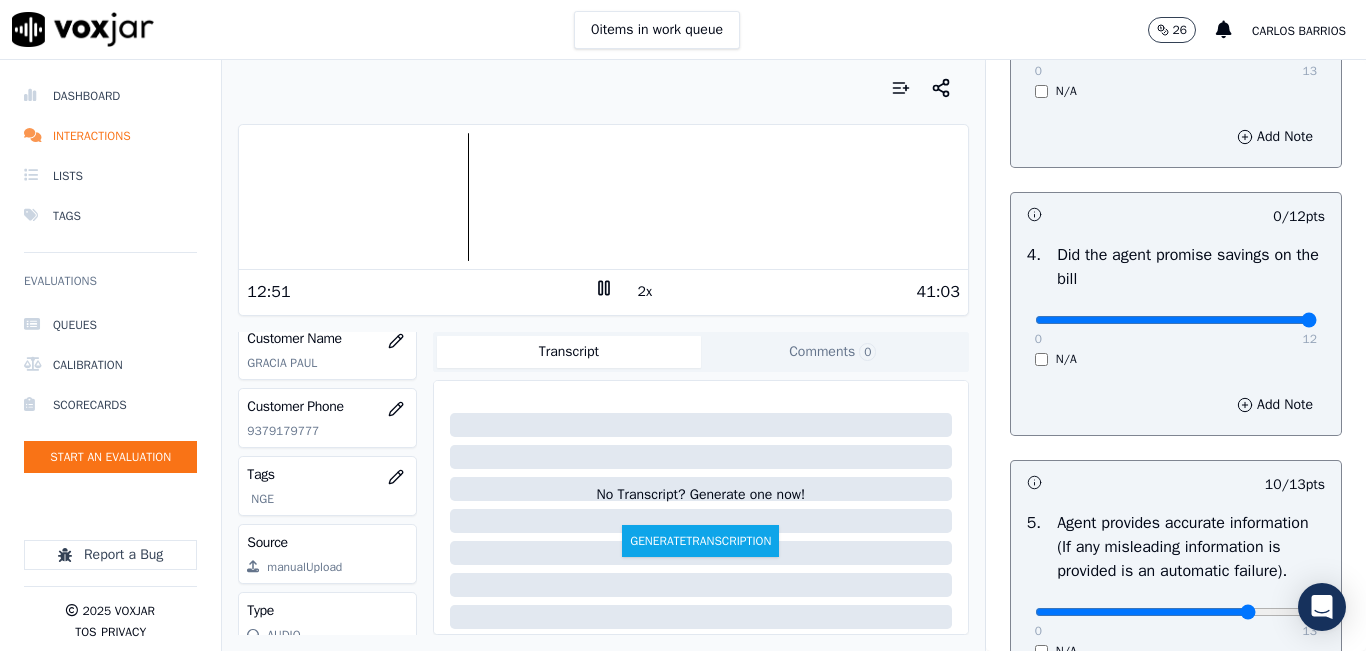 drag, startPoint x: 1251, startPoint y: 352, endPoint x: 1284, endPoint y: 346, distance: 33.54102 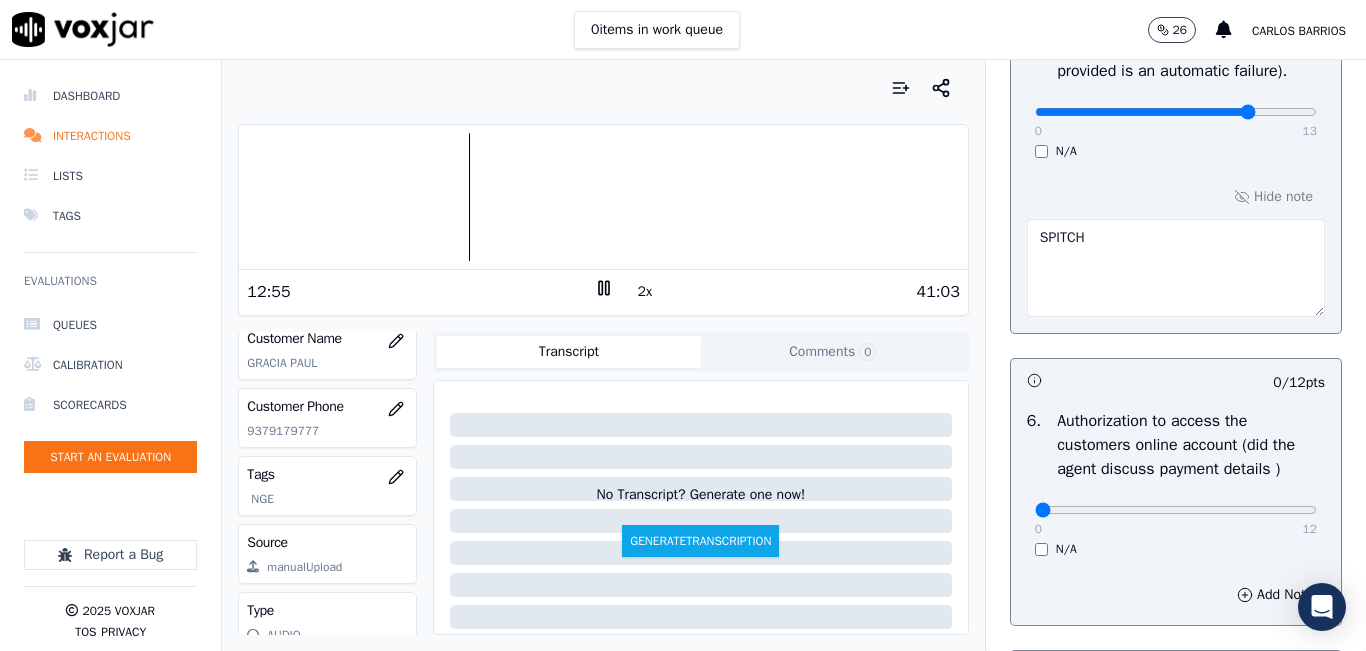 scroll, scrollTop: 1500, scrollLeft: 0, axis: vertical 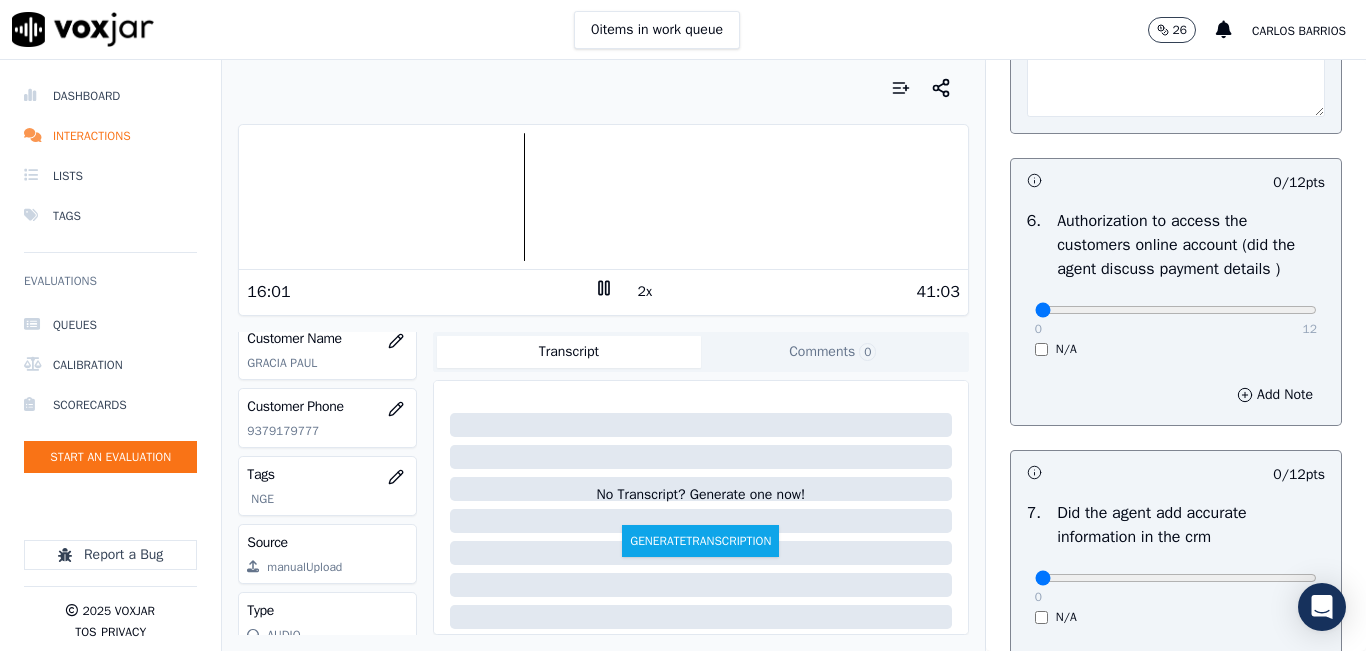 click 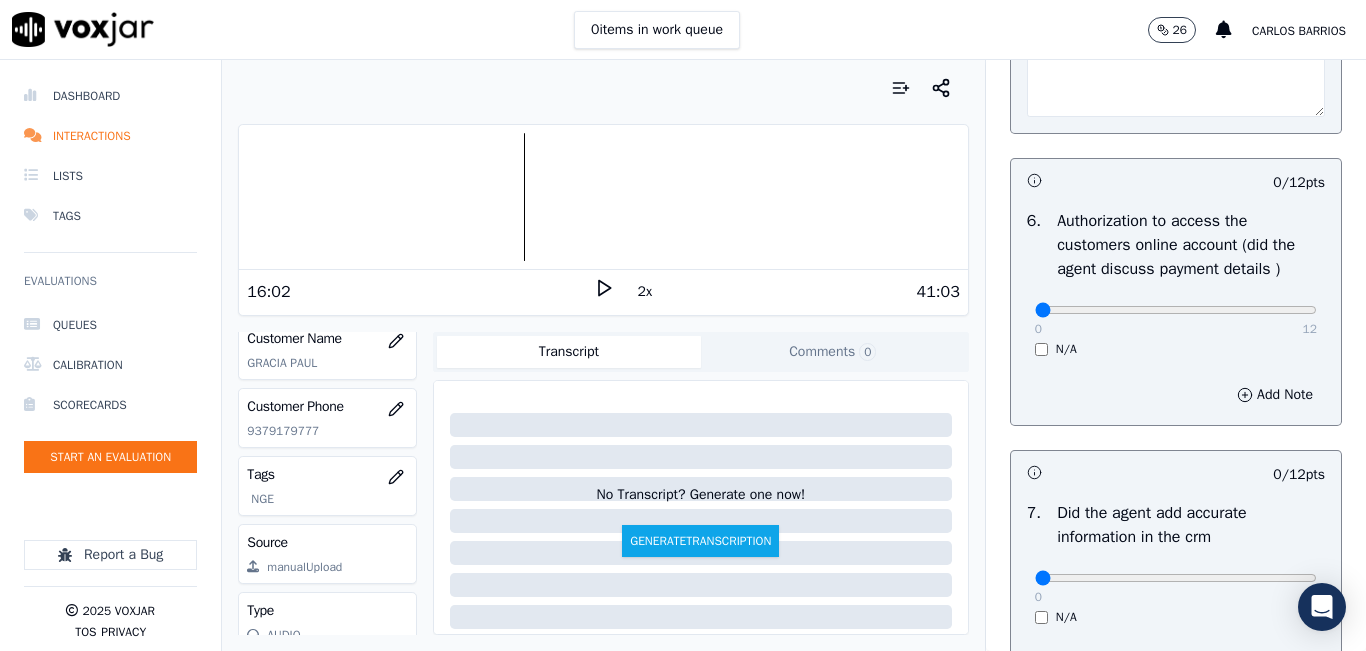 click 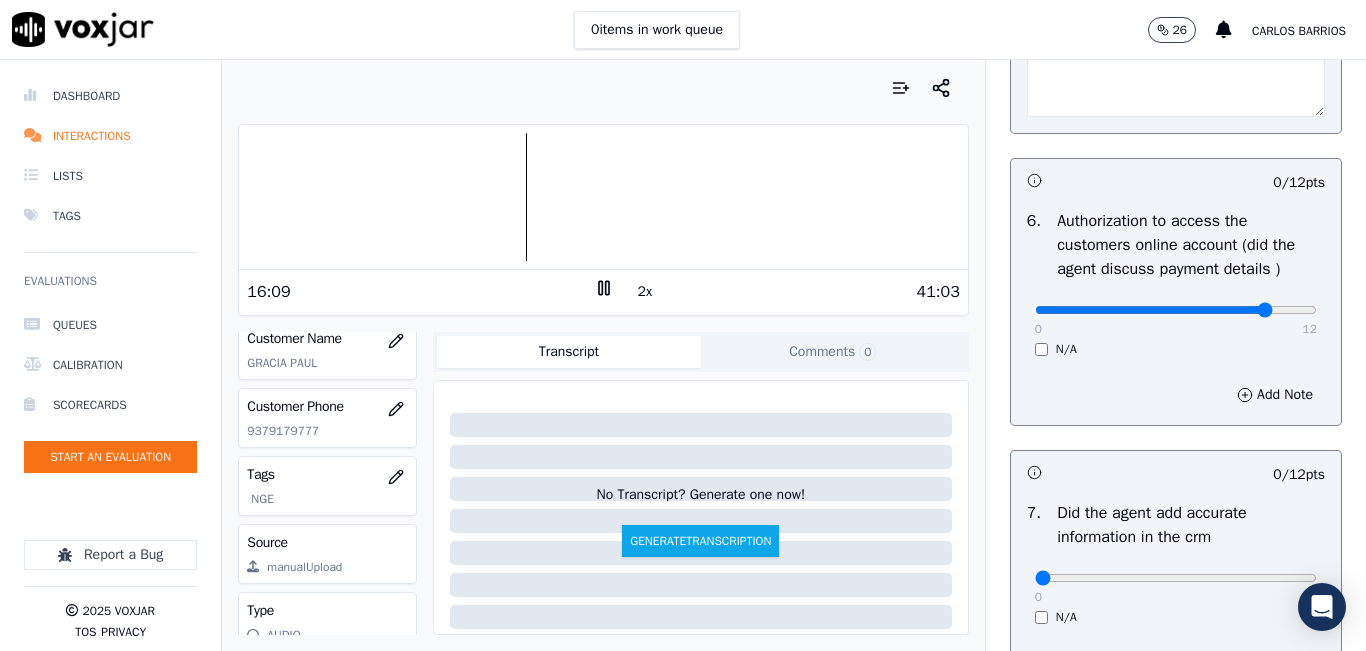 type on "10" 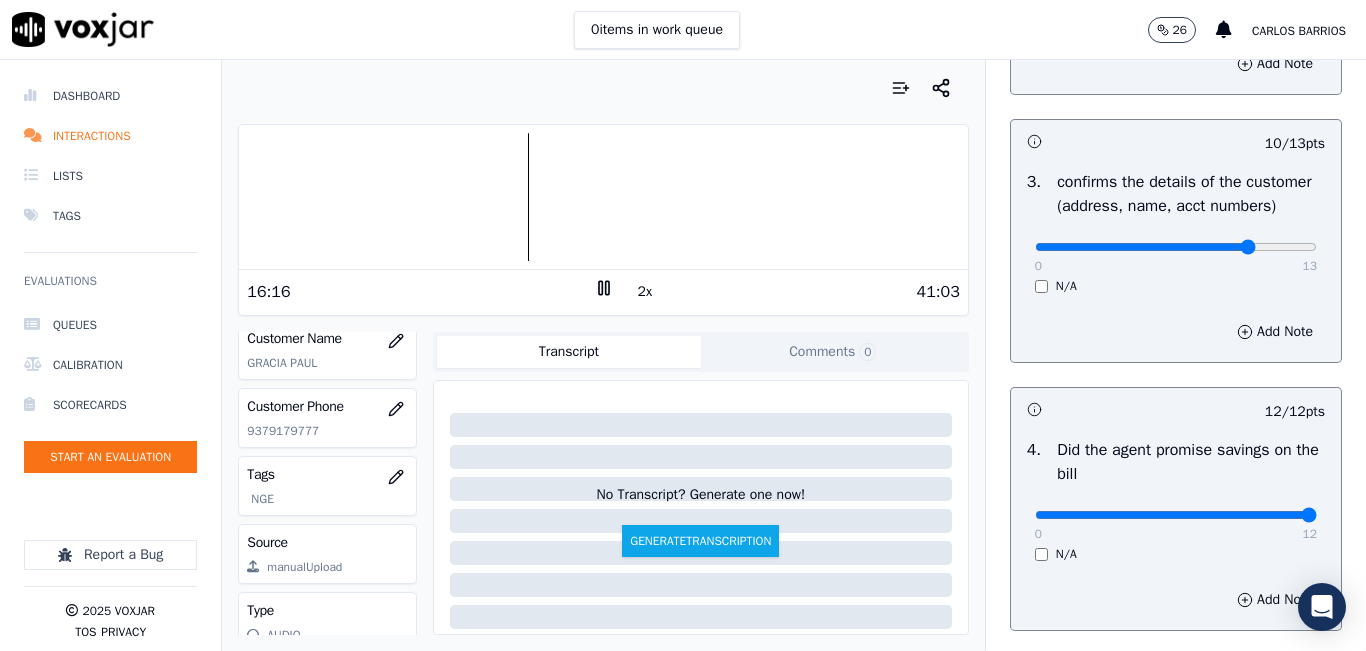 scroll, scrollTop: 600, scrollLeft: 0, axis: vertical 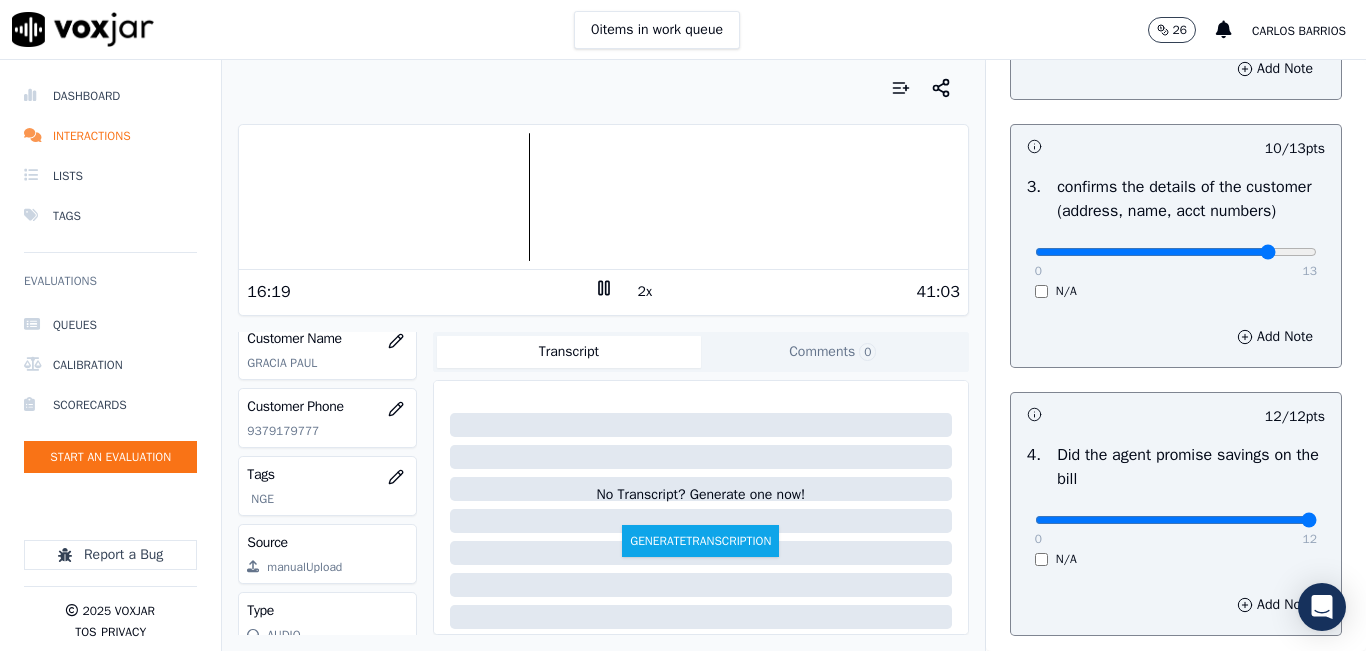 type on "11" 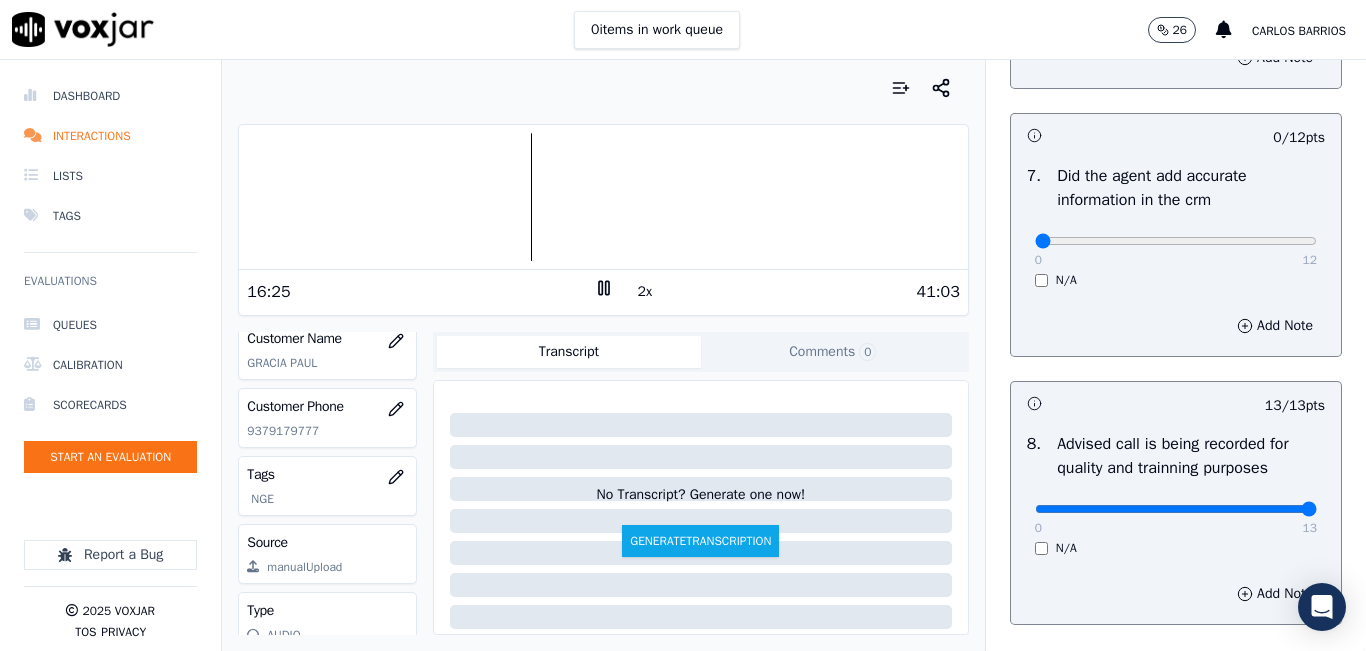 scroll, scrollTop: 1724, scrollLeft: 0, axis: vertical 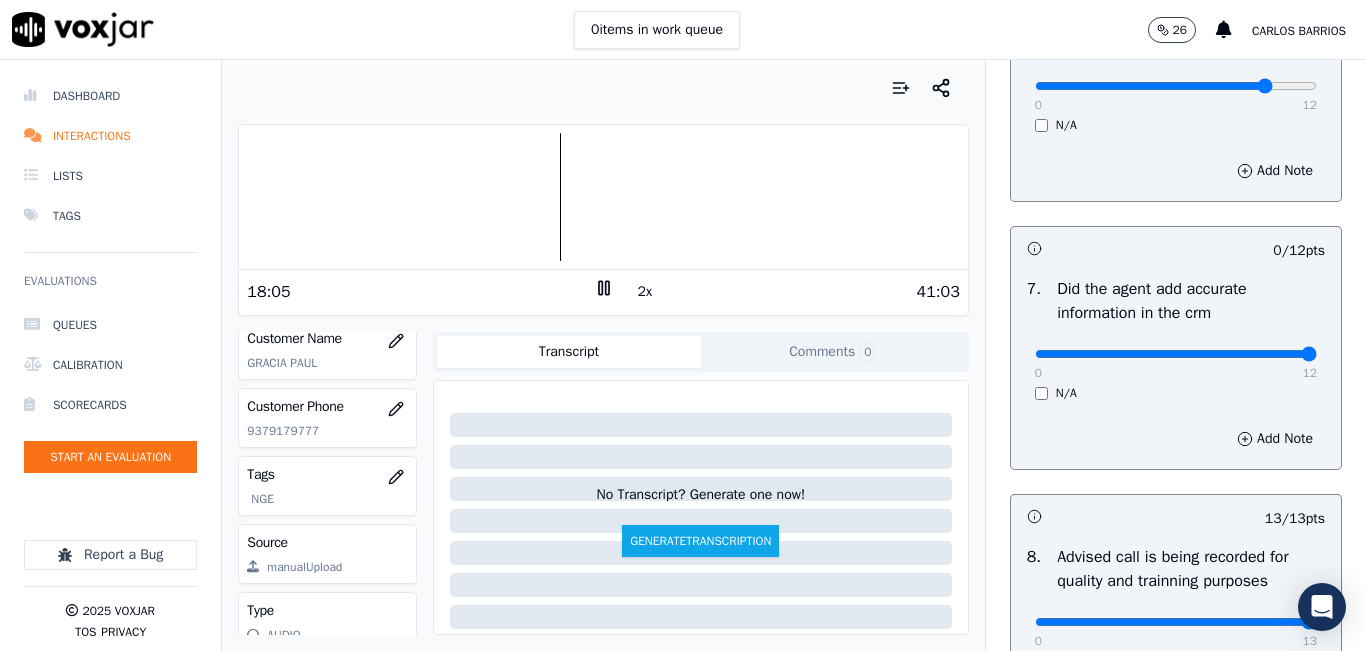 drag, startPoint x: 1252, startPoint y: 398, endPoint x: 1234, endPoint y: 348, distance: 53.14132 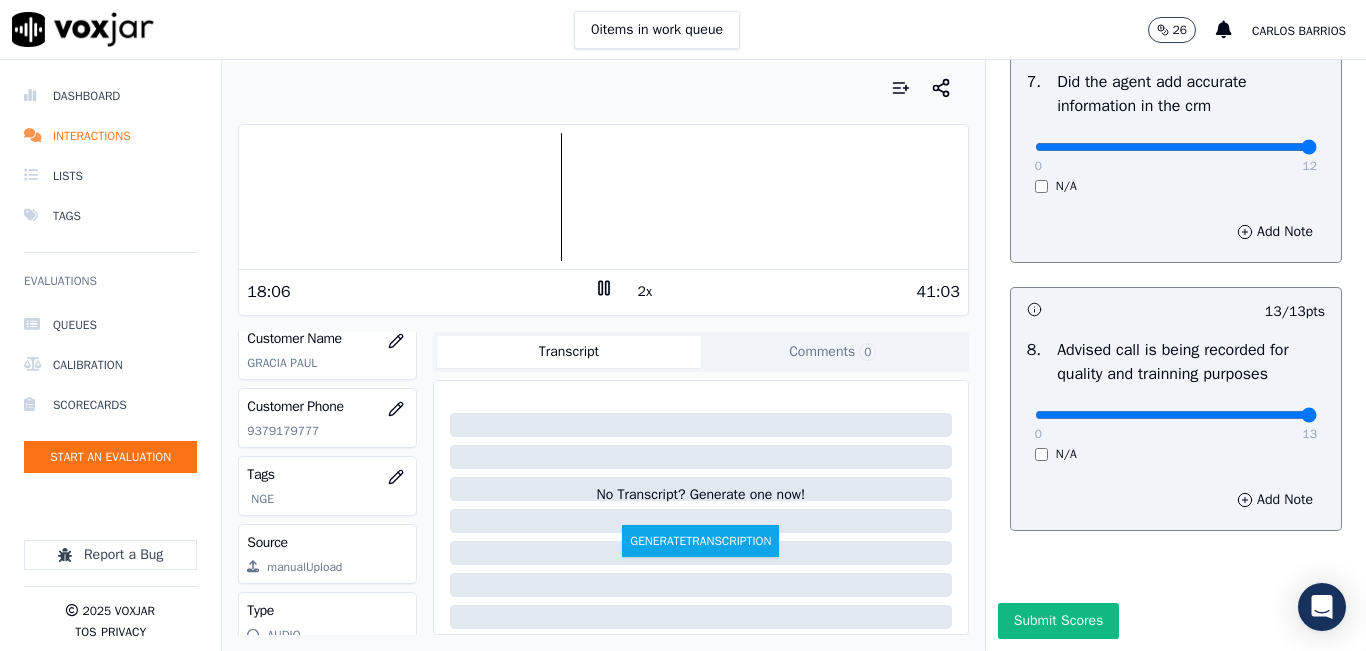 scroll, scrollTop: 2024, scrollLeft: 0, axis: vertical 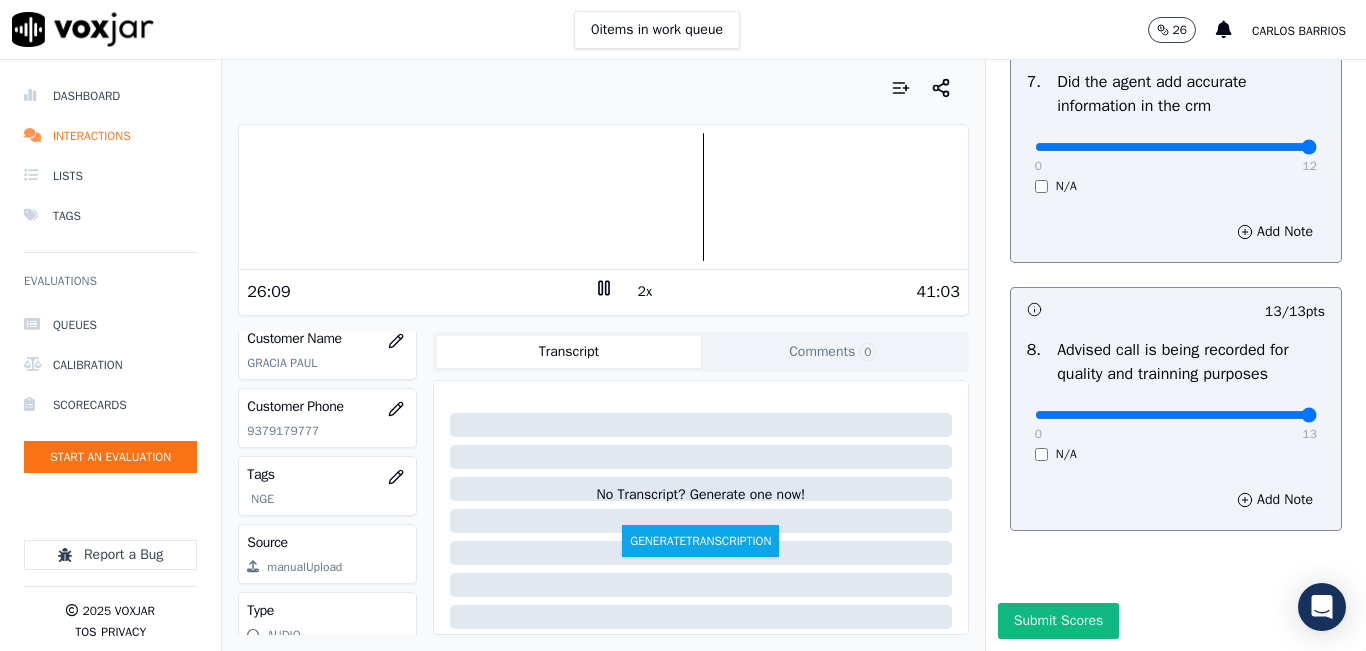 click at bounding box center (603, 197) 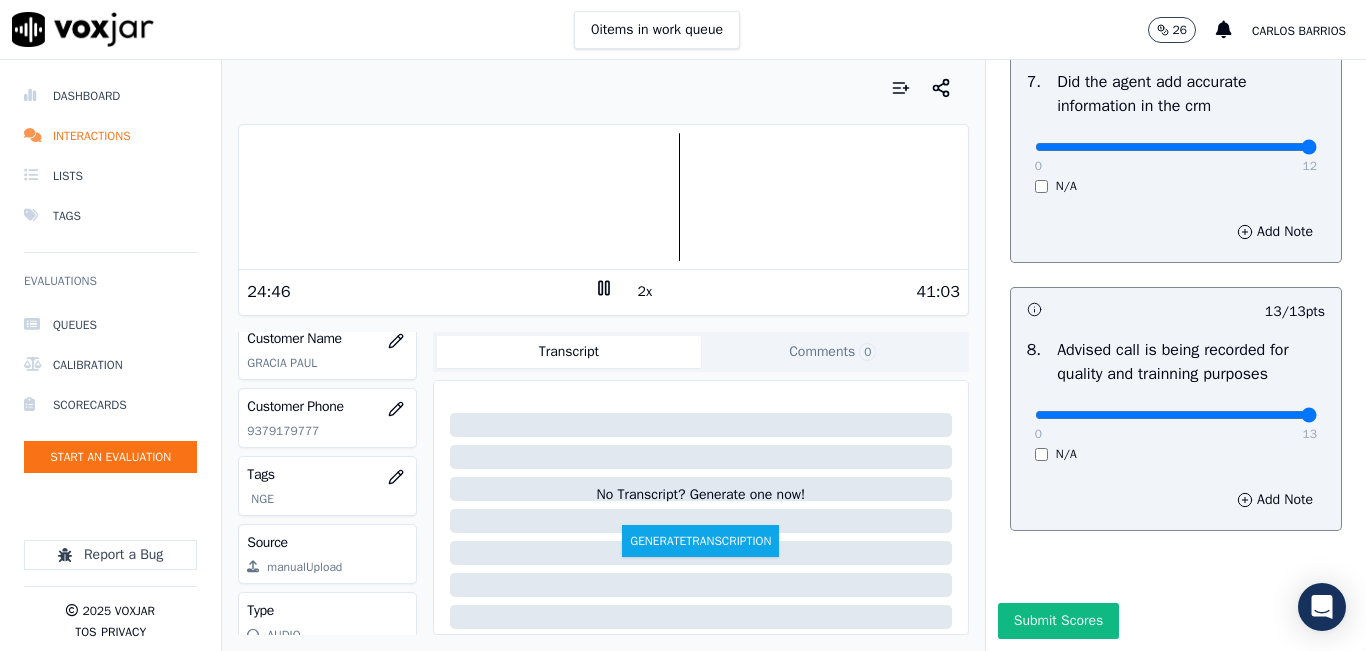 click at bounding box center (603, 197) 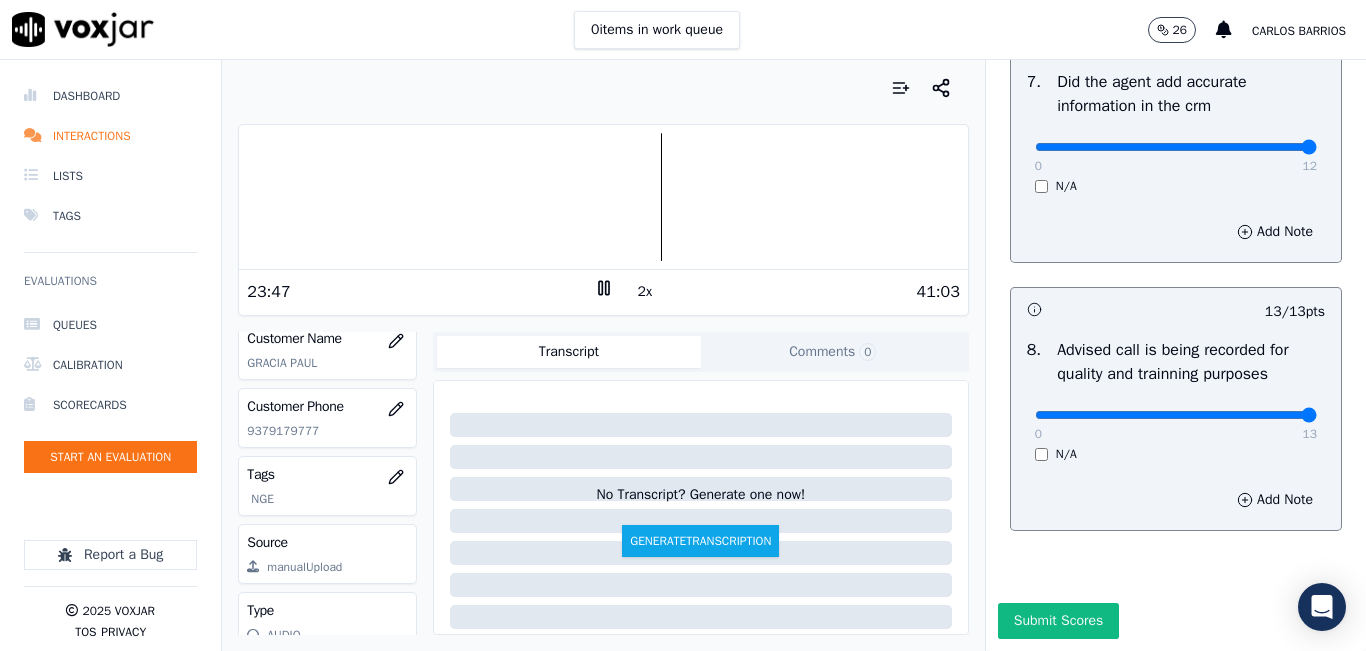 click at bounding box center (603, 197) 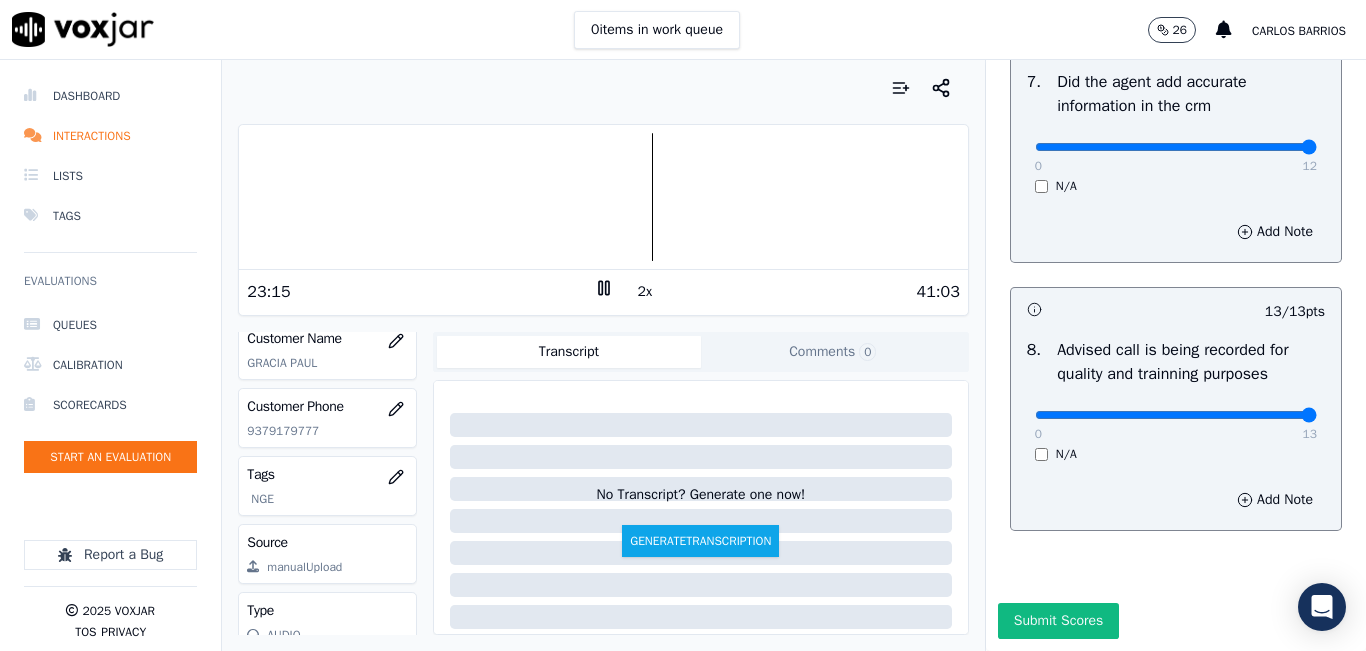 click on "Your browser does not support the audio element." at bounding box center (603, 197) 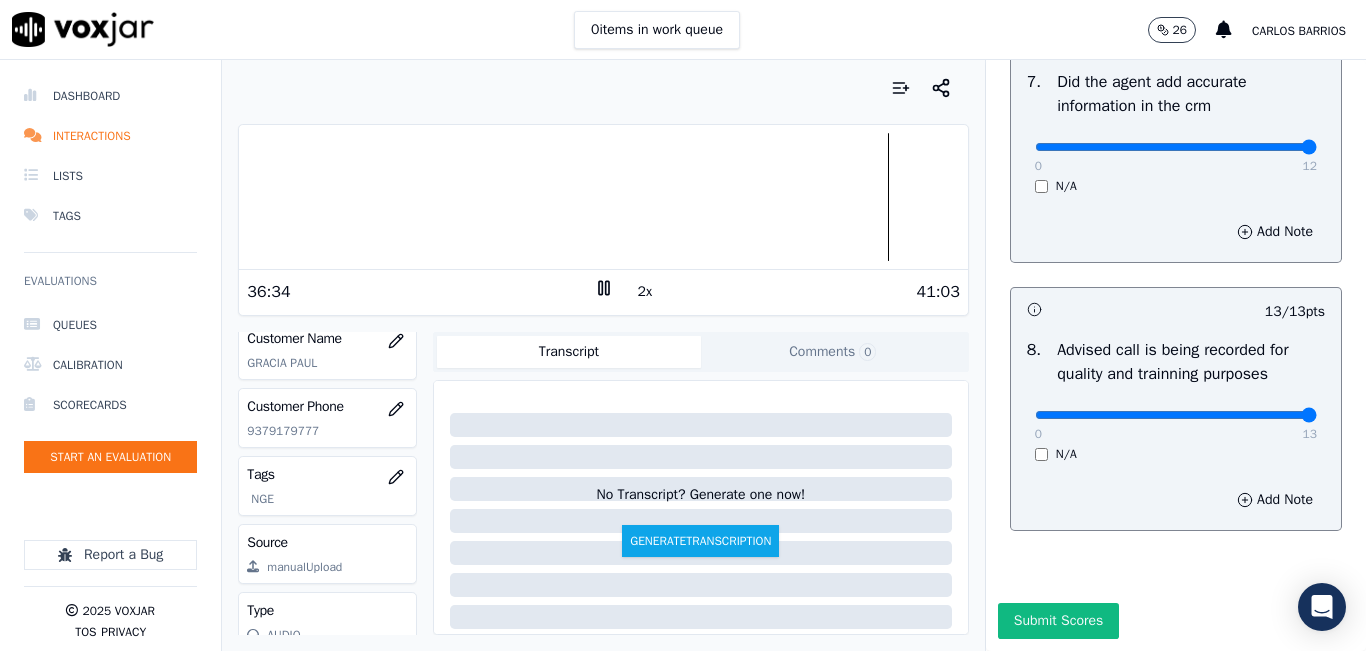 click at bounding box center [603, 197] 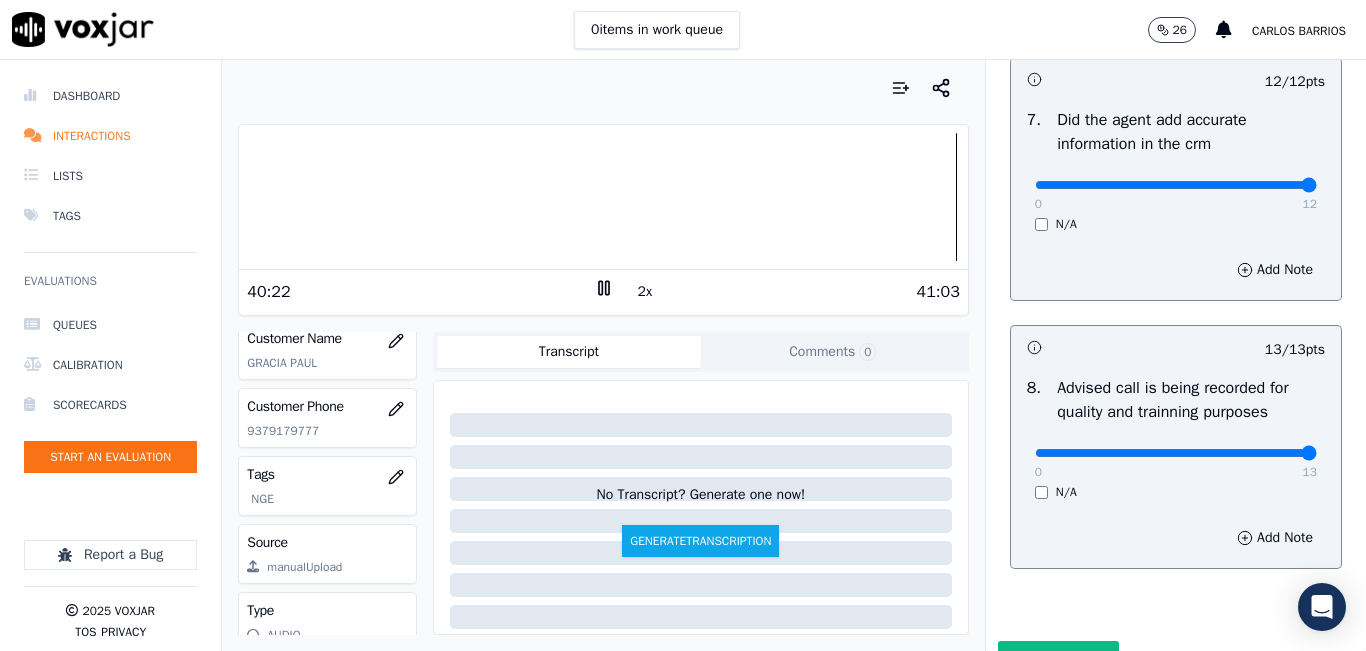 scroll, scrollTop: 2024, scrollLeft: 0, axis: vertical 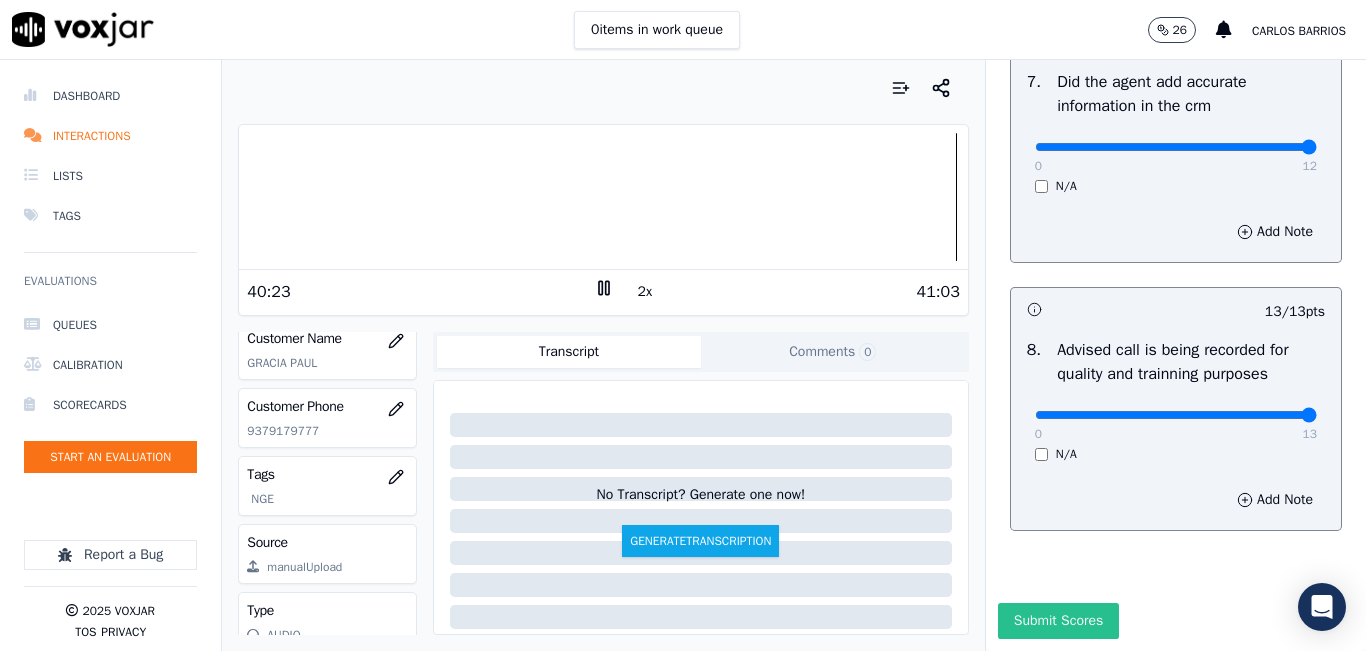 click on "Submit Scores" at bounding box center [1058, 621] 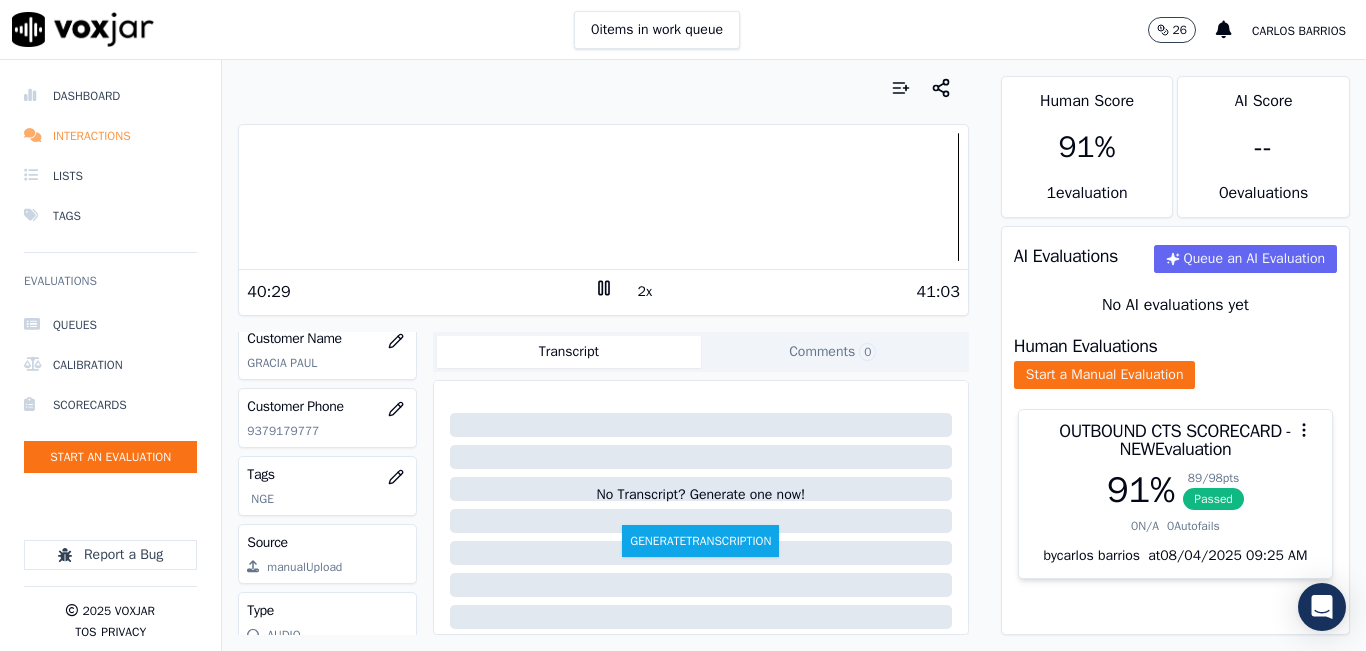 click on "Interactions" at bounding box center [110, 136] 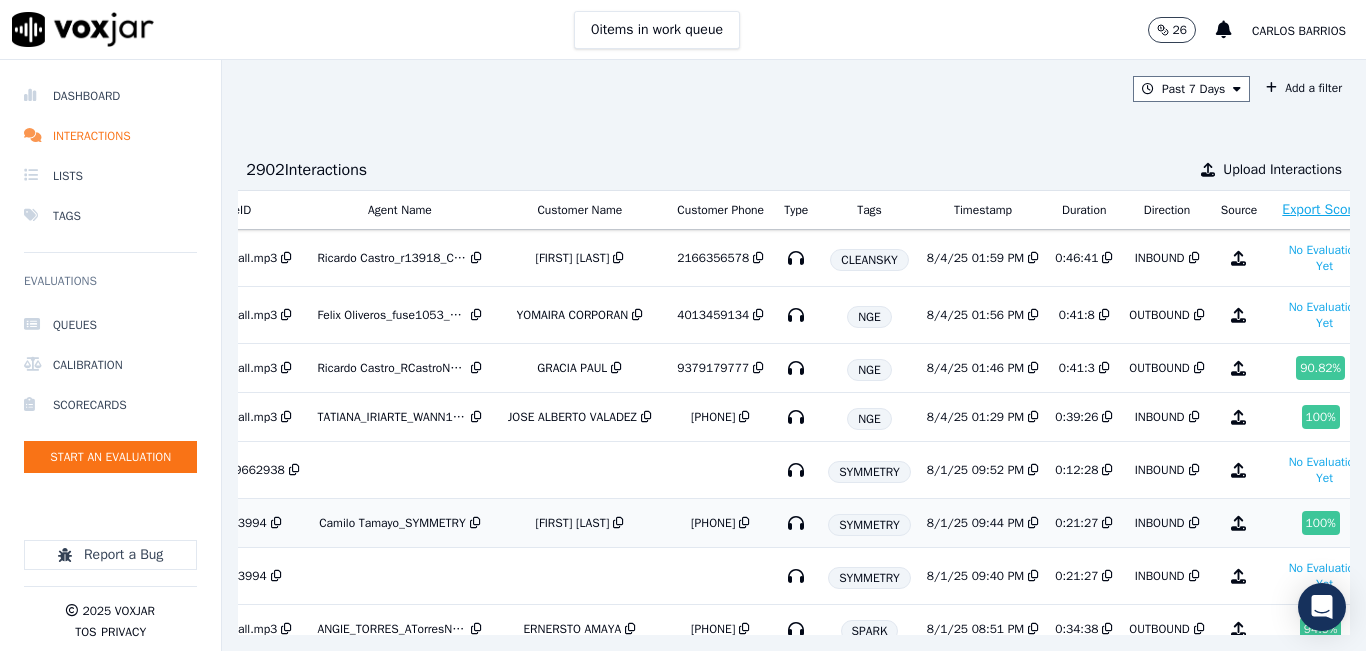 scroll, scrollTop: 0, scrollLeft: 361, axis: horizontal 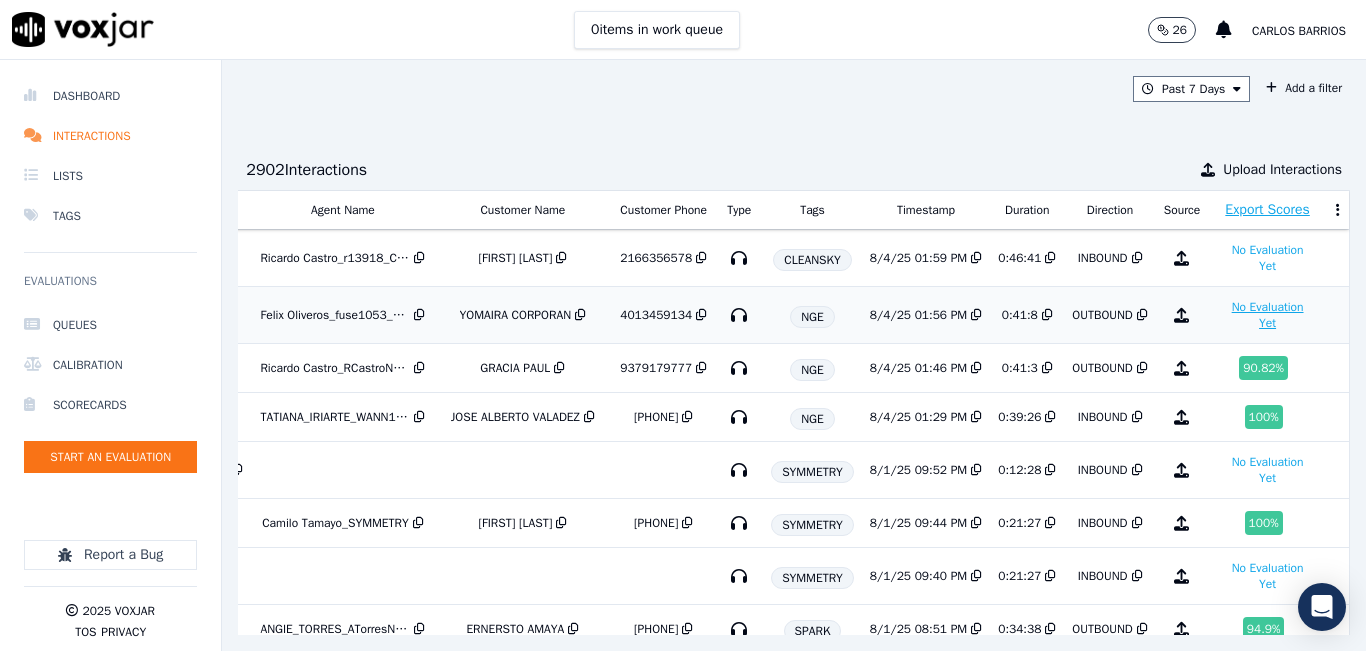 click on "No Evaluation Yet" at bounding box center (1267, 315) 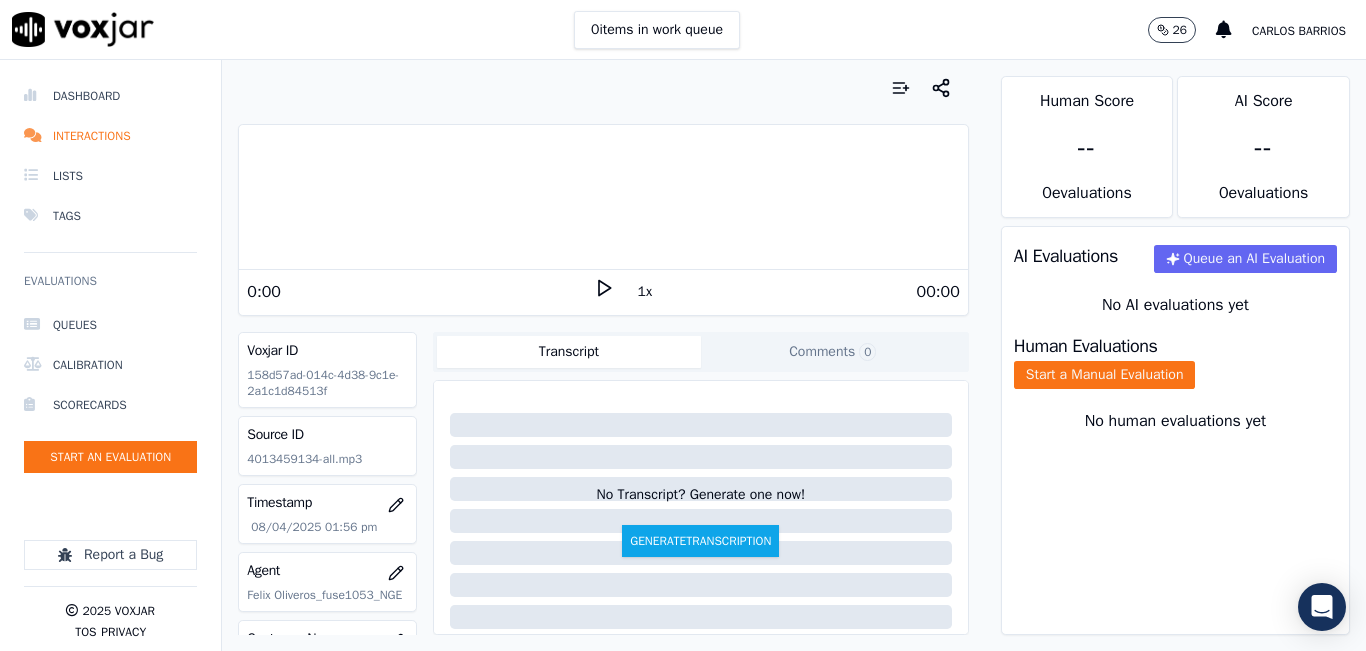 click 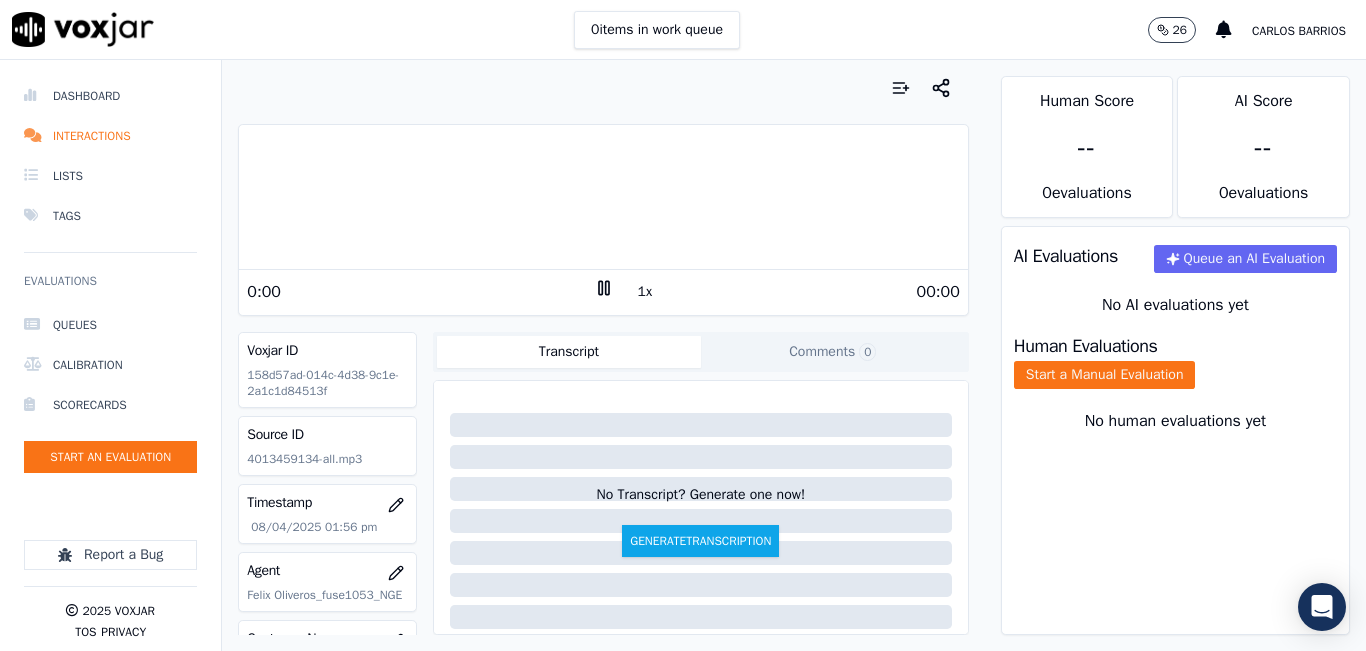 click on "1x" at bounding box center [645, 292] 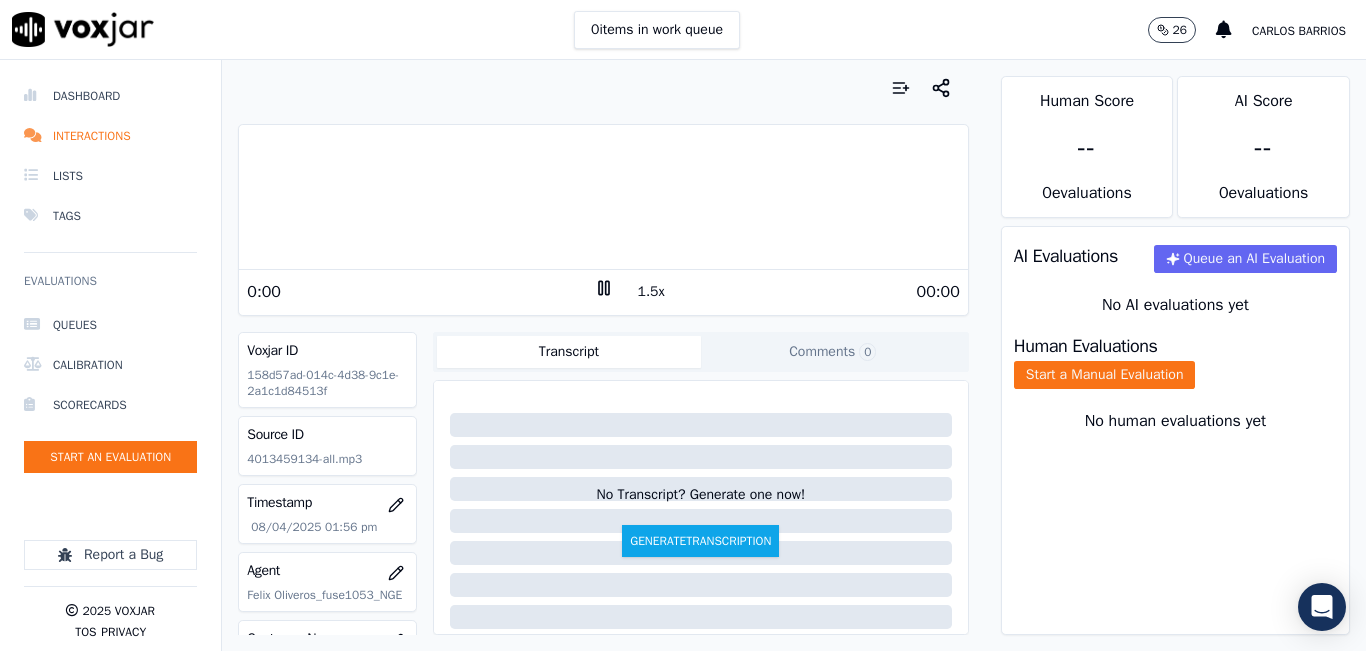 click on "1.5x" at bounding box center [651, 292] 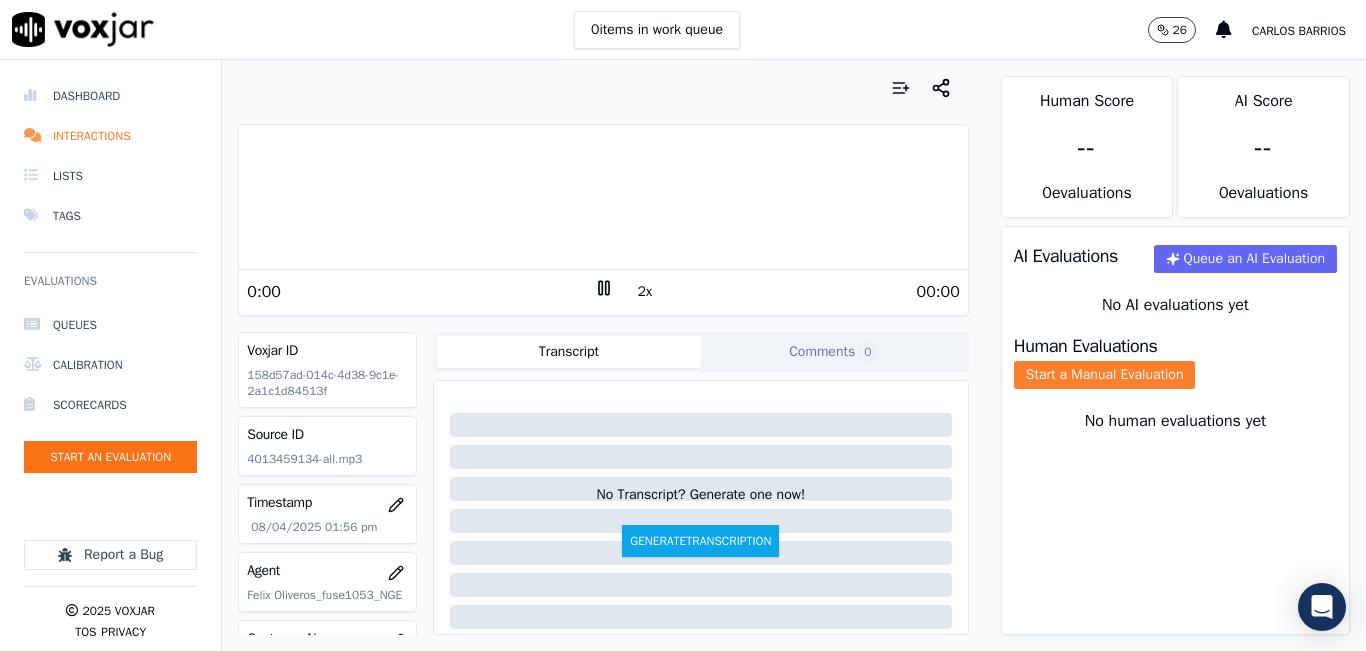 click on "Start a Manual Evaluation" 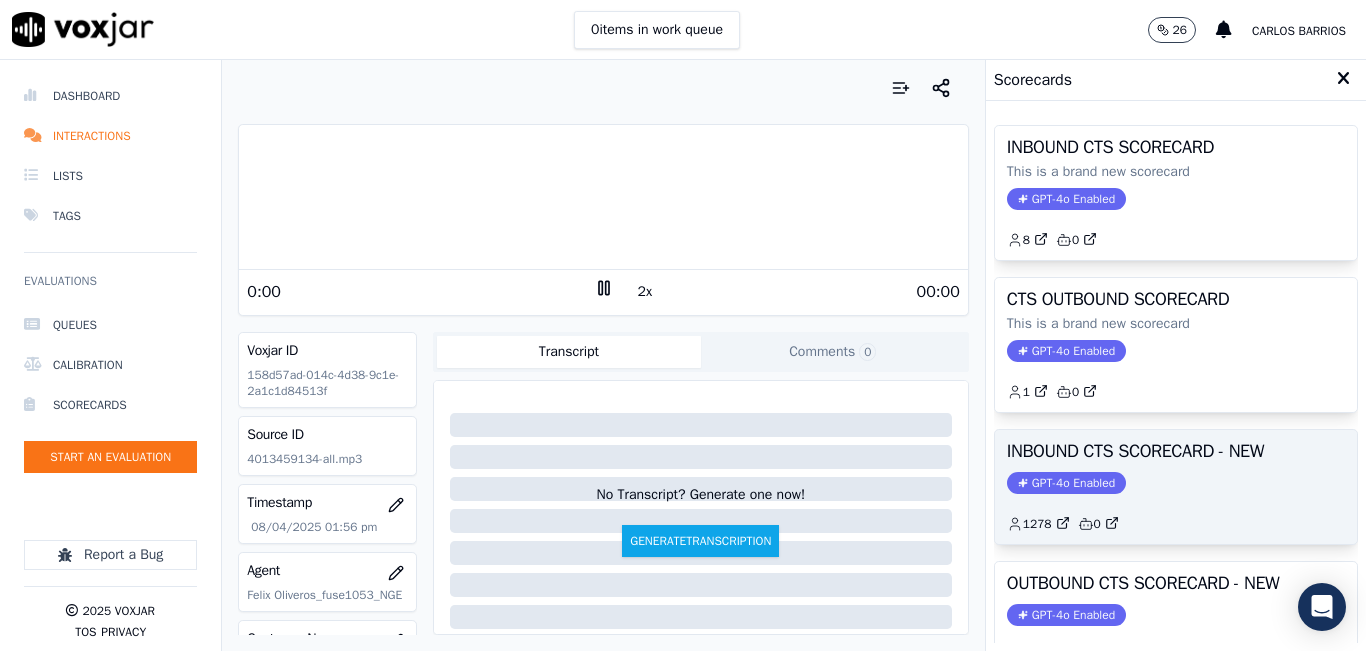 scroll, scrollTop: 100, scrollLeft: 0, axis: vertical 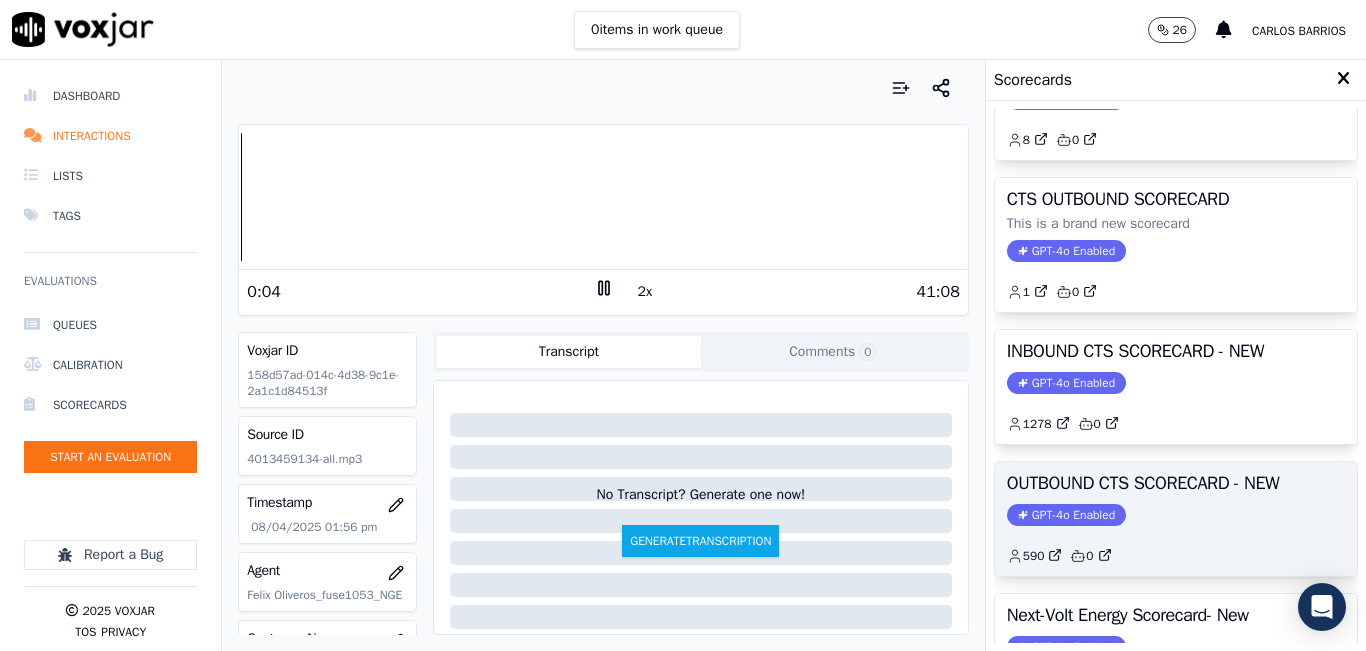click on "OUTBOUND CTS SCORECARD - NEW        GPT-4o Enabled       590         0" at bounding box center (1176, 519) 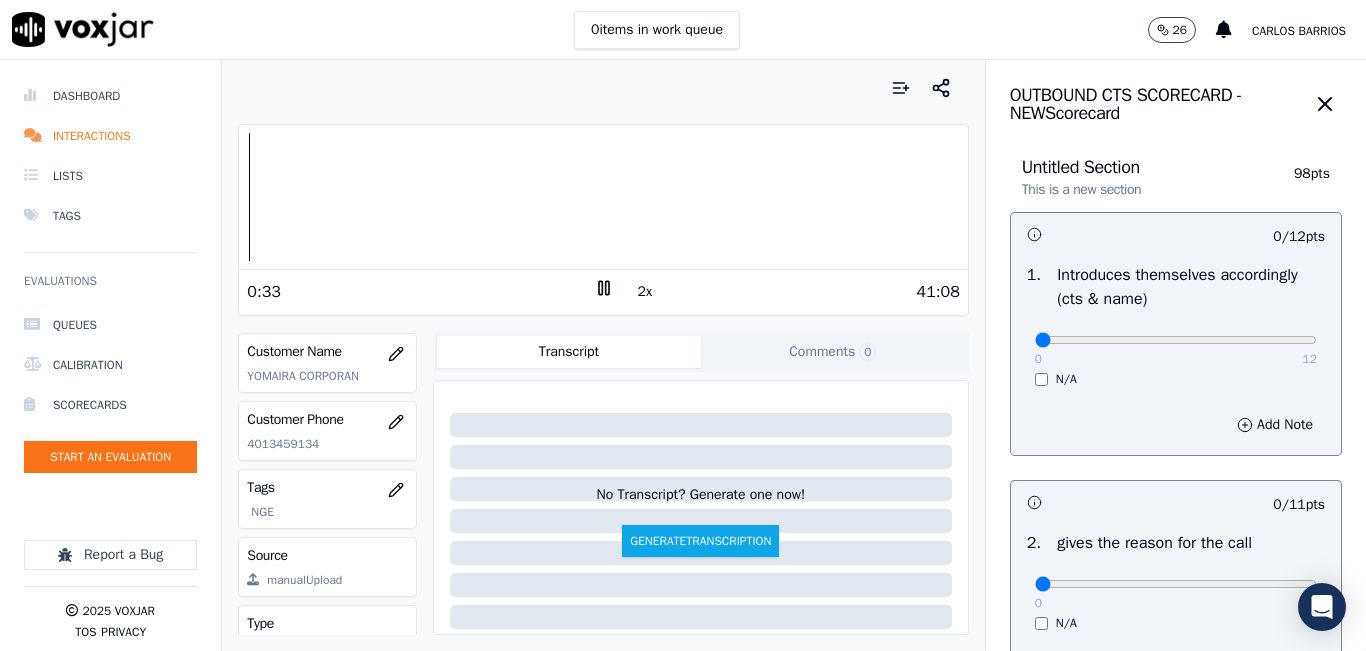 scroll, scrollTop: 300, scrollLeft: 0, axis: vertical 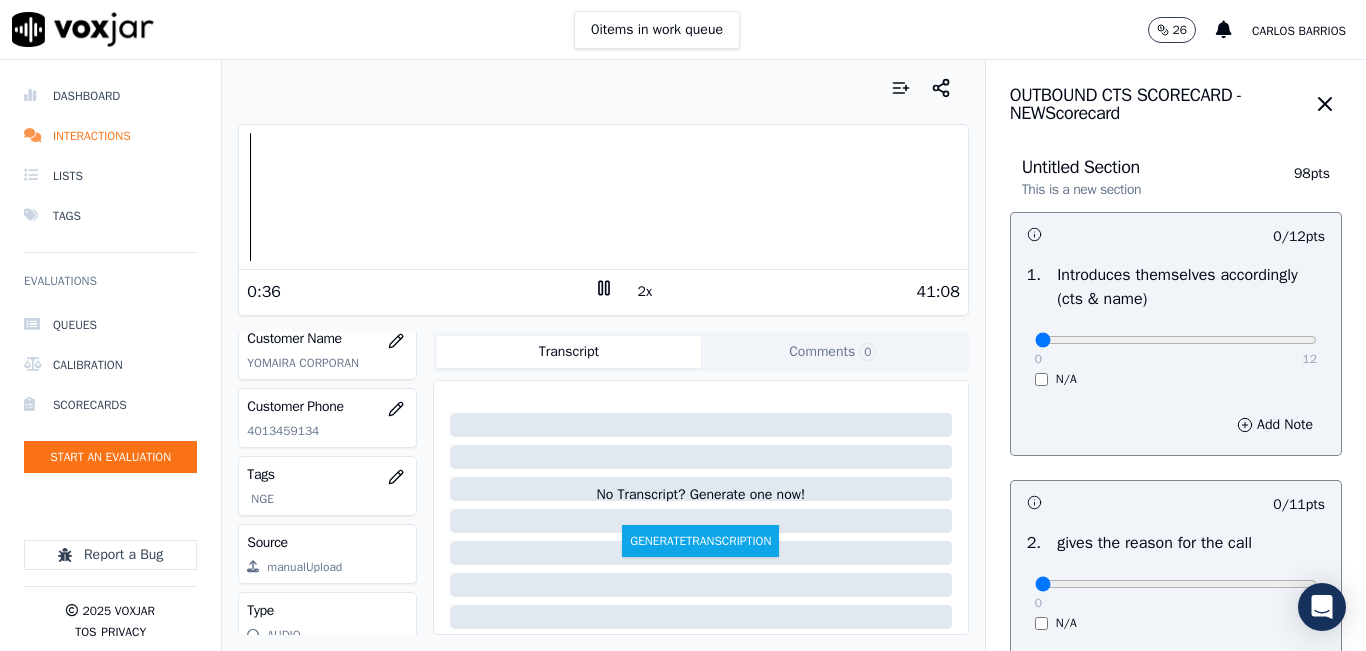 drag, startPoint x: 317, startPoint y: 455, endPoint x: 299, endPoint y: 458, distance: 18.248287 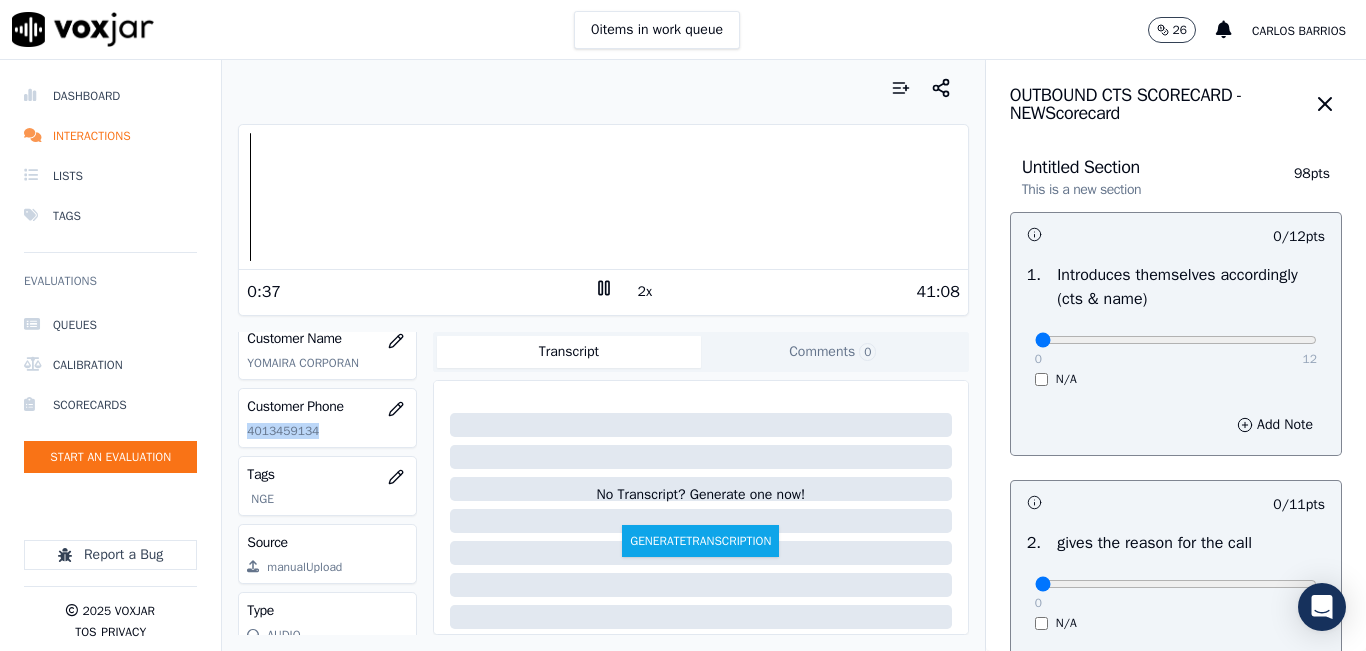 click on "Customer Phone     [PHONE]" at bounding box center (327, 418) 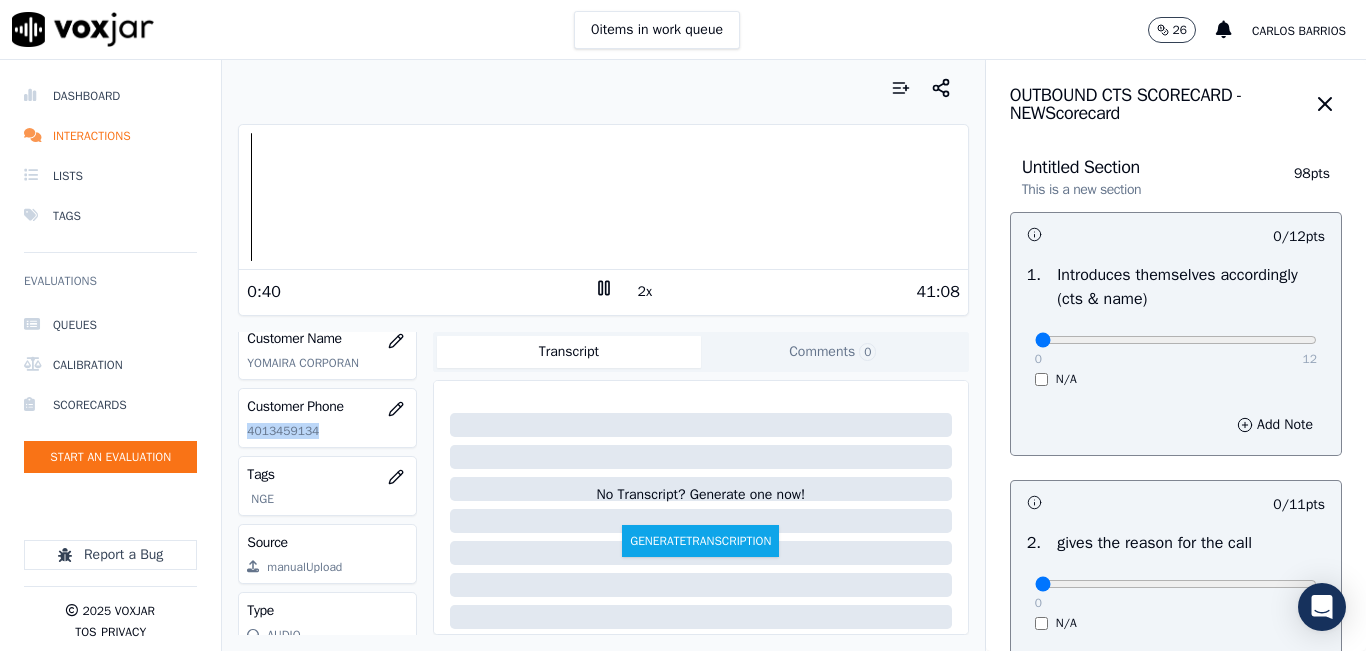 copy on "4013459134" 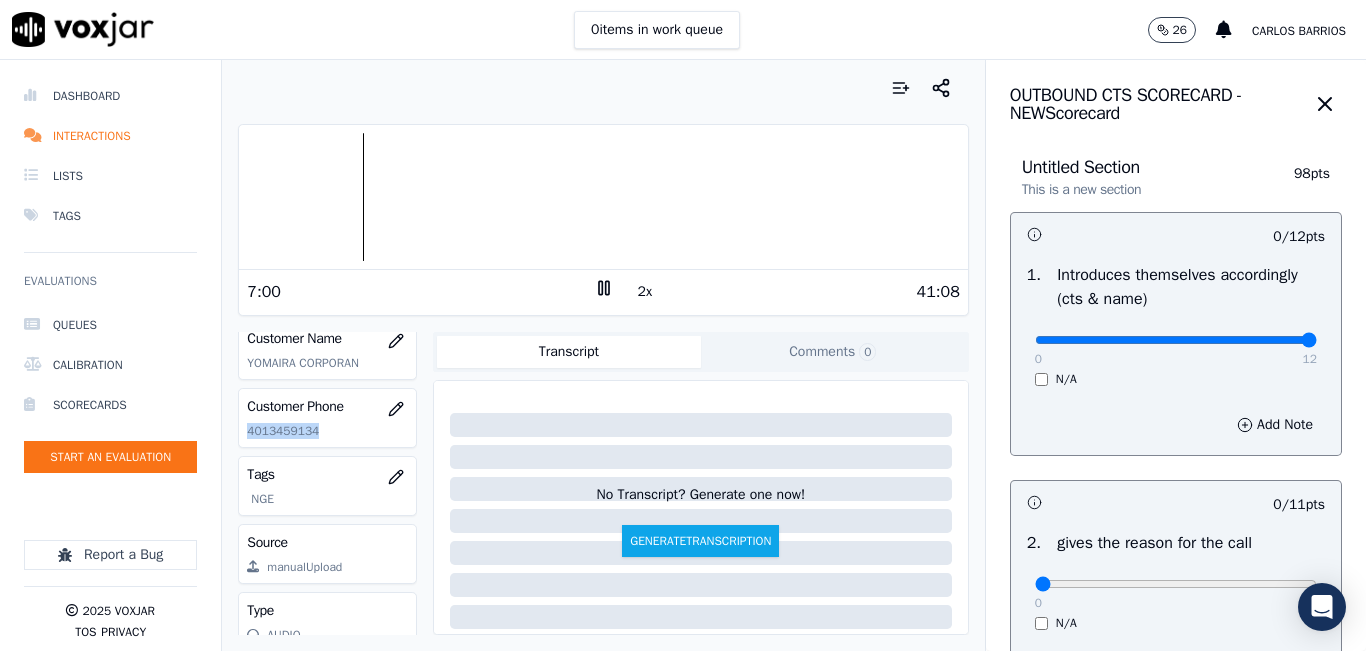 drag, startPoint x: 1244, startPoint y: 339, endPoint x: 1254, endPoint y: 336, distance: 10.440307 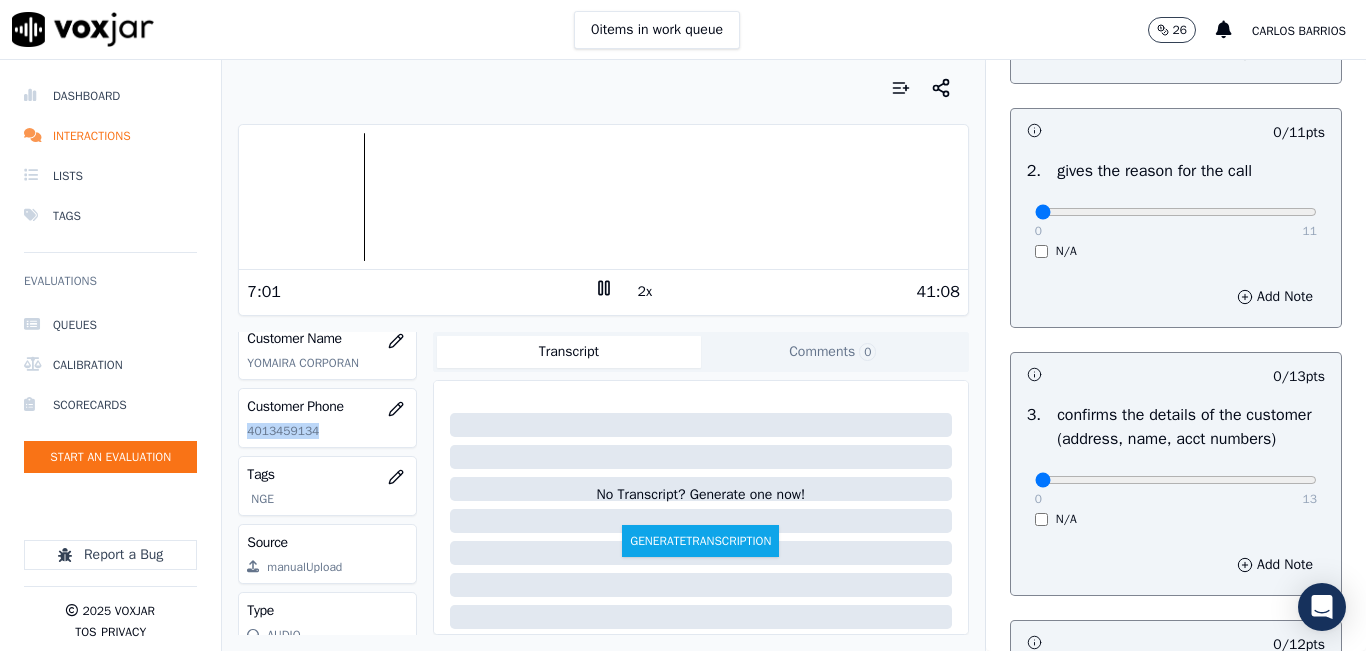 scroll, scrollTop: 400, scrollLeft: 0, axis: vertical 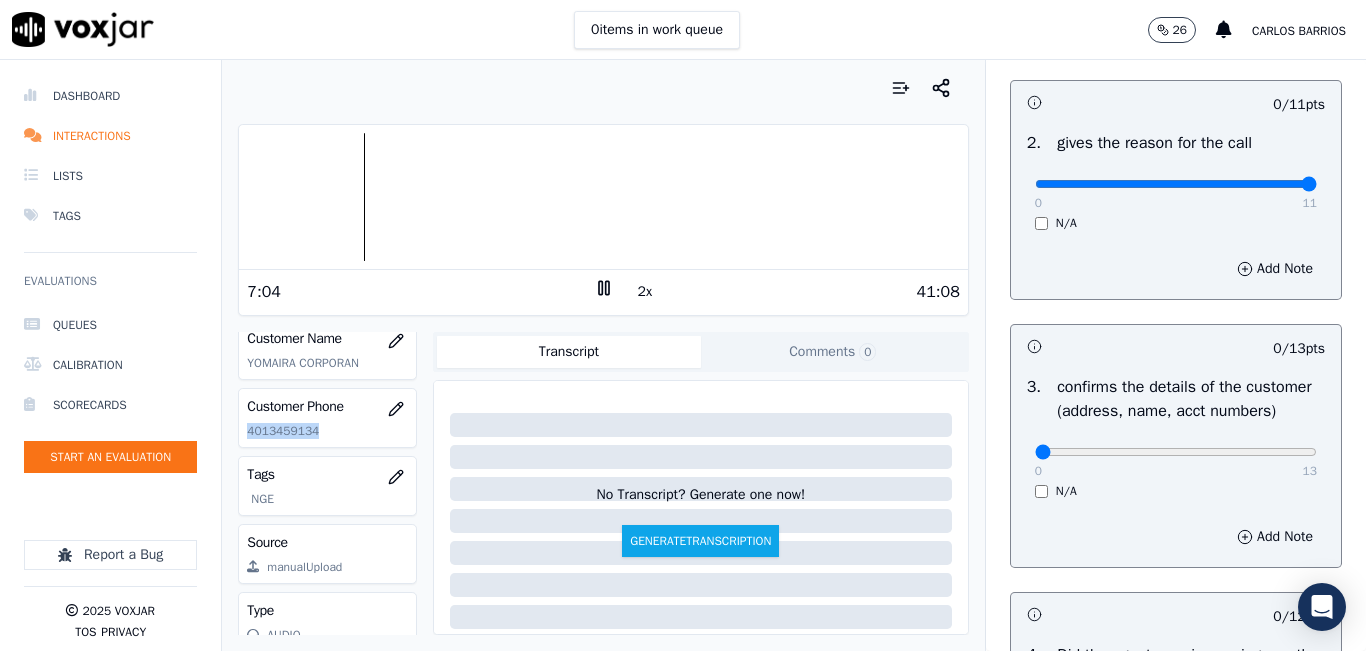 drag, startPoint x: 1251, startPoint y: 182, endPoint x: 1274, endPoint y: 176, distance: 23.769728 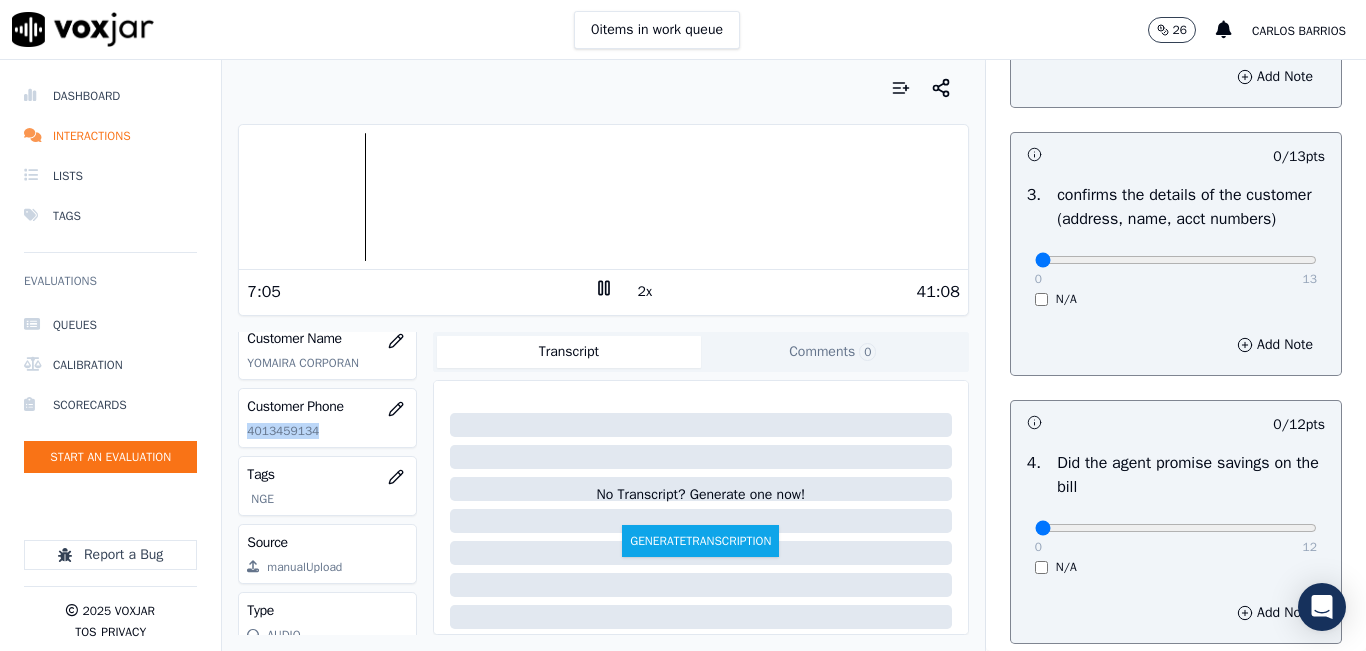 scroll, scrollTop: 600, scrollLeft: 0, axis: vertical 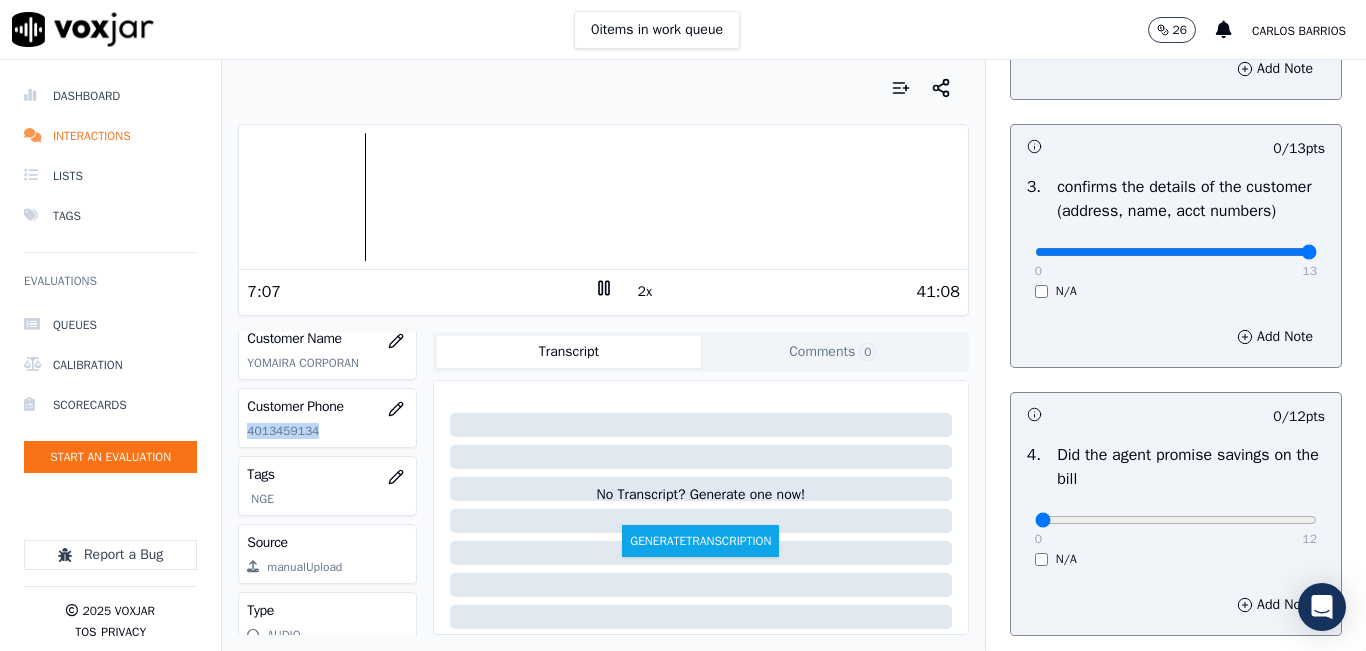 drag, startPoint x: 1236, startPoint y: 278, endPoint x: 1275, endPoint y: 267, distance: 40.5216 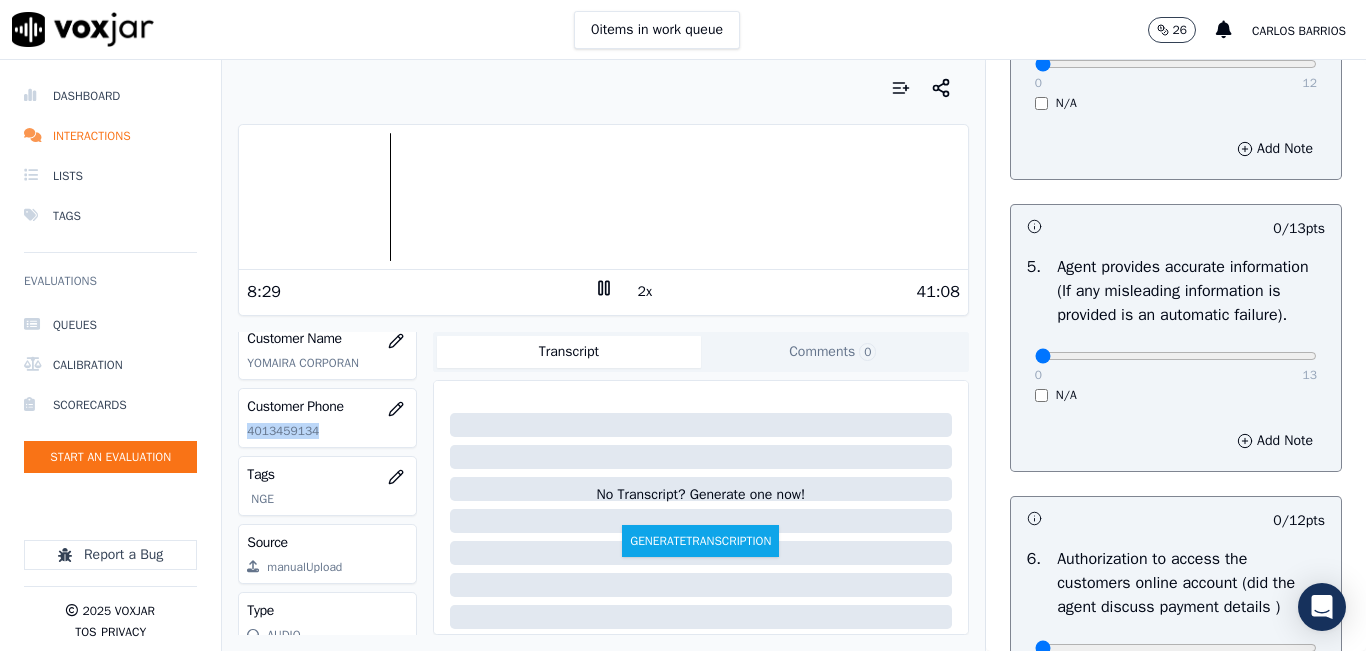 scroll, scrollTop: 1018, scrollLeft: 0, axis: vertical 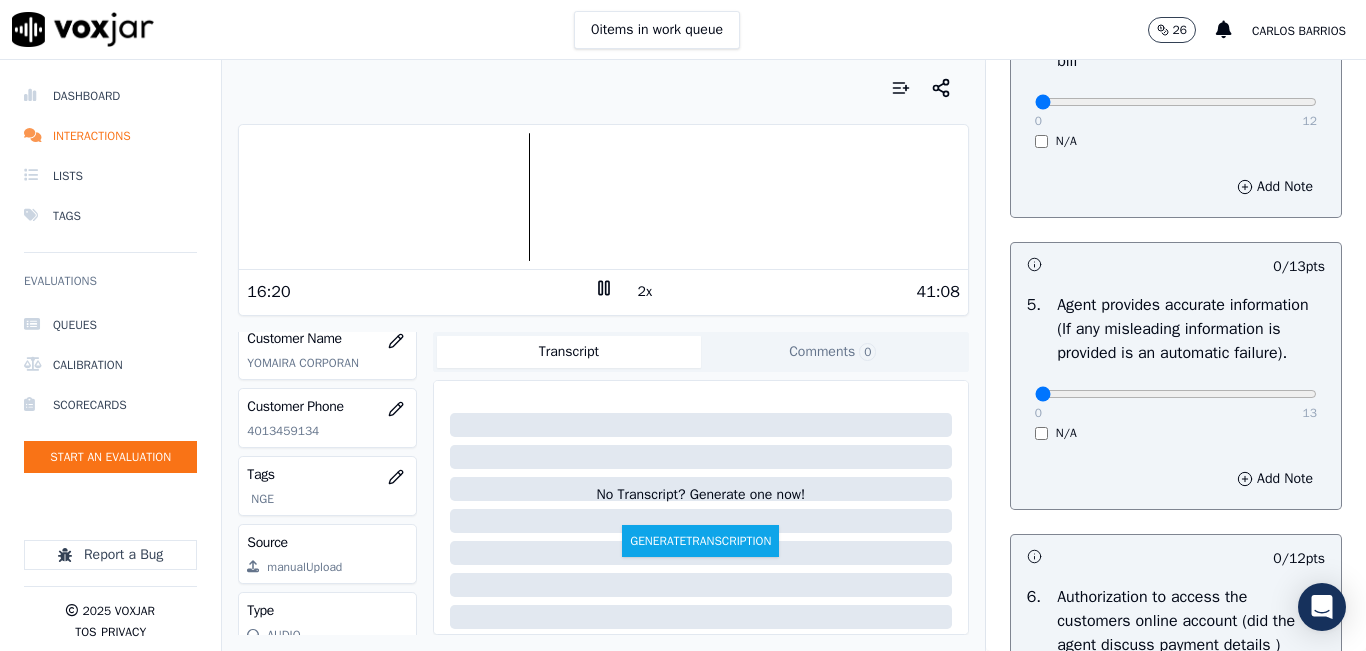 click on "41:08" at bounding box center [787, 292] 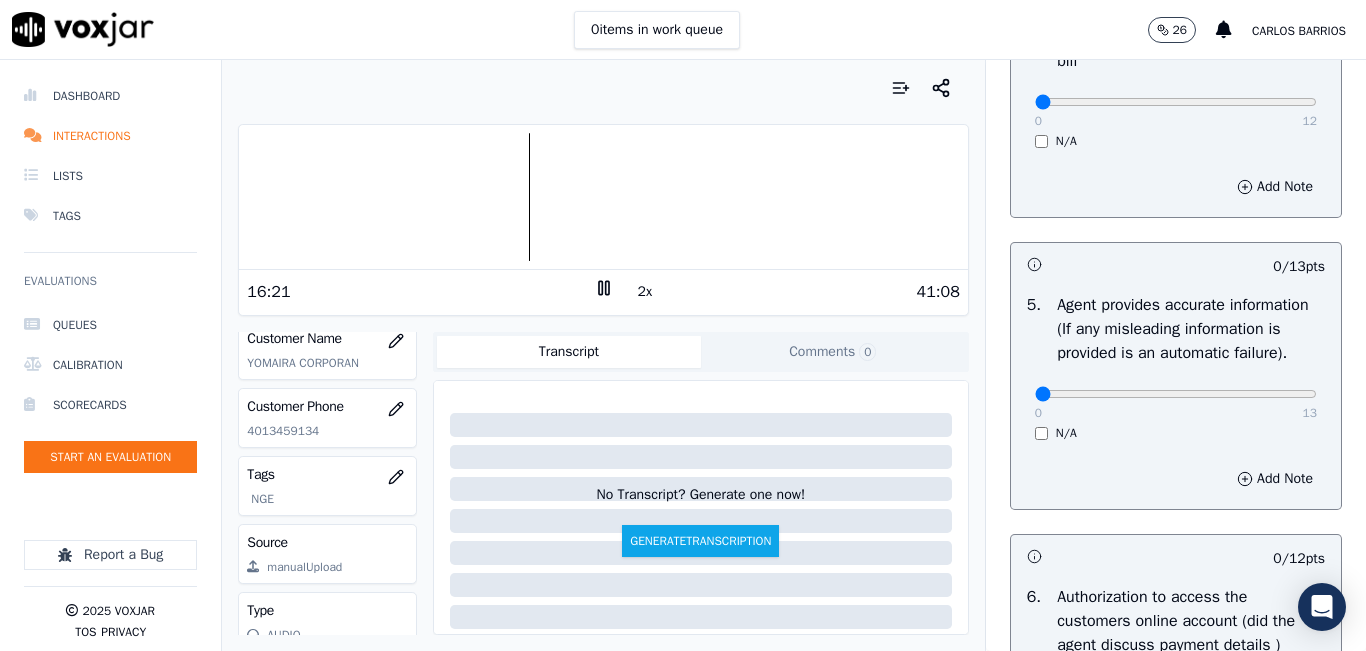 click 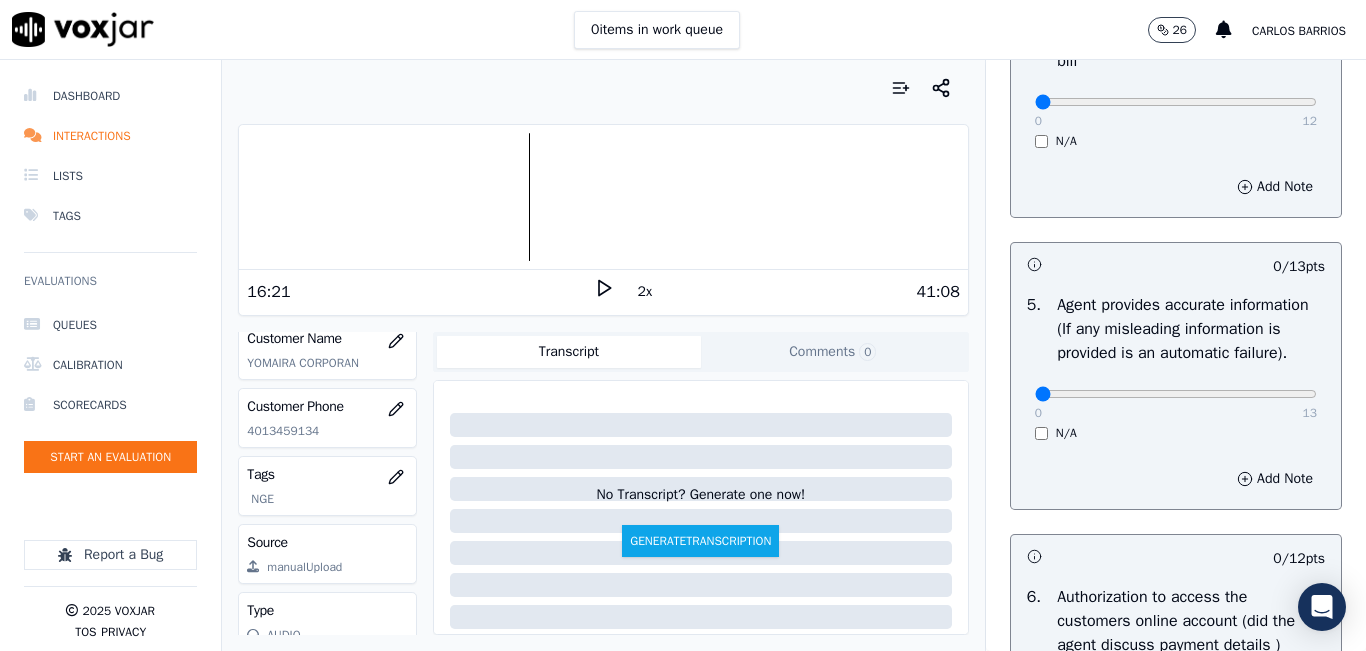 click 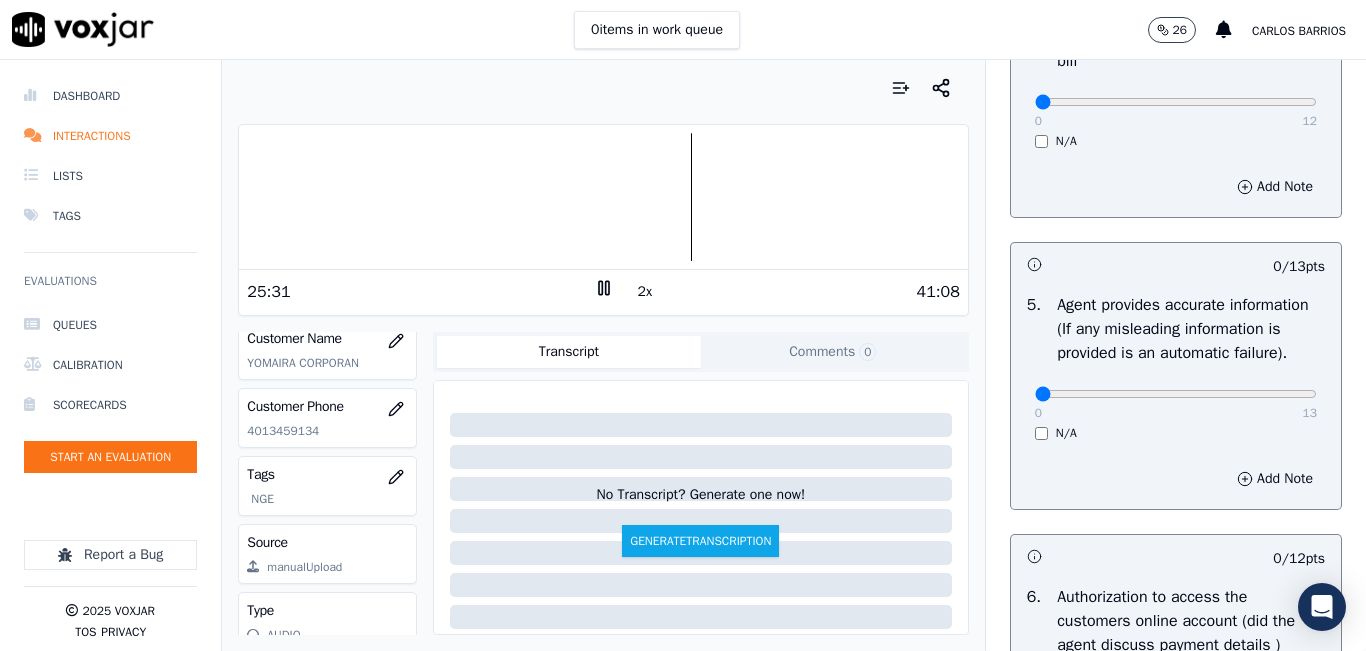 drag, startPoint x: 1254, startPoint y: 431, endPoint x: 1271, endPoint y: 448, distance: 24.04163 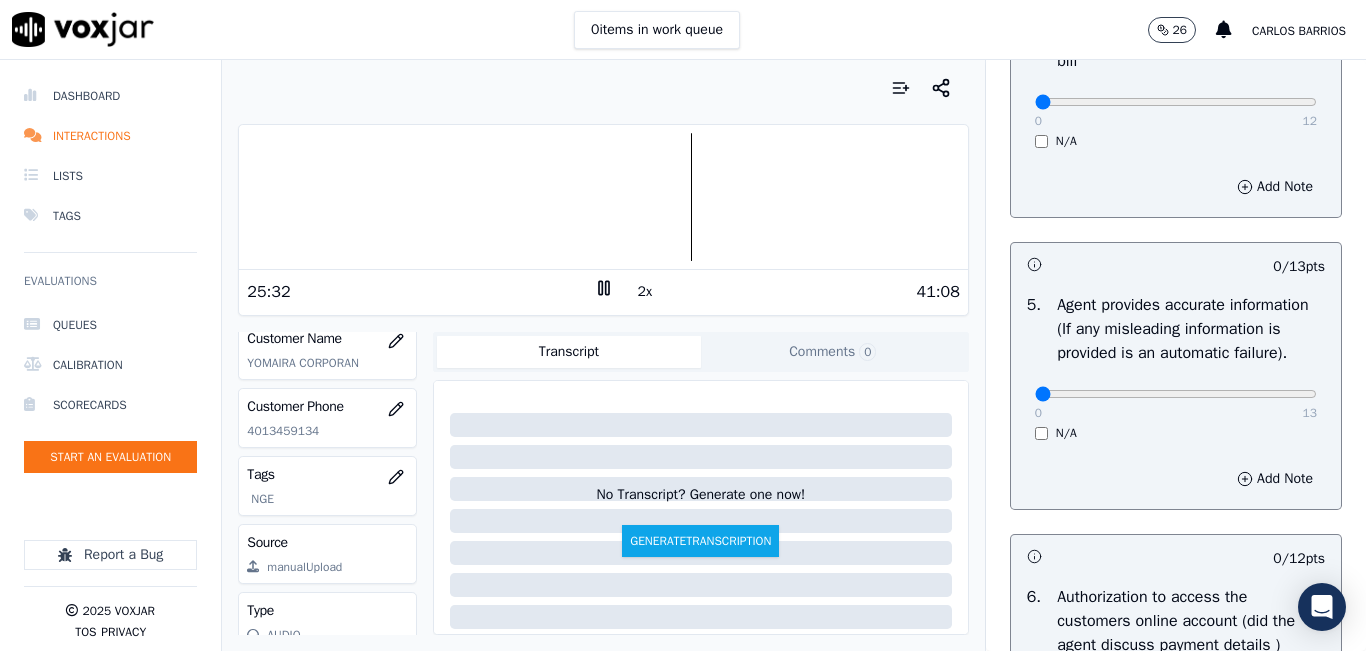 click on "0   13     N/A" at bounding box center (1176, 403) 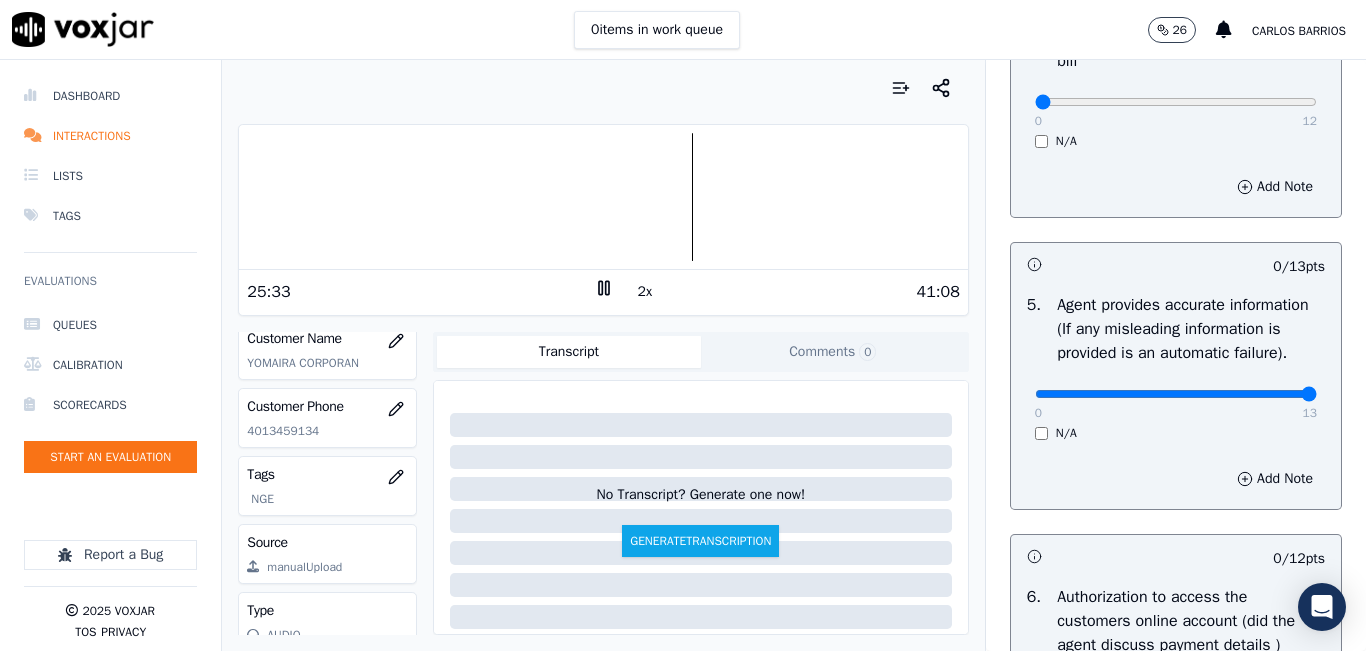 type on "13" 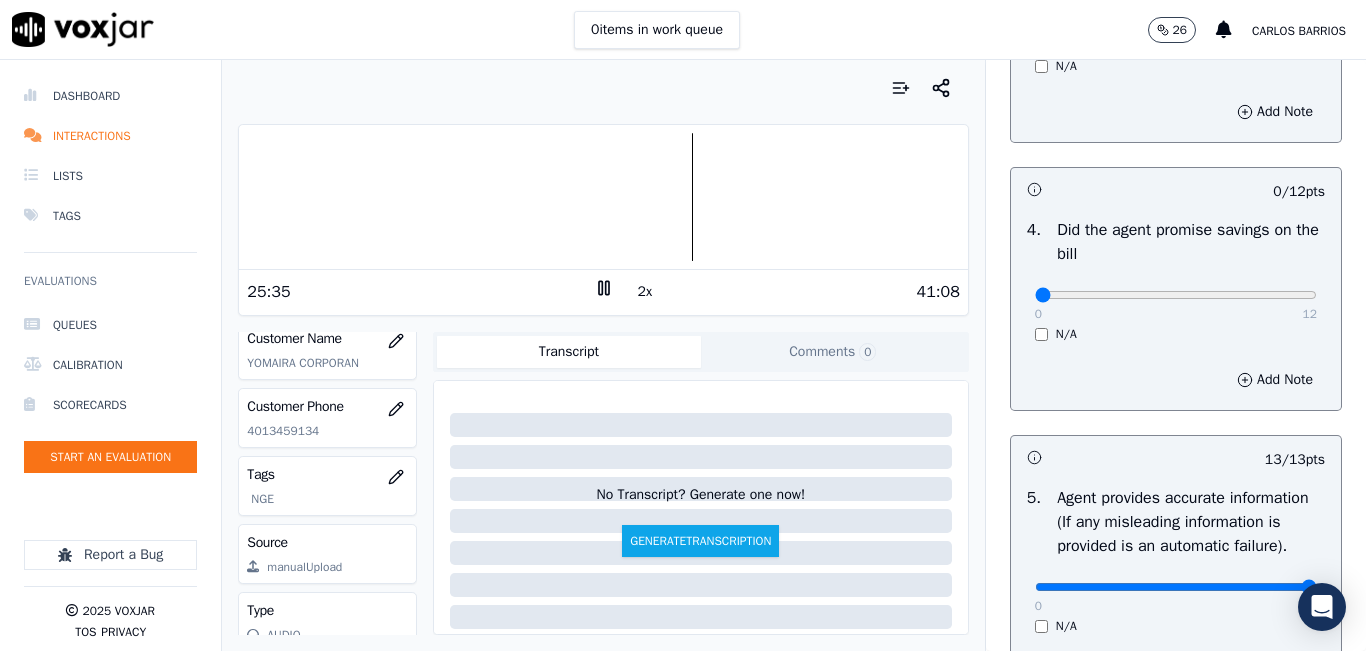 scroll, scrollTop: 818, scrollLeft: 0, axis: vertical 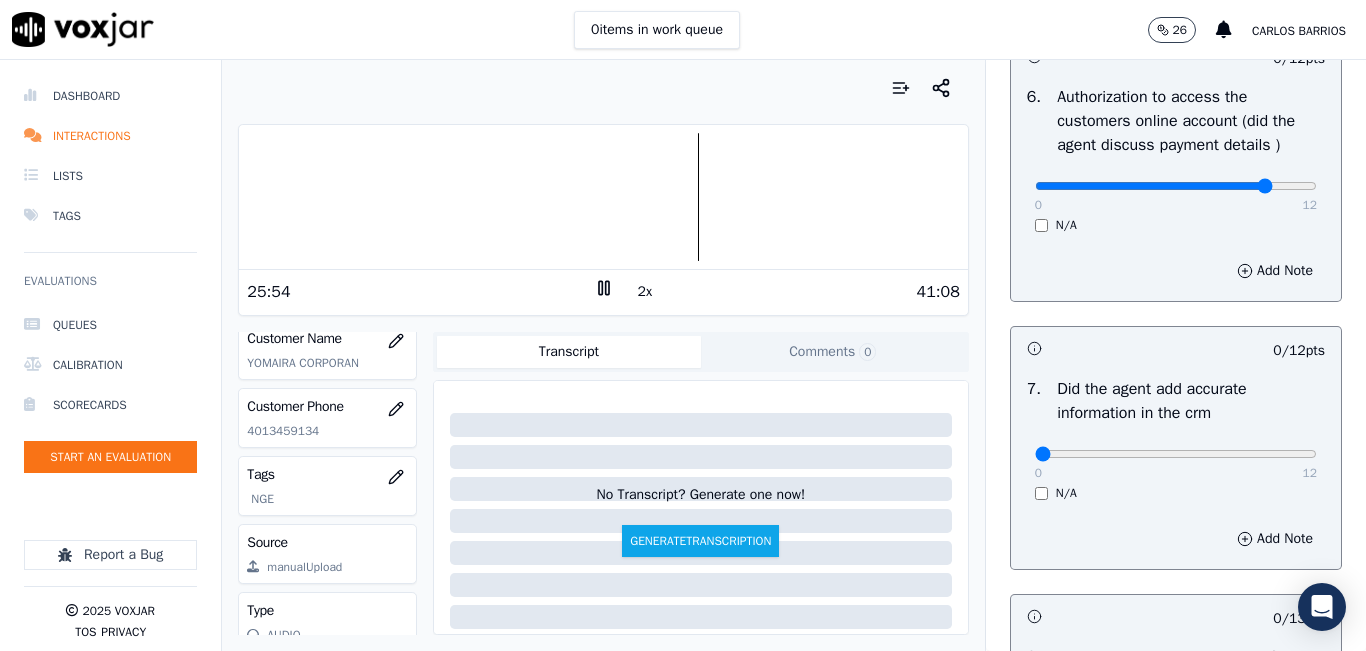 type on "10" 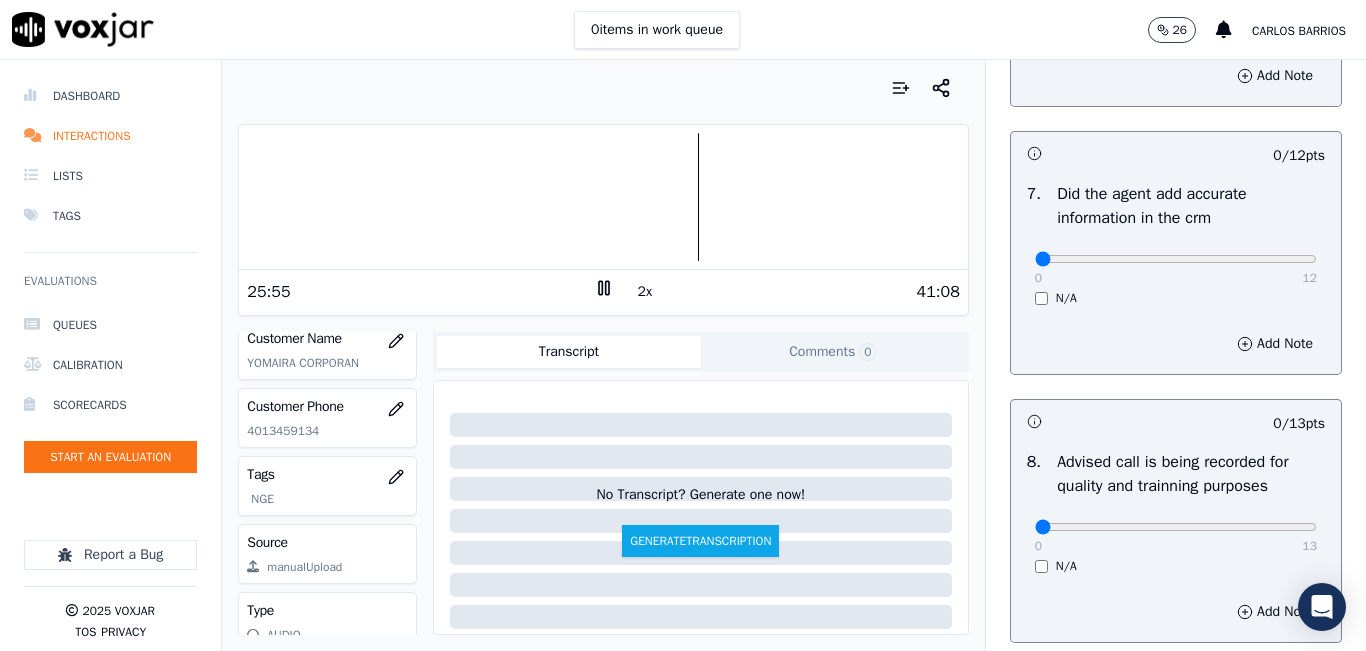 scroll, scrollTop: 1718, scrollLeft: 0, axis: vertical 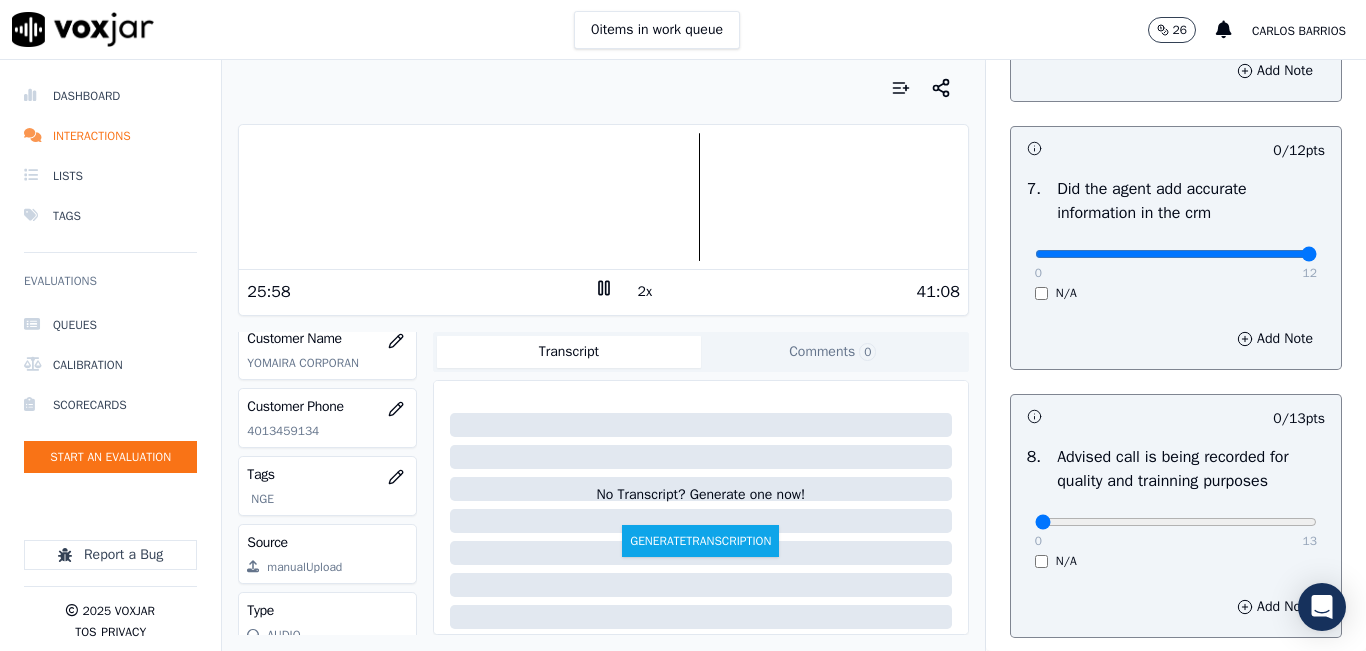 drag, startPoint x: 1254, startPoint y: 297, endPoint x: 1299, endPoint y: 281, distance: 47.759815 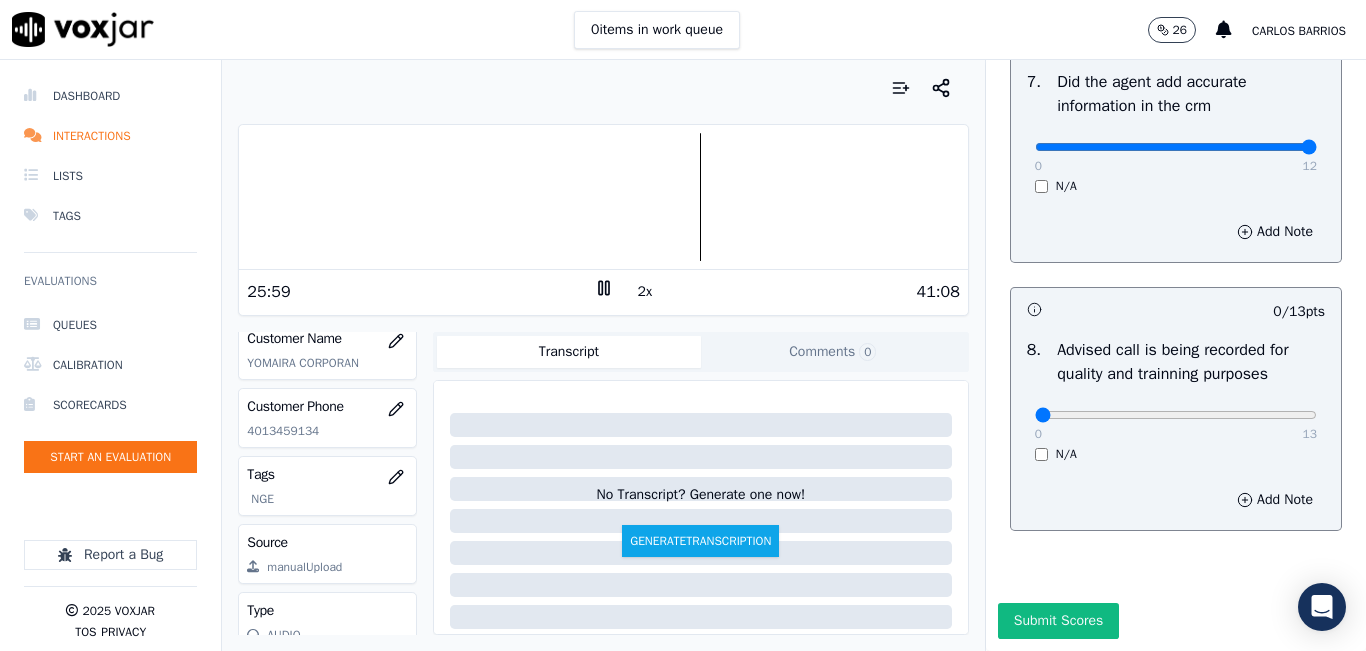 scroll, scrollTop: 1918, scrollLeft: 0, axis: vertical 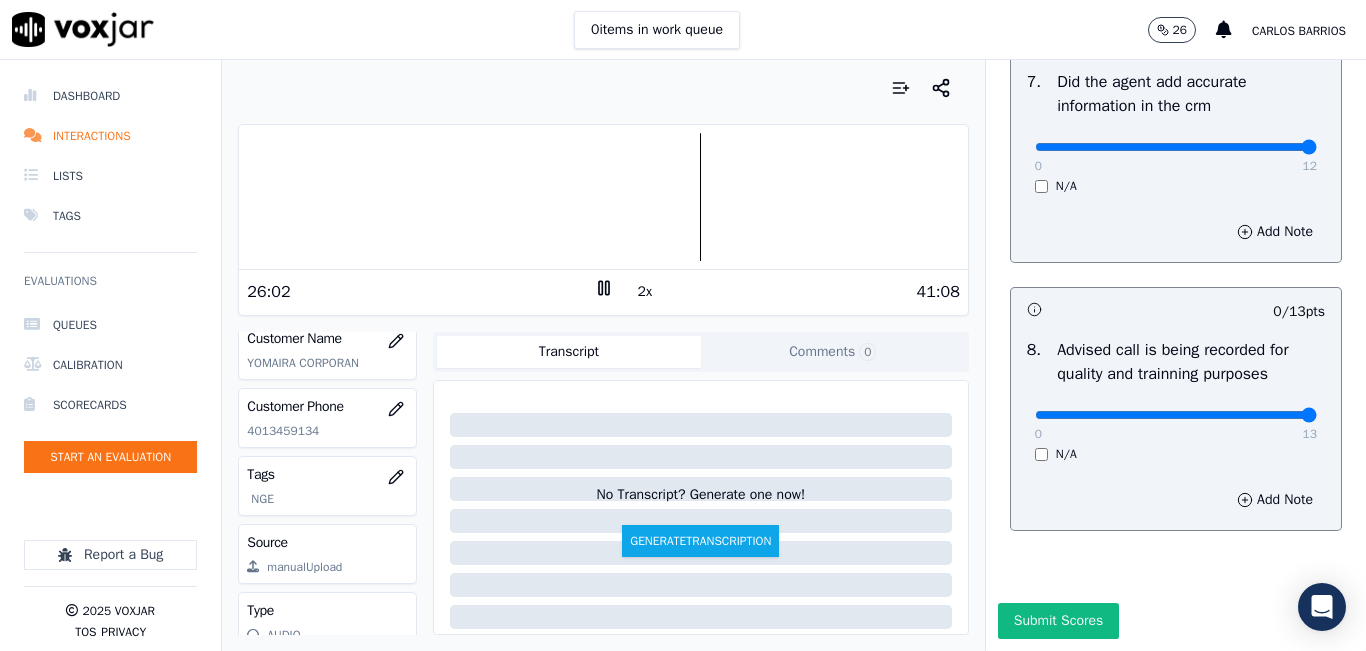 drag, startPoint x: 1265, startPoint y: 370, endPoint x: 1299, endPoint y: 363, distance: 34.713108 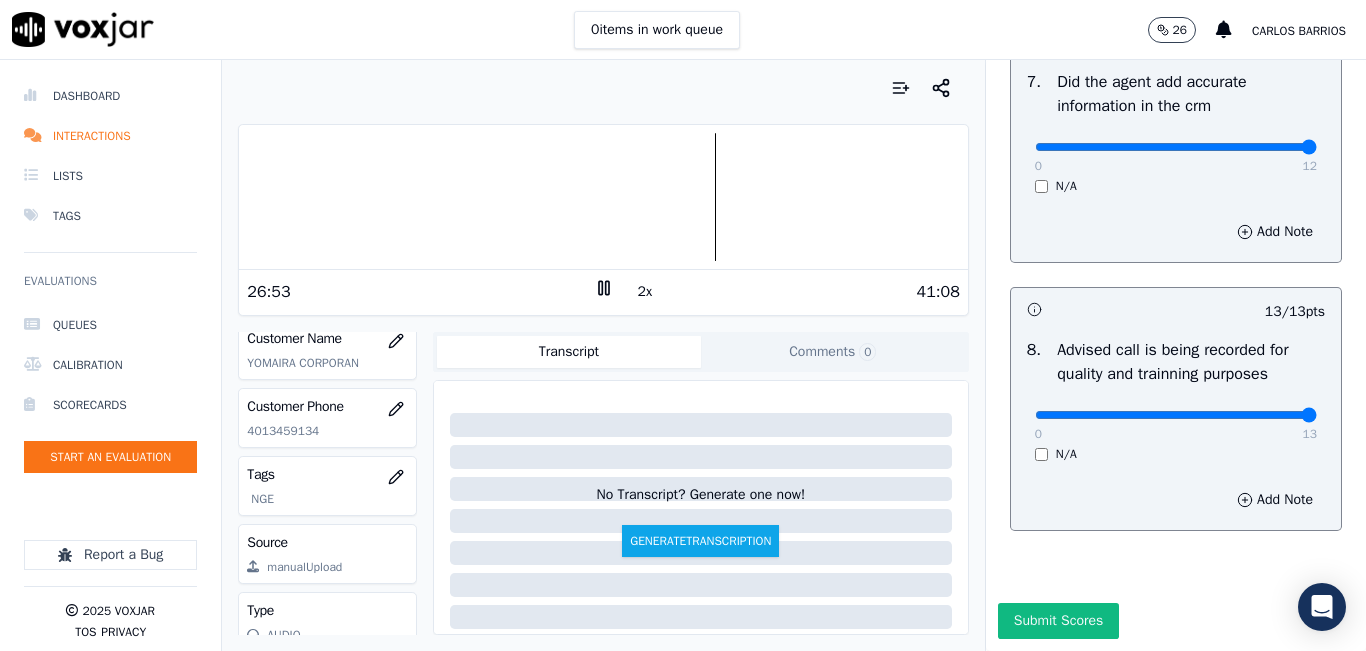 click at bounding box center (603, 197) 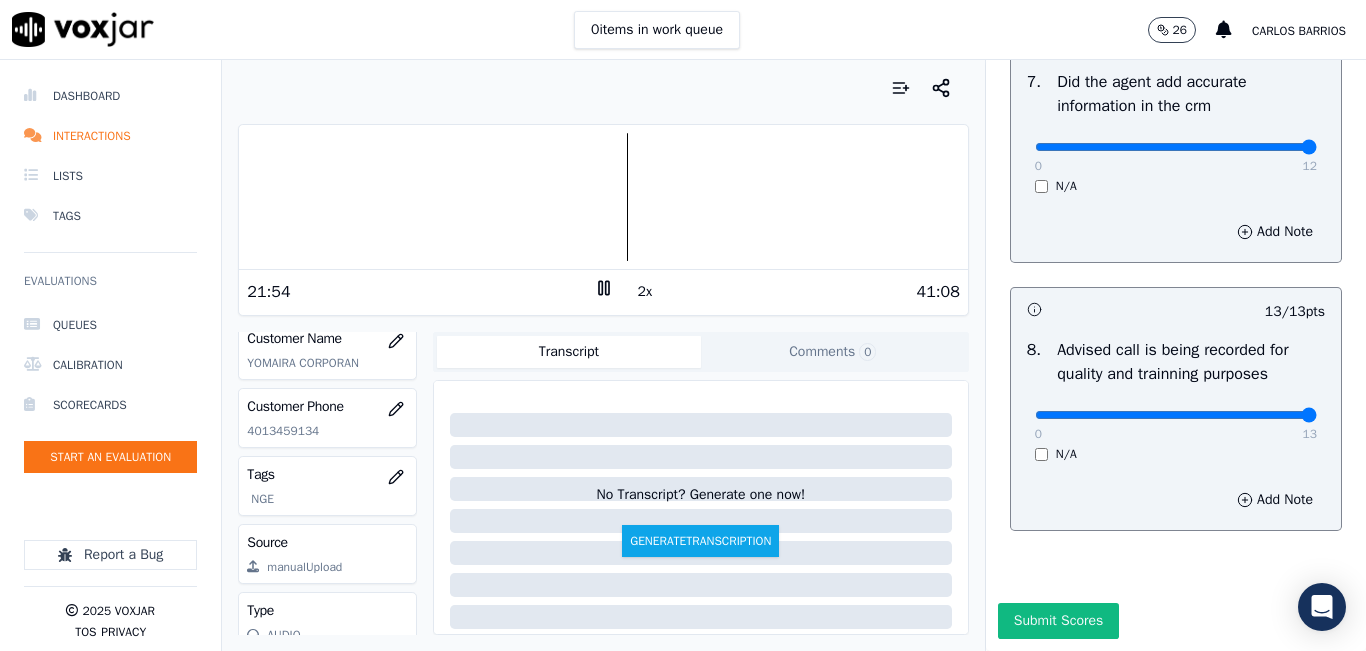 click at bounding box center (603, 197) 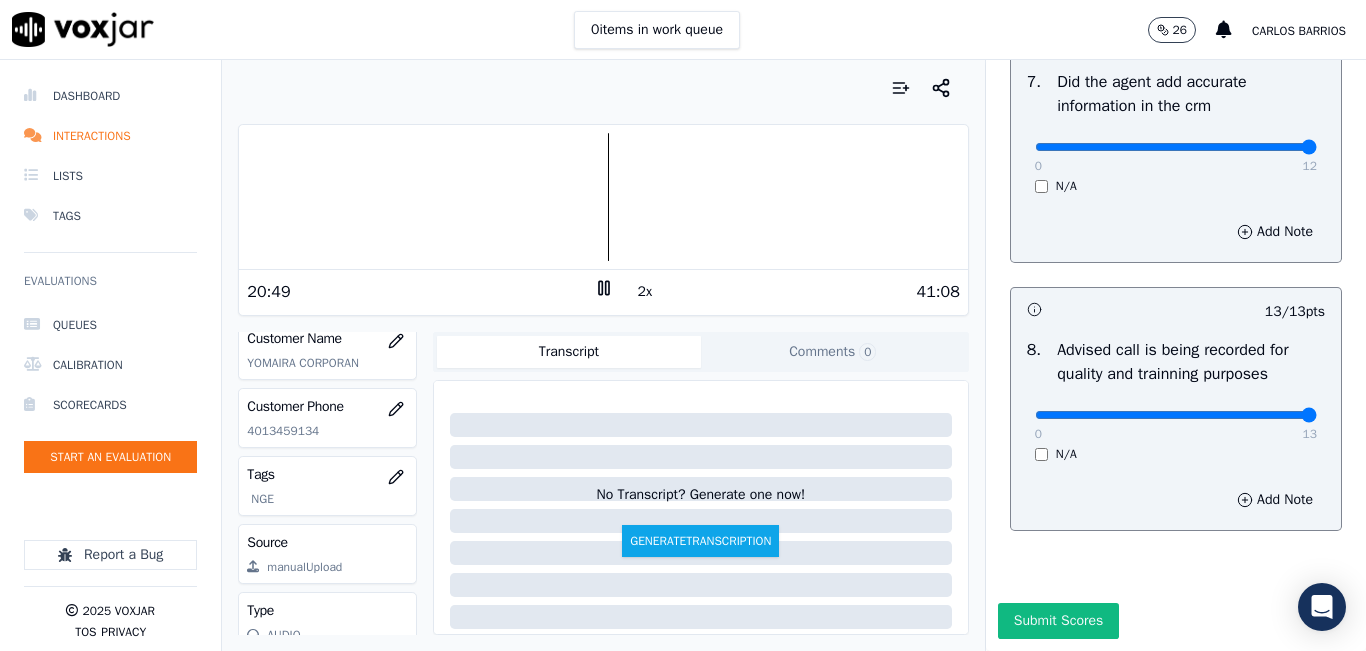 click at bounding box center (603, 197) 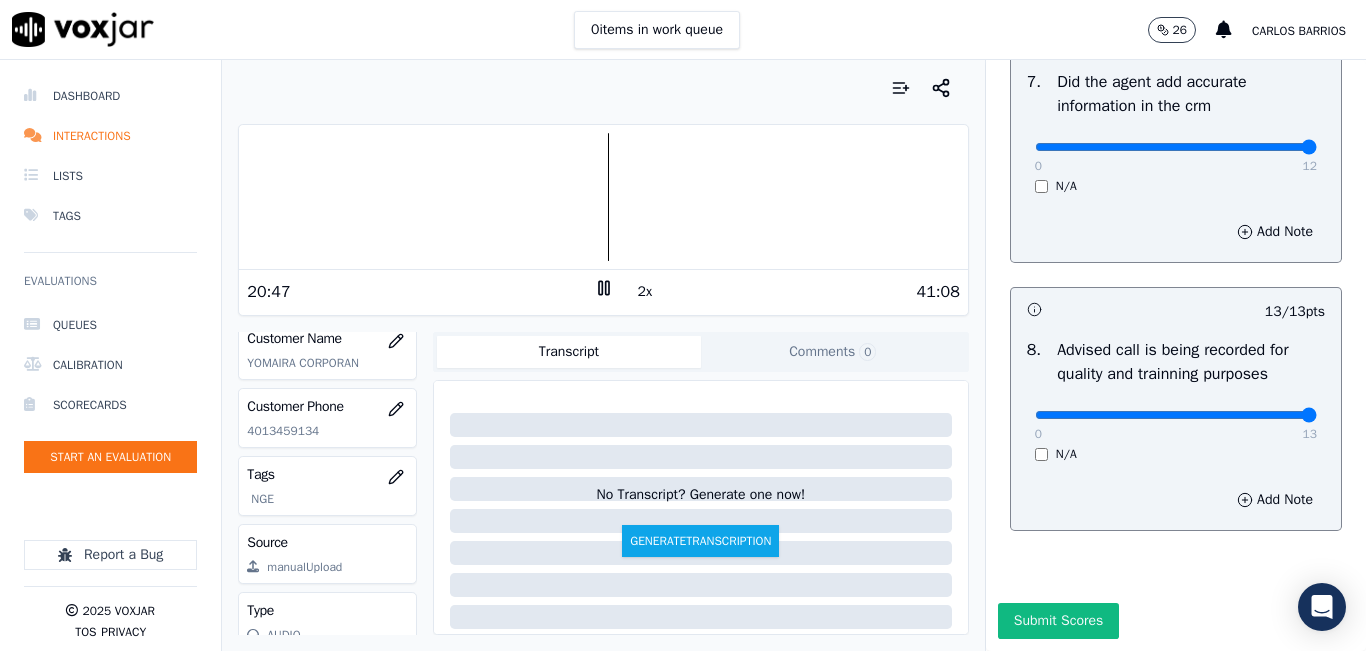 click at bounding box center (603, 197) 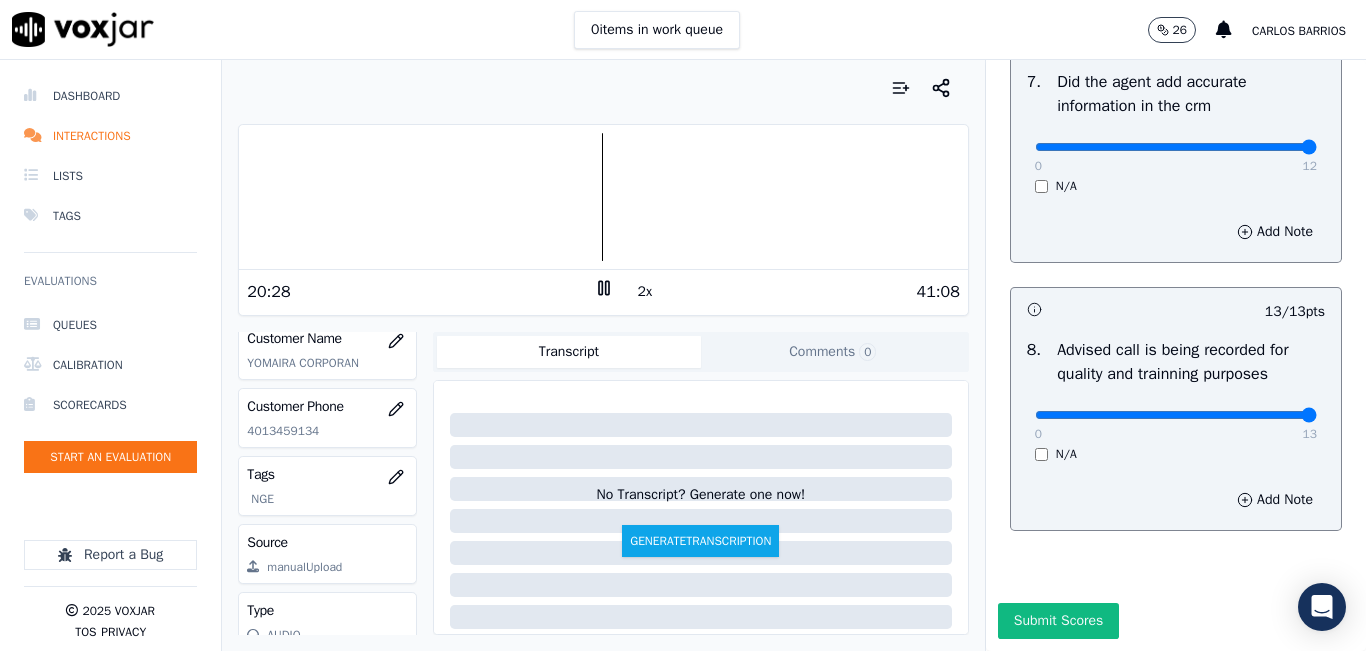 click at bounding box center [603, 197] 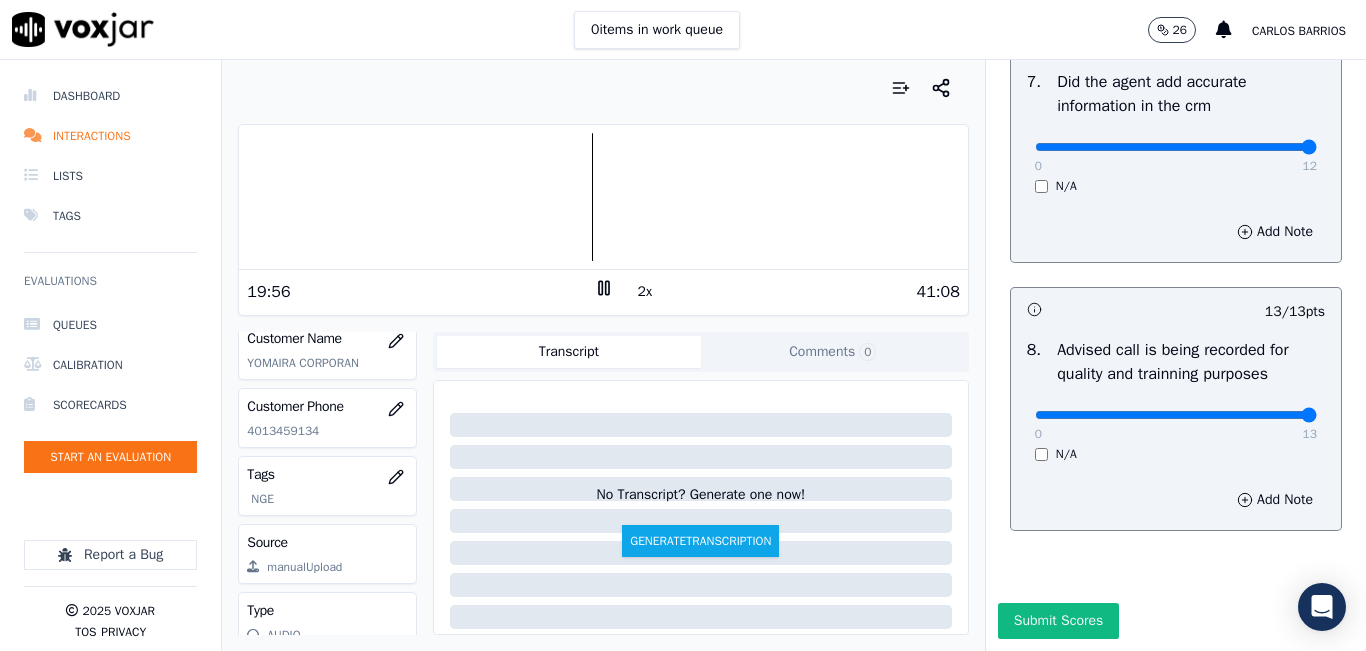 click at bounding box center (603, 197) 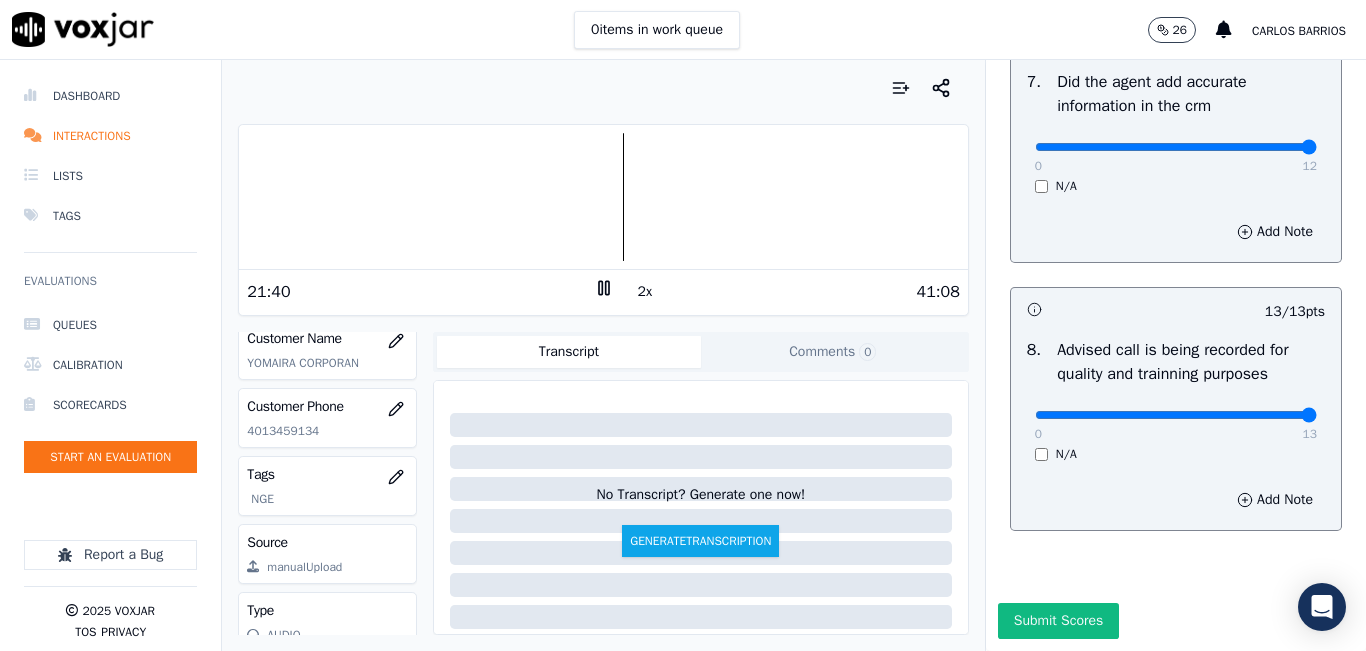 click at bounding box center (603, 197) 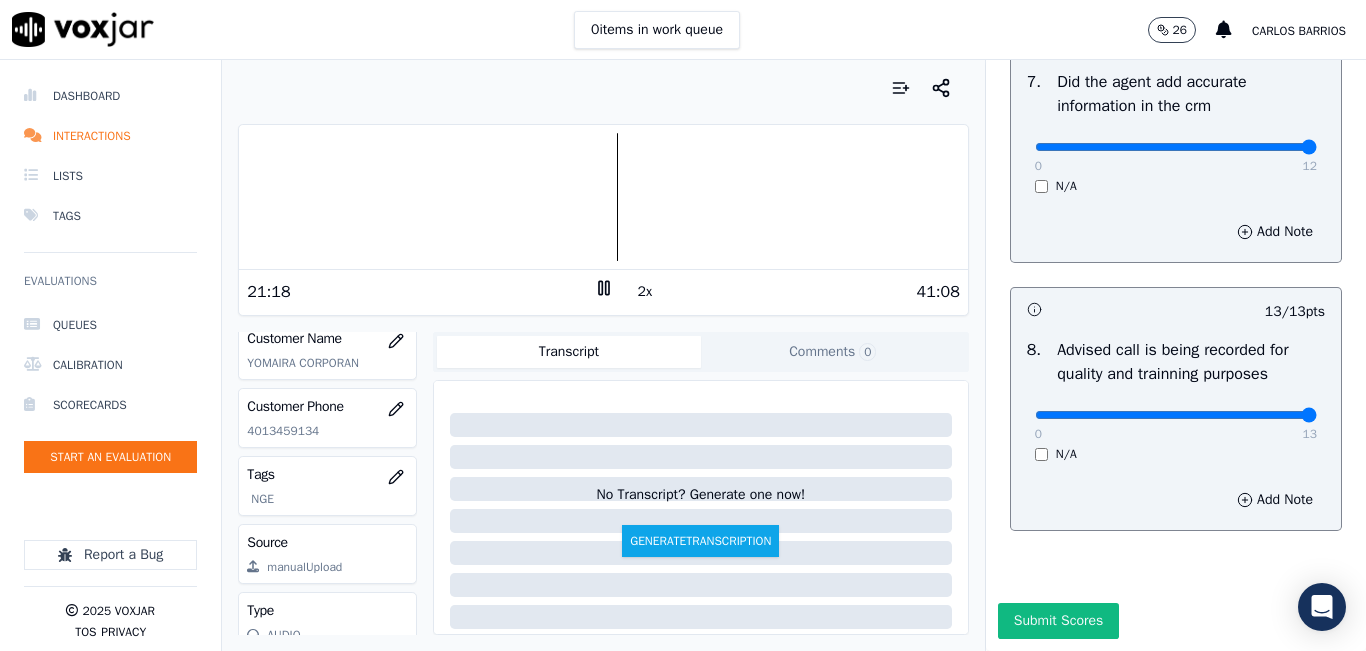 click at bounding box center (603, 197) 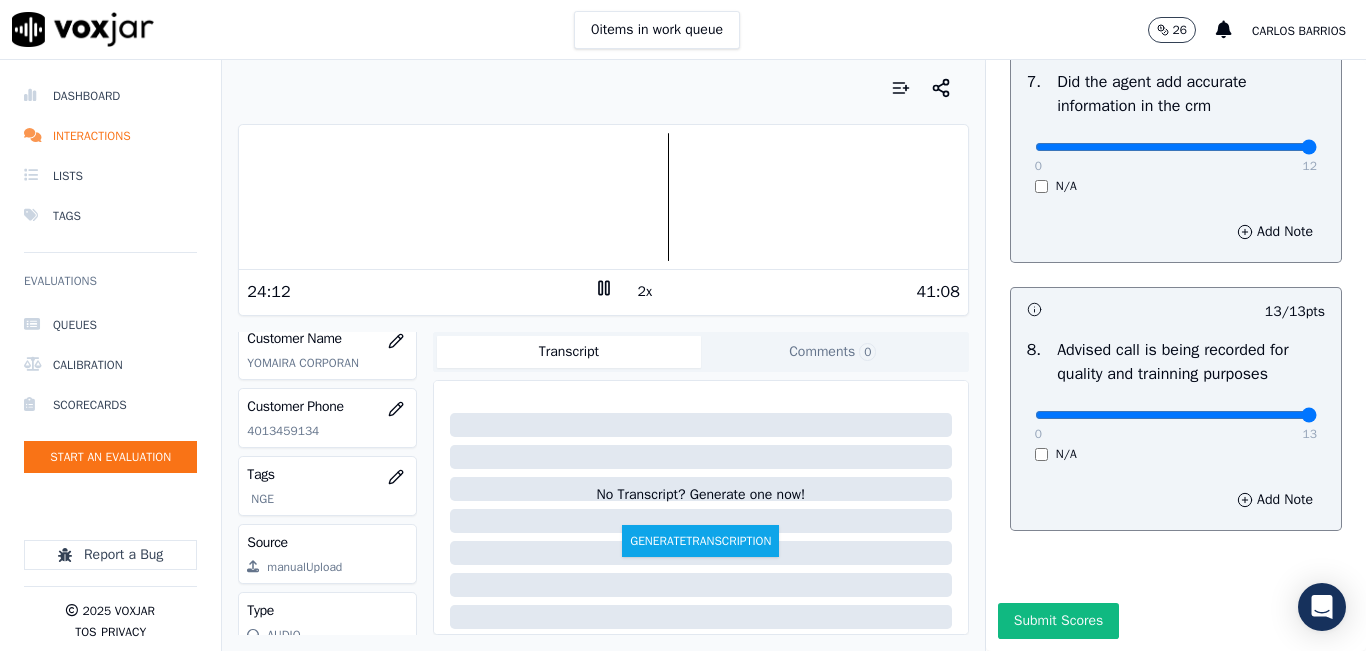 scroll, scrollTop: 1918, scrollLeft: 0, axis: vertical 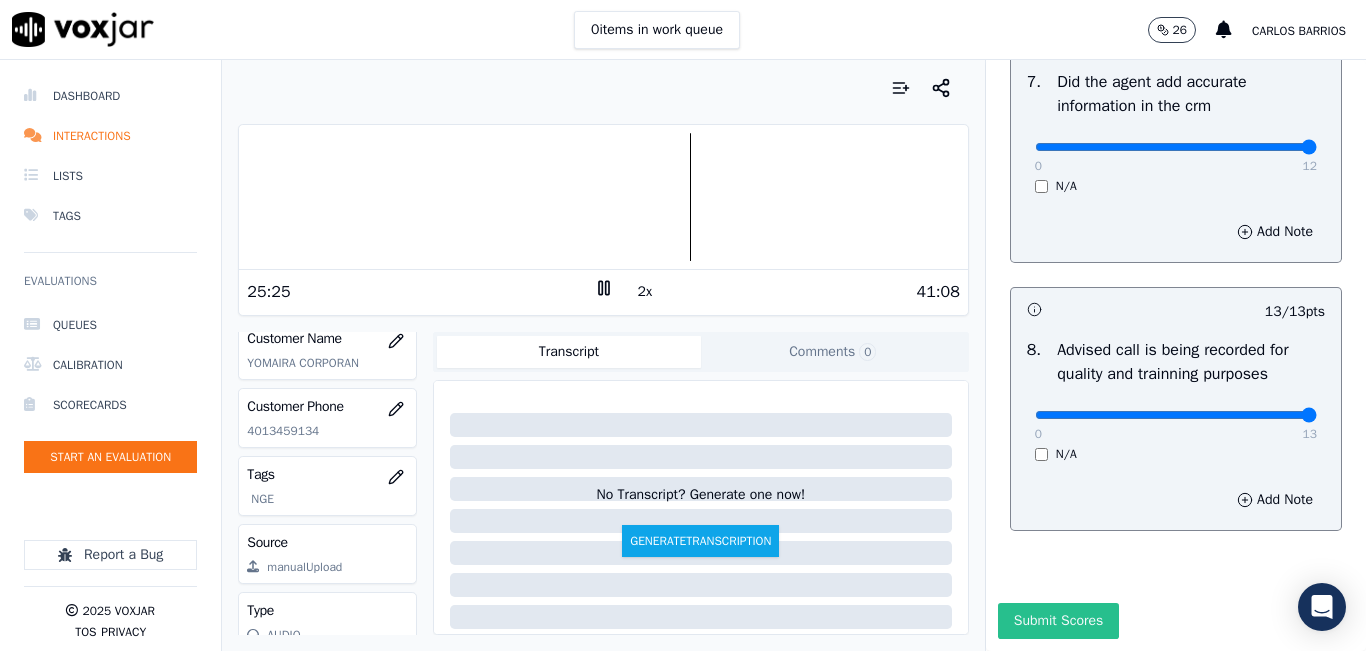 click on "Submit Scores" at bounding box center (1058, 621) 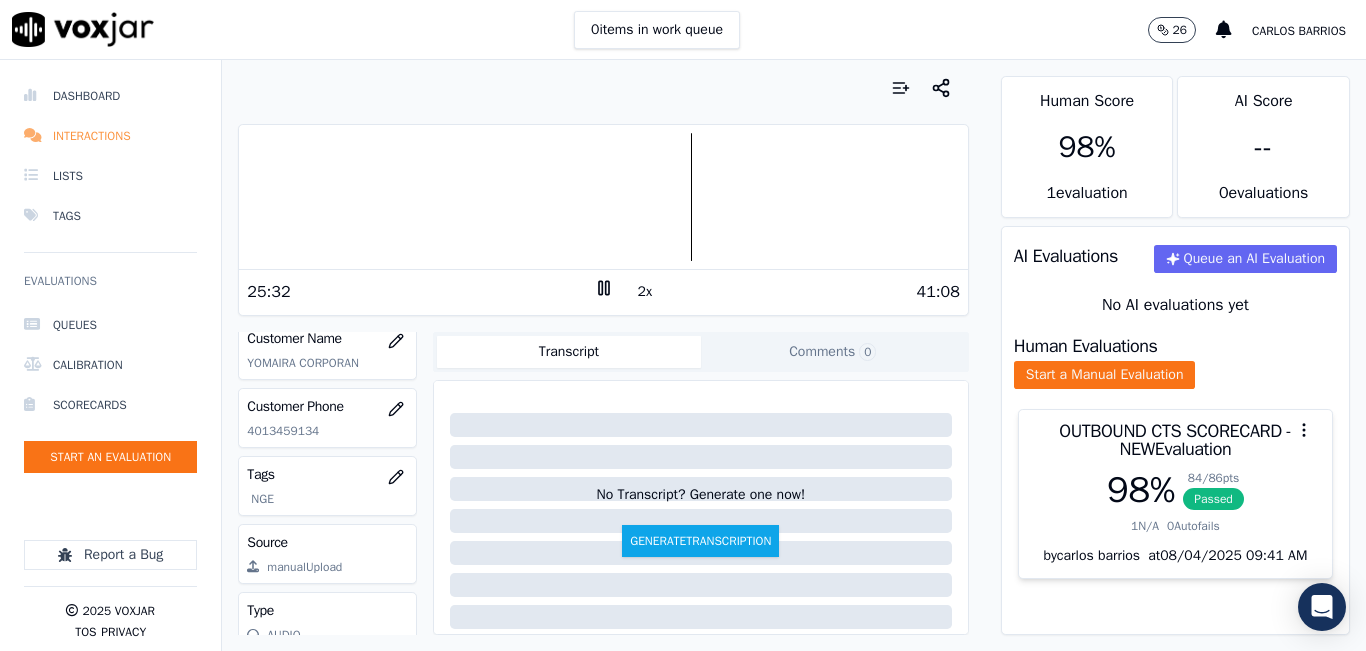 click on "Interactions" at bounding box center [110, 136] 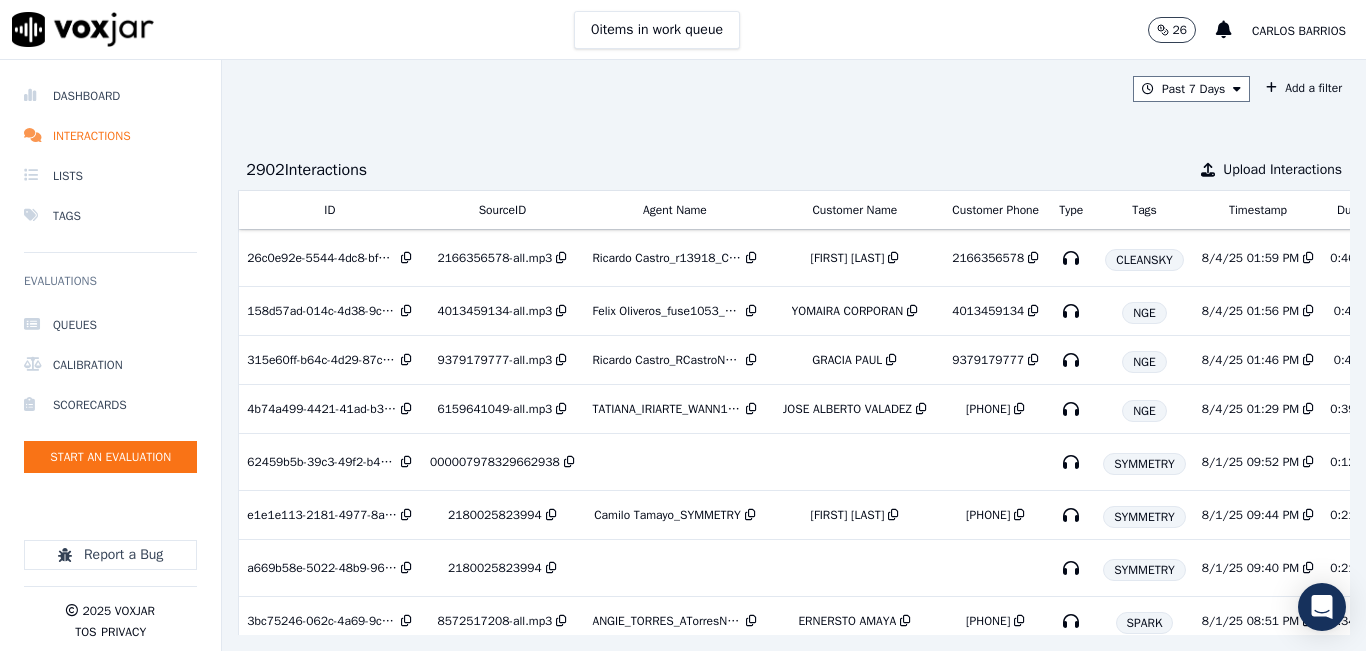 scroll, scrollTop: 0, scrollLeft: 361, axis: horizontal 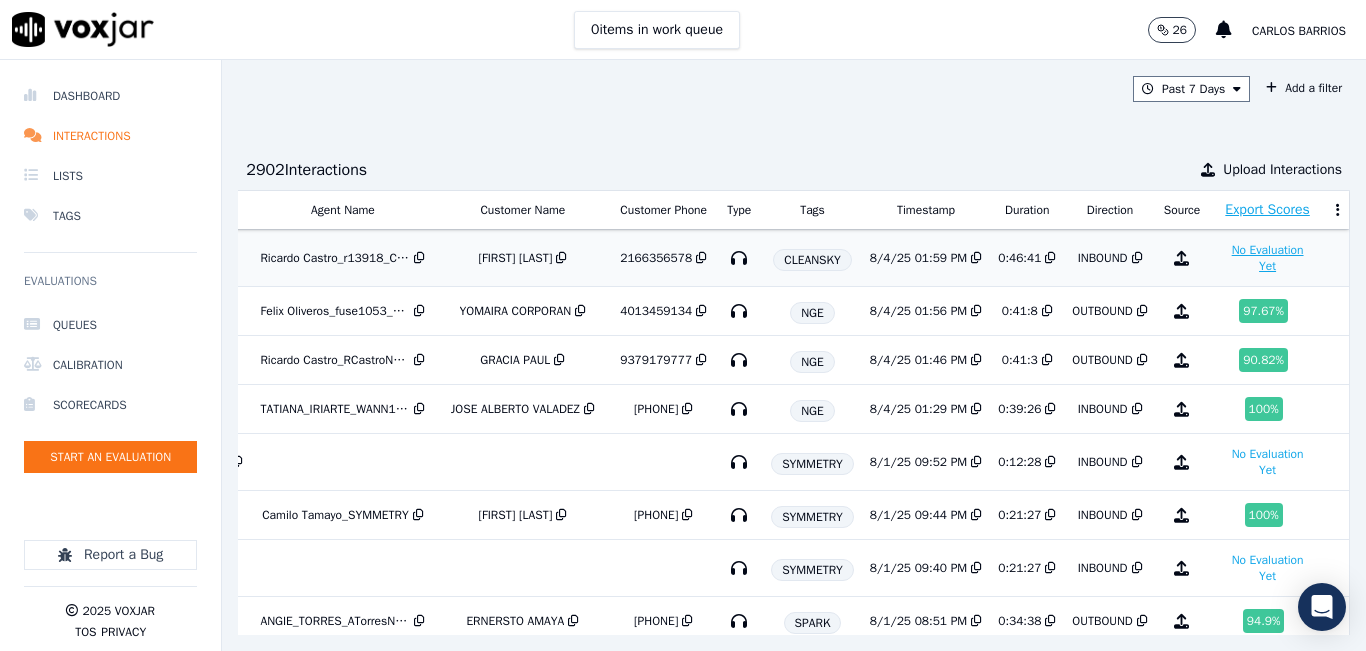 click on "No Evaluation Yet" at bounding box center (1267, 258) 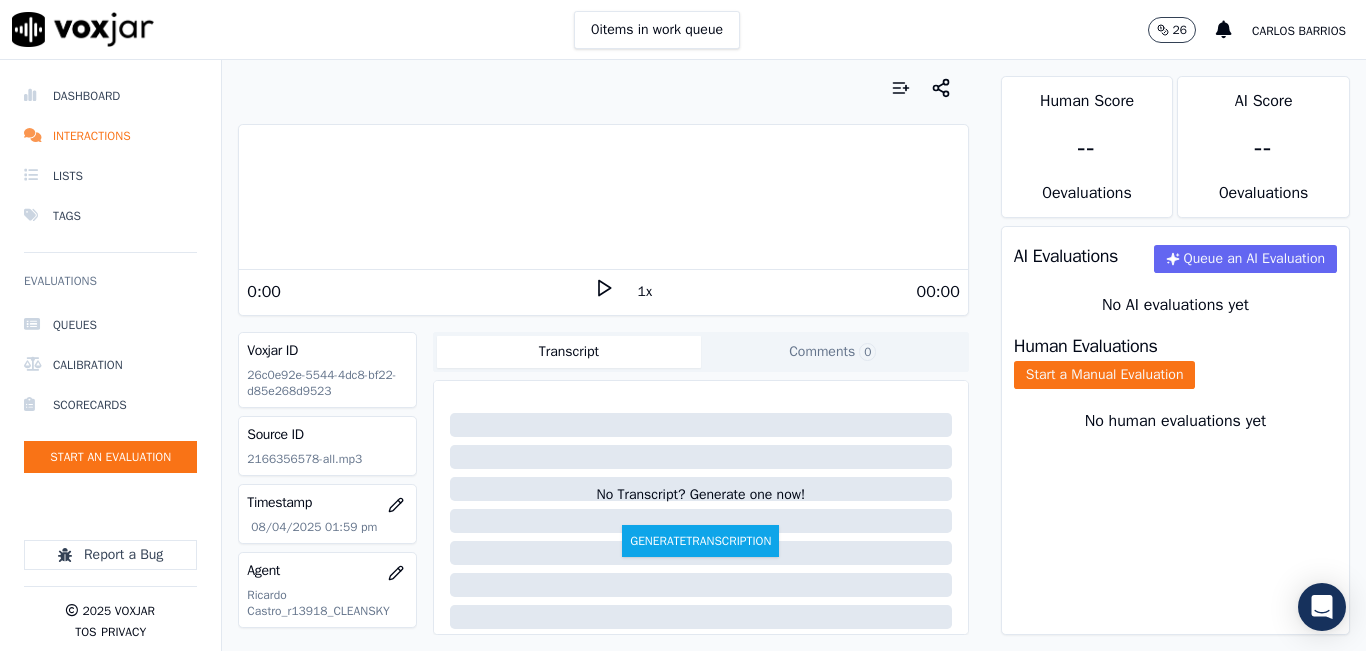 click 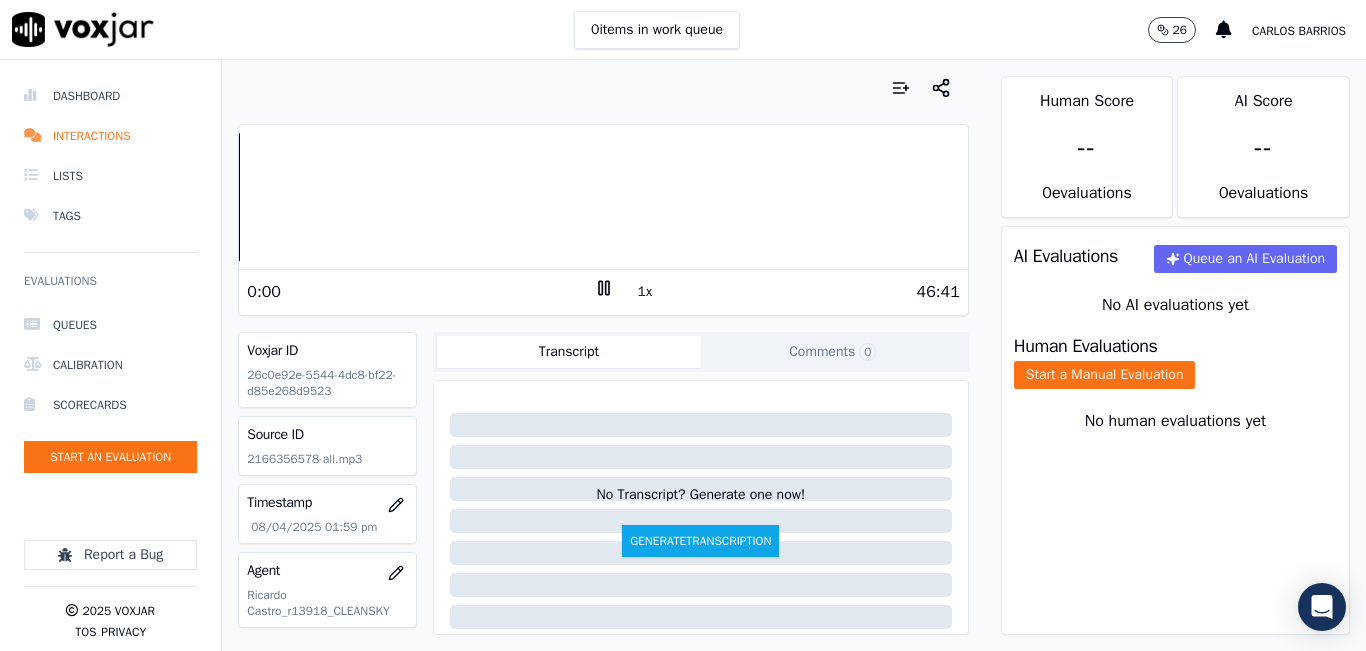click on "1x" at bounding box center [645, 292] 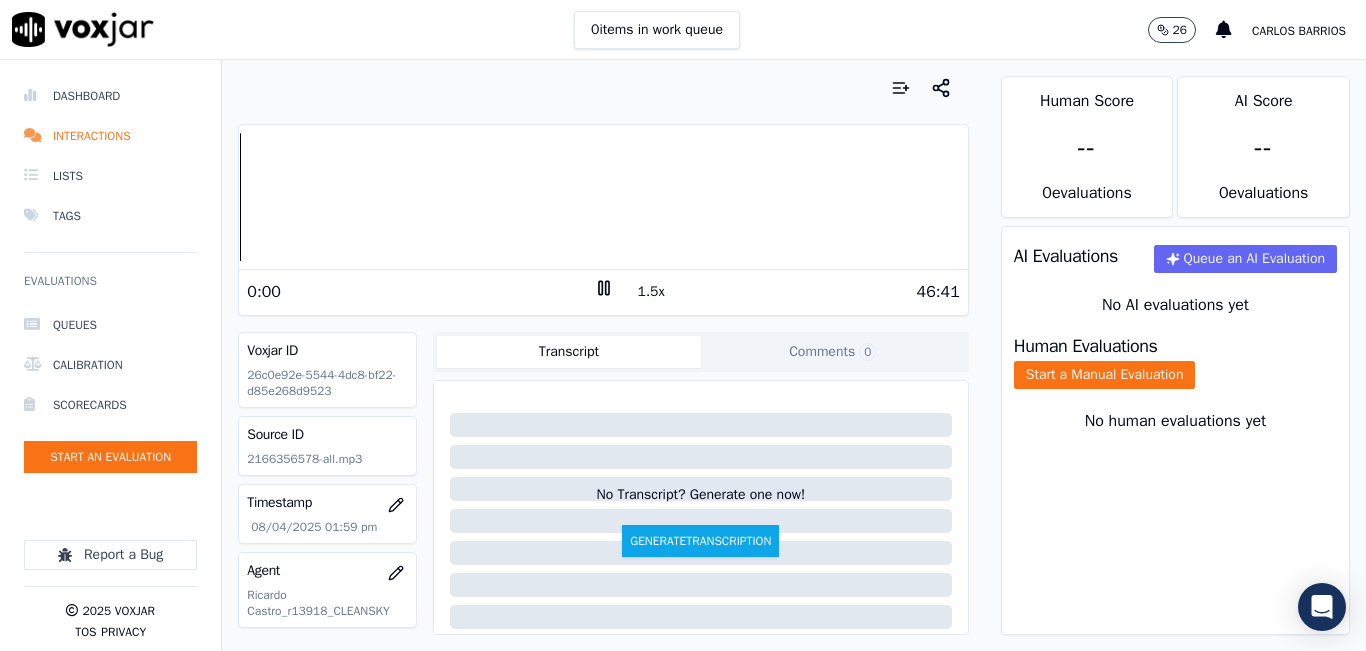 click on "1.5x" at bounding box center [651, 292] 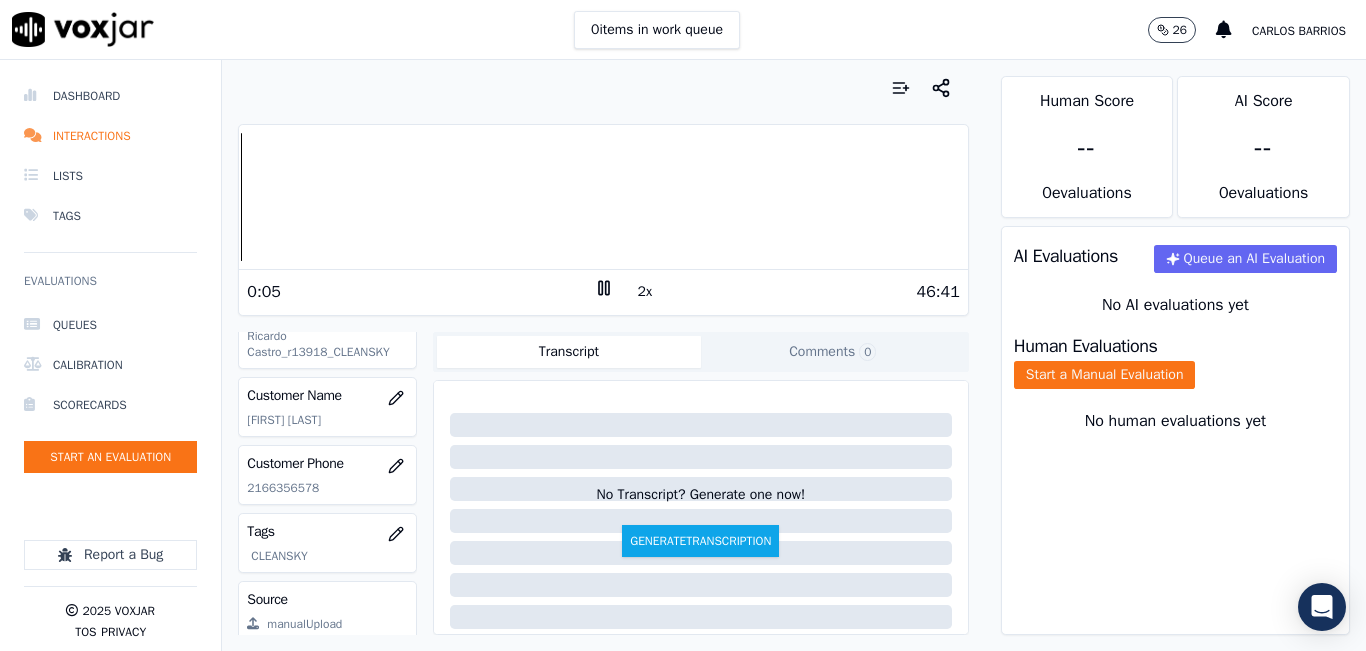 scroll, scrollTop: 300, scrollLeft: 0, axis: vertical 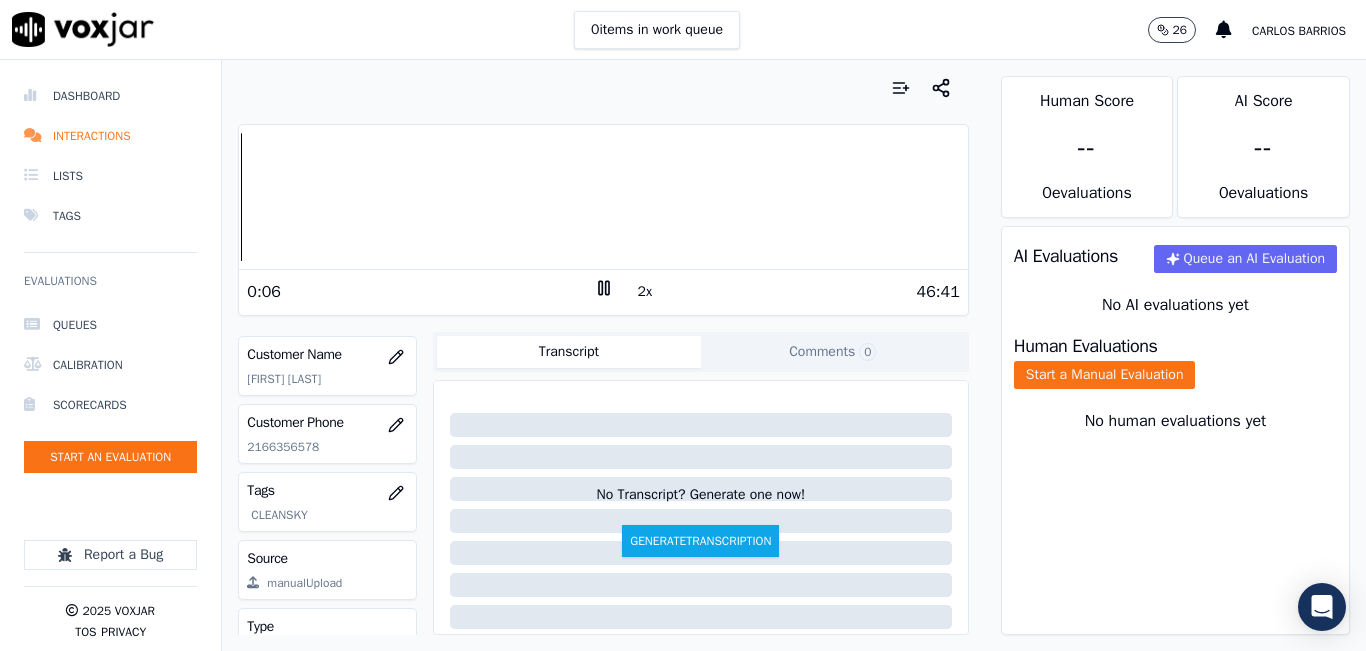 click on "2166356578" 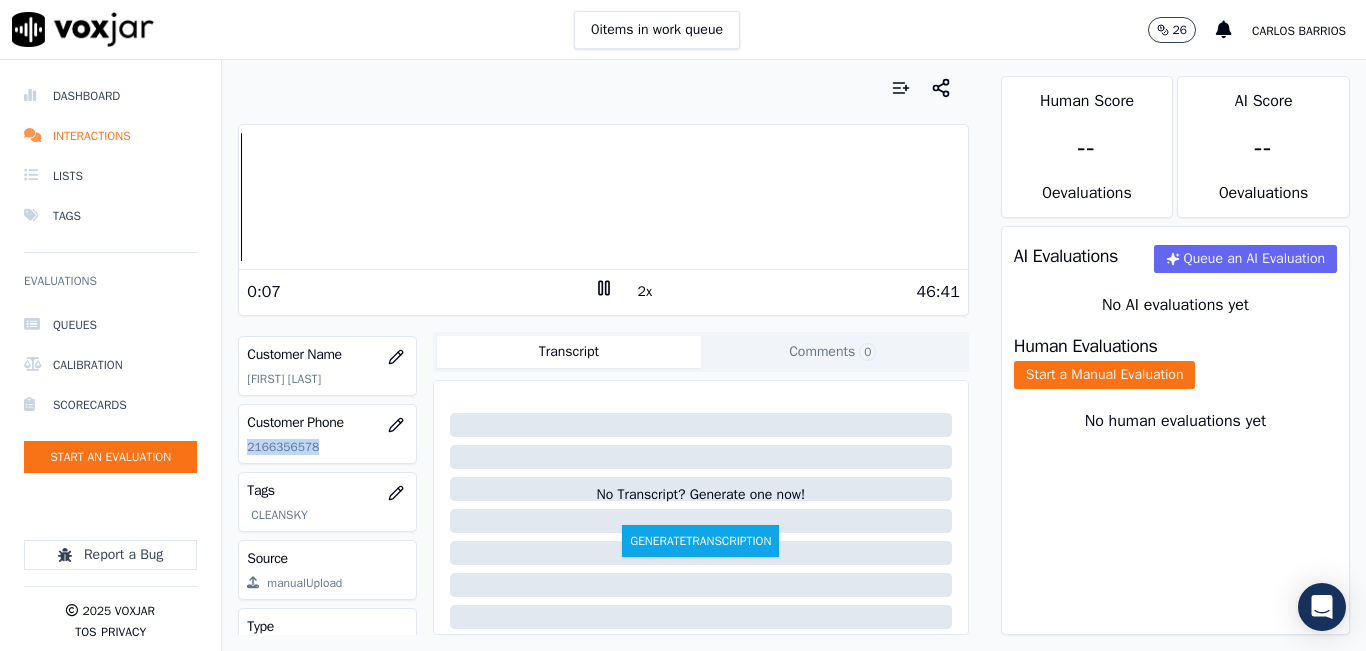 click on "2166356578" 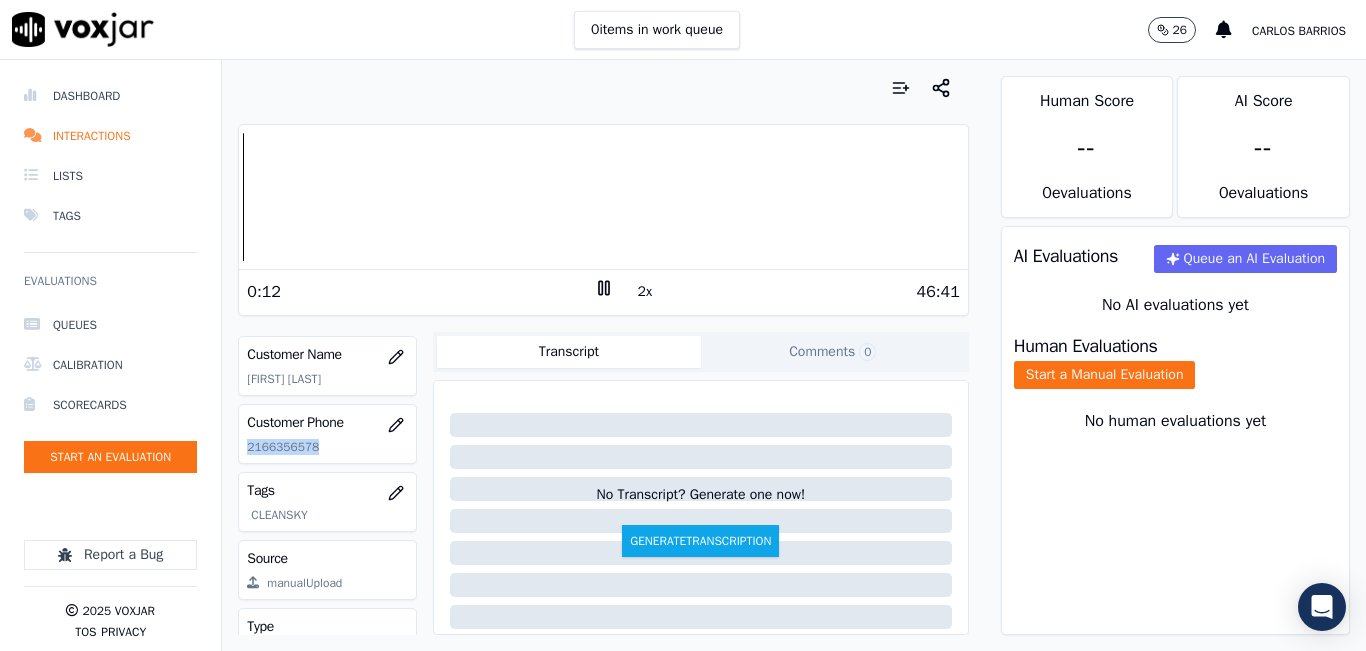 copy on "2166356578" 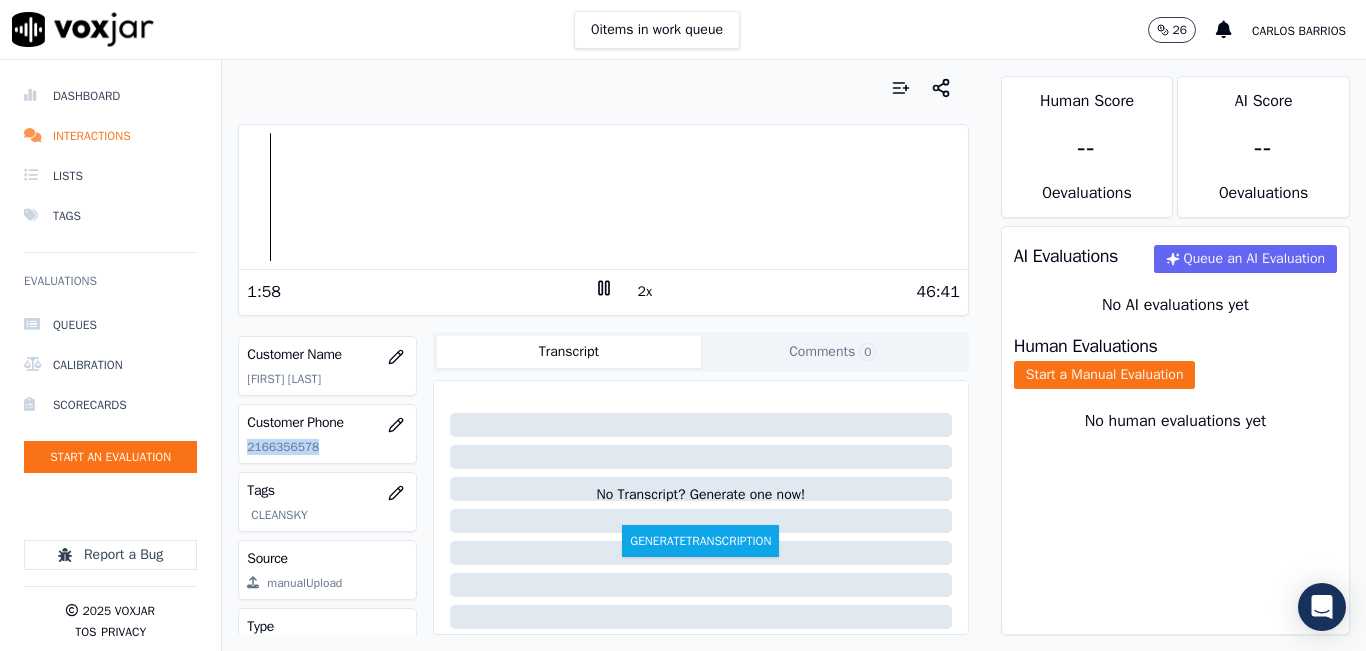 click on "Dashboard   Interactions   Lists   Tags       Evaluations     Queues   Calibration   Scorecards   Start an Evaluation
Report a Bug       2025   Voxjar   TOS   Privacy     Past 7 Days       Custom     Today     Yesterday     Past 7 Days     Past 30 Days     This Month     This Year         Cancel   Add
Add a filter
Evaluations         Evaluators           Score Distribution             Avg Score   95.95 %
0 %   Pass Rate   99.68 %
1 %   Agents   85     8 %   Evaluations   317     9 %   Scores by Scorecard   Scorecards   Evals   Avg Score   Passrate     INBOUND CTS SCORECARD - NEW    220   97.10 %   99.55 %   export     OUTBOUND CTS SCORECARD - NEW    97   93.34 %   100.00 %   export       Agent Leaderboard     Agents   Evals   Avg Score   Passrate   Recent Evals   [FIRST] [LAST]_c19953_INDRA   6   100.00 %   100.00 %" at bounding box center [683, 355] 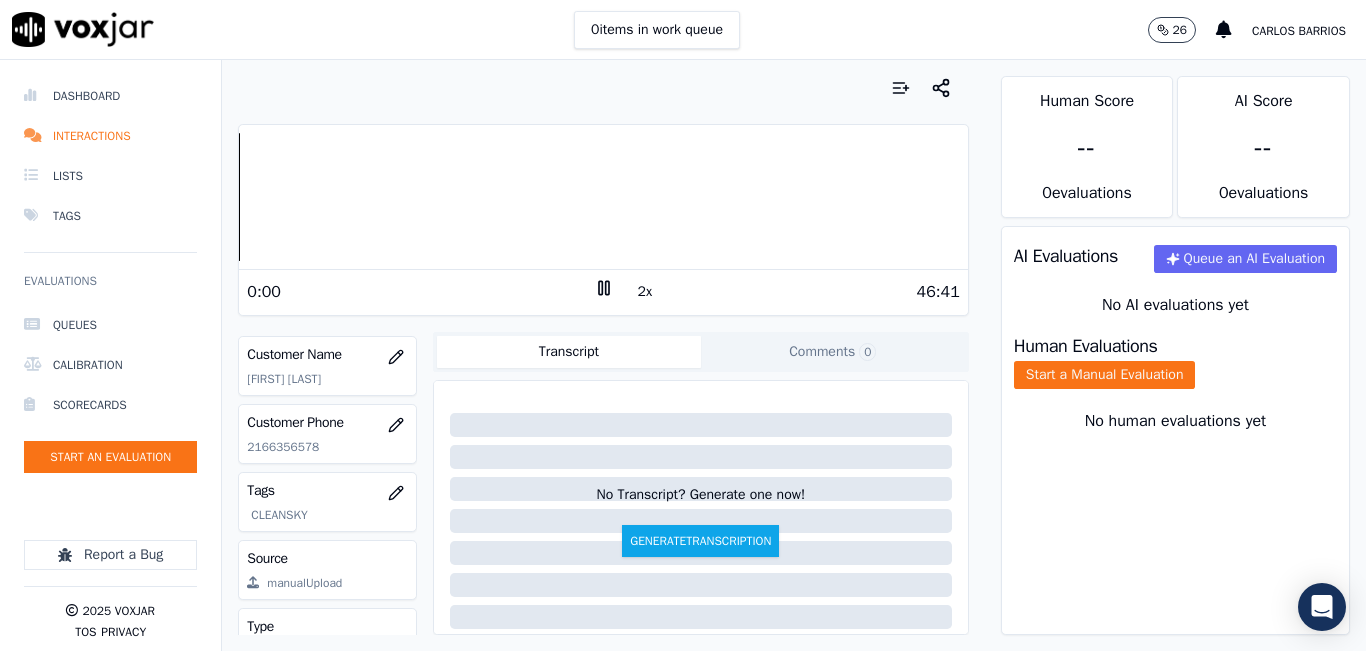 click on "Human Evaluations   Start a Manual Evaluation" at bounding box center (1175, 363) 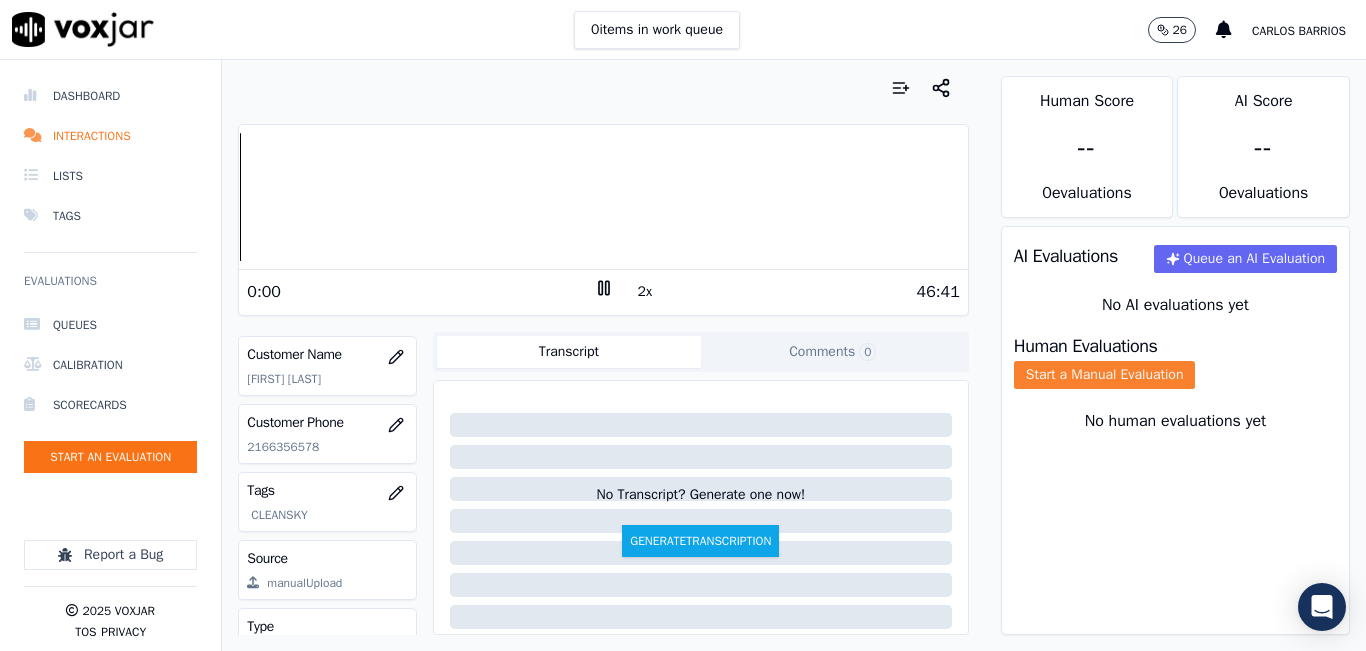 click on "Start a Manual Evaluation" 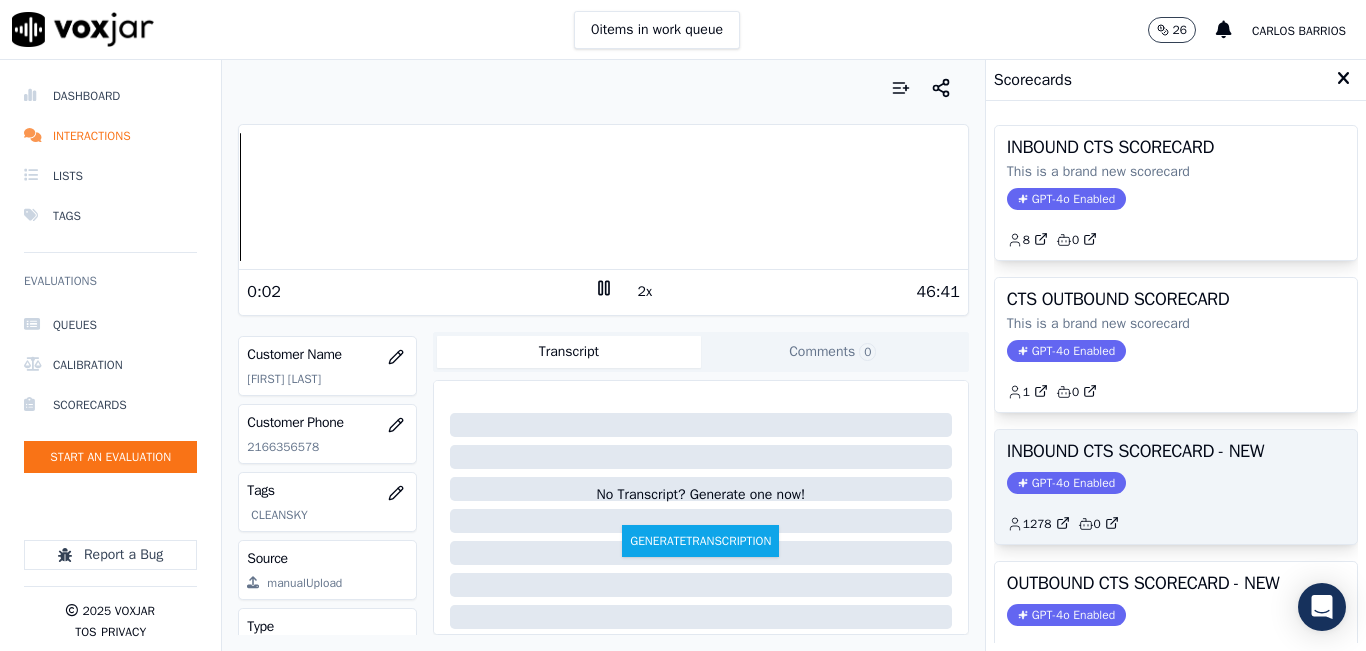 scroll, scrollTop: 100, scrollLeft: 0, axis: vertical 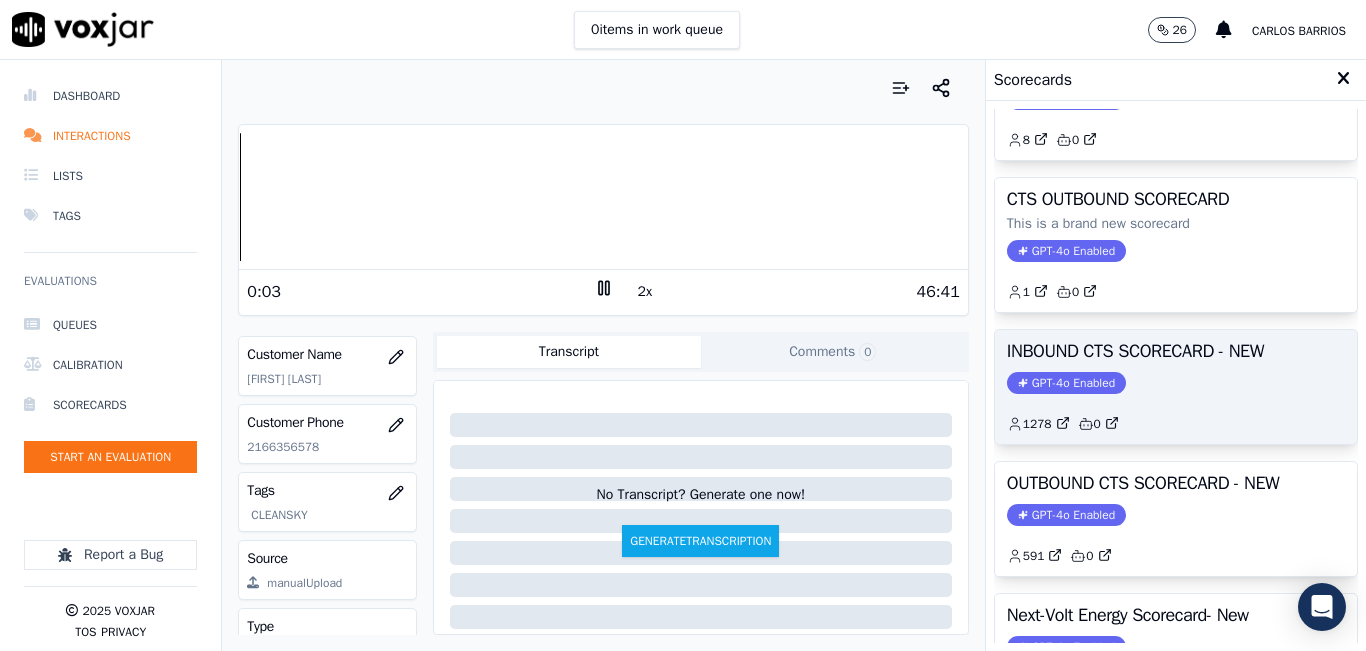click on "INBOUND CTS SCORECARD - NEW" at bounding box center (1176, 351) 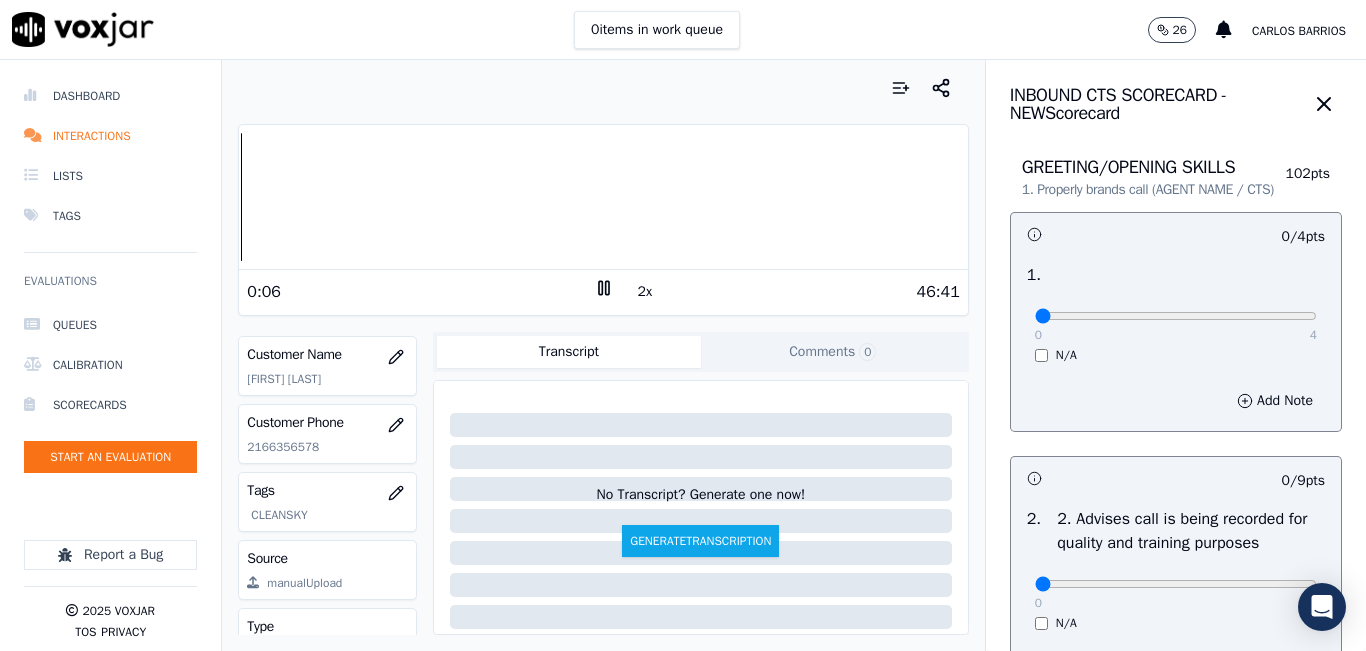 click on "2x" at bounding box center (645, 292) 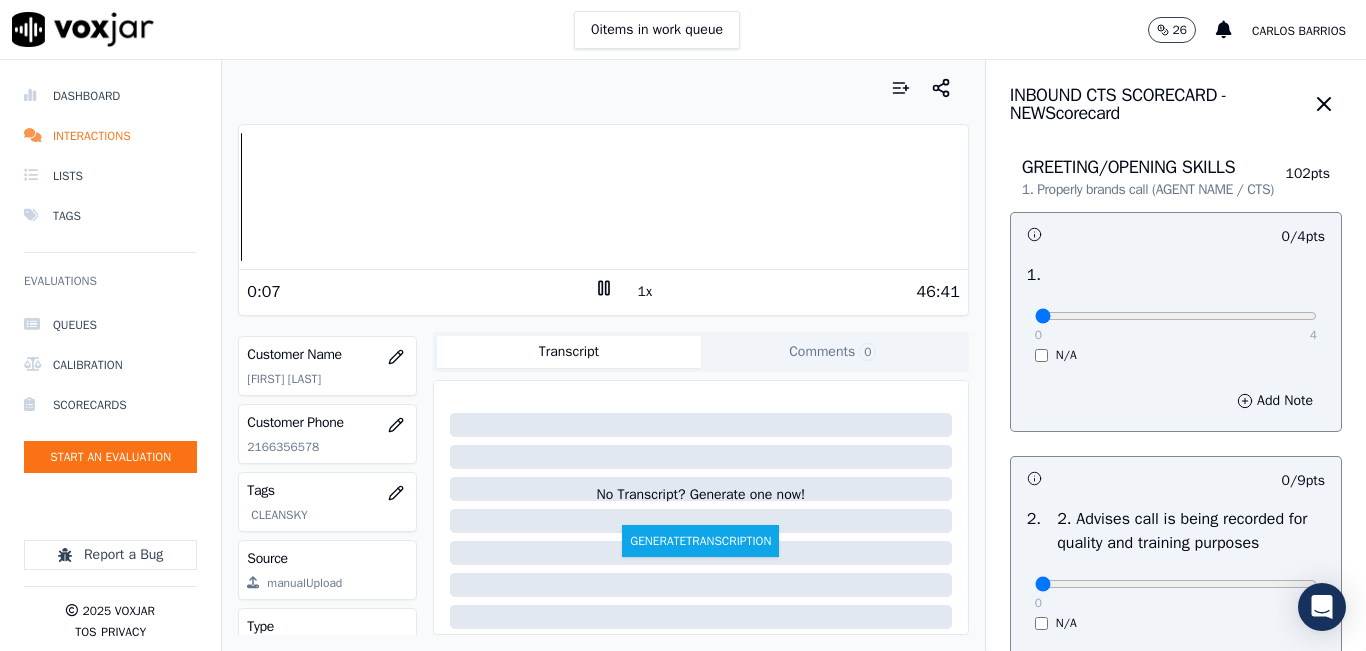 click on "Dashboard   Interactions   Lists   Tags       Evaluations     Queues   Calibration   Scorecards   Start an Evaluation
Report a Bug       2025   Voxjar   TOS   Privacy             Your browser does not support the audio element.   0:07     1x   46:41   Voxjar ID   26c0e92e-5544-4dc8-bf22-d85e268d9523   Source ID   2166356578-all.mp3   Timestamp
08/04/2025 01:59 pm     Agent
[FIRST] [LAST]_r13918_CLEANSKY     Customer Name     [FIRST] [LAST]     Customer Phone     2166356578     Tags
CLEANSKY     Source     manualUpload   Type     AUDIO       Transcript   Comments  0   No Transcript? Generate one now!   Generate  Transcription         Add Comment   Scores   Transcript   Metadata   Comments         Human Score   --   0  evaluation s   AI Score   --   0  evaluation s     AI Evaluations
Queue an AI Evaluation   No AI evaluations yet   Human Evaluations   Start a Manual Evaluation   No human evaluations yet       INBOUND CTS SCORECARD - NEW   Scorecard" at bounding box center (683, 355) 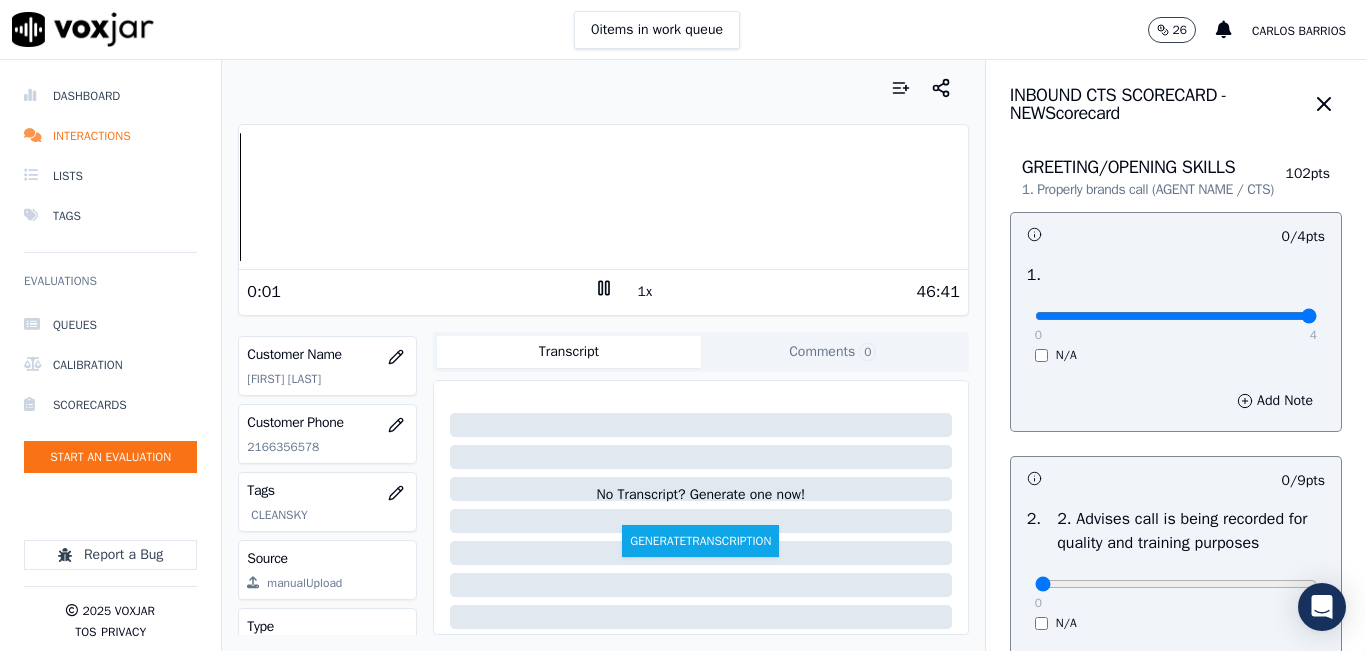 type on "4" 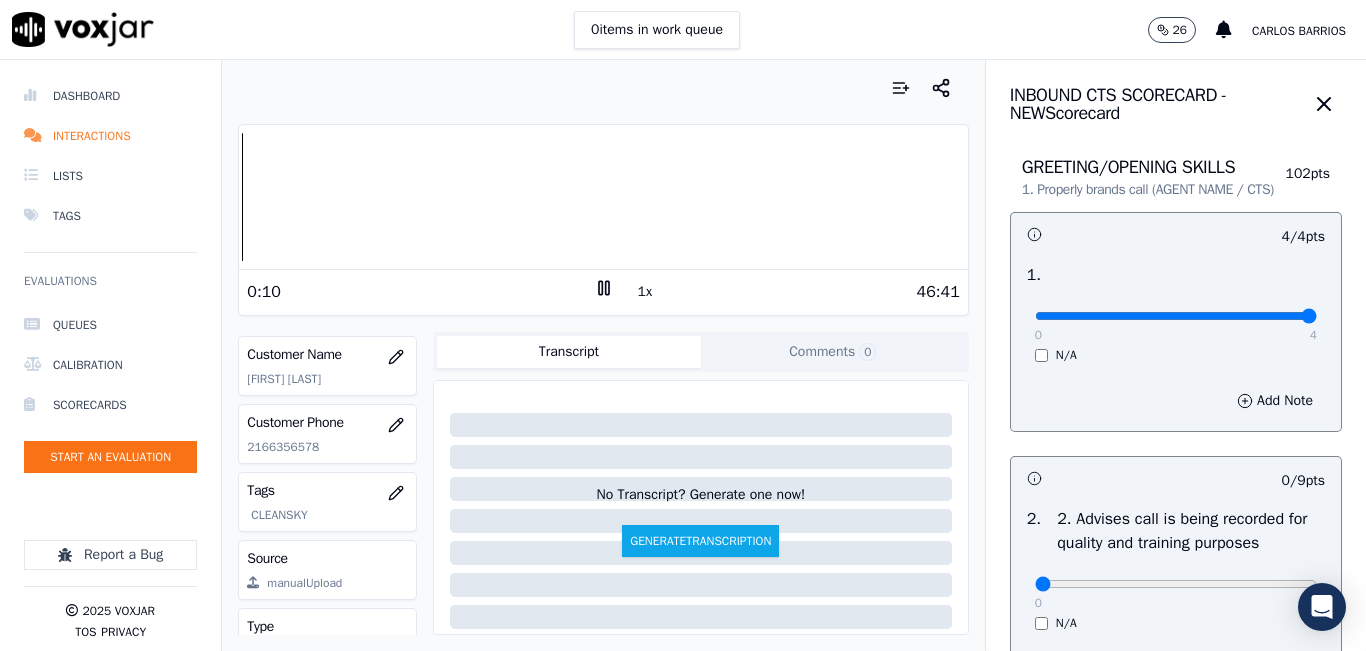 click on "1x" at bounding box center [645, 292] 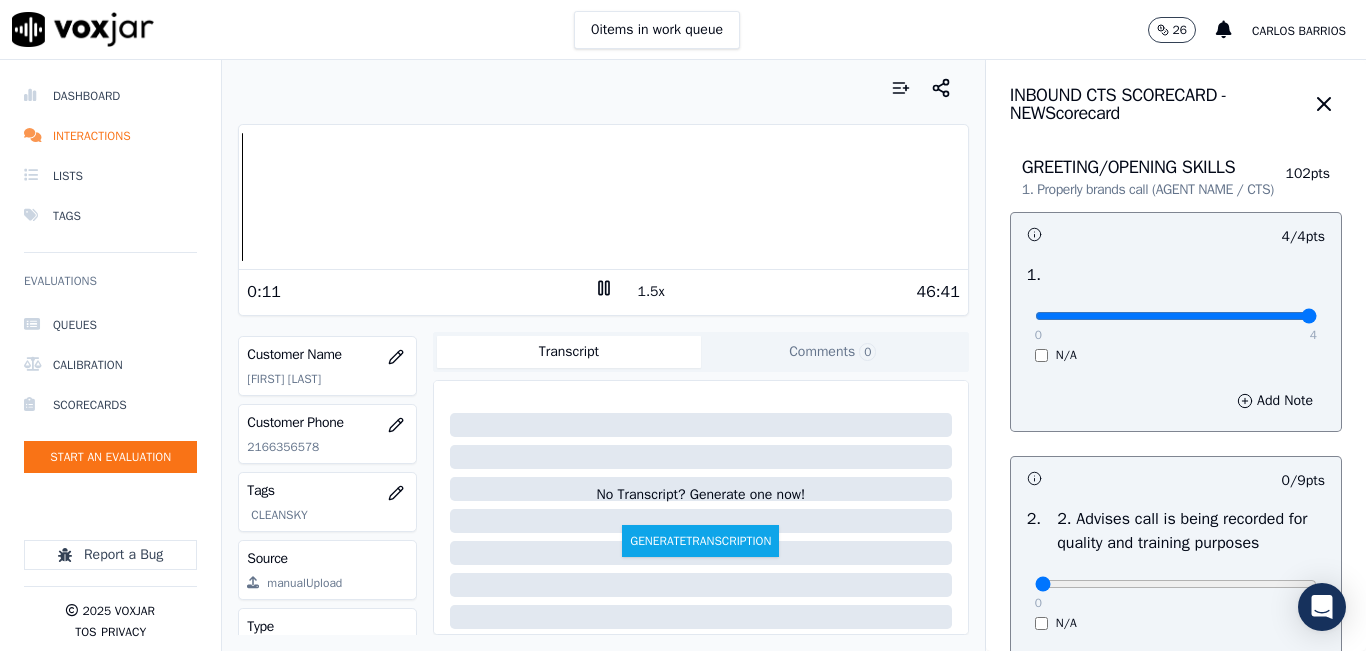 click on "1.5x" at bounding box center (651, 292) 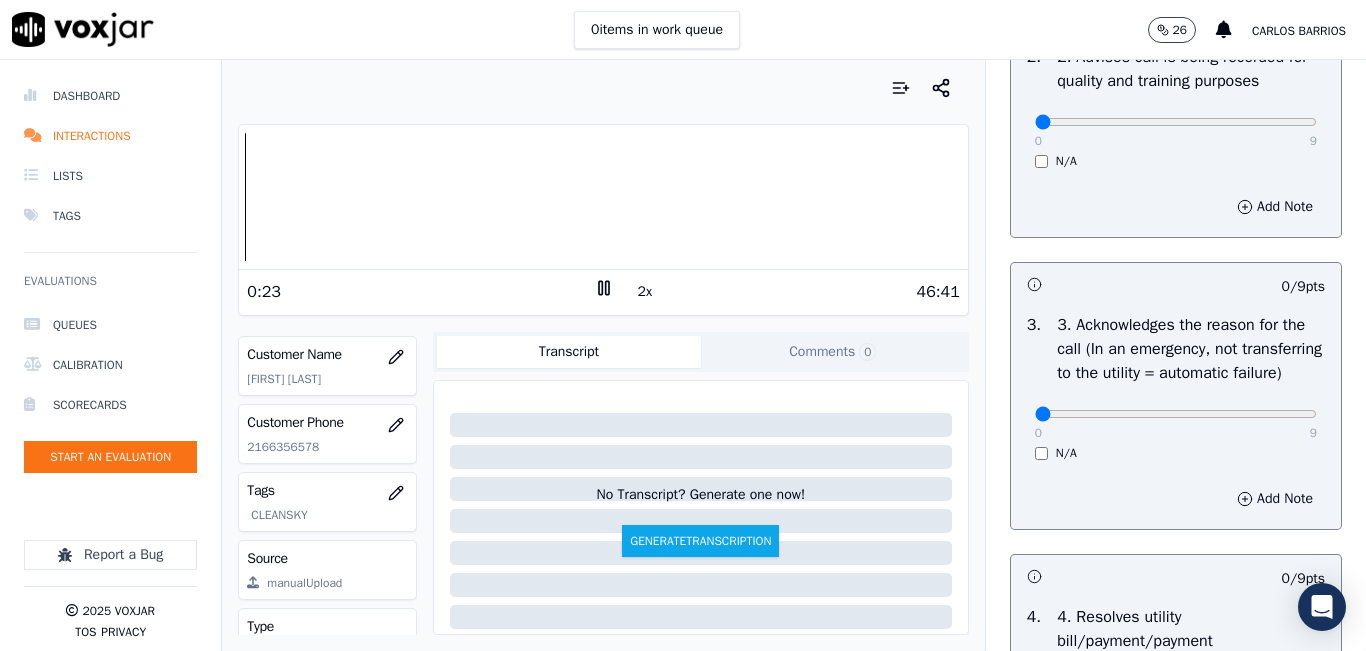scroll, scrollTop: 500, scrollLeft: 0, axis: vertical 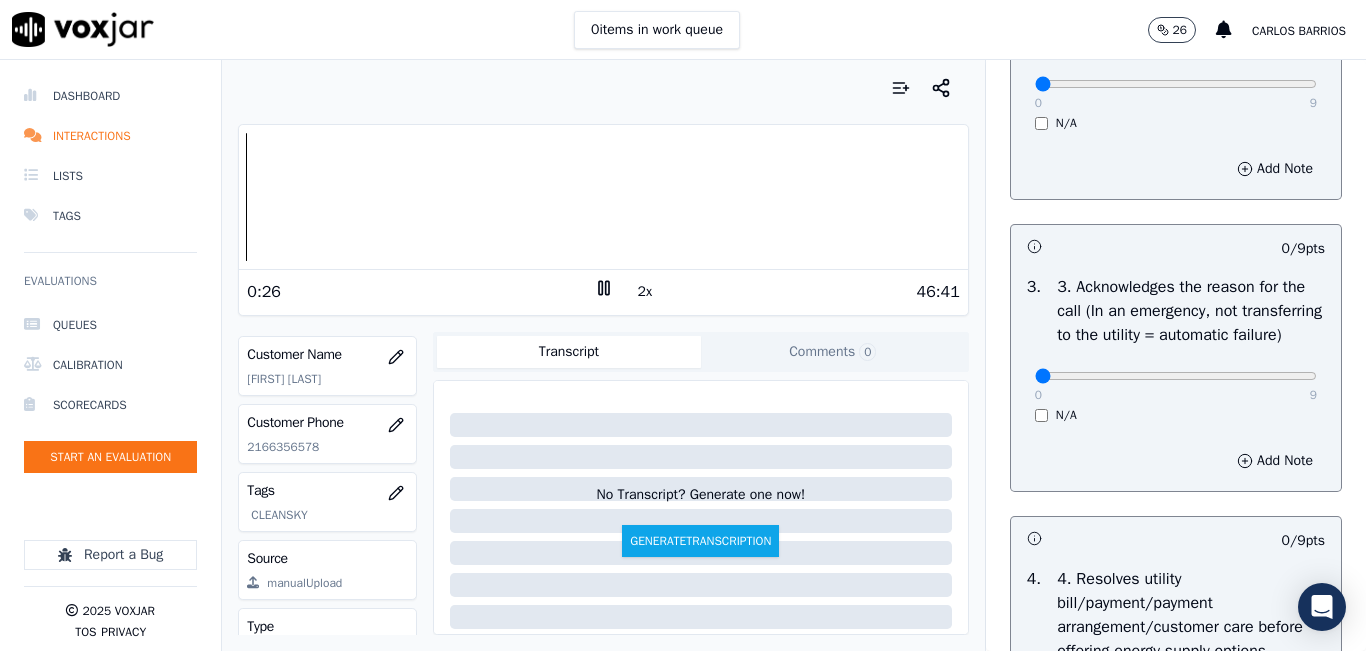 click on "0   9" at bounding box center (1176, 375) 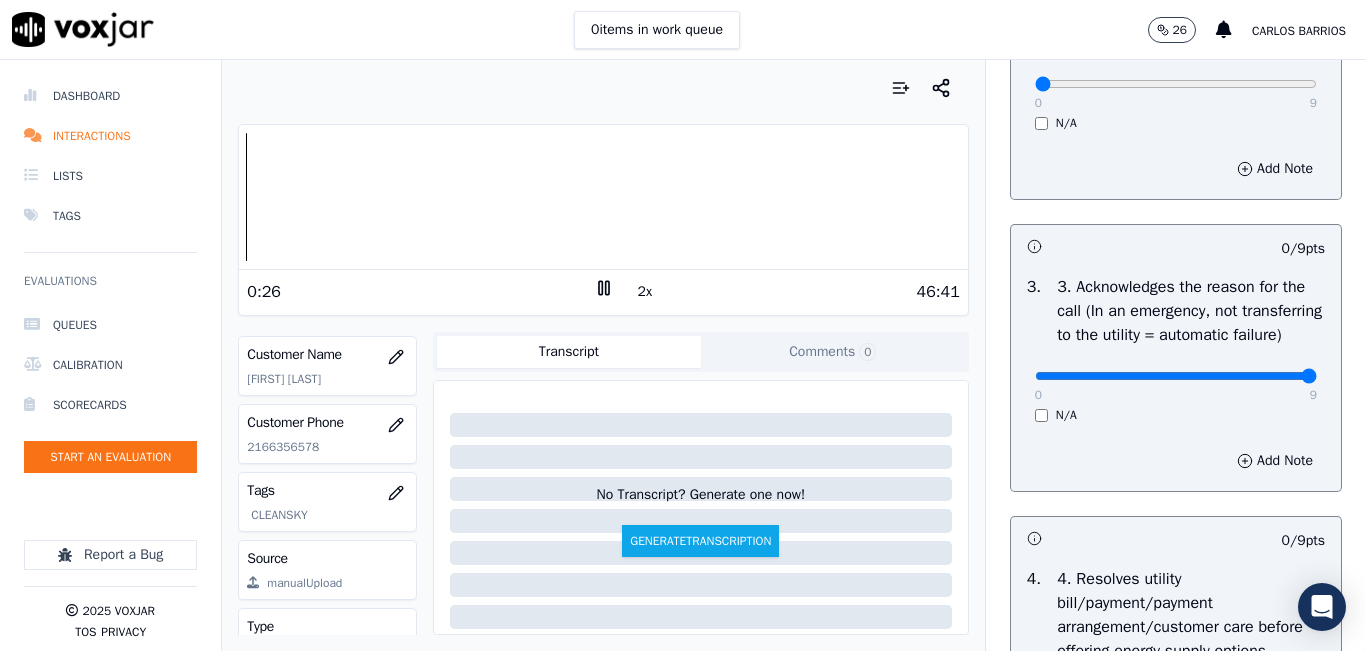 type on "9" 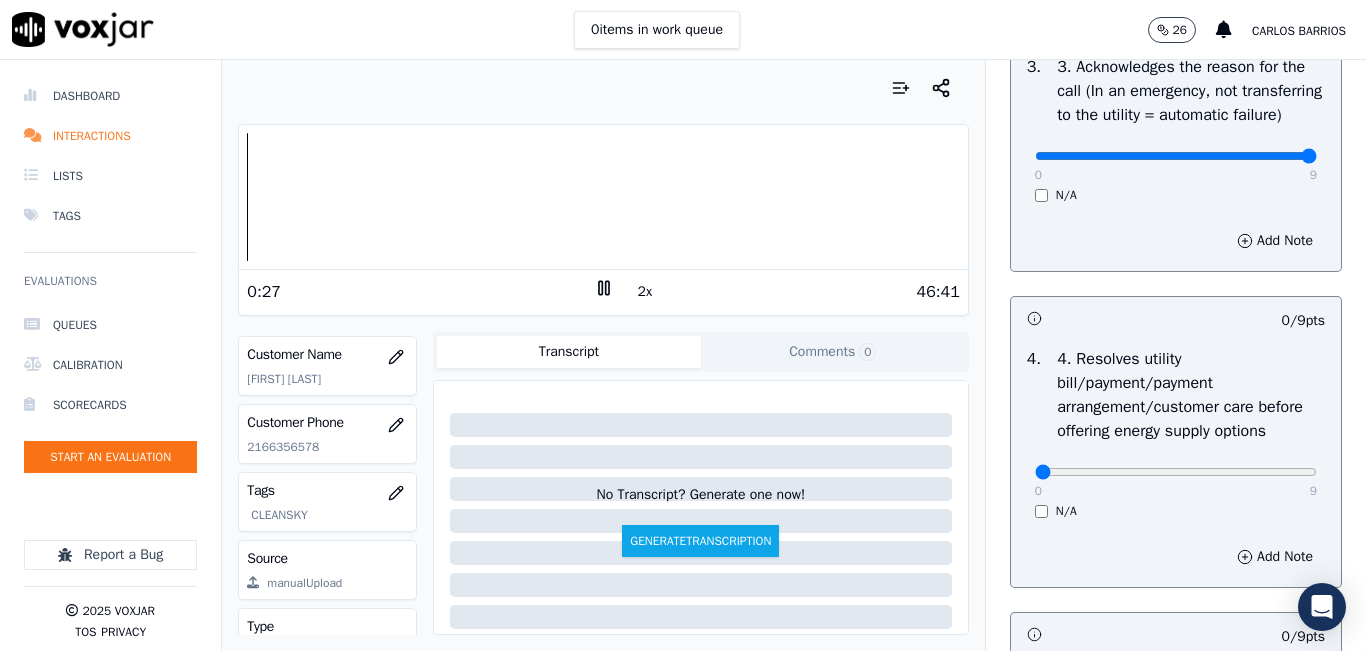 scroll, scrollTop: 800, scrollLeft: 0, axis: vertical 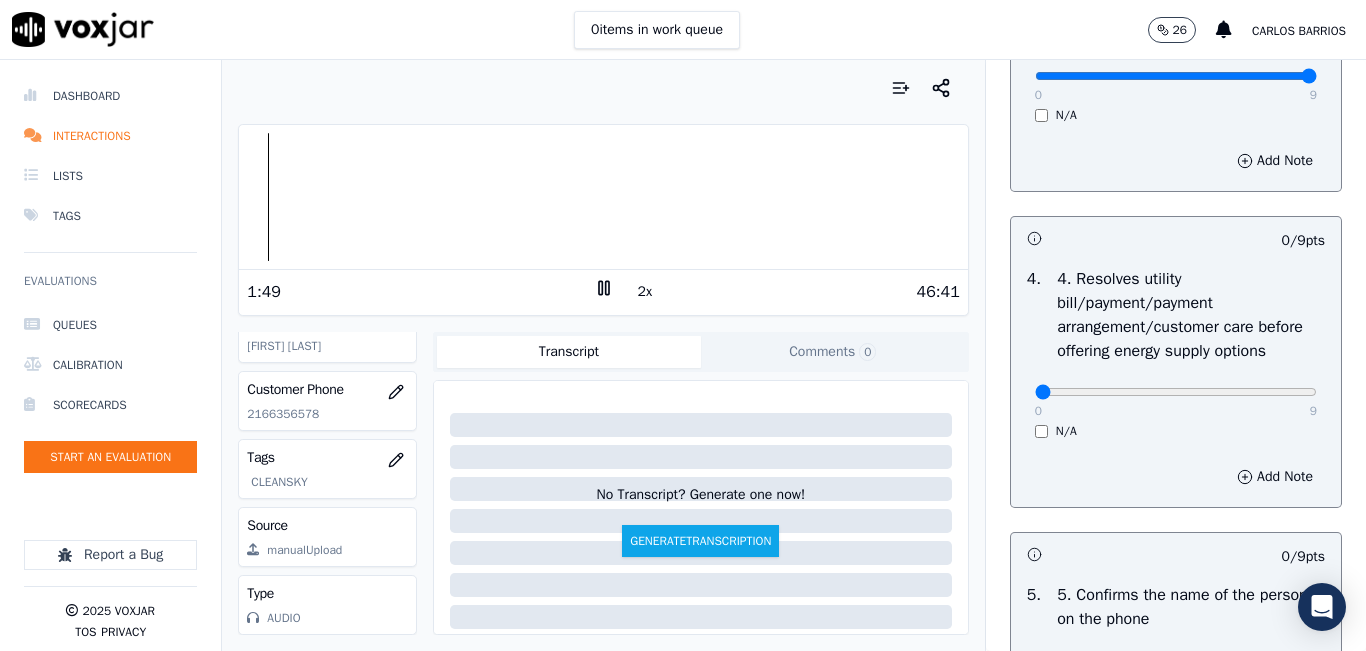 click on "2166356578" 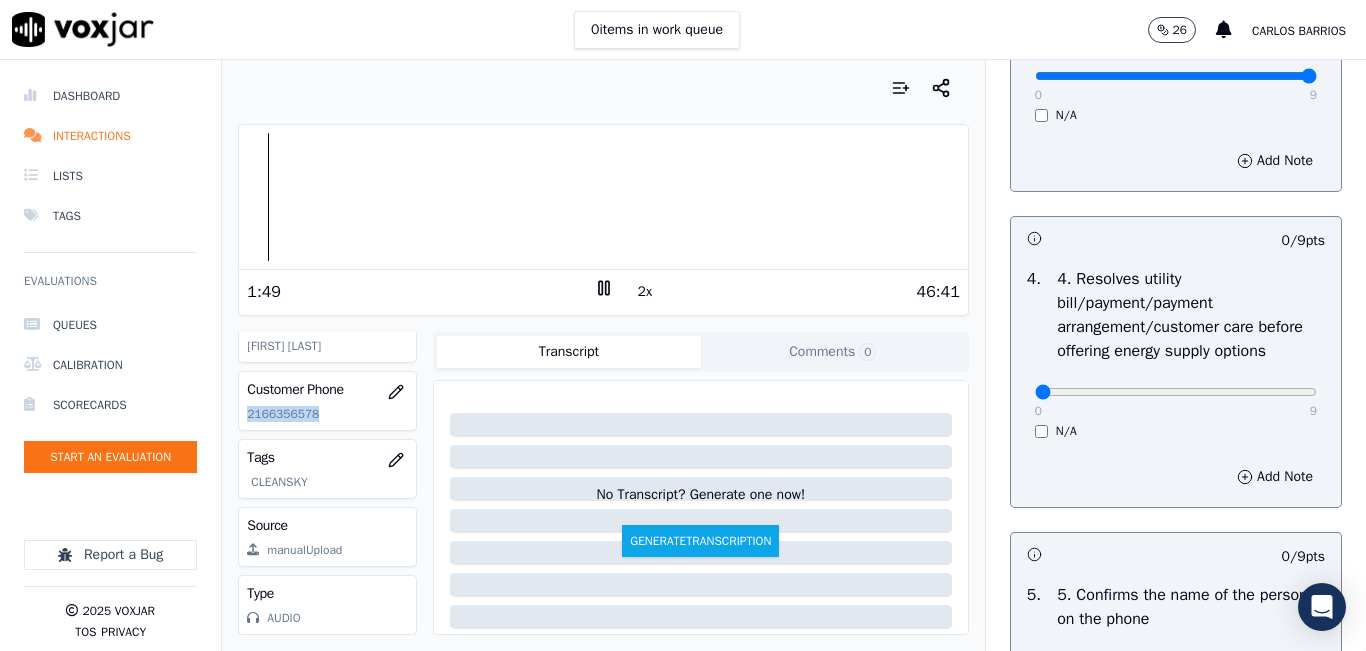 click on "2166356578" 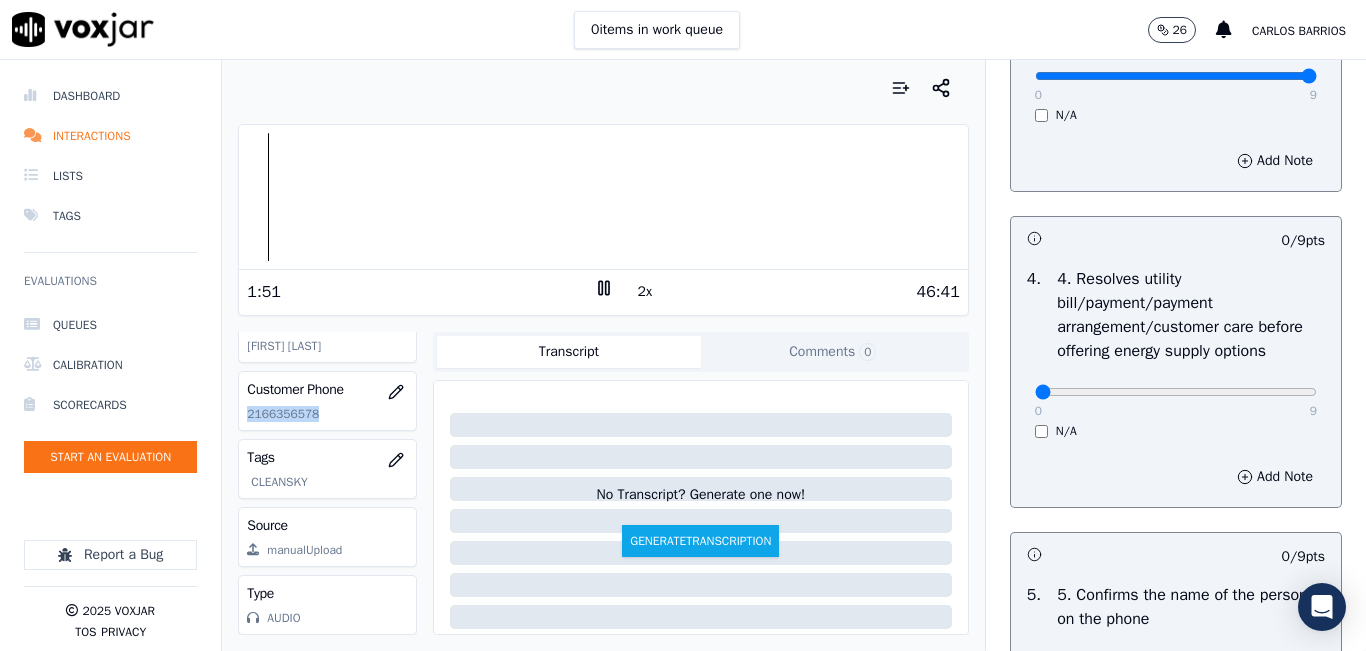 copy on "2166356578" 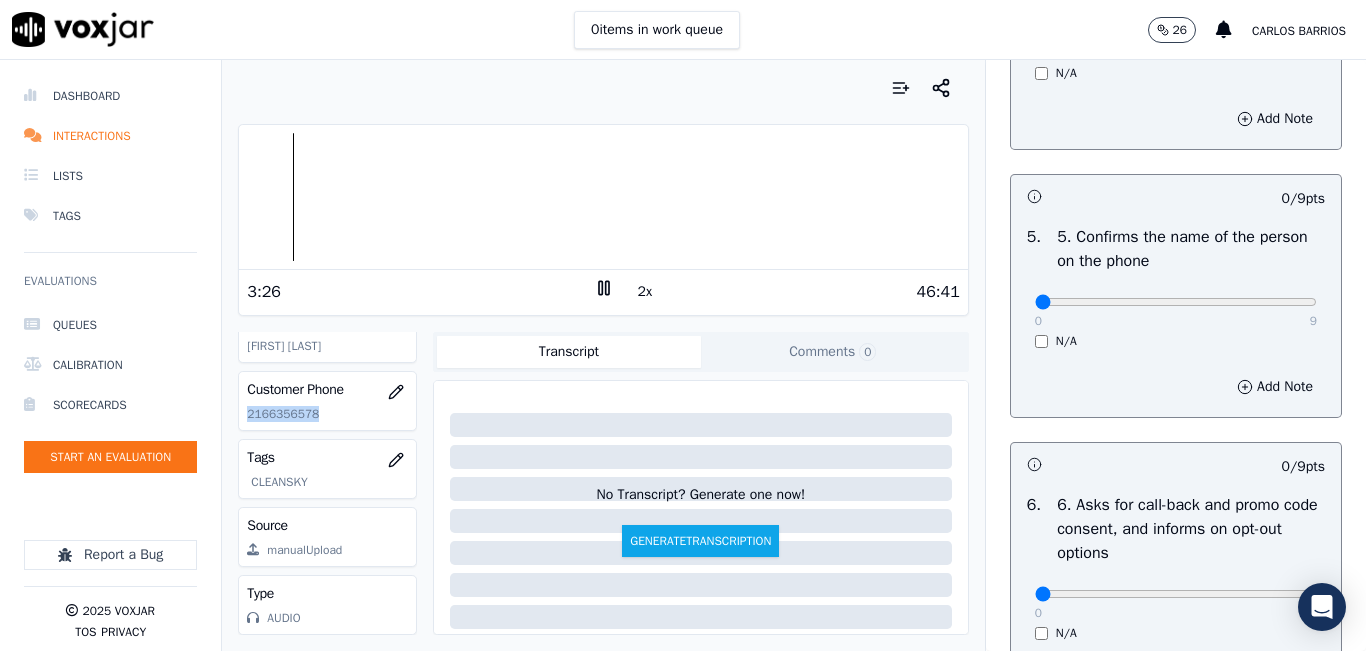 scroll, scrollTop: 1200, scrollLeft: 0, axis: vertical 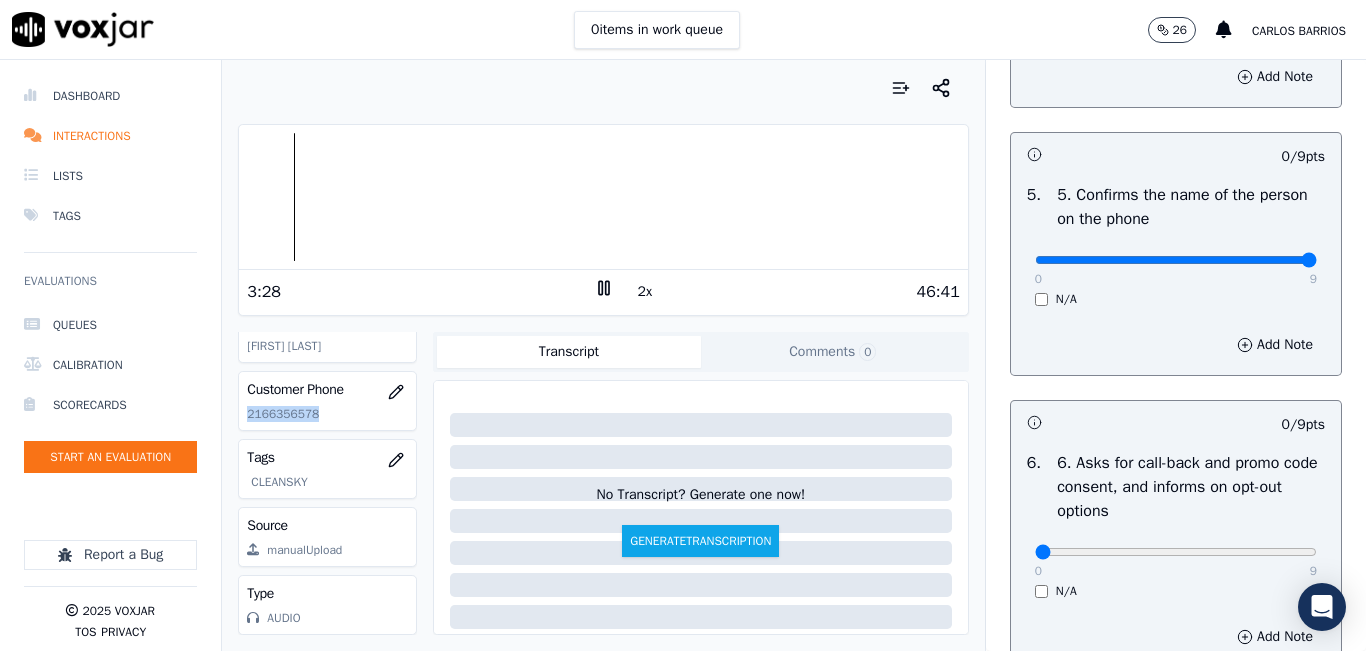 drag, startPoint x: 1234, startPoint y: 323, endPoint x: 1287, endPoint y: 315, distance: 53.600372 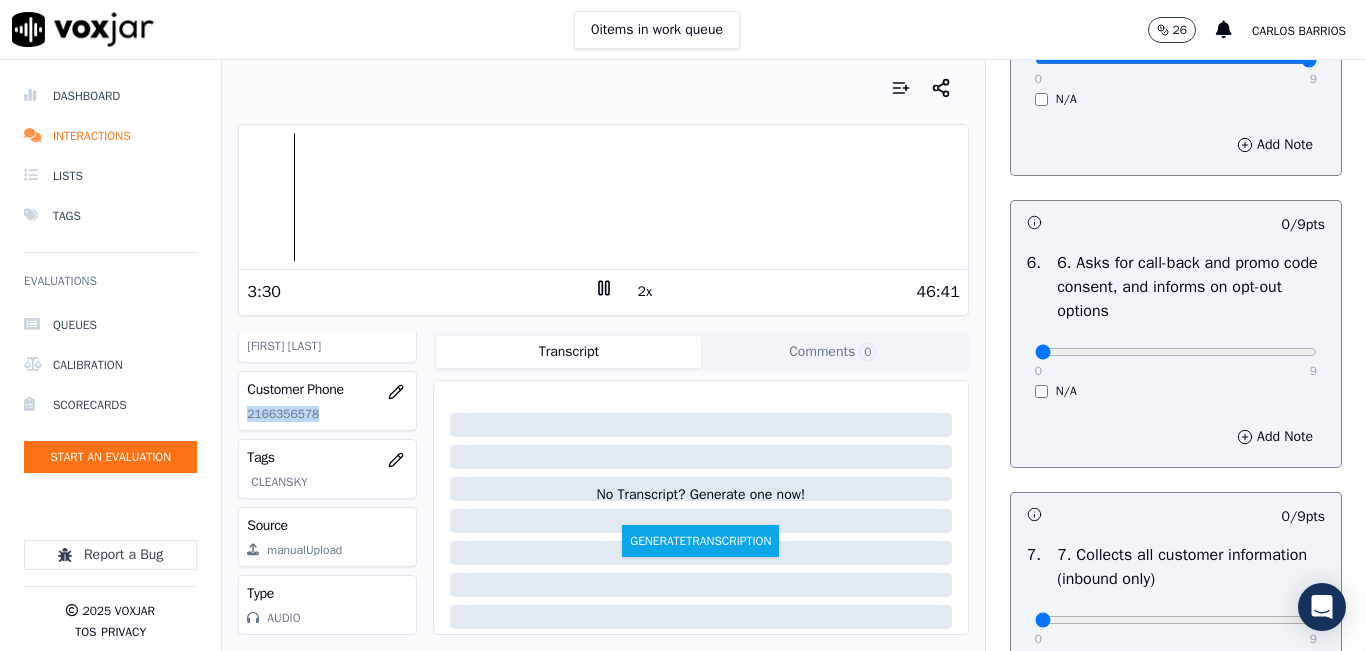 scroll, scrollTop: 1700, scrollLeft: 0, axis: vertical 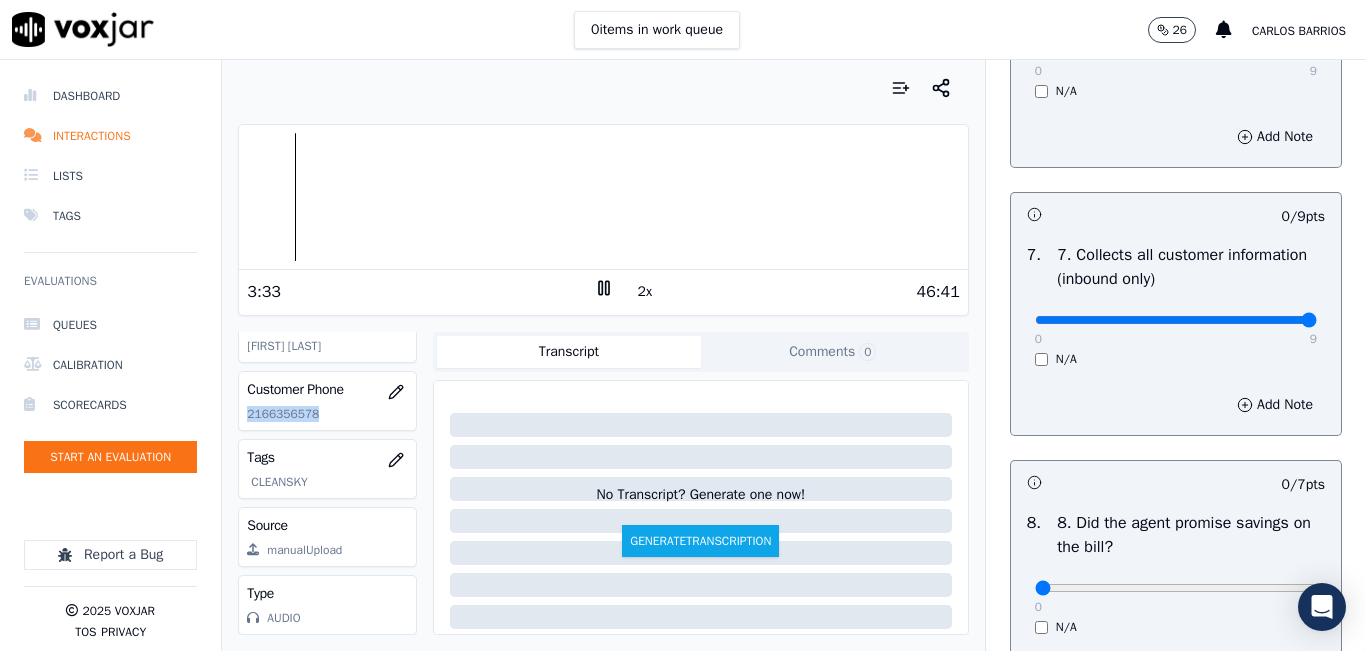 drag, startPoint x: 1252, startPoint y: 391, endPoint x: 1317, endPoint y: 368, distance: 68.94926 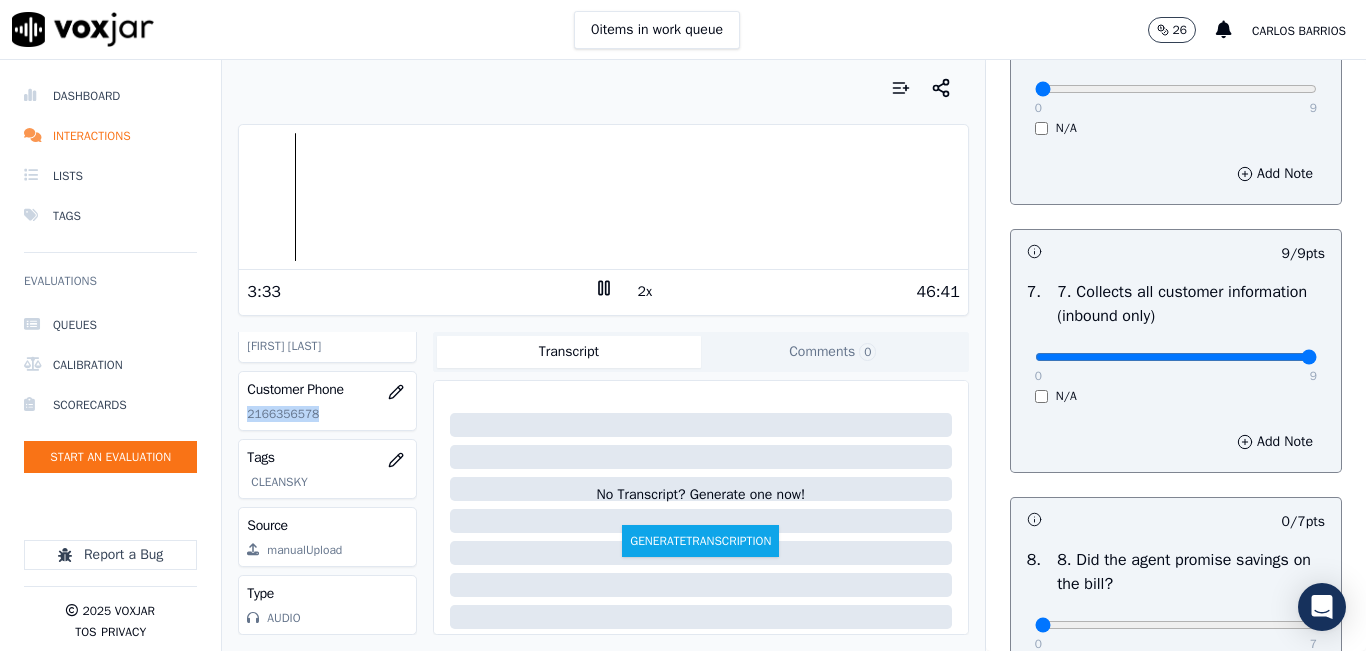 scroll, scrollTop: 1600, scrollLeft: 0, axis: vertical 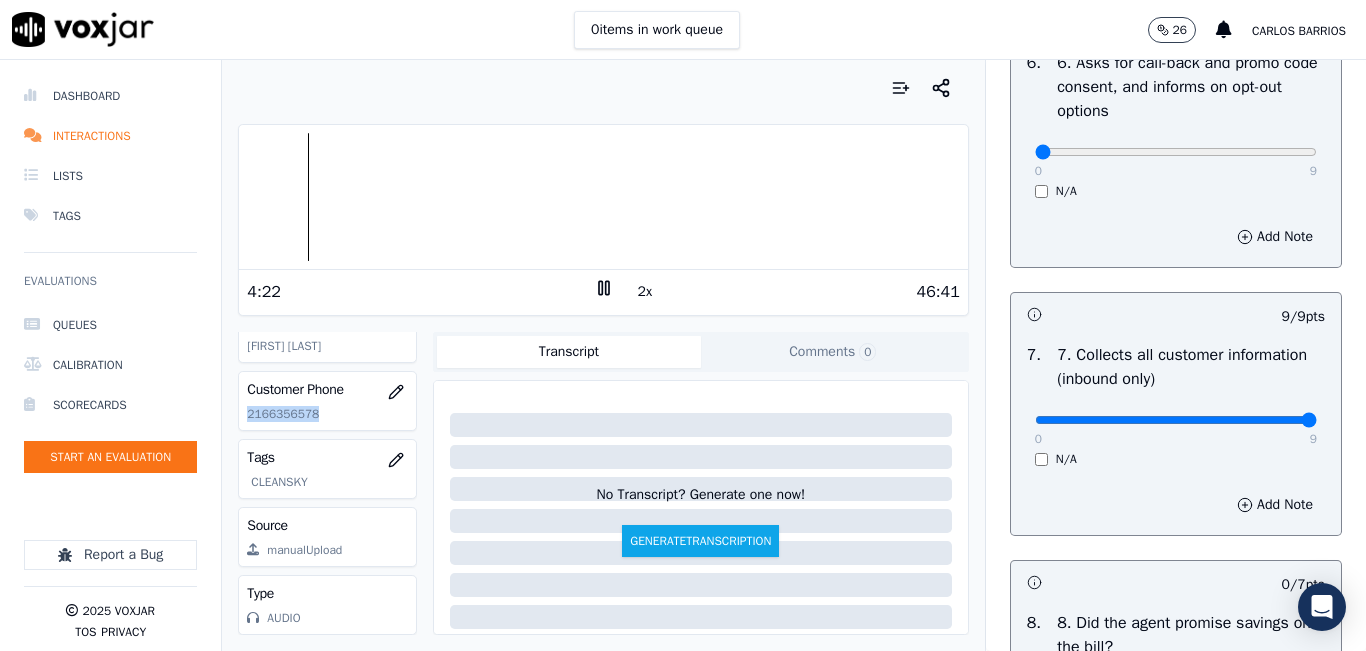 click at bounding box center [603, 197] 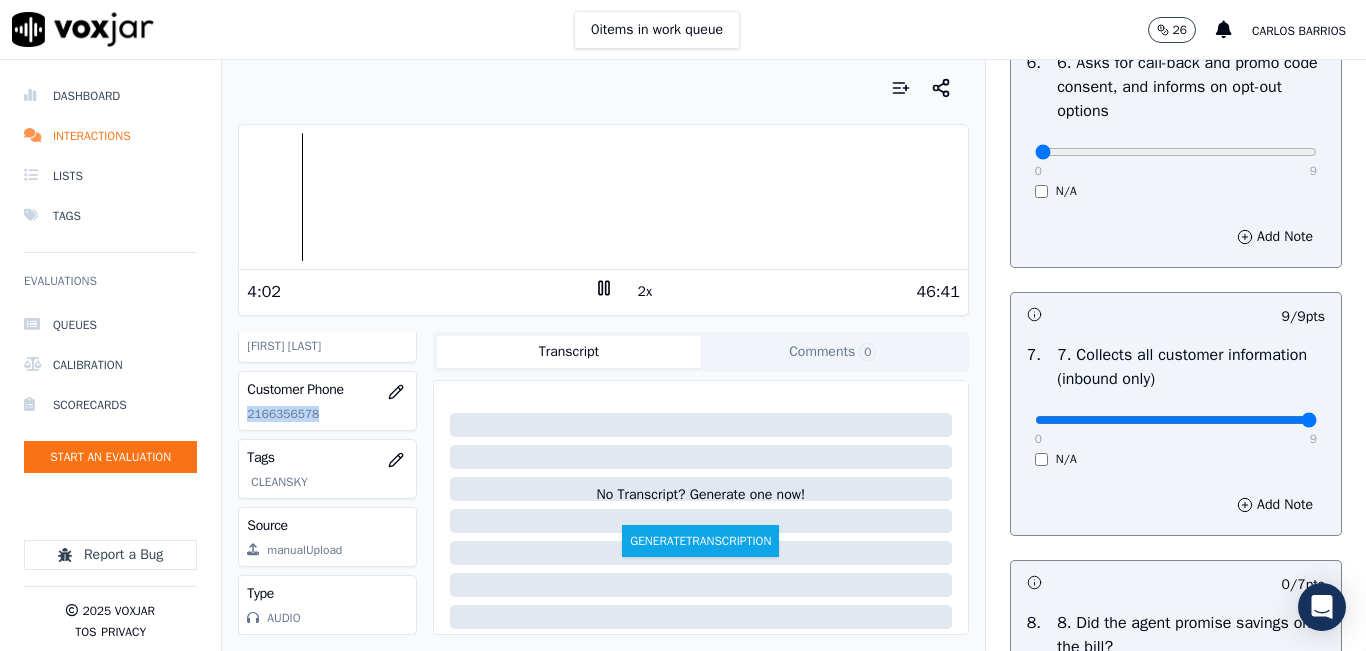 click at bounding box center (603, 197) 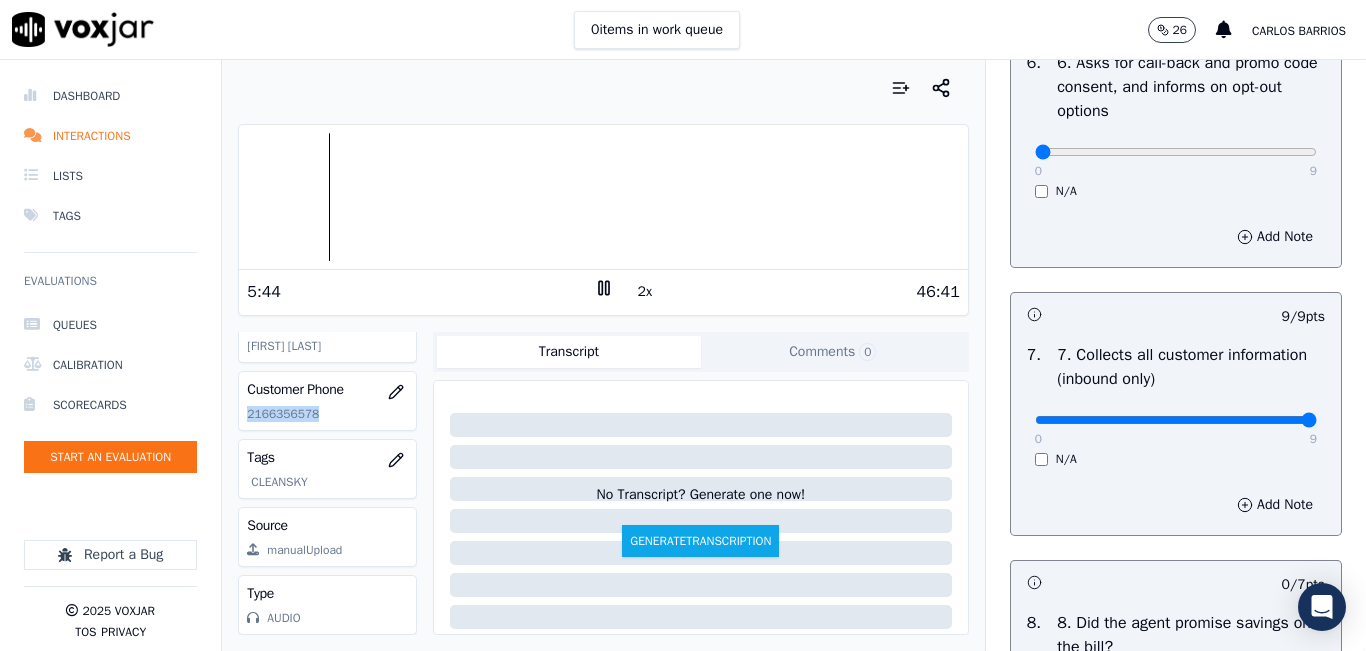 click at bounding box center (603, 197) 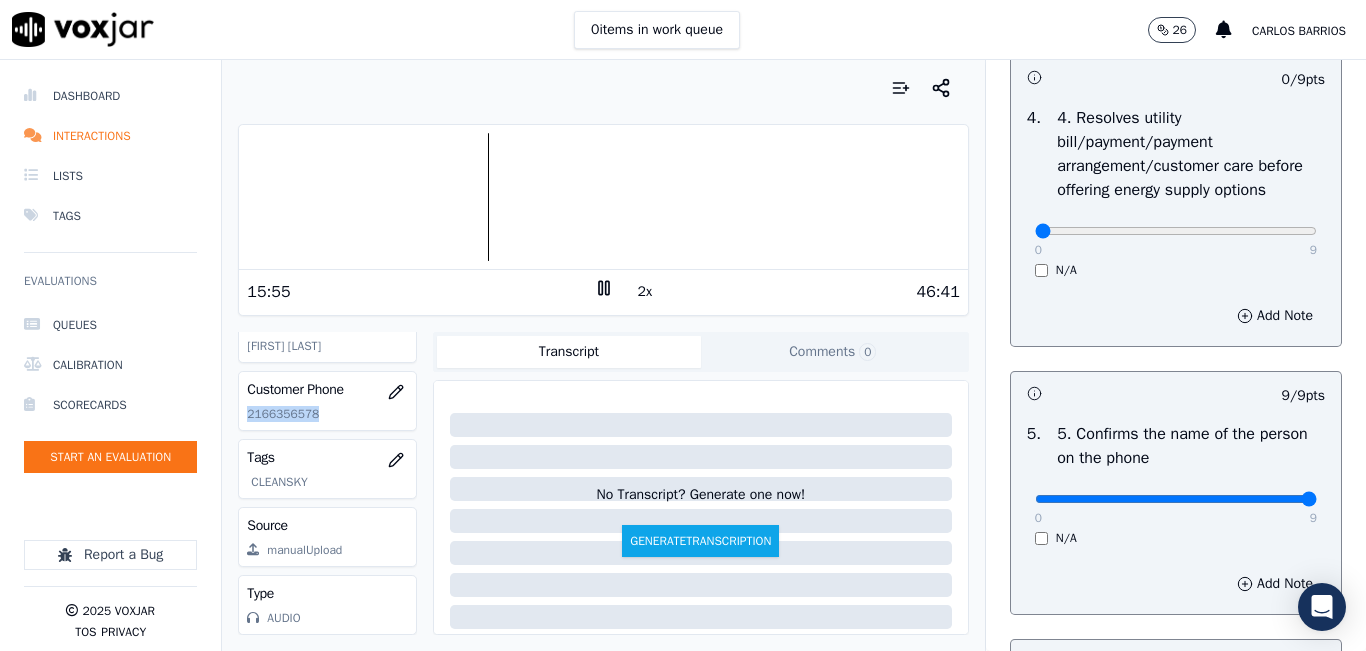 scroll, scrollTop: 900, scrollLeft: 0, axis: vertical 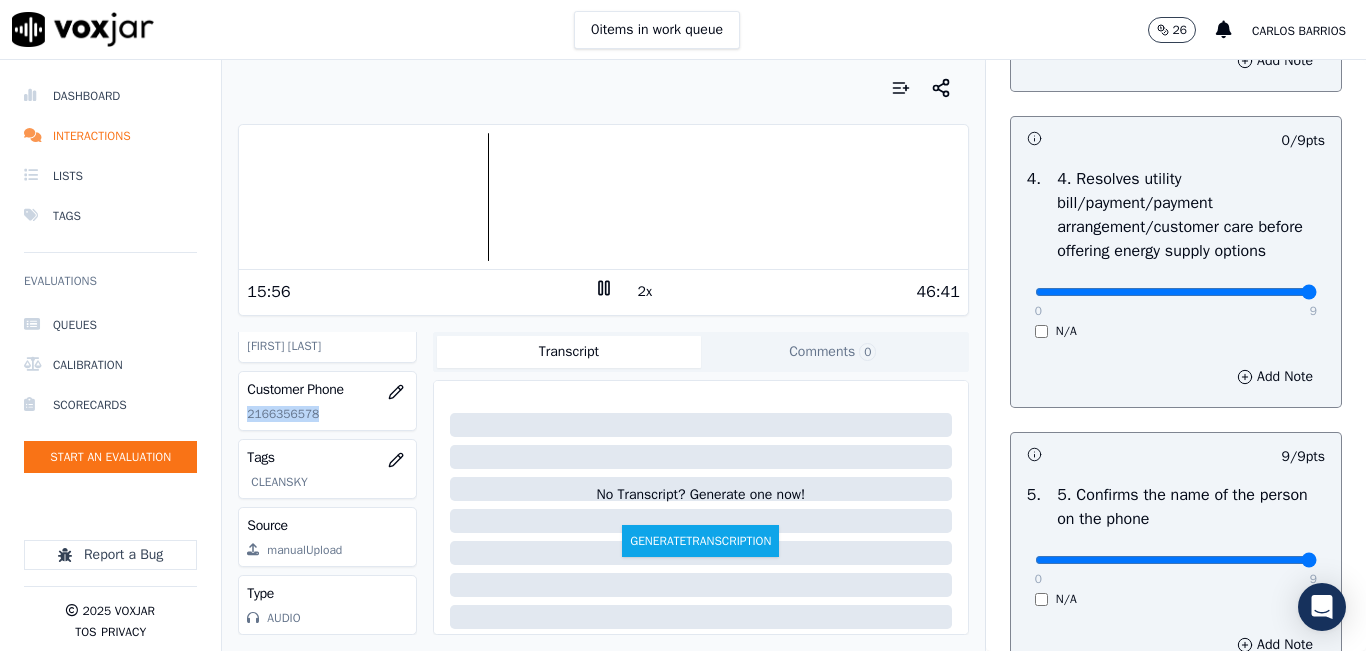 drag, startPoint x: 1214, startPoint y: 353, endPoint x: 1310, endPoint y: 354, distance: 96.00521 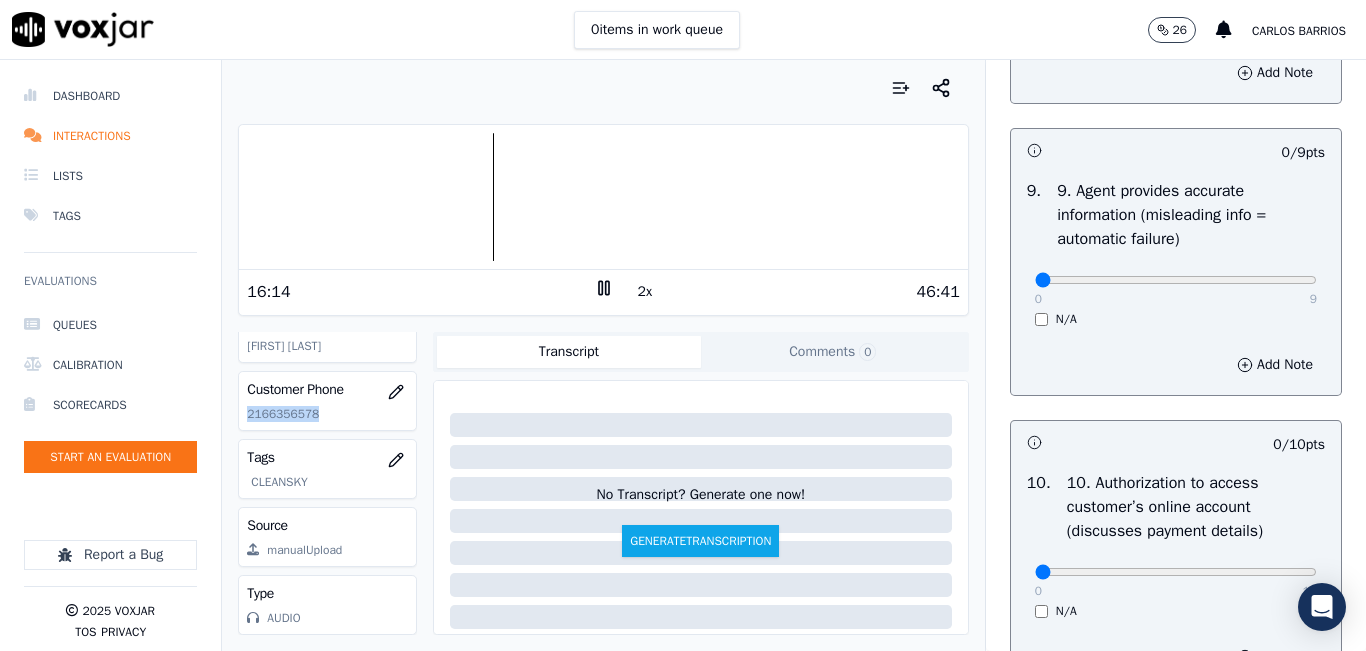 scroll, scrollTop: 2600, scrollLeft: 0, axis: vertical 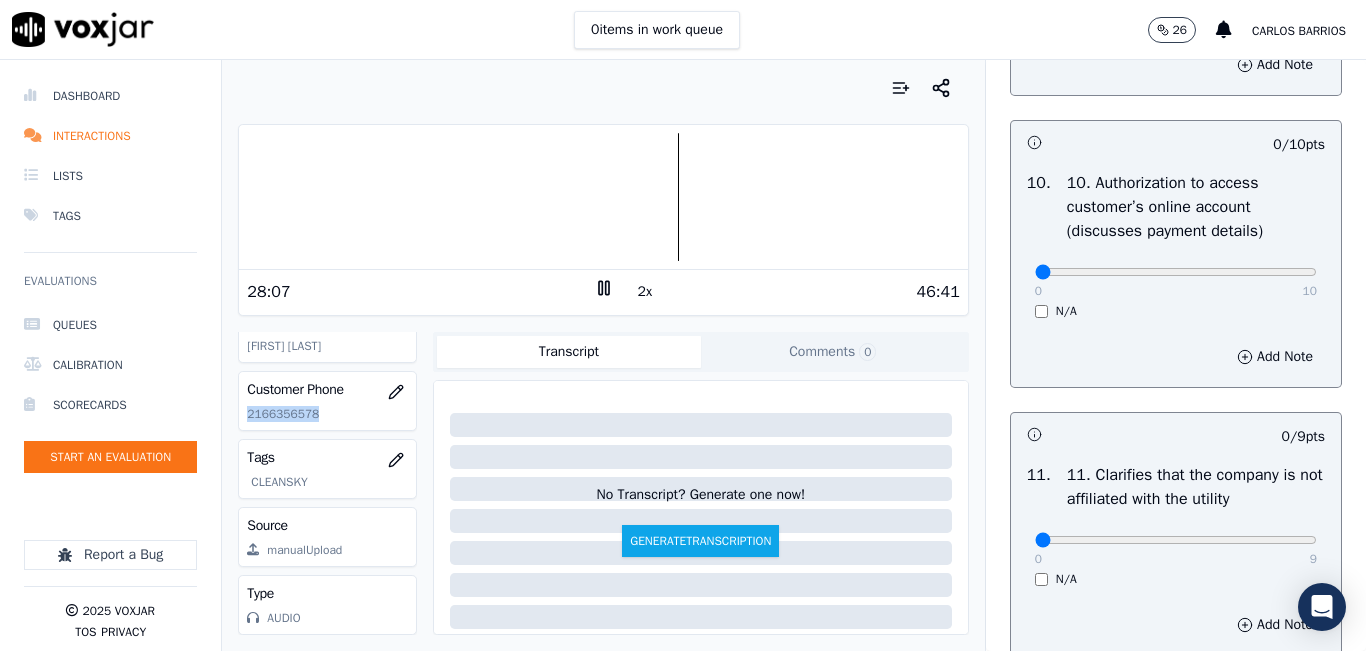 click at bounding box center (603, 197) 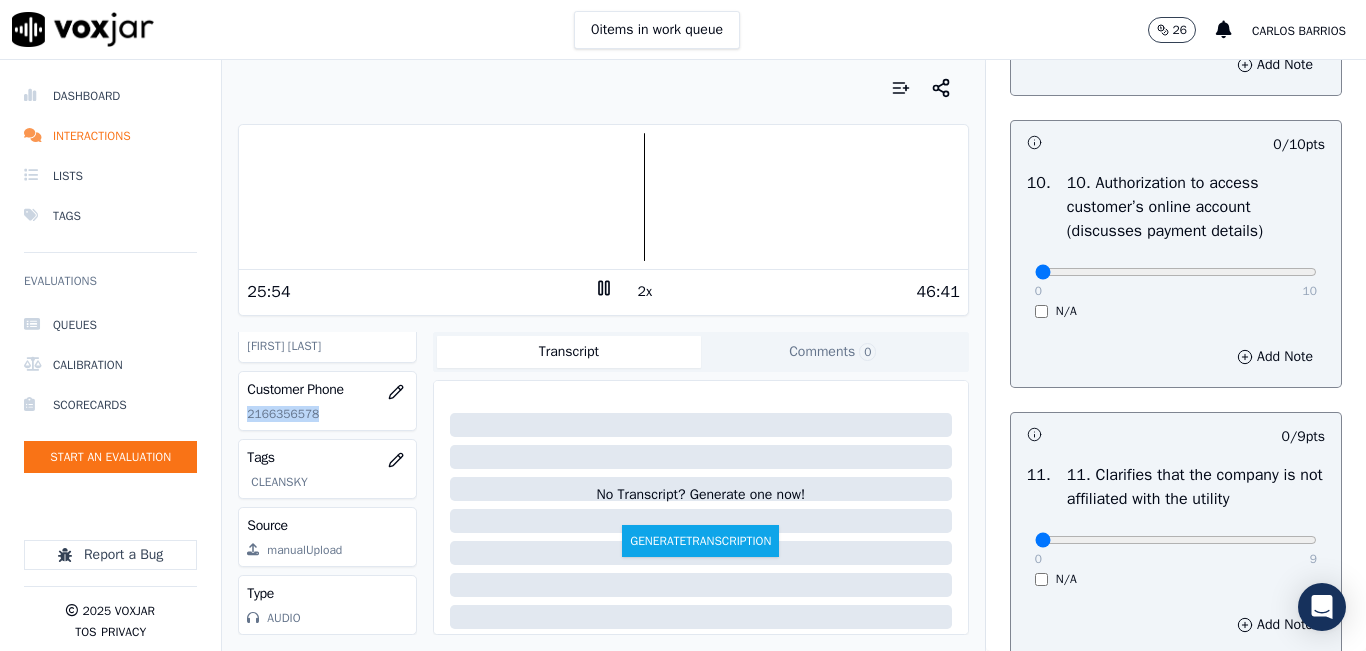 click at bounding box center [603, 197] 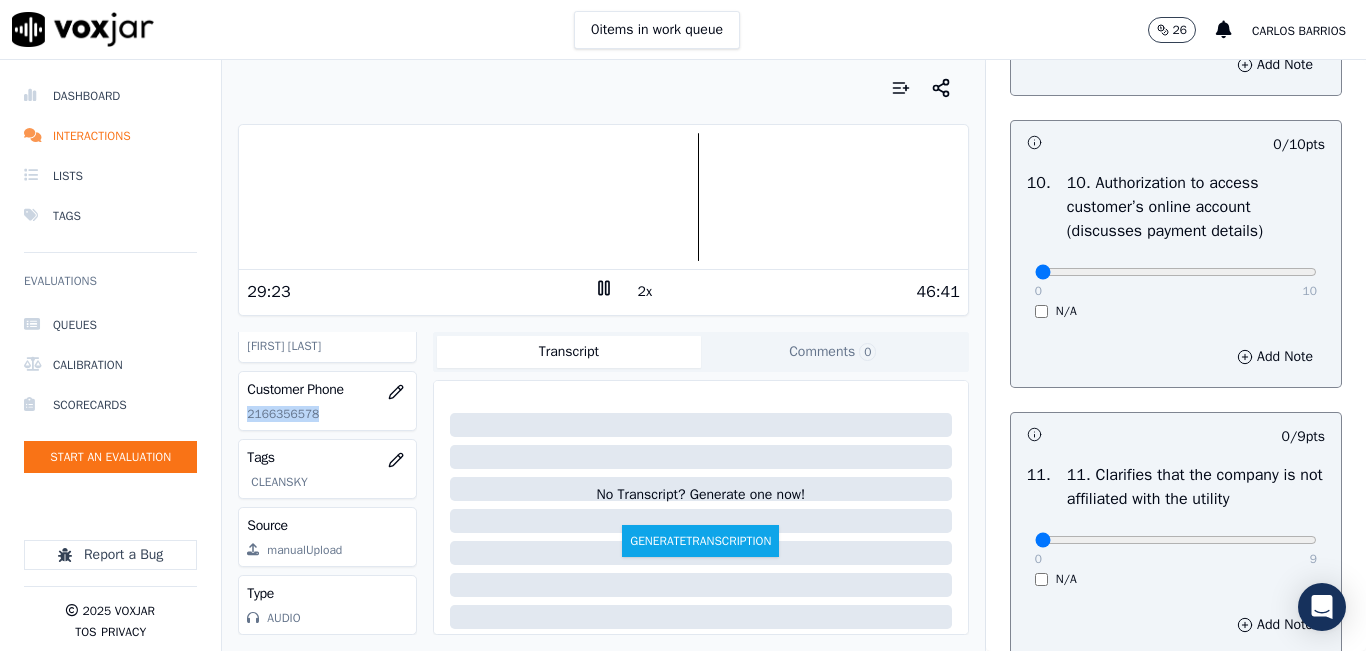click at bounding box center (603, 197) 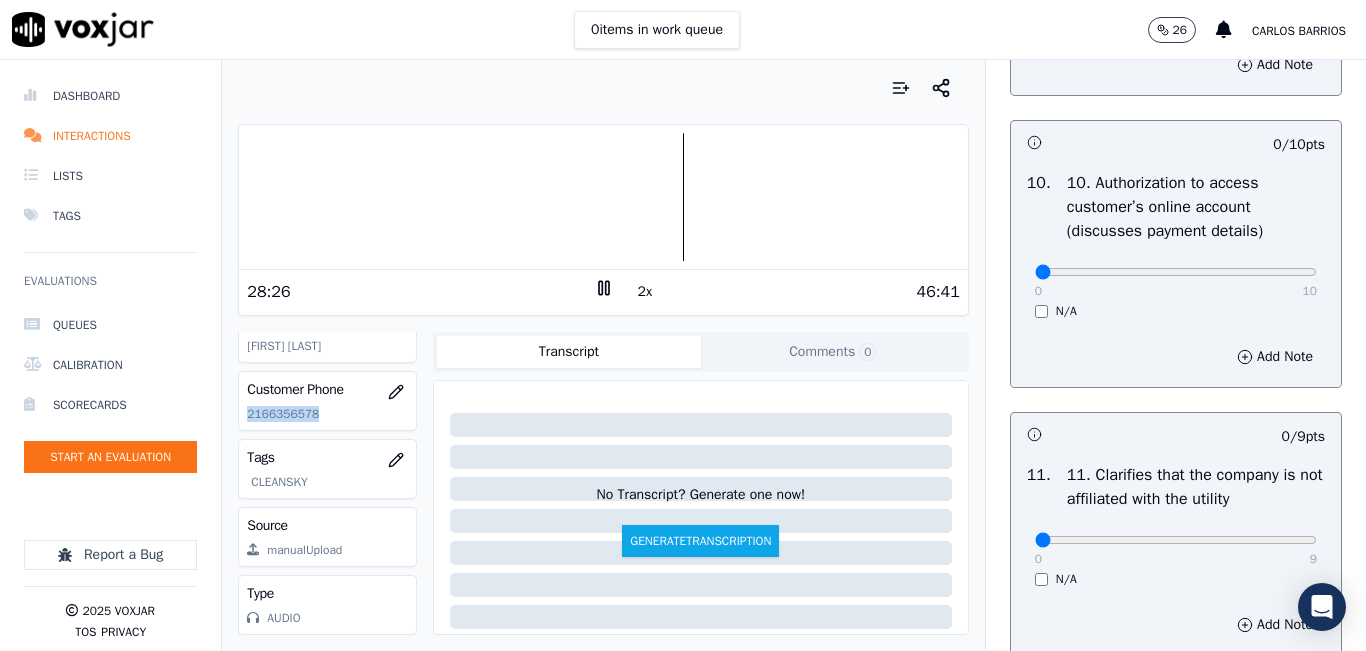 click at bounding box center [603, 197] 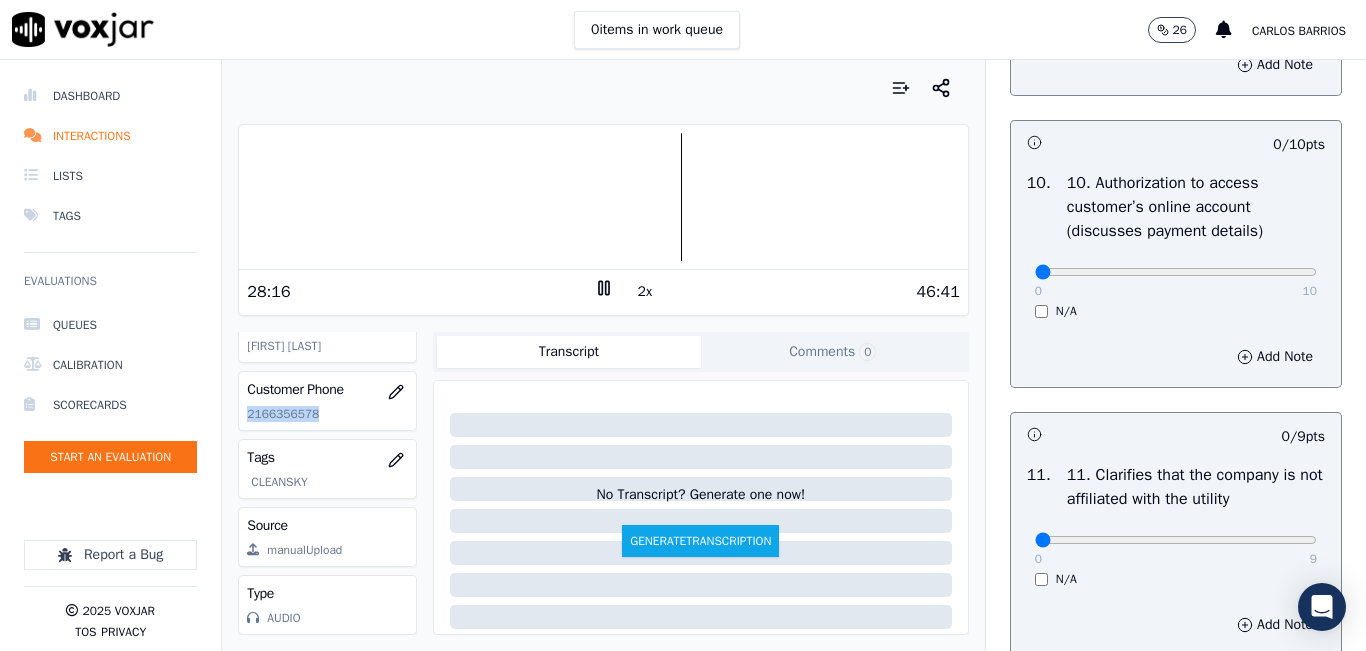 click at bounding box center (603, 197) 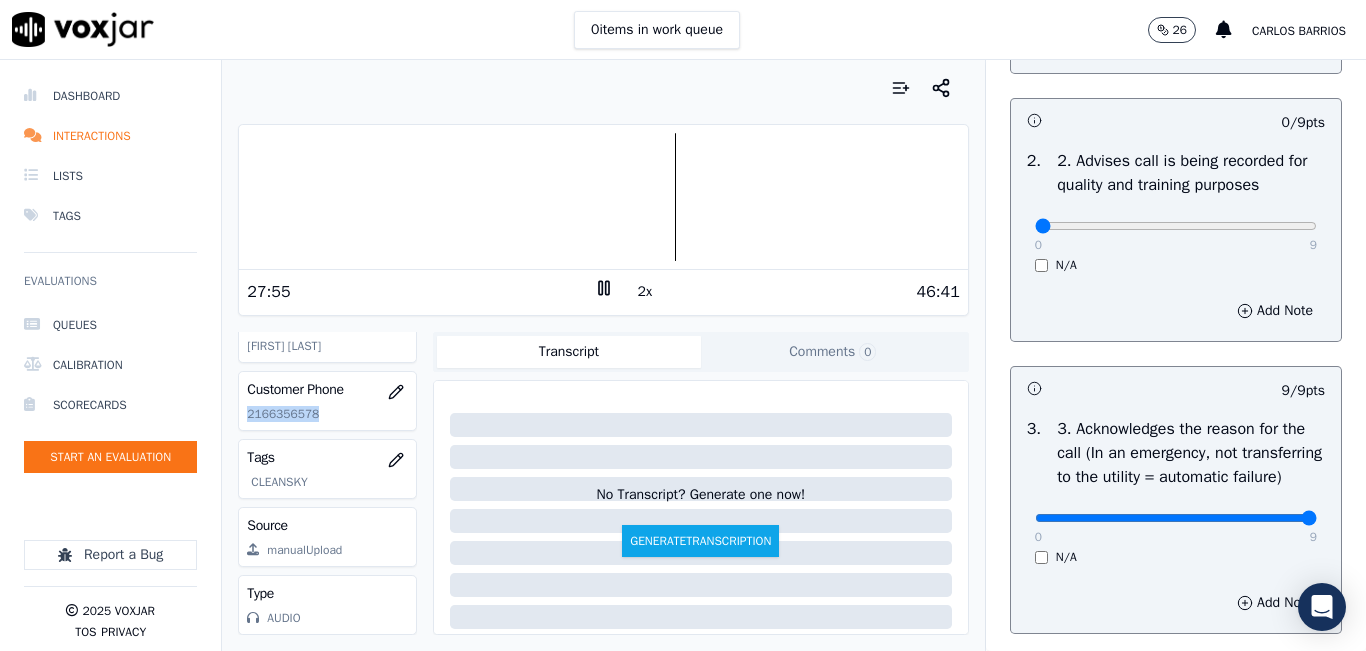 scroll, scrollTop: 258, scrollLeft: 0, axis: vertical 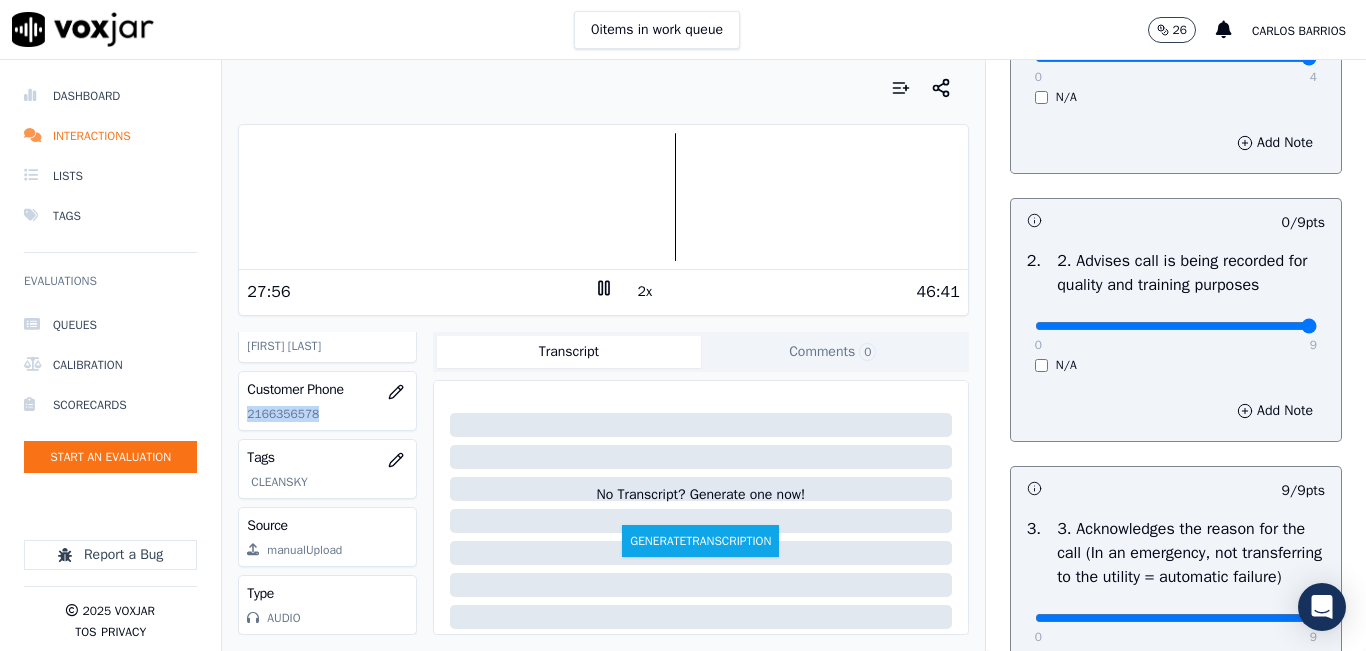drag, startPoint x: 1260, startPoint y: 341, endPoint x: 1293, endPoint y: 334, distance: 33.734257 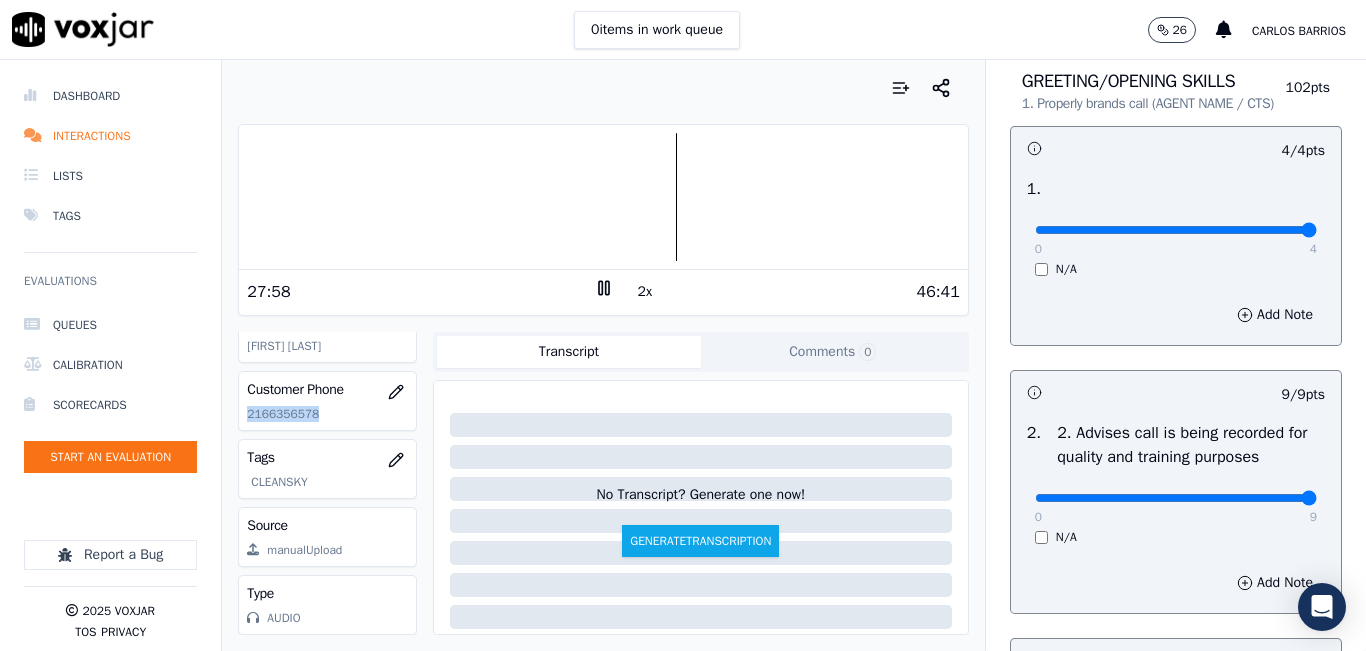 scroll, scrollTop: 0, scrollLeft: 0, axis: both 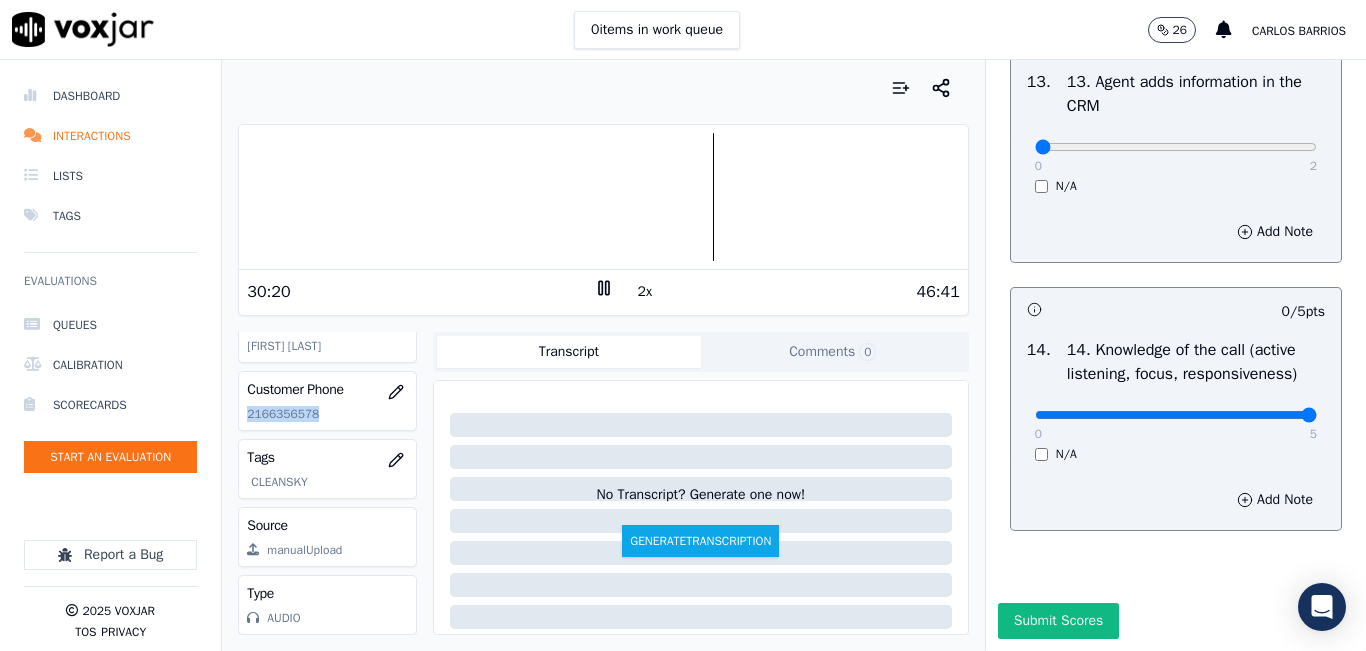 type on "5" 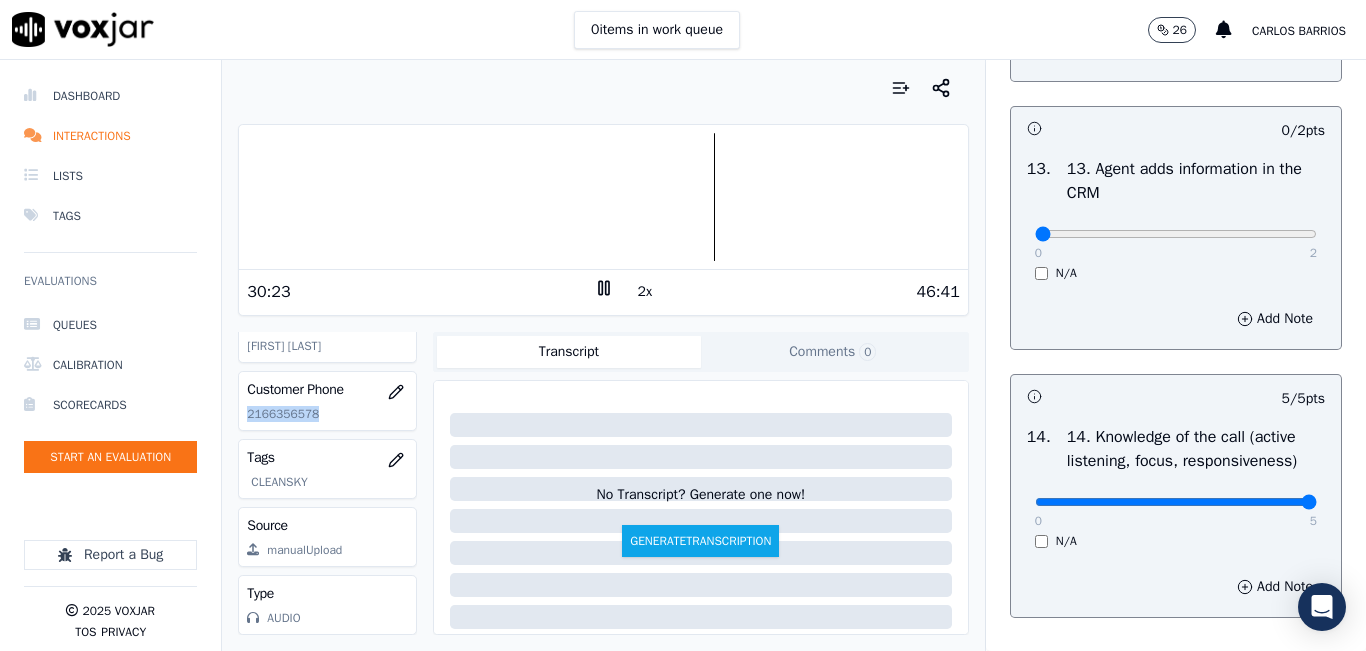 scroll, scrollTop: 3342, scrollLeft: 0, axis: vertical 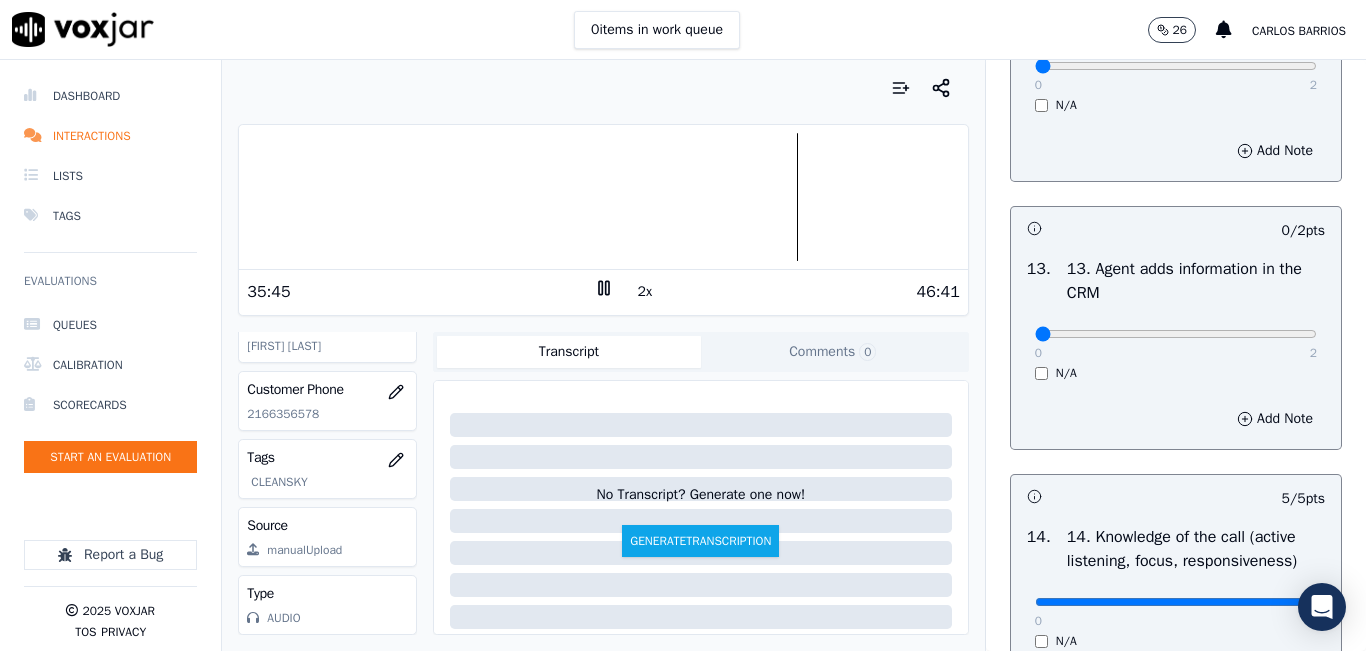 click on "0   2     N/A" at bounding box center (1176, 343) 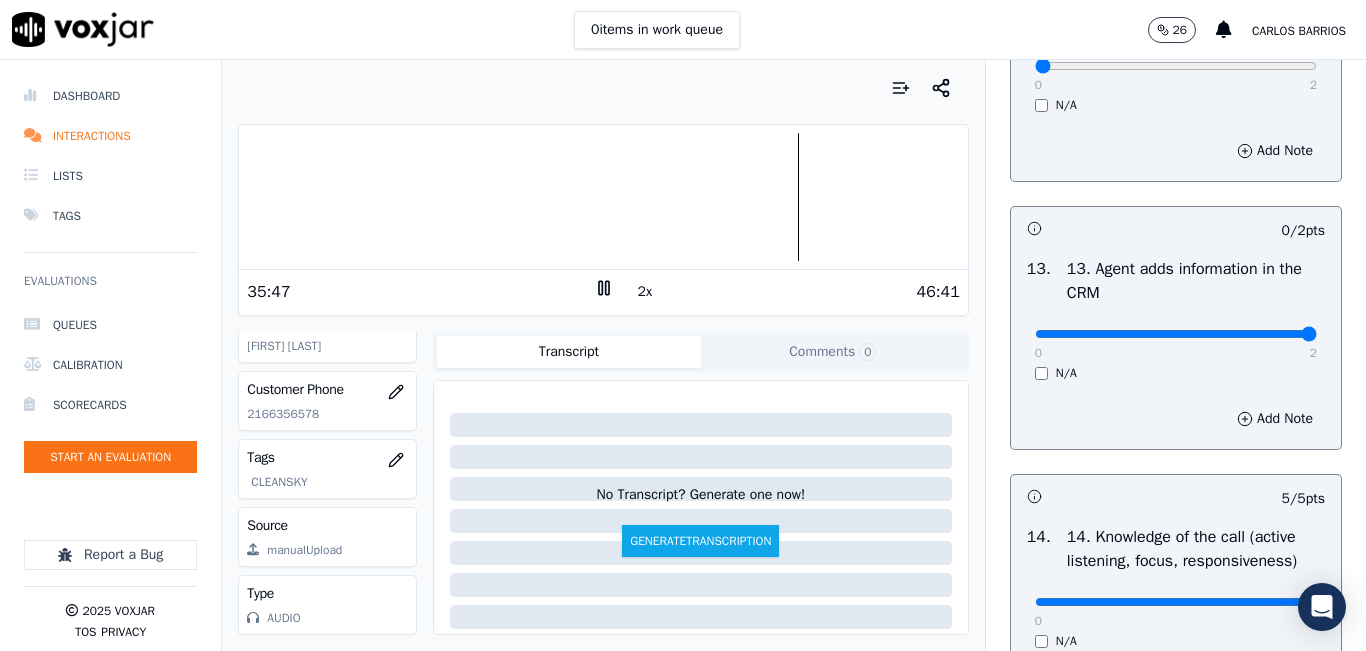type on "2" 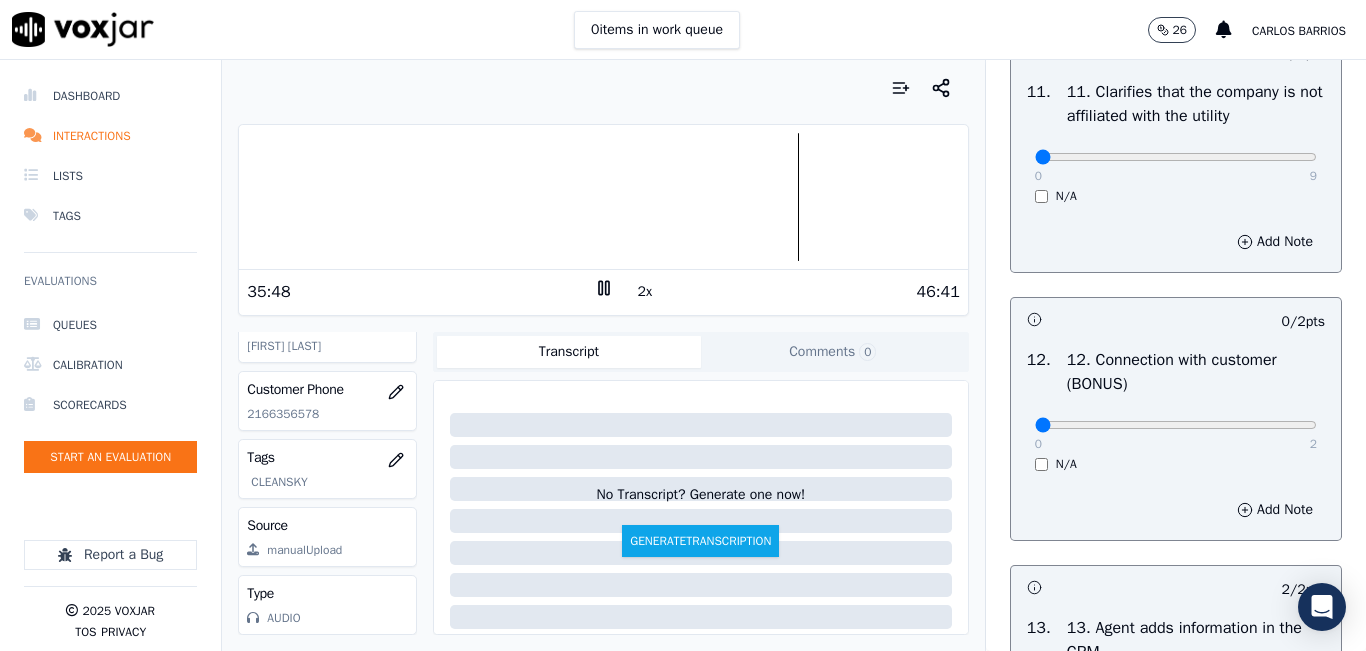 scroll, scrollTop: 2942, scrollLeft: 0, axis: vertical 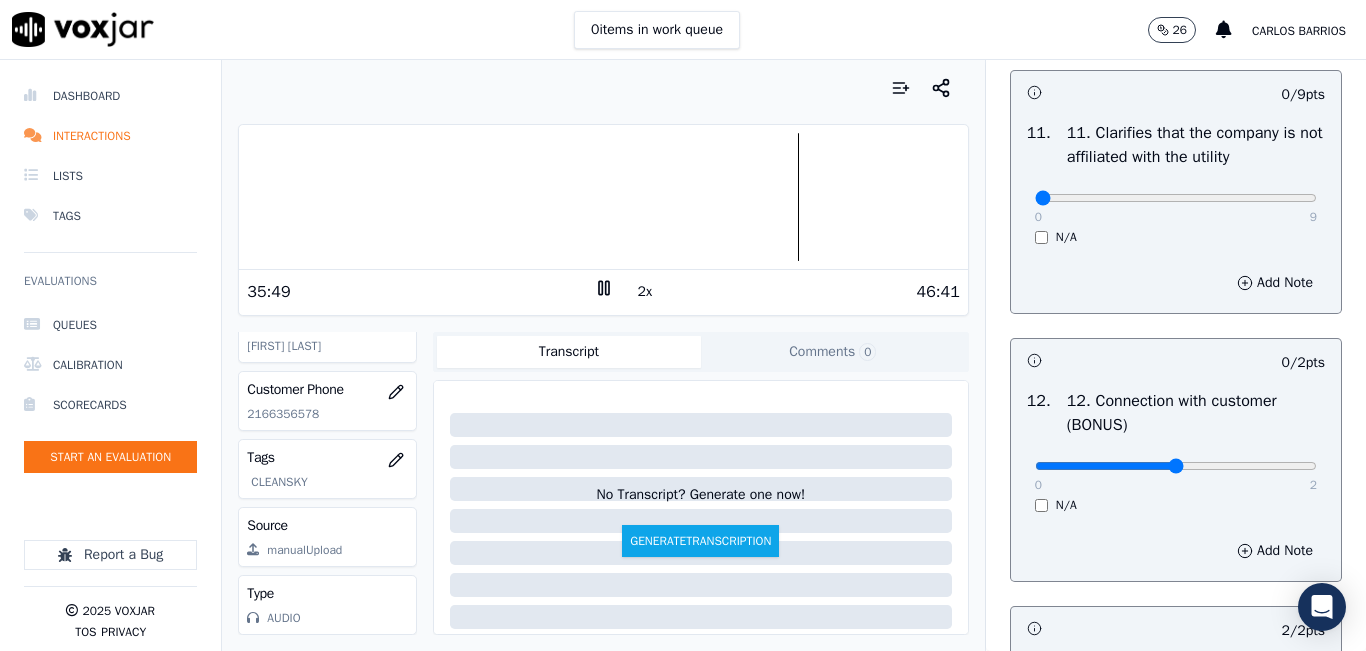 type on "1" 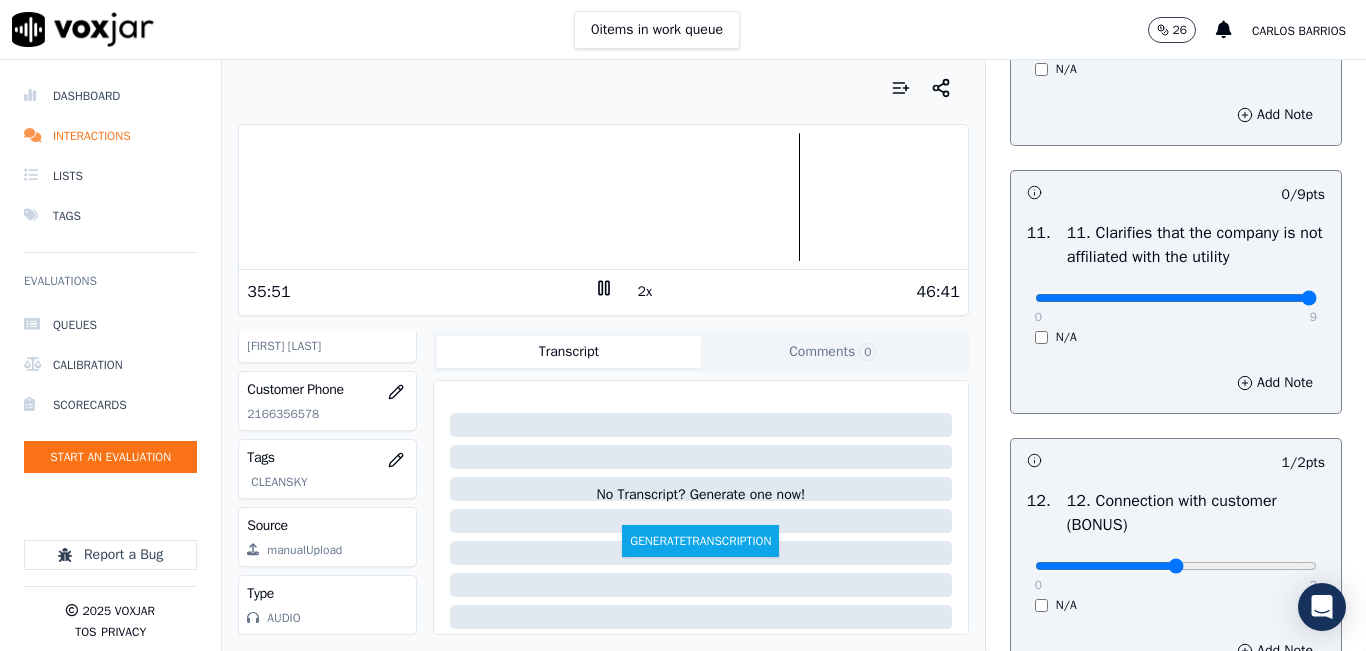 type on "9" 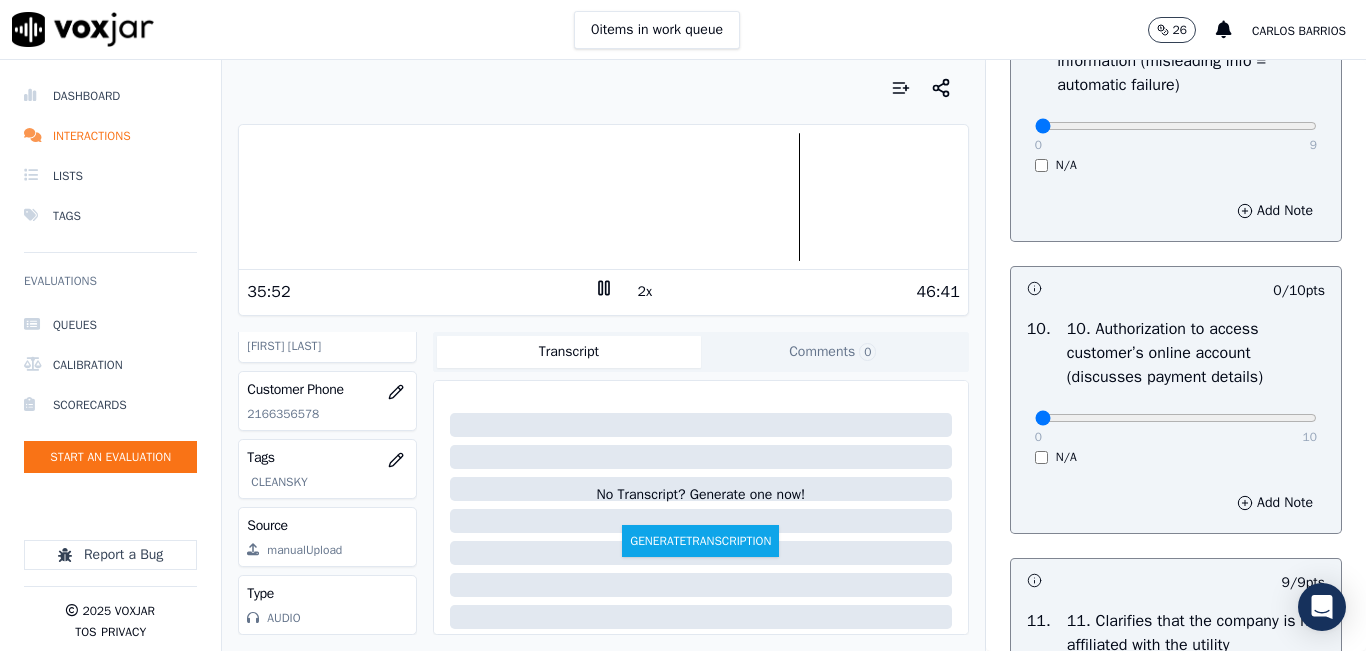 scroll, scrollTop: 2442, scrollLeft: 0, axis: vertical 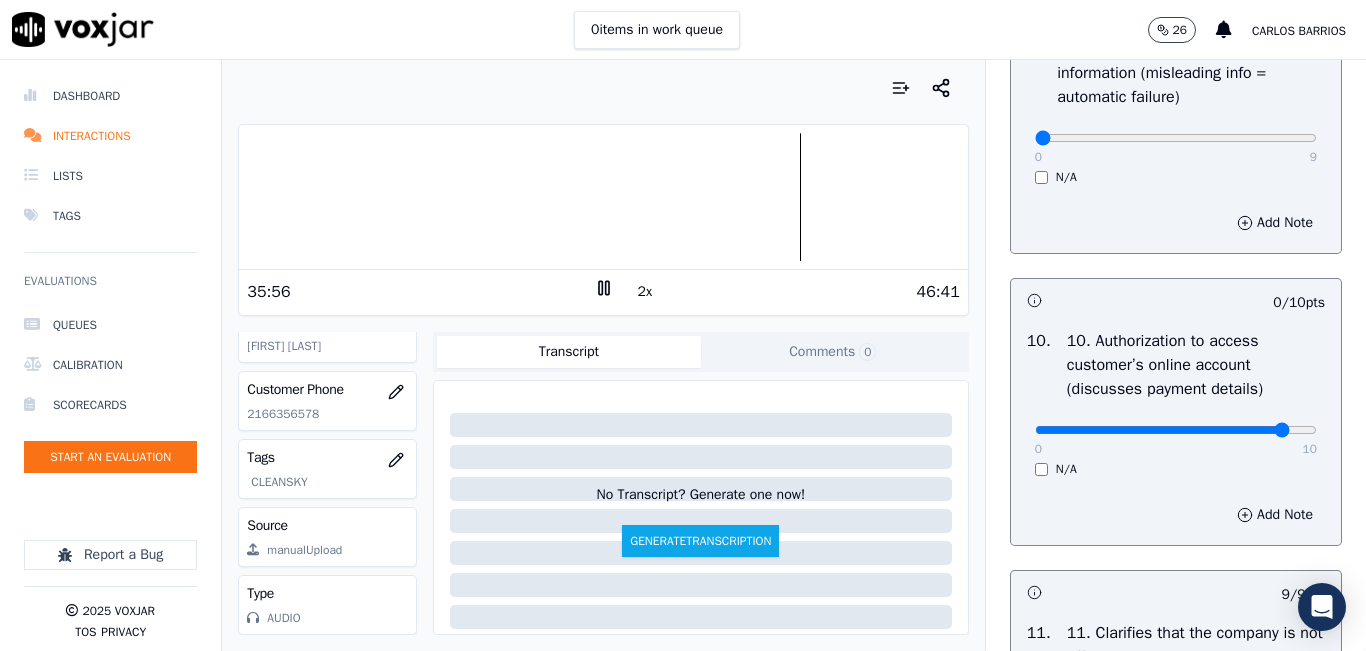 click at bounding box center [1176, -2126] 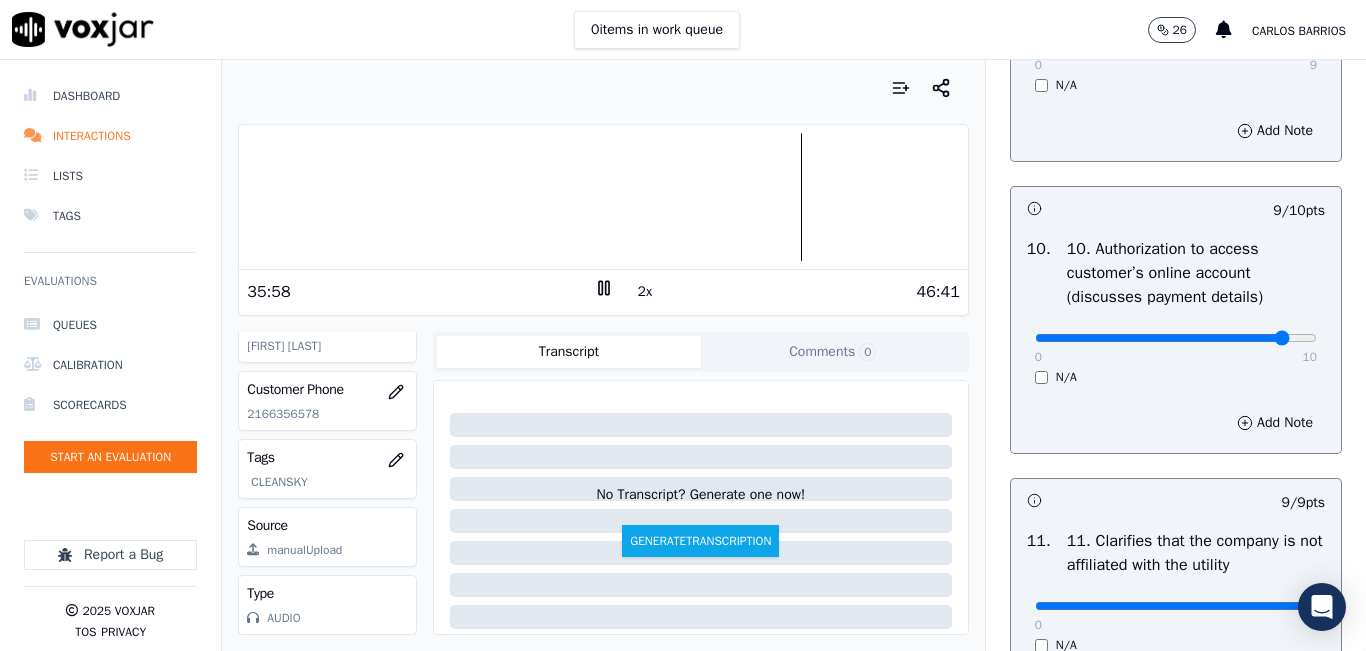 scroll, scrollTop: 2542, scrollLeft: 0, axis: vertical 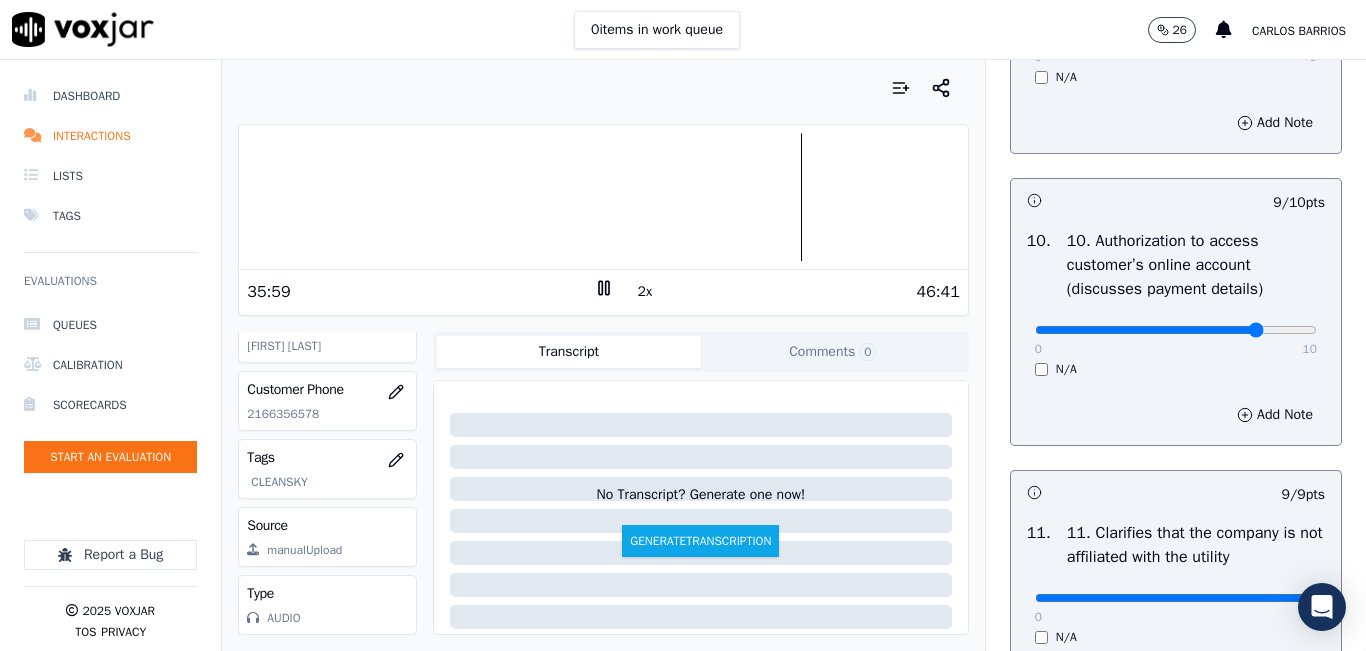type on "8" 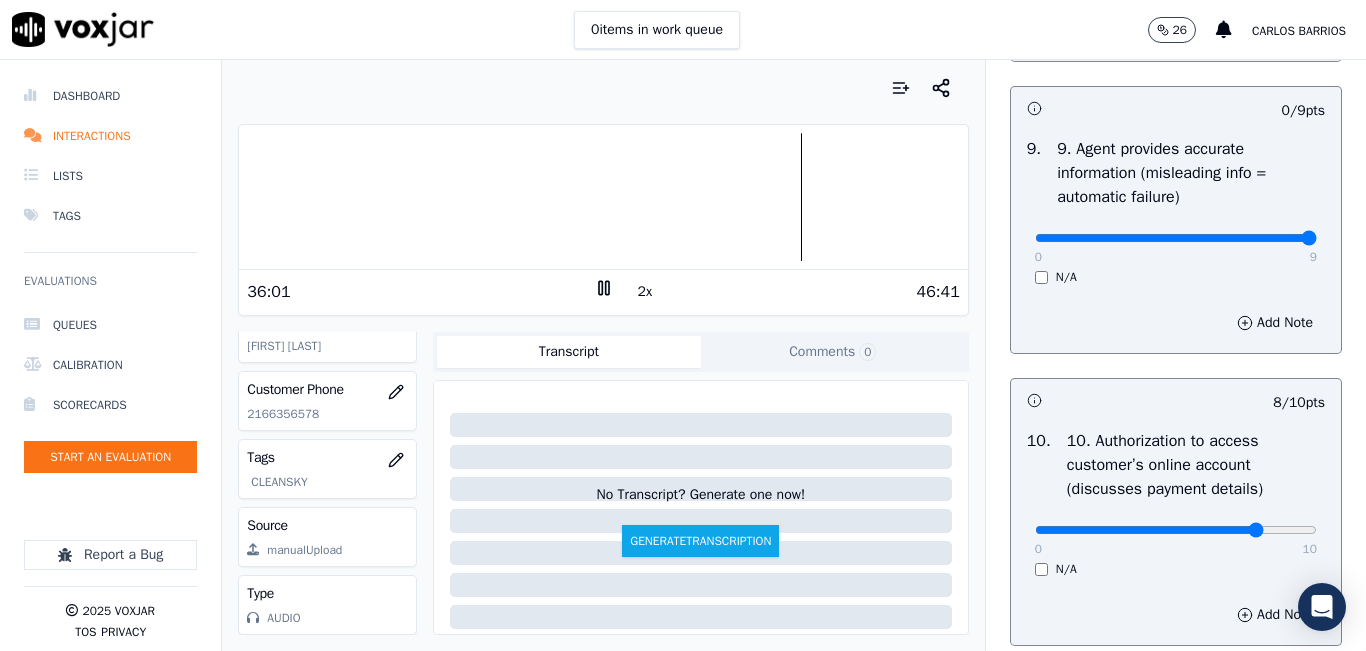 type on "9" 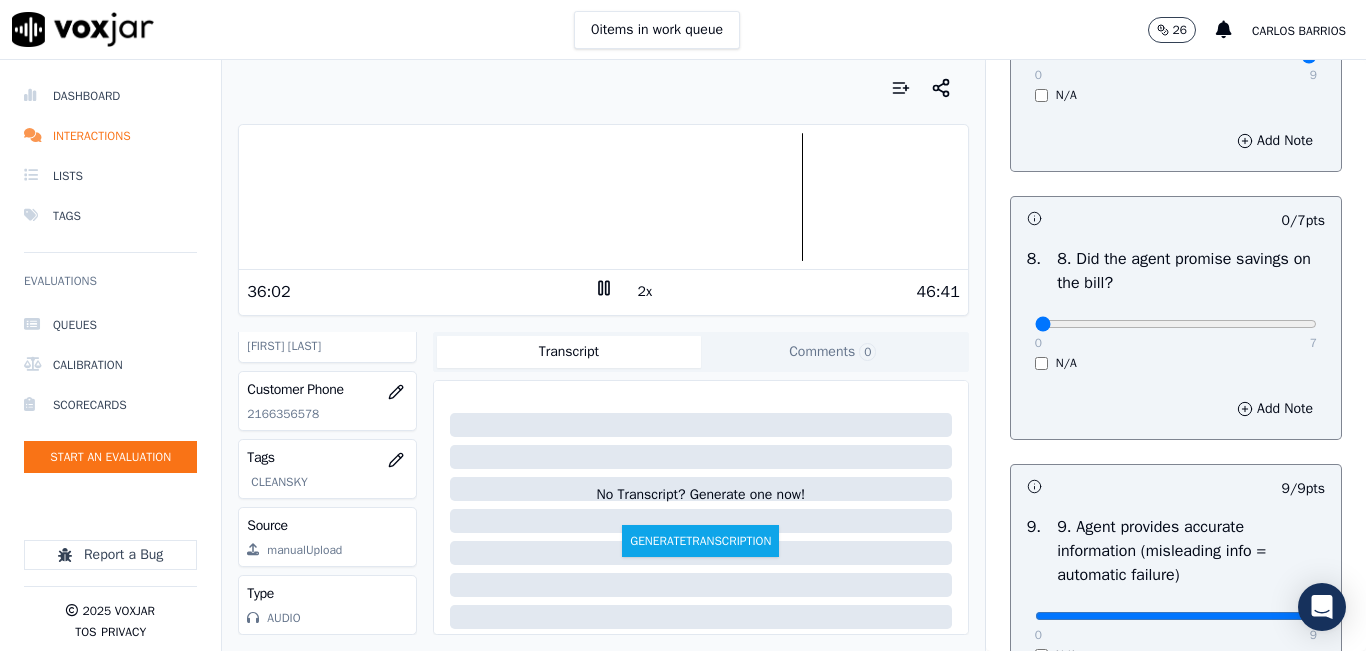 scroll, scrollTop: 1942, scrollLeft: 0, axis: vertical 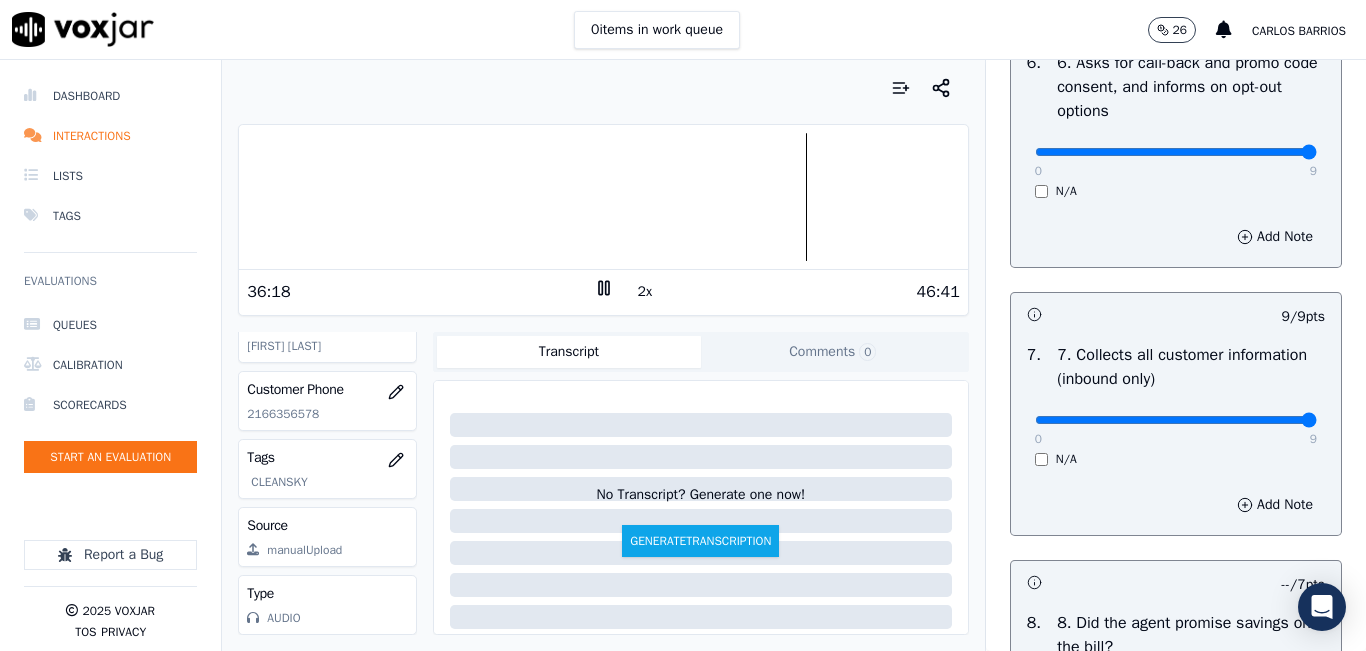 drag, startPoint x: 1255, startPoint y: 217, endPoint x: 1295, endPoint y: 239, distance: 45.65085 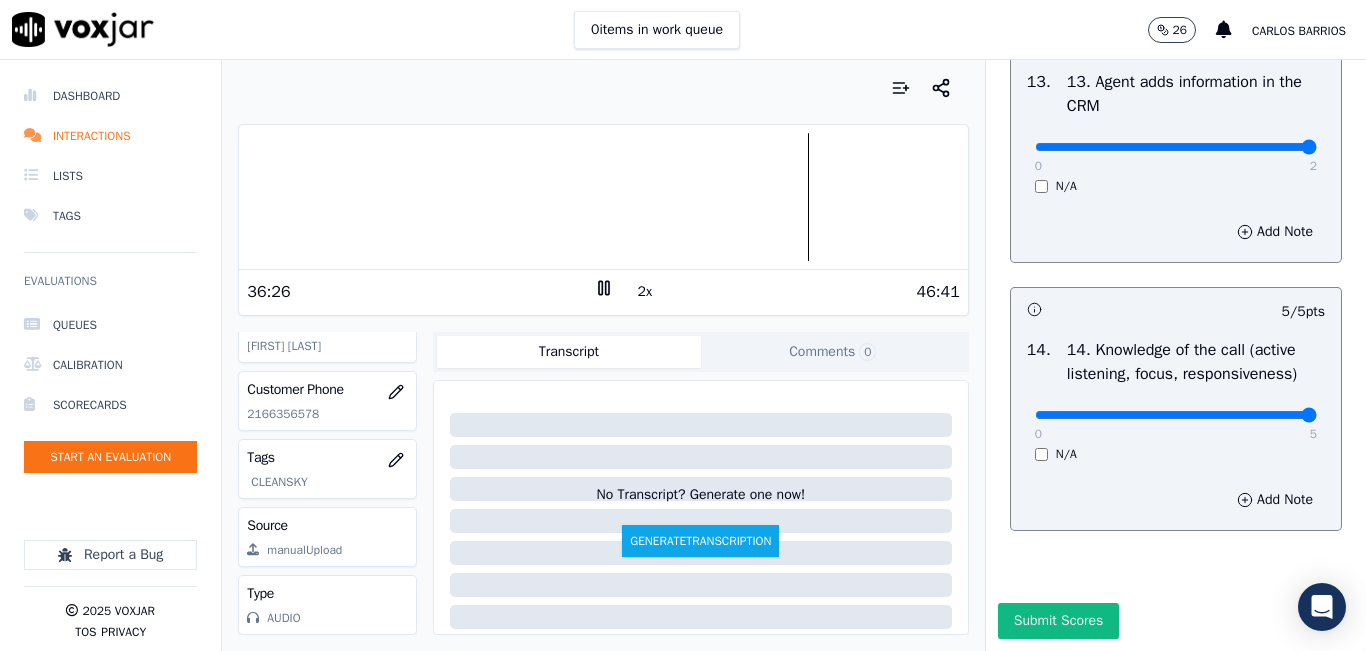scroll, scrollTop: 3642, scrollLeft: 0, axis: vertical 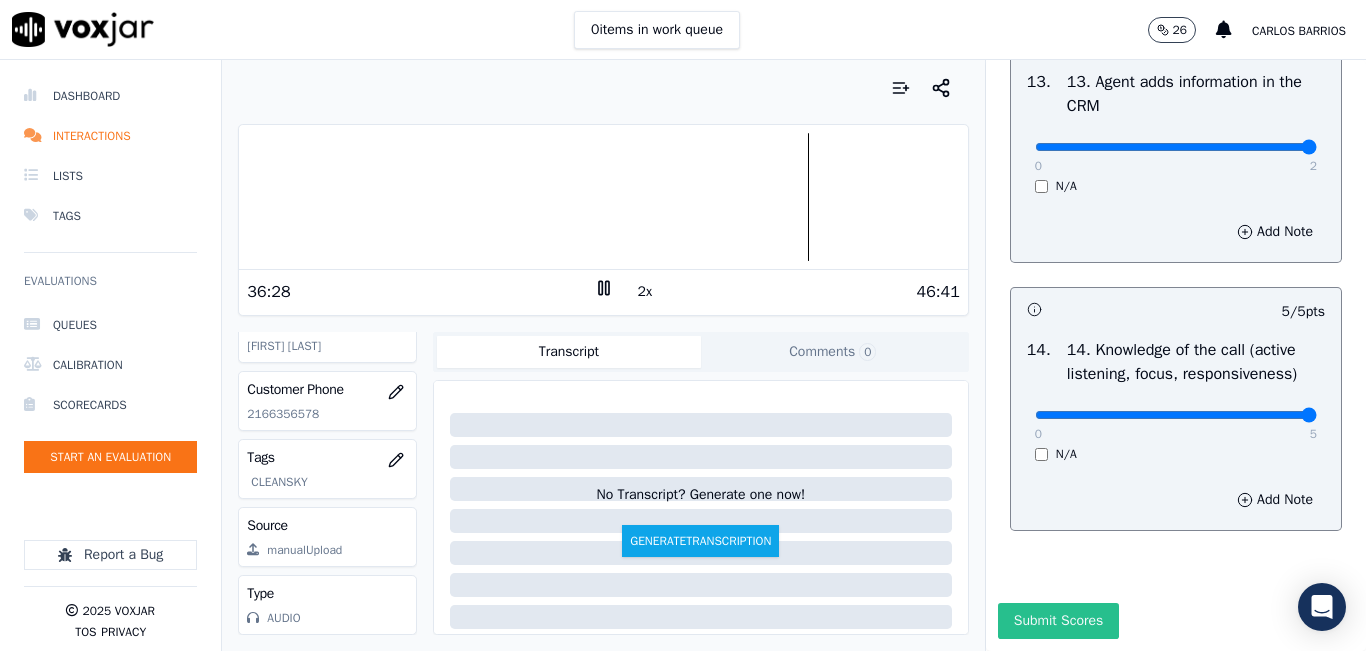click on "Submit Scores" at bounding box center (1058, 621) 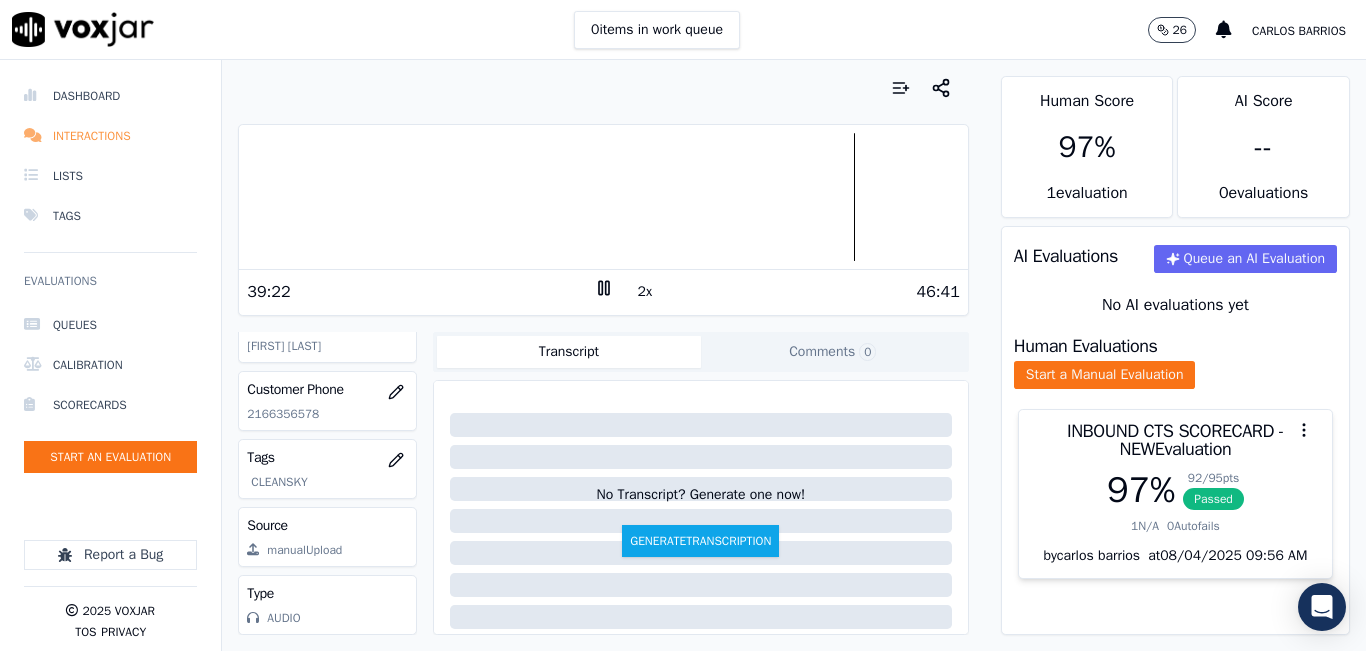 click on "Interactions" at bounding box center (110, 136) 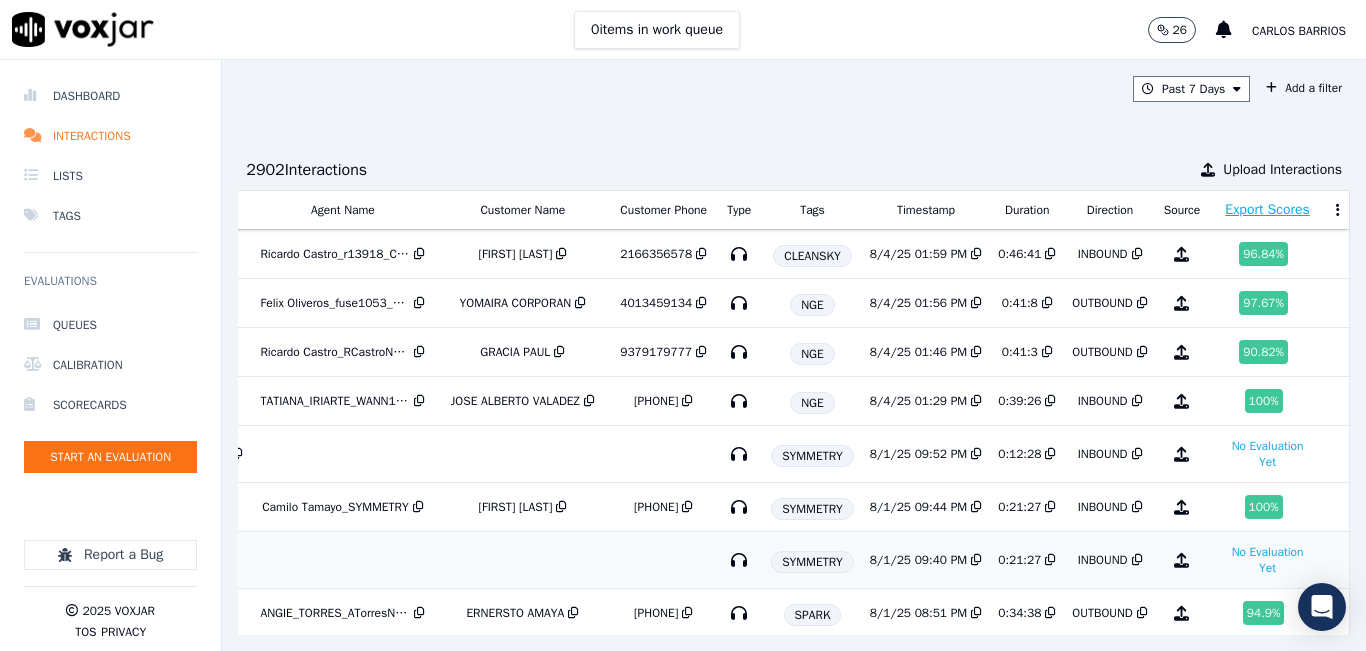 scroll, scrollTop: 0, scrollLeft: 361, axis: horizontal 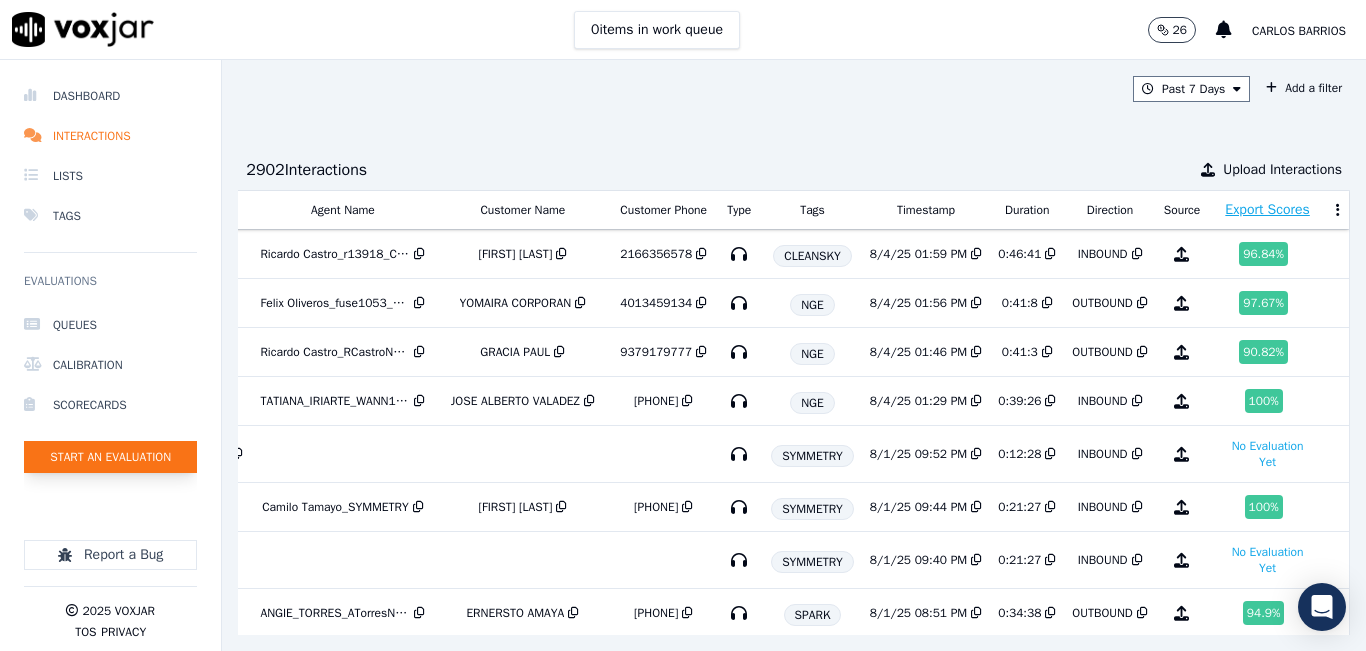 click on "Start an Evaluation" 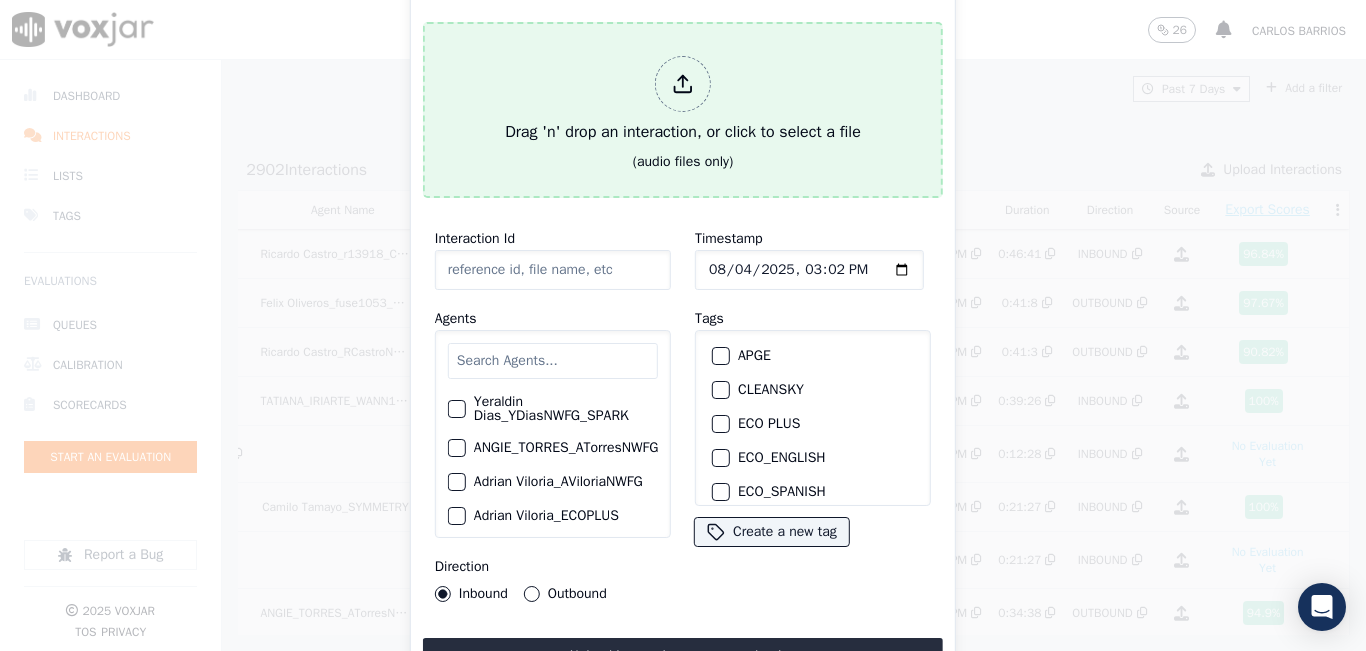 click on "Drag 'n' drop an interaction, or click to select a file" at bounding box center [683, 100] 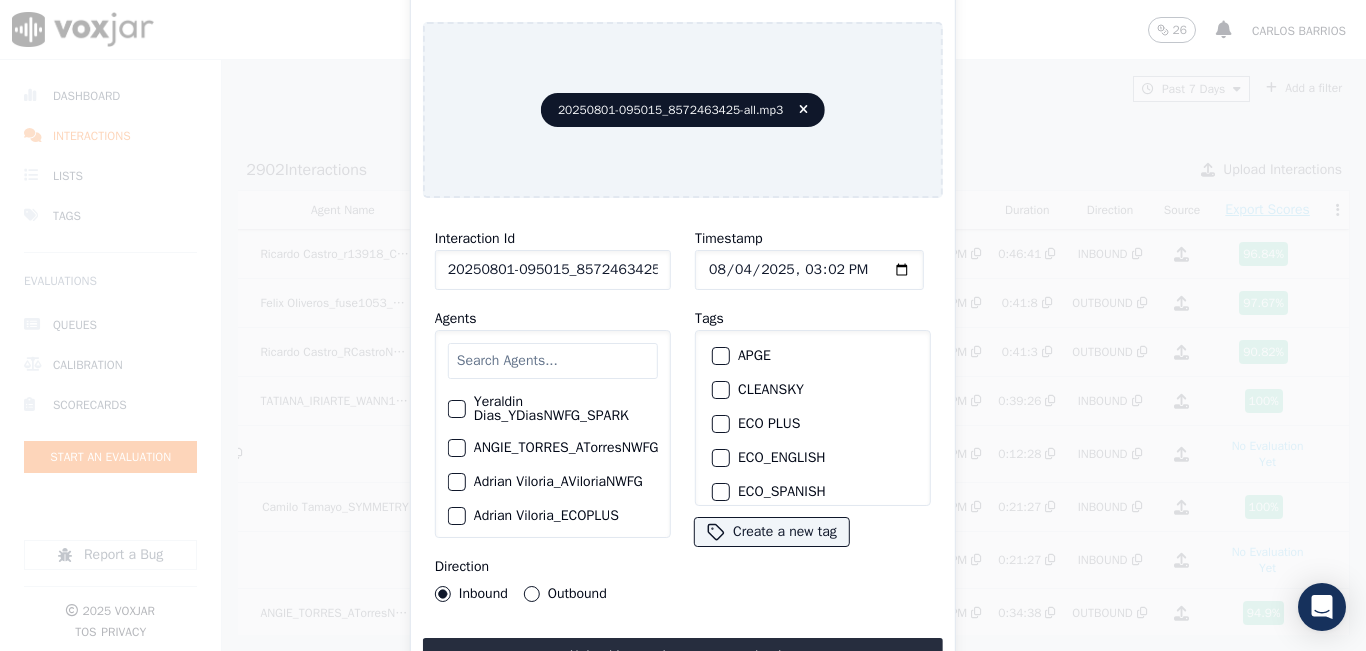 click at bounding box center (553, 361) 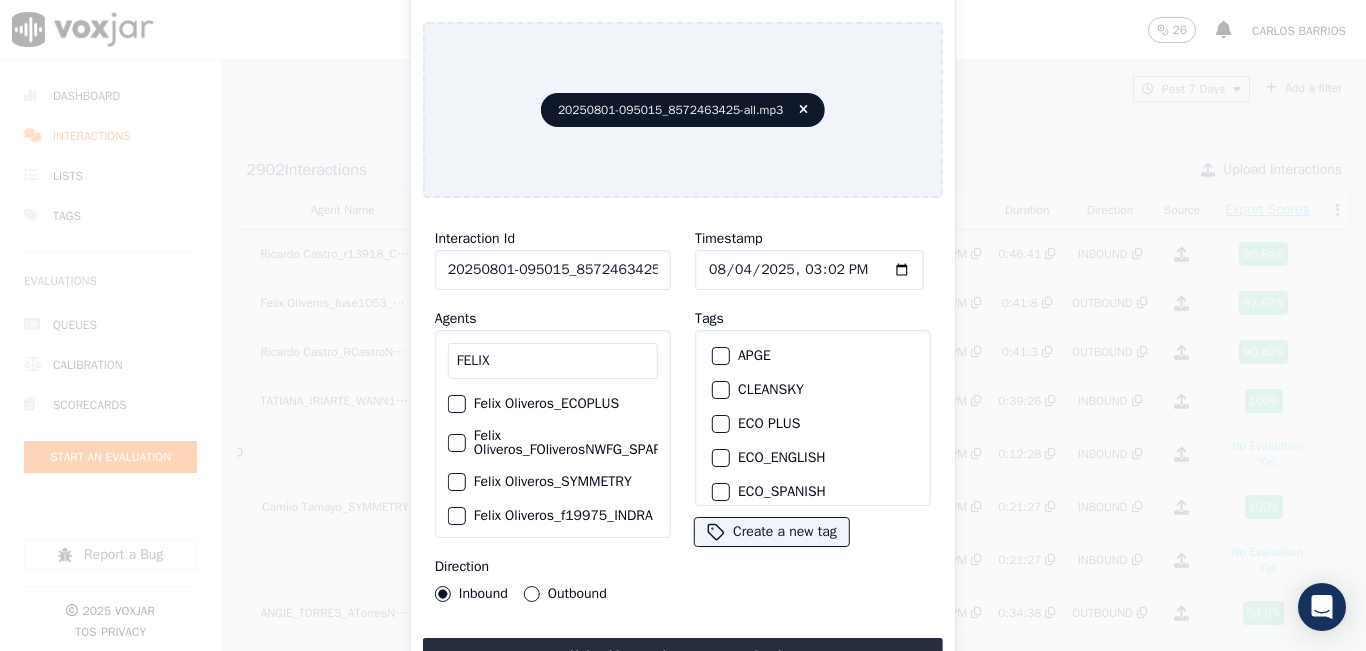 type on "FELIX" 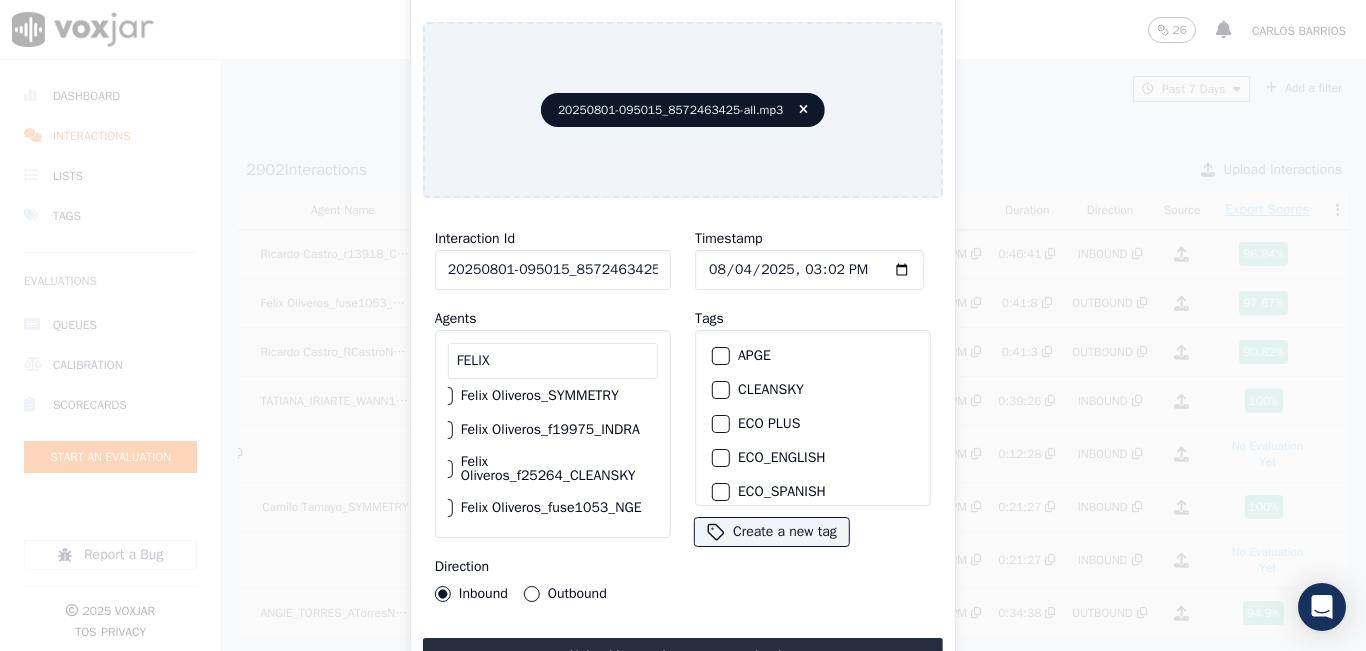 scroll, scrollTop: 132, scrollLeft: 43, axis: both 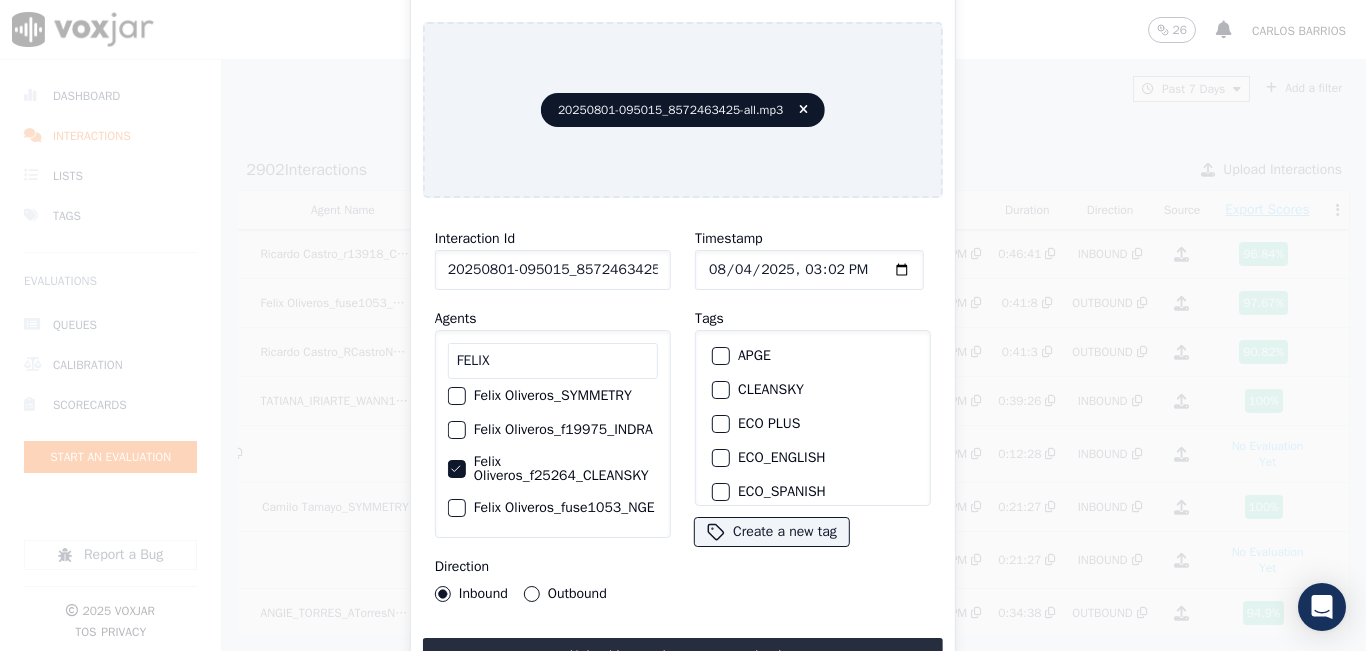 click on "Outbound" at bounding box center (565, 594) 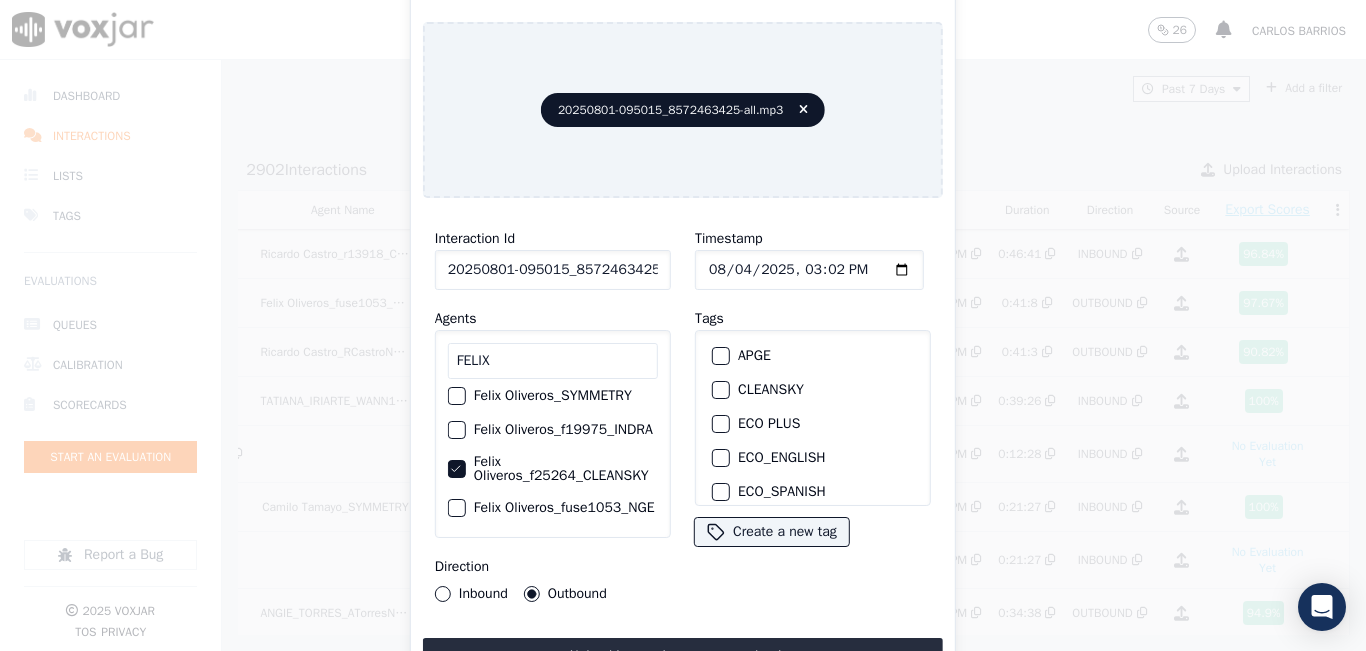 click at bounding box center [720, 390] 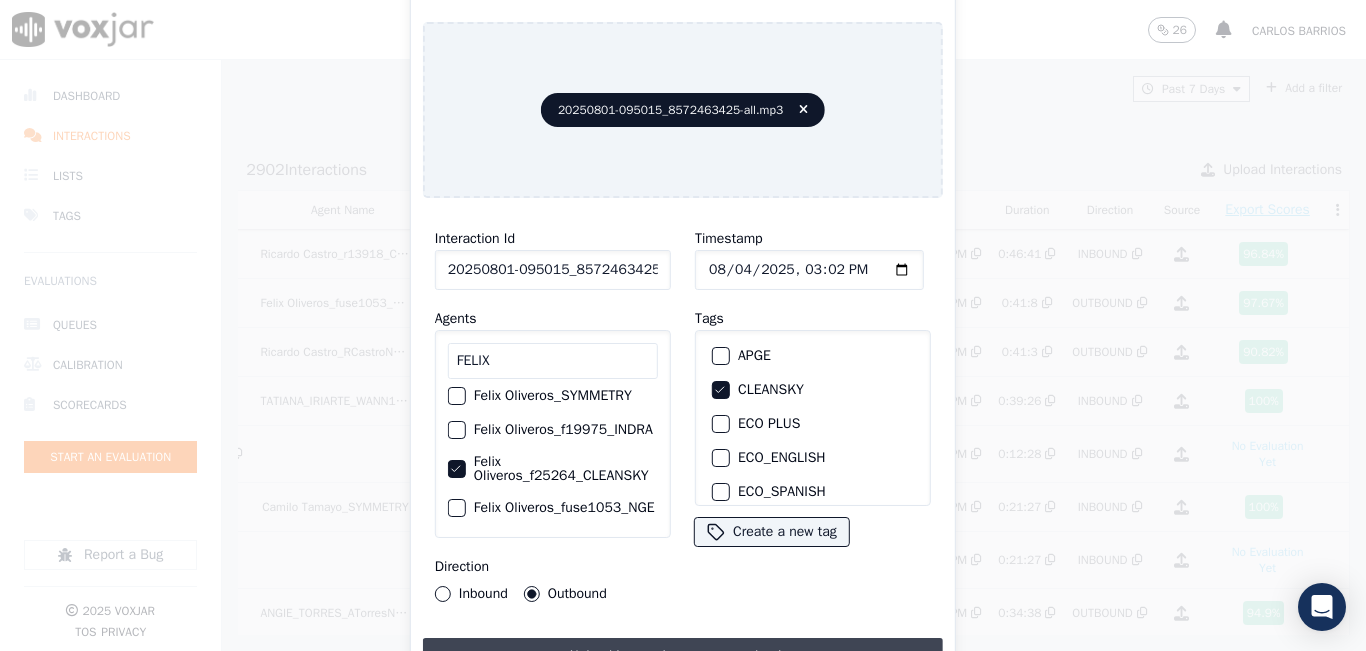 click on "Upload interaction to start evaluation" at bounding box center (683, 656) 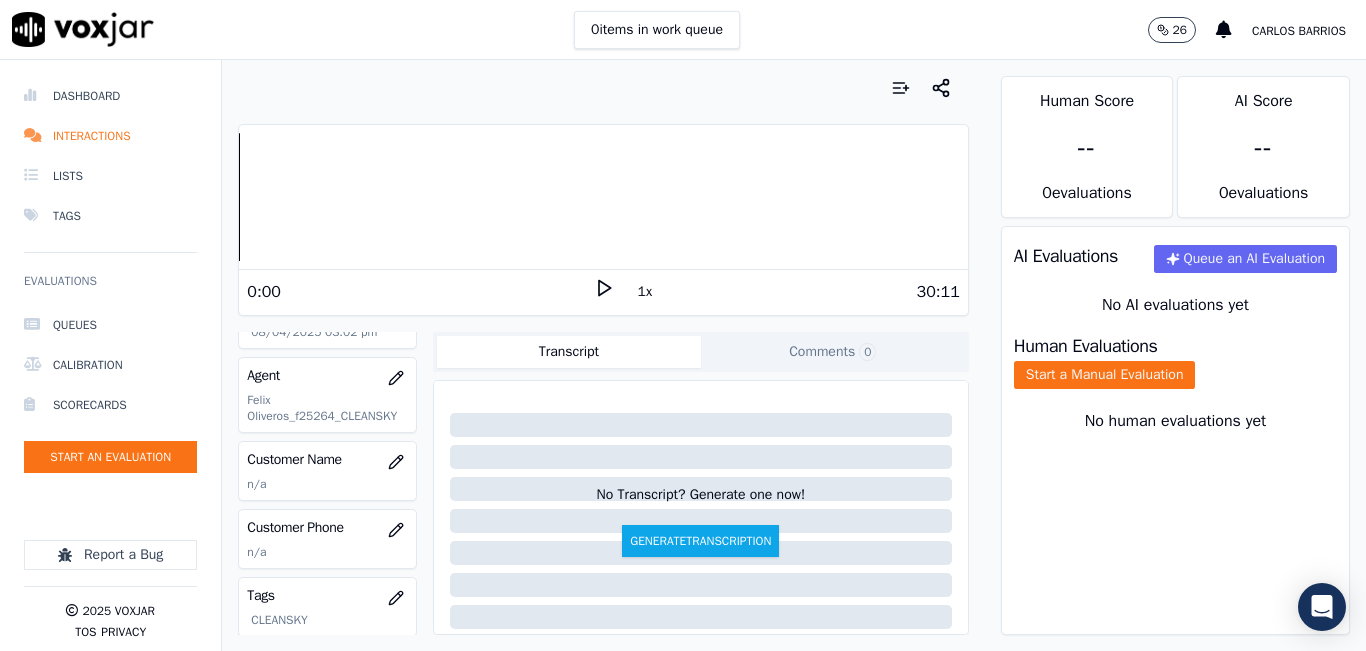 scroll, scrollTop: 200, scrollLeft: 0, axis: vertical 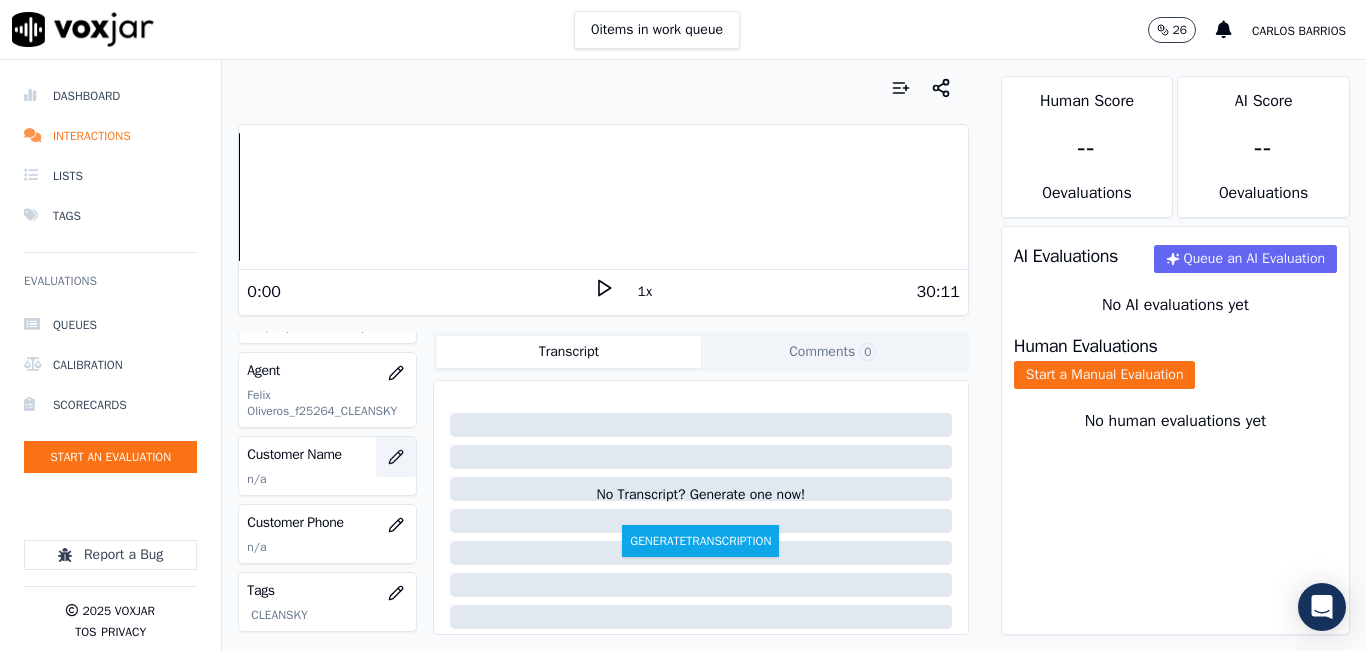 click 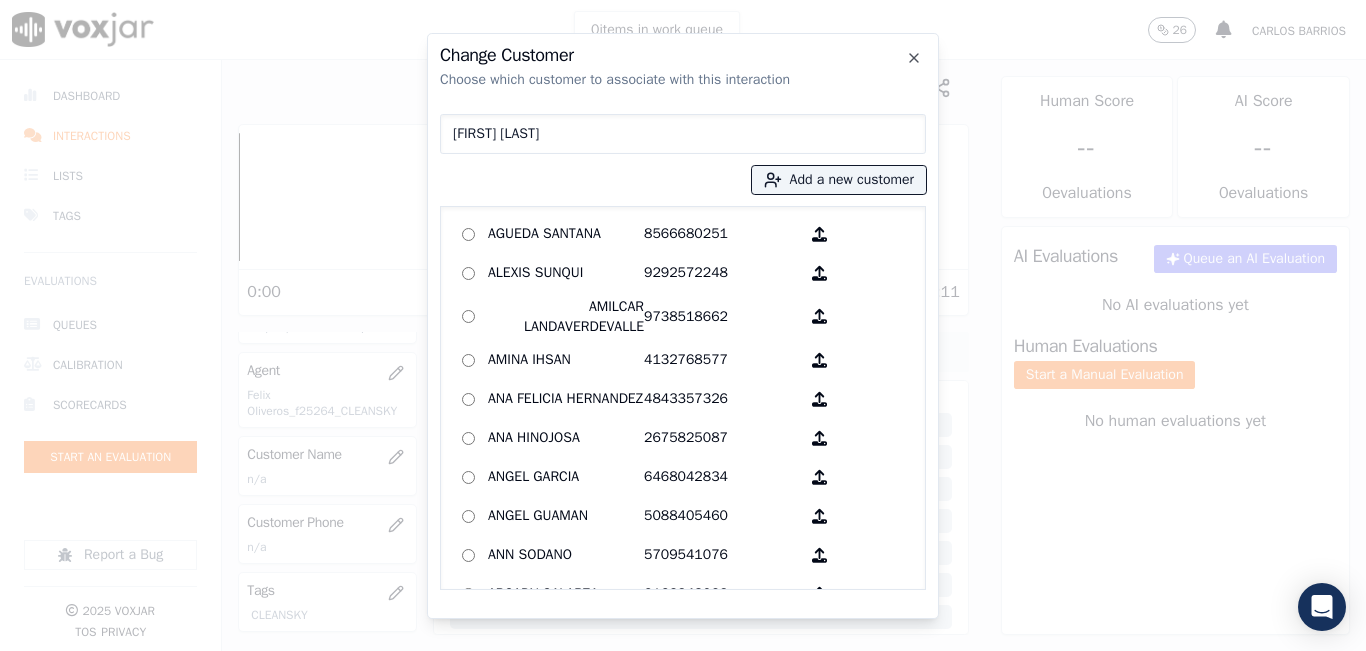 type on "[FIRST] [LAST]" 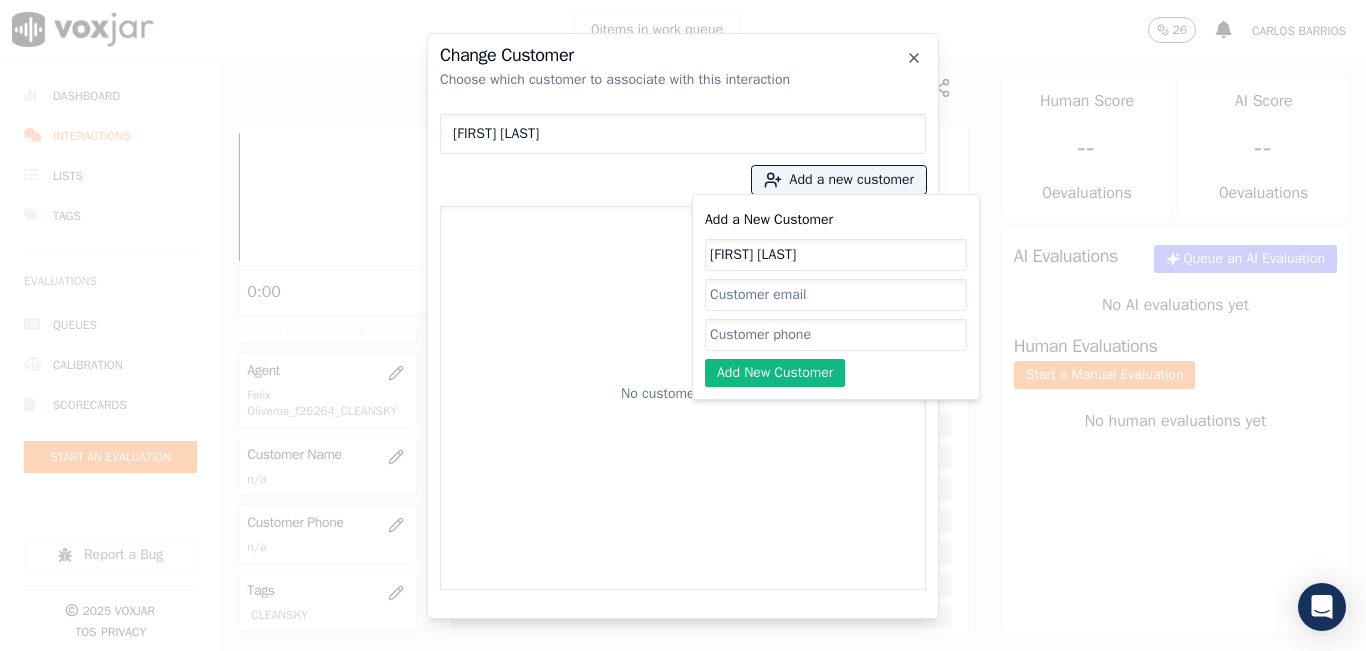 type on "[FIRST] [LAST]" 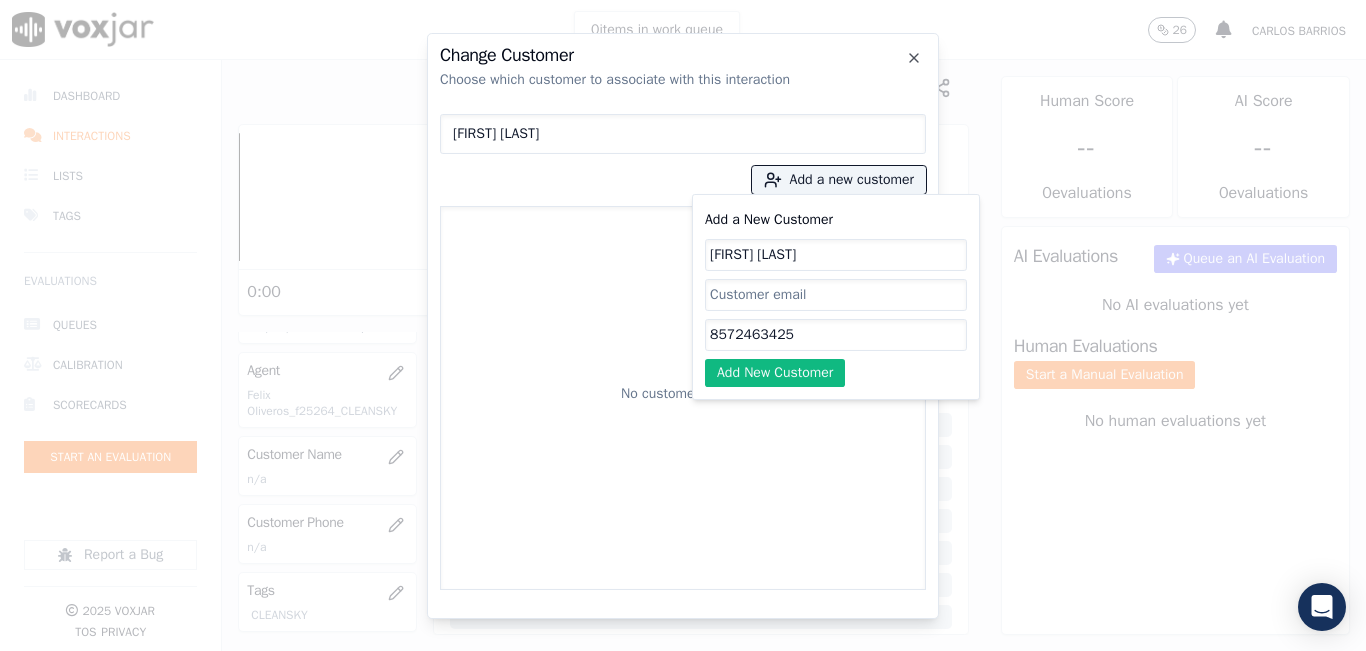 type on "8572463425" 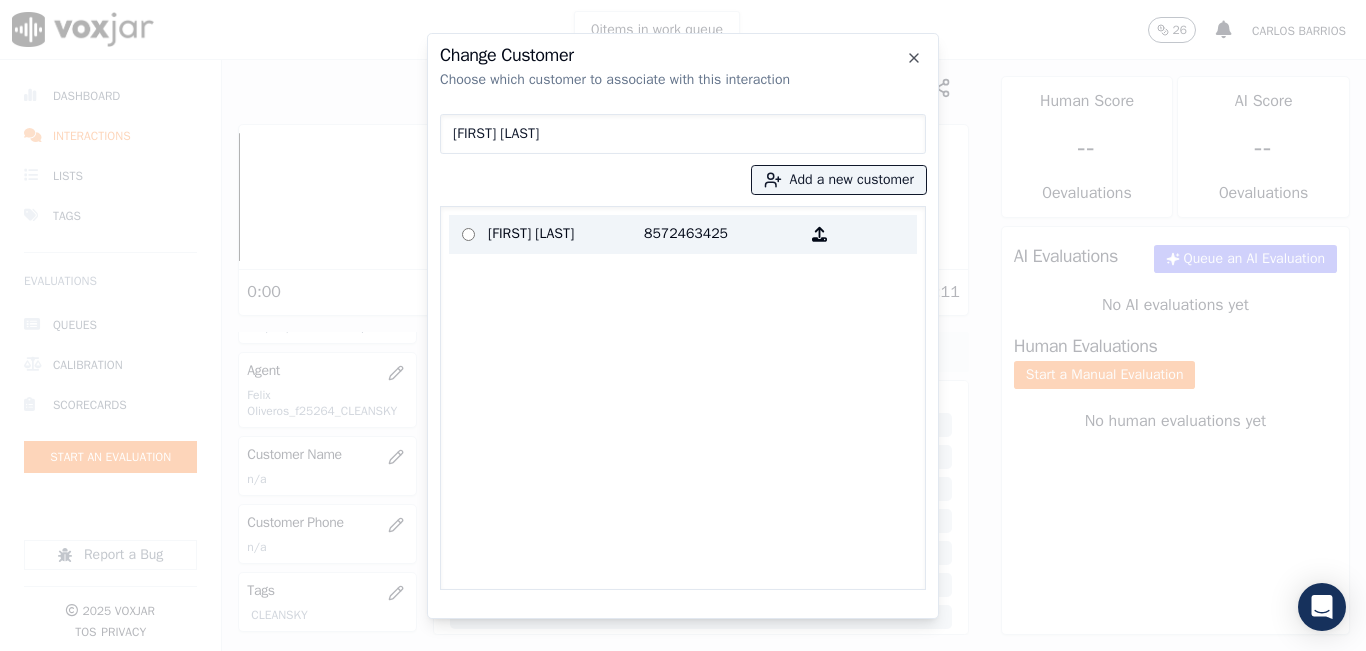 click on "[FIRST] [LAST]" at bounding box center [566, 234] 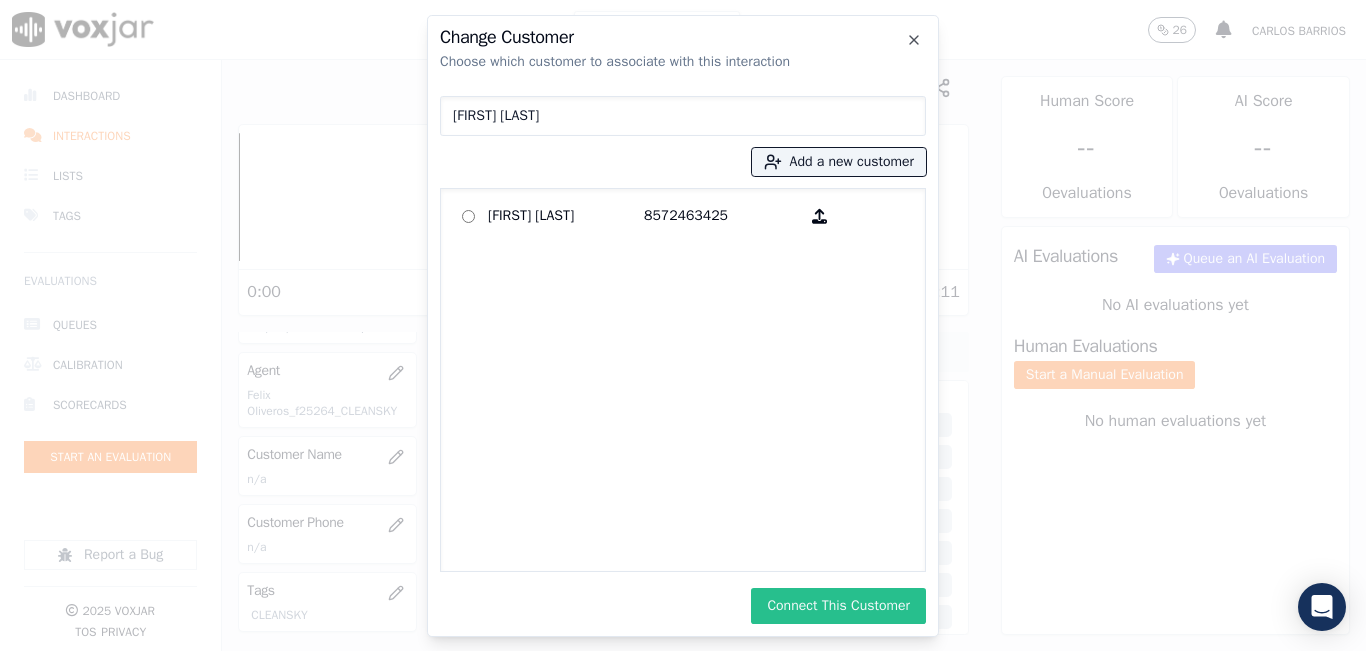 click on "Connect This Customer" at bounding box center (838, 606) 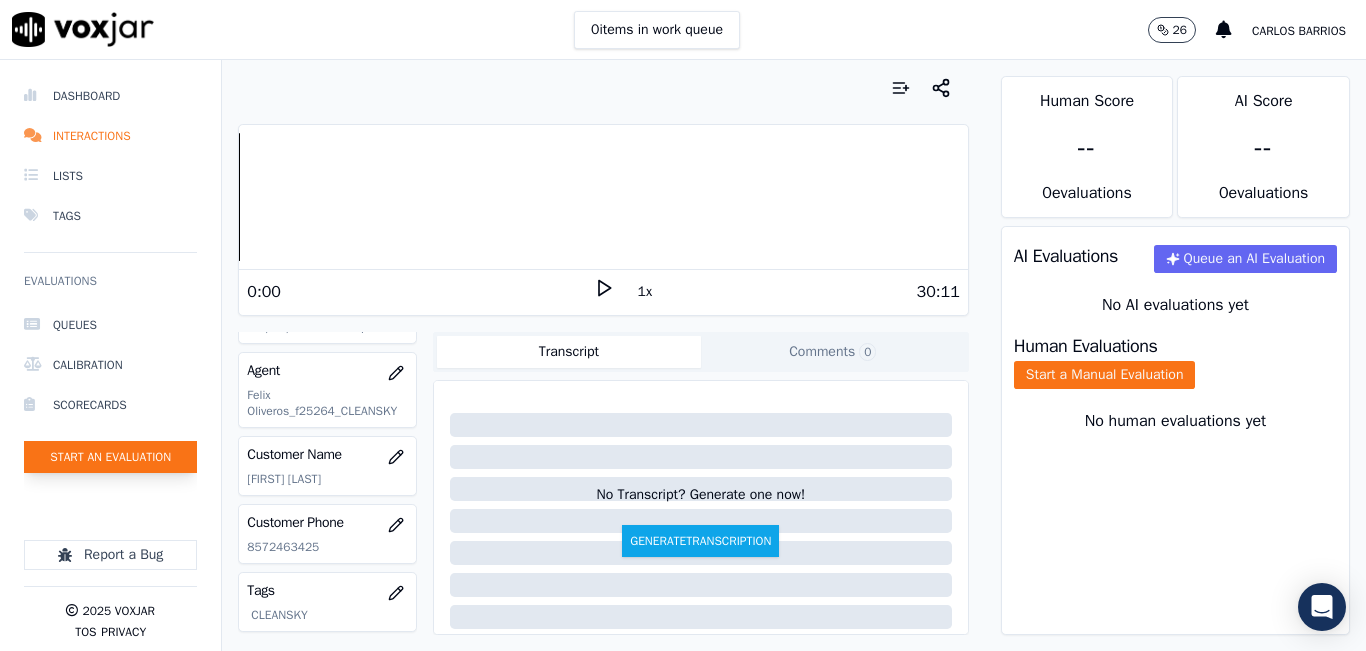 click on "Start an Evaluation" 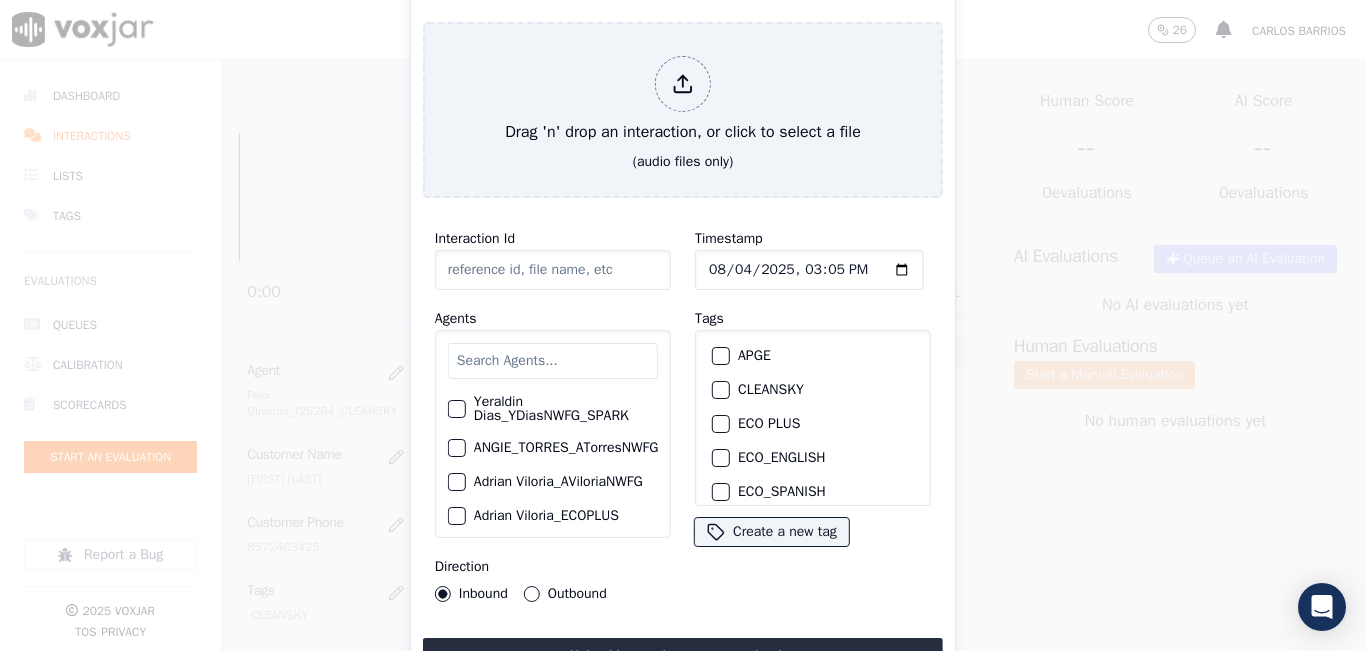 click at bounding box center (553, 361) 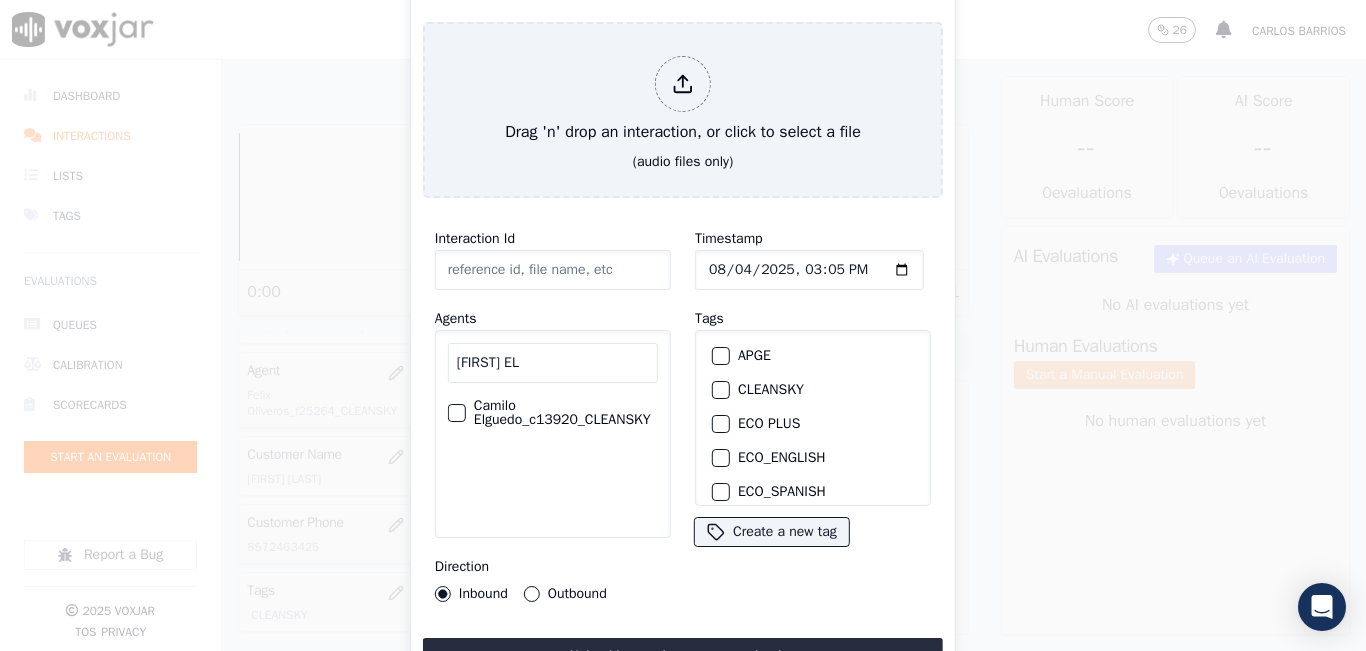 type on "[FIRST] EL" 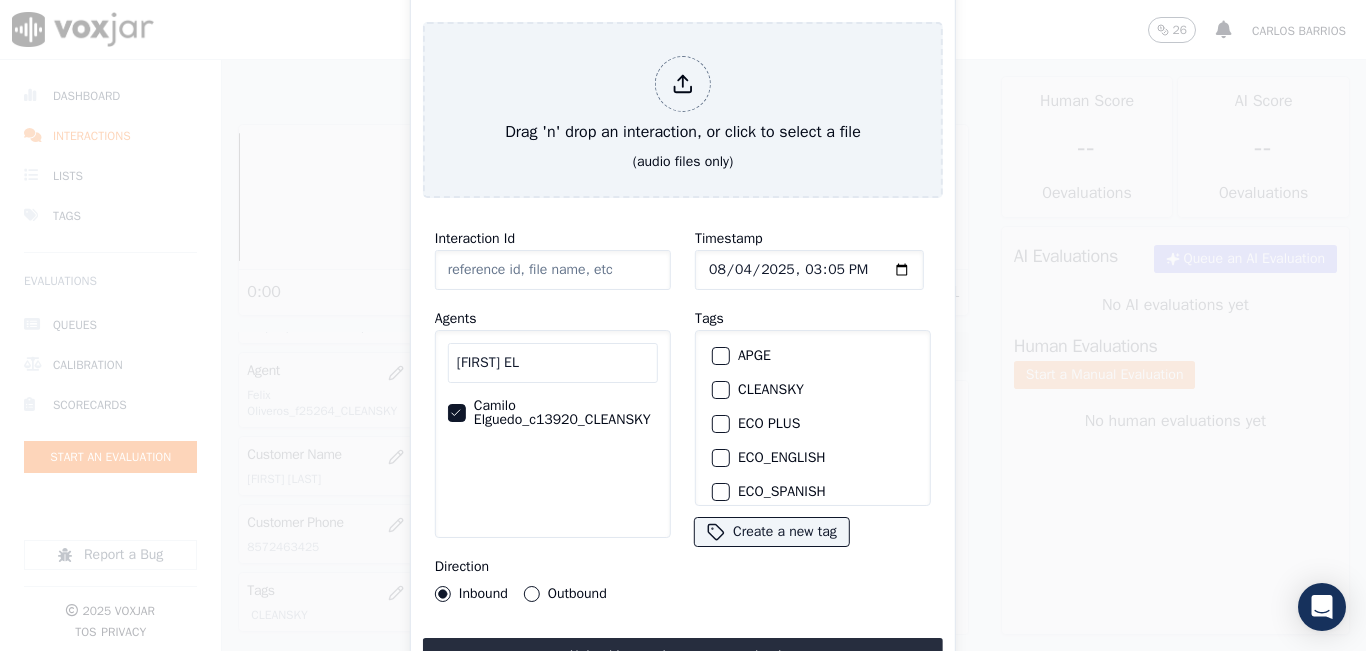 click at bounding box center (720, 390) 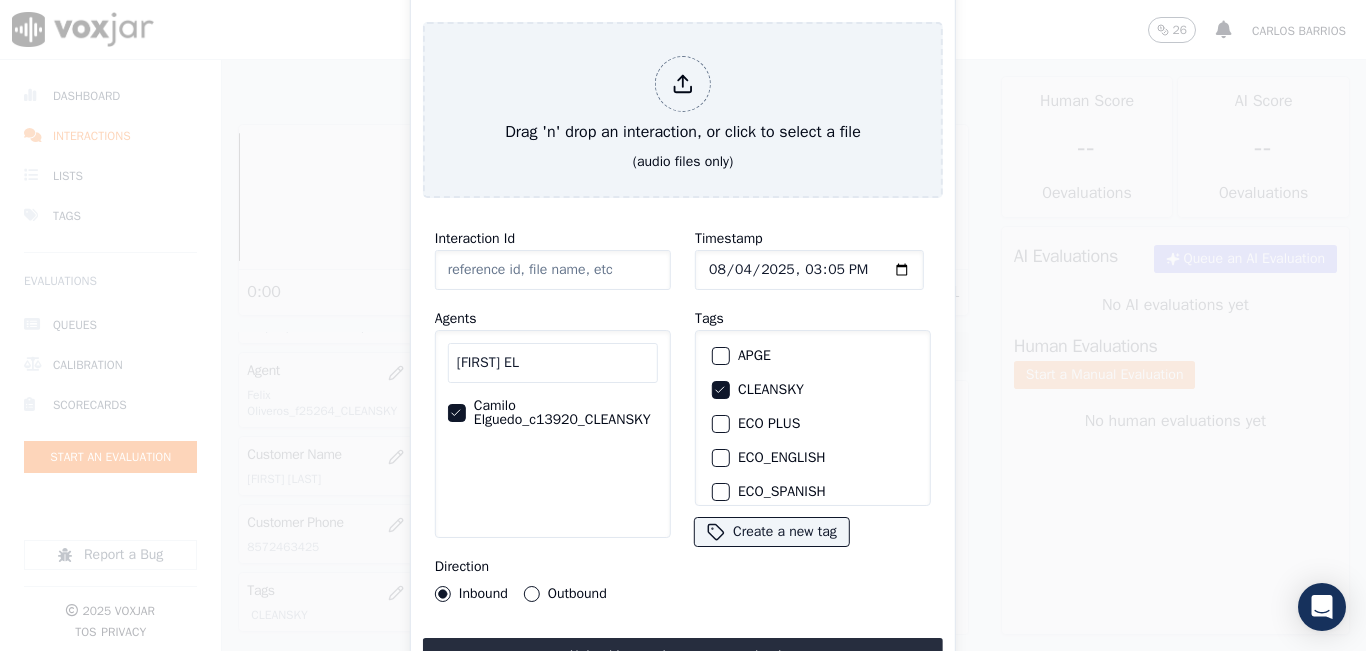 click on "Outbound" at bounding box center [532, 594] 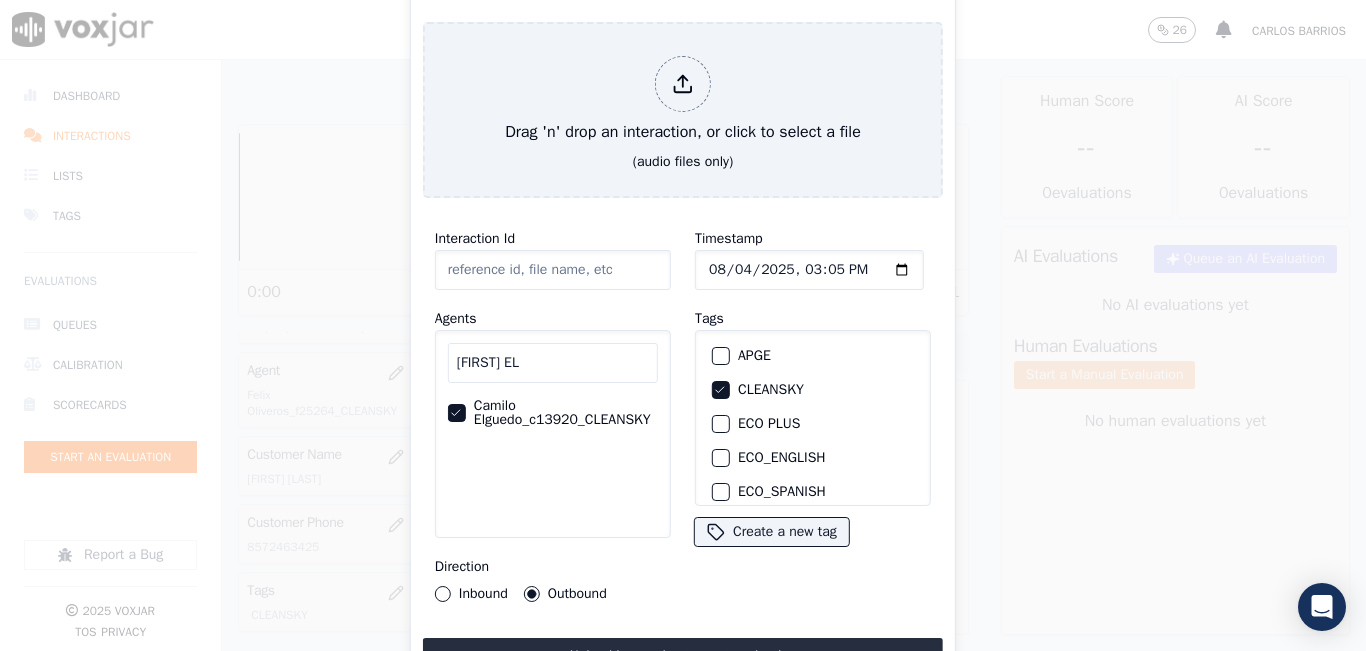click on "Start an Evaluation
Drag 'n' drop an interaction, or click to select a file   (audio files only)       Interaction Id       Agents   [FIRST] [LAST]     [FIRST] [LAST]_c13920_CLEANSKY     Direction     Inbound     Outbound   Timestamp       Tags     APGE     CLEANSKY     ECO PLUS     ECO_ENGLISH     ECO_SPANISH     ELECTRA SPARK     INDRA     NEXT VOLT     NGE     NGE_ENGLISH     NGE_SPANISH     NO SALES INTERACTION     POLARIS     RUSHMORE     SPARK     SYMMETRY     WGL
Create a new tag     Upload interaction to start evaluation       Close" 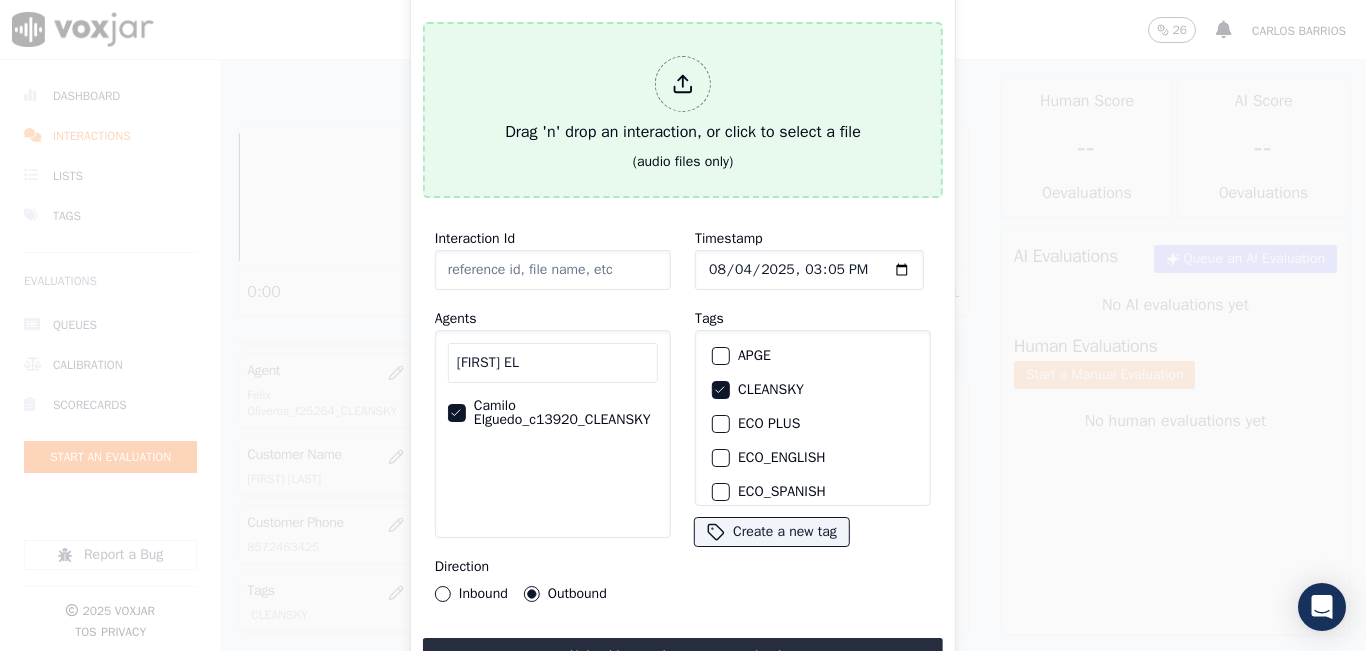 click on "Drag 'n' drop an interaction, or click to select a file" at bounding box center (683, 100) 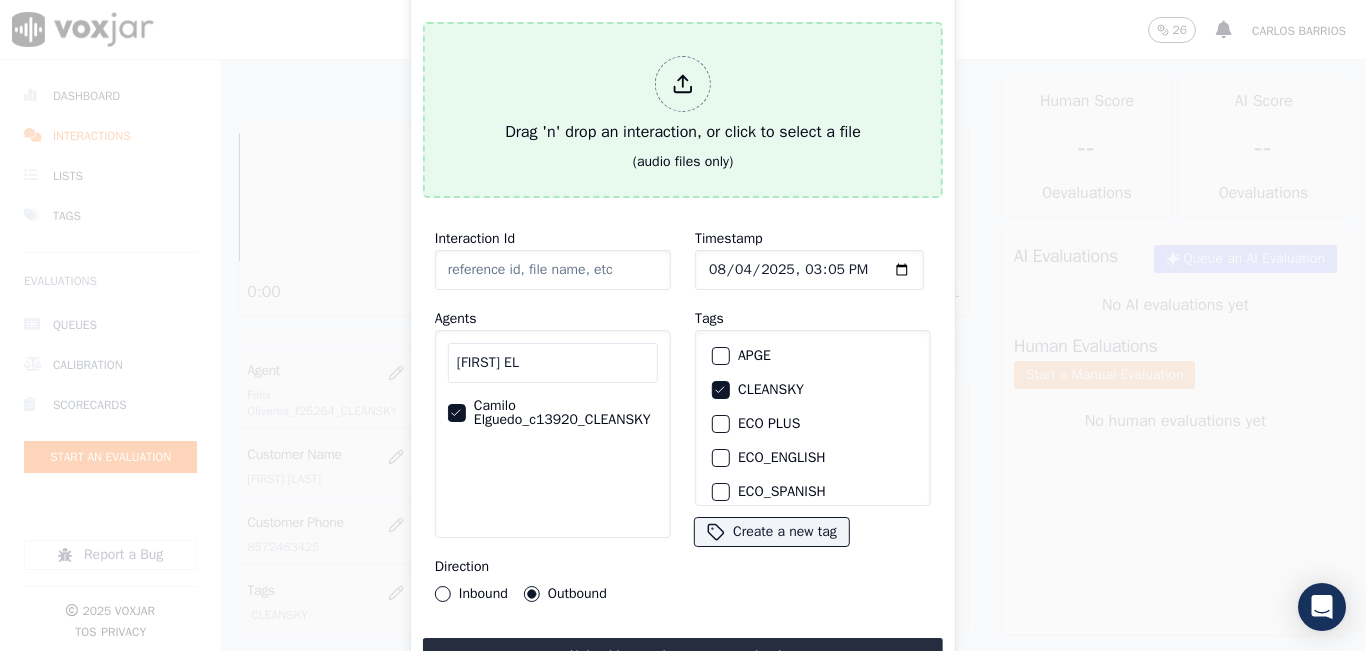 type on "20250801-111155_6098596373-all.mp3" 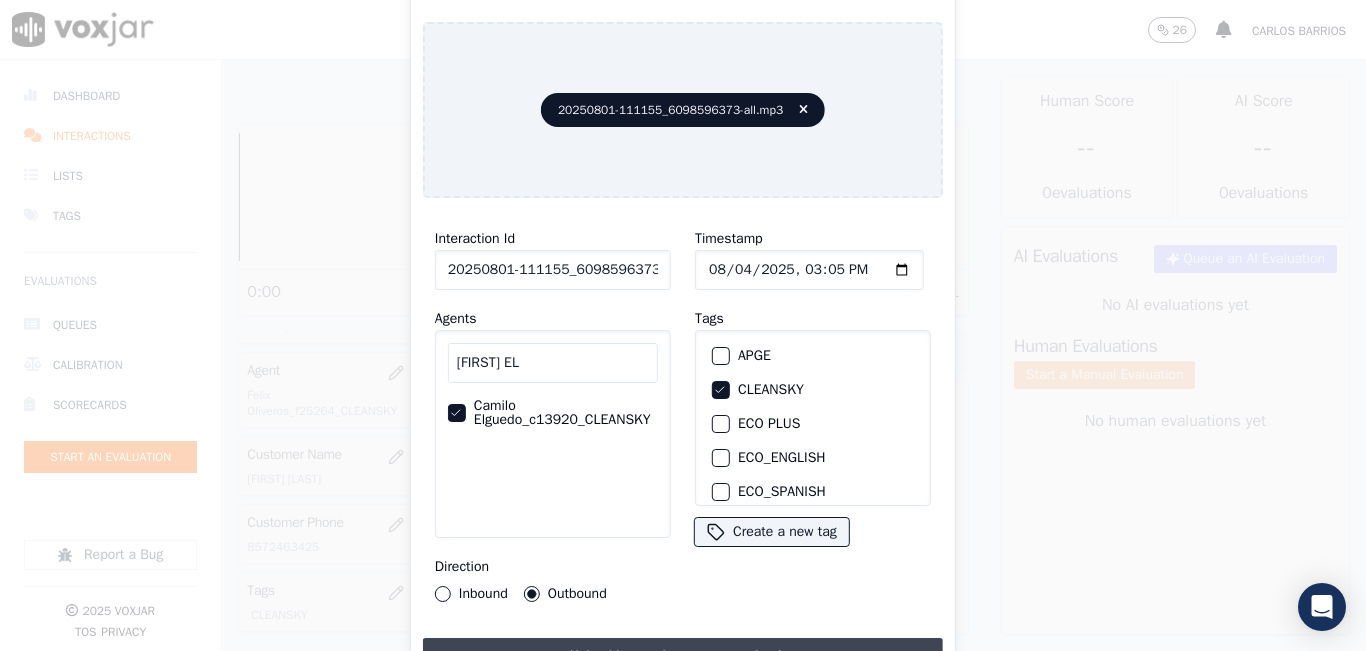 click on "Upload interaction to start evaluation" at bounding box center (683, 656) 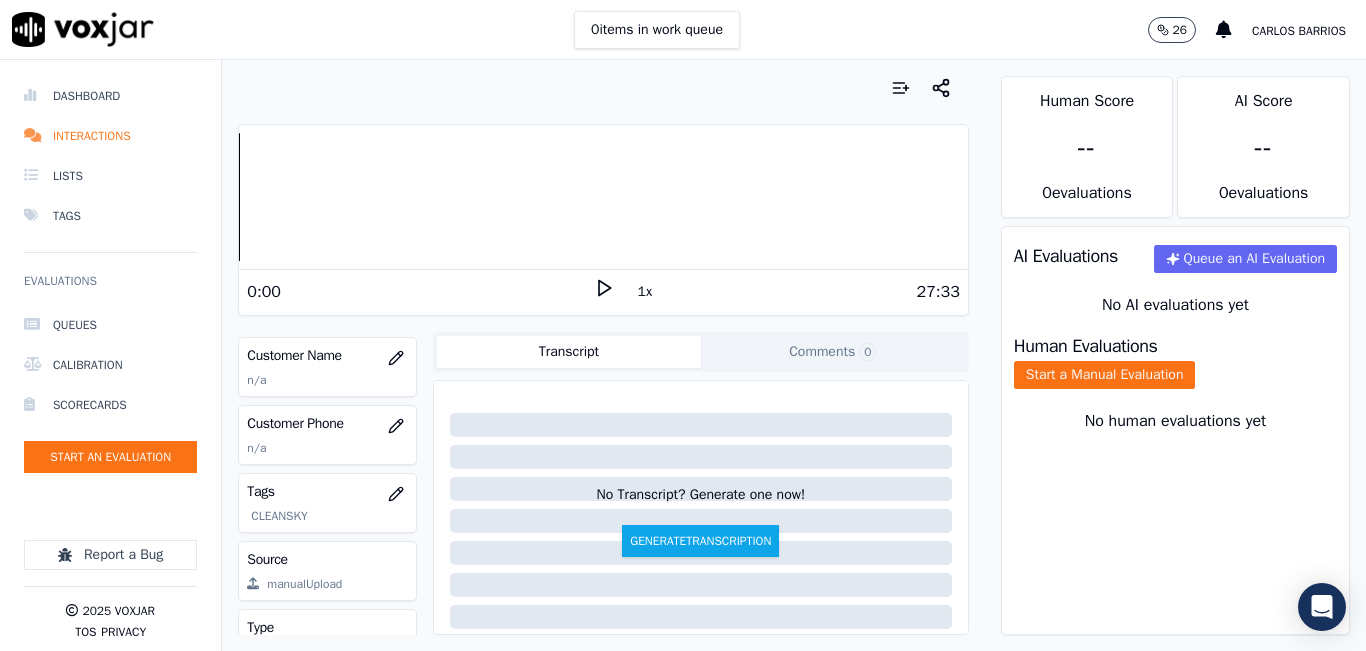 scroll, scrollTop: 300, scrollLeft: 0, axis: vertical 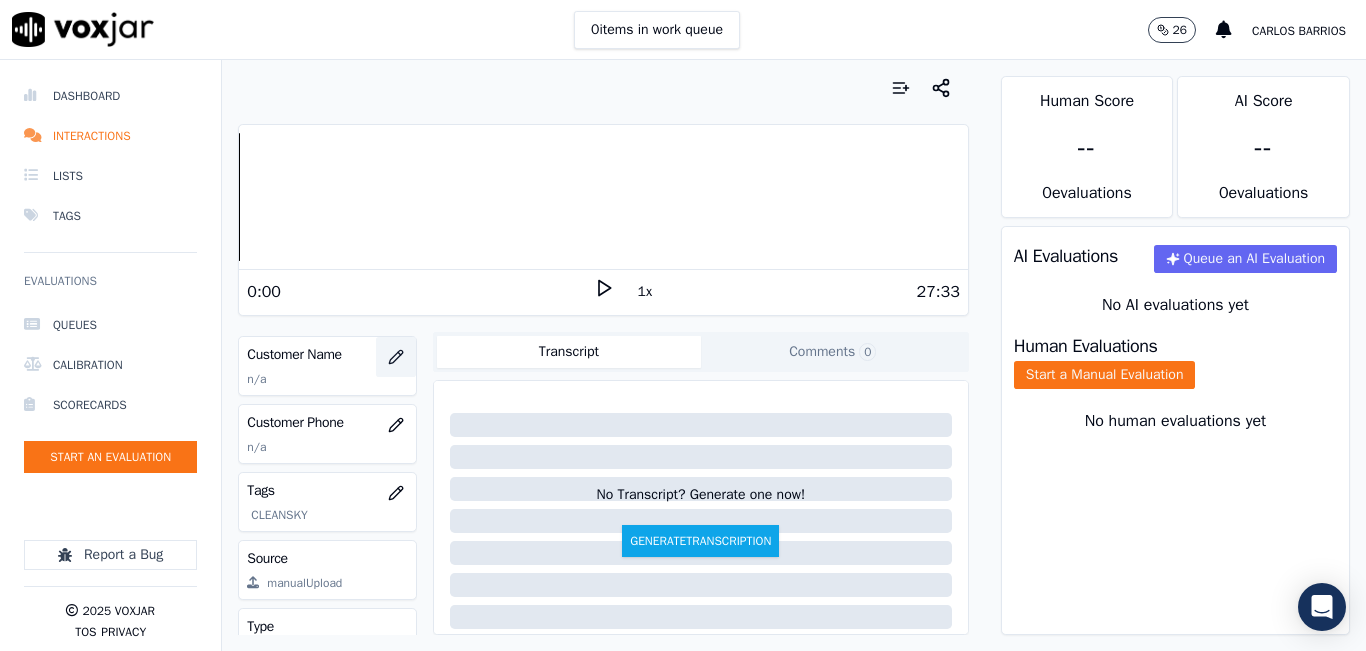 click 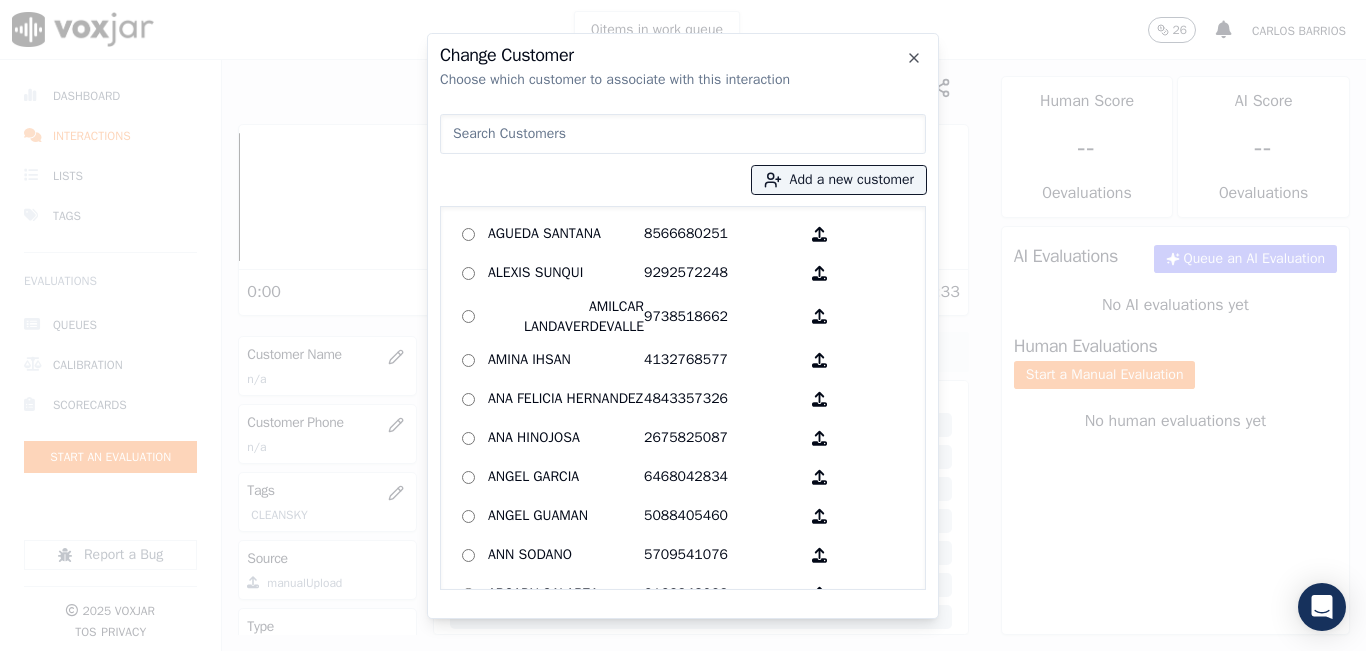 click at bounding box center [683, 134] 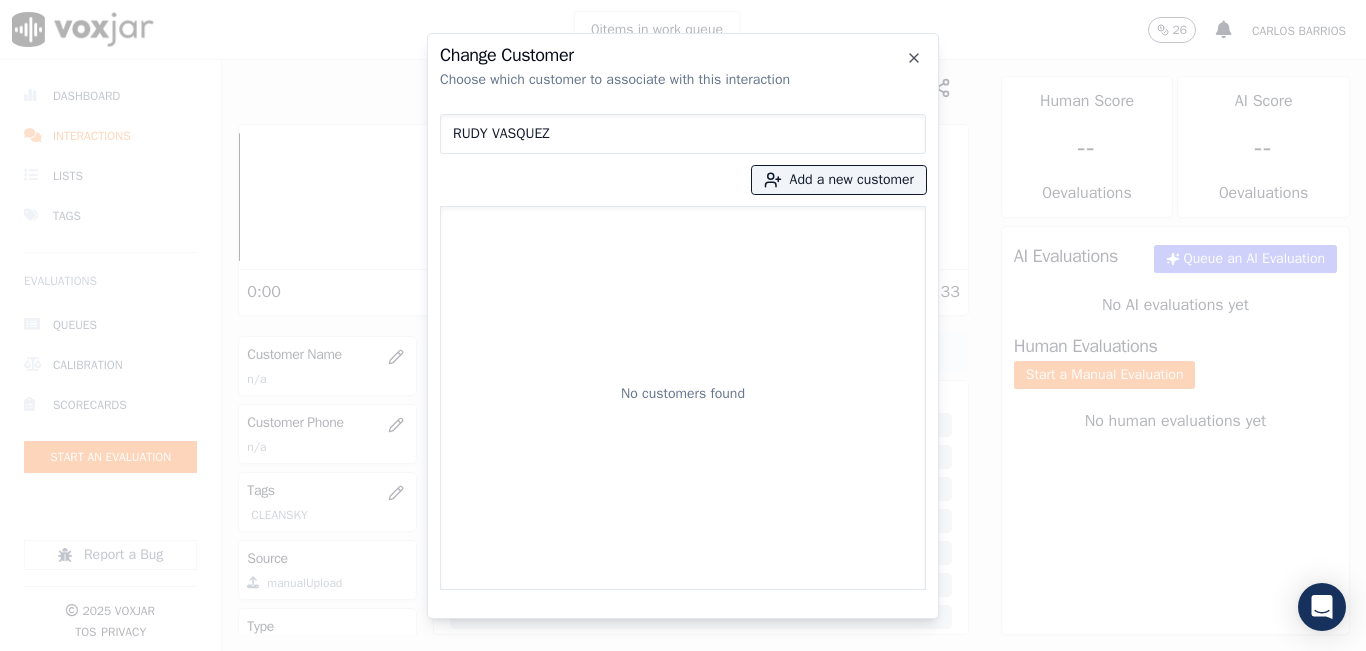 type on "RUDY VASQUEZ" 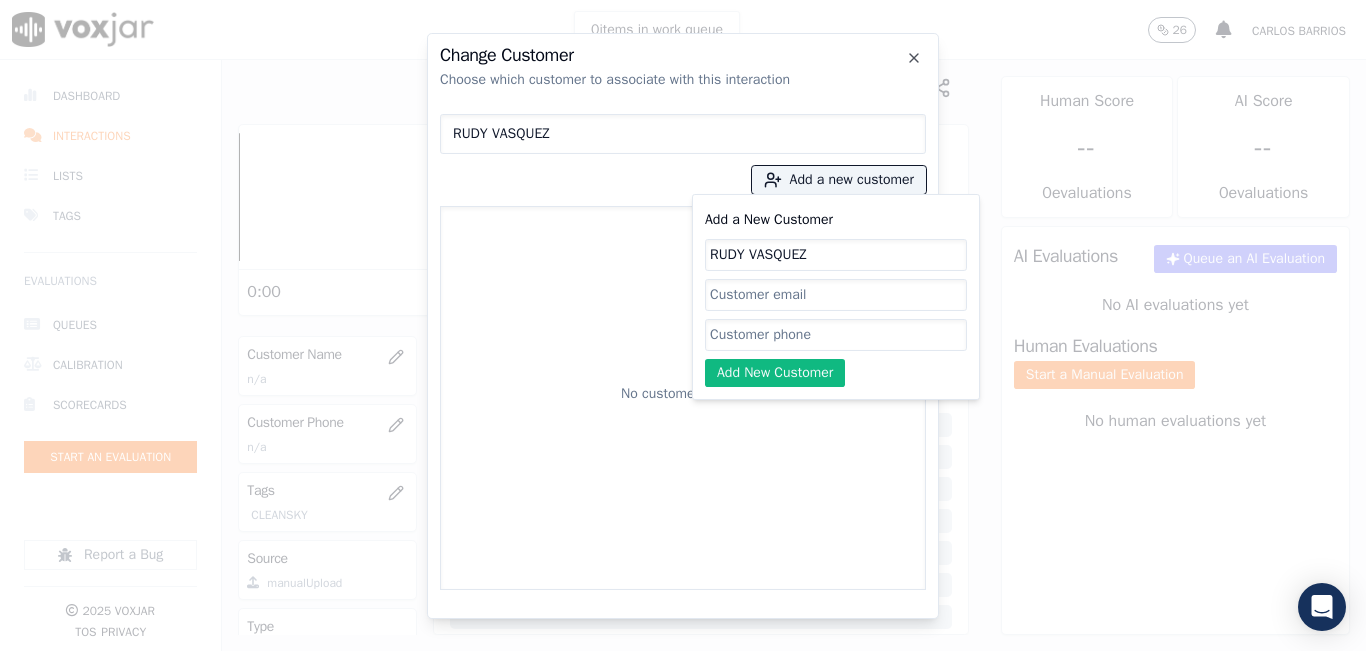 type on "RUDY VASQUEZ" 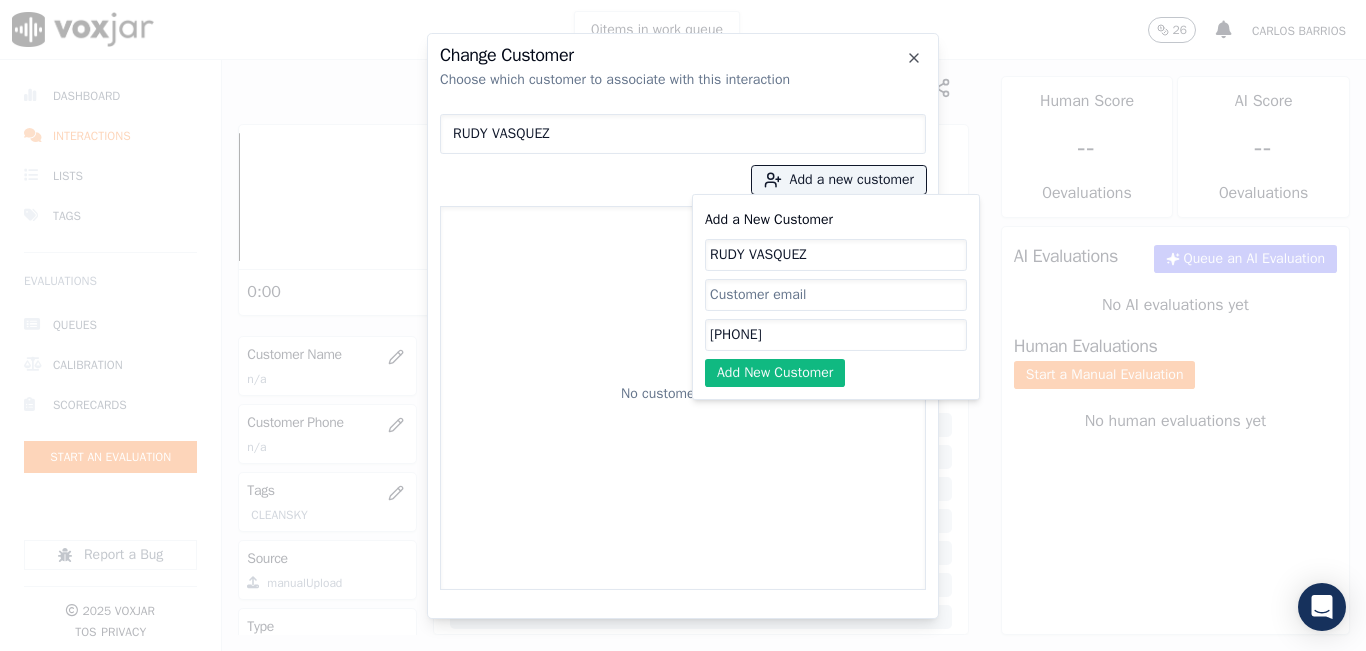 click on "[PHONE]" 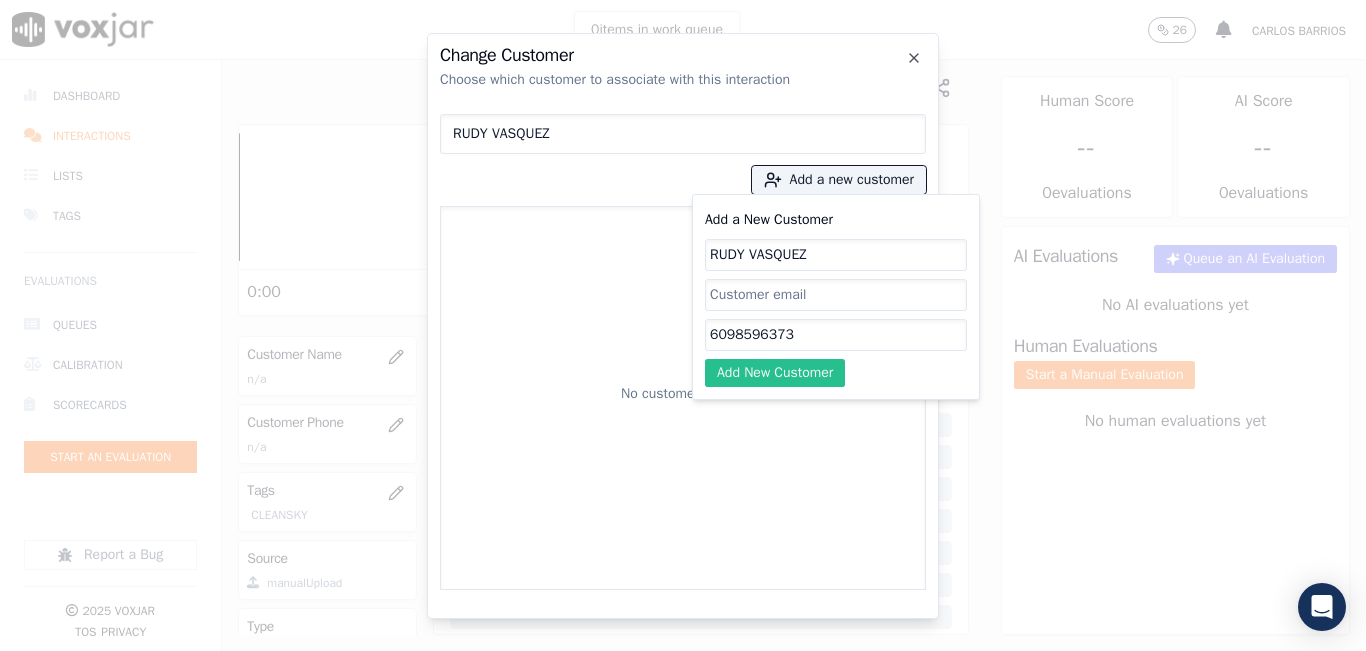 type on "6098596373" 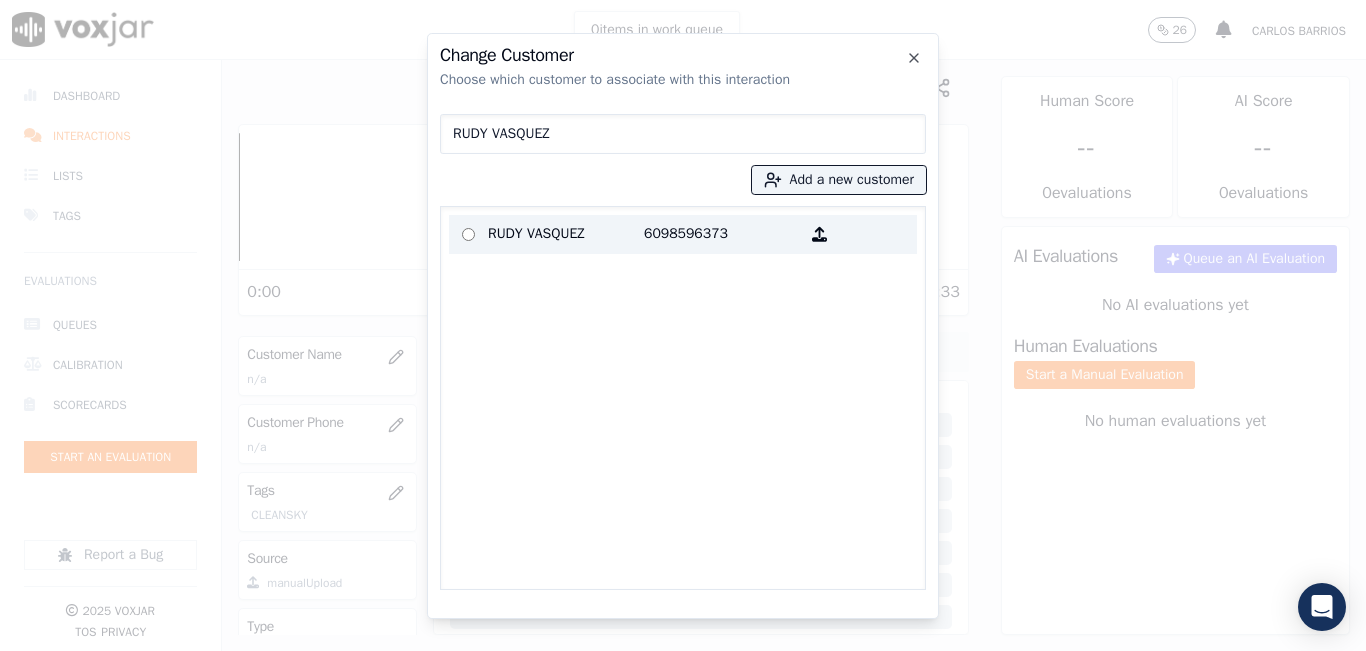 click on "6098596373" at bounding box center (722, 234) 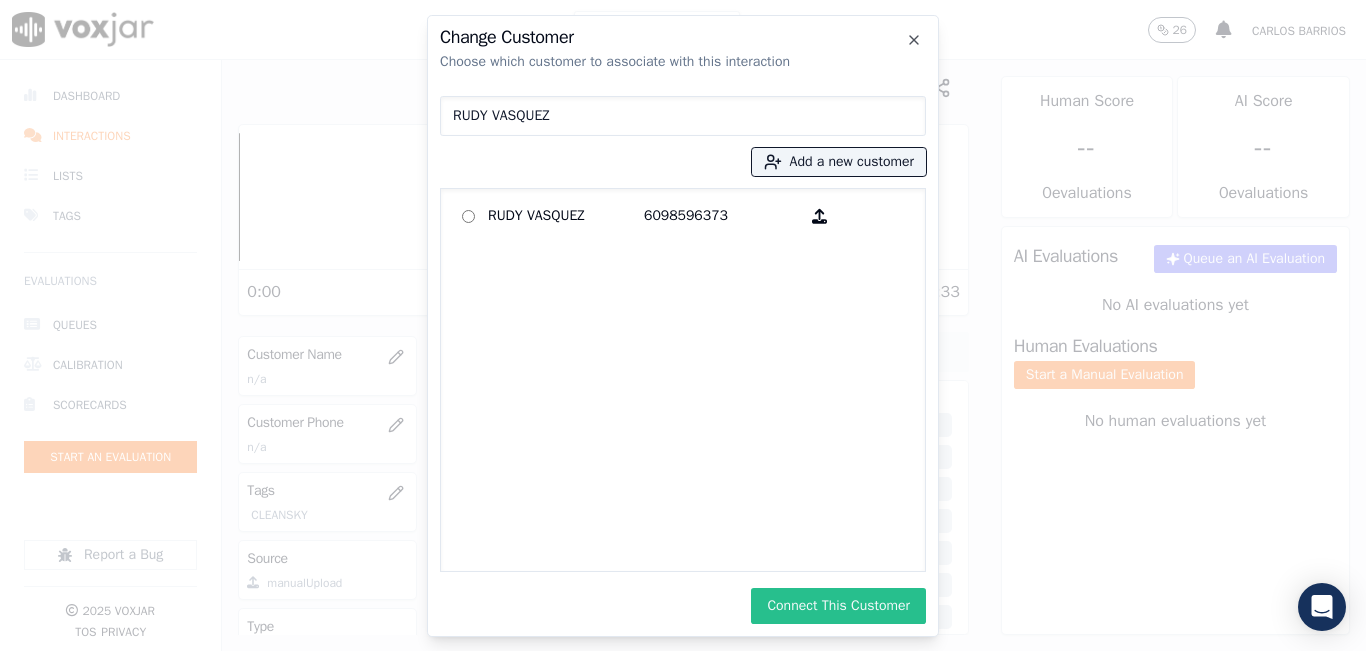 click on "Connect This Customer" at bounding box center (838, 606) 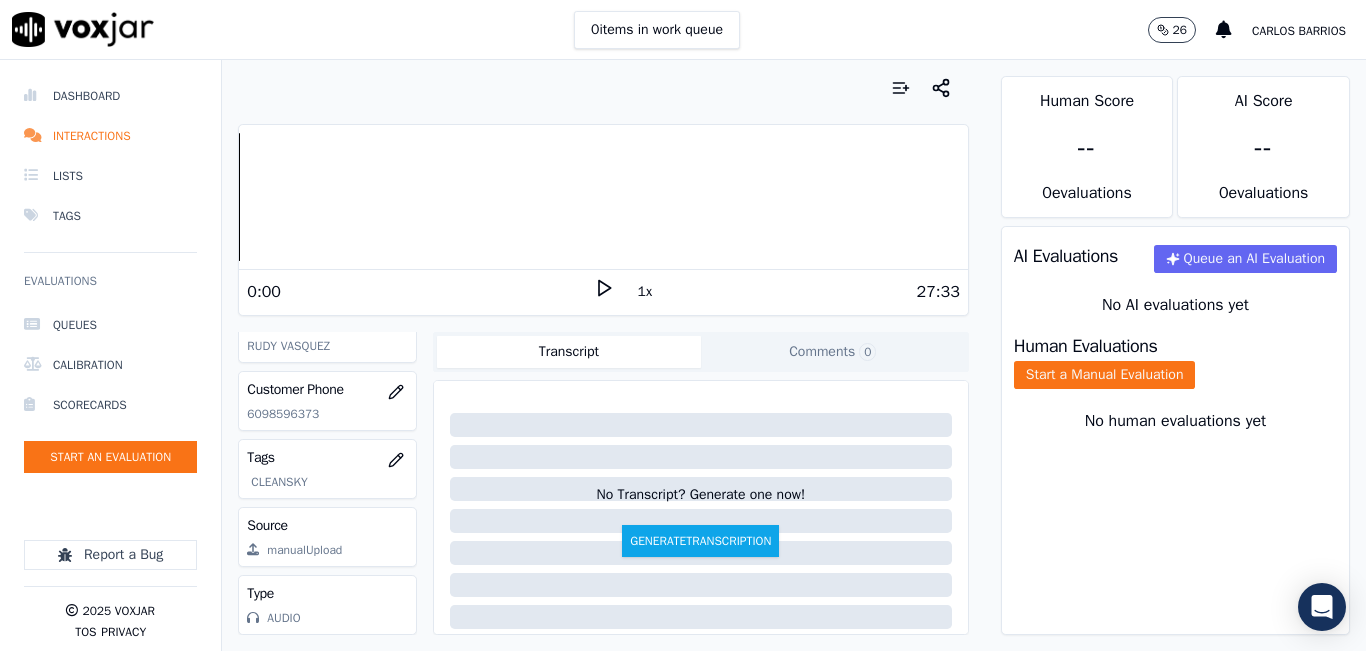 scroll, scrollTop: 378, scrollLeft: 0, axis: vertical 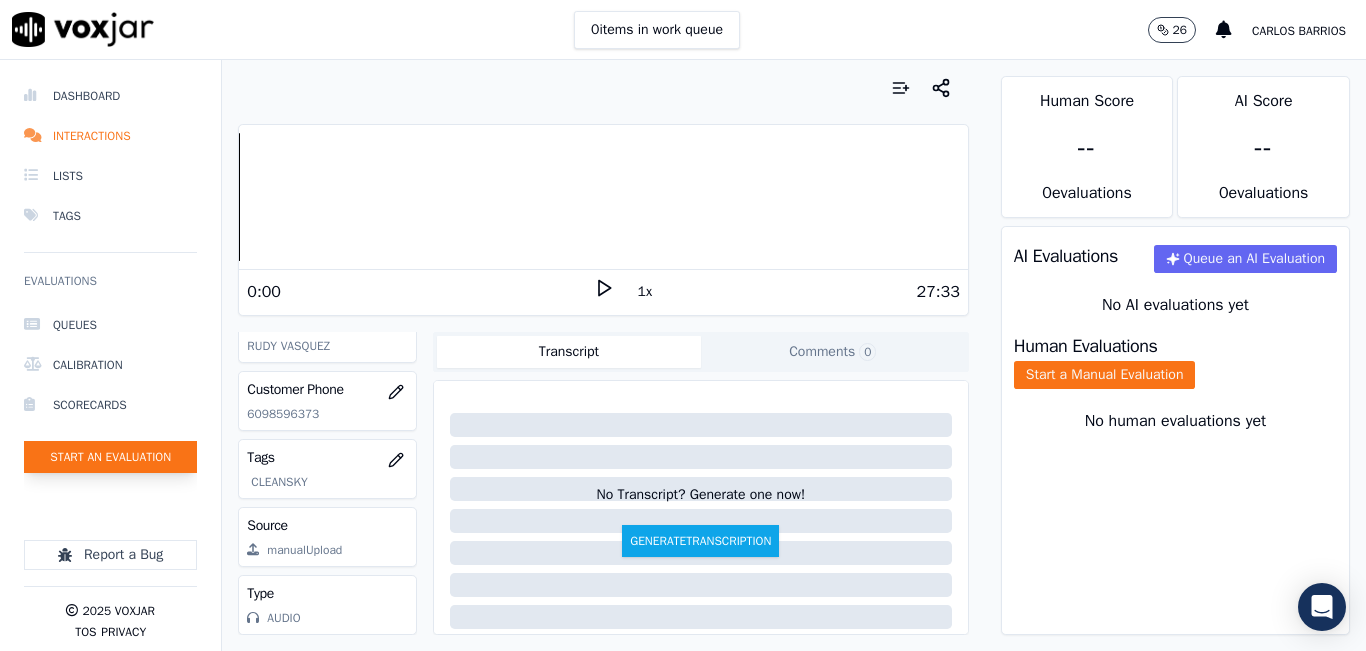 click on "Start an Evaluation" 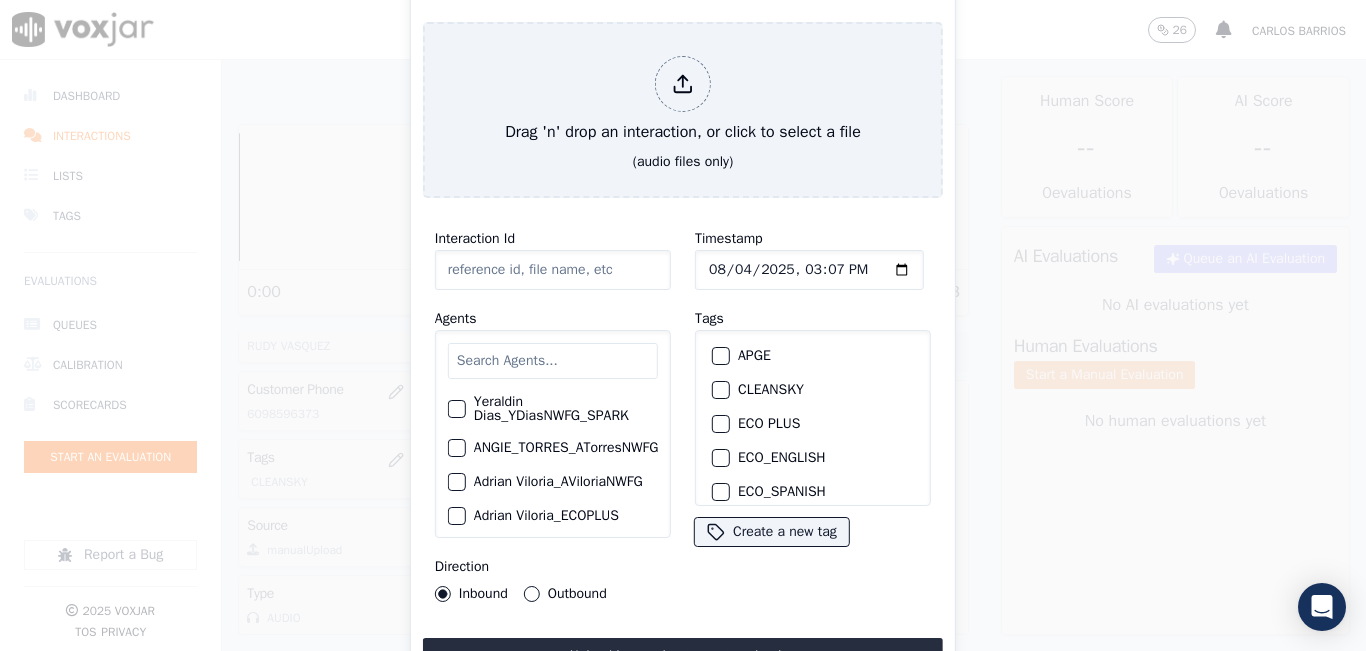 click at bounding box center (553, 361) 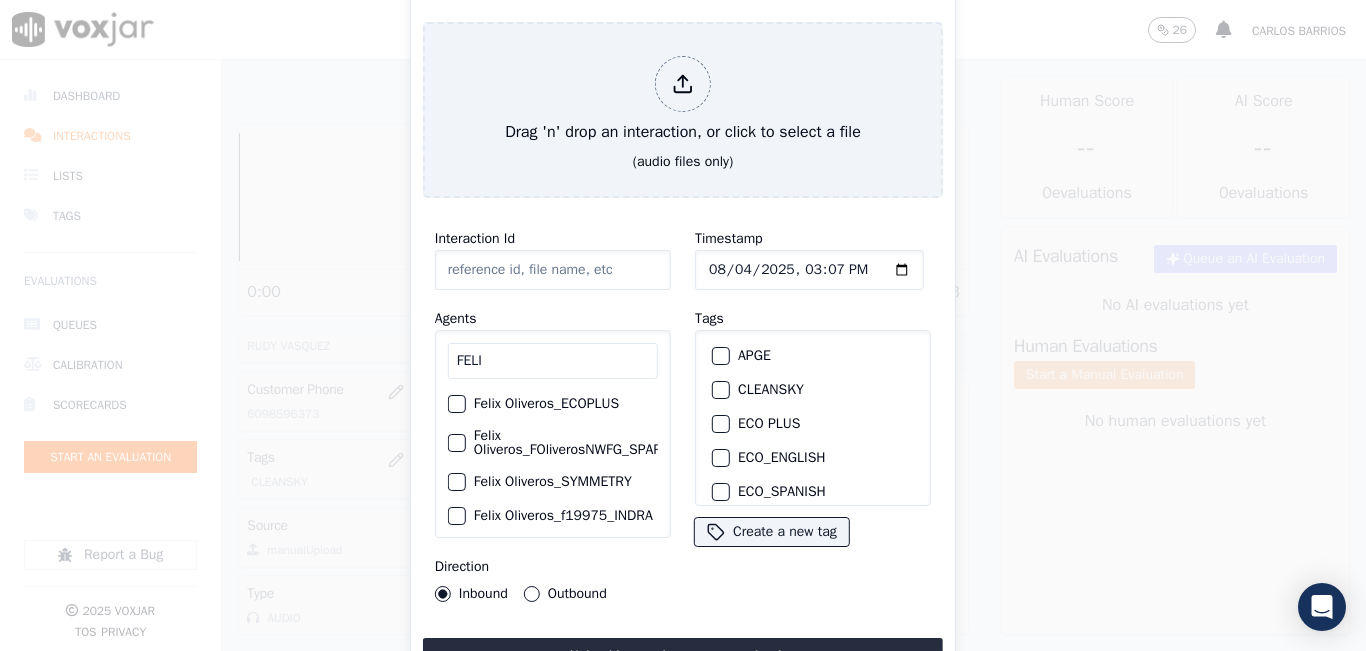 type on "FELI" 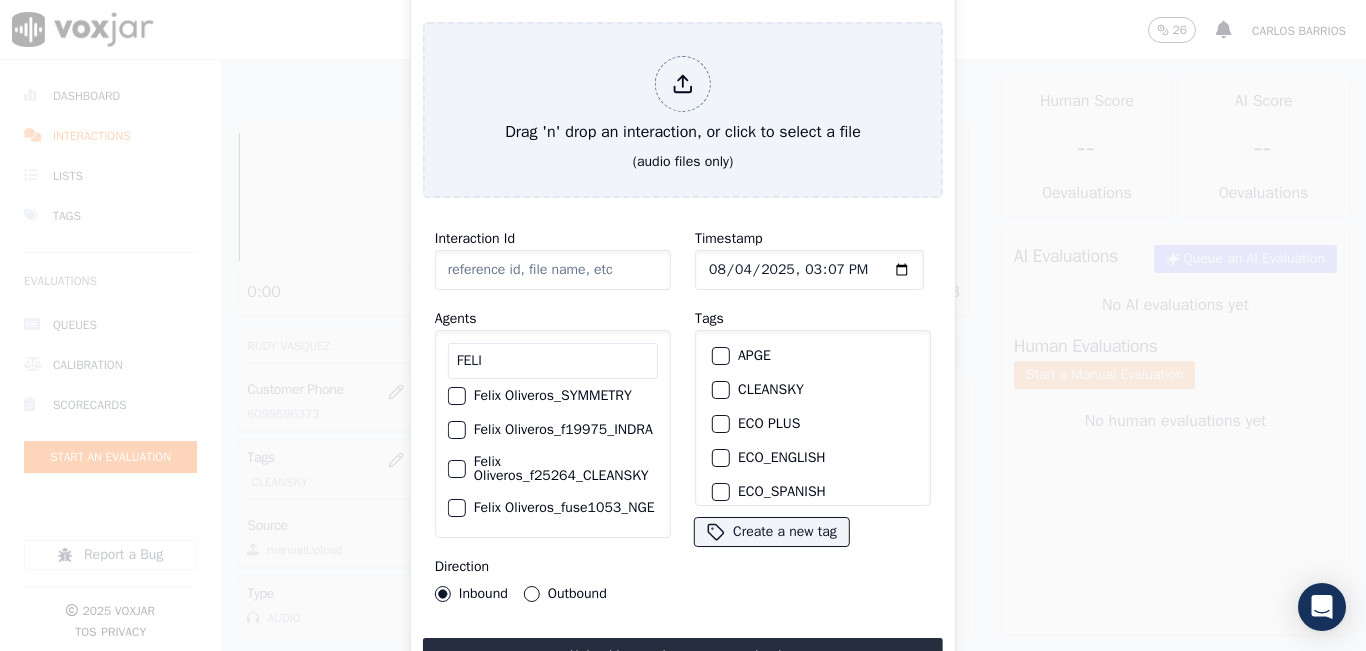 scroll, scrollTop: 132, scrollLeft: 0, axis: vertical 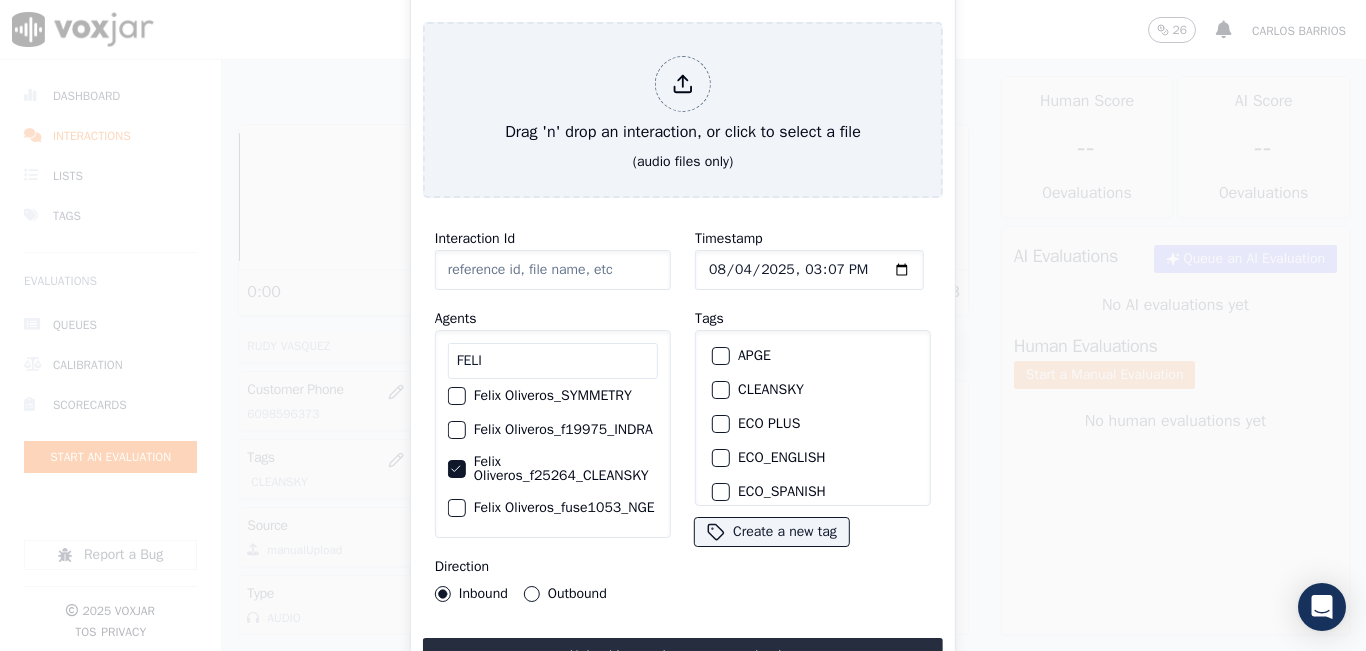 click on "Outbound" at bounding box center (532, 594) 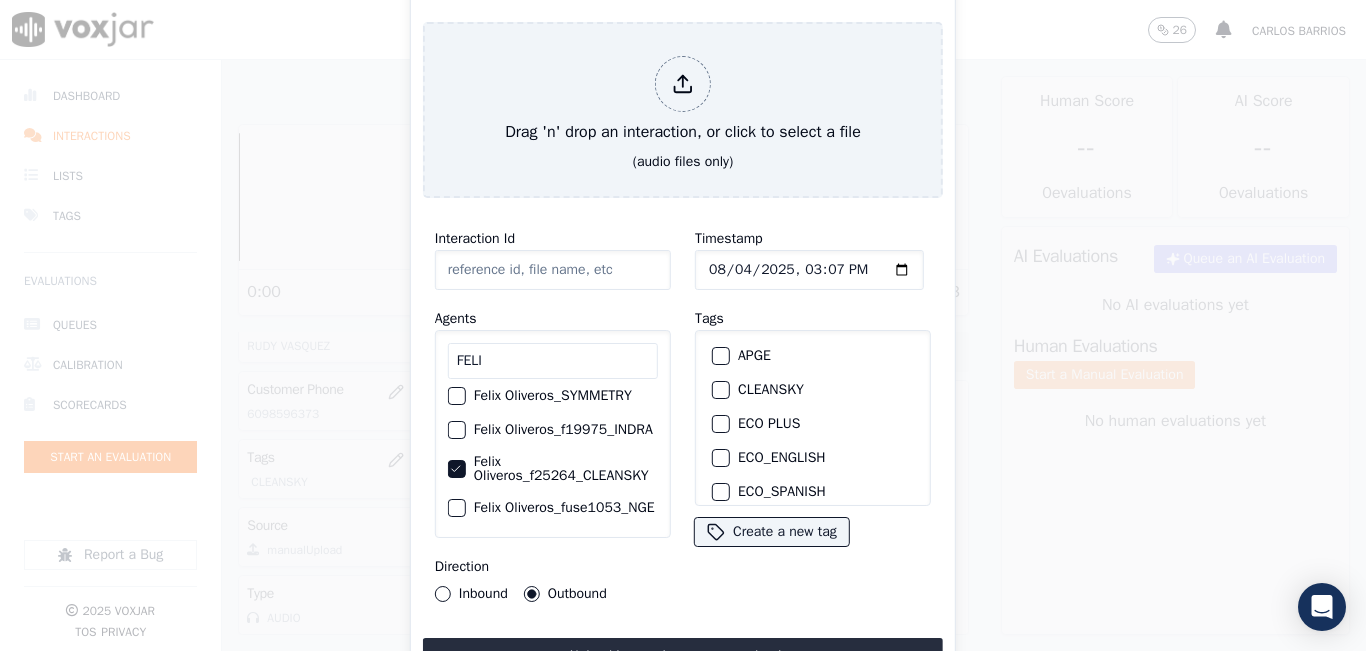 click on "CLEANSKY" at bounding box center [721, 390] 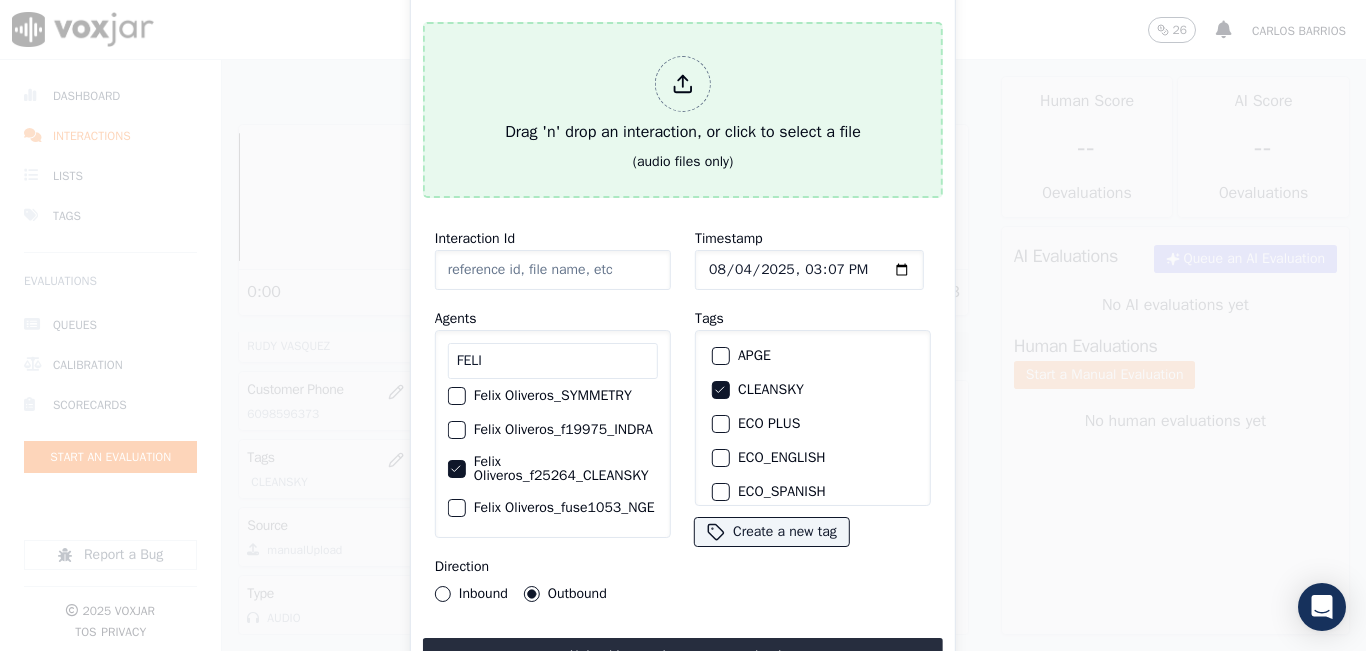click on "(audio files only)" at bounding box center (683, 162) 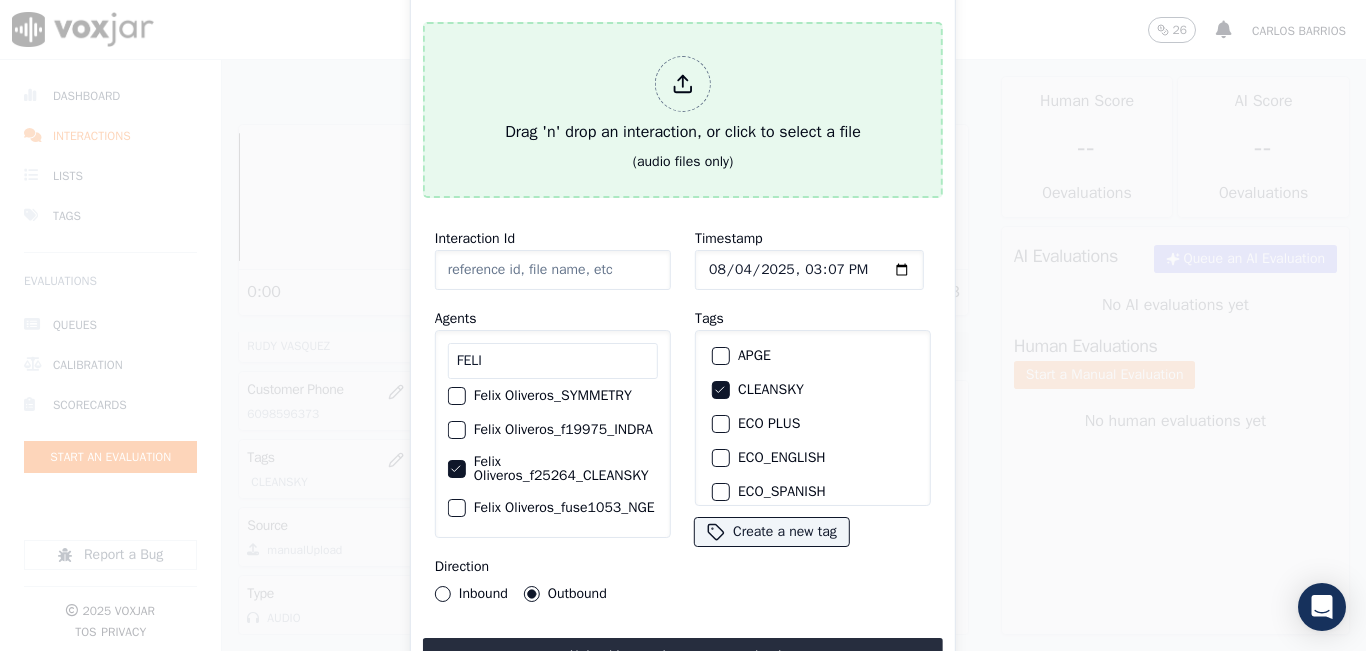 type on "20250801-114713_5714623334-all.mp3" 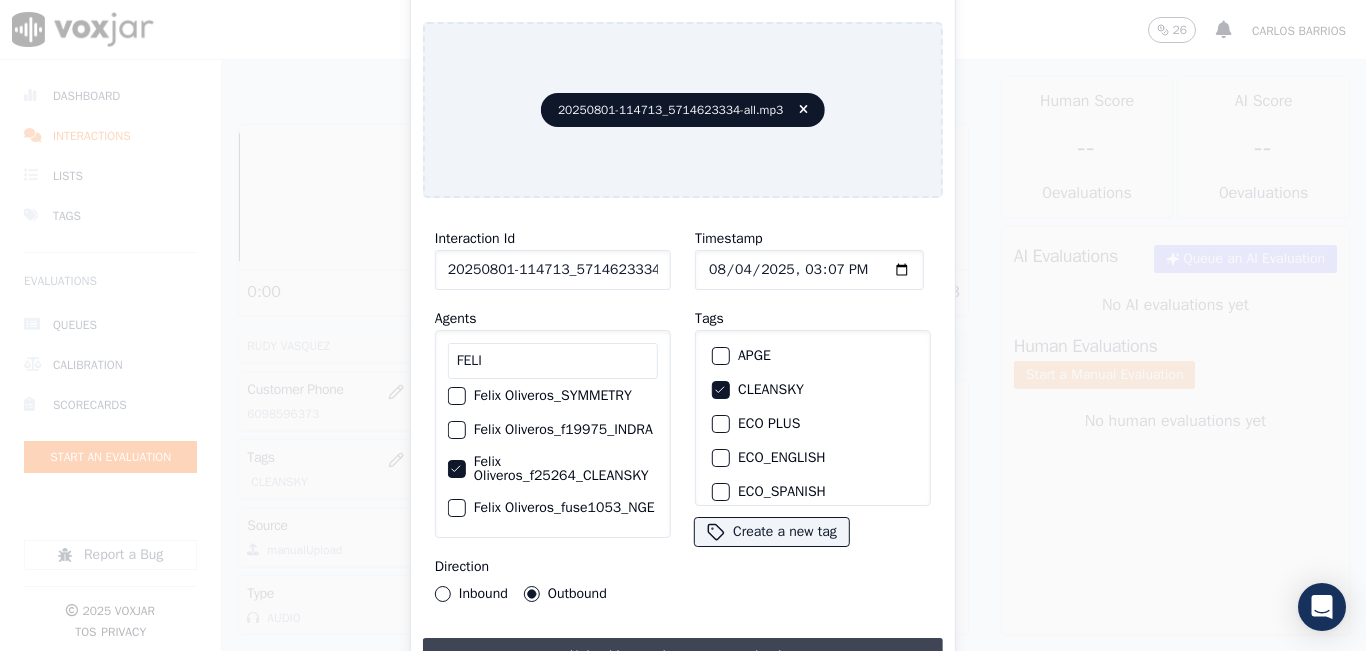 click on "Upload interaction to start evaluation" at bounding box center [683, 656] 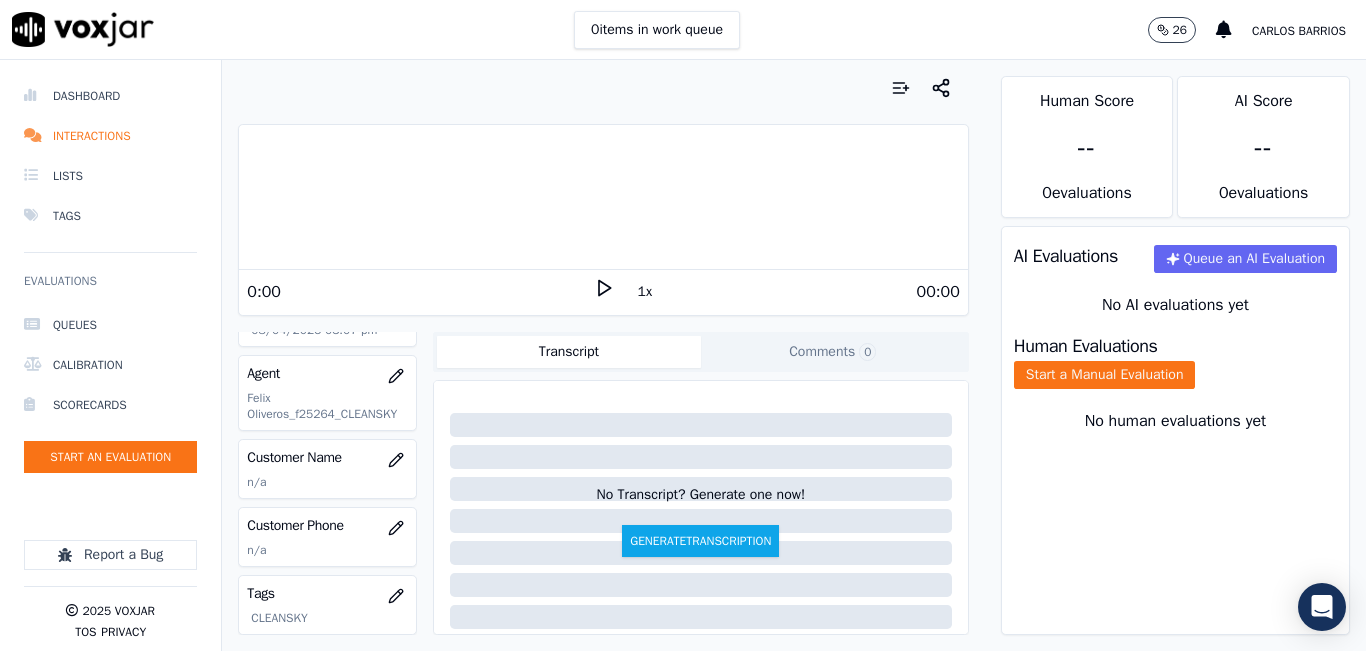 scroll, scrollTop: 200, scrollLeft: 0, axis: vertical 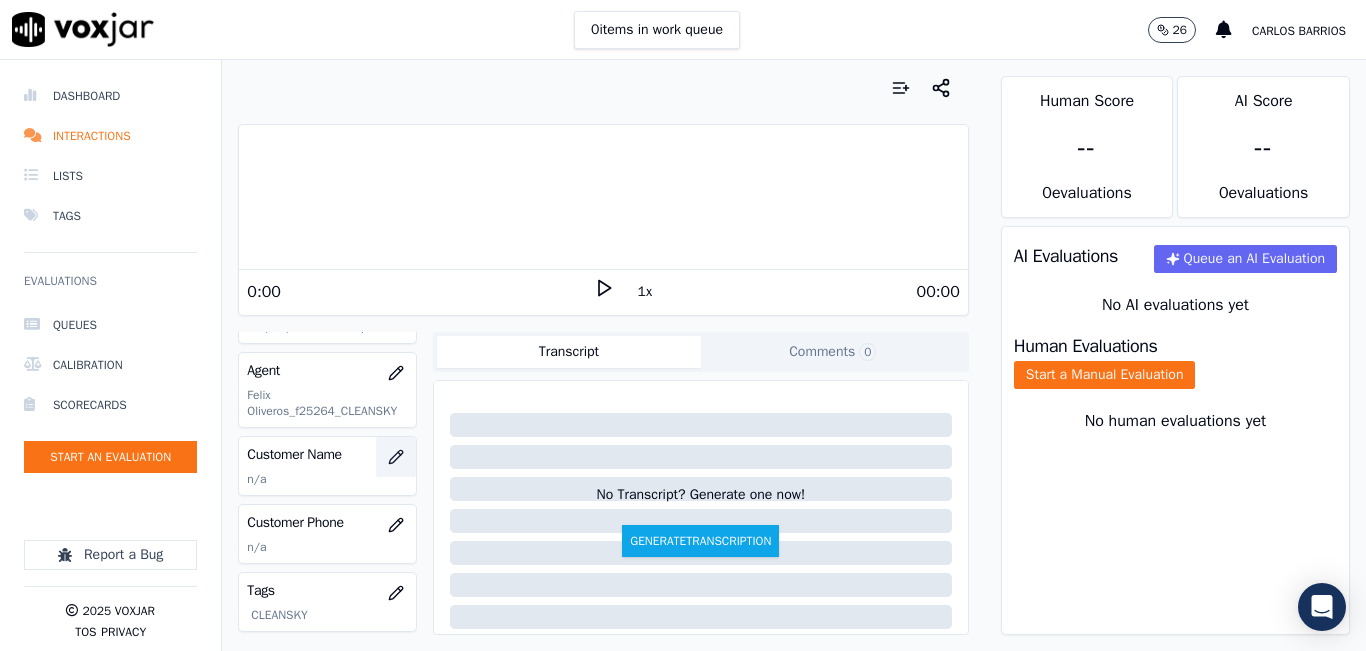 click 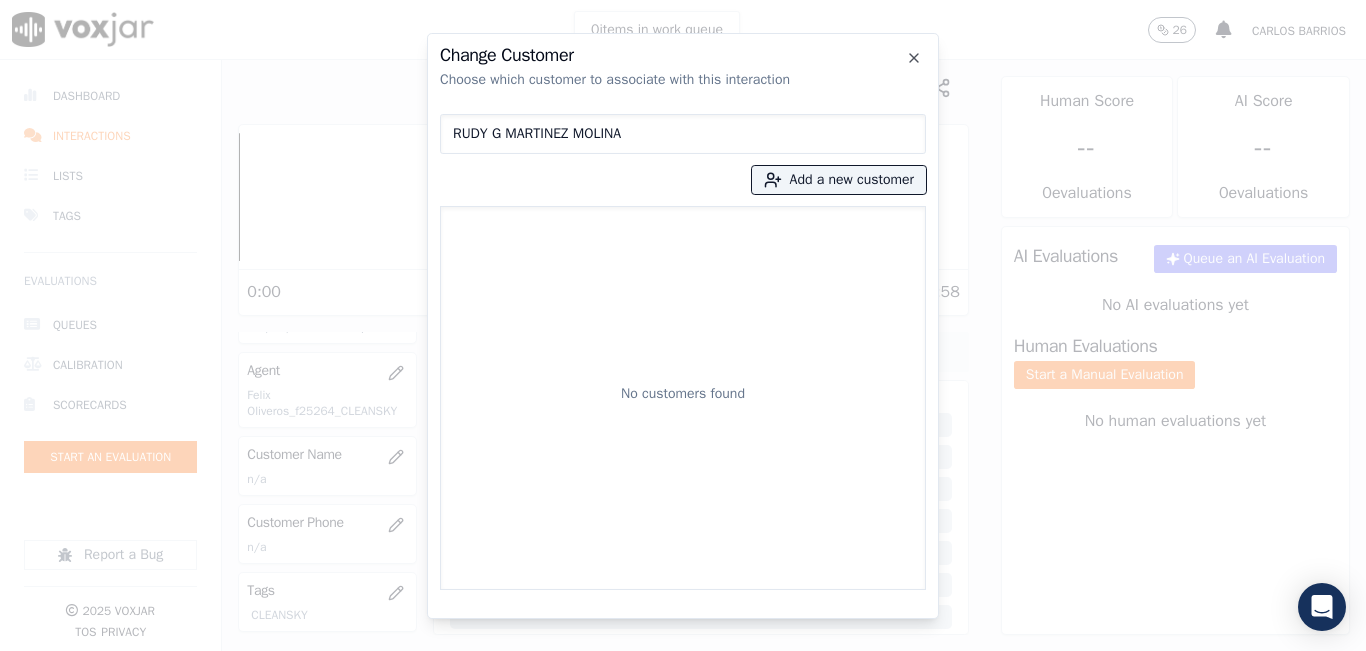 type on "RUDY G MARTINEZ MOLINA" 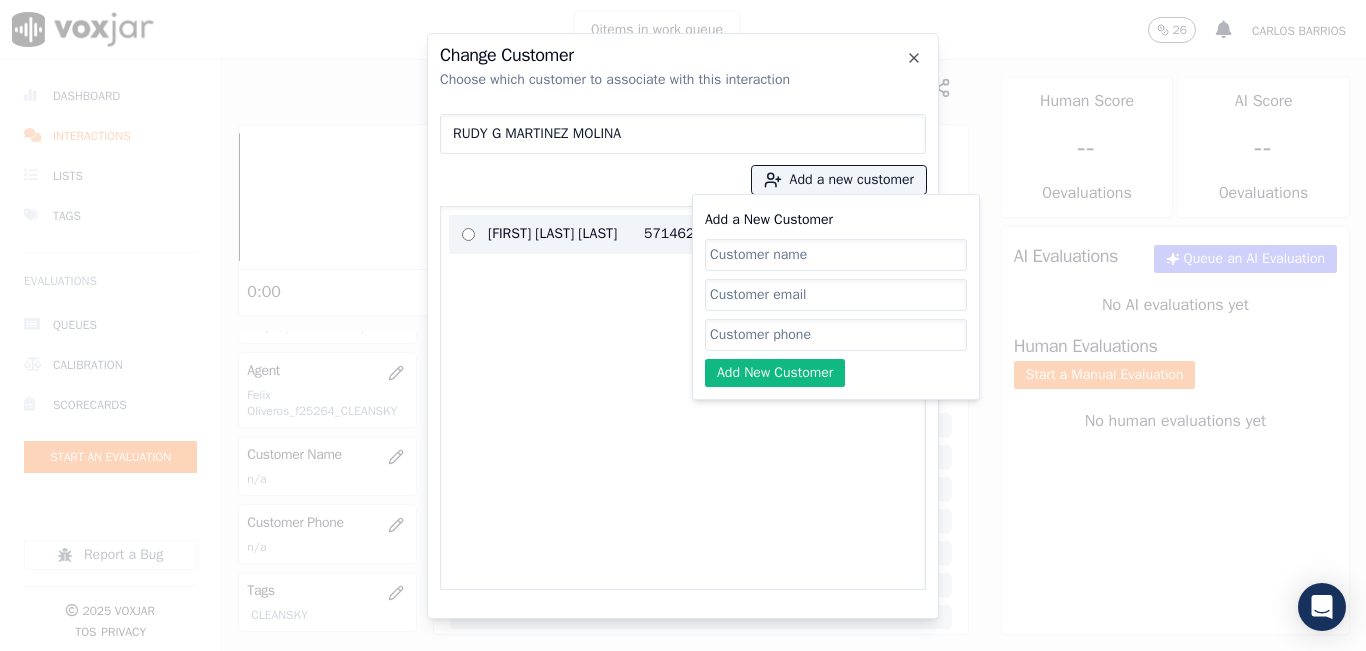 click on "[FIRST] [LAST] [LAST]" at bounding box center [566, 234] 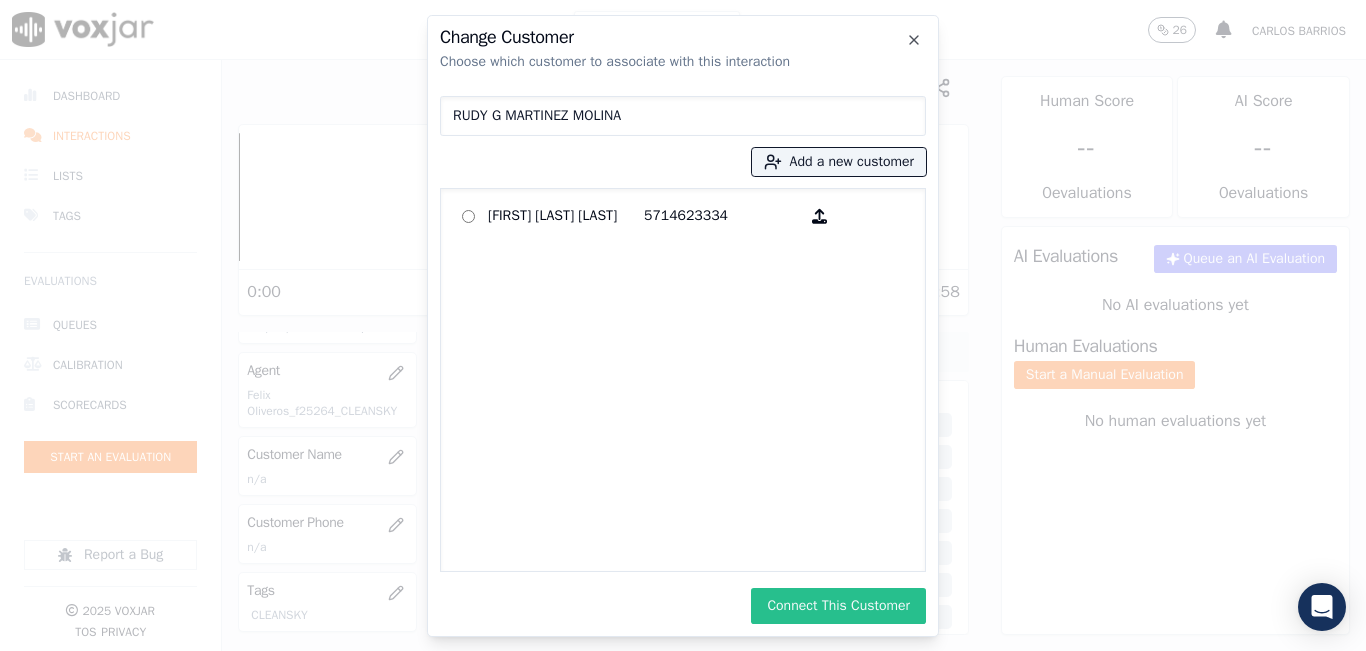 click on "Connect This Customer" at bounding box center [838, 606] 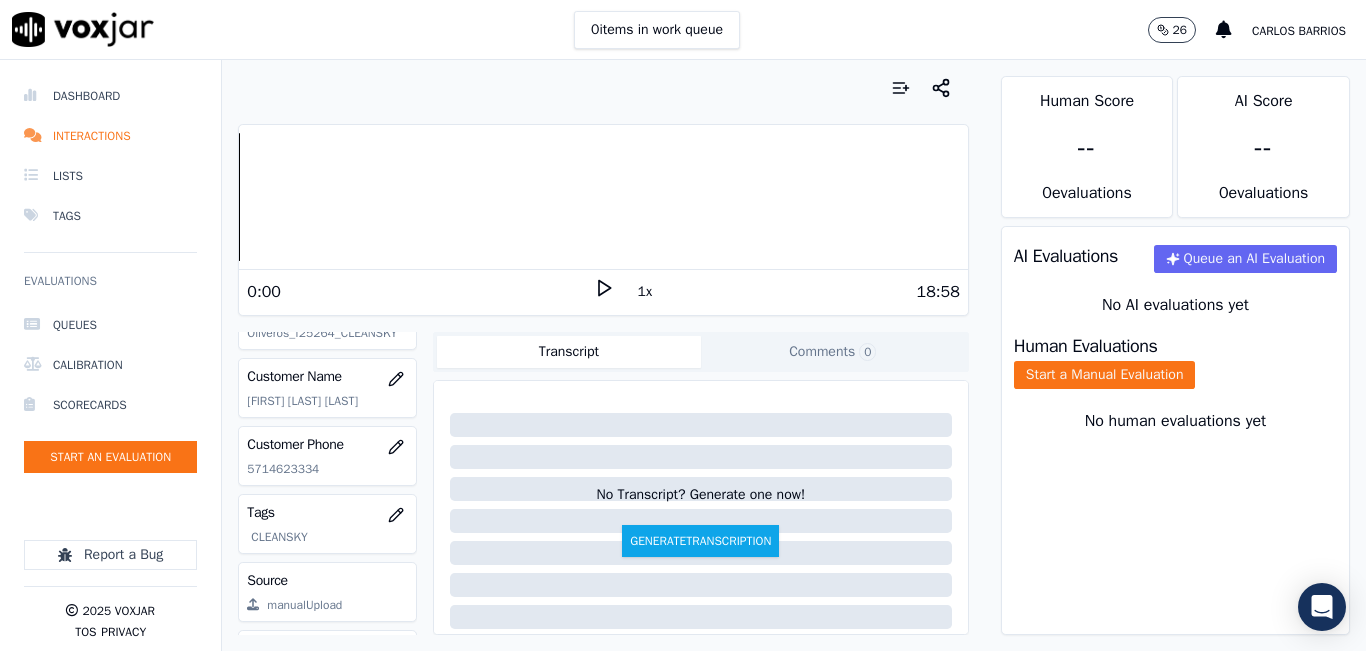 scroll, scrollTop: 378, scrollLeft: 0, axis: vertical 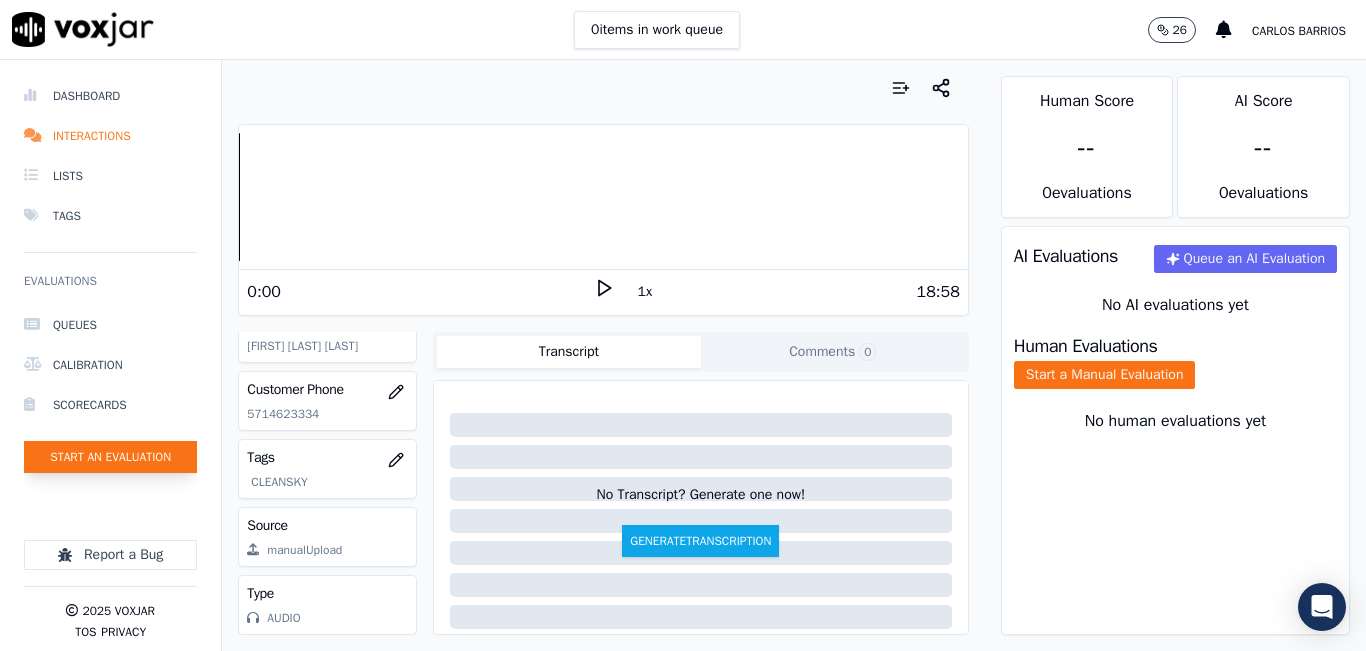 click on "Start an Evaluation" 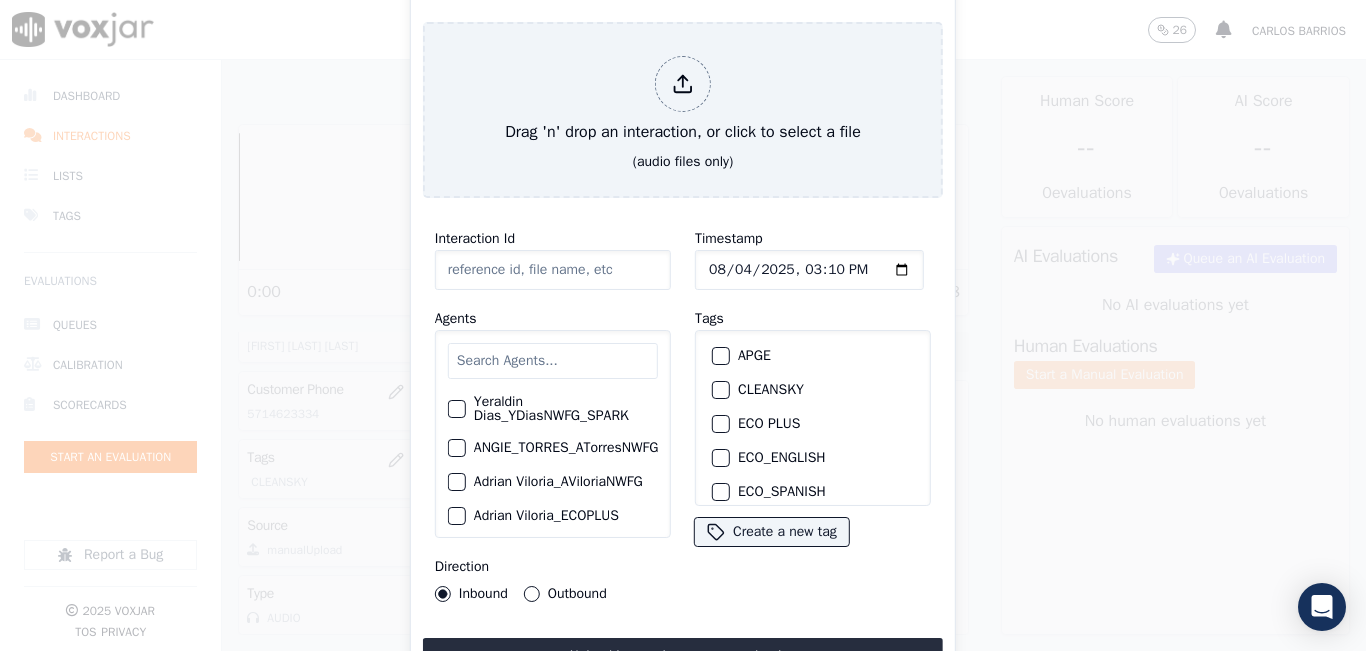 click at bounding box center [553, 361] 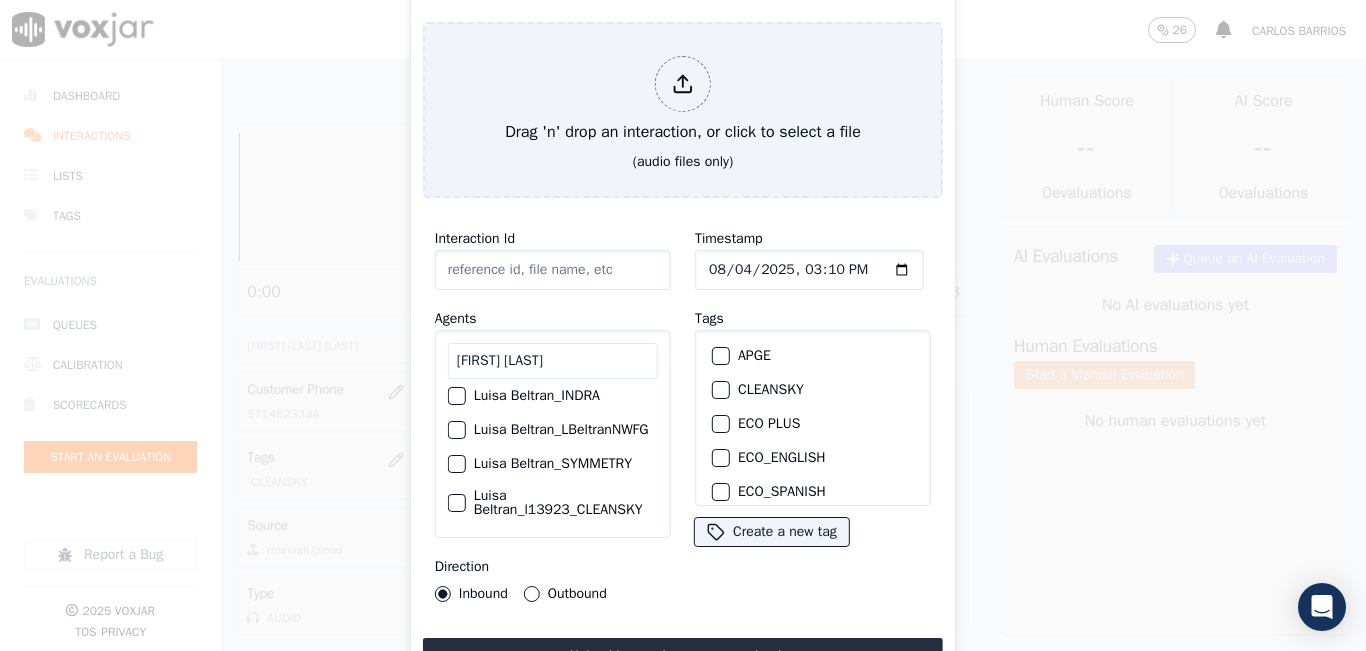 scroll, scrollTop: 146, scrollLeft: 0, axis: vertical 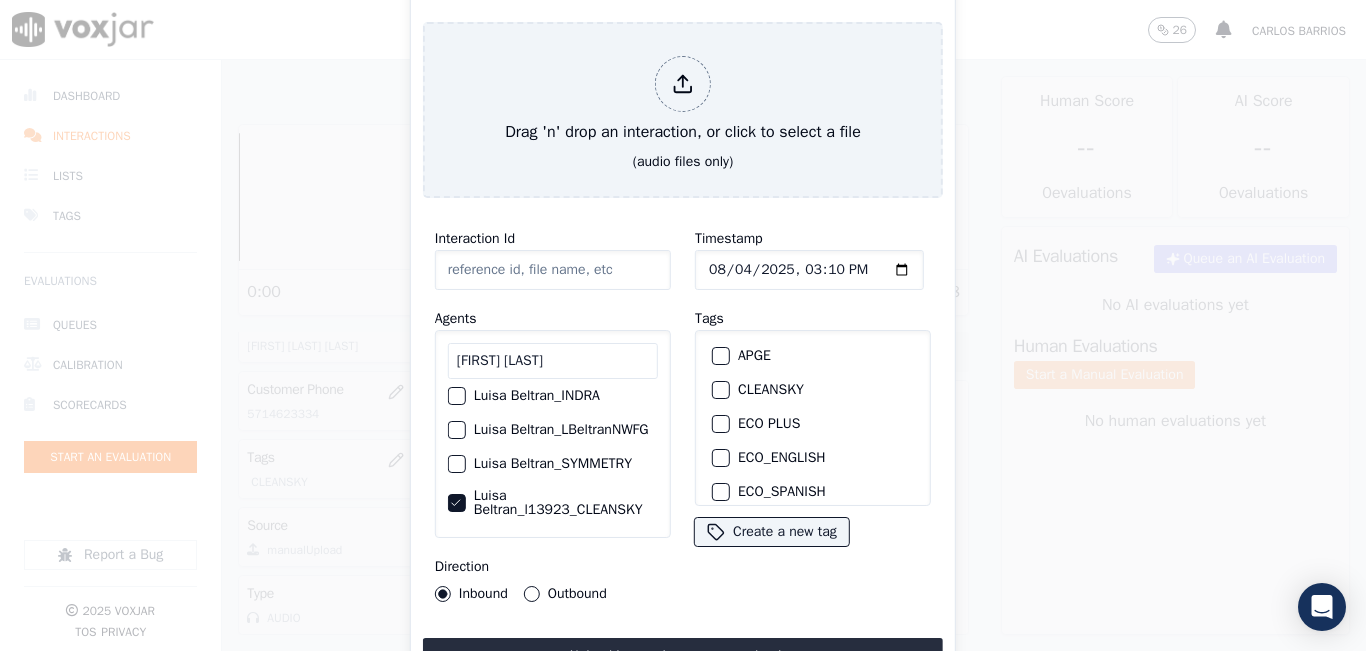 click on "Outbound" at bounding box center [532, 594] 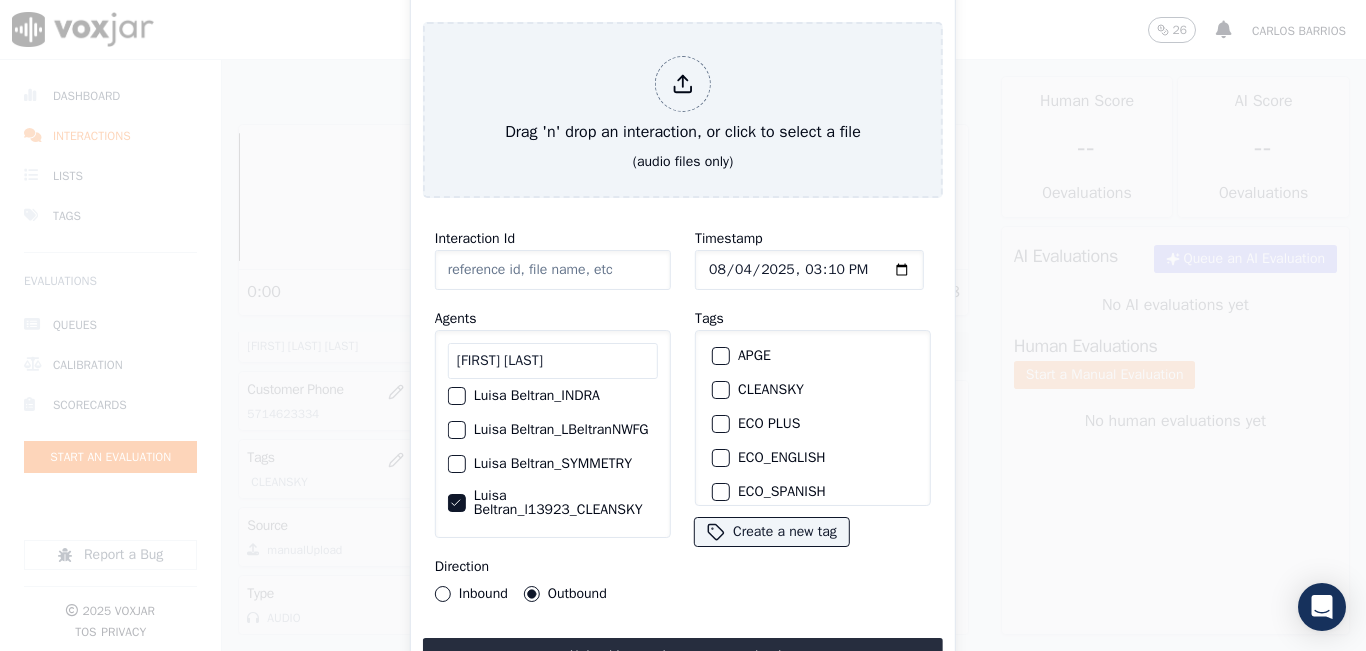 click on "CLEANSKY" at bounding box center (813, 390) 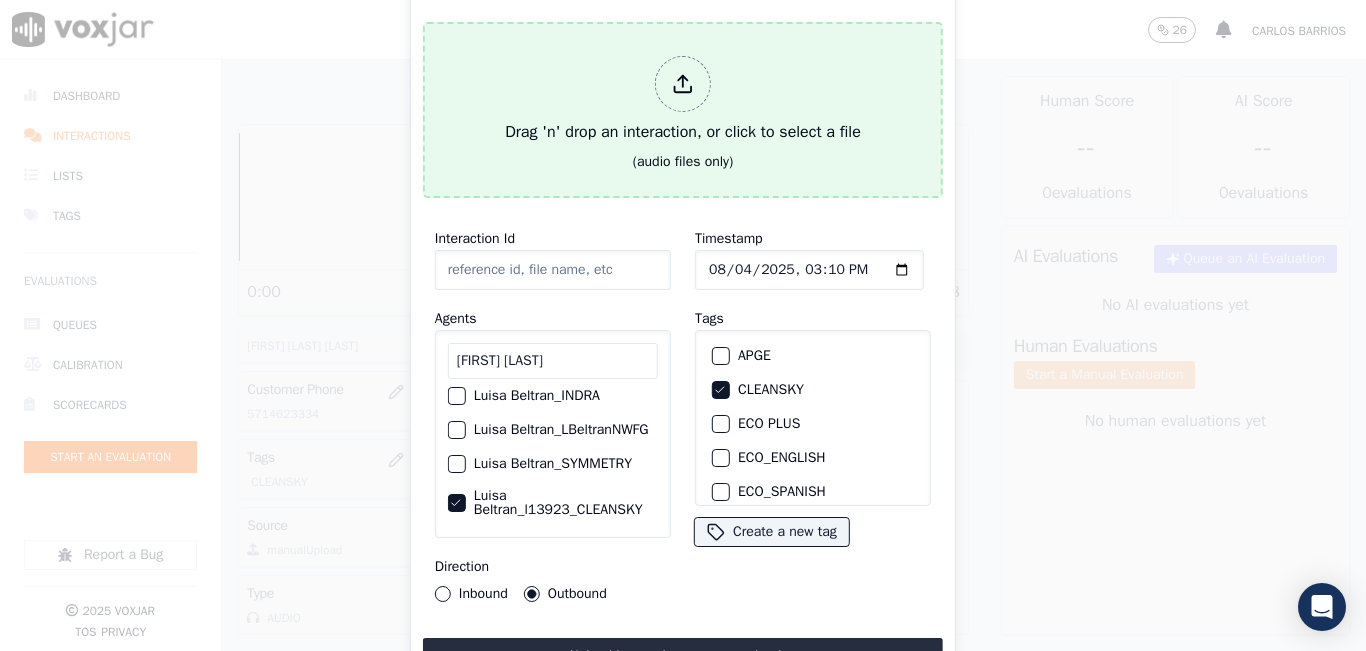 click on "Drag 'n' drop an interaction, or click to select a file" at bounding box center (683, 100) 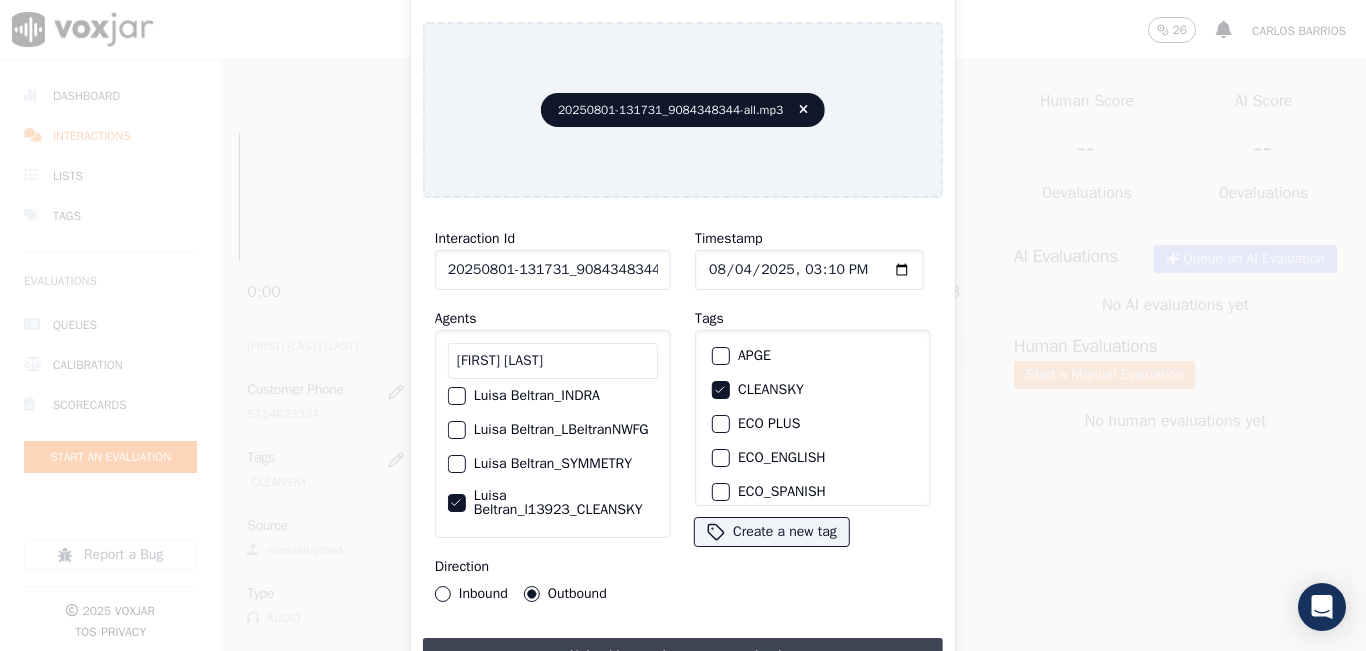click on "Upload interaction to start evaluation" at bounding box center (683, 656) 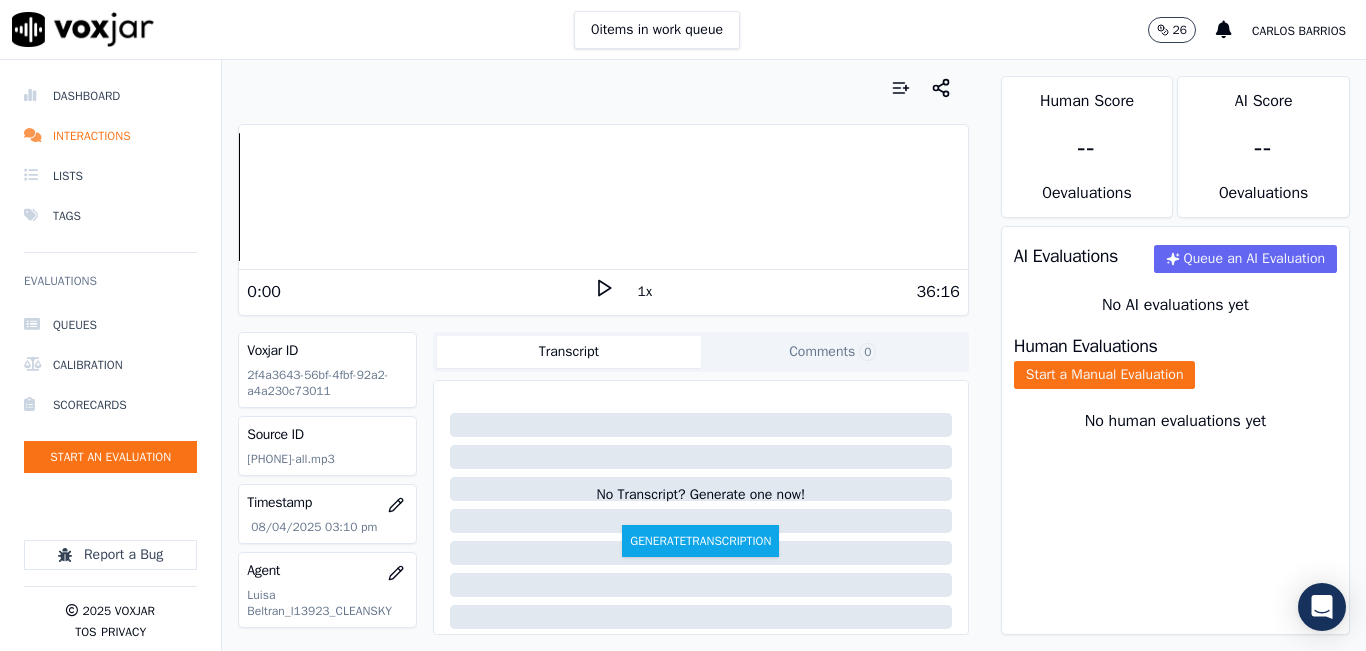 scroll, scrollTop: 200, scrollLeft: 0, axis: vertical 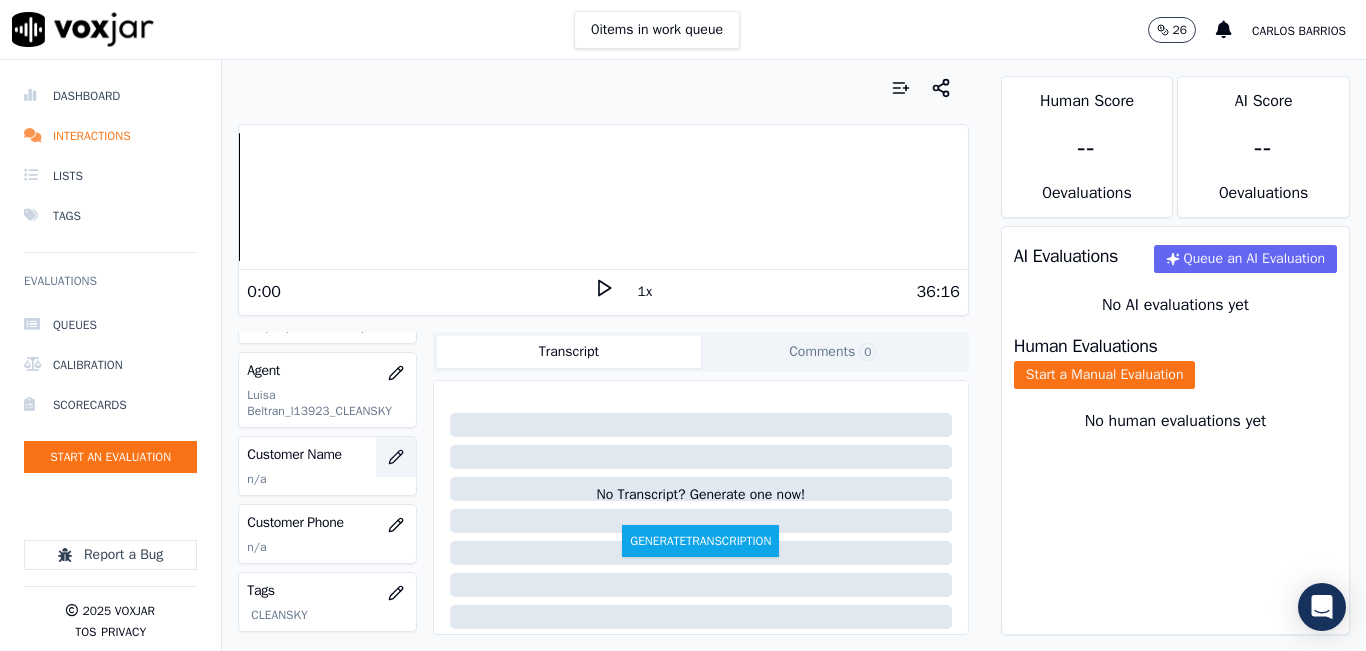 click 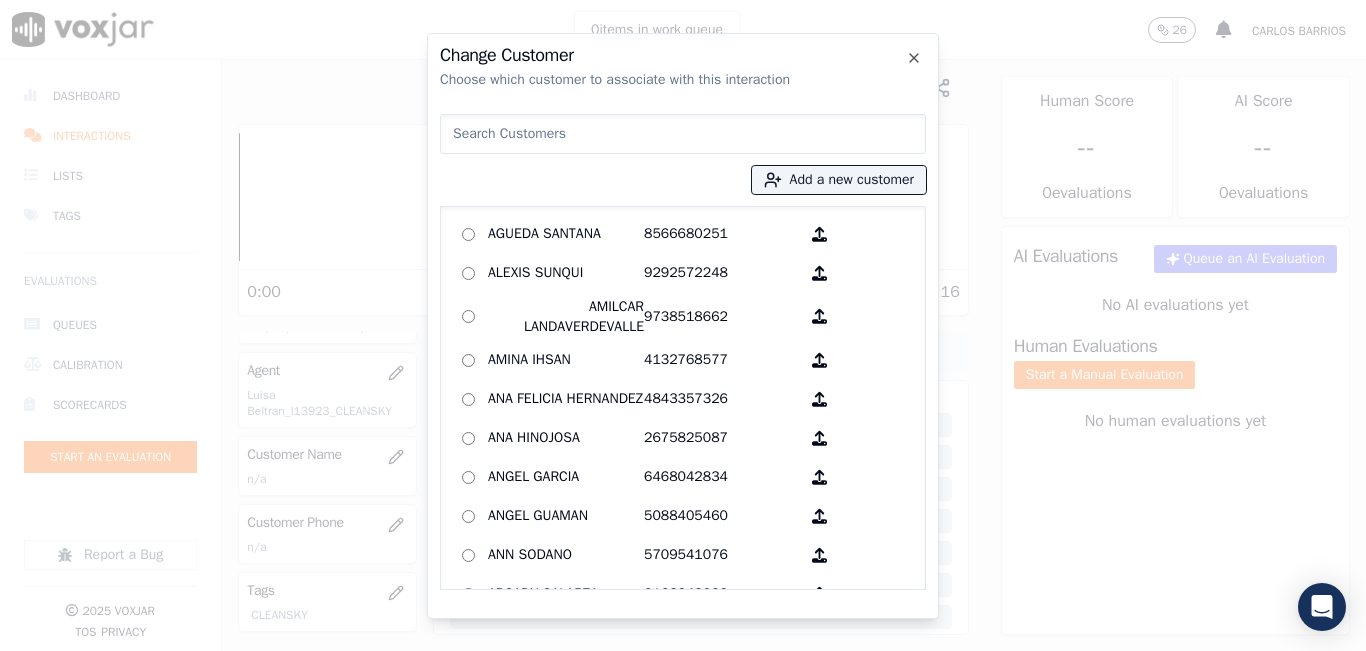click at bounding box center (683, 134) 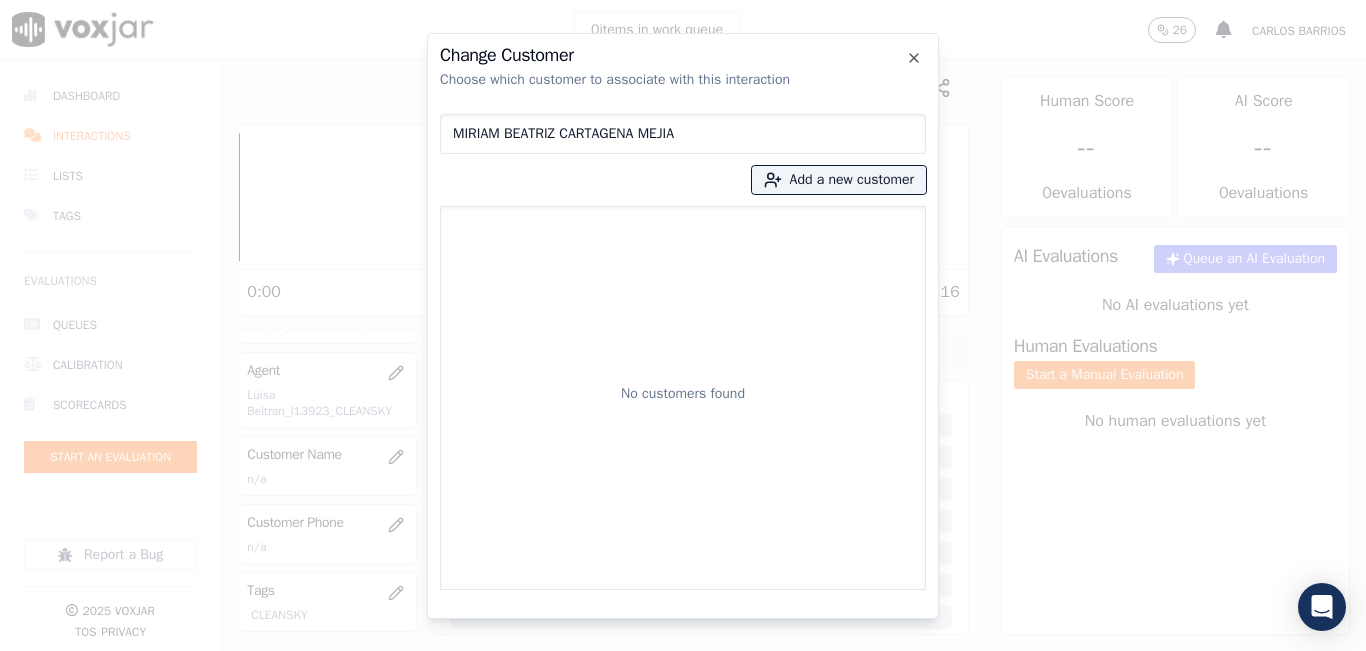 type on "MIRIAM BEATRIZ CARTAGENA MEJIA" 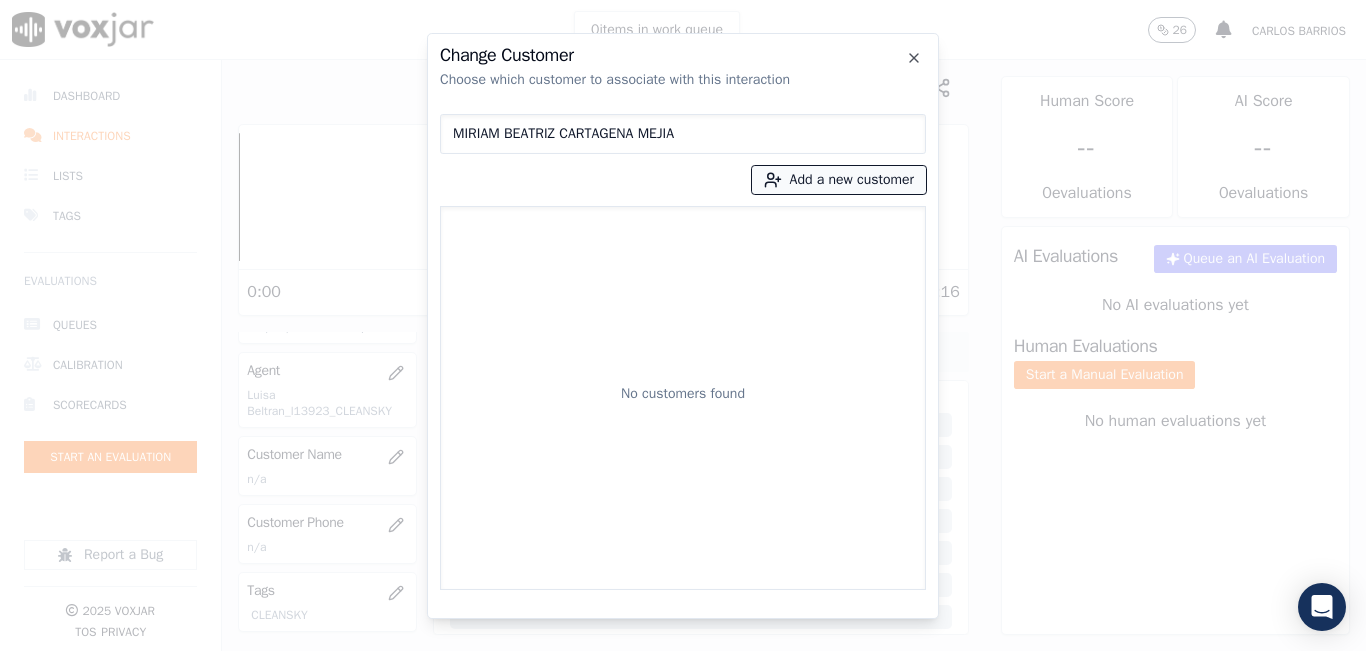 click on "Add a new customer" at bounding box center [839, 180] 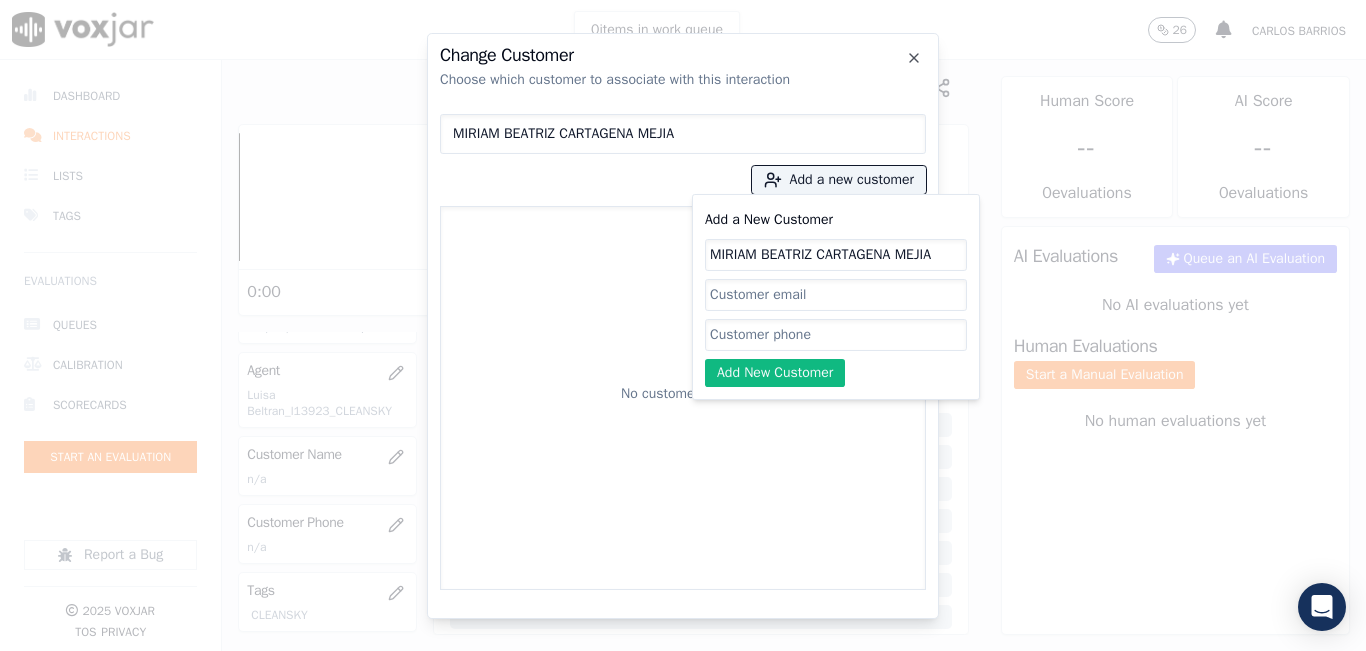 type on "MIRIAM BEATRIZ CARTAGENA MEJIA" 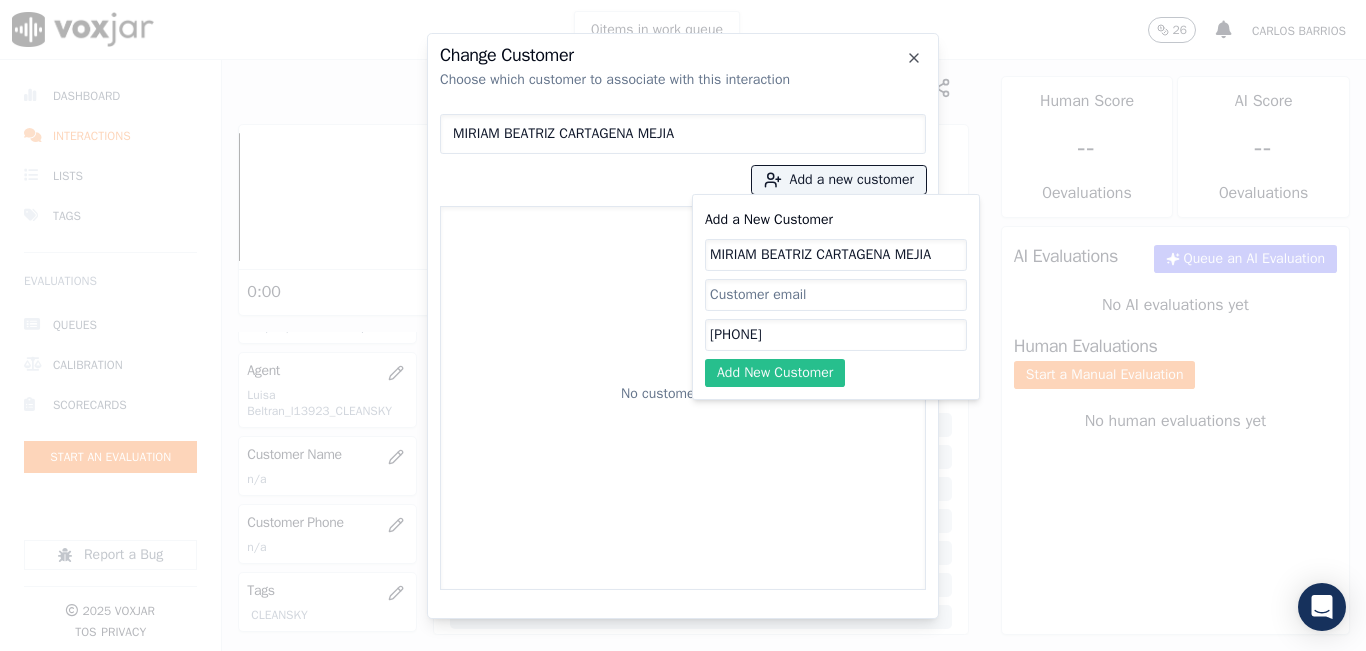 type on "[PHONE]" 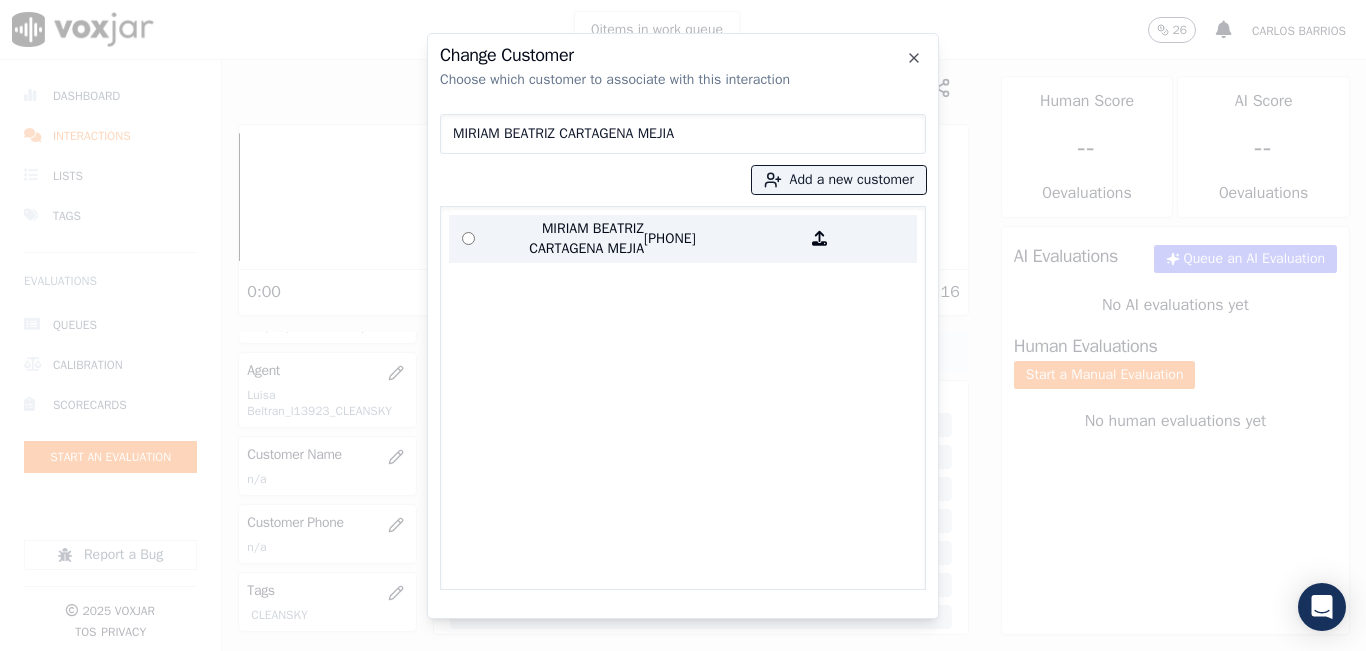 click on "MIRIAM BEATRIZ CARTAGENA MEJIA" at bounding box center (566, 239) 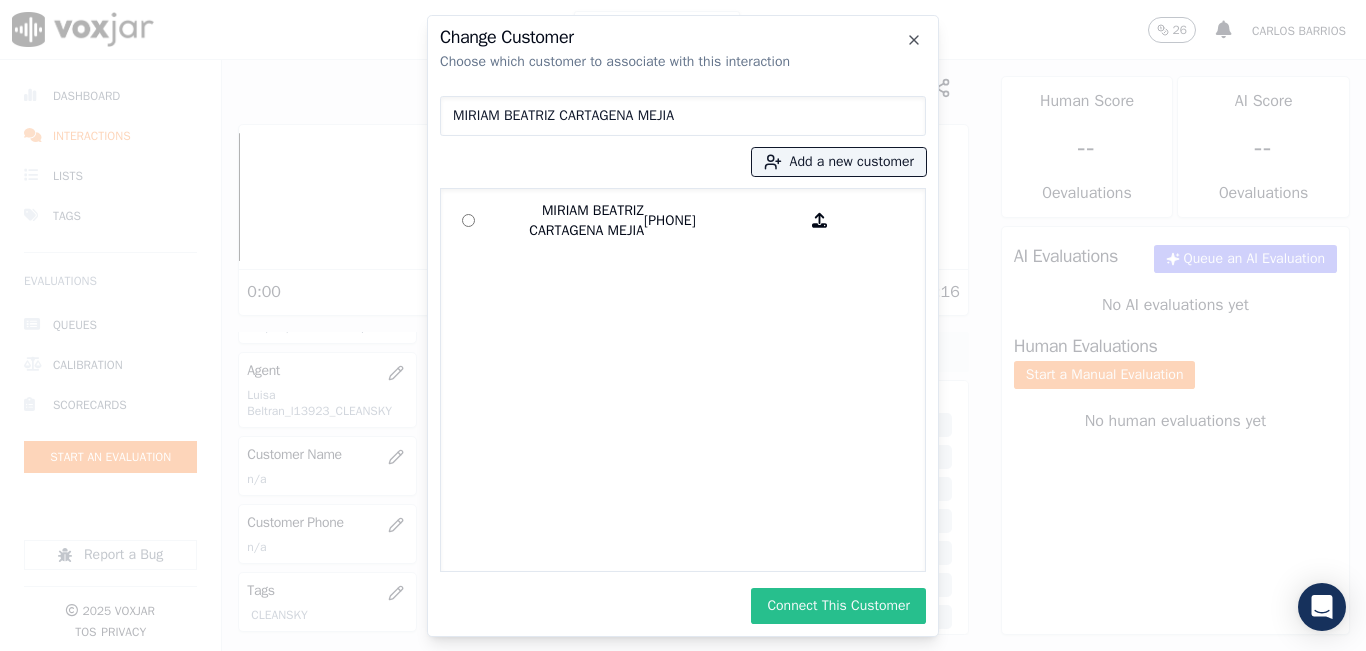 click on "Connect This Customer" at bounding box center [838, 606] 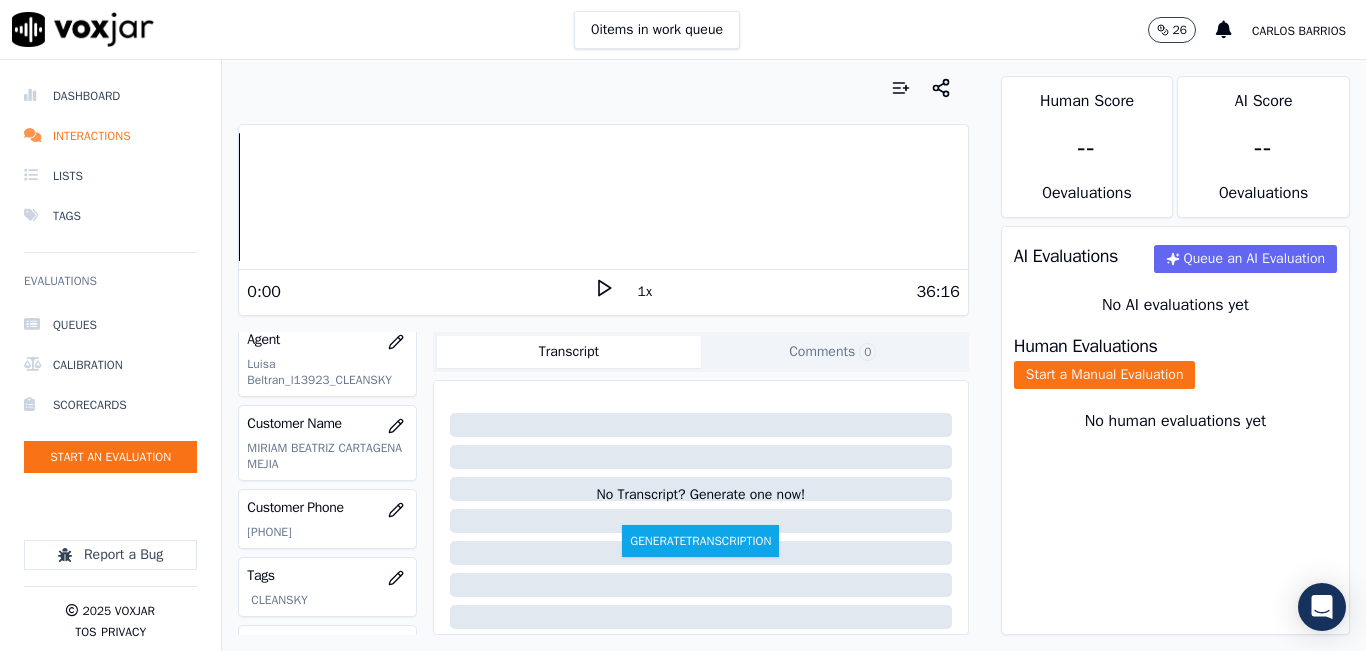 scroll, scrollTop: 194, scrollLeft: 0, axis: vertical 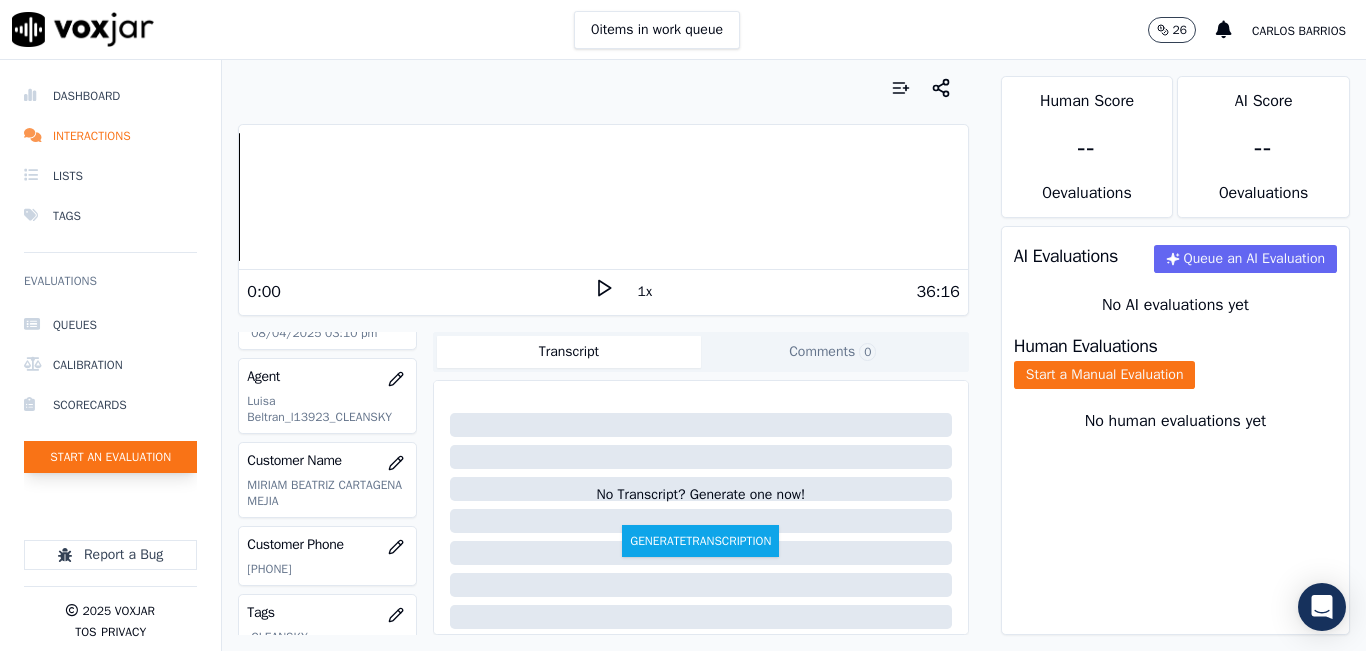 click on "Start an Evaluation" 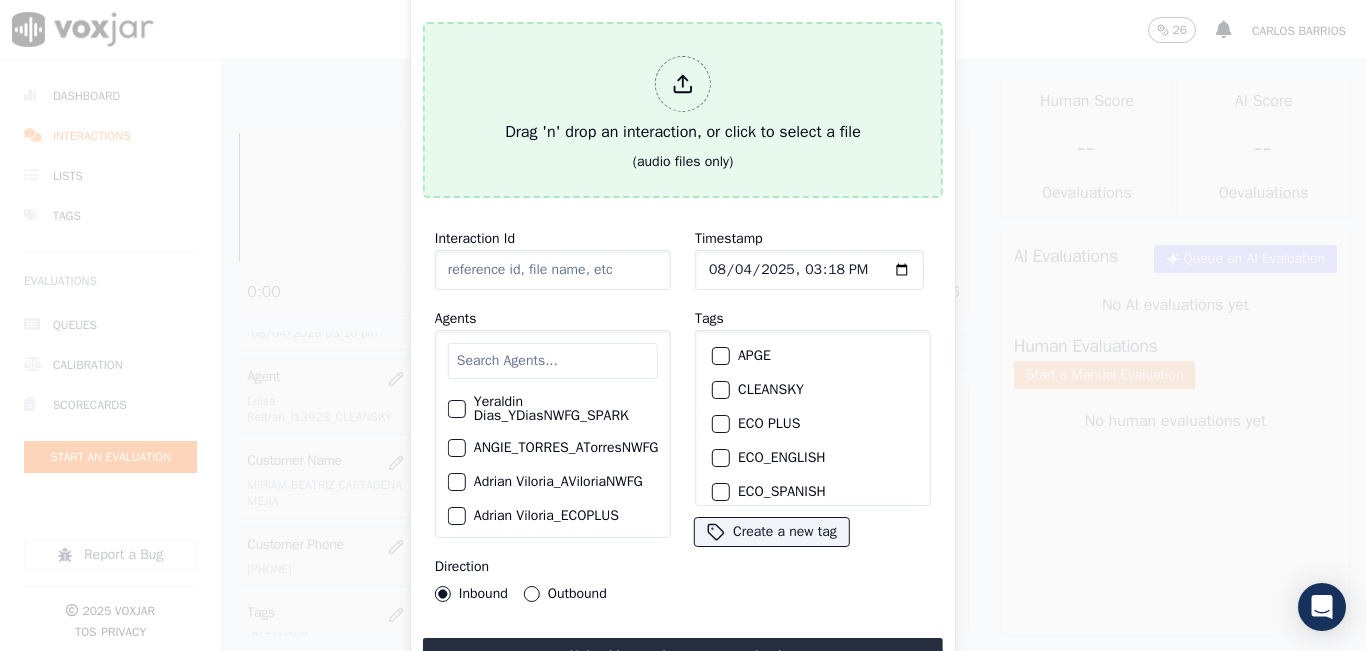 click on "Drag 'n' drop an interaction, or click to select a file" at bounding box center (683, 100) 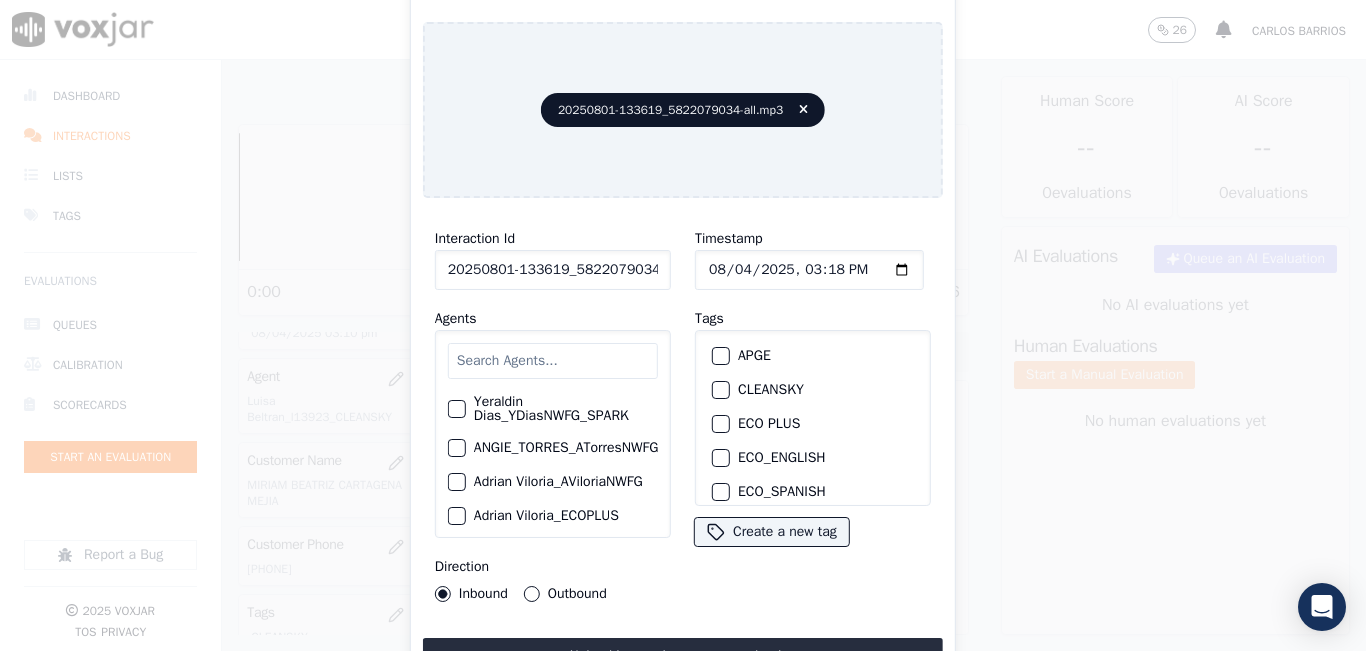 click at bounding box center (553, 361) 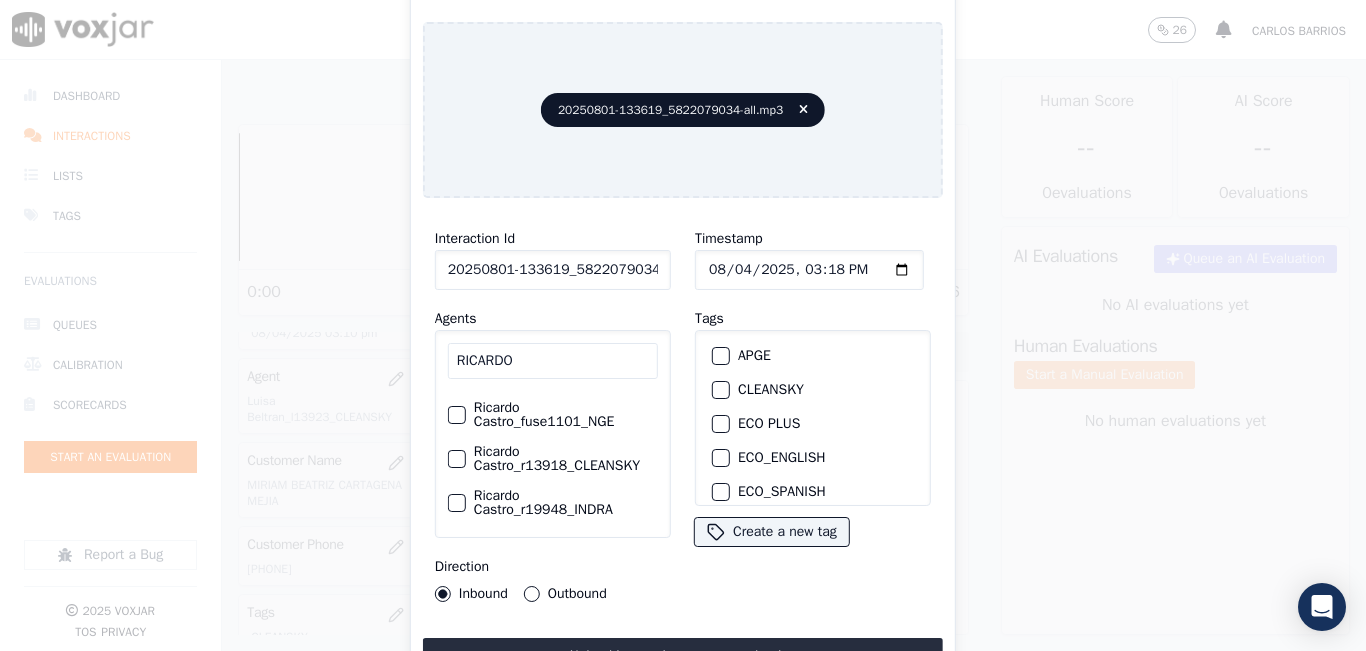 scroll, scrollTop: 117, scrollLeft: 0, axis: vertical 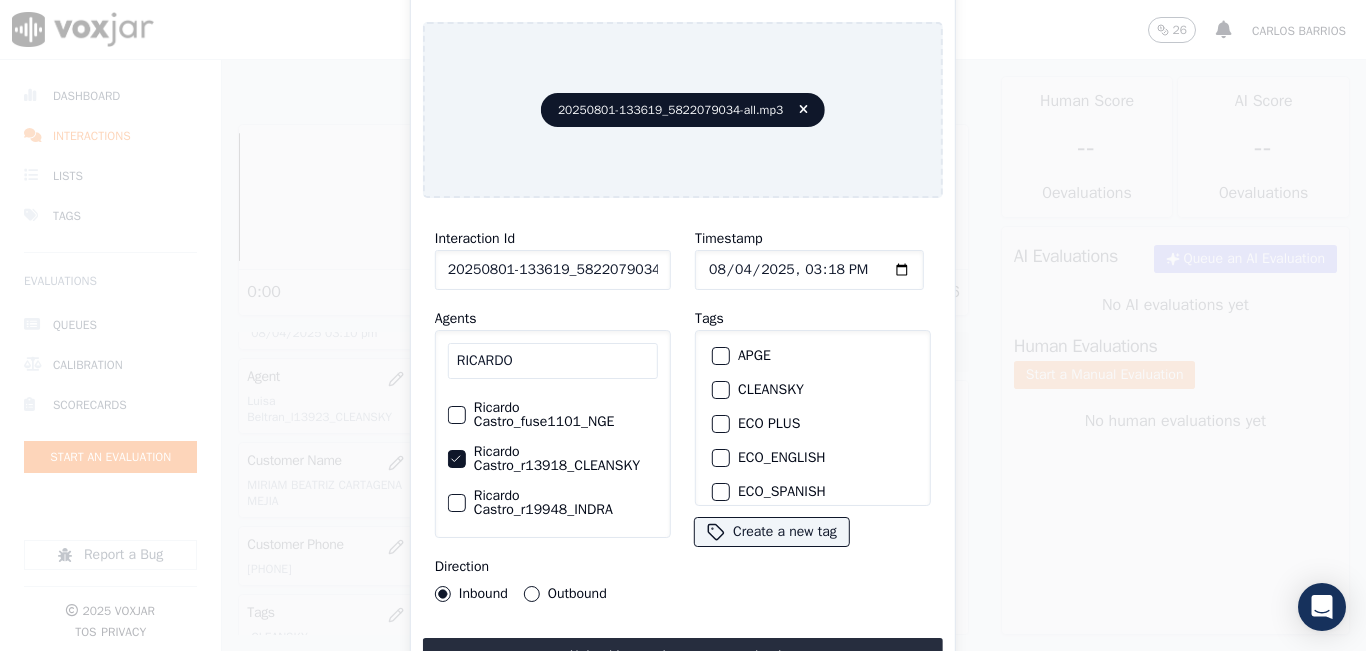 click at bounding box center [720, 390] 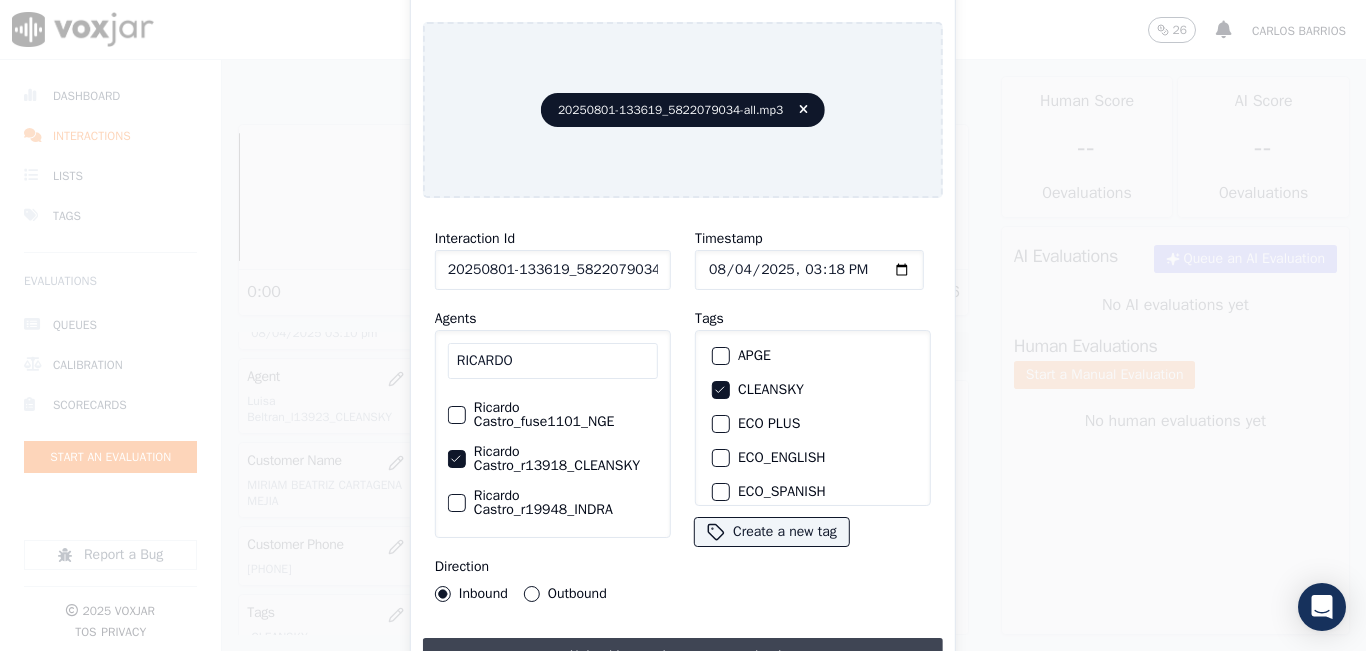 click on "Upload interaction to start evaluation" at bounding box center [683, 656] 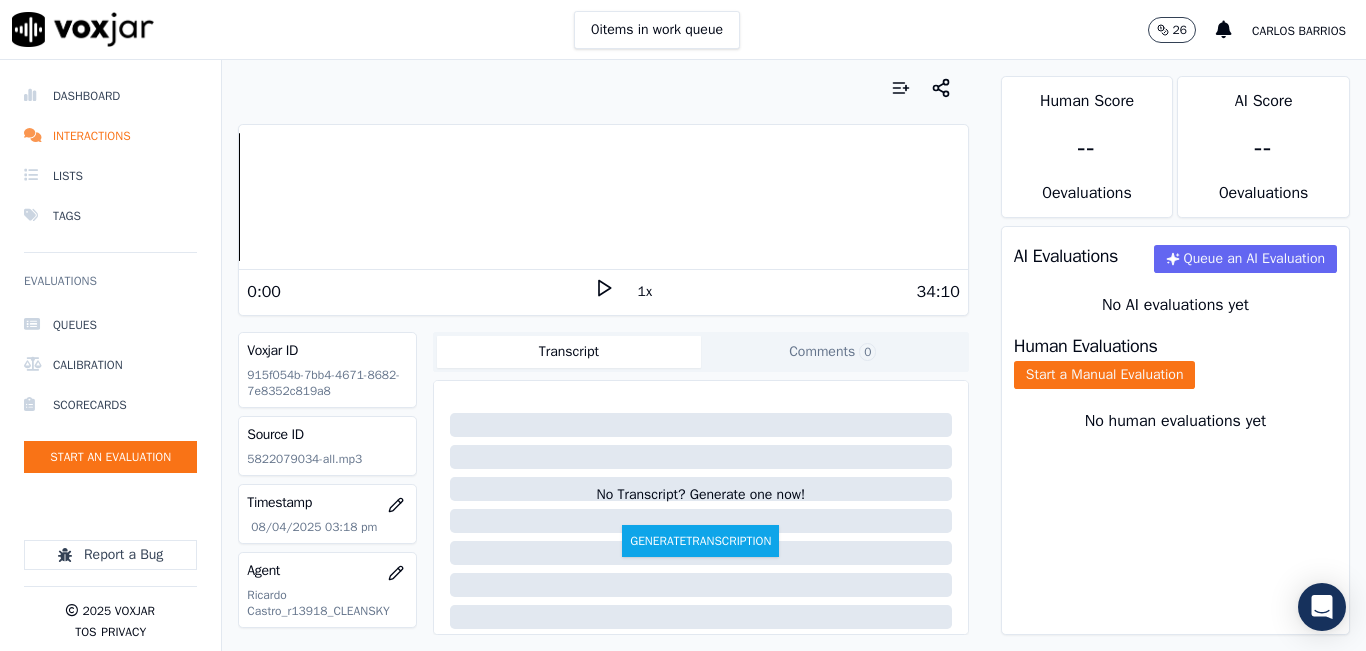 click at bounding box center (603, 88) 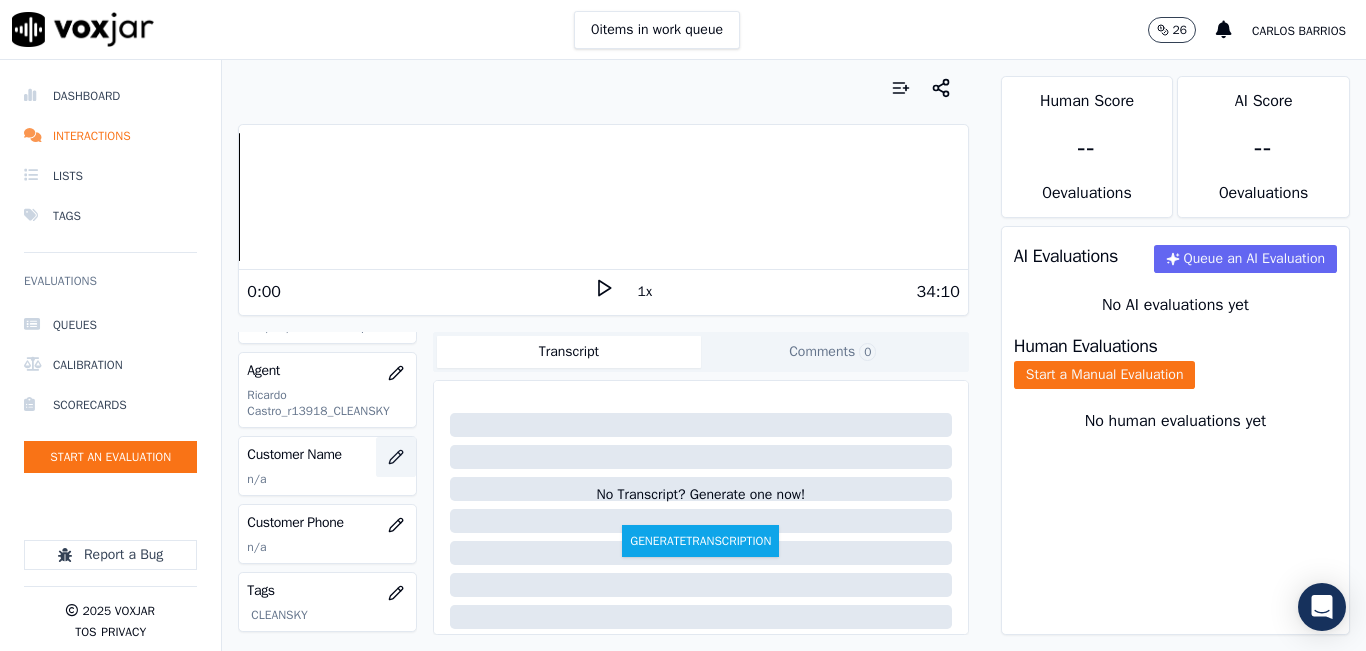 click at bounding box center [396, 457] 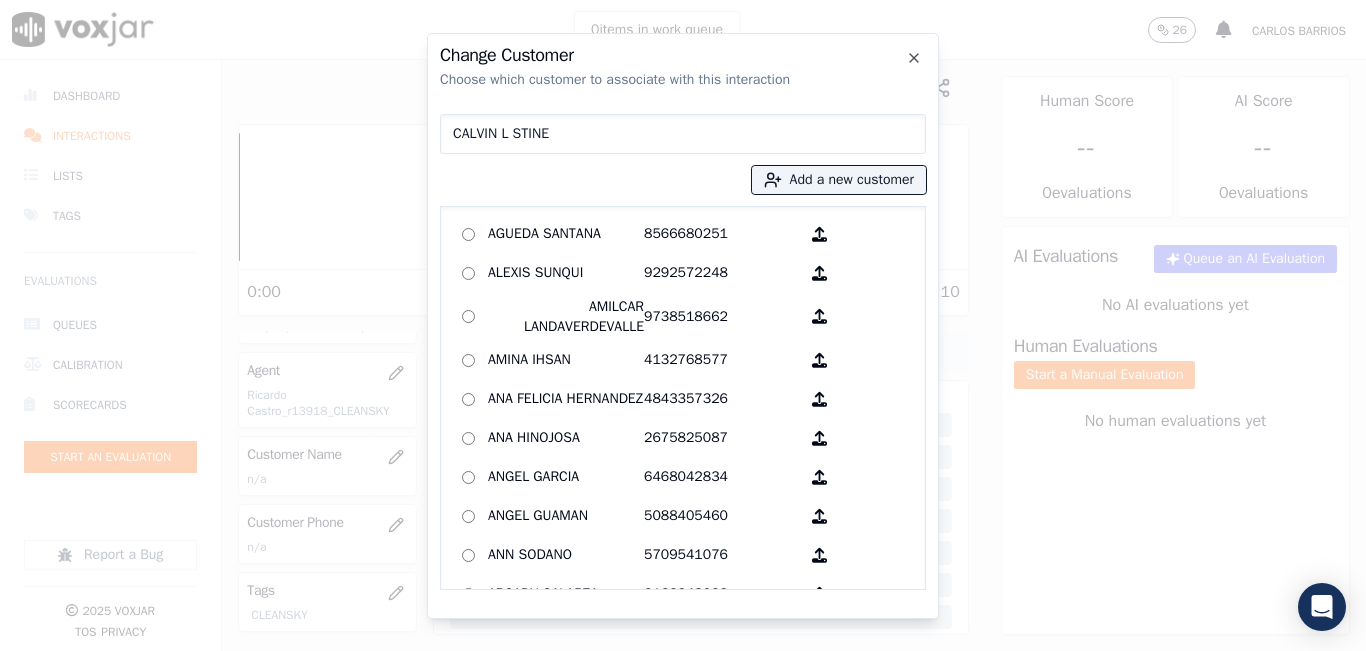 type on "CALVIN L STINE" 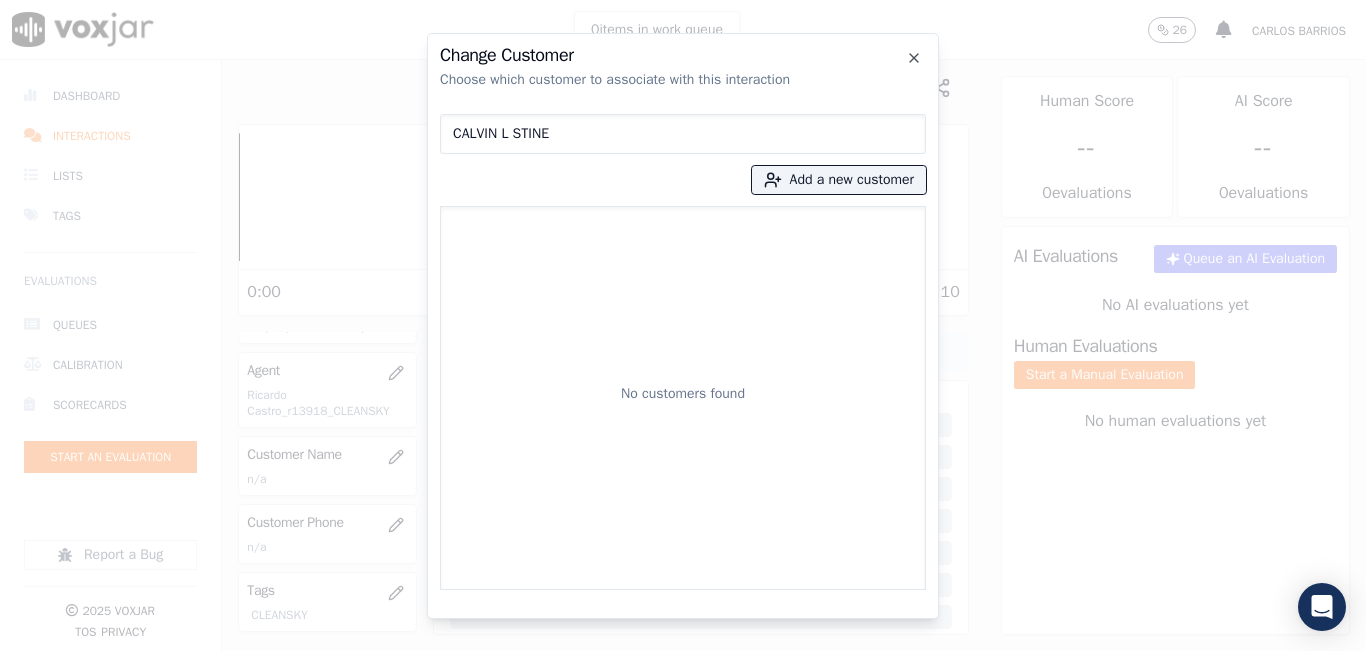 type 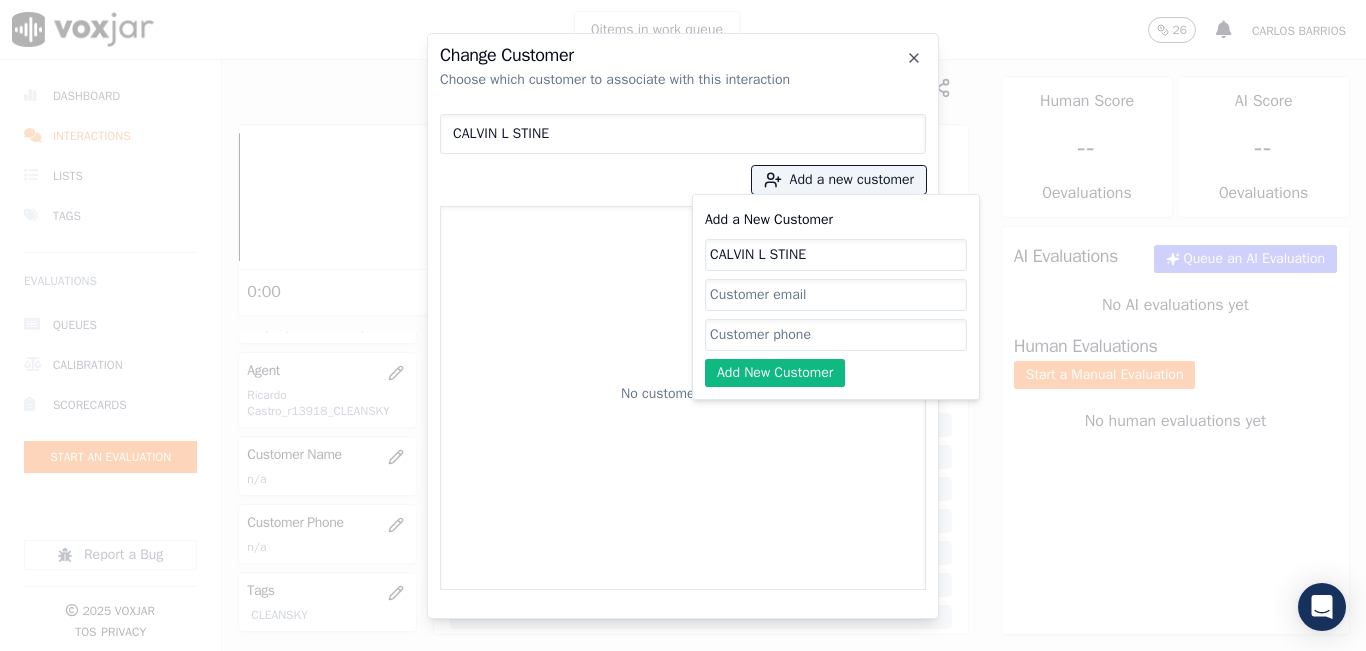 type on "CALVIN L STINE" 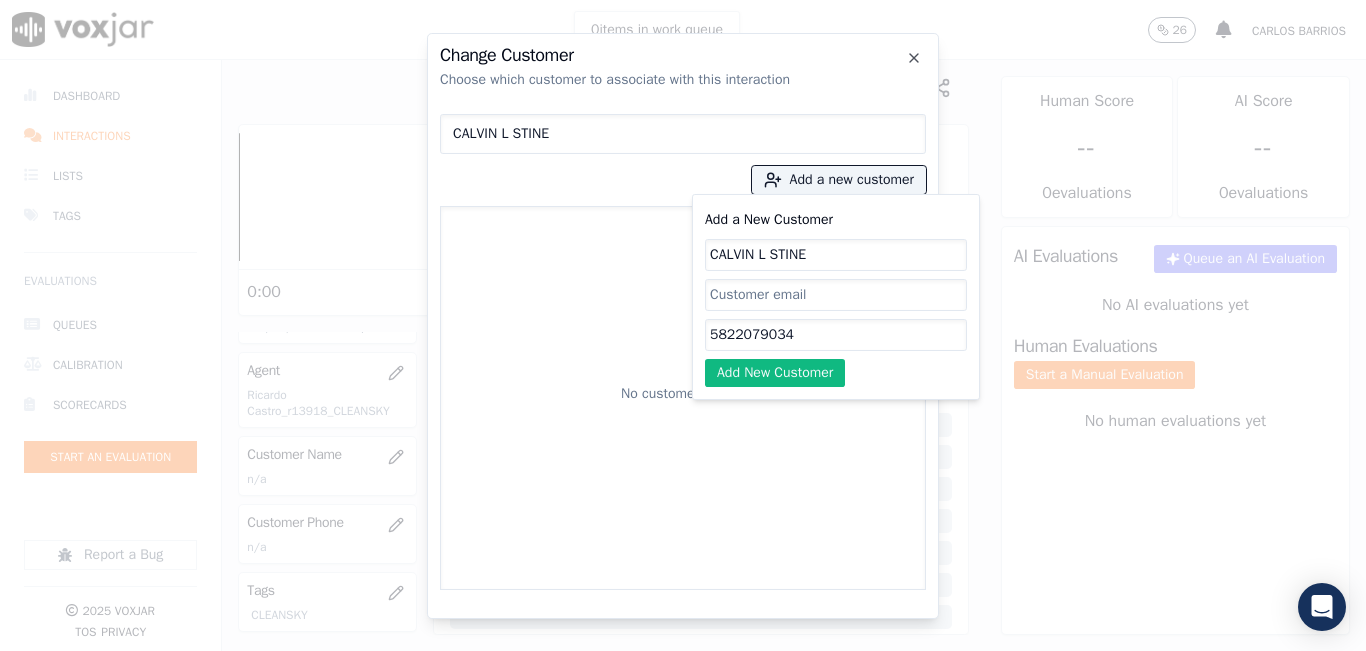 type on "5822079034" 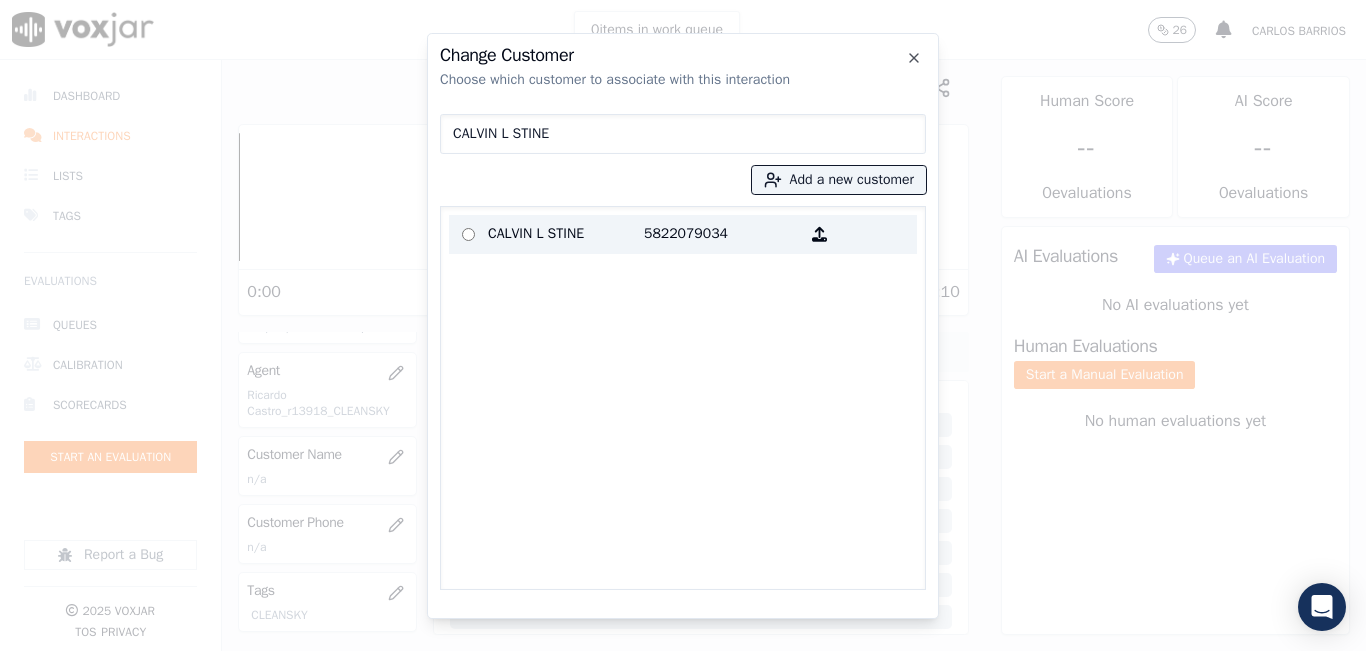 click on "CALVIN L STINE" at bounding box center (566, 234) 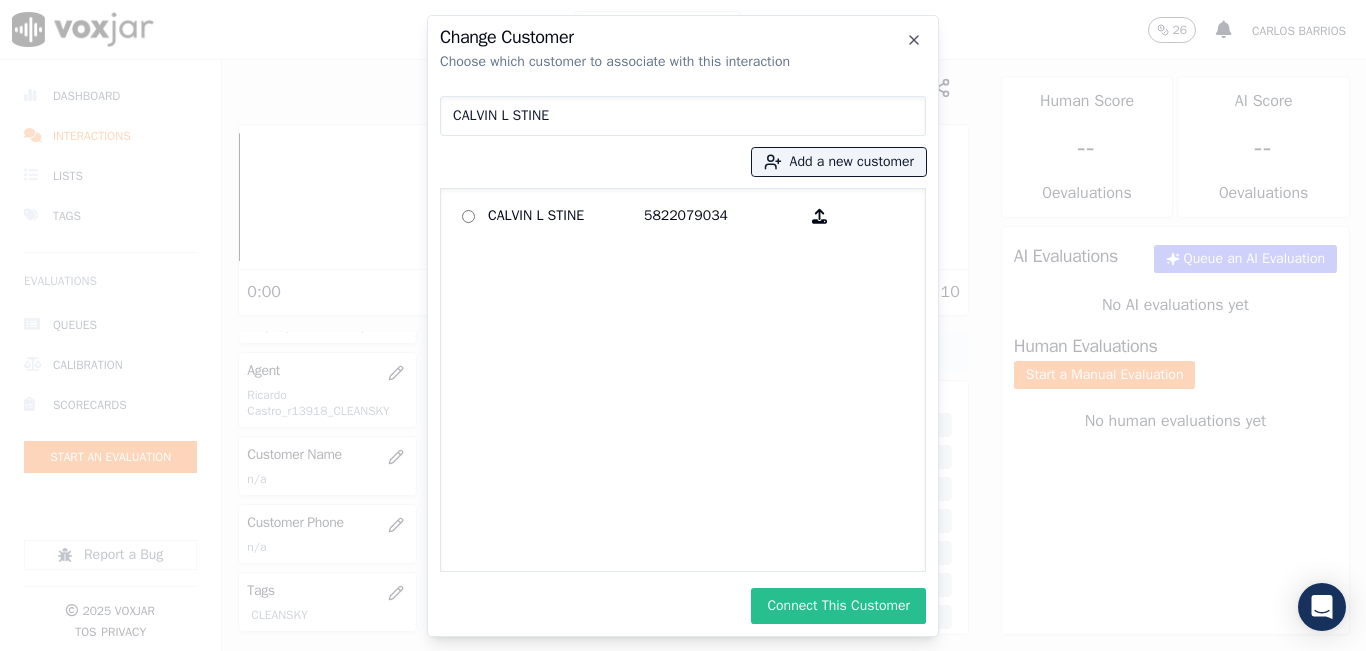 click on "Connect This Customer" at bounding box center (838, 606) 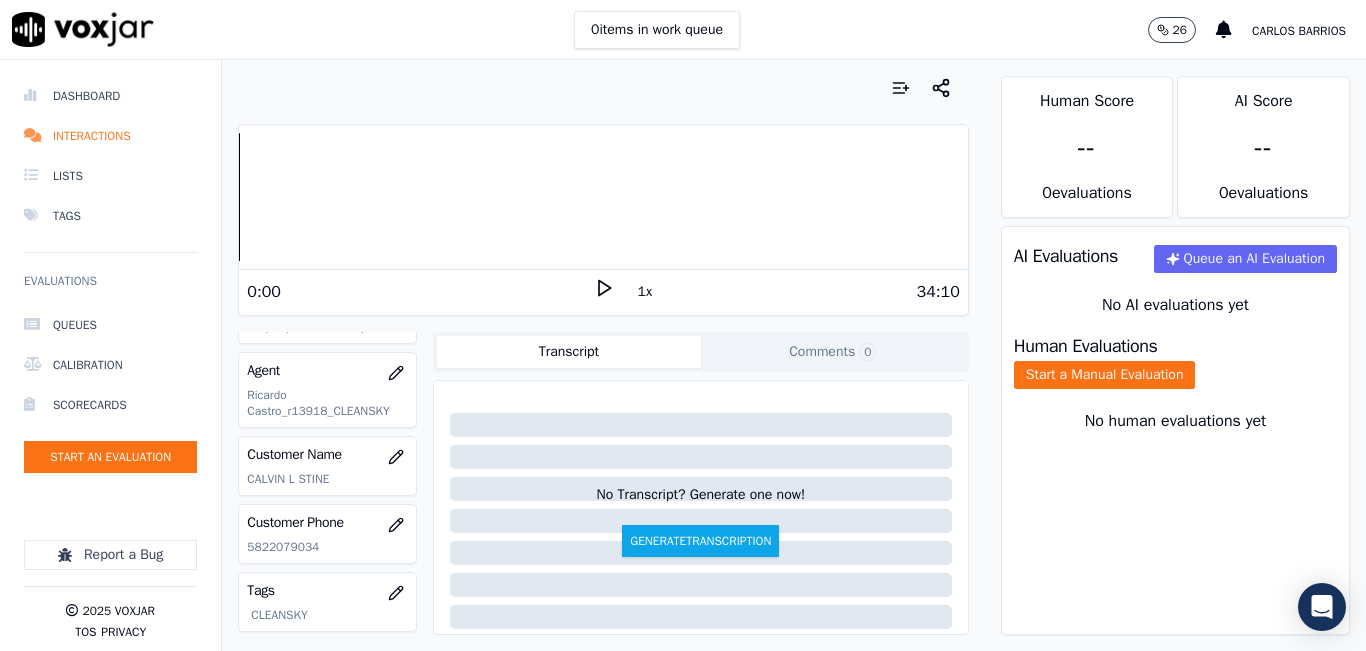 click at bounding box center (603, 88) 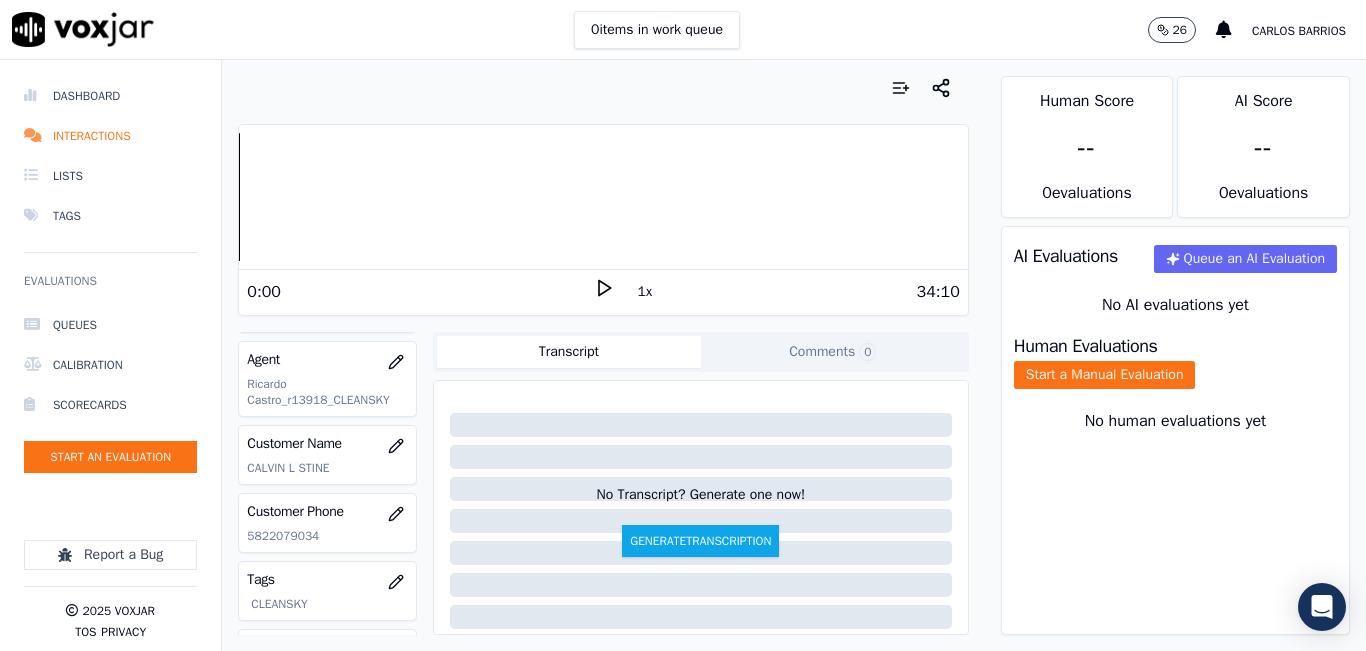 scroll, scrollTop: 178, scrollLeft: 0, axis: vertical 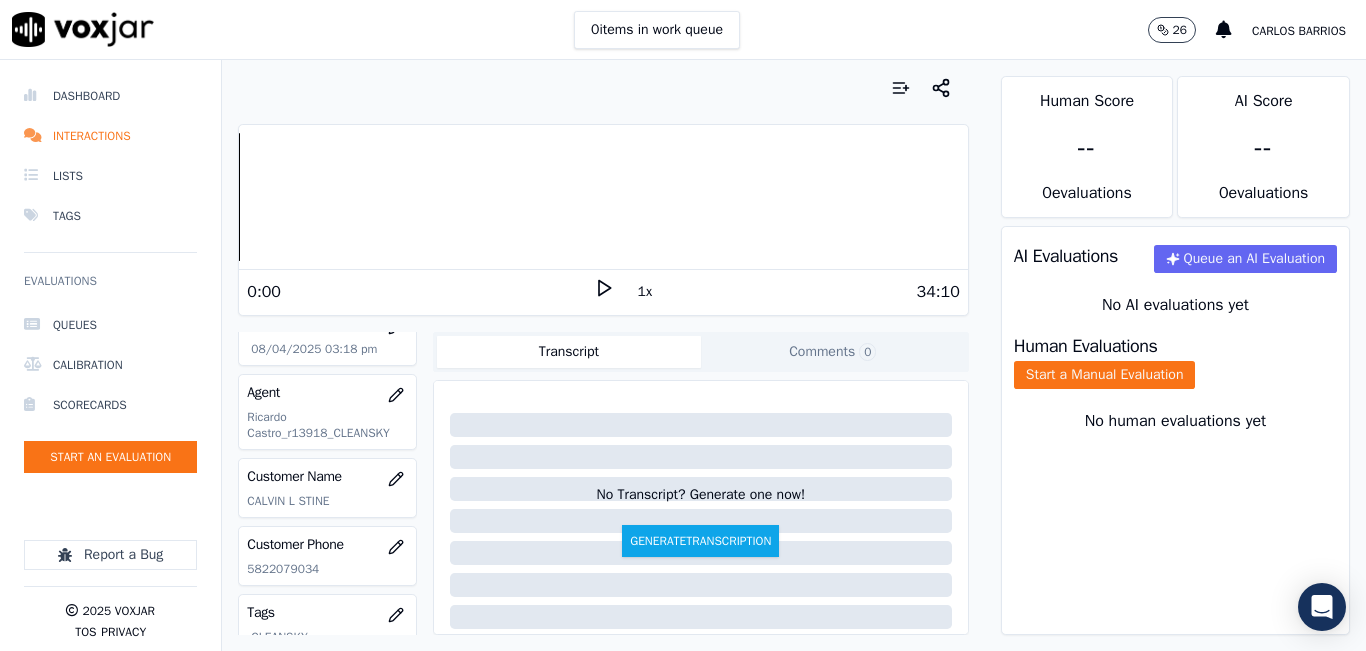 click at bounding box center [603, 88] 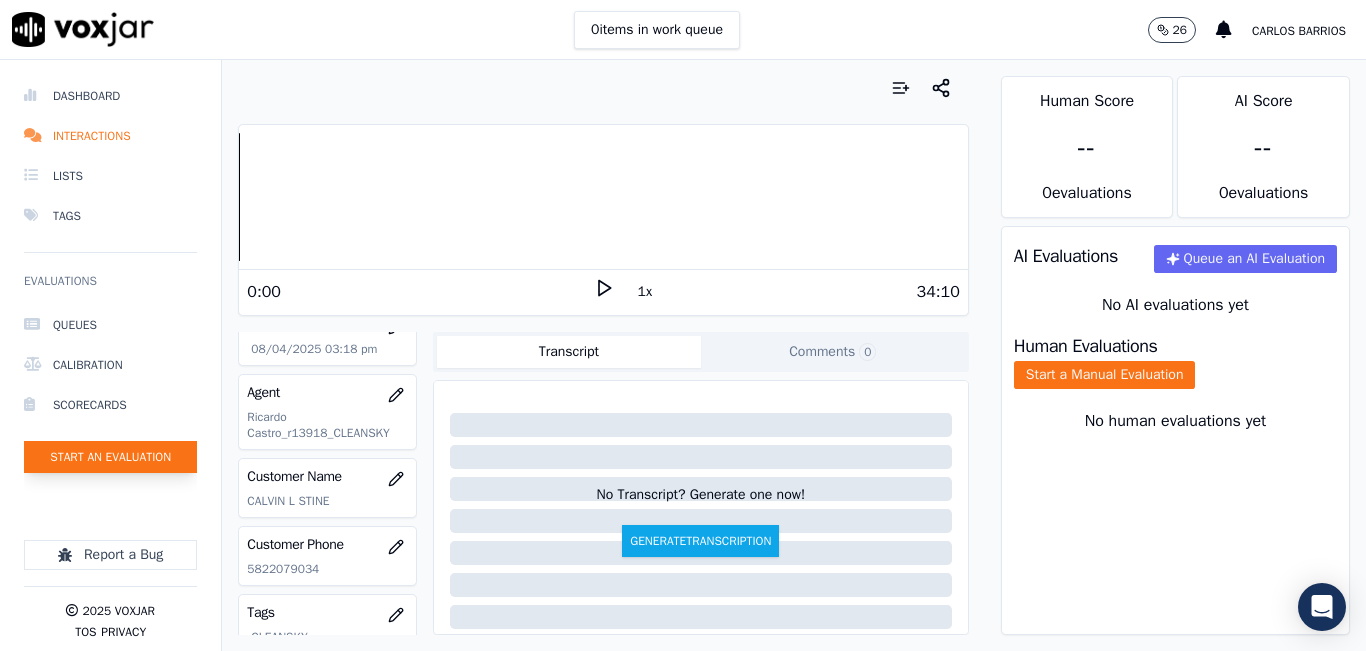 click on "Start an Evaluation" 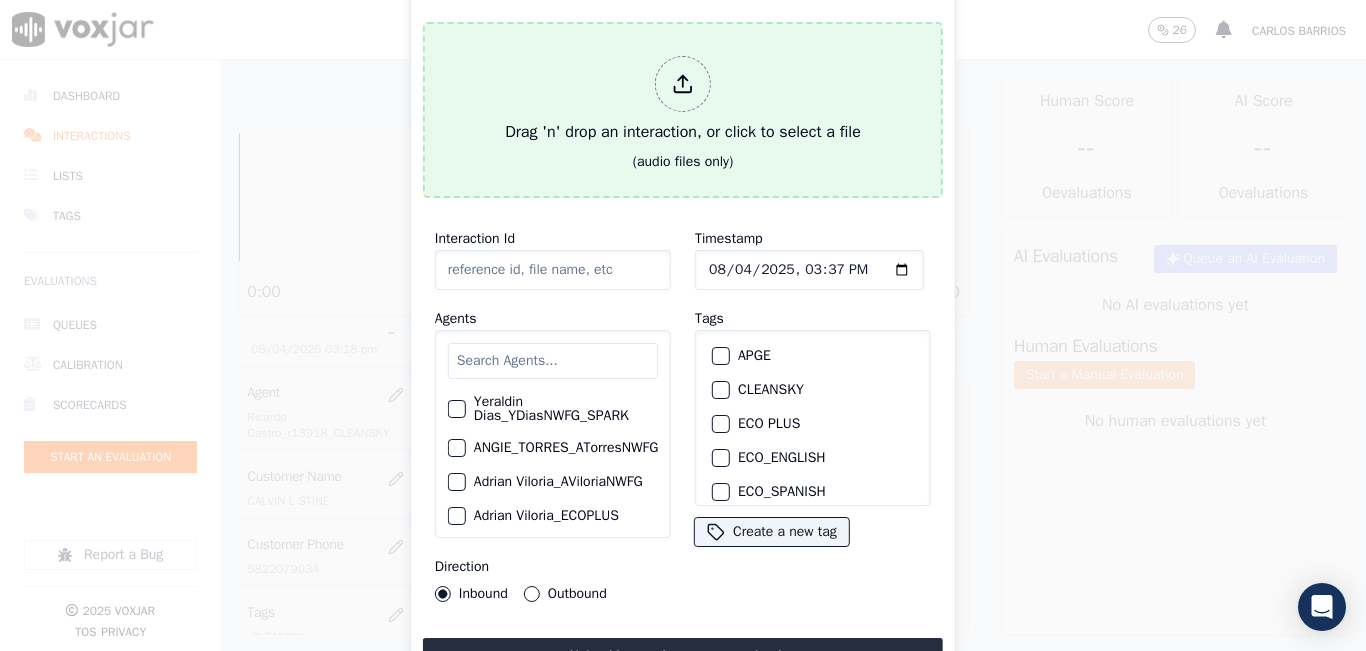 click on "Drag 'n' drop an interaction, or click to select a file" at bounding box center [683, 100] 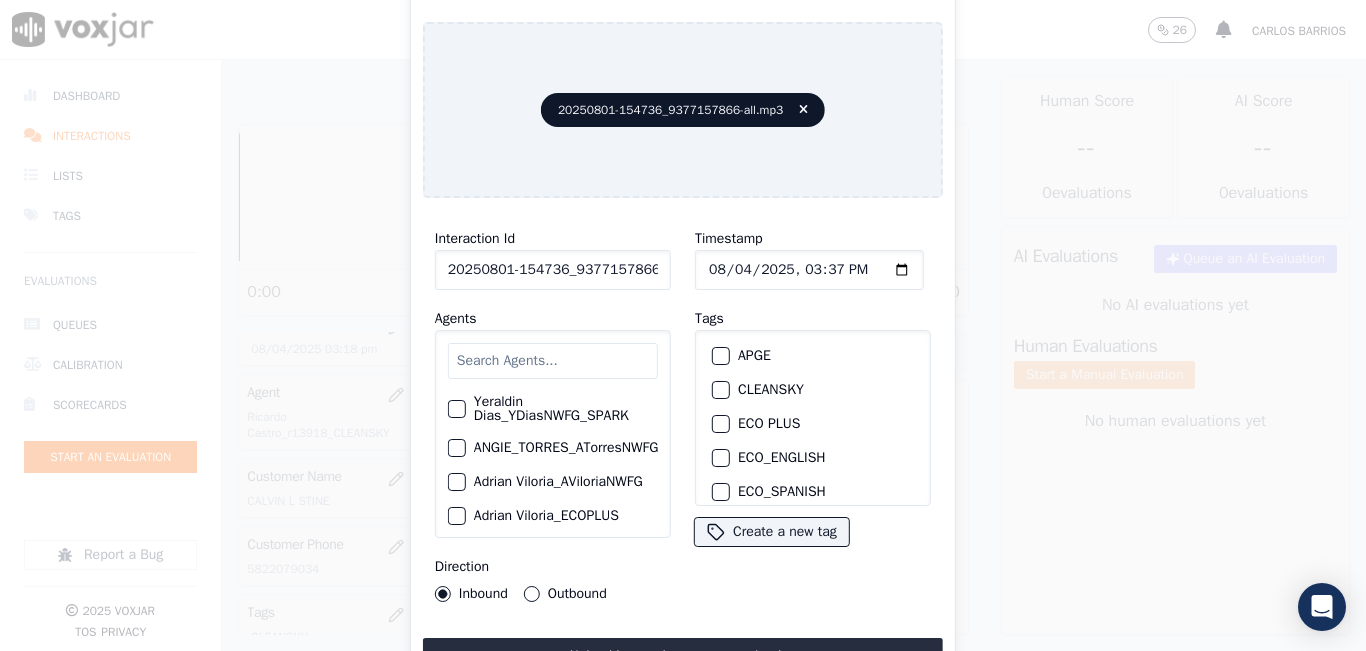 click at bounding box center (553, 361) 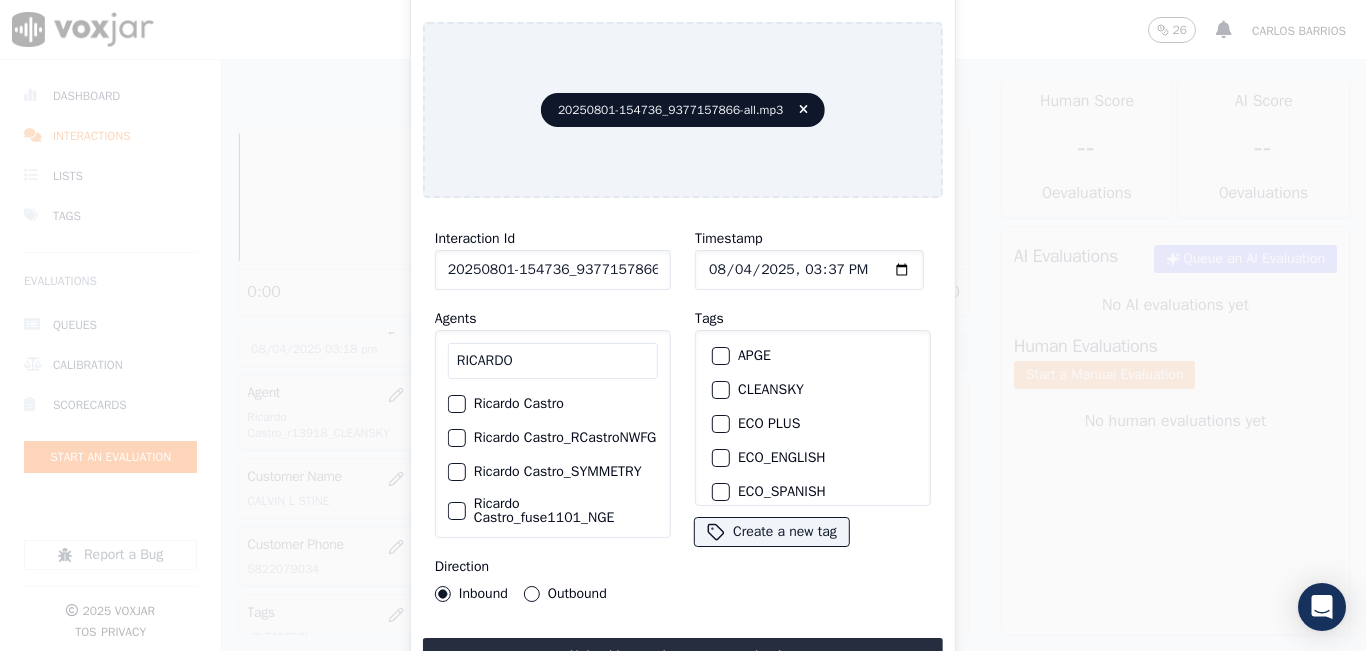 scroll, scrollTop: 100, scrollLeft: 0, axis: vertical 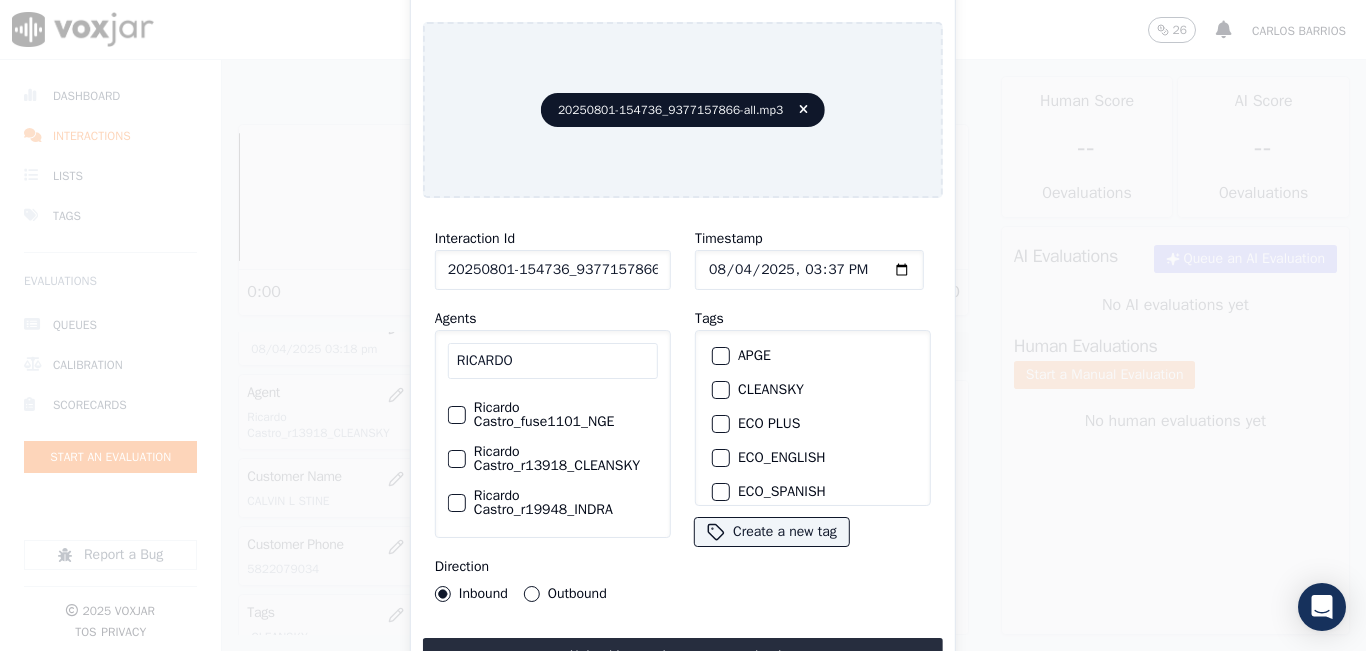 type on "RICARDO" 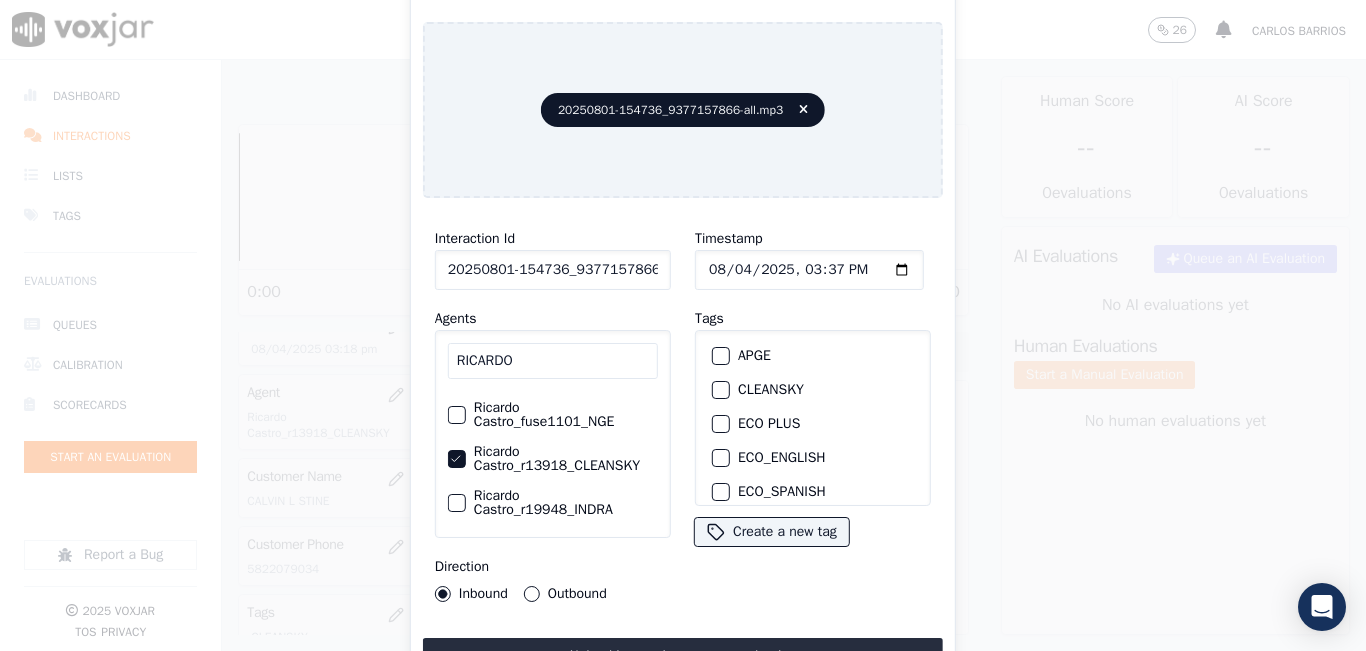 click at bounding box center (720, 390) 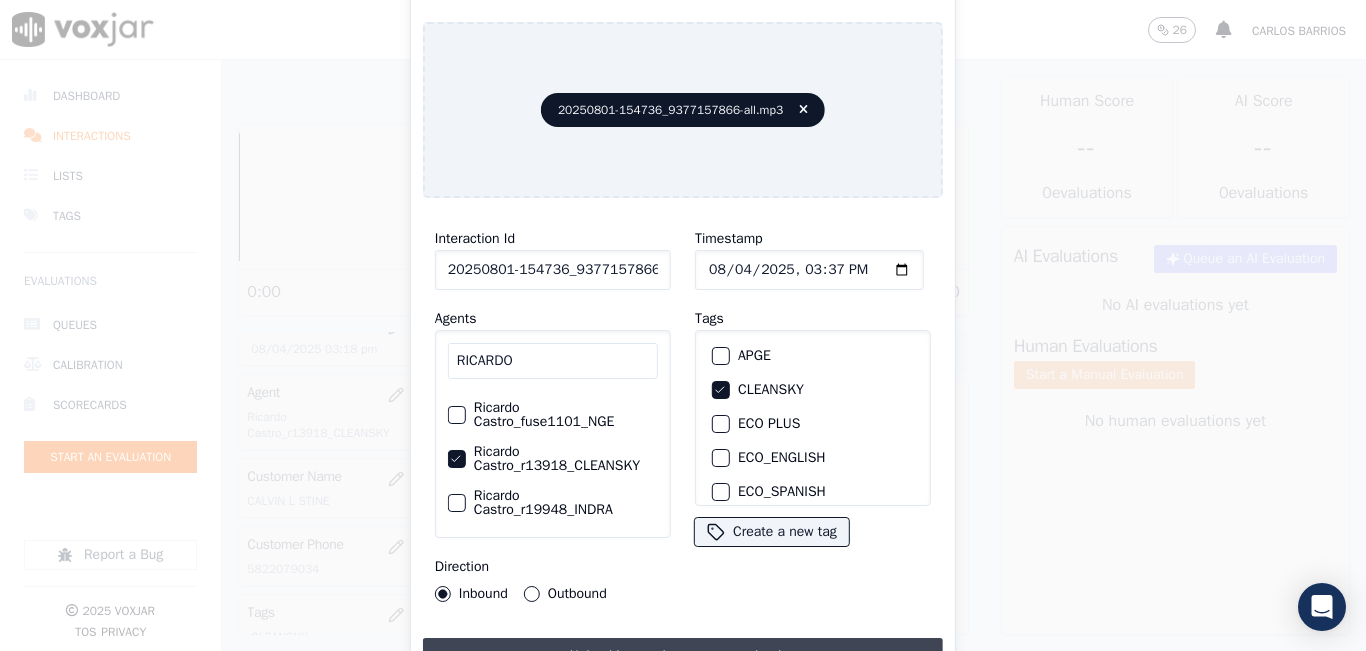 click on "Upload interaction to start evaluation" at bounding box center (683, 656) 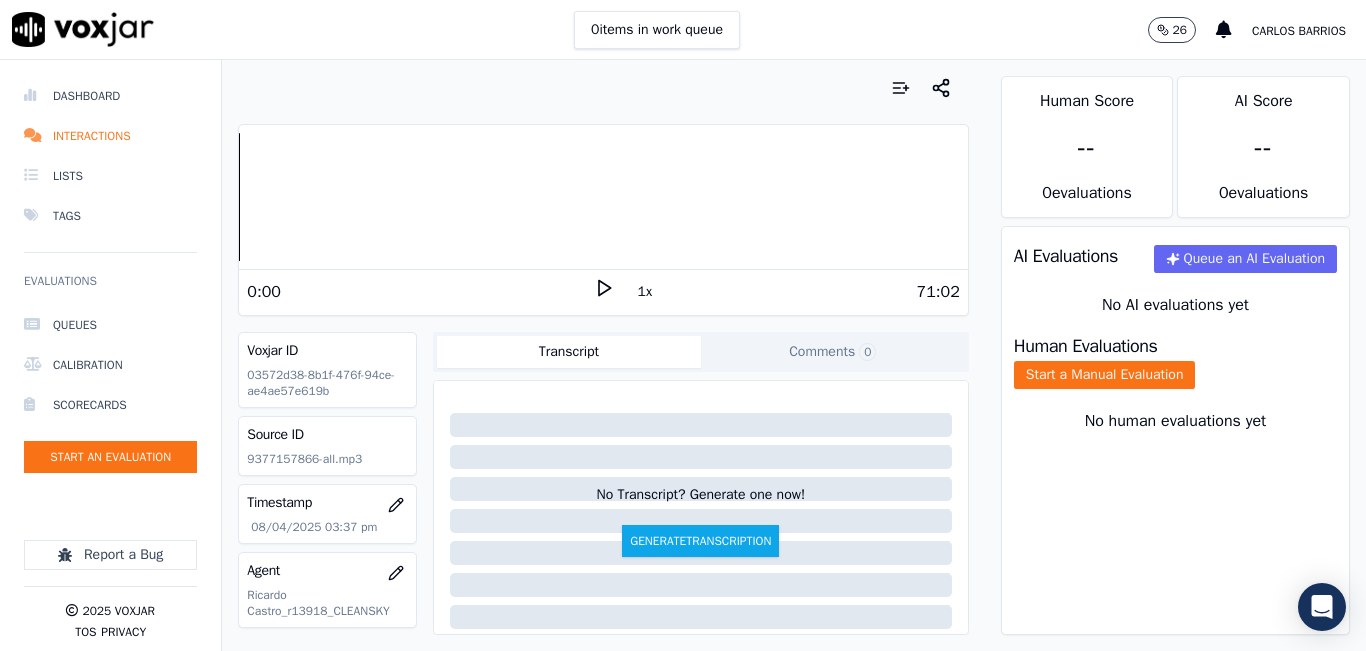click on "0  items in work queue     26         carlos barrios" at bounding box center [683, 30] 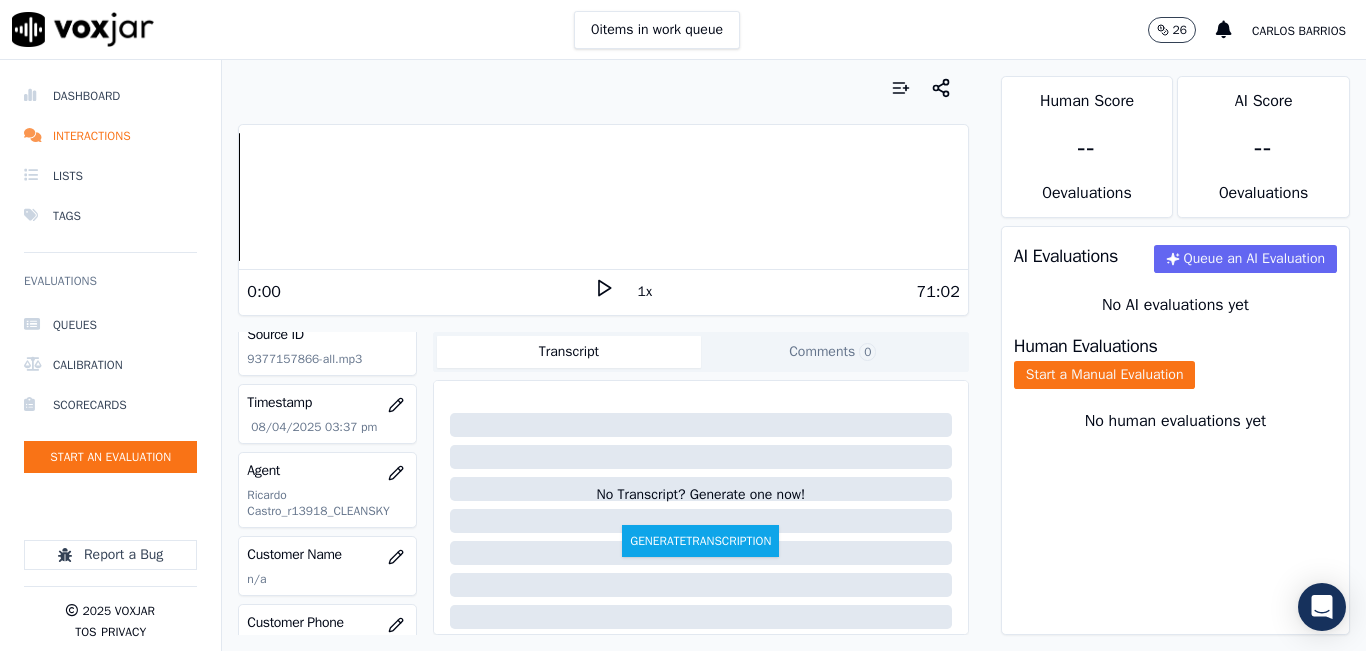 scroll, scrollTop: 300, scrollLeft: 0, axis: vertical 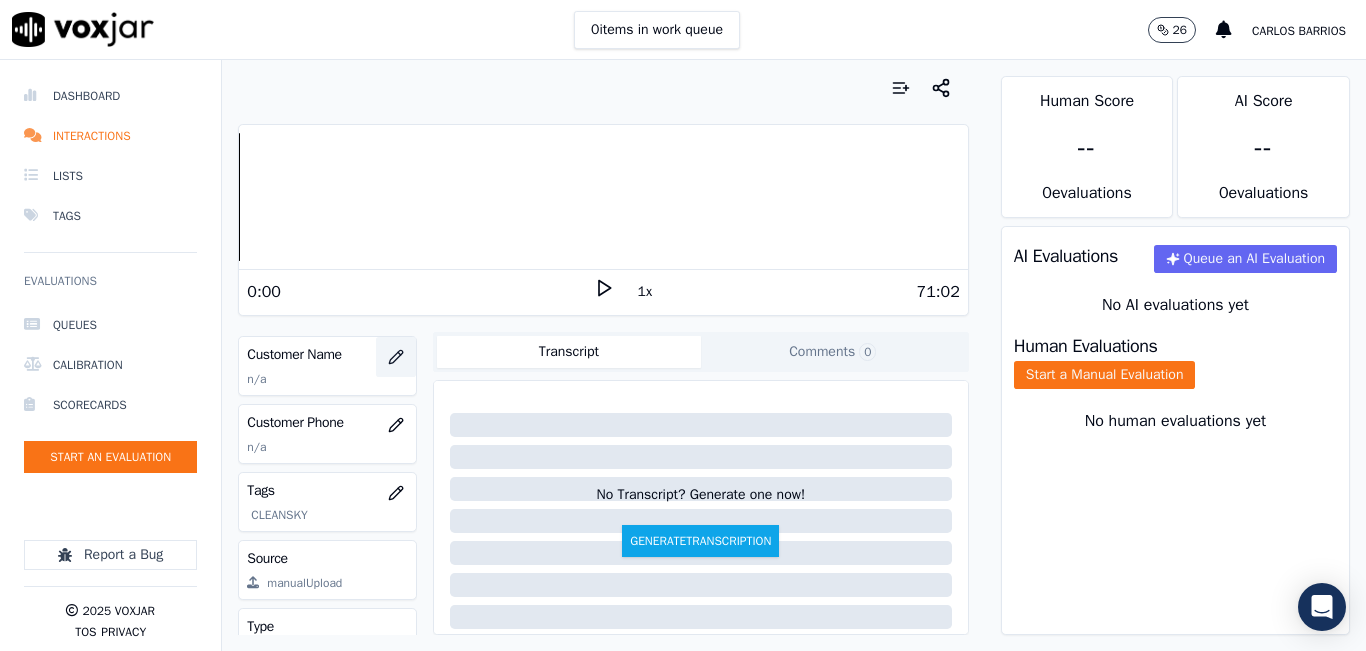 click 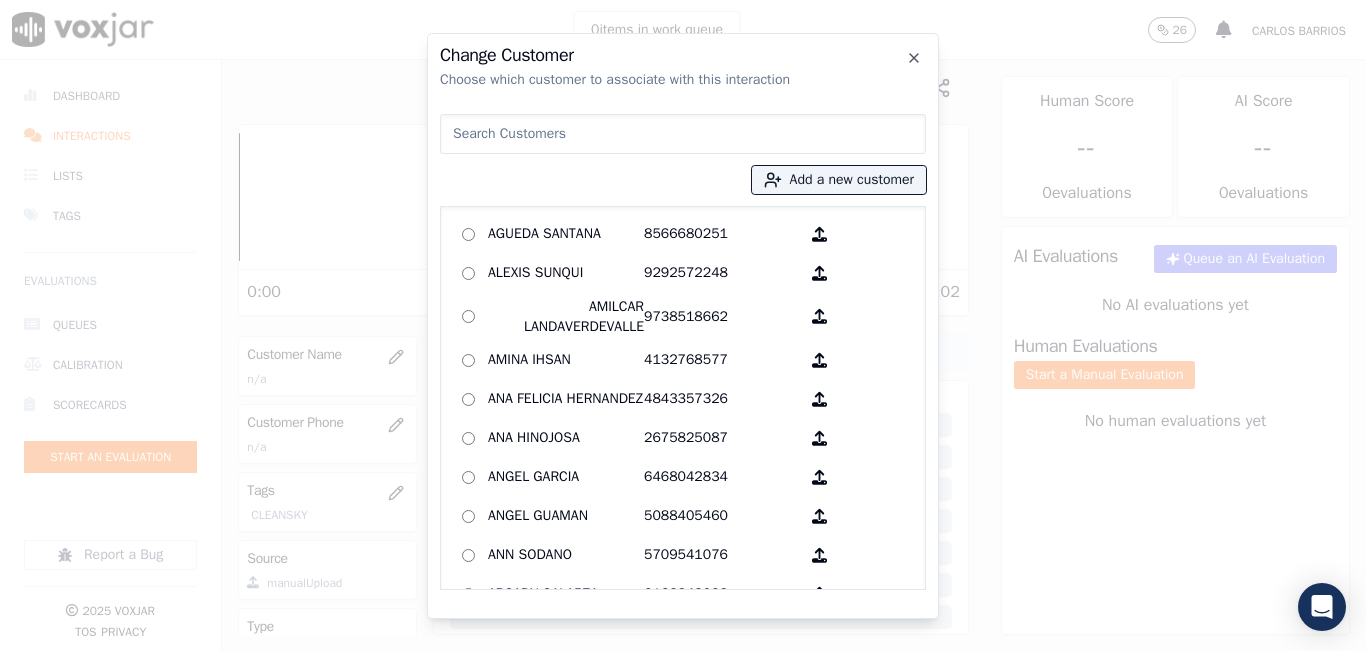 click at bounding box center (683, 134) 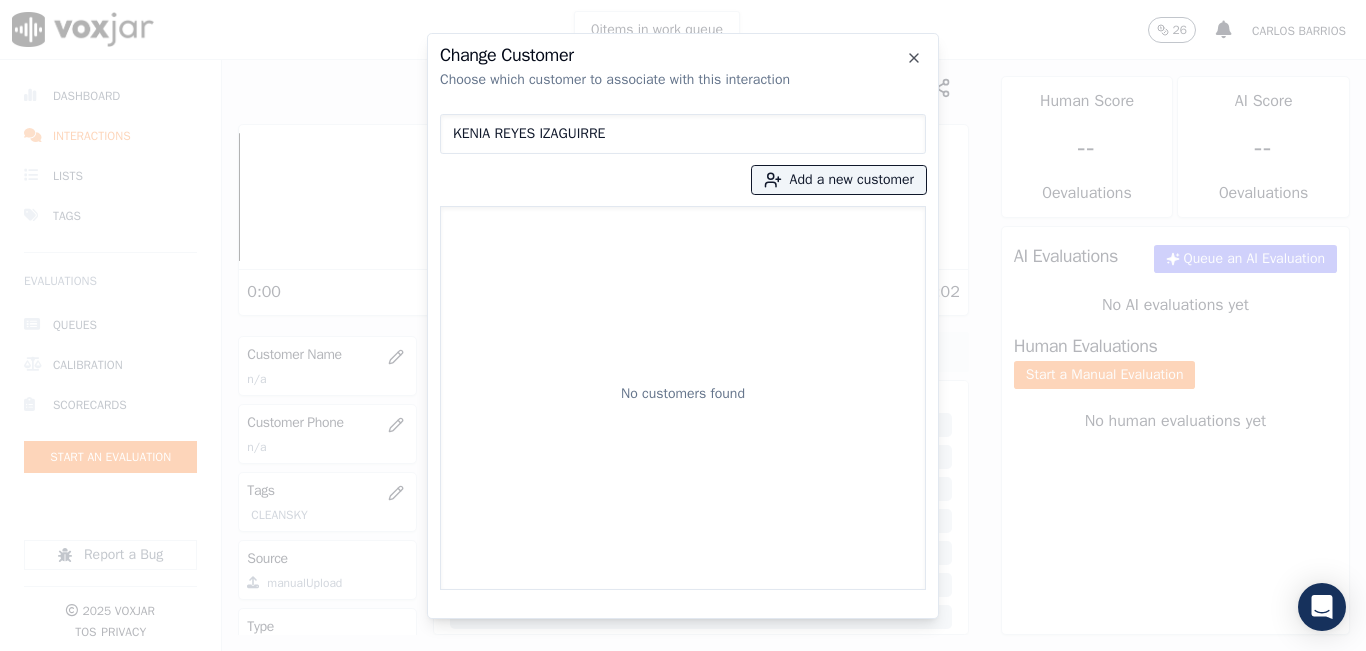 type on "KENIA REYES IZAGUIRRE" 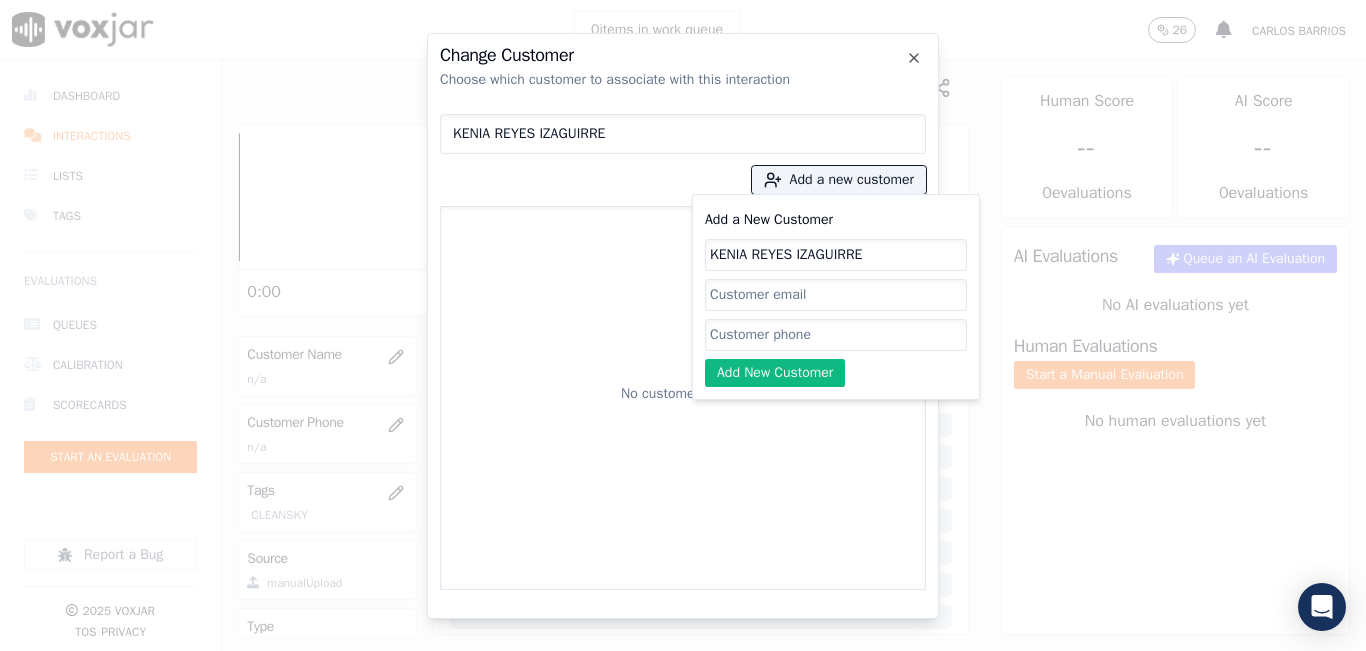 type on "KENIA REYES IZAGUIRRE" 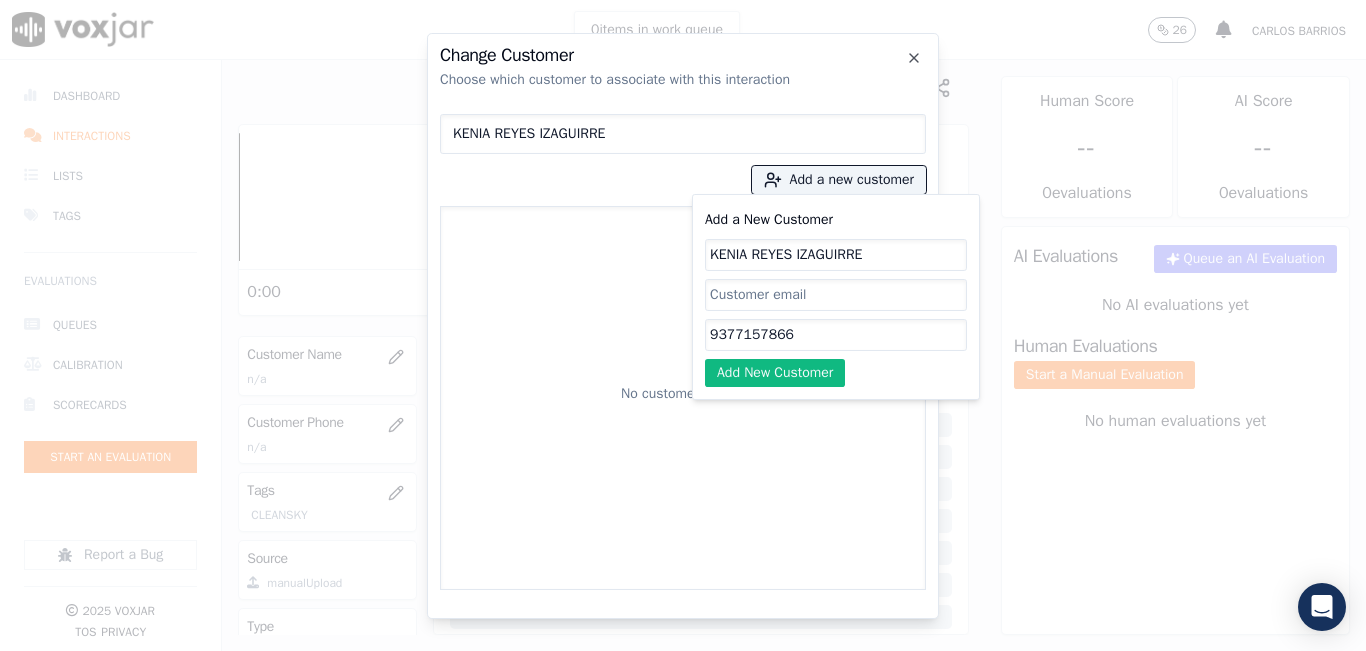 type on "9377157866" 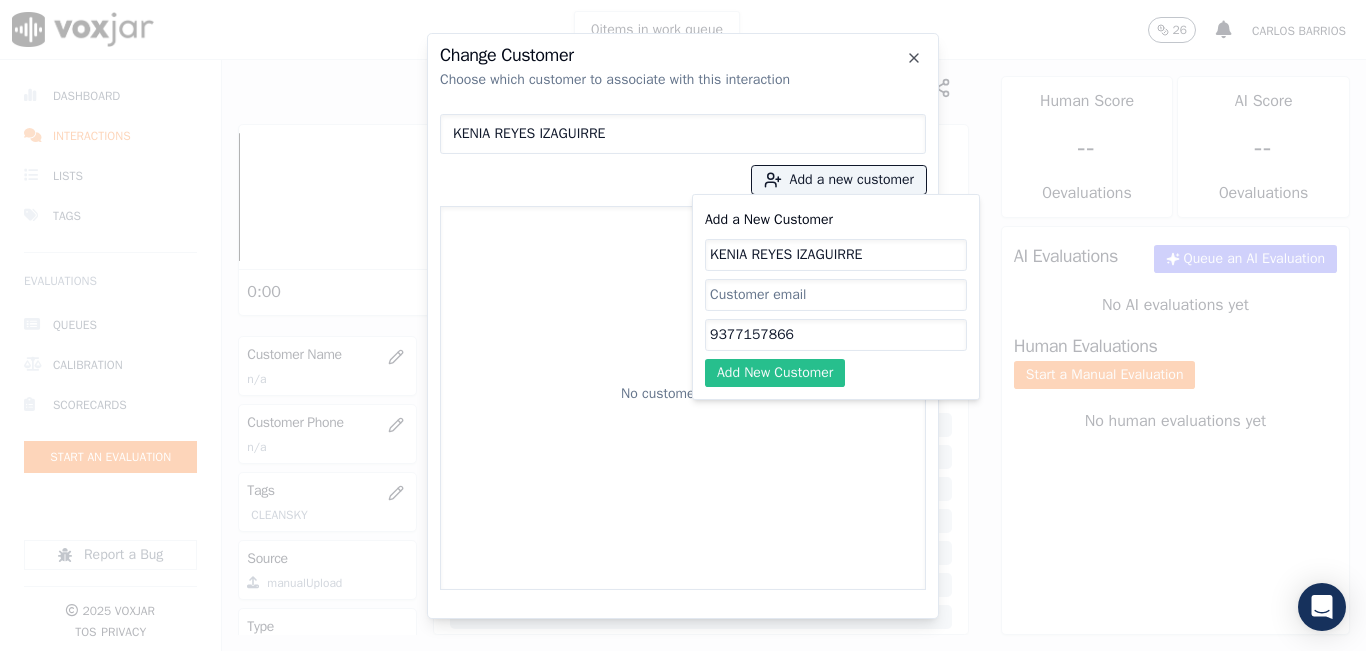 click on "Add New Customer" 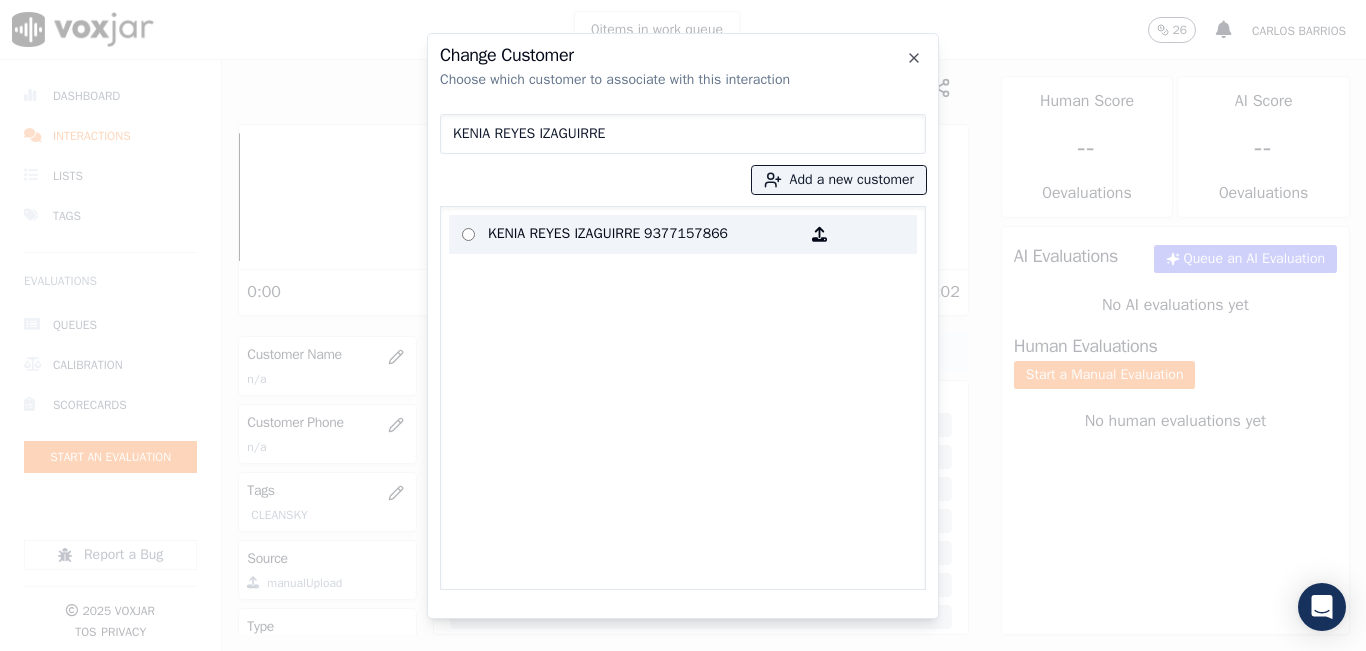 click on "KENIA REYES IZAGUIRRE" at bounding box center (566, 234) 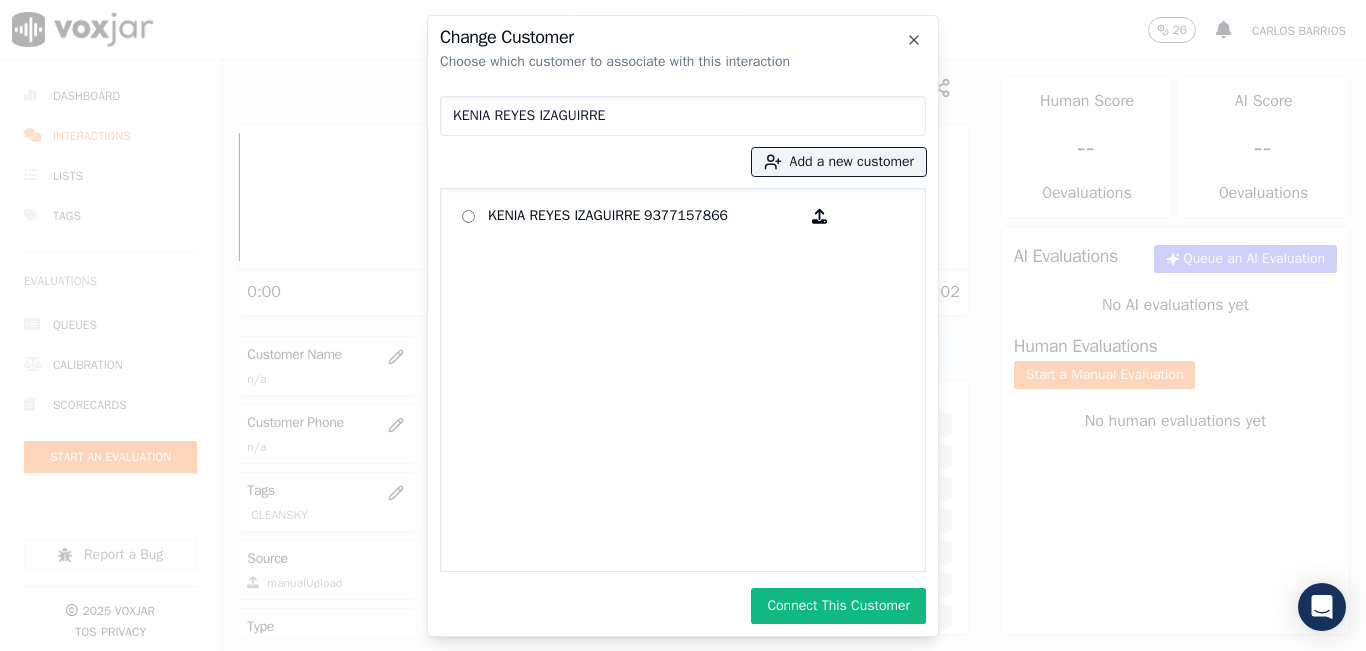 click on "Choose which customer to associate with this interaction" 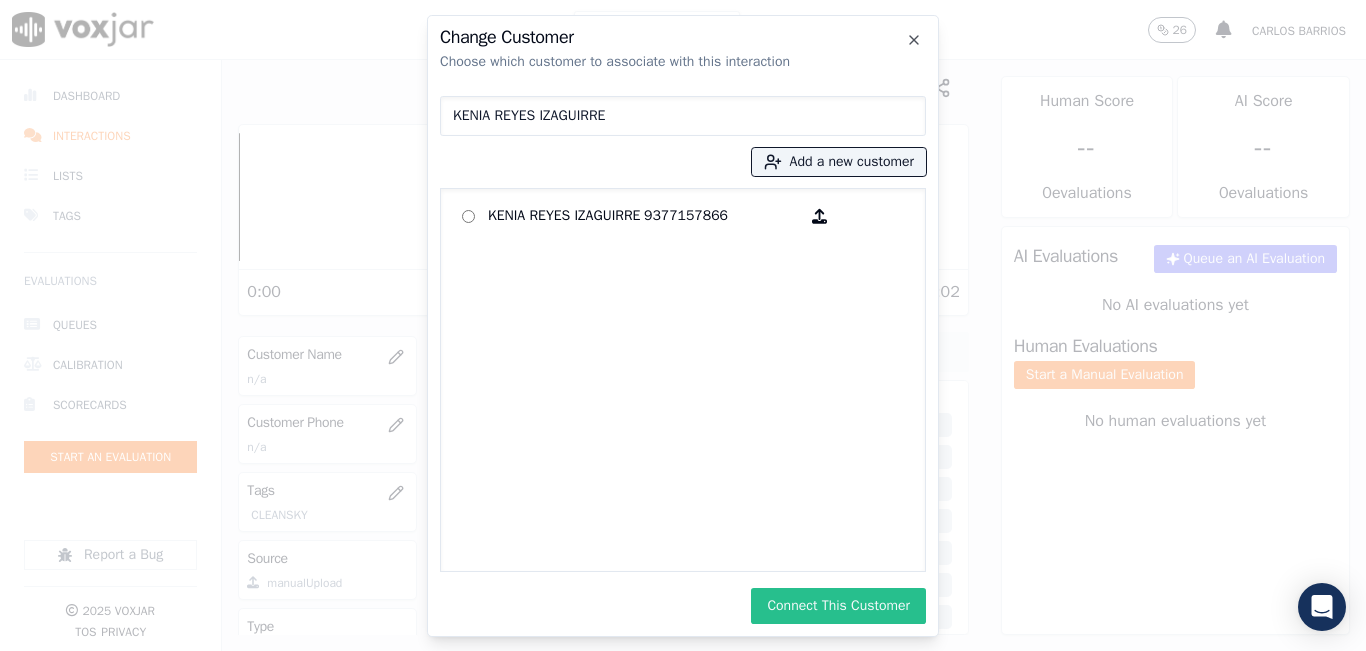 click on "Connect This Customer" at bounding box center [838, 606] 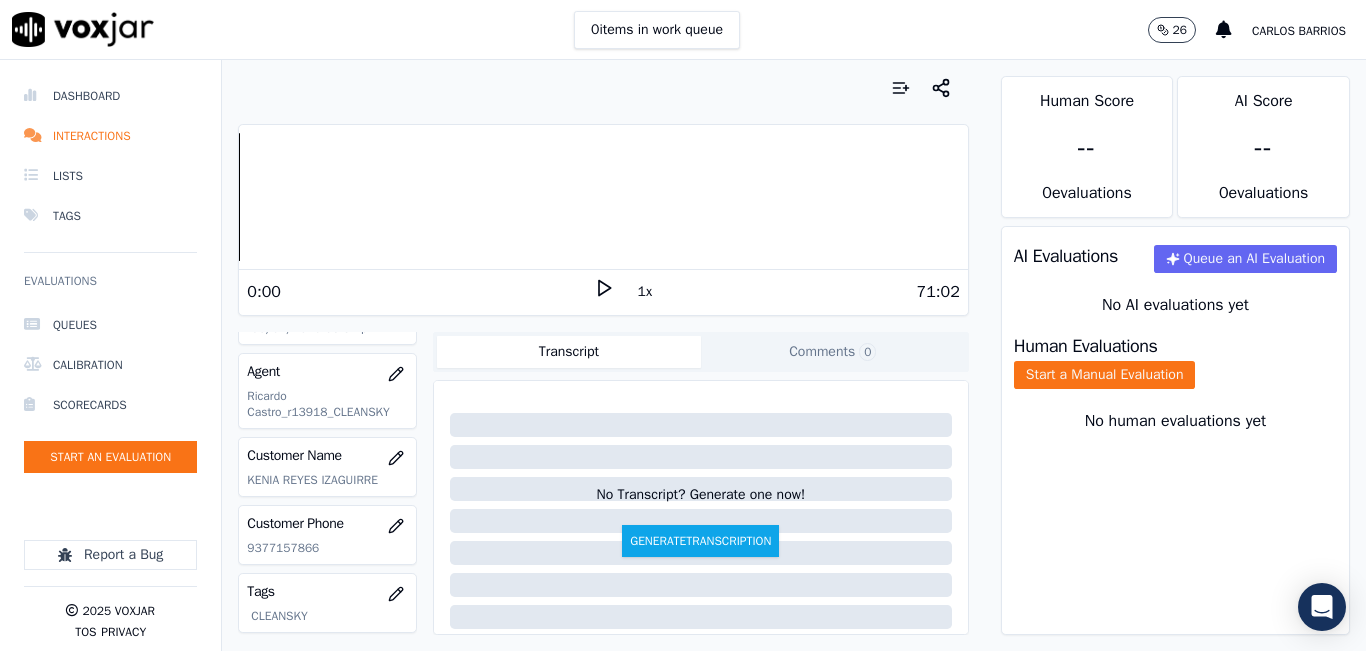 scroll, scrollTop: 200, scrollLeft: 0, axis: vertical 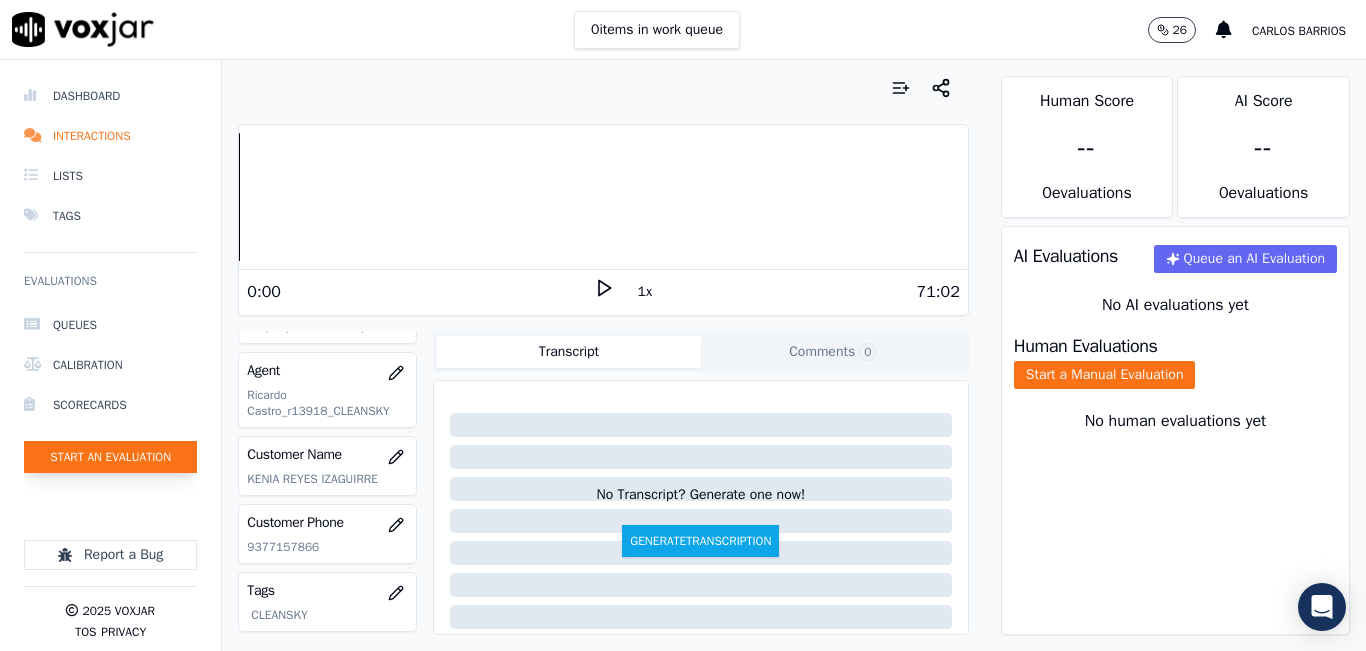 click on "Start an Evaluation" 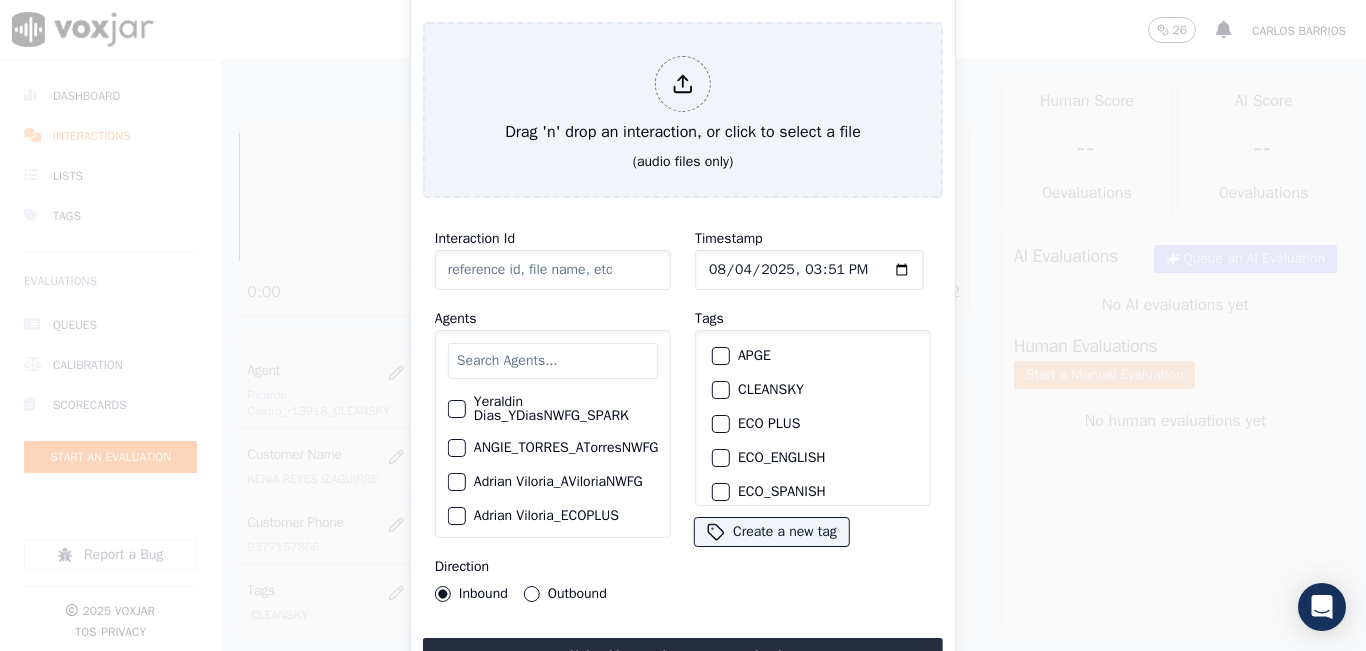 click at bounding box center [553, 361] 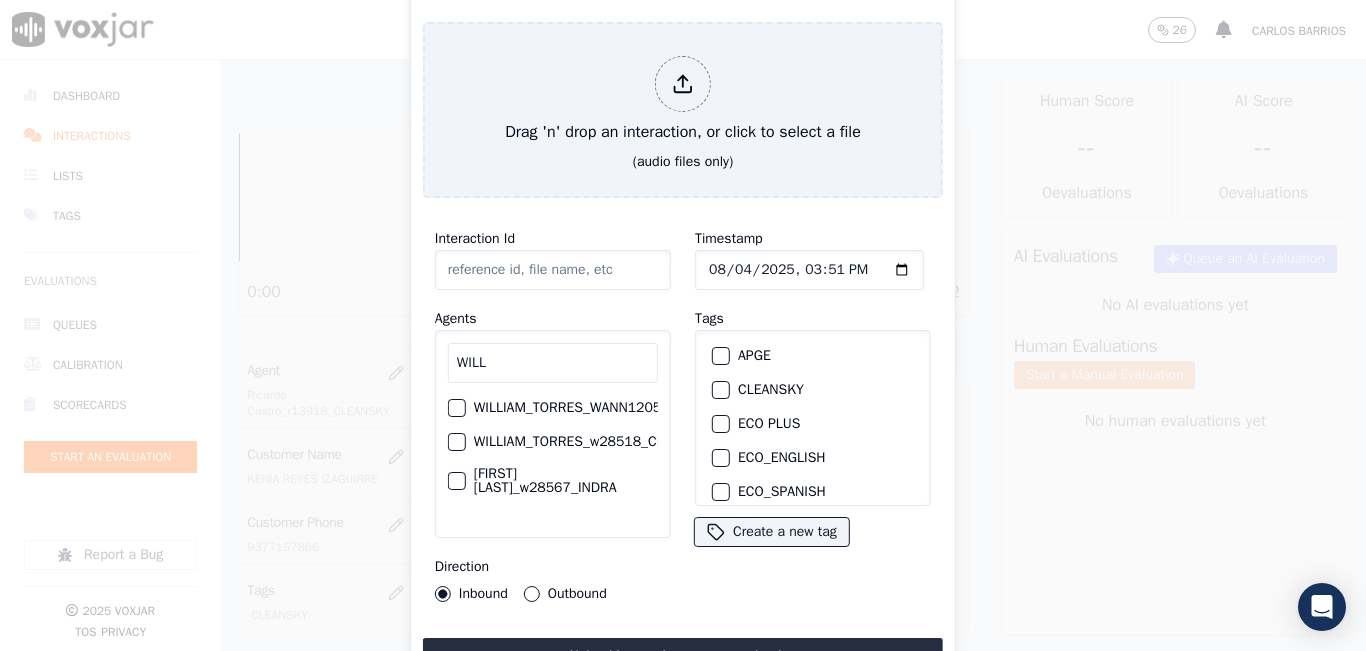 type on "WILL" 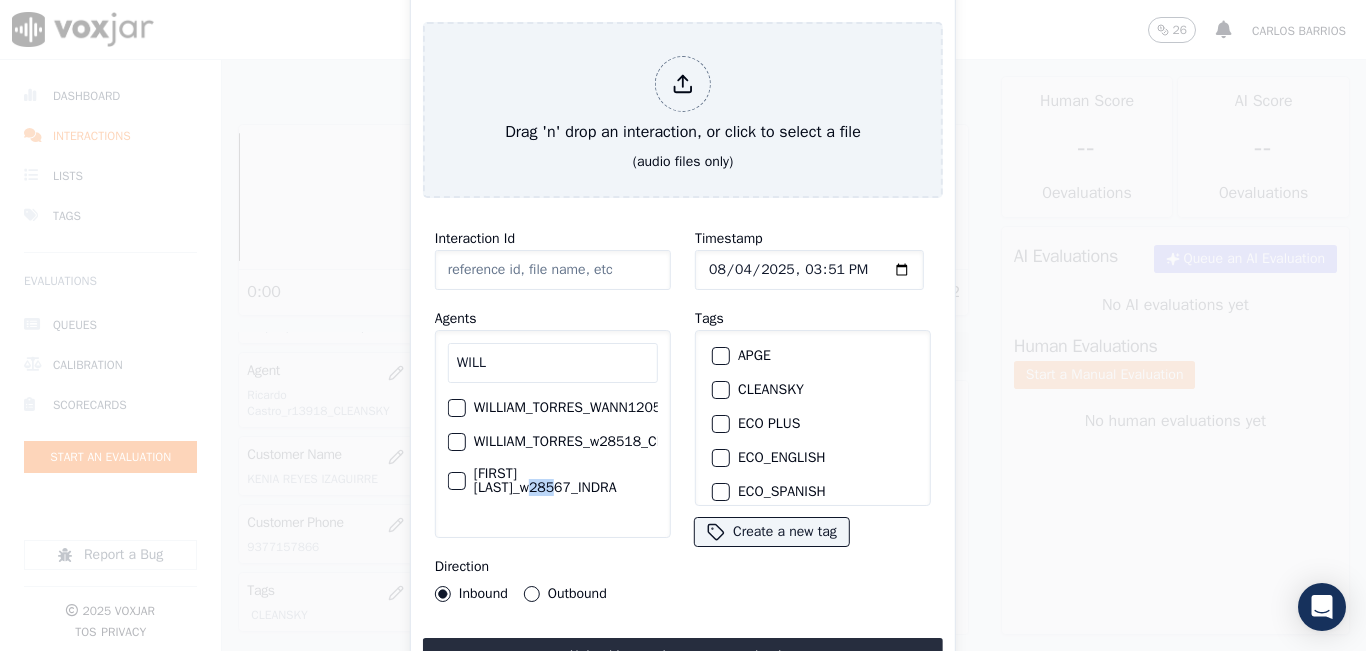 drag, startPoint x: 529, startPoint y: 510, endPoint x: 554, endPoint y: 507, distance: 25.179358 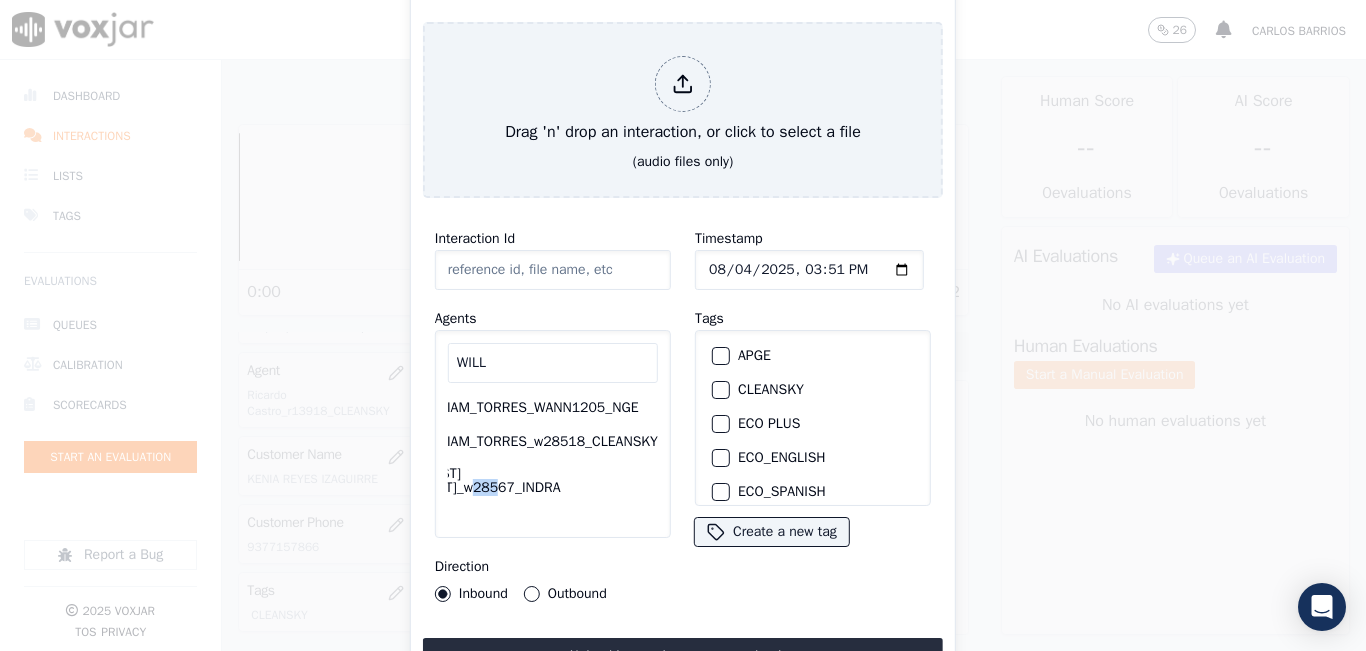scroll, scrollTop: 0, scrollLeft: 78, axis: horizontal 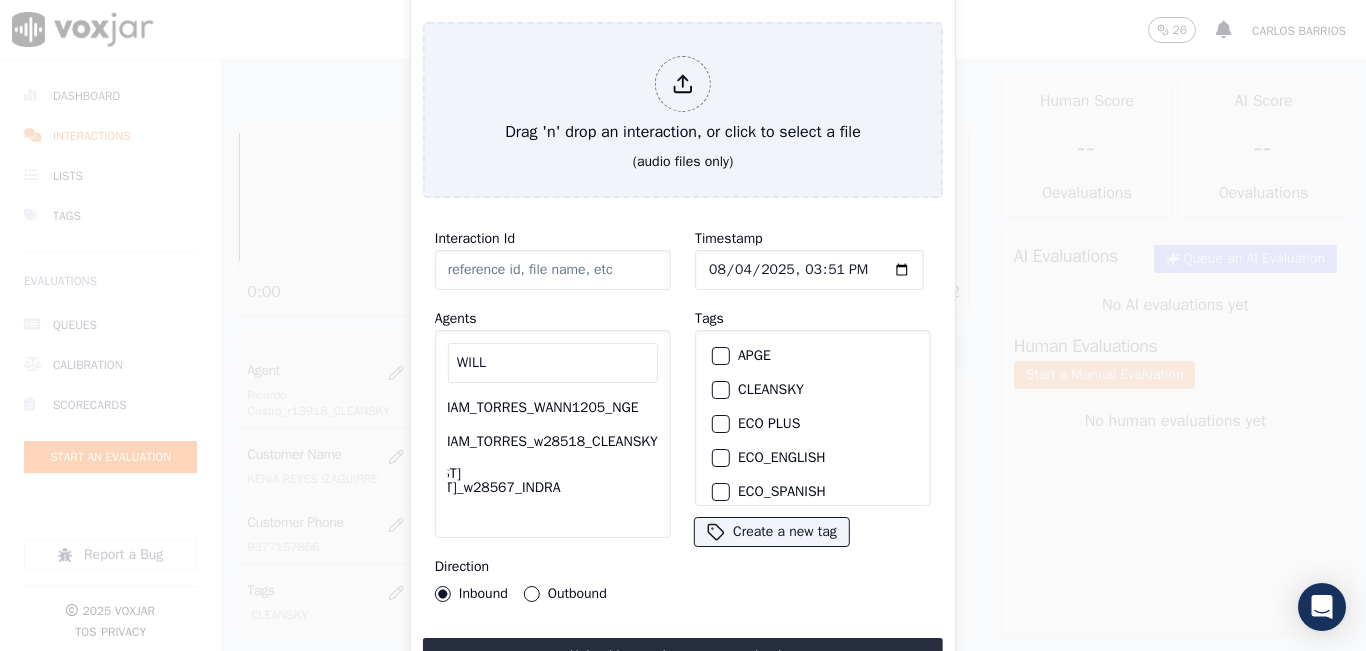 click on "WILLIAM_TORRES_w28518_CLEANSKY" 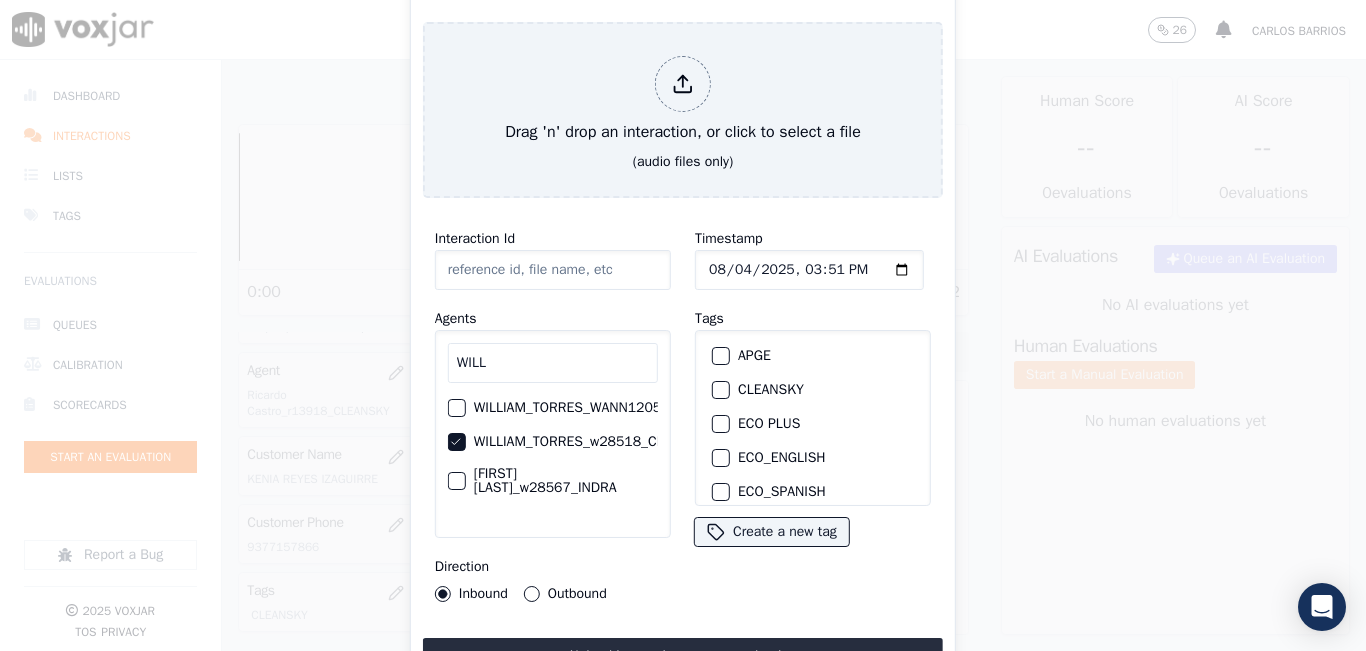 click at bounding box center [720, 390] 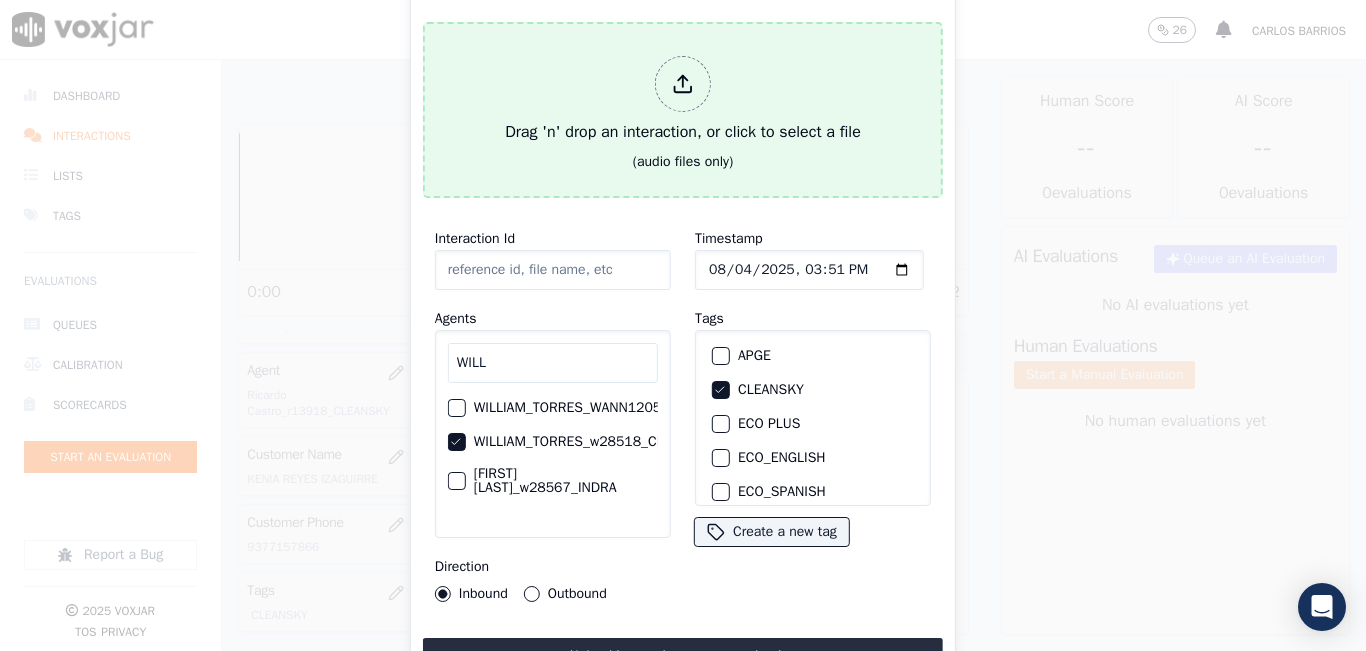 click on "(audio files only)" at bounding box center [683, 162] 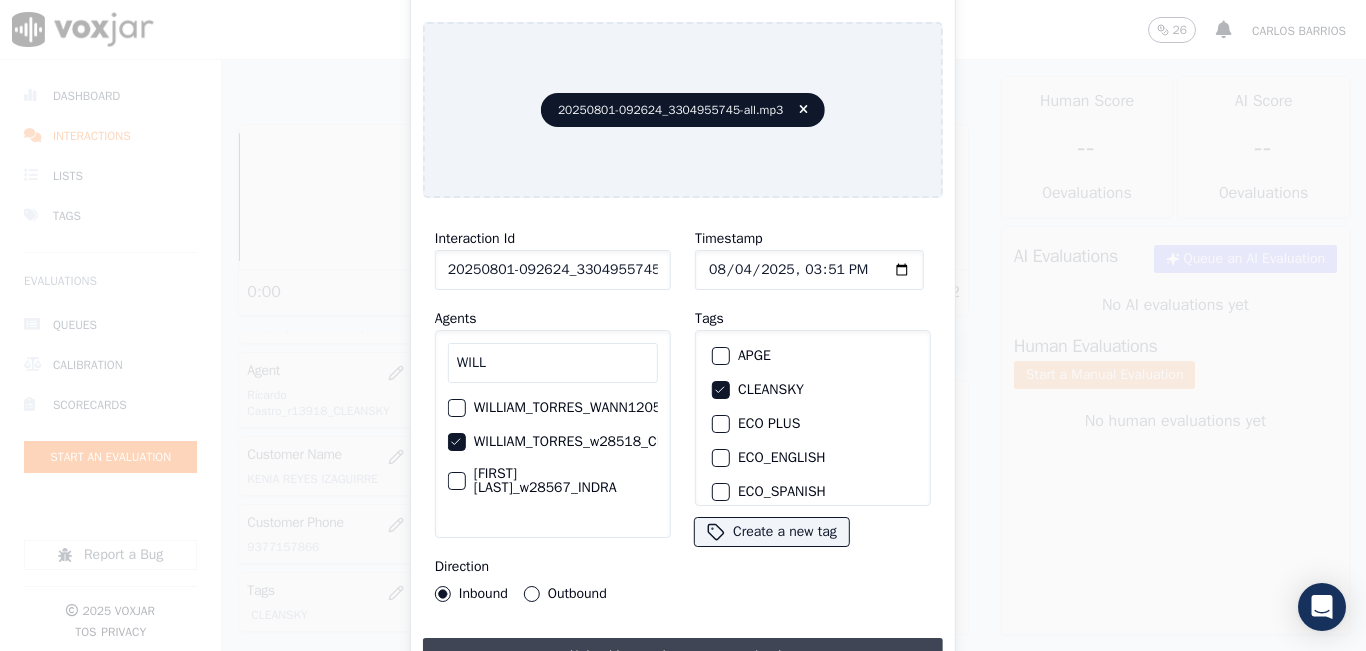 click on "Upload interaction to start evaluation" at bounding box center [683, 656] 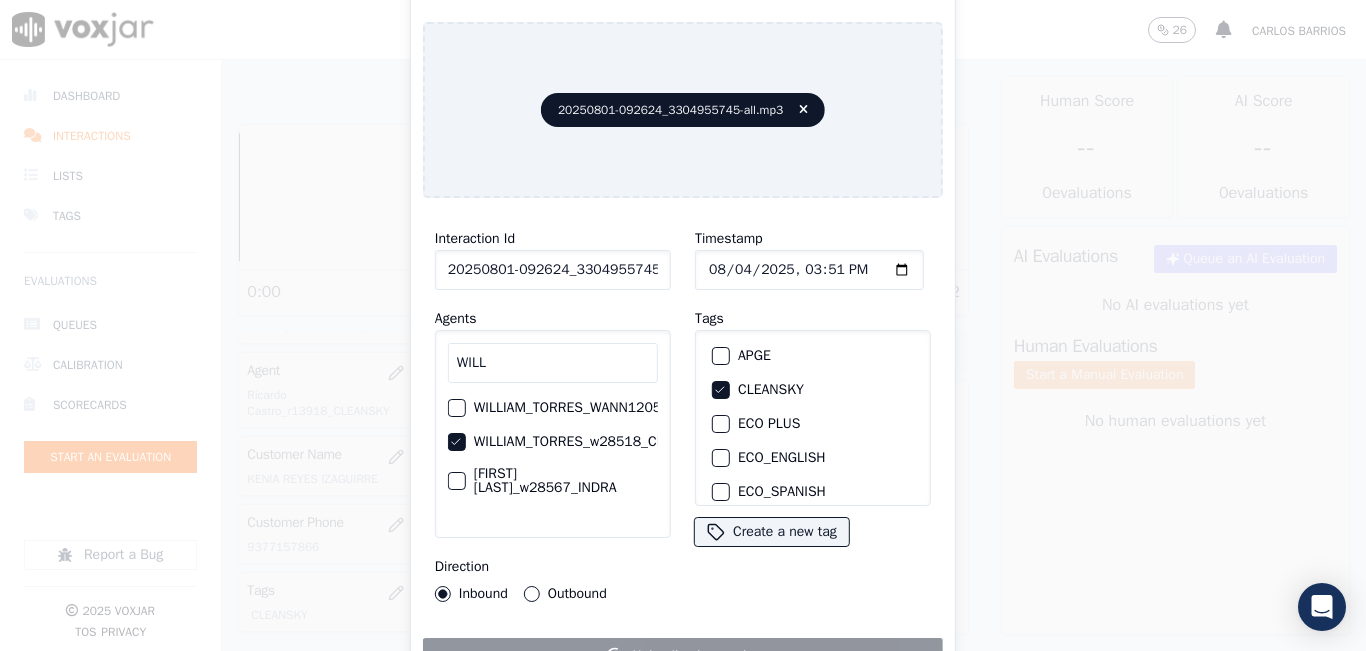 click on "Start an Evaluation   [PHONE]       Interaction Id   [PHONE]     Agents   [FIRST]     [FIRST]_[LAST]_WANN1205_NGE     [FIRST]_[LAST]_w28518_CLEANSKY     [FIRST] [LAST]_w28567_INDRA     Direction     Inbound     Outbound   Timestamp       Tags     APGE     CLEANSKY     ECO PLUS     ECO_ENGLISH     ECO_SPANISH     ELECTRA SPARK     INDRA     NEXT VOLT     NGE     NGE_ENGLISH     NGE_SPANISH     NO SALES INTERACTION     POLARIS     RUSHMORE     SPARK     SYMMETRY     WGL
Create a new tag       Uploading interaction       Close" 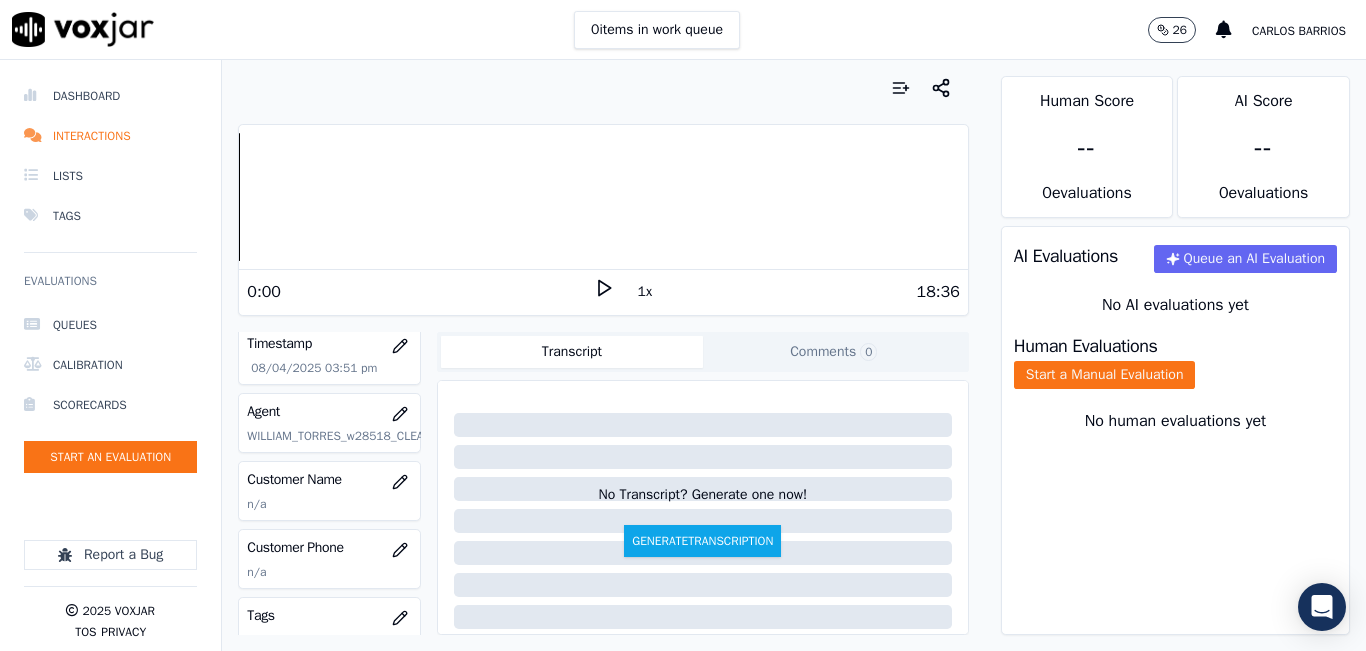 scroll, scrollTop: 200, scrollLeft: 0, axis: vertical 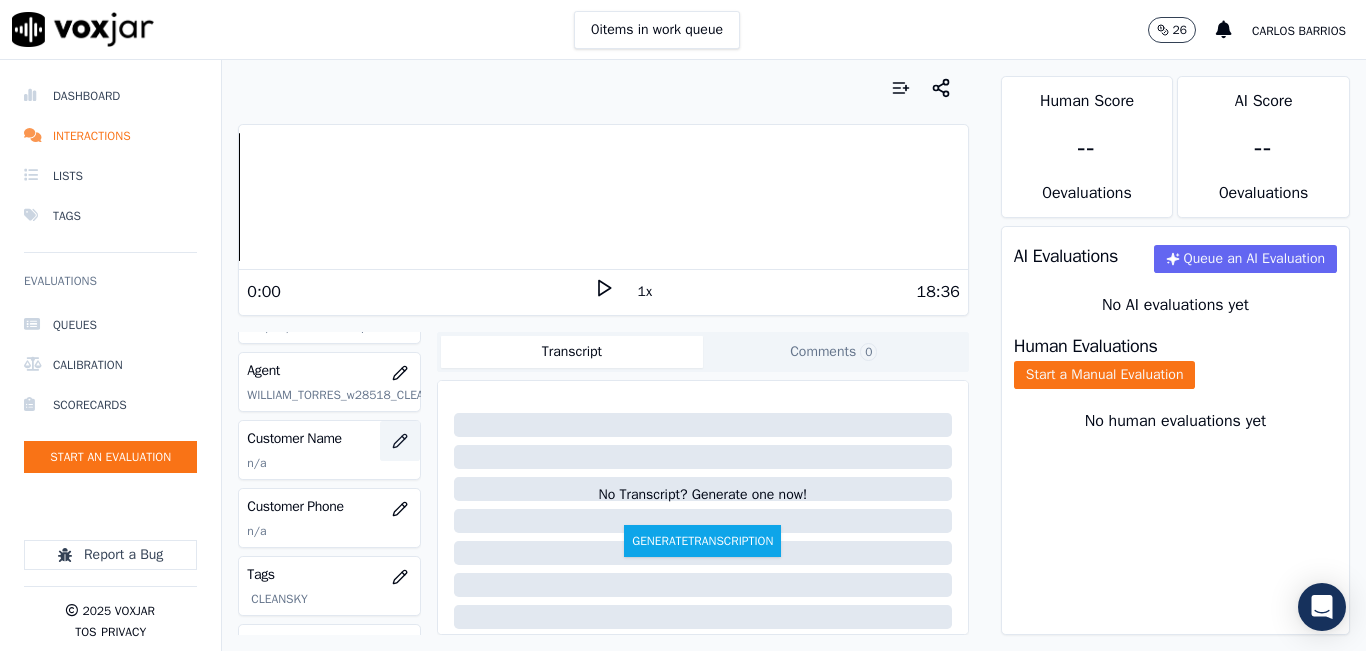click 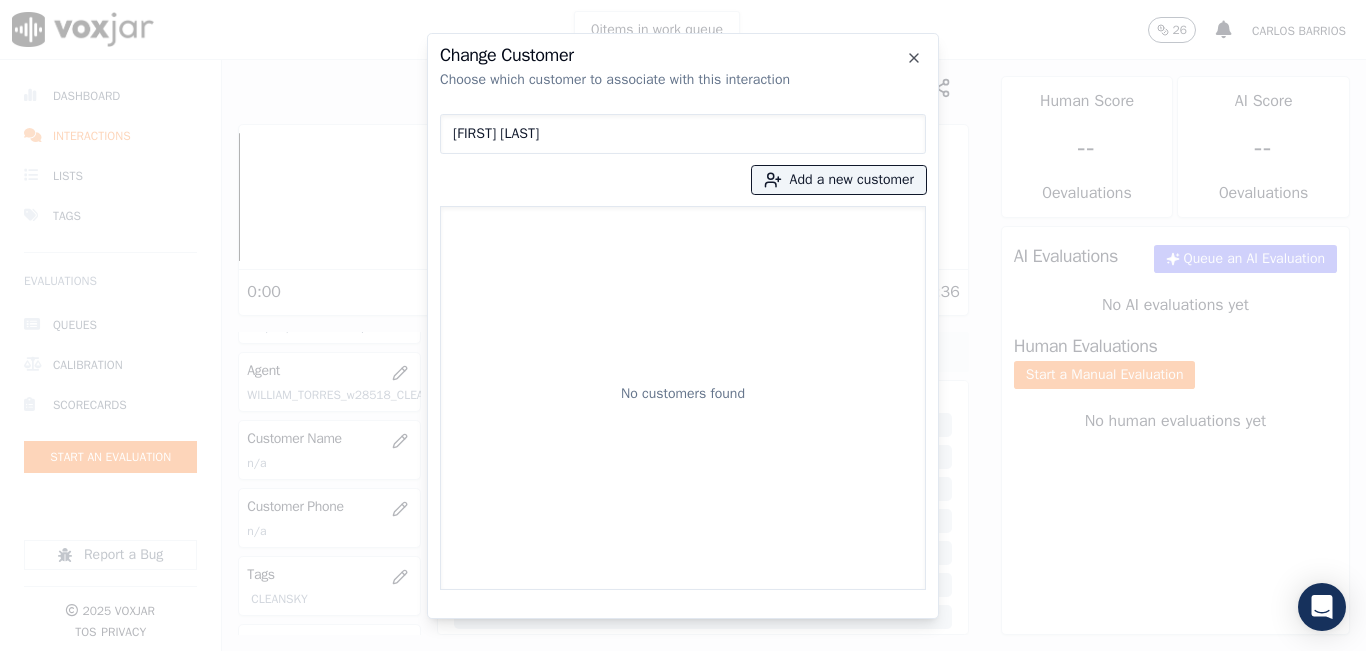 type on "[FIRST] [LAST]" 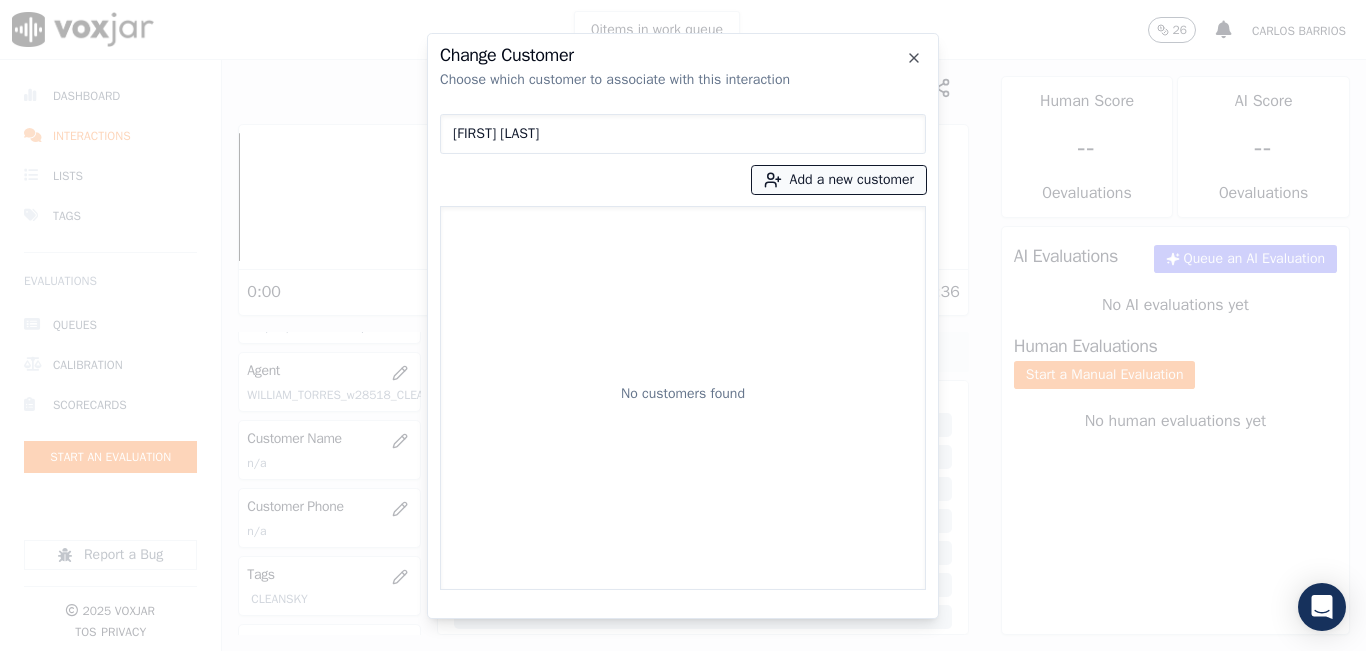 click on "Add a new customer" at bounding box center [839, 180] 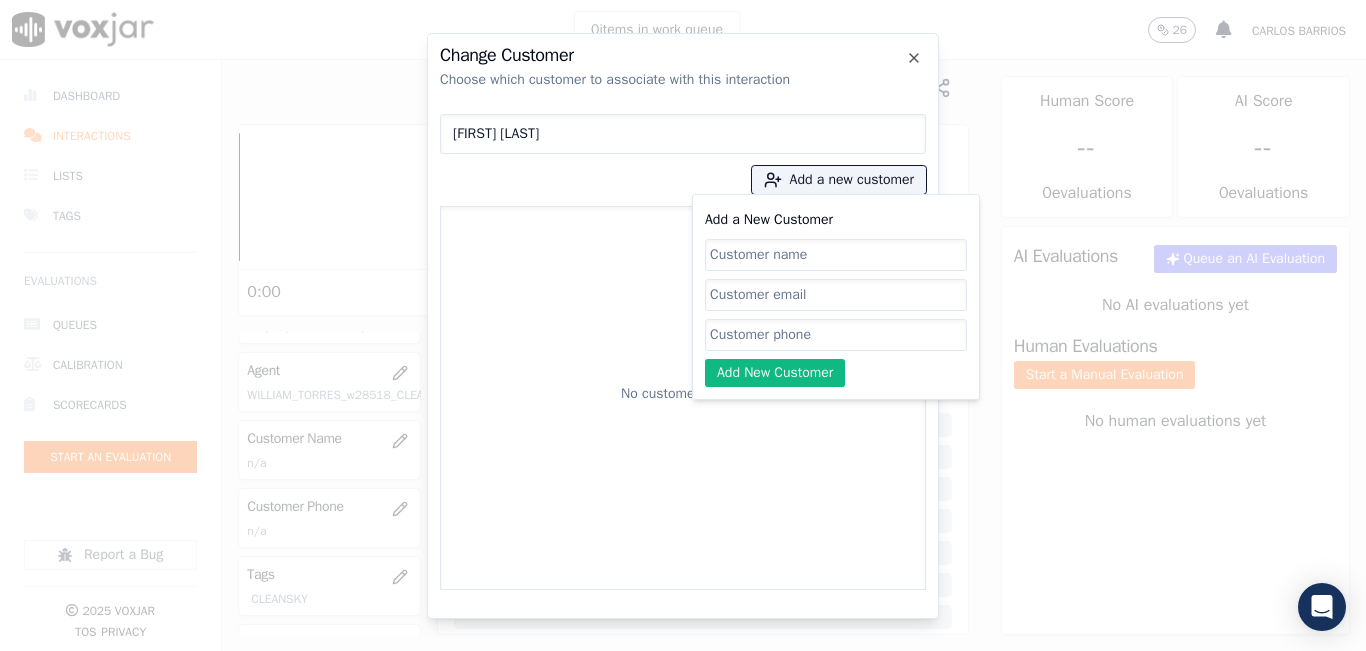 click on "Add a New Customer" 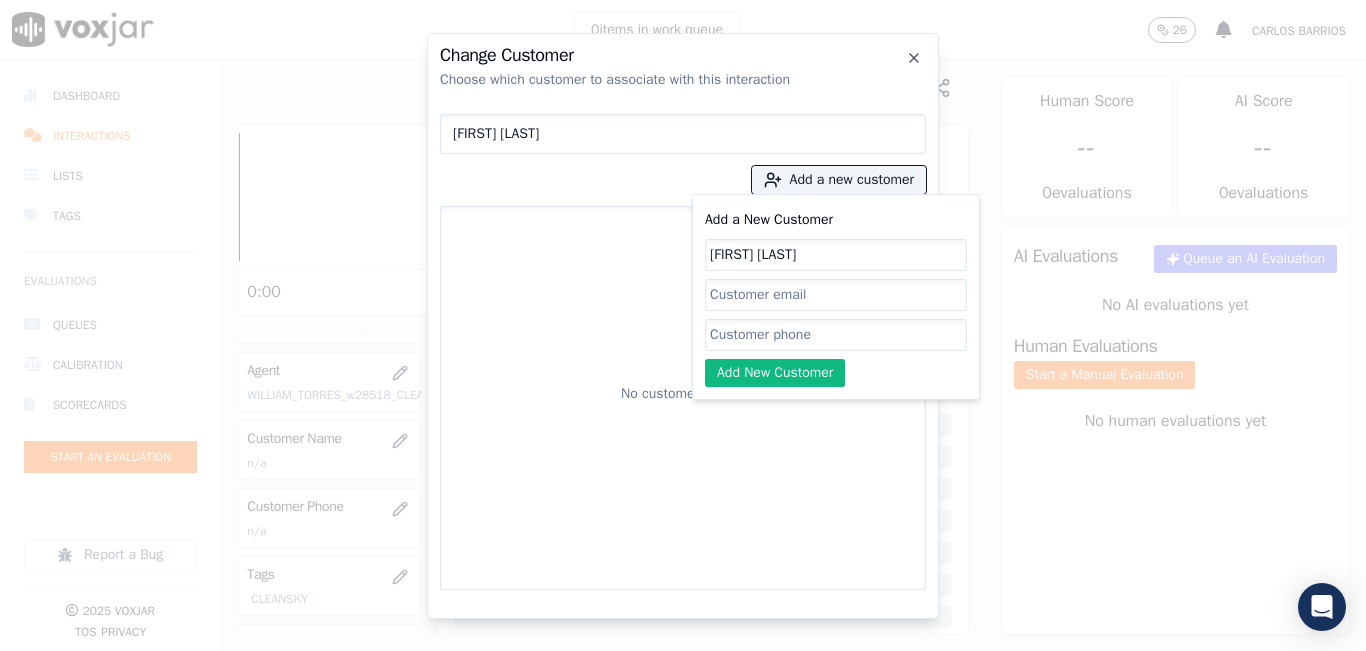 type on "[FIRST] [LAST]" 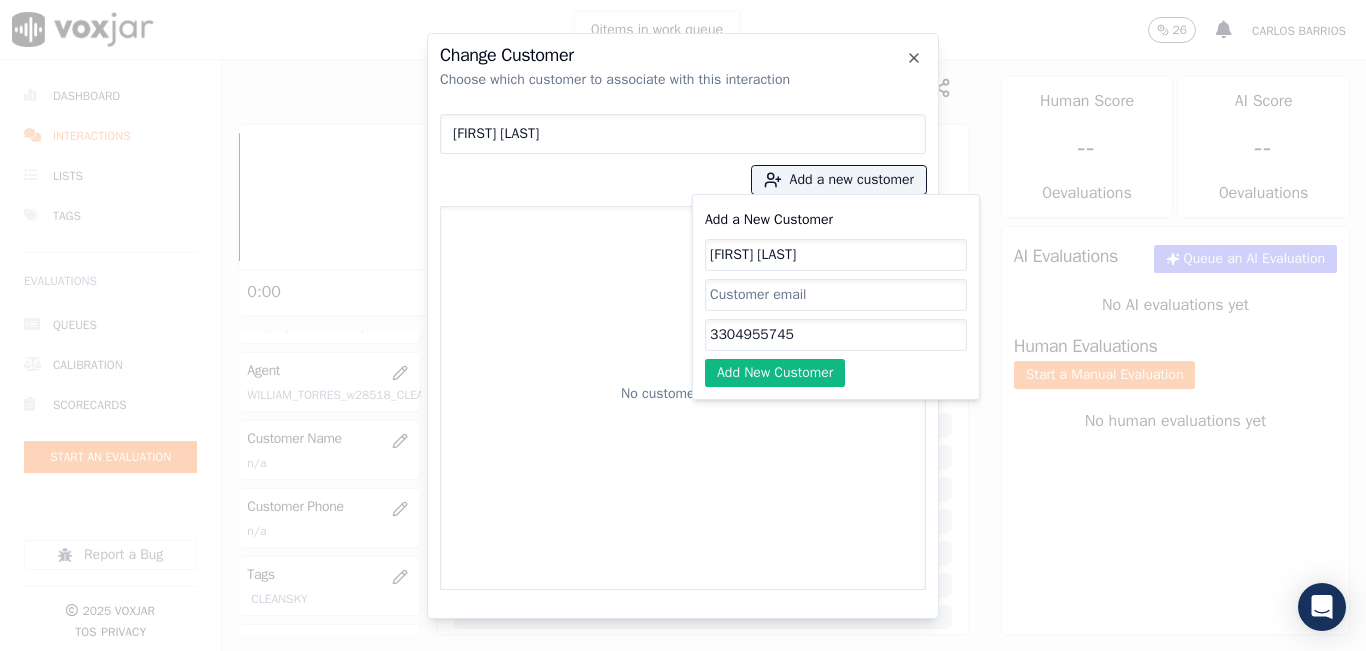 type on "3304955745" 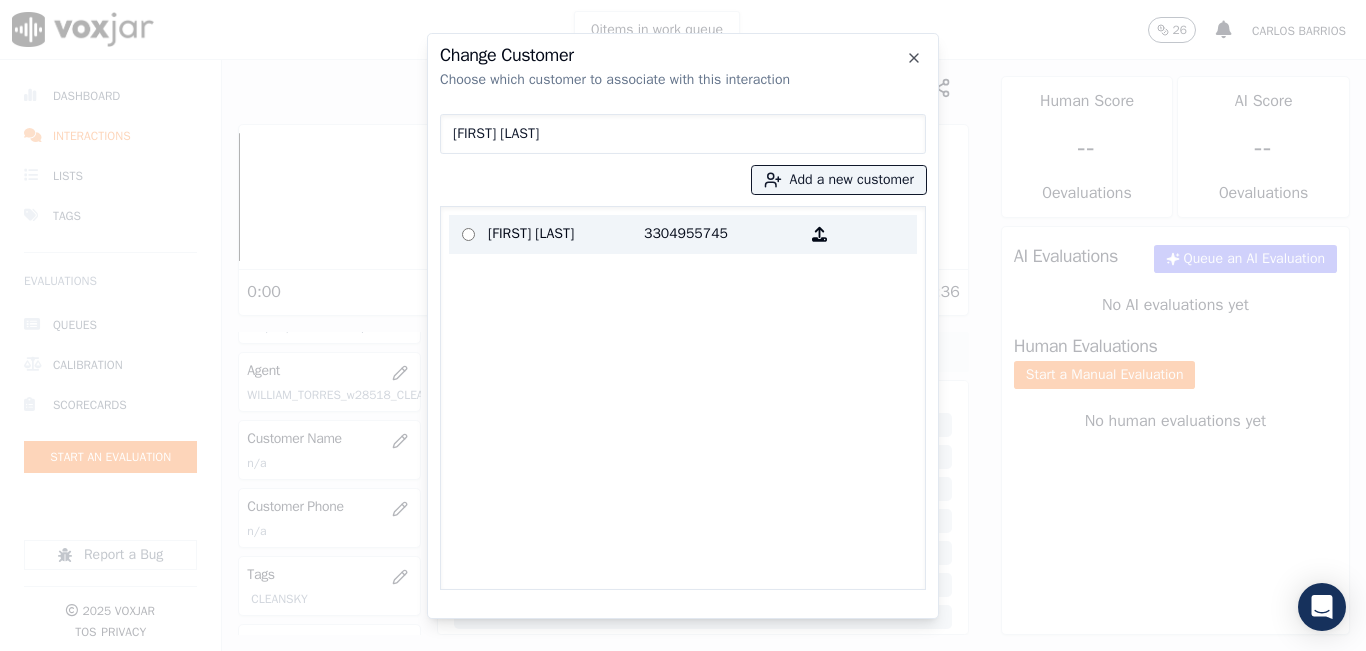 click on "[FIRST] [LAST]" at bounding box center [566, 234] 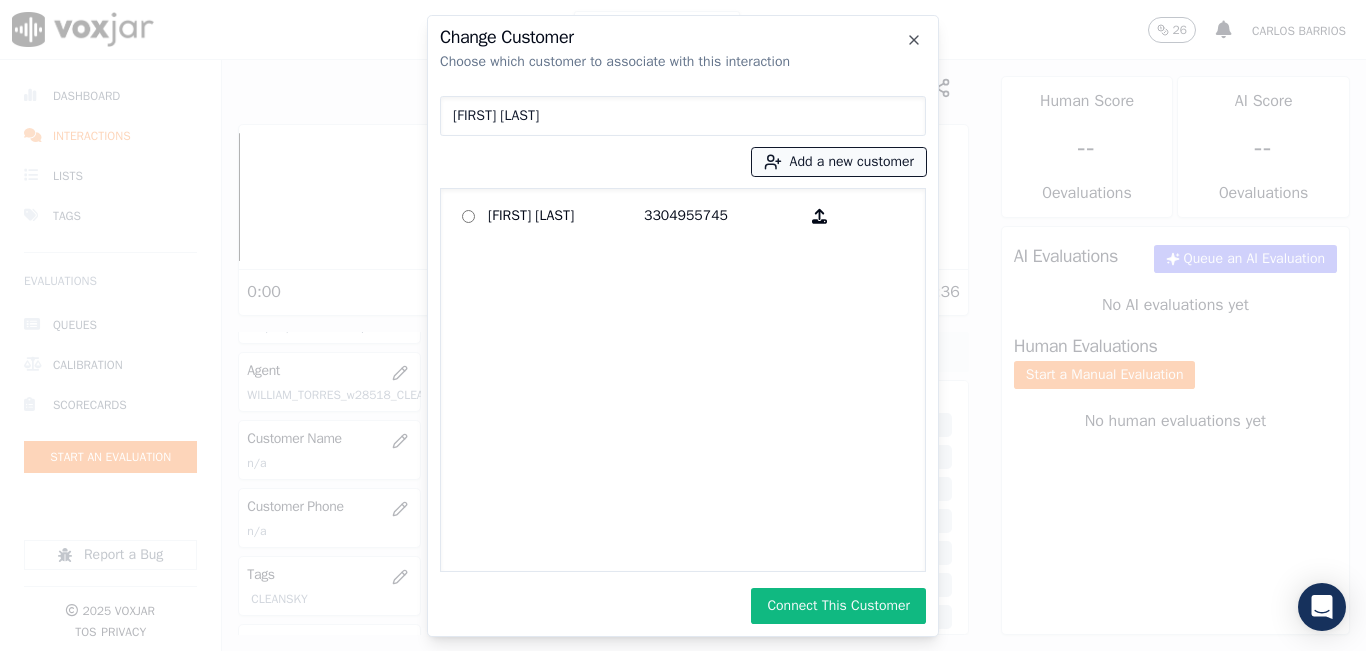 click on "Add a new customer" at bounding box center [839, 162] 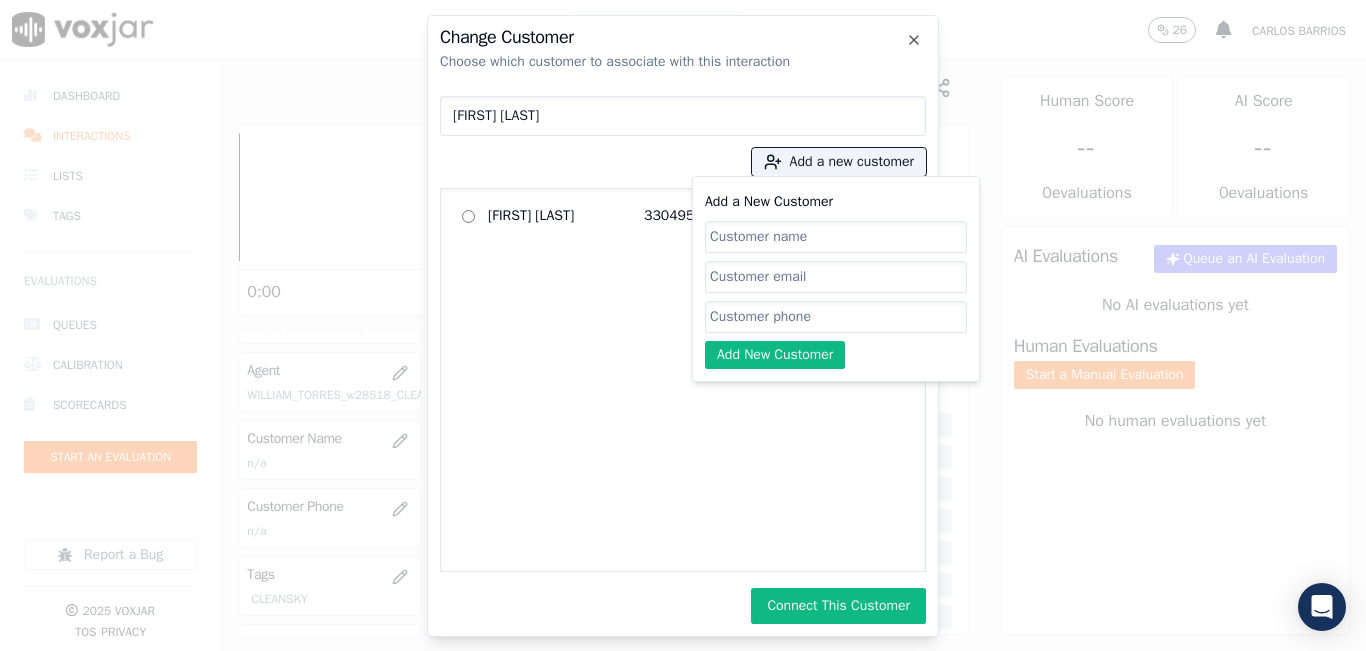click on "Add a New Customer" 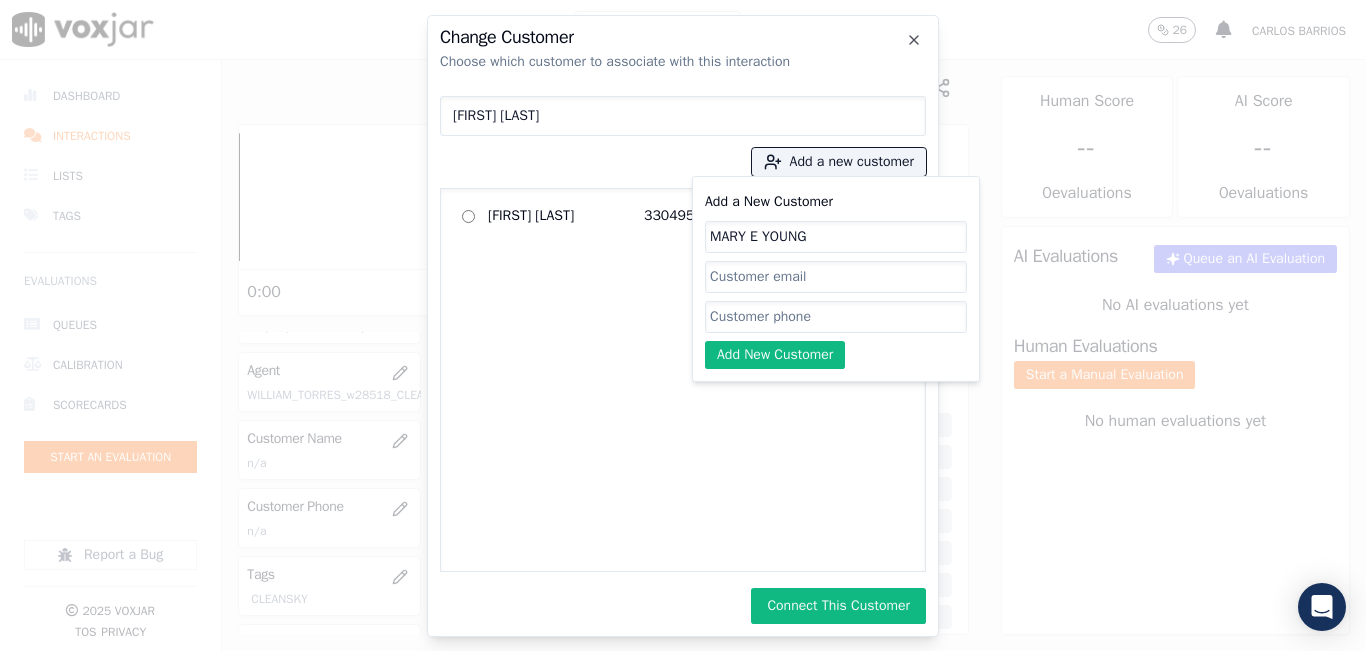 type on "MARY E YOUNG" 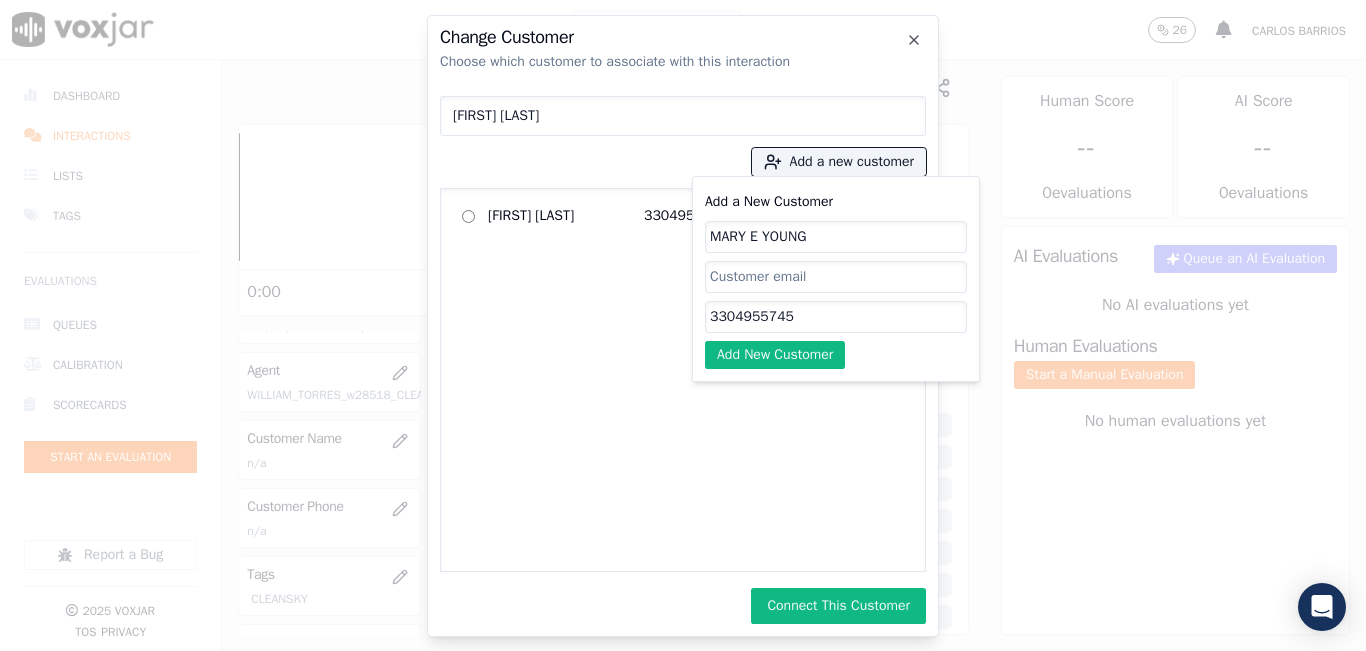 type on "3304955745" 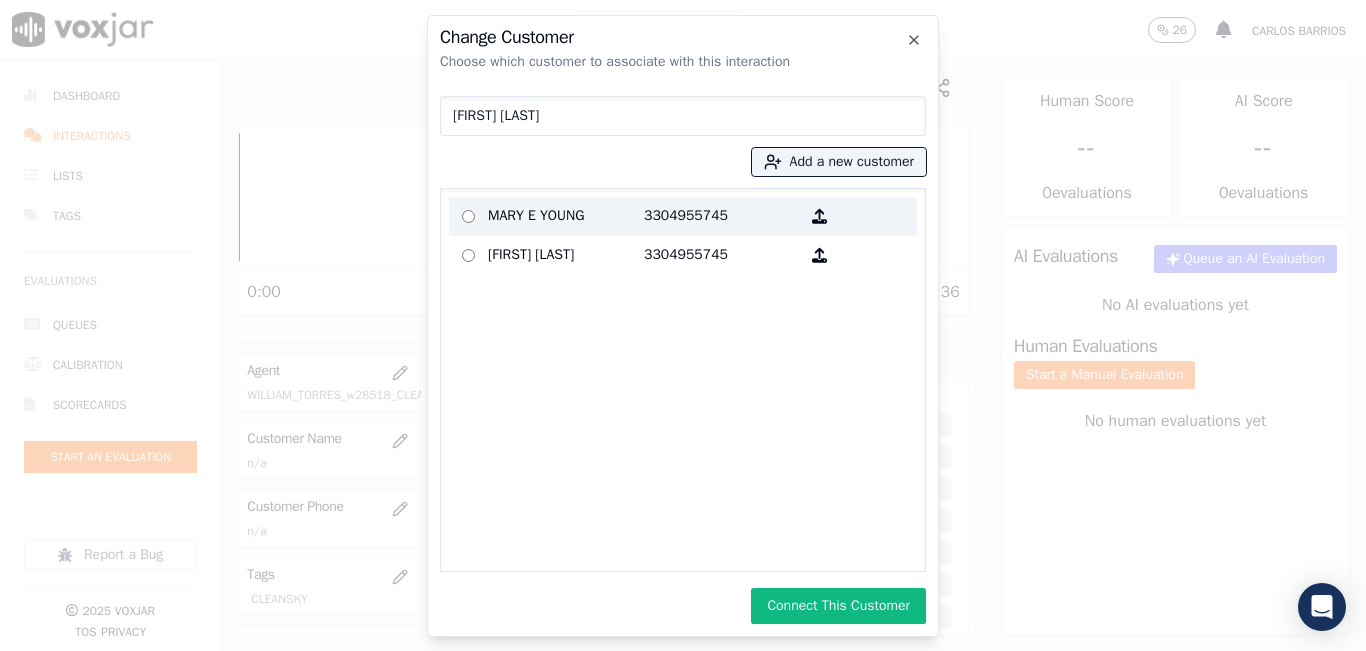 click on "MARY E YOUNG" at bounding box center (566, 216) 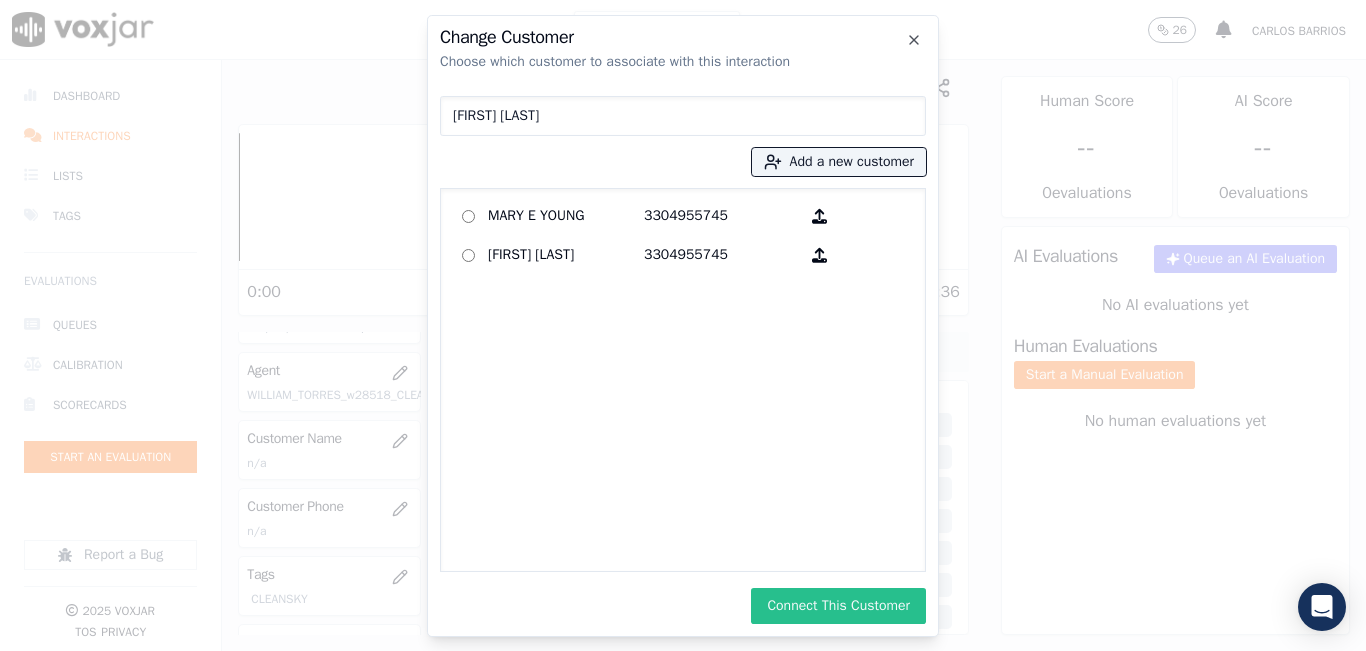 click on "Connect This Customer" at bounding box center [838, 606] 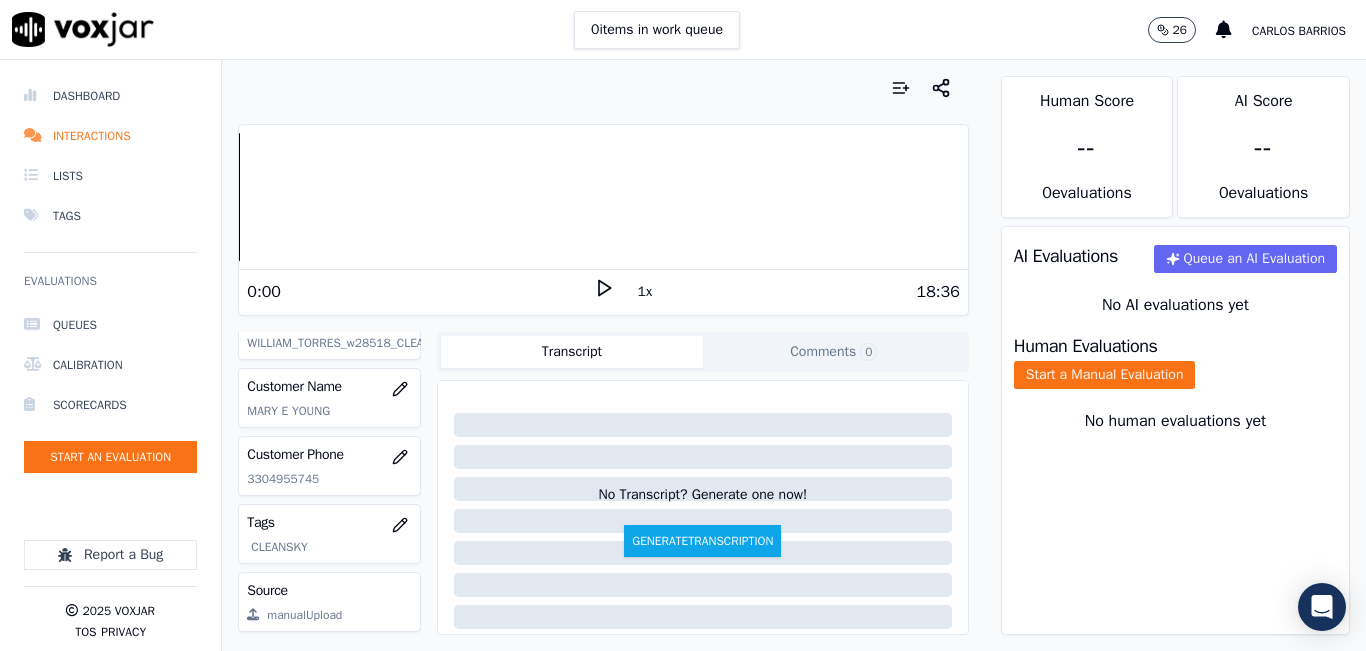 scroll, scrollTop: 162, scrollLeft: 0, axis: vertical 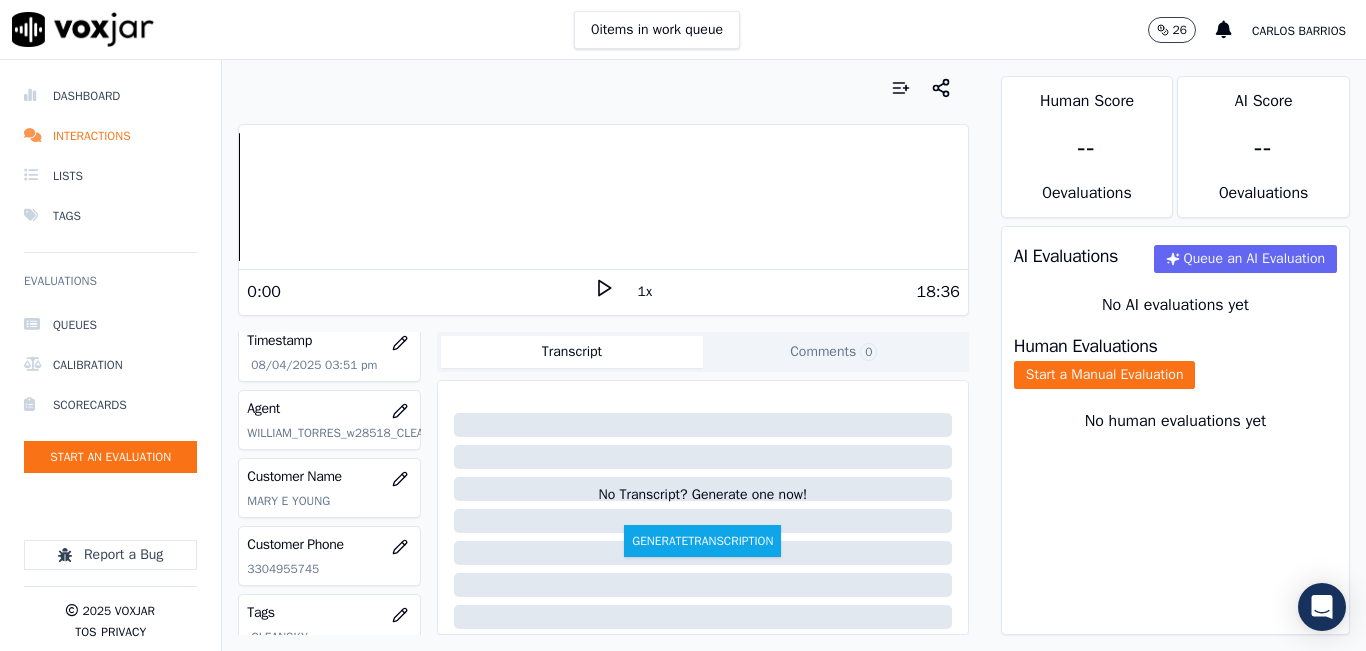 click 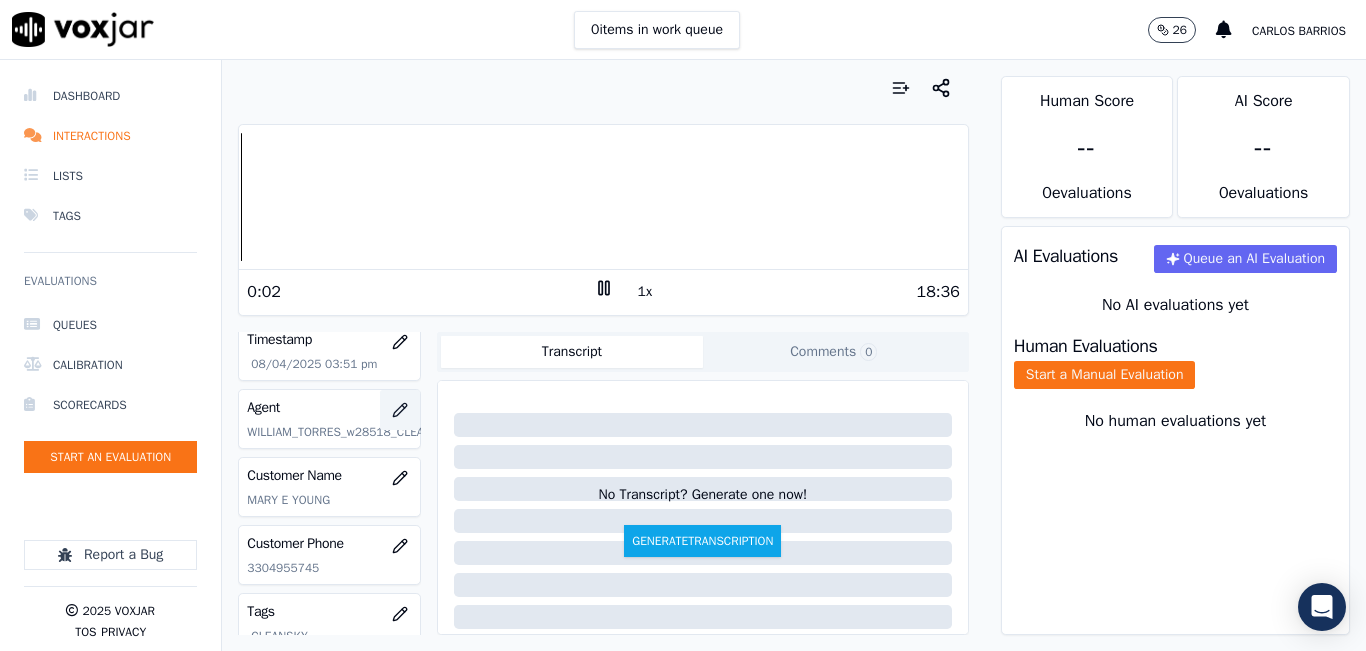 scroll, scrollTop: 162, scrollLeft: 0, axis: vertical 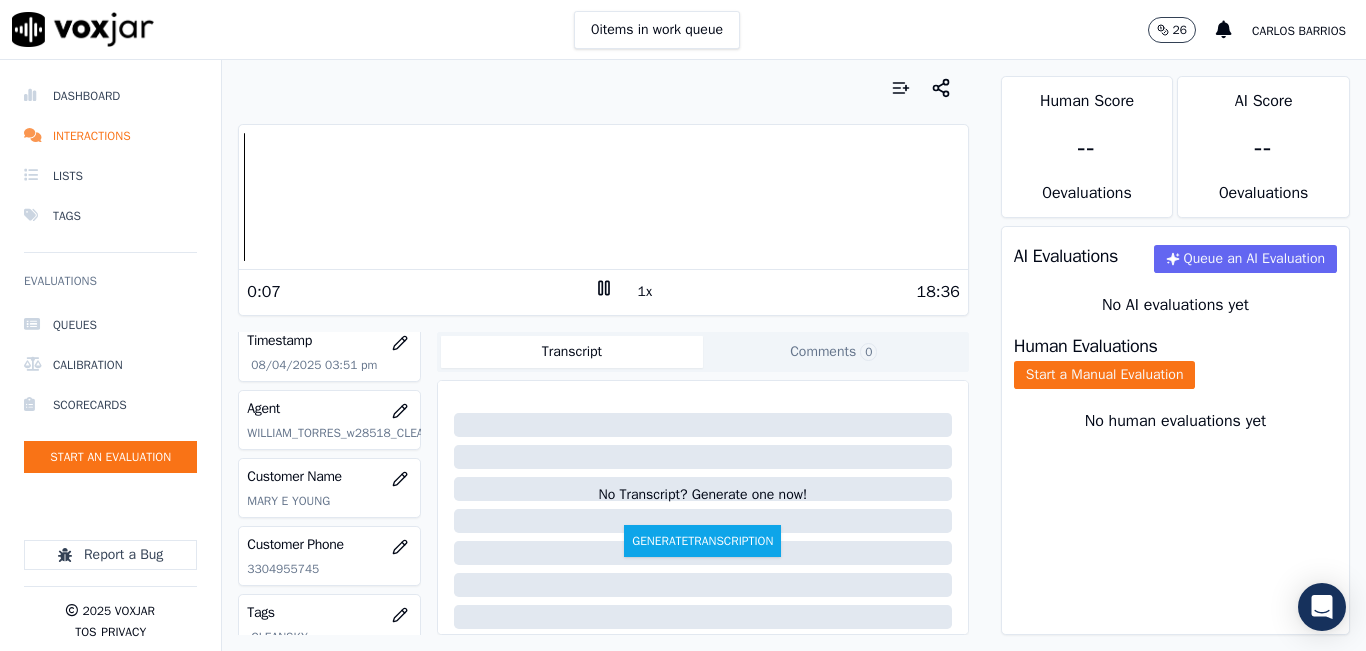 click 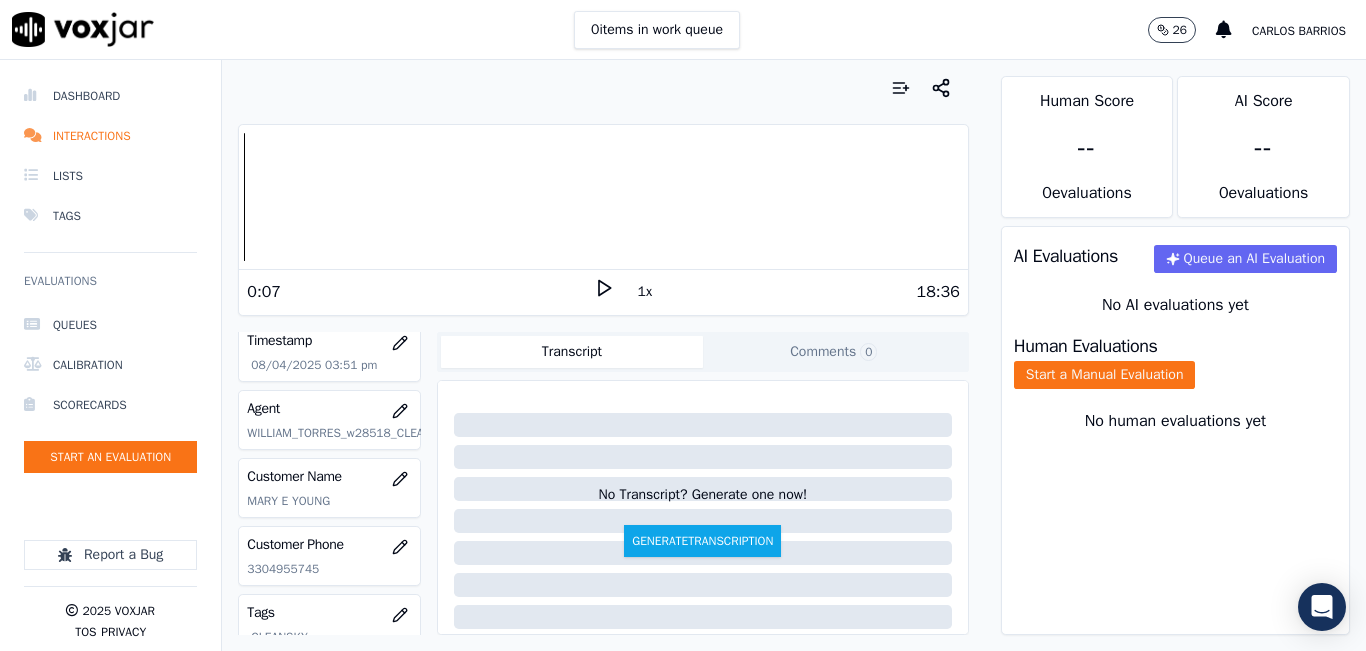 click on "18:36" at bounding box center (938, 292) 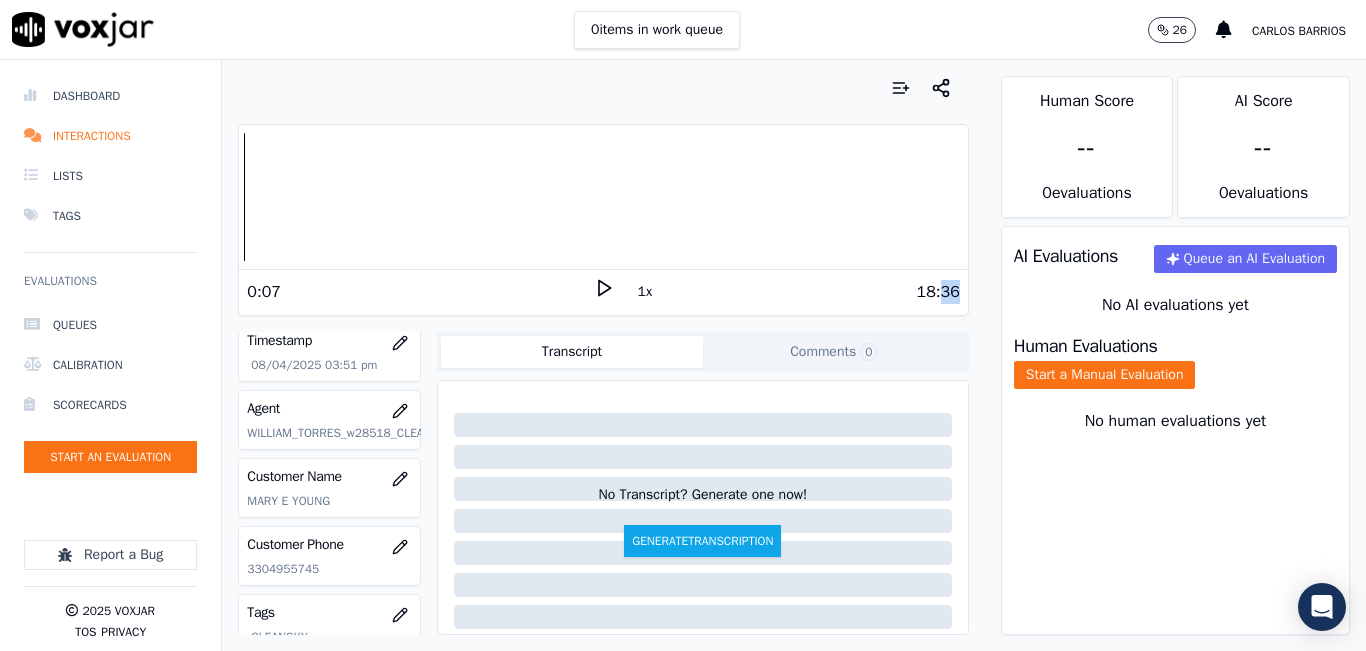 click on "18:36" at bounding box center (938, 292) 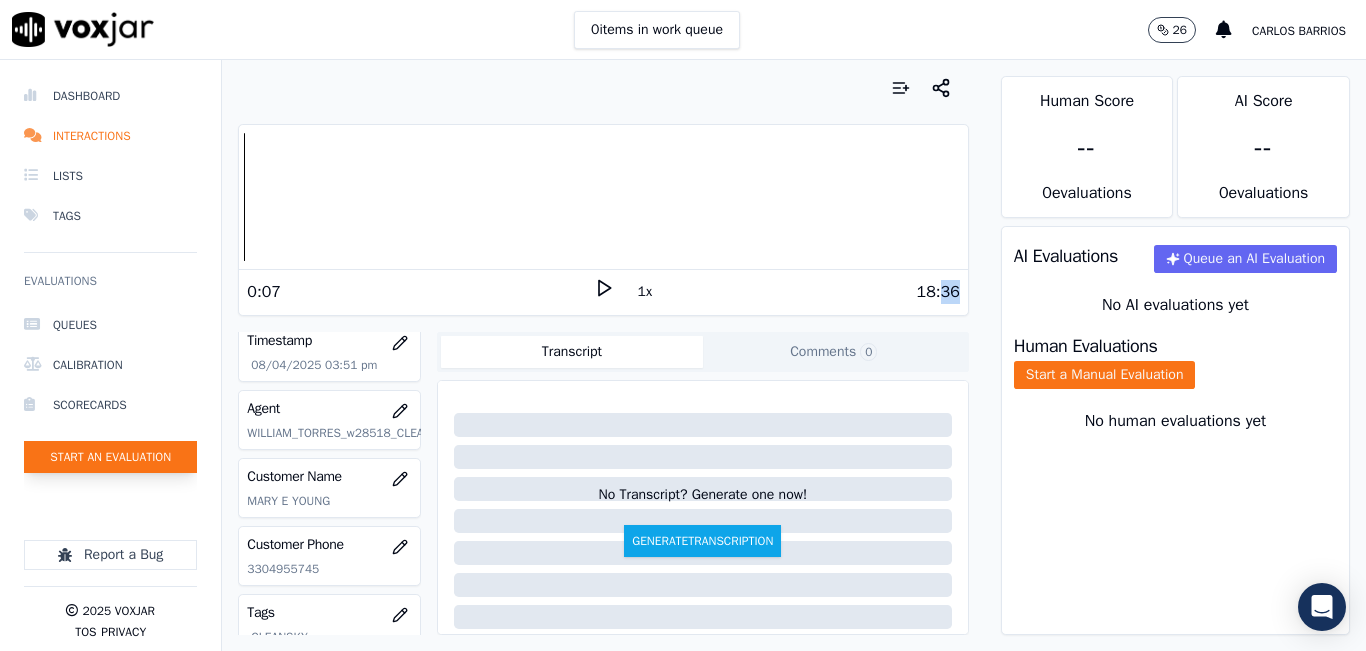 click on "Start an Evaluation" 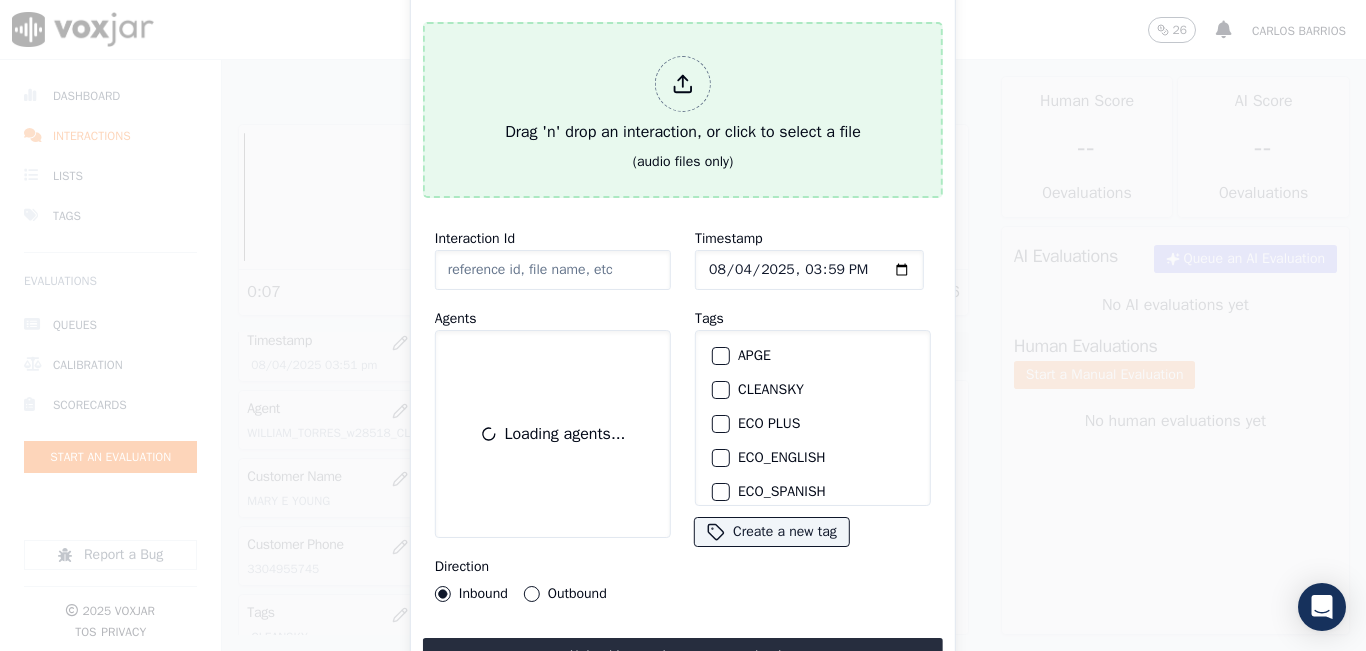click on "Drag 'n' drop an interaction, or click to select a file" at bounding box center (683, 100) 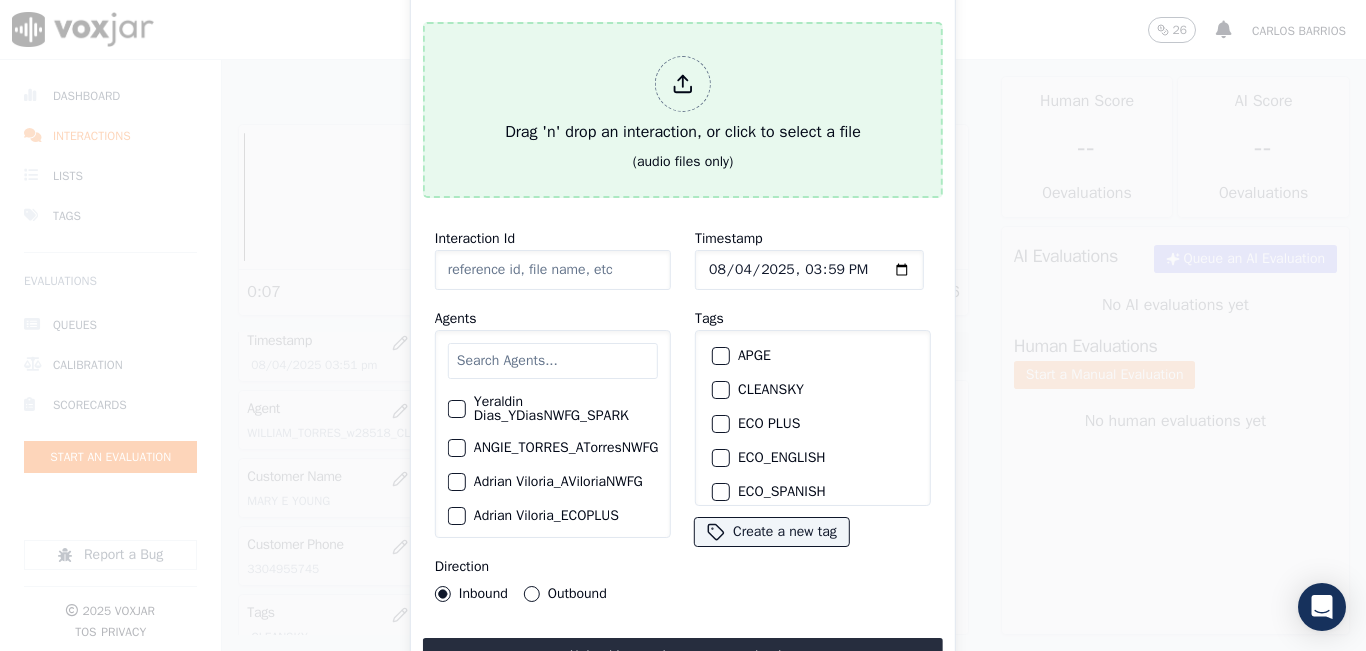 type on "20250801-092624_3304955745-all.mp3" 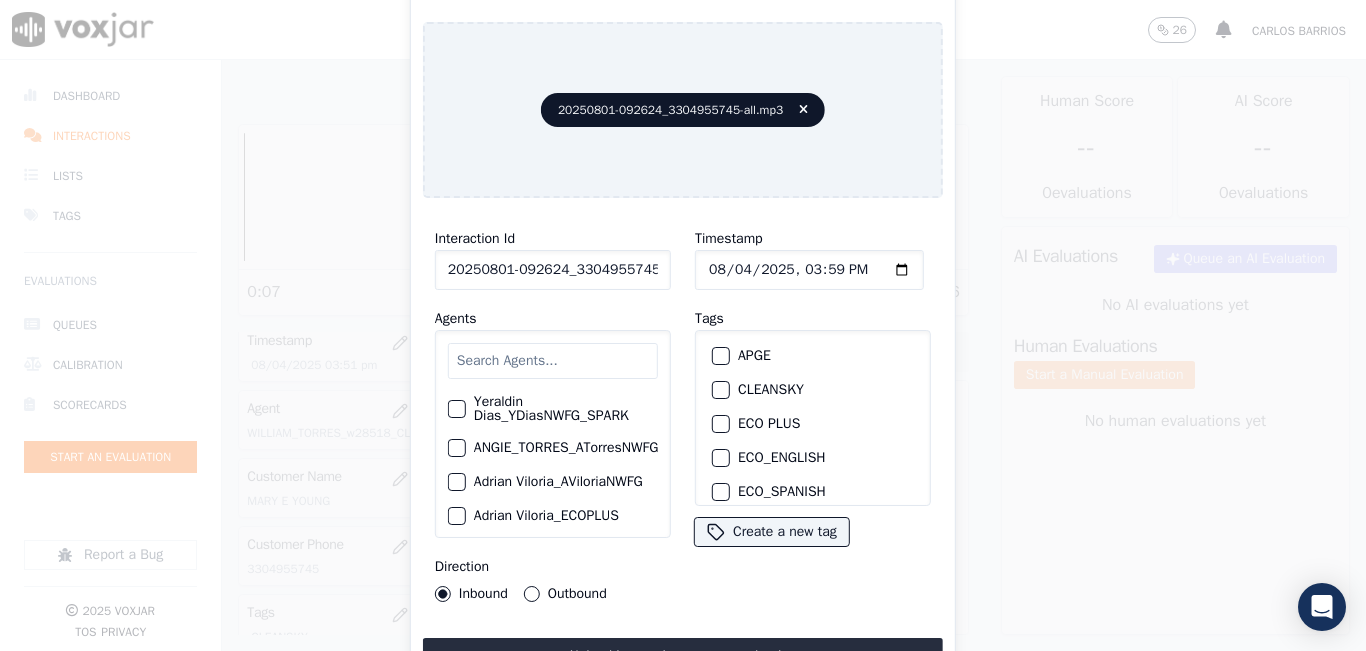 click at bounding box center [553, 361] 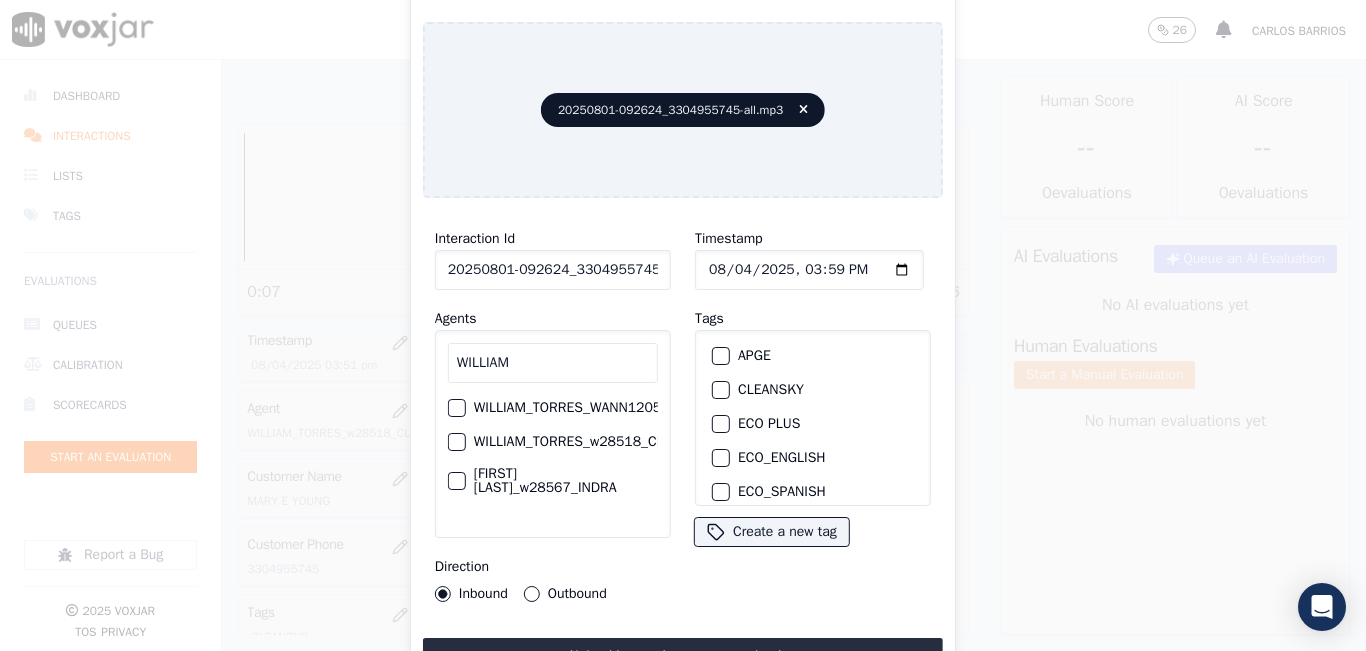 type on "WILLIAM" 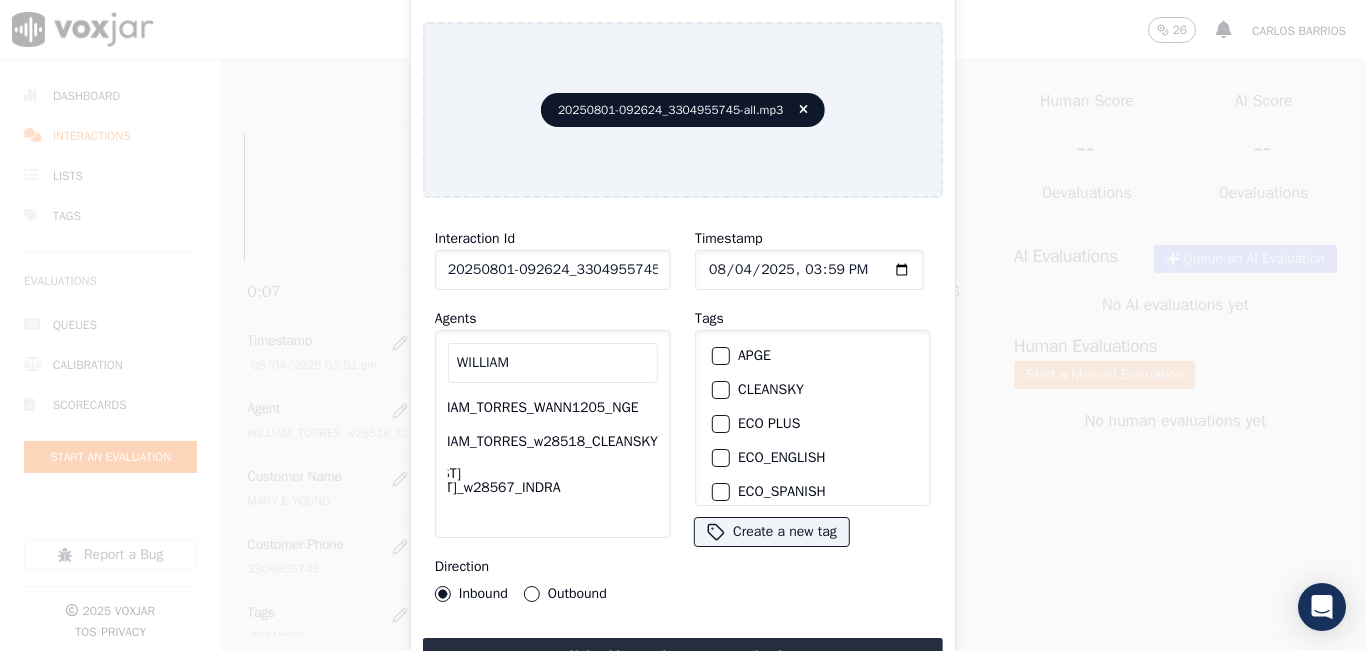 click on "WILLIAM_TORRES_w28518_CLEANSKY" 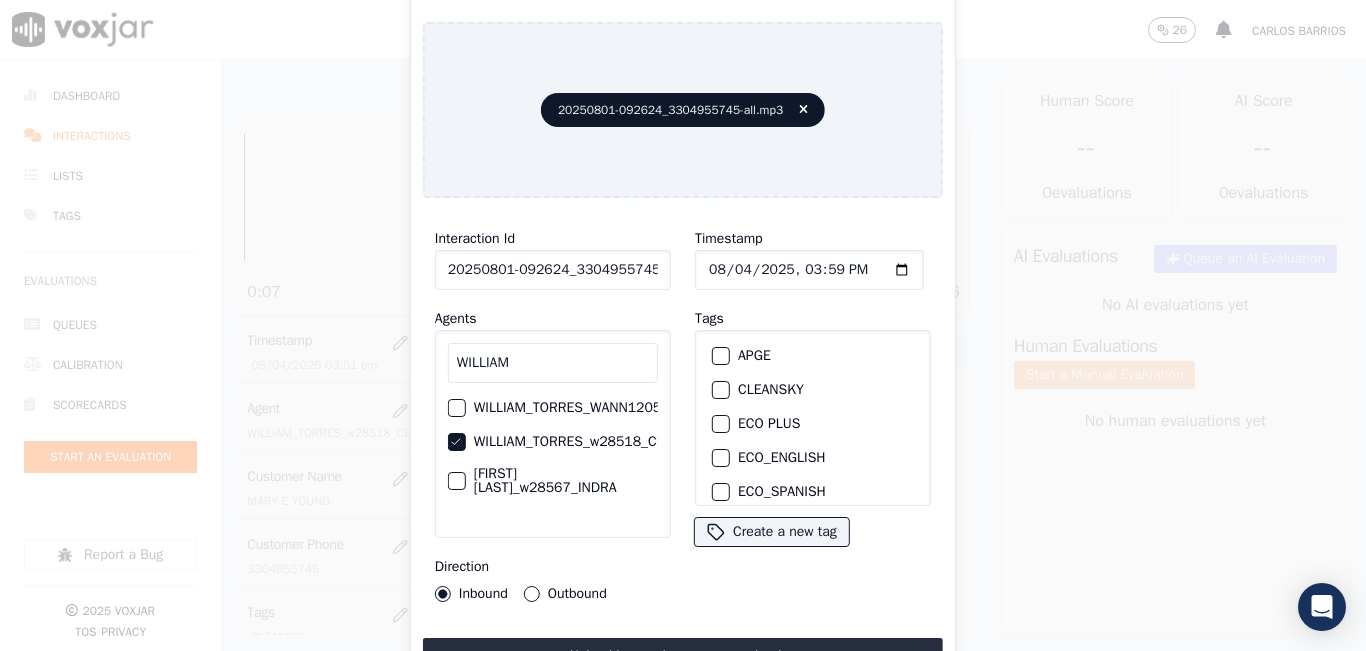 click at bounding box center [720, 390] 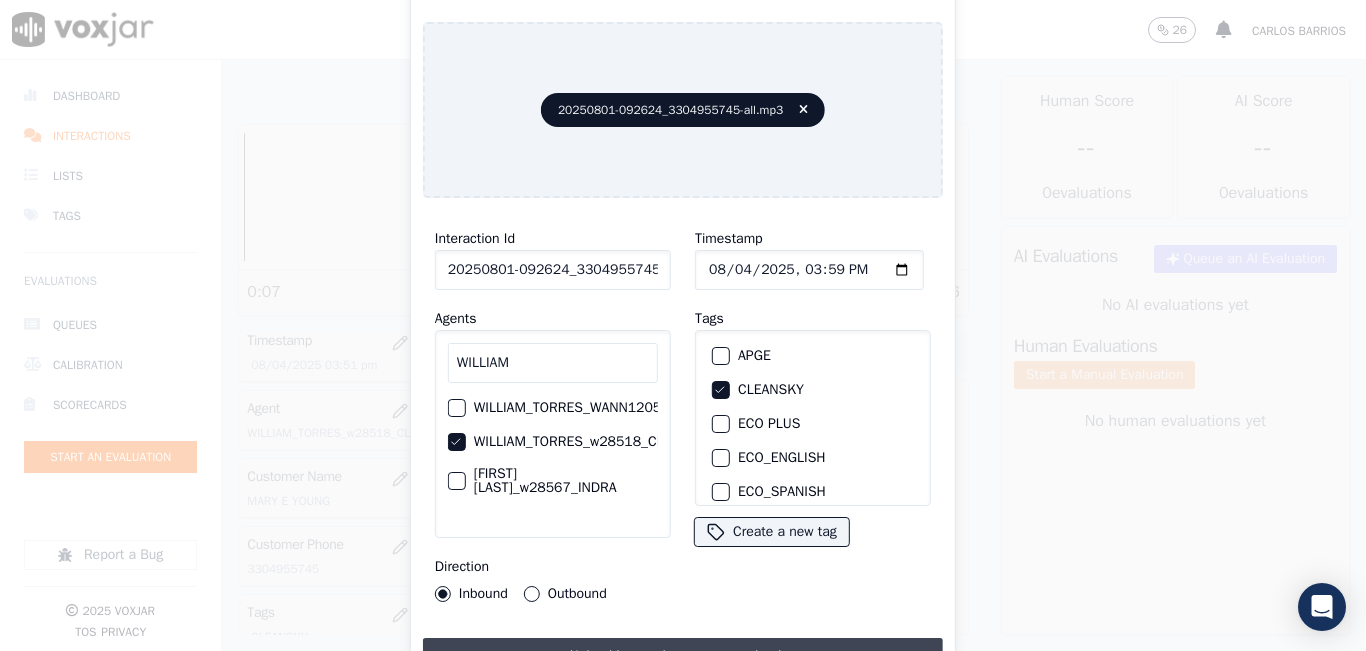 click on "Upload interaction to start evaluation" at bounding box center [683, 656] 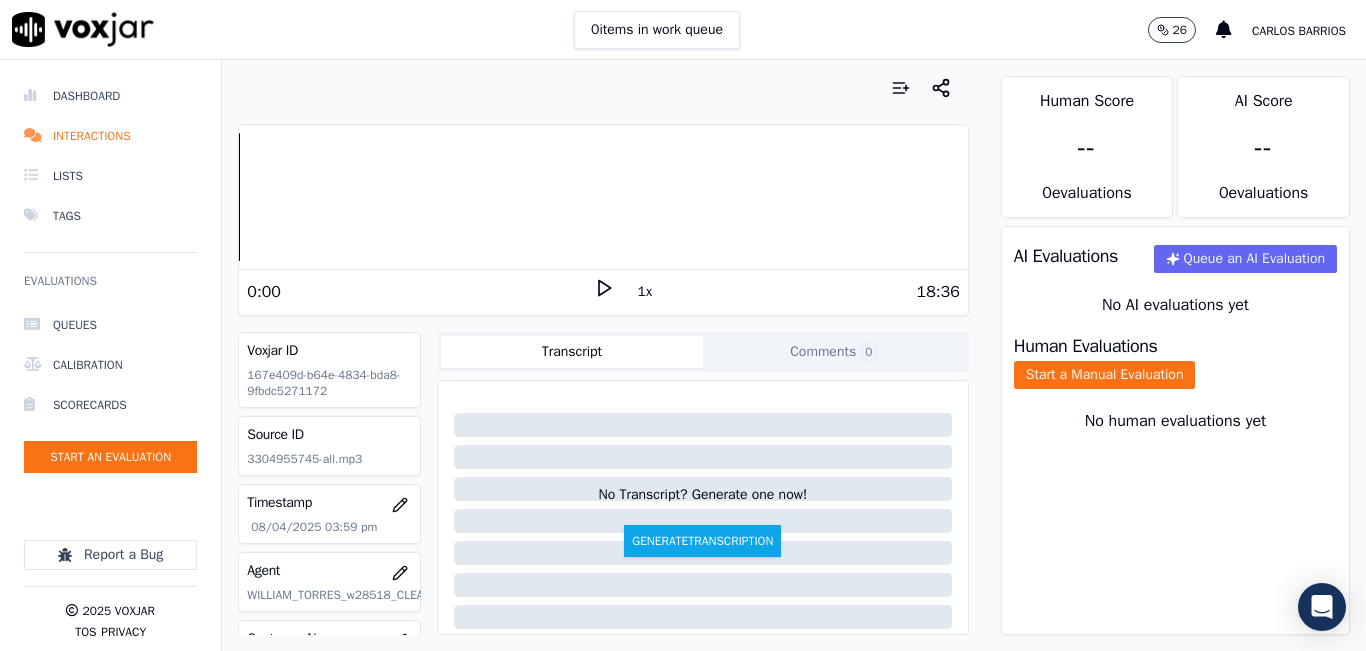 click at bounding box center [603, 88] 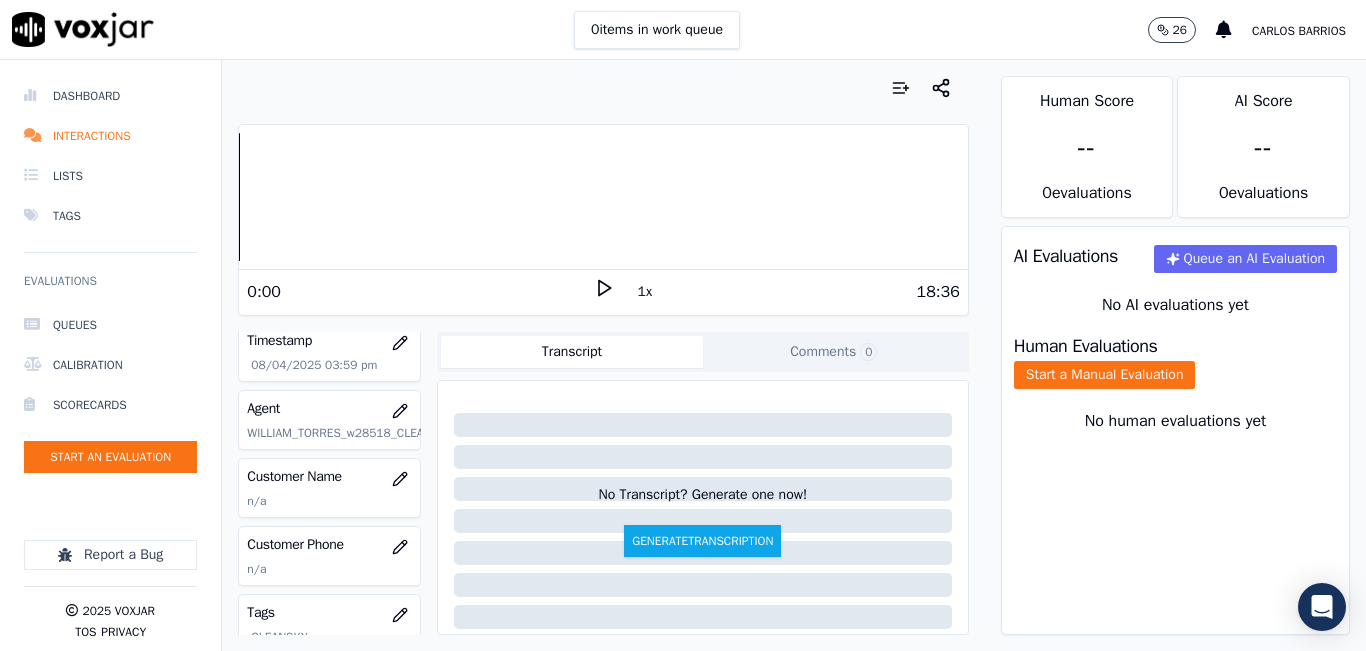 scroll, scrollTop: 62, scrollLeft: 0, axis: vertical 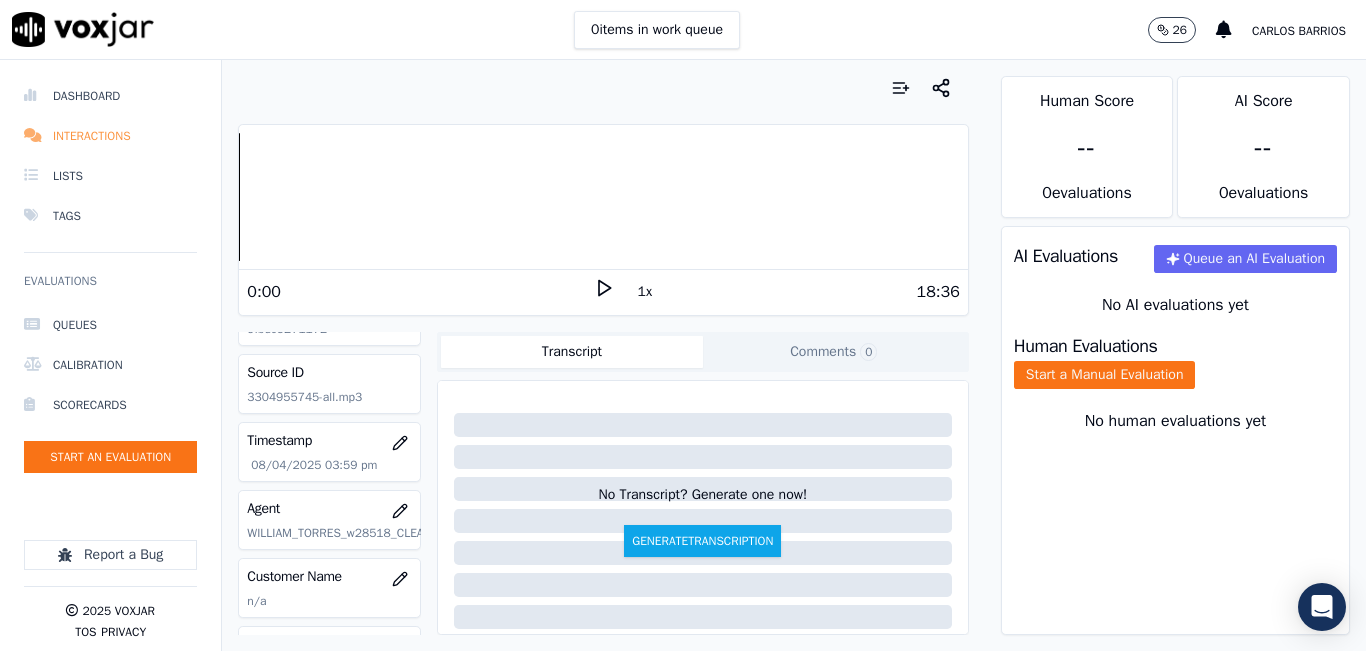 click on "Interactions" at bounding box center (110, 136) 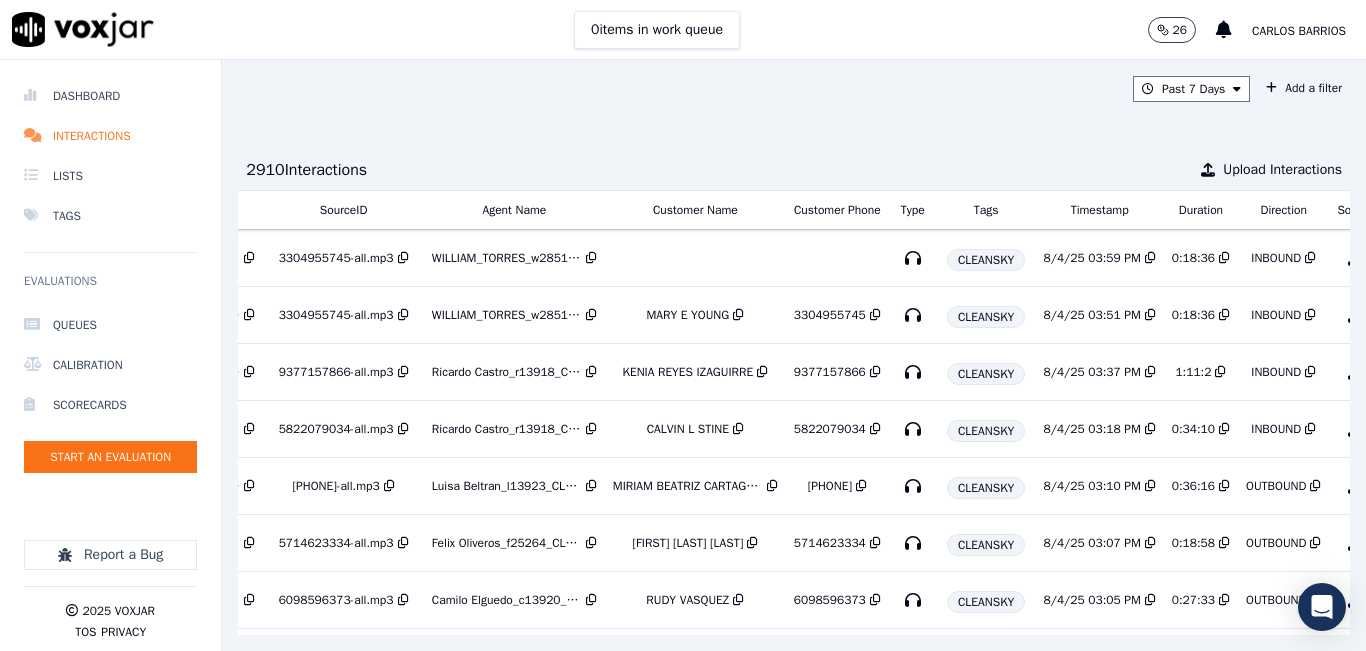 scroll, scrollTop: 0, scrollLeft: 356, axis: horizontal 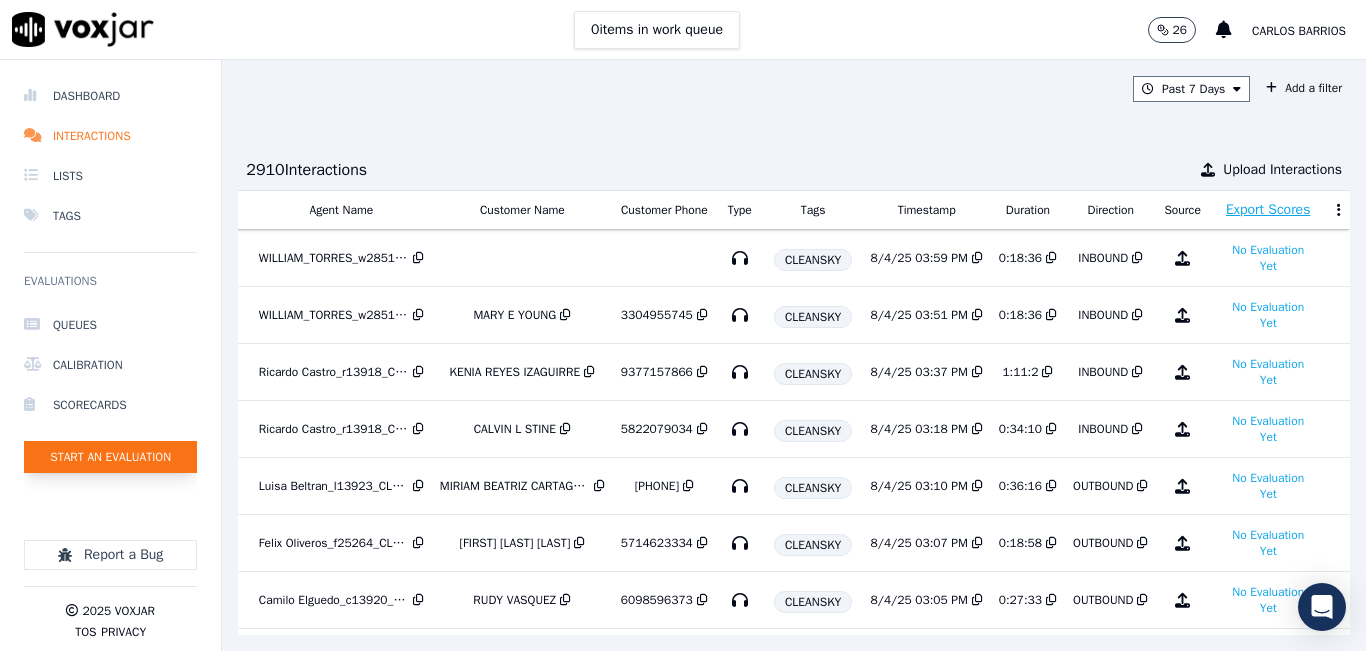 click on "Start an Evaluation" 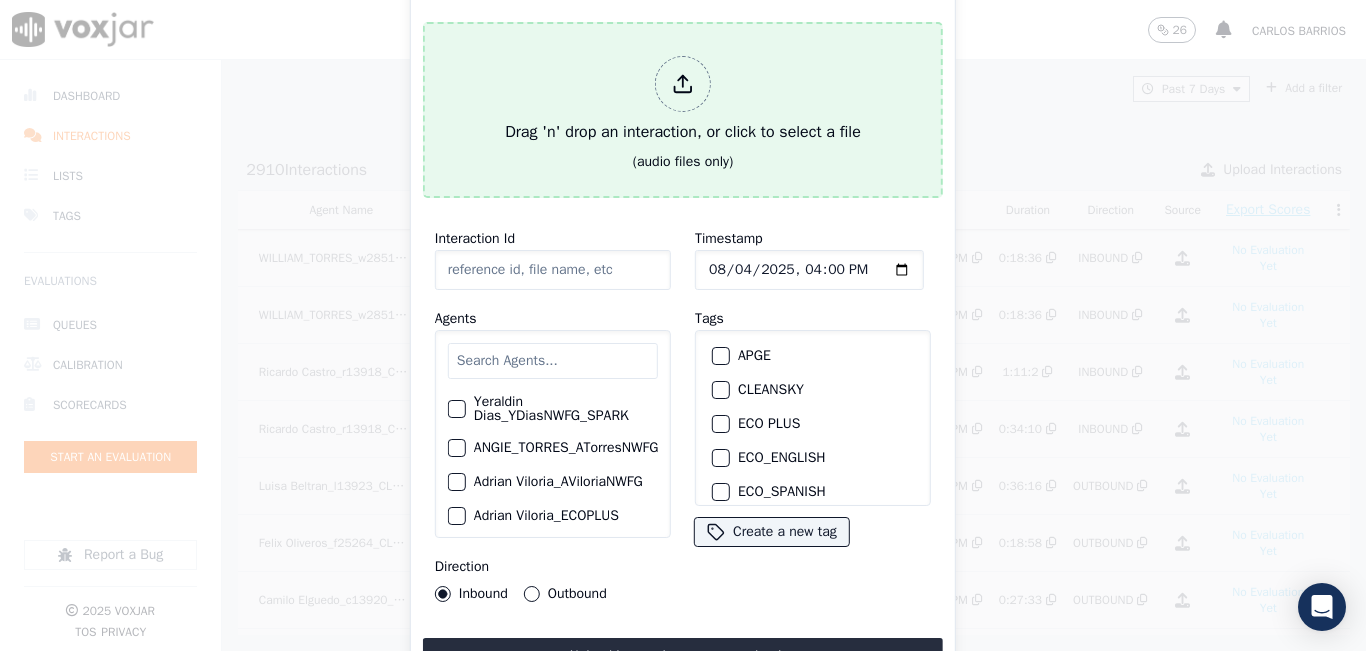 click on "Drag 'n' drop an interaction, or click to select a file" at bounding box center (683, 100) 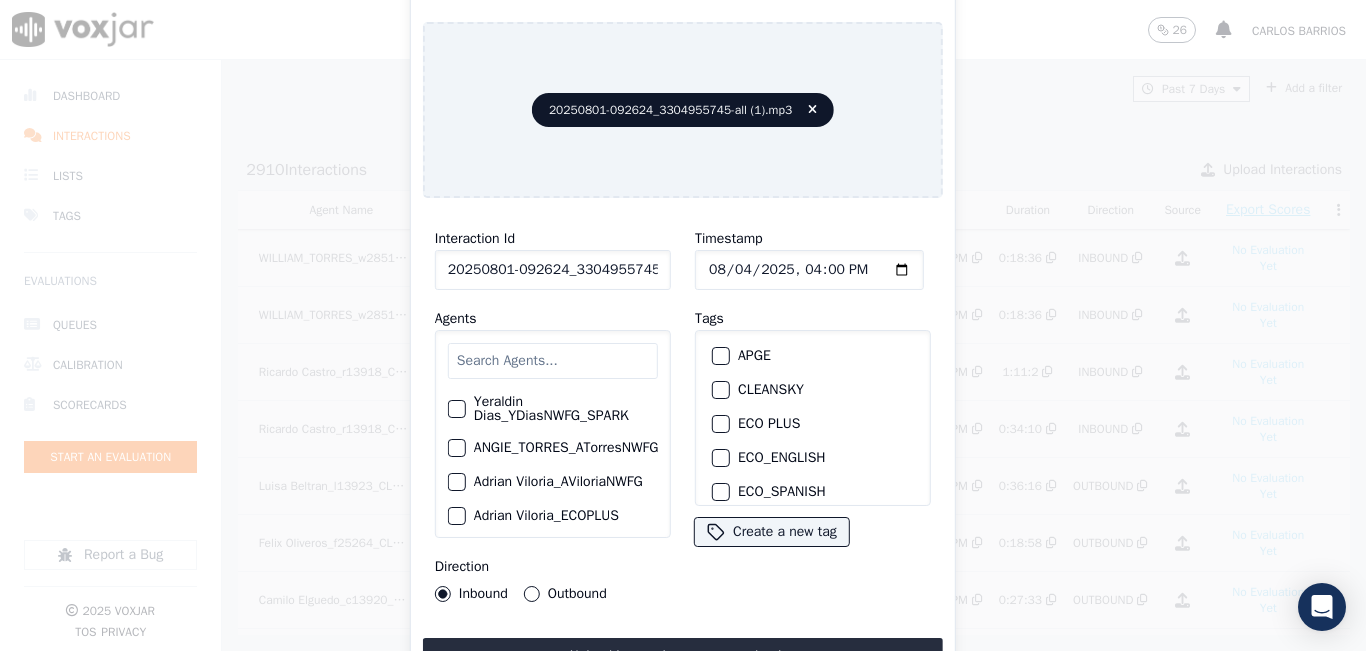 click at bounding box center (553, 361) 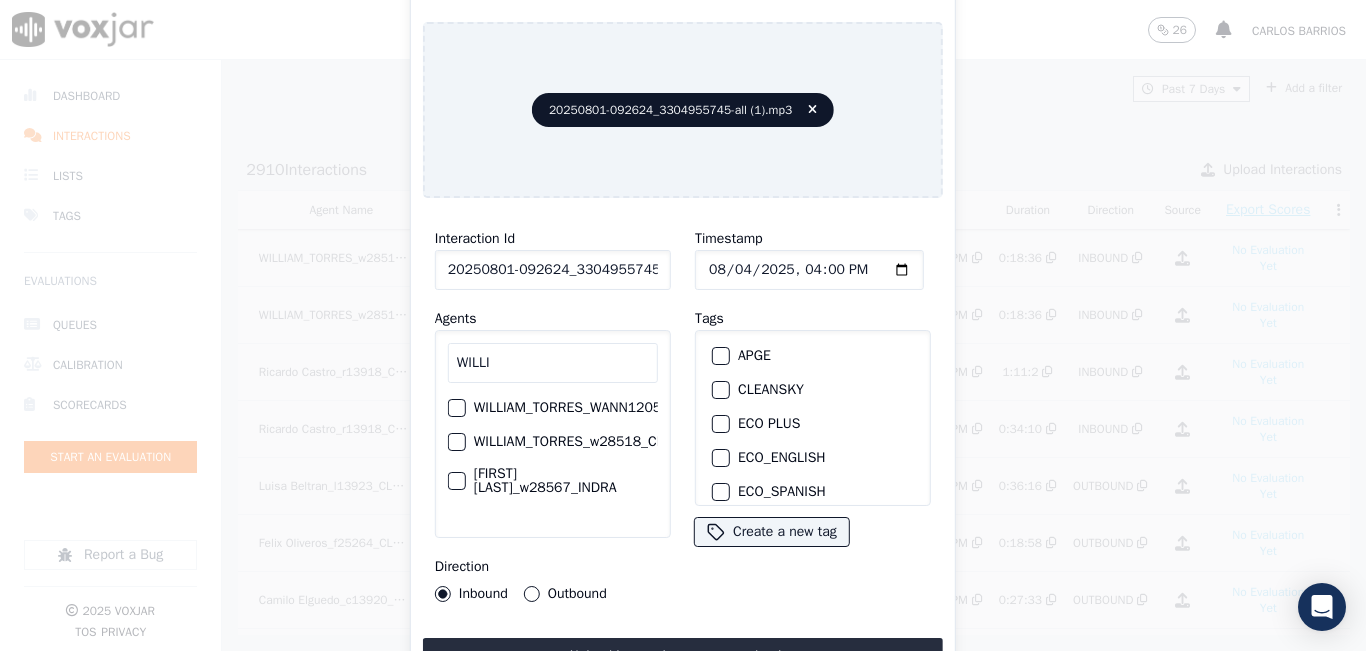 type on "WILLI" 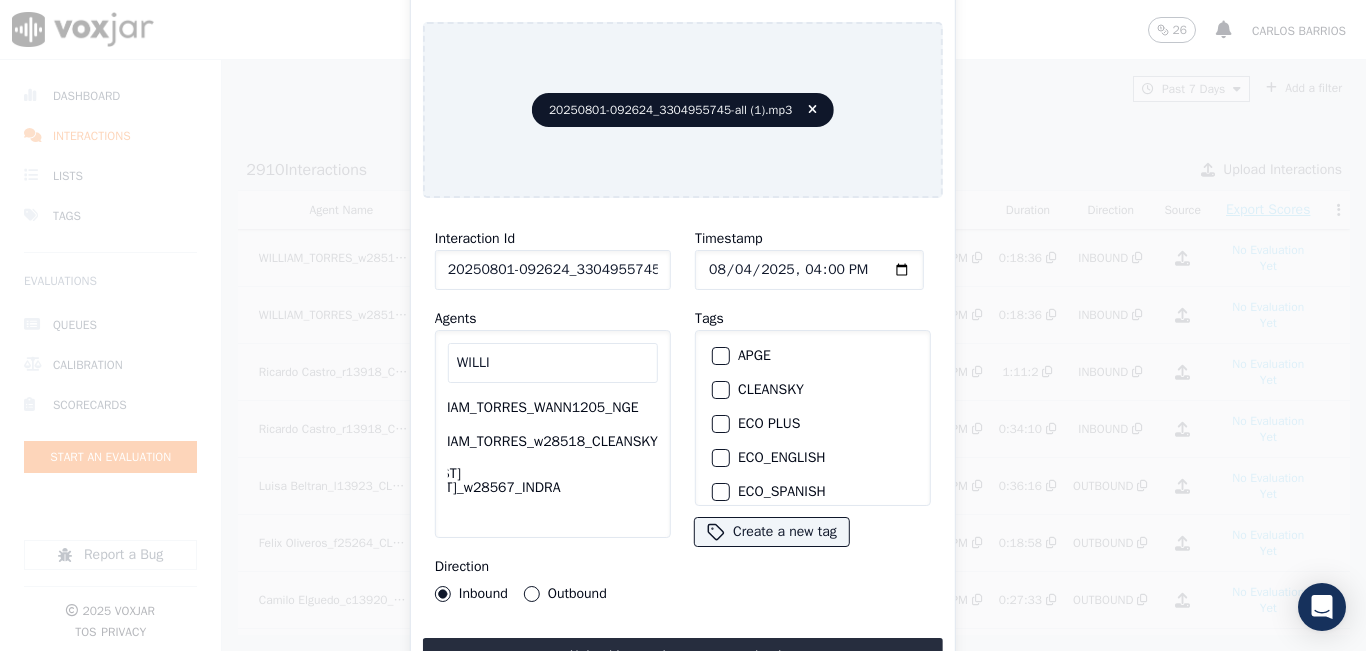 click on "WILLIAM_TORRES_w28518_CLEANSKY" 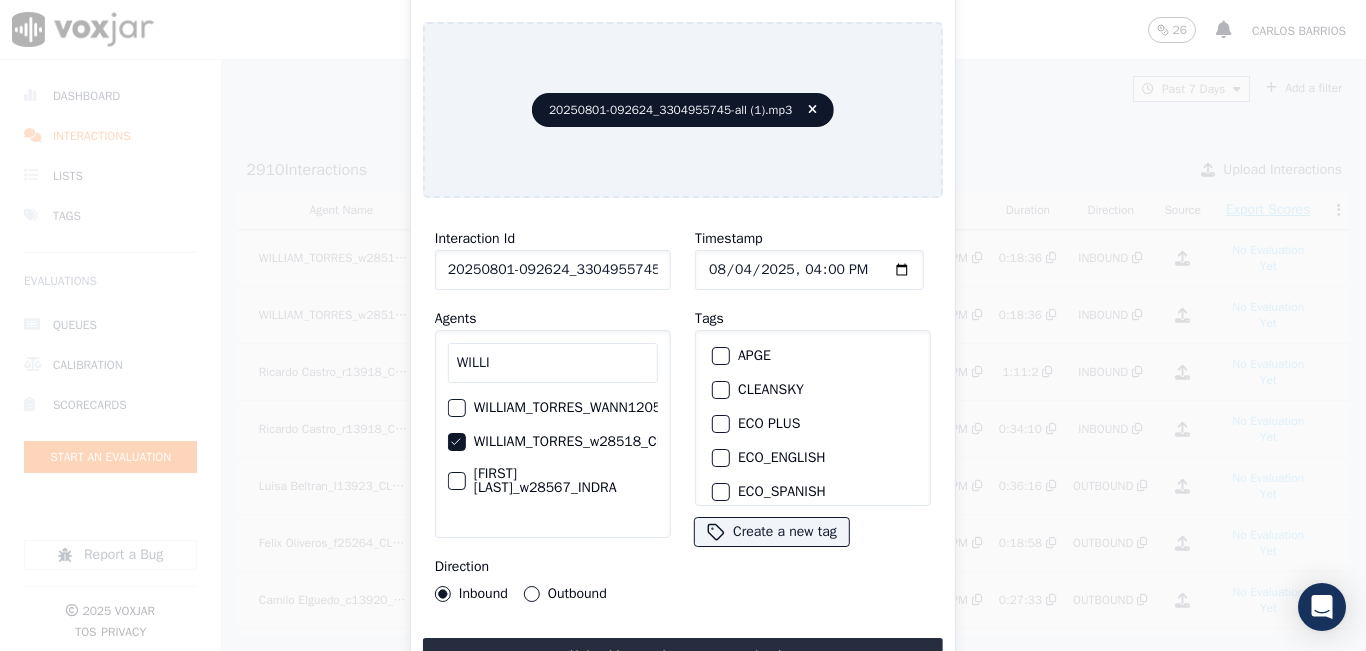click at bounding box center [720, 390] 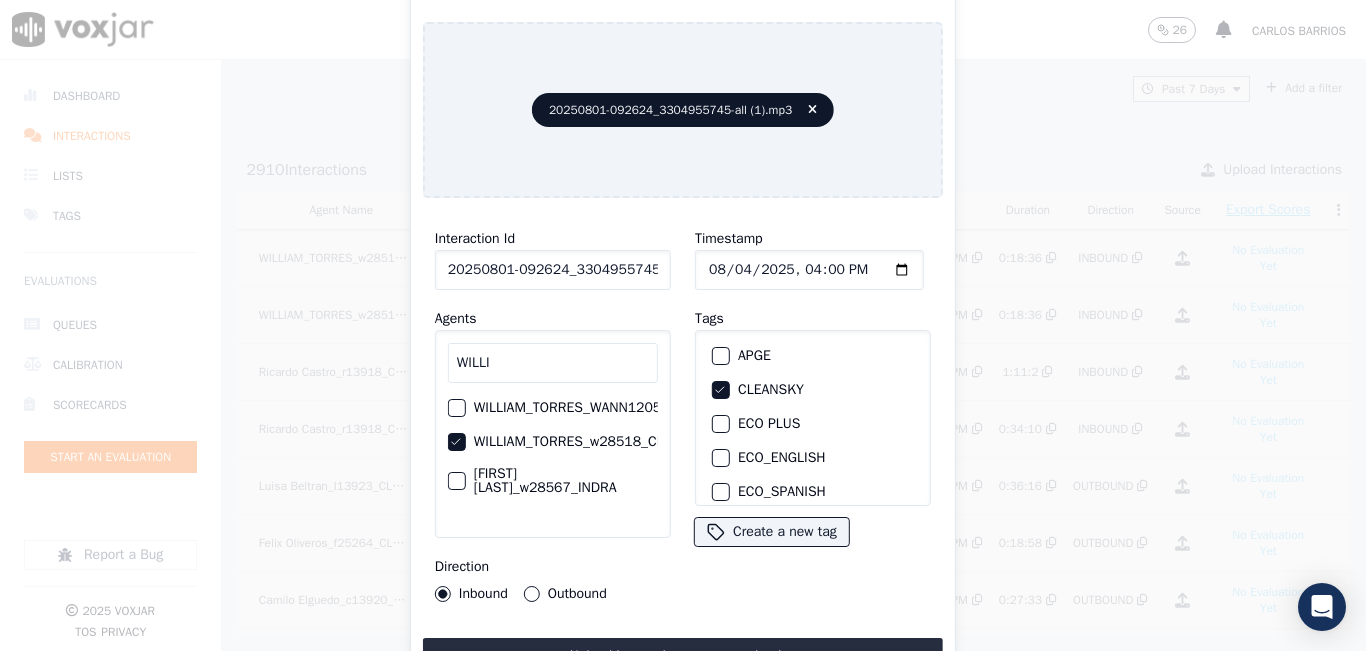 click on "Interaction Id   20250801-092624_3304955745-all (1).mp3     Agents   WILLI     WILLIAM_TORRES_WANN1205_NGE     WILLIAM_TORRES_w28518_CLEANSKY     William Torres_w28567_INDRA     Direction     Inbound     Outbound   Timestamp       Tags     APGE     CLEANSKY     ECO PLUS     ECO_ENGLISH     ECO_SPANISH     ELECTRA SPARK     INDRA     NEXT VOLT     NGE     NGE_ENGLISH     NGE_SPANISH     NO SALES INTERACTION     POLARIS     RUSHMORE     SPARK     SYMMETRY     WGL
Create a new tag     Upload interaction to start evaluation" at bounding box center [683, 444] 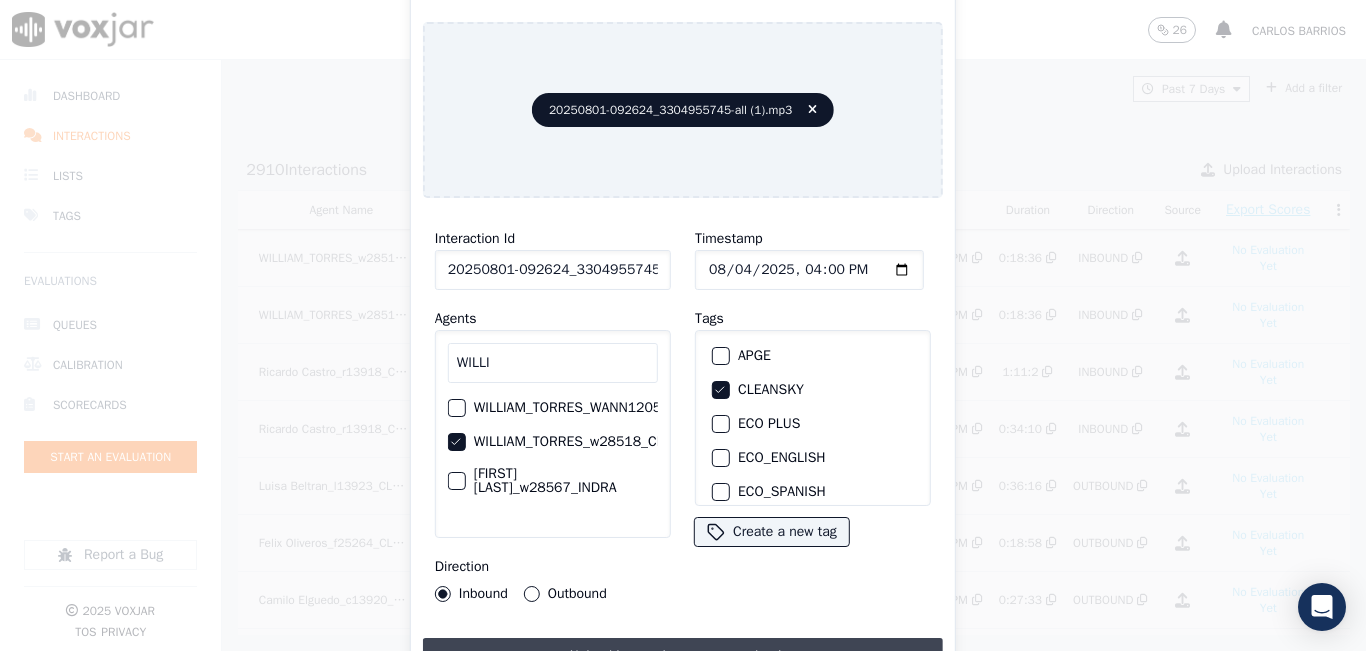 click on "Upload interaction to start evaluation" at bounding box center [683, 656] 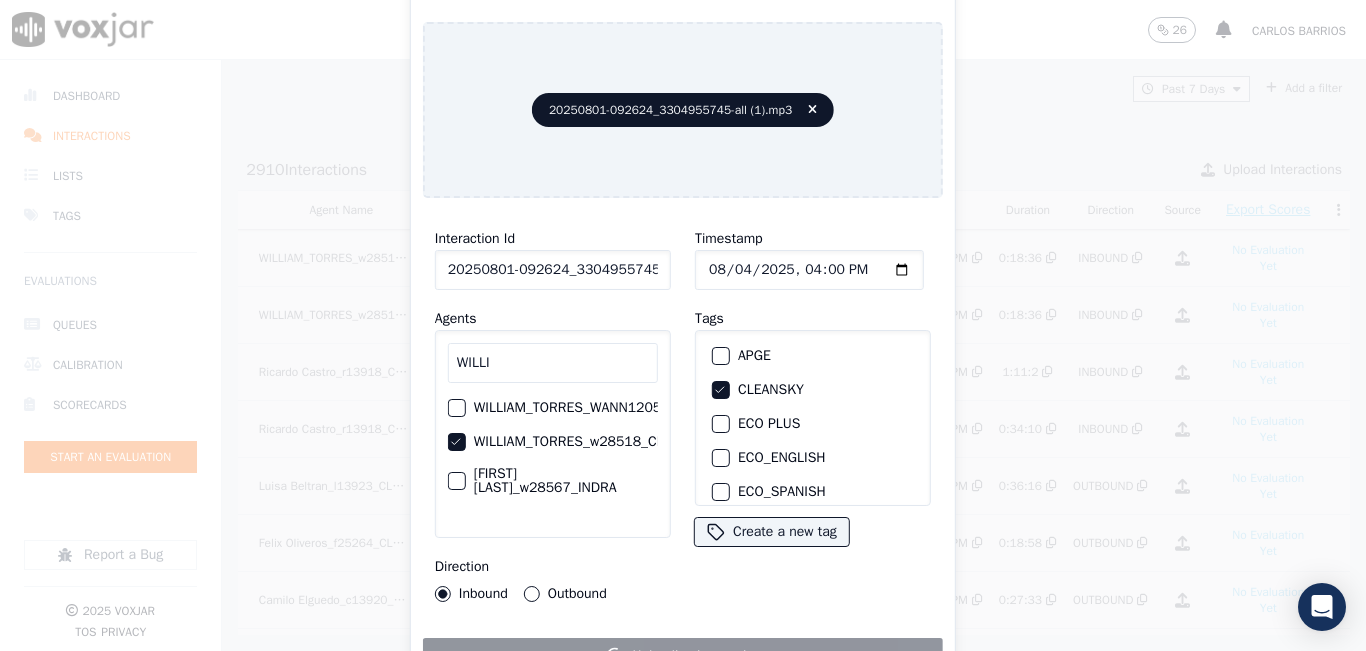 click on "Start an Evaluation   20250801-092624_3304955745-all (1).mp3       Interaction Id   20250801-092624_3304955745-all (1).mp3     Agents   WILLI     WILLIAM_TORRES_WANN1205_NGE     WILLIAM_TORRES_w28518_CLEANSKY     William Torres_w28567_INDRA     Direction     Inbound     Outbound   Timestamp       Tags     APGE     CLEANSKY     ECO PLUS     ECO_ENGLISH     ECO_SPANISH     ELECTRA SPARK     INDRA     NEXT VOLT     NGE     NGE_ENGLISH     NGE_SPANISH     NO SALES INTERACTION     POLARIS     RUSHMORE     SPARK     SYMMETRY     WGL
Create a new tag       Uploading interaction       Close" 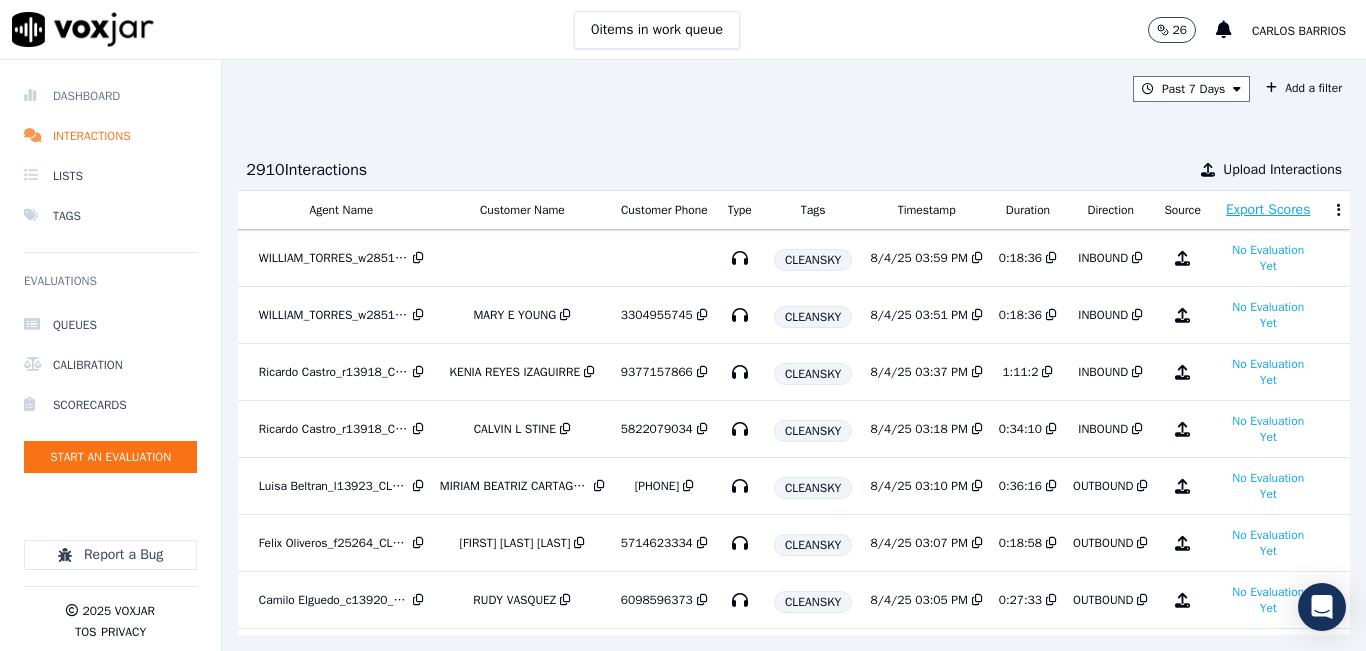click on "Dashboard" at bounding box center [110, 96] 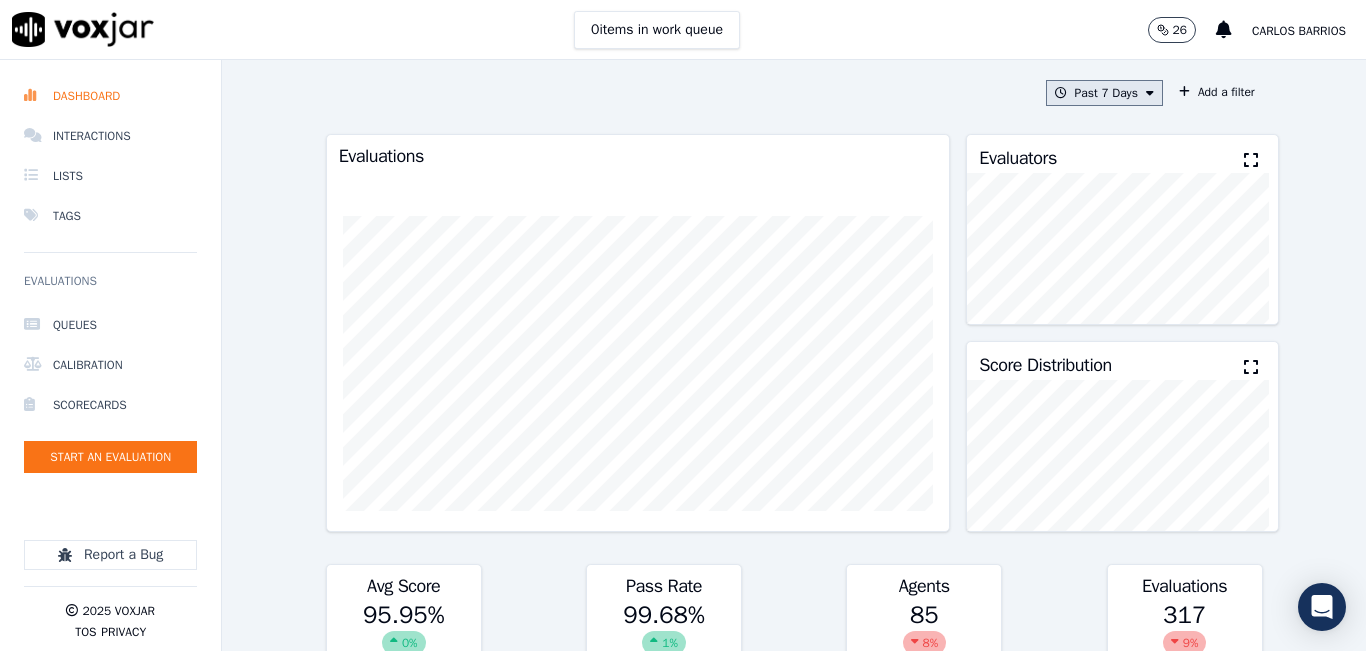 click on "Past 7 Days" at bounding box center (1104, 93) 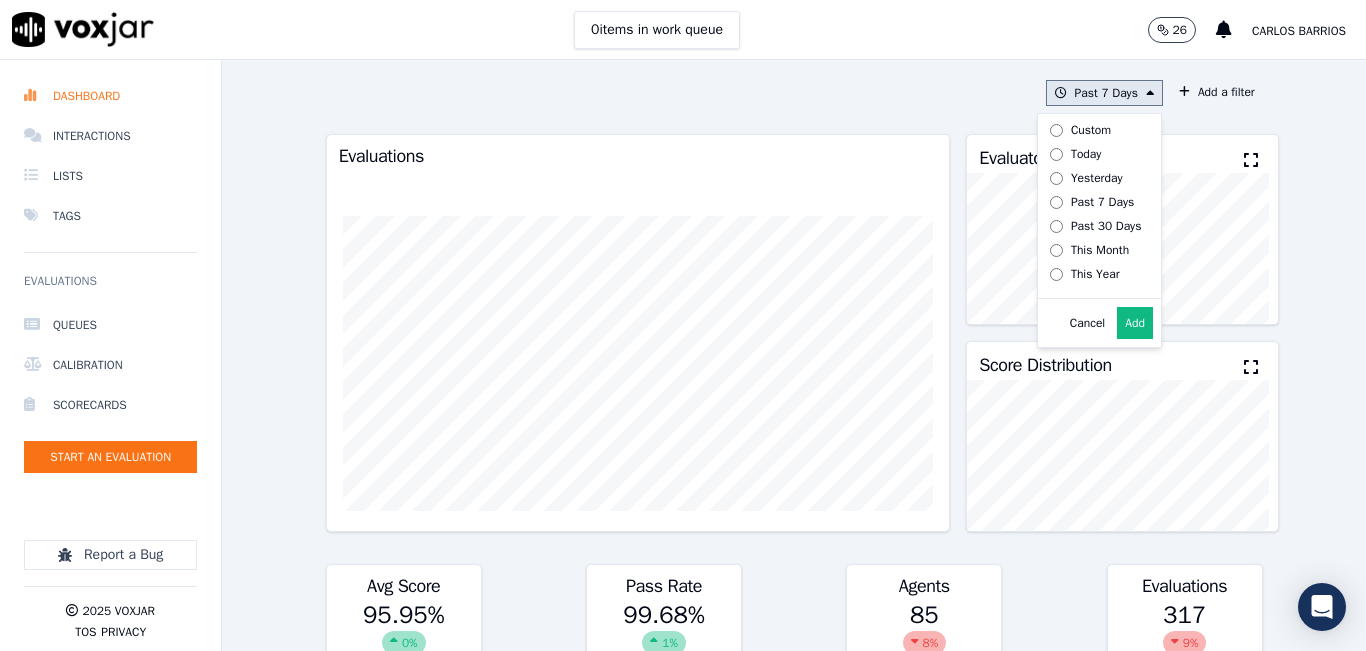 click on "Today" at bounding box center [1086, 154] 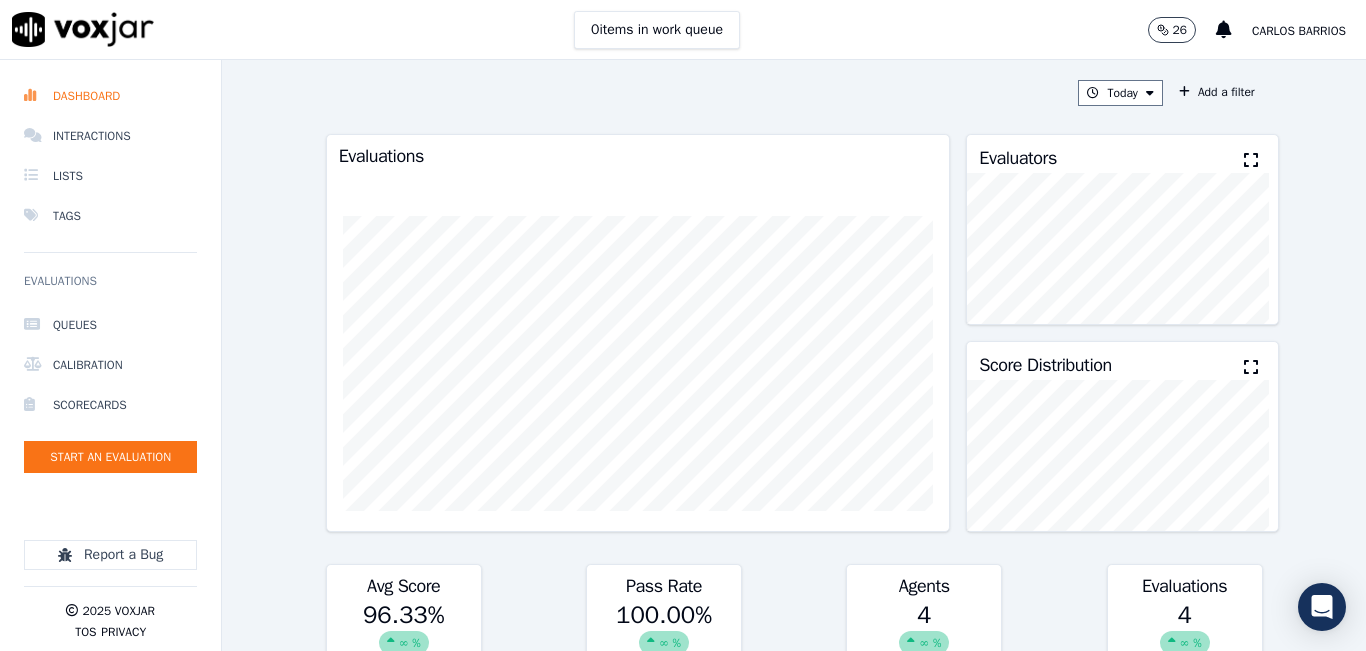 click 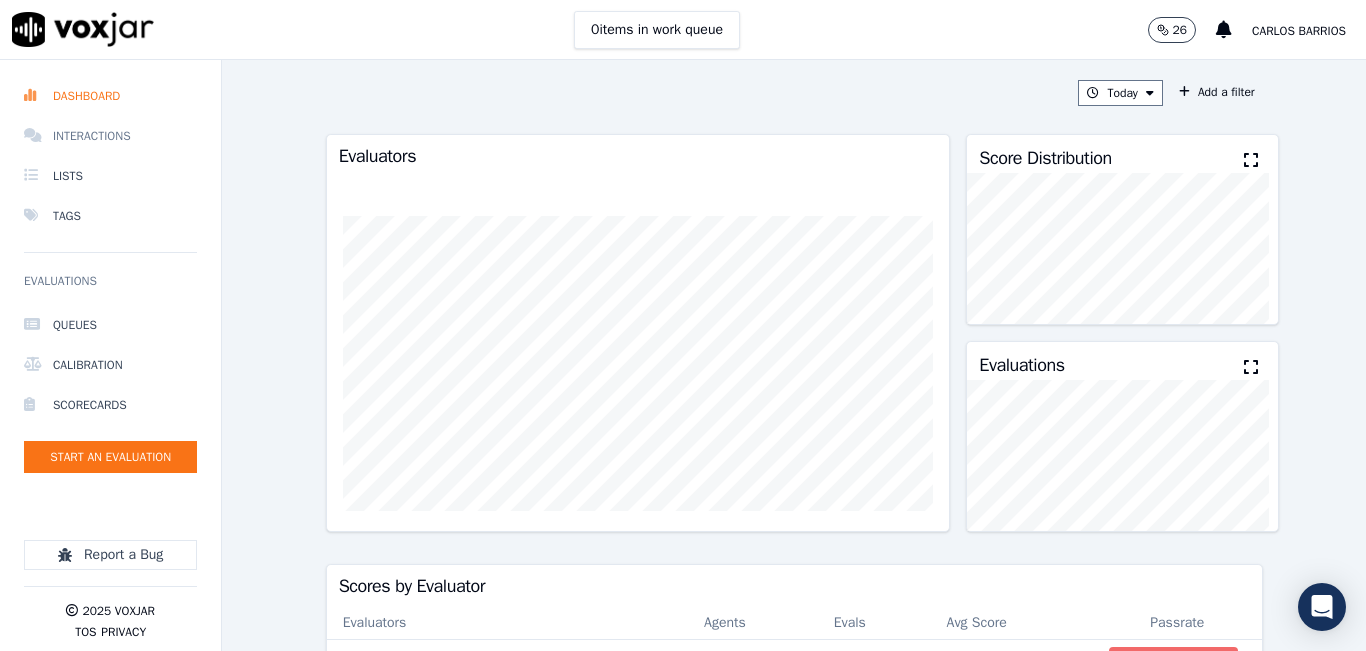 click on "Interactions" at bounding box center (110, 136) 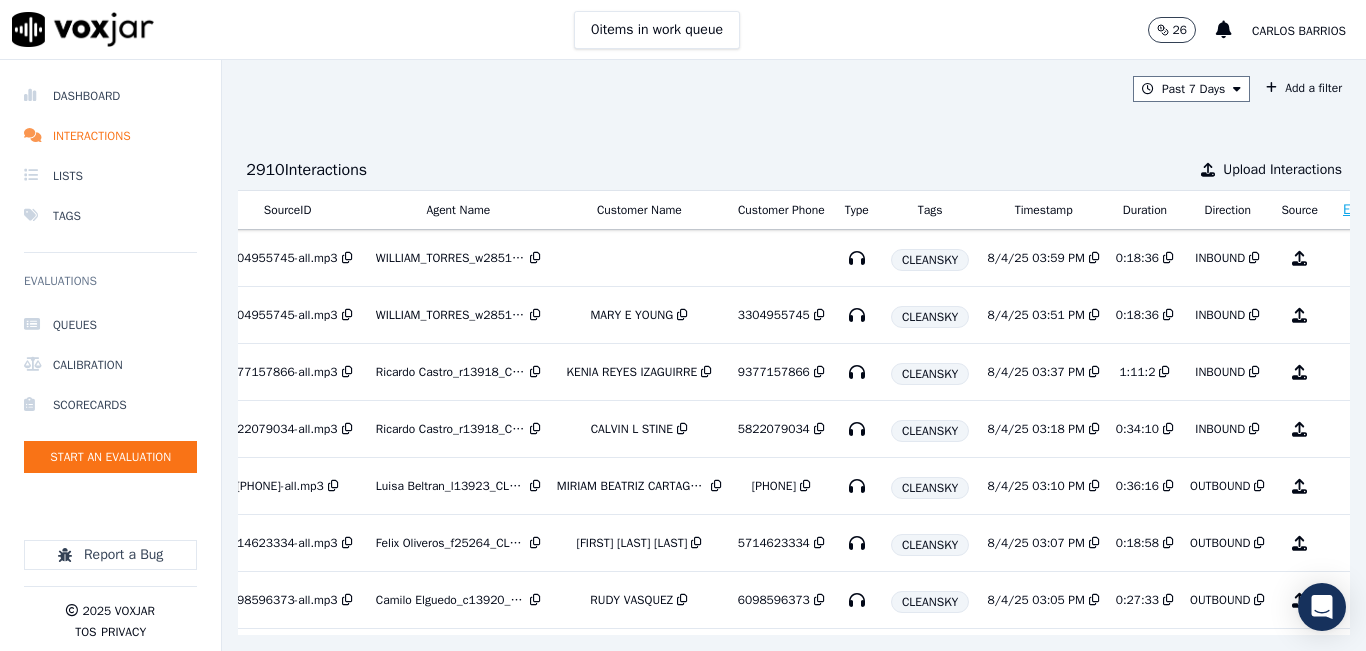 scroll, scrollTop: 0, scrollLeft: 356, axis: horizontal 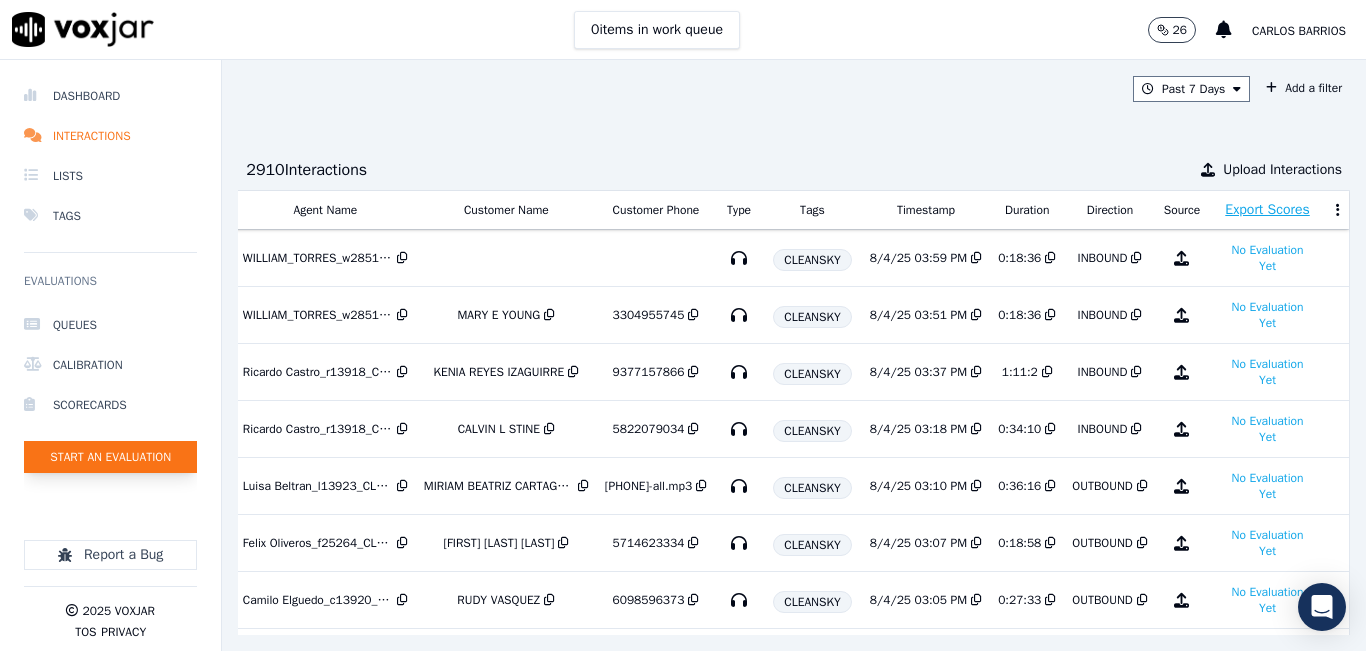 click on "Start an Evaluation" 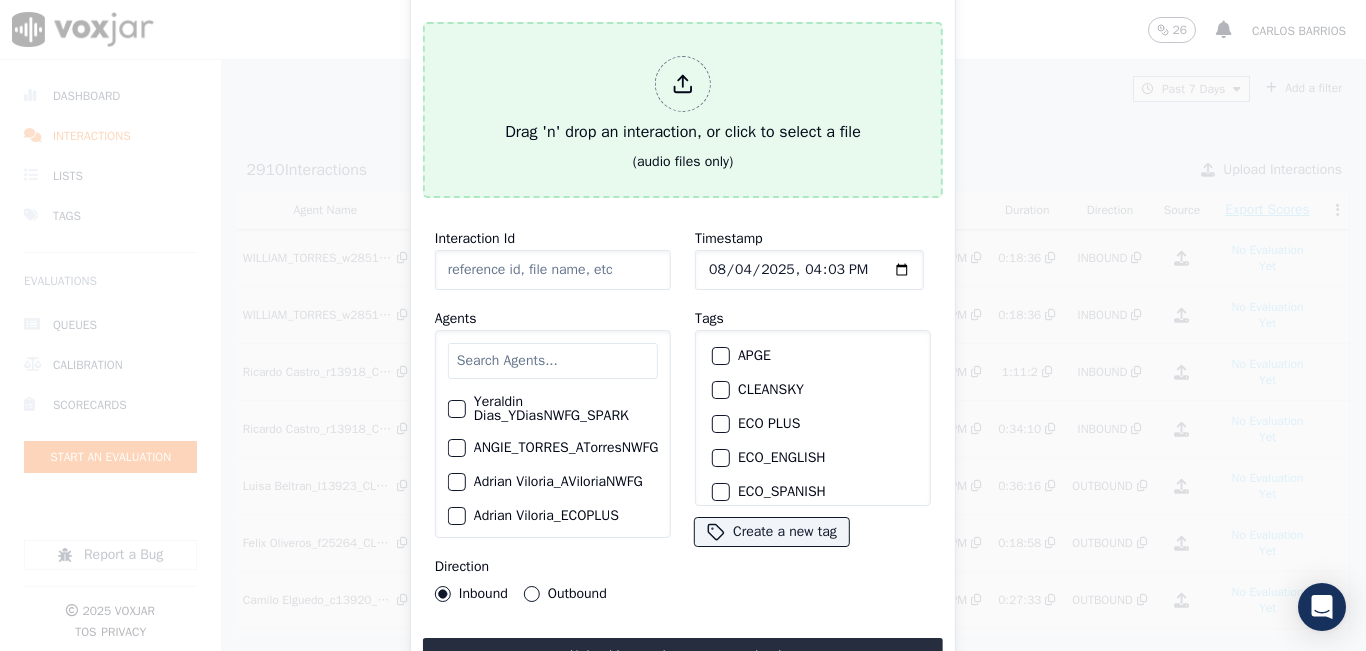 click on "Drag 'n' drop an interaction, or click to select a file" at bounding box center (683, 100) 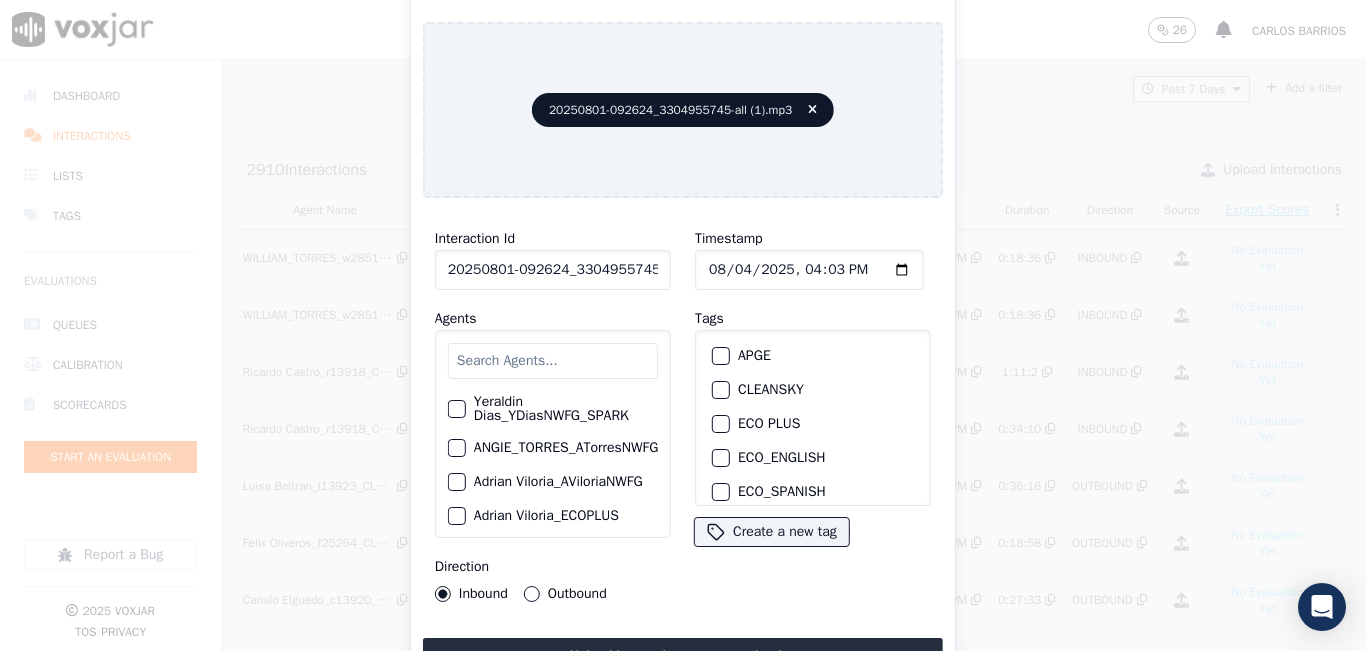scroll, scrollTop: 0, scrollLeft: 79, axis: horizontal 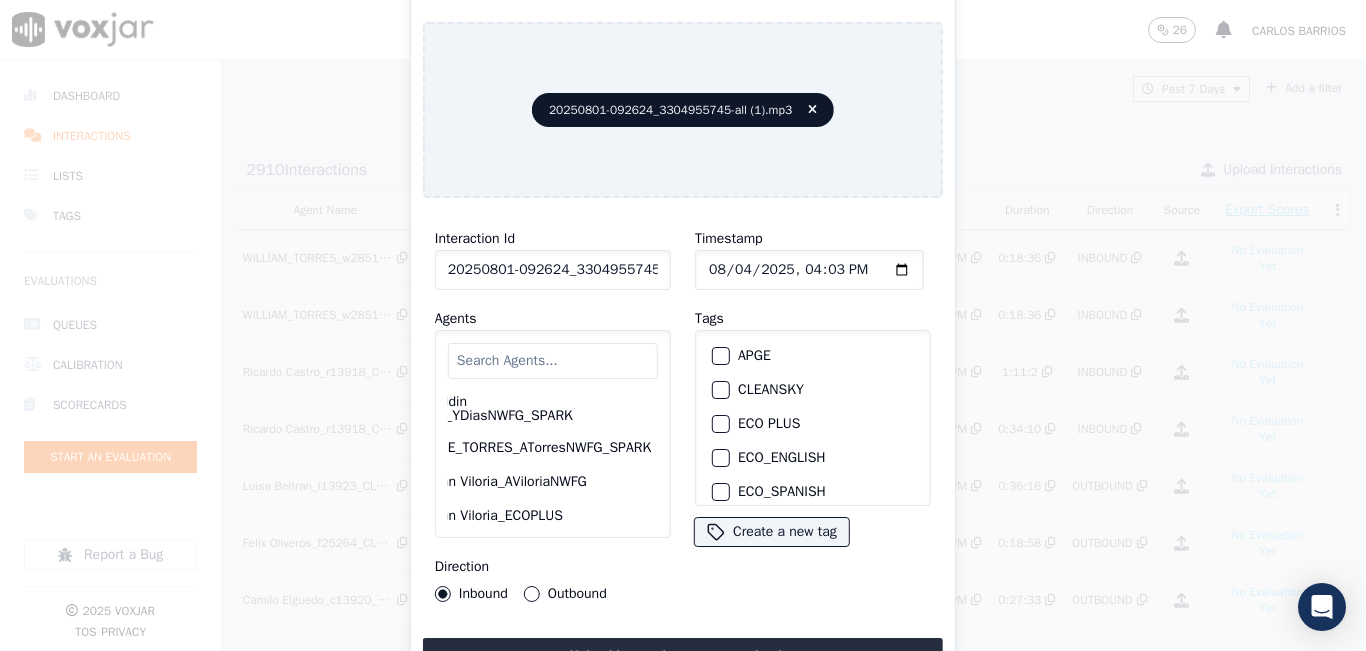 click at bounding box center (553, 361) 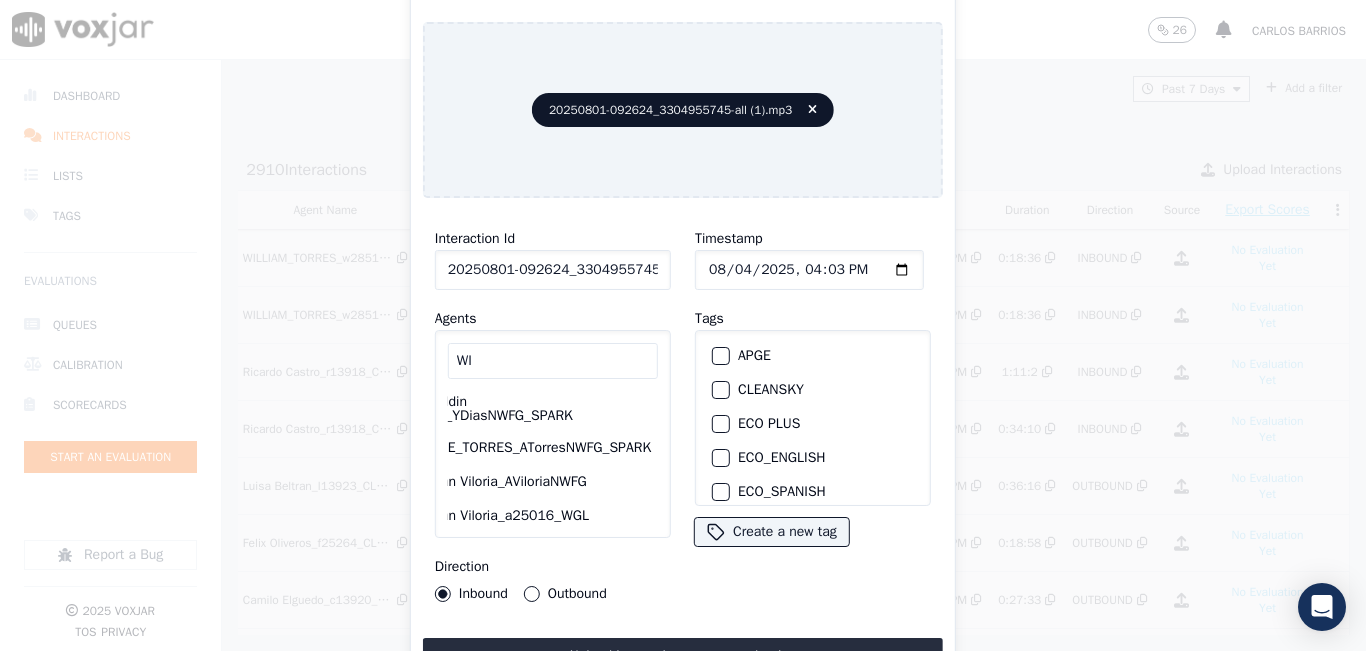 scroll, scrollTop: 0, scrollLeft: 78, axis: horizontal 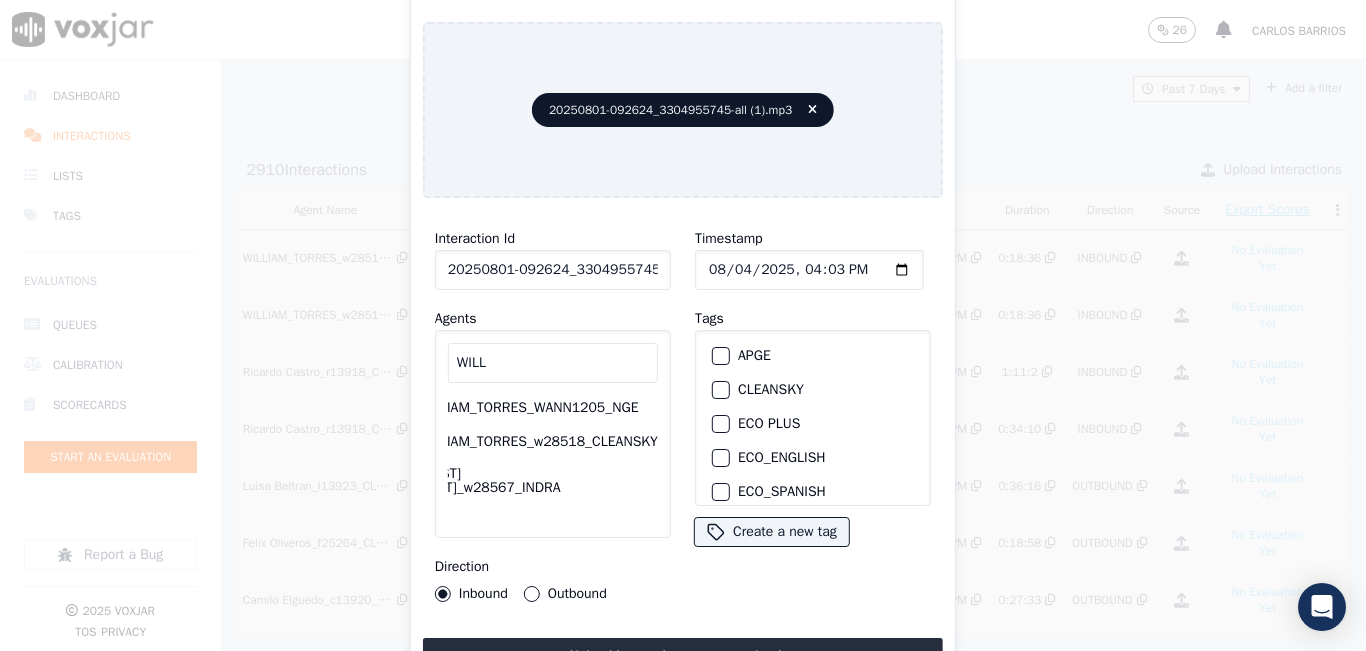 type on "WILL" 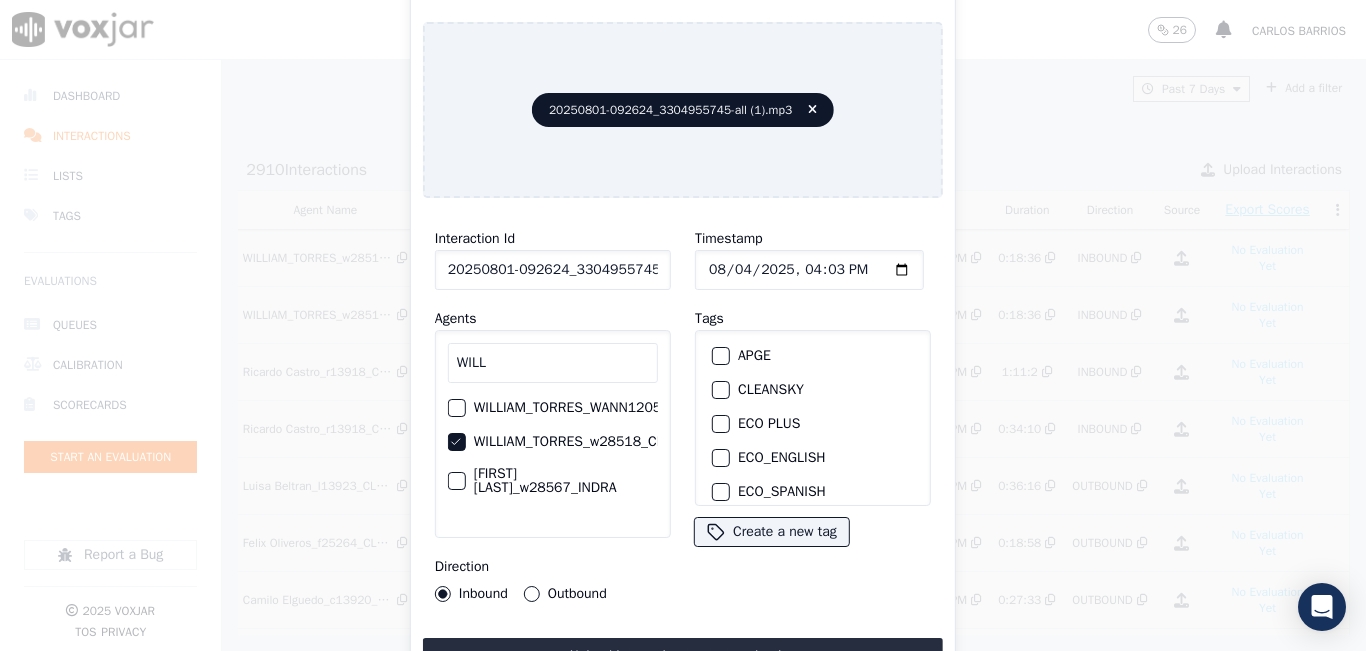 click at bounding box center (720, 390) 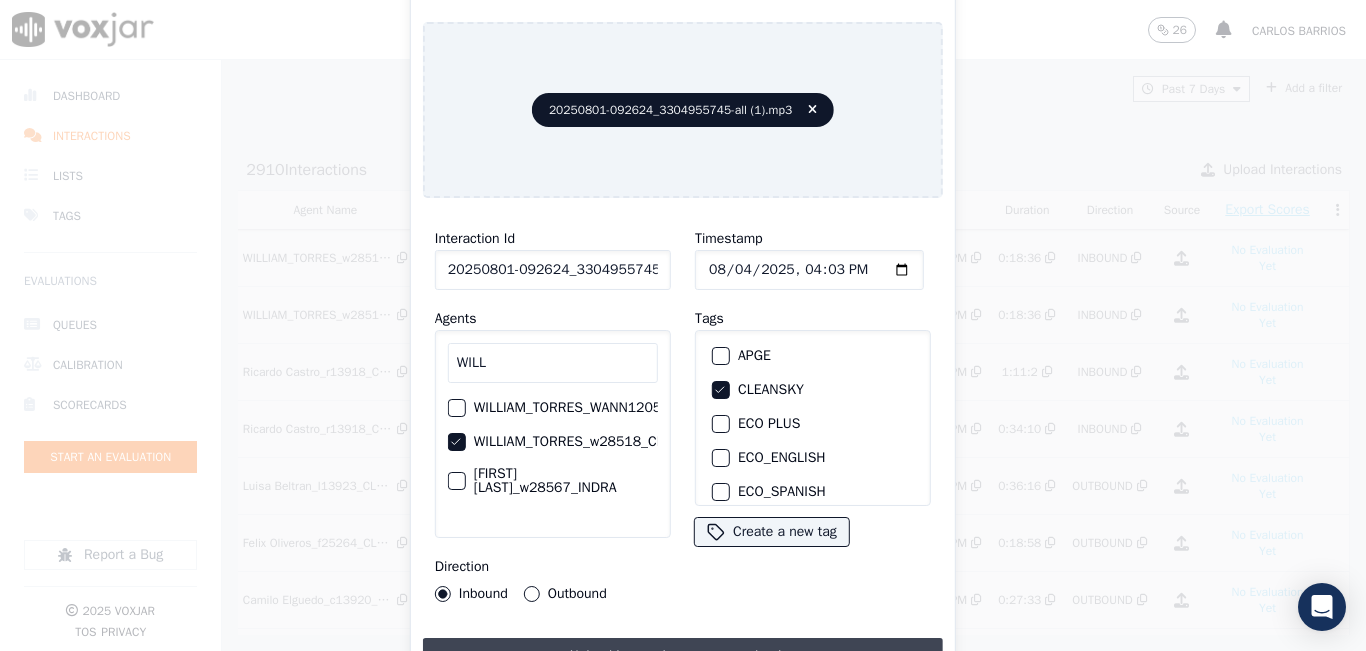 click on "Upload interaction to start evaluation" at bounding box center (683, 656) 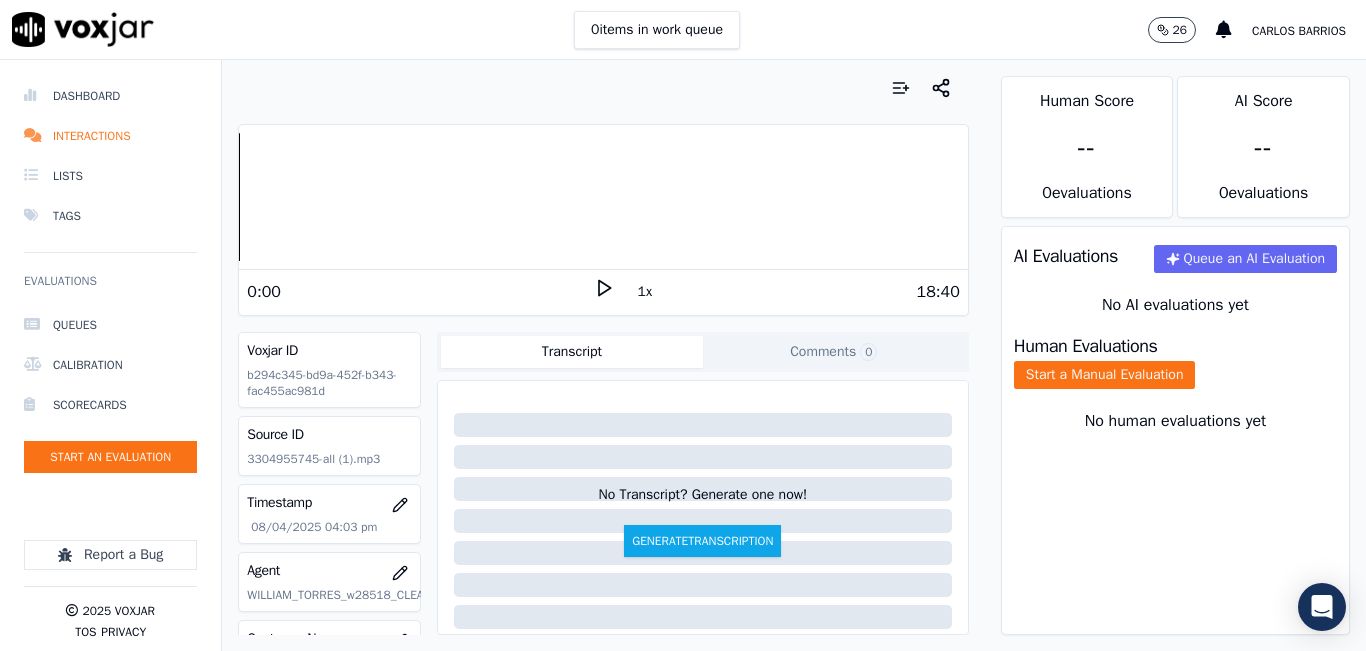 click at bounding box center (603, 88) 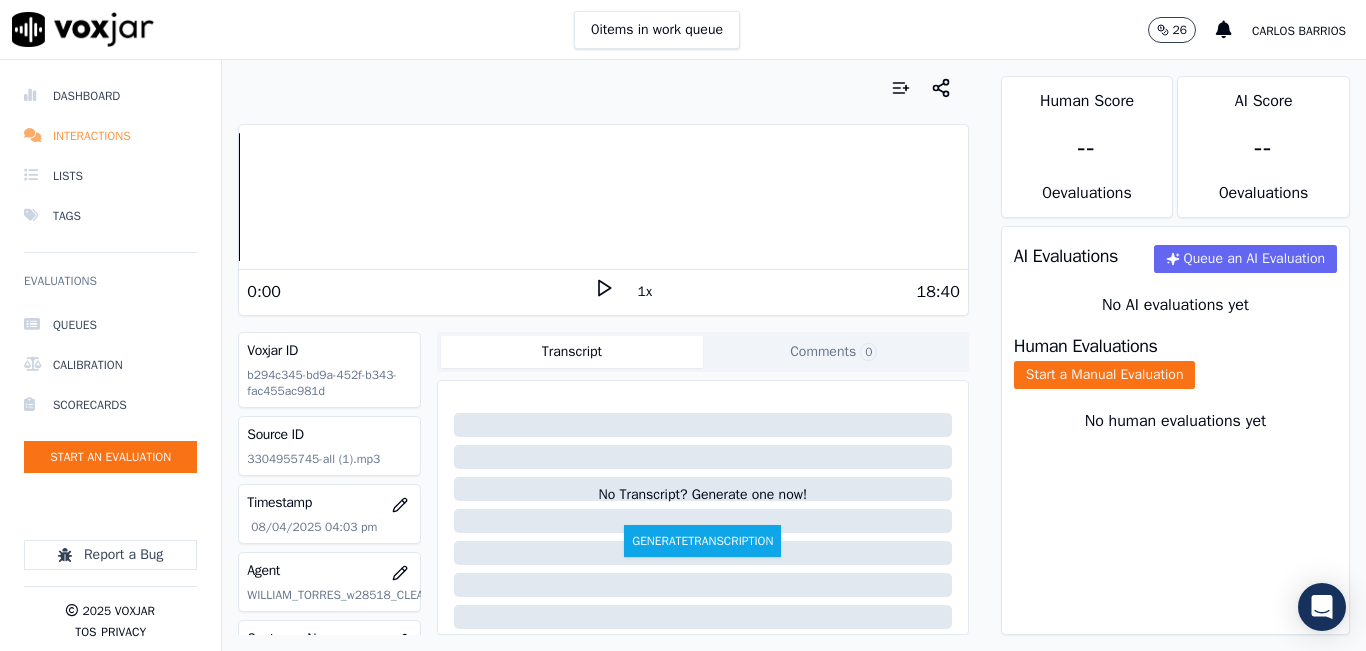 click on "Interactions" at bounding box center [110, 136] 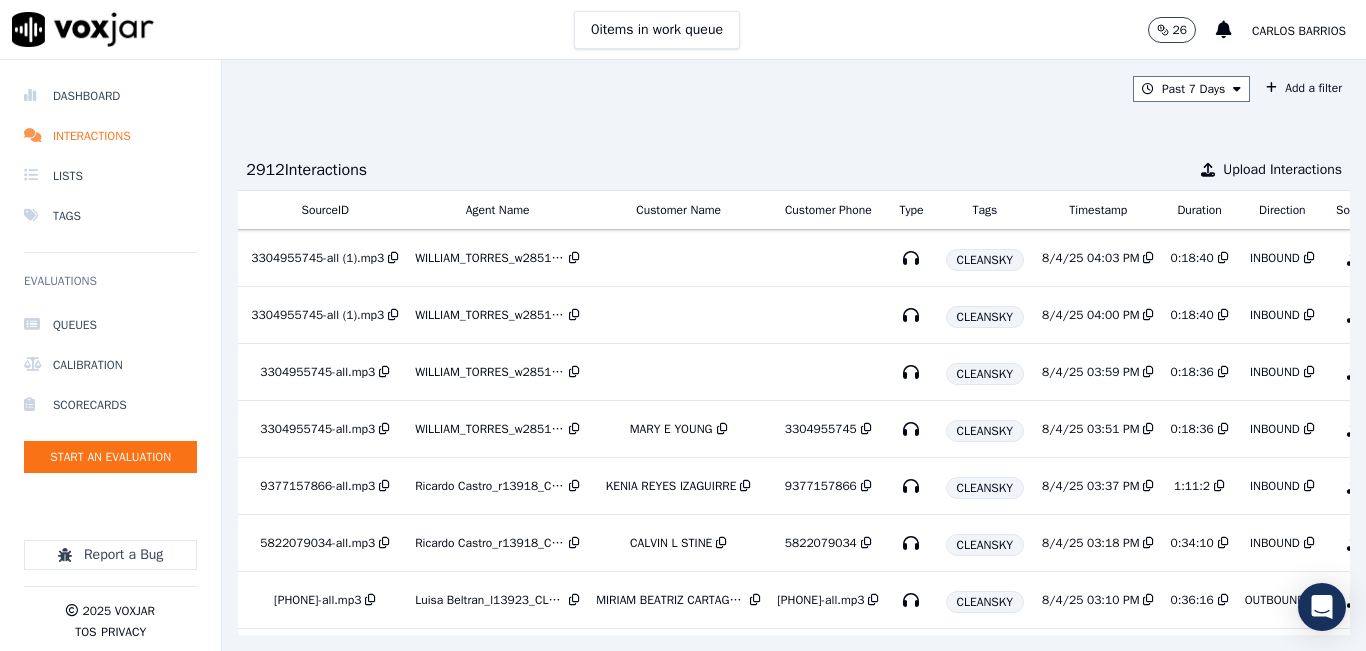 scroll, scrollTop: 0, scrollLeft: 364, axis: horizontal 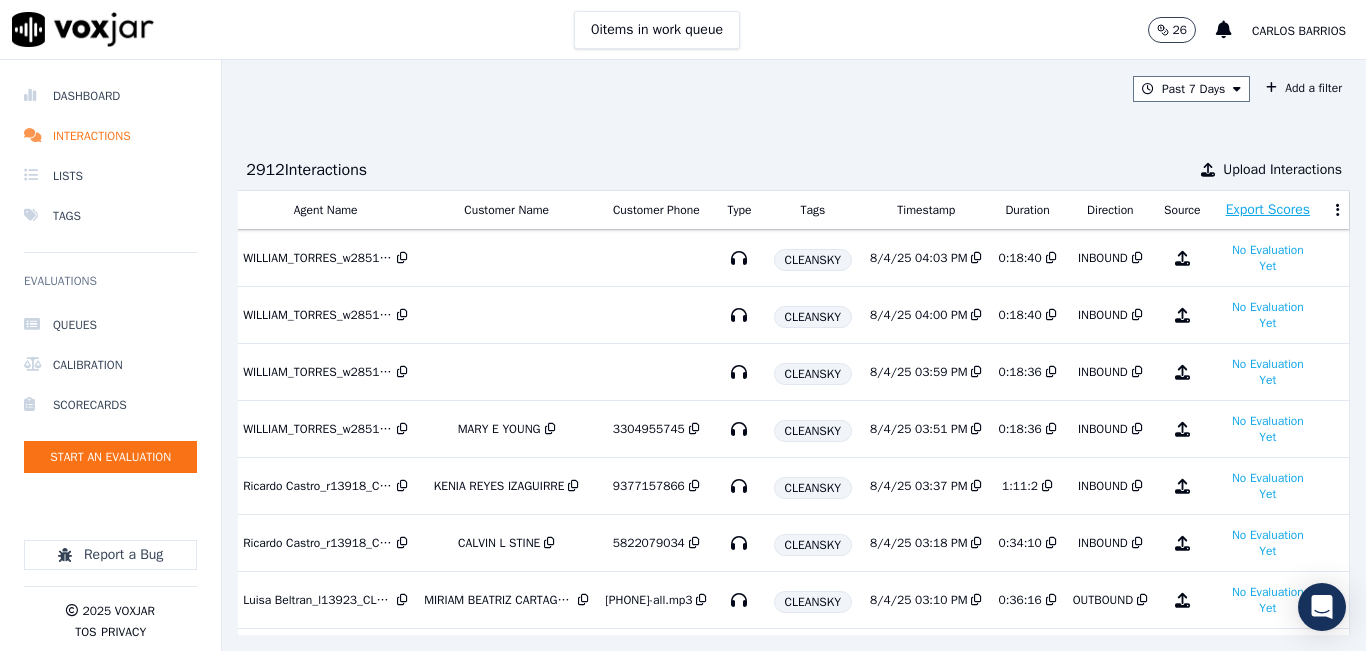 click on "0  items in work queue     26         carlos barrios" at bounding box center [683, 30] 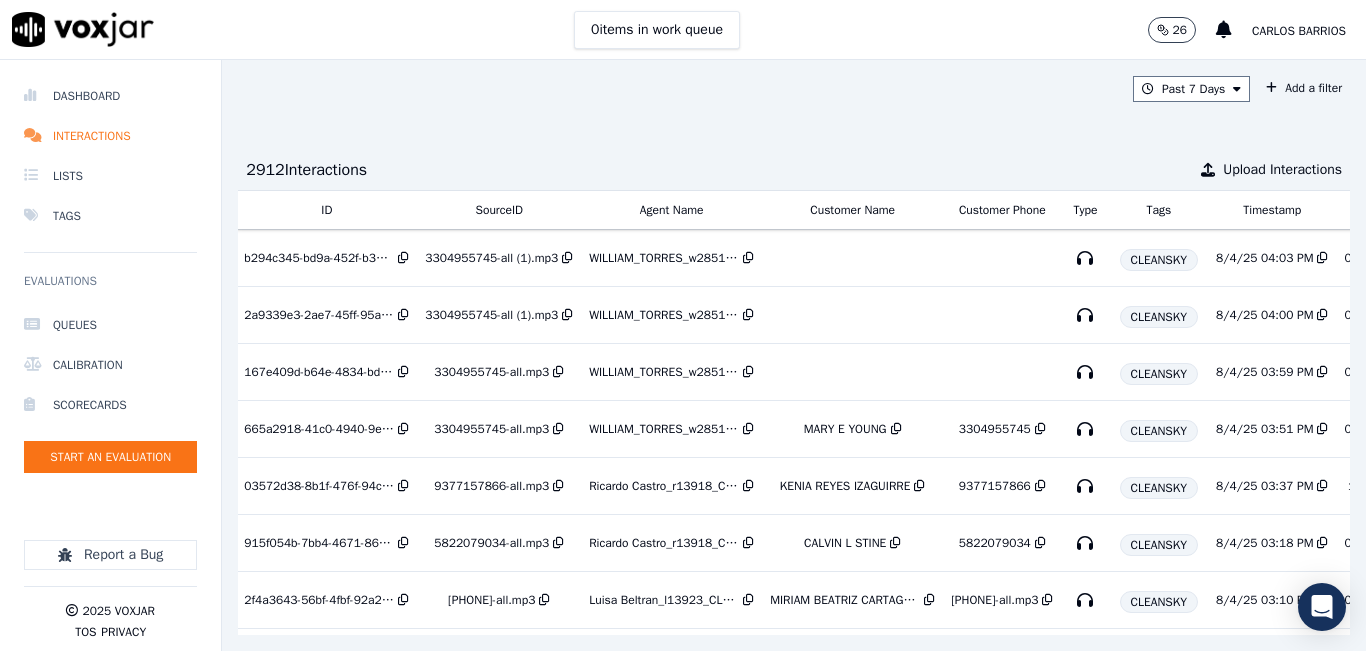 scroll, scrollTop: 0, scrollLeft: 0, axis: both 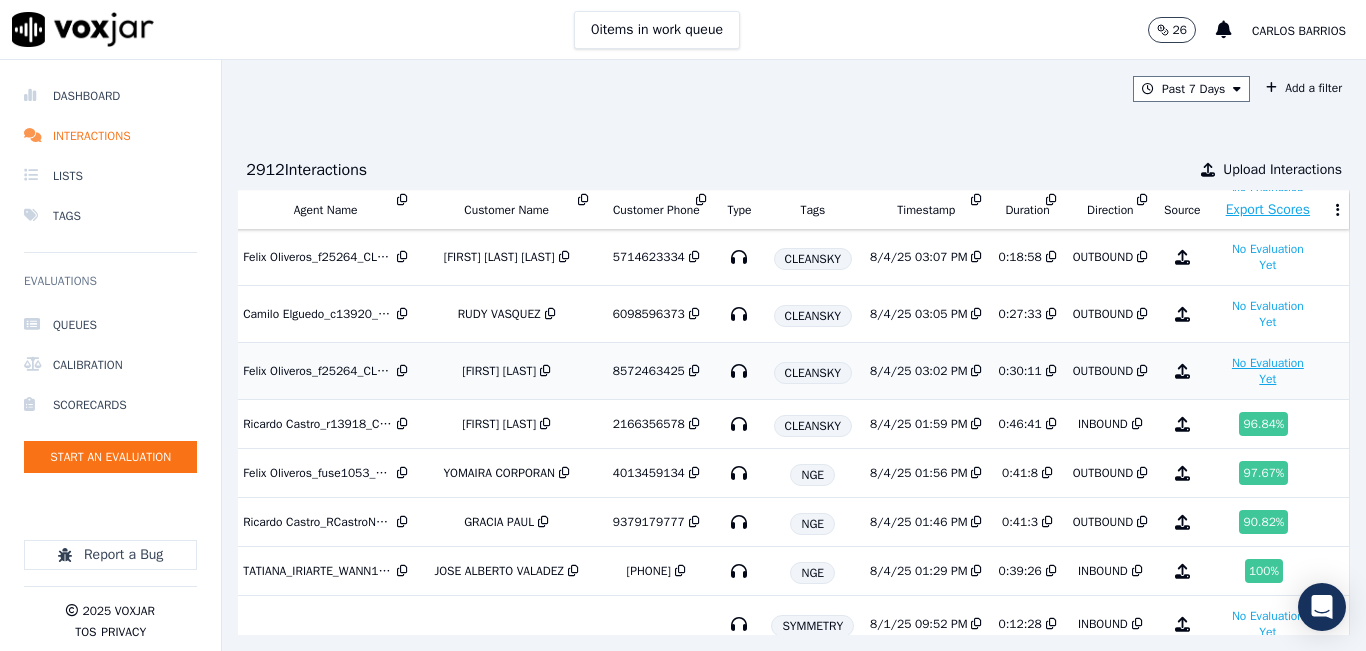 click on "No Evaluation Yet" at bounding box center (1267, 371) 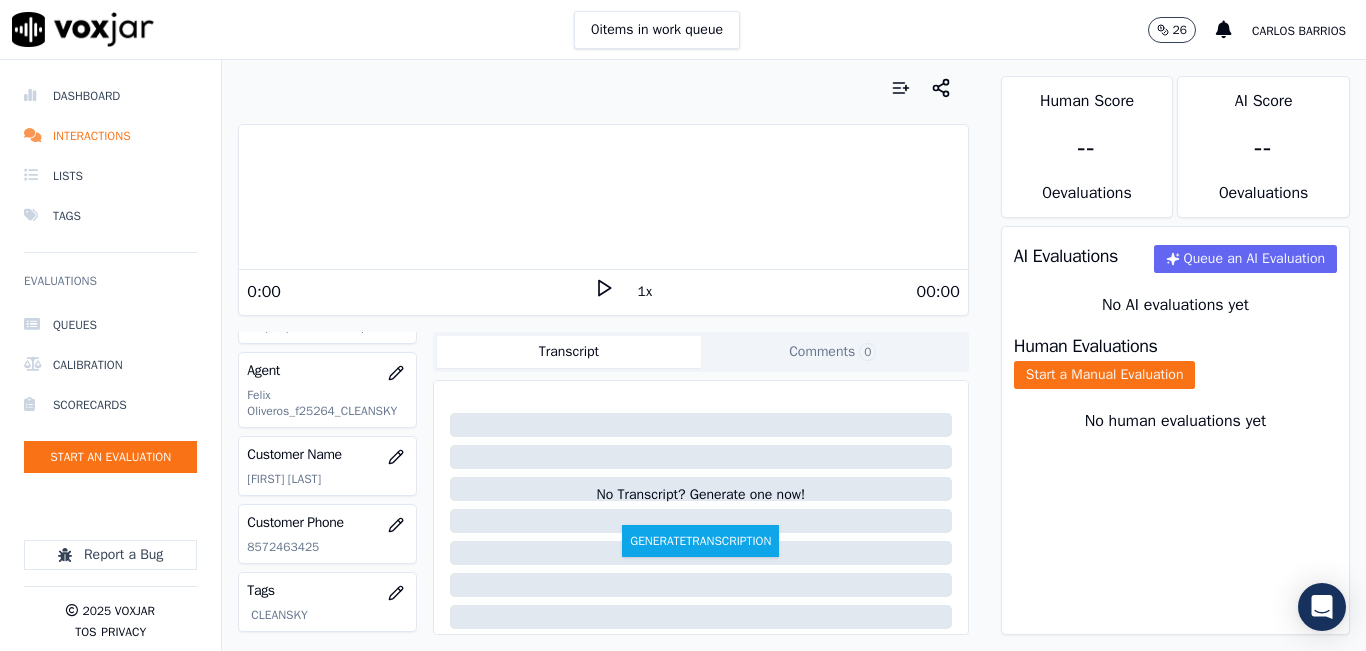 scroll, scrollTop: 300, scrollLeft: 0, axis: vertical 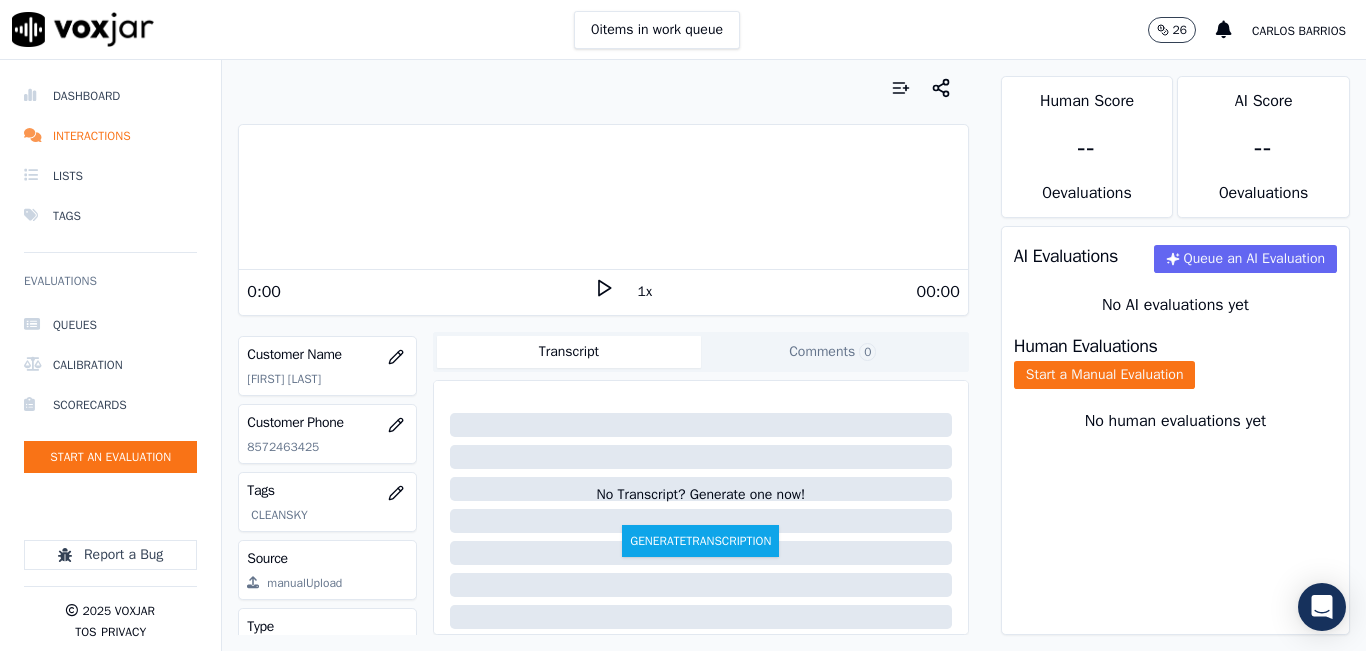 click on "8572463425" 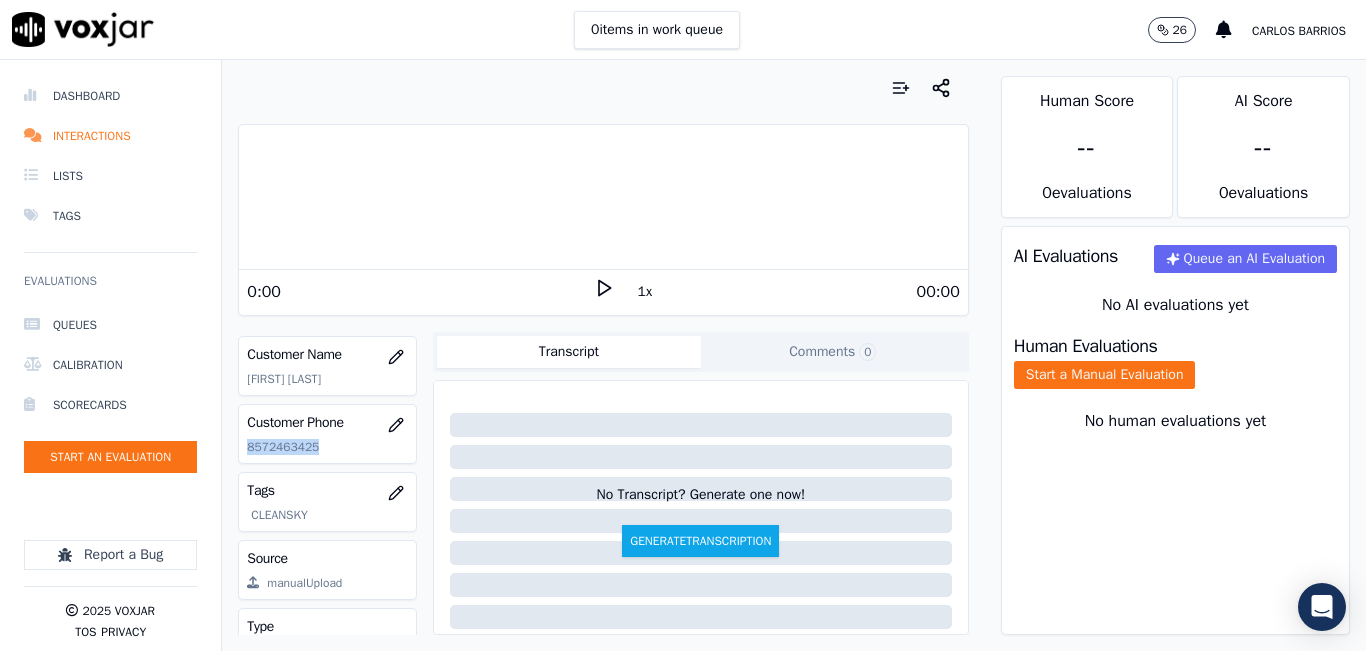 click on "8572463425" 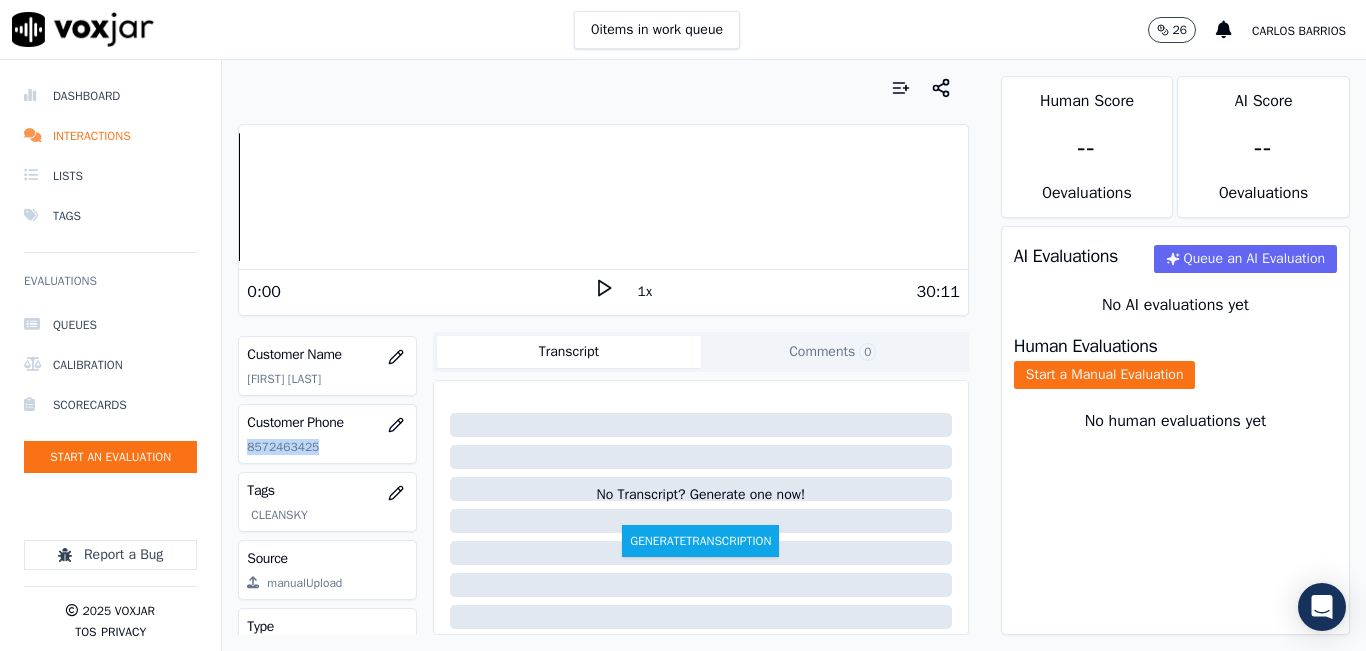 click 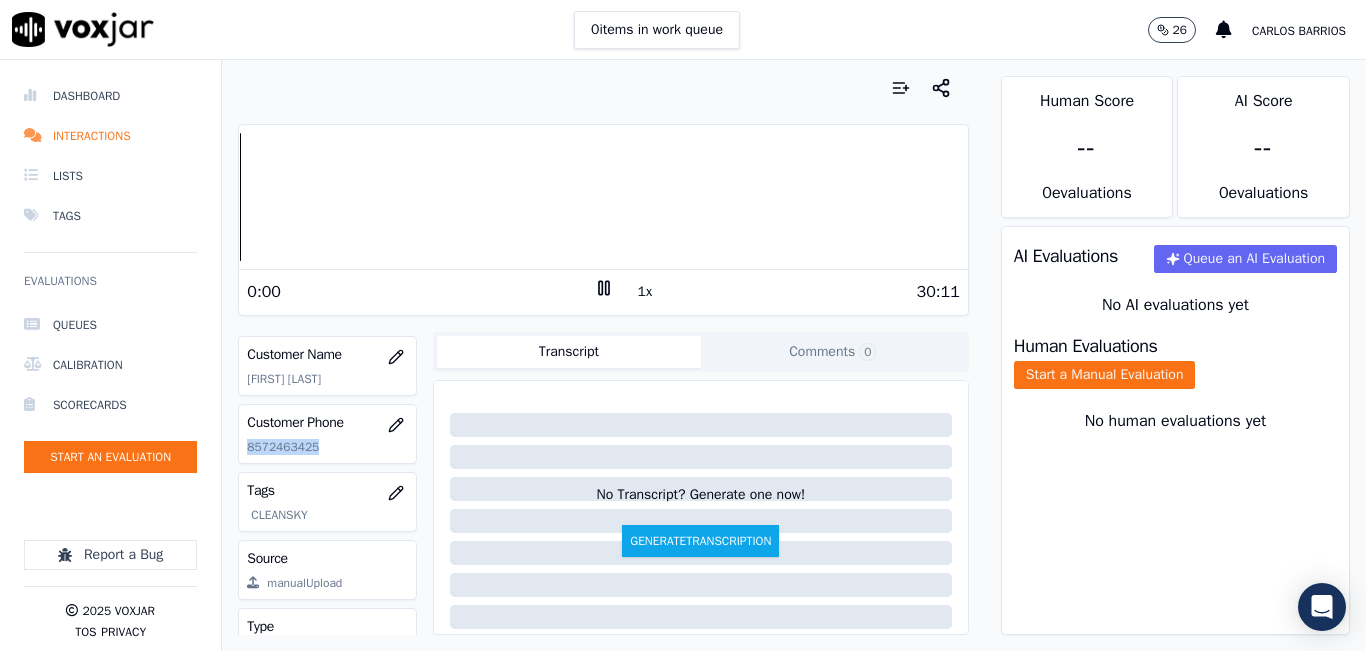click on "1x" at bounding box center [645, 292] 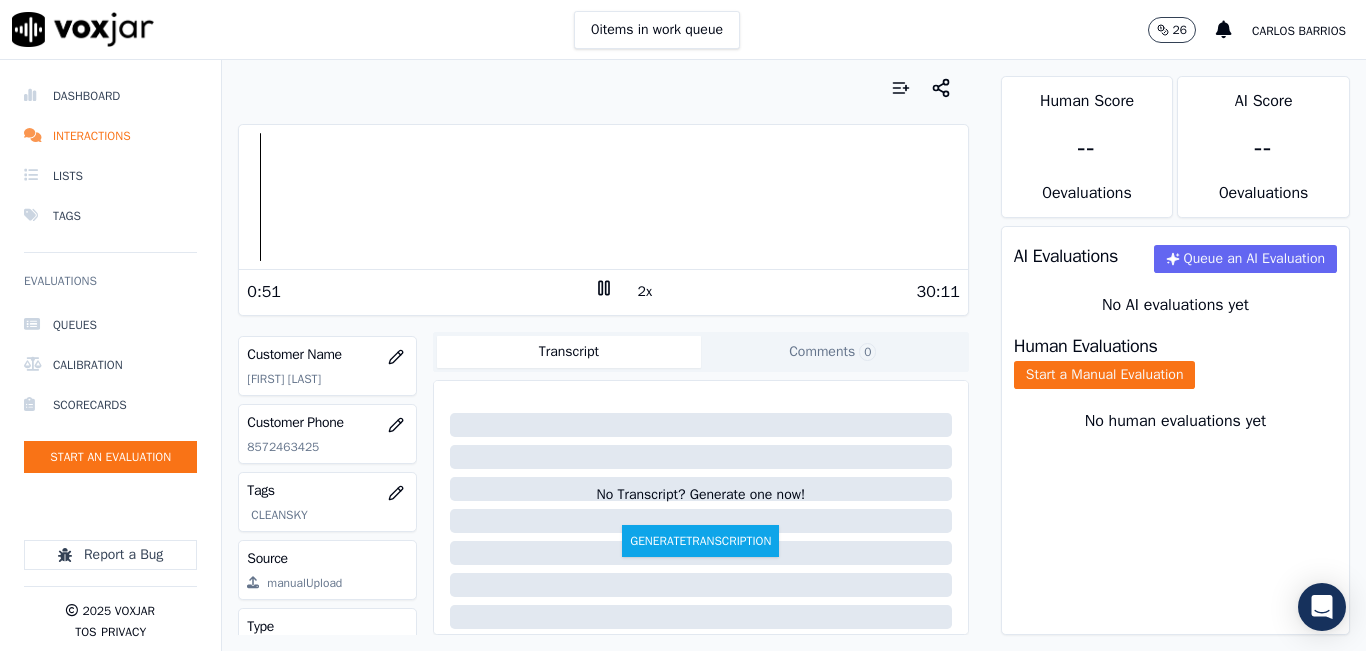 click at bounding box center (603, 88) 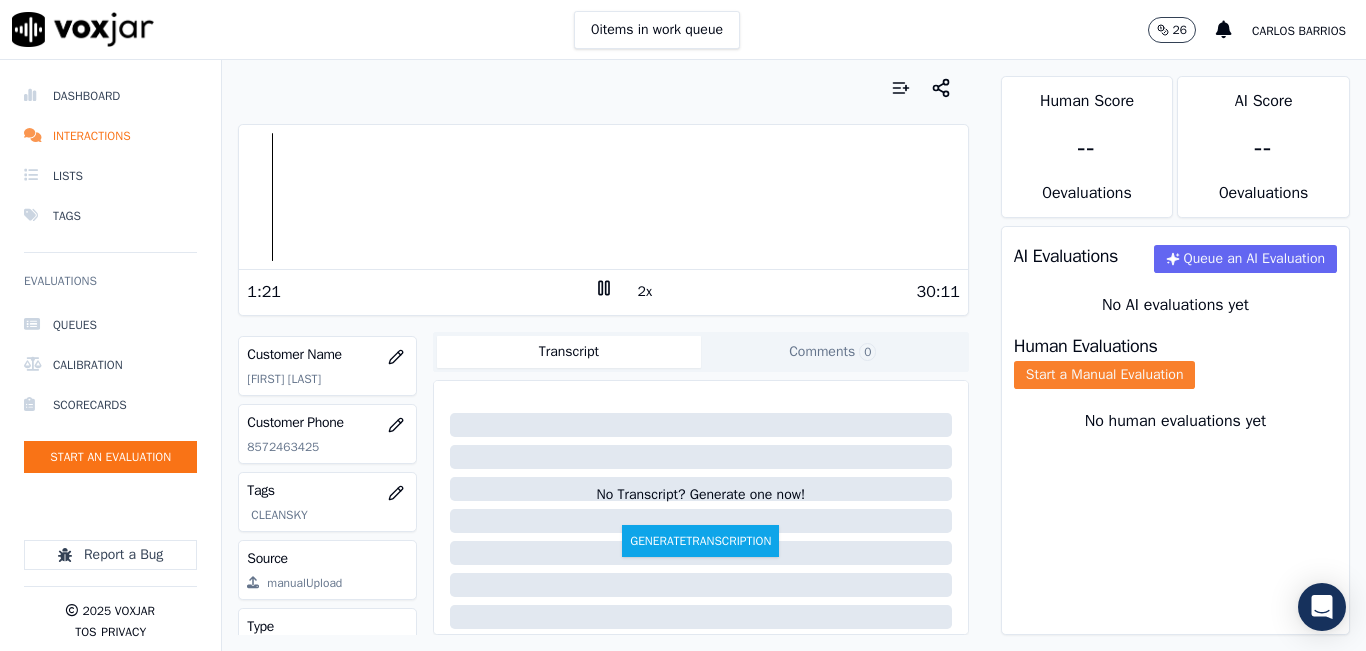 click on "Start a Manual Evaluation" 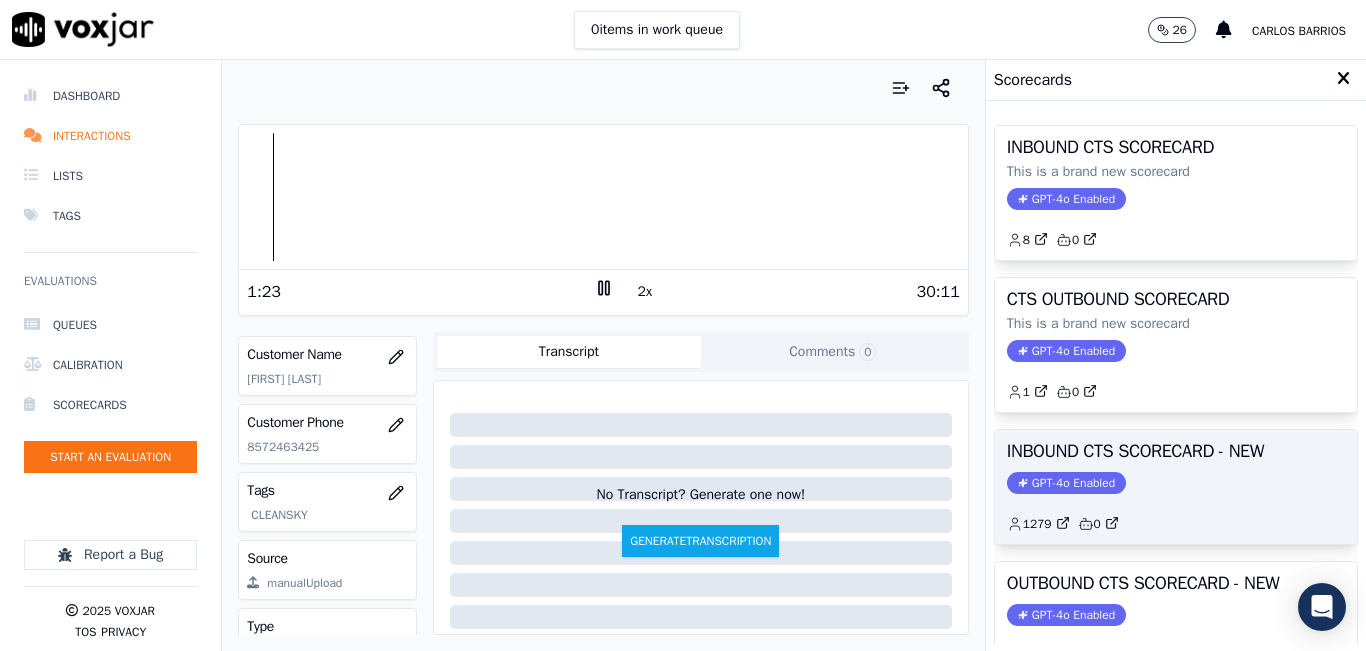 scroll, scrollTop: 100, scrollLeft: 0, axis: vertical 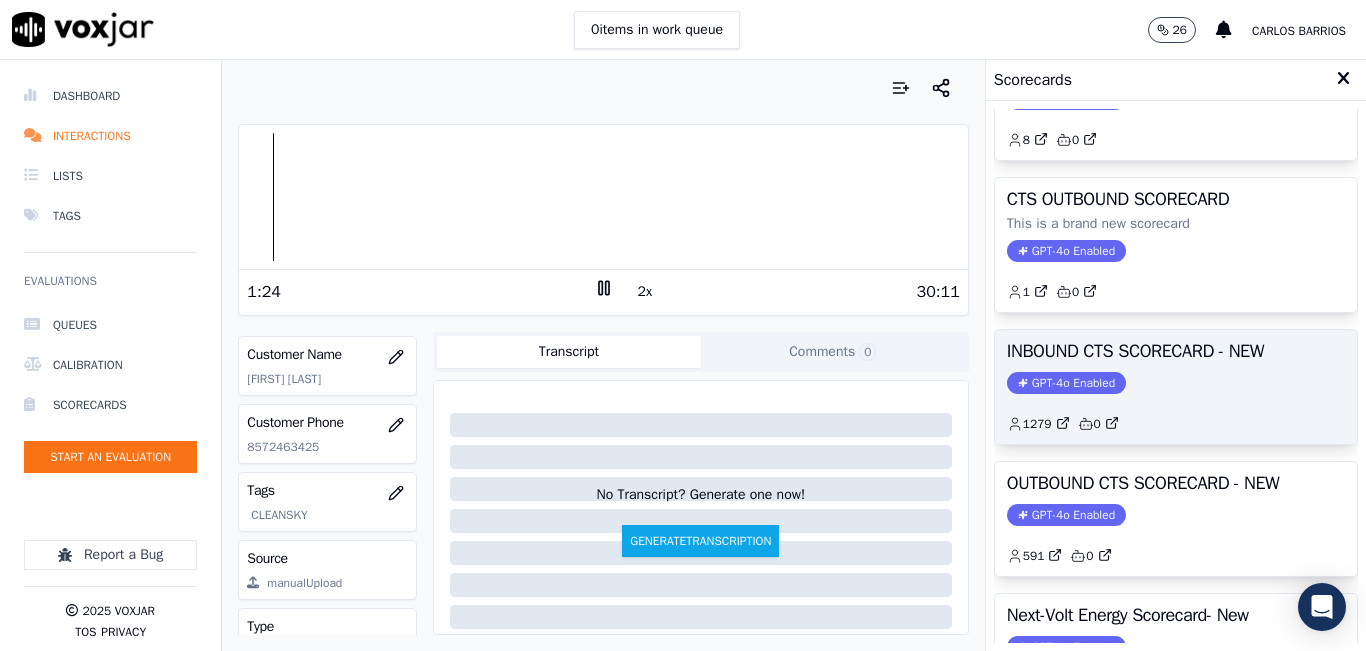 click on "OUTBOUND CTS SCORECARD - NEW        GPT-4o Enabled       591         0" at bounding box center (1176, 519) 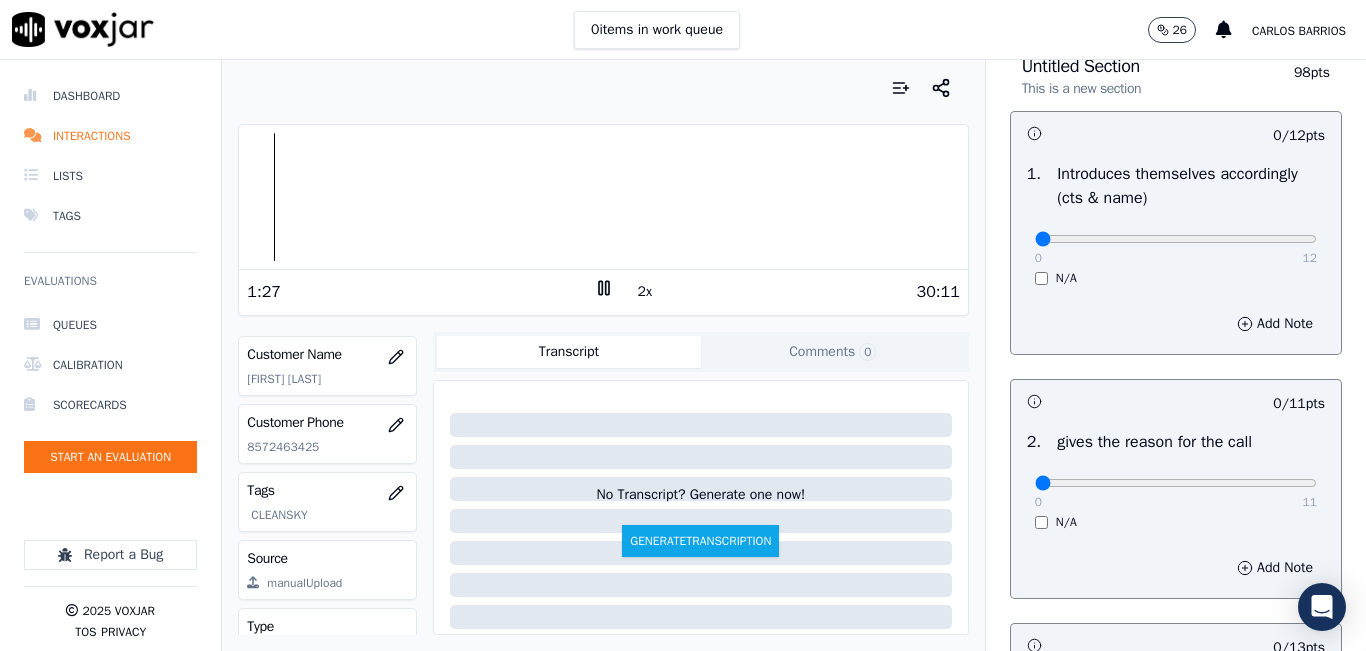 scroll, scrollTop: 400, scrollLeft: 0, axis: vertical 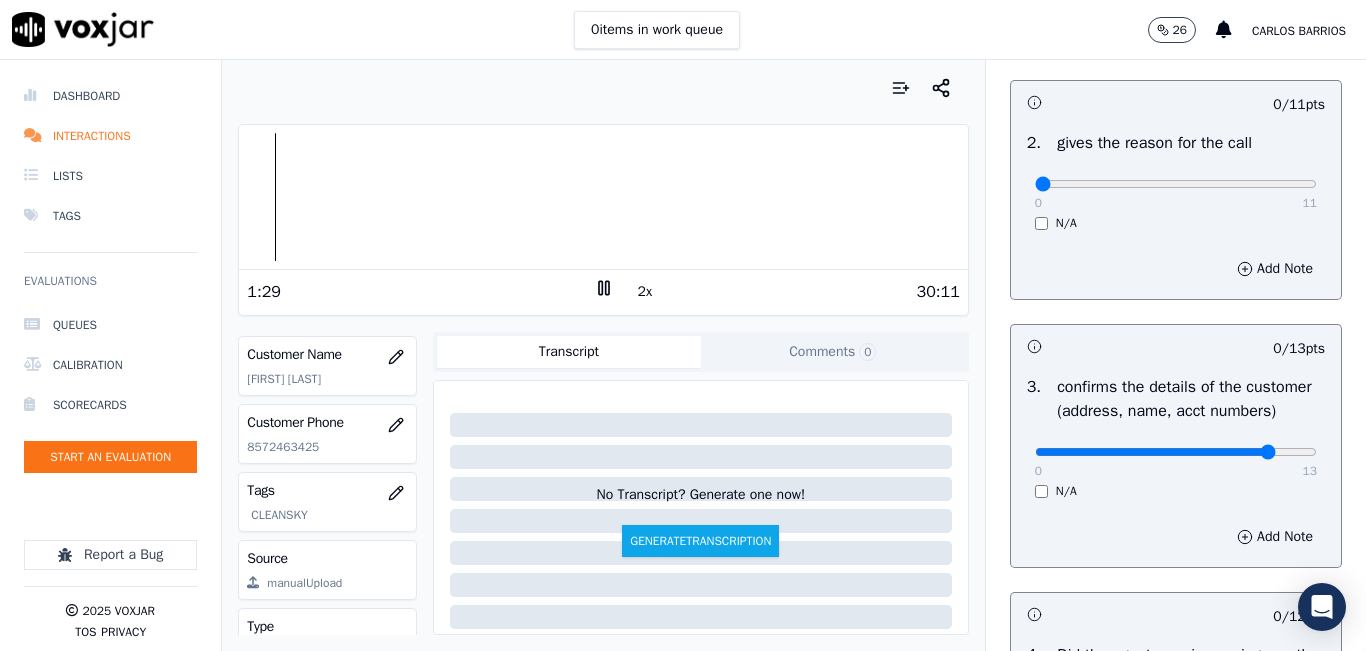 type on "11" 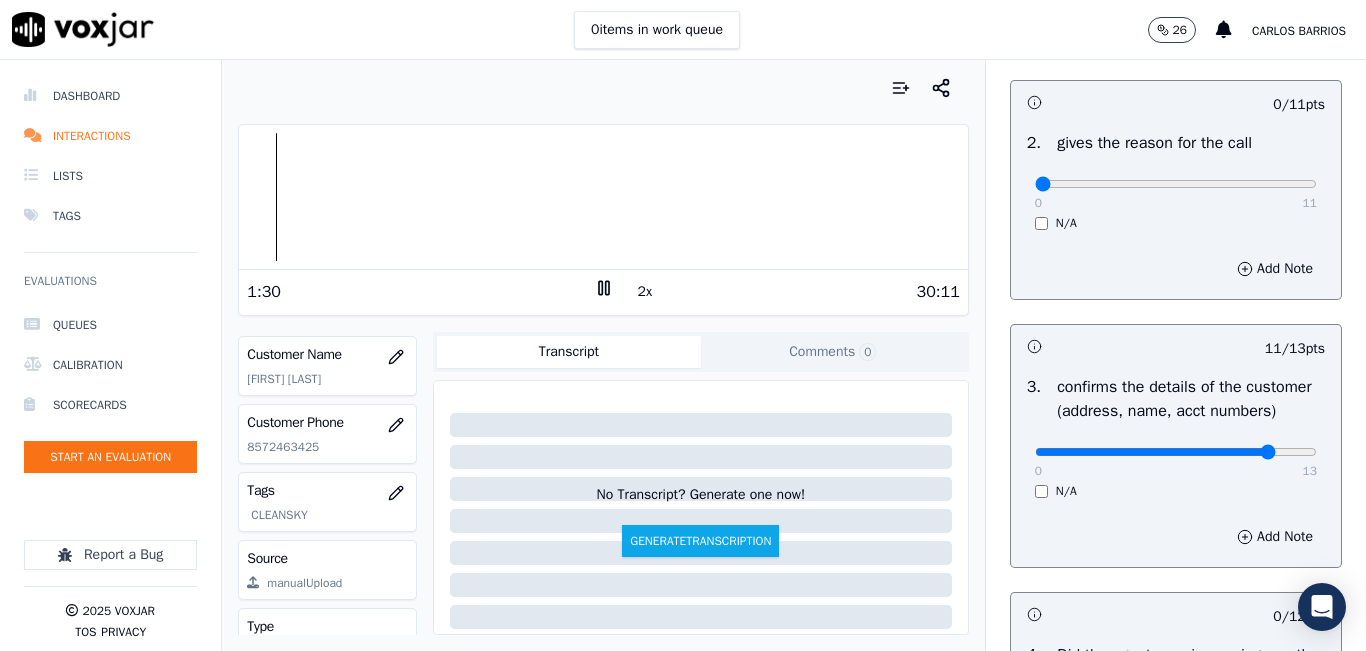 click at bounding box center [1176, -60] 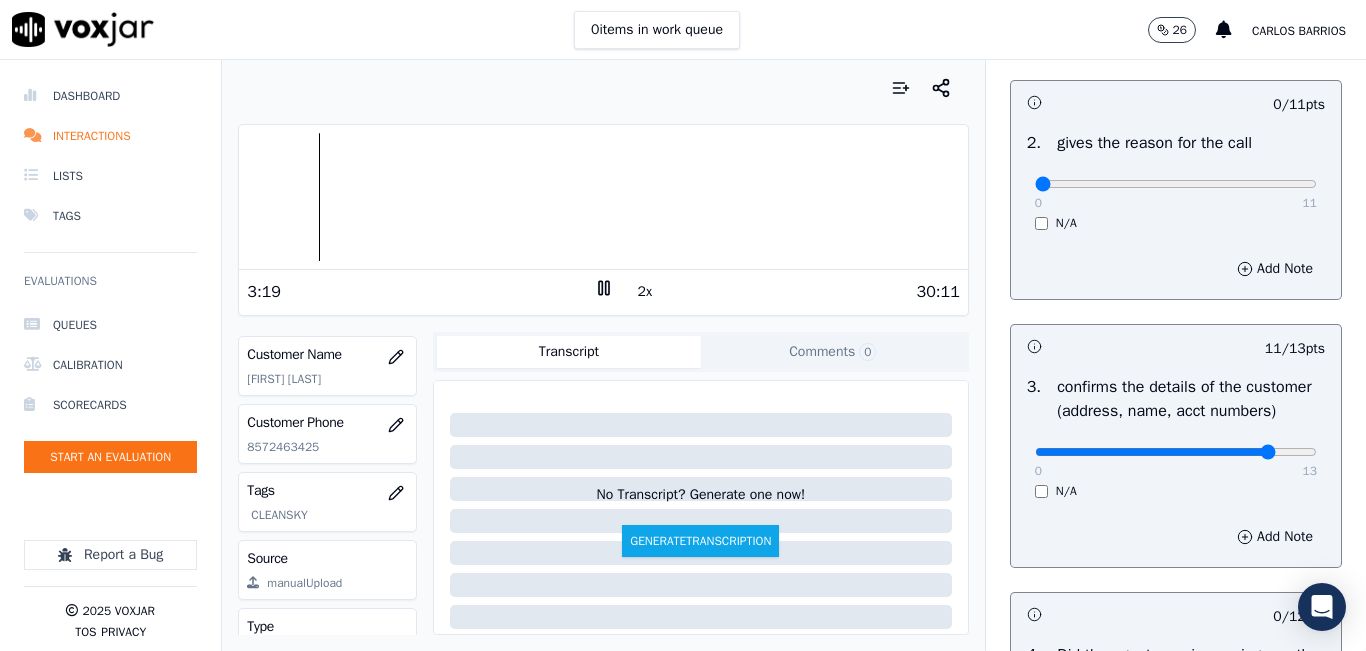 click at bounding box center [603, 88] 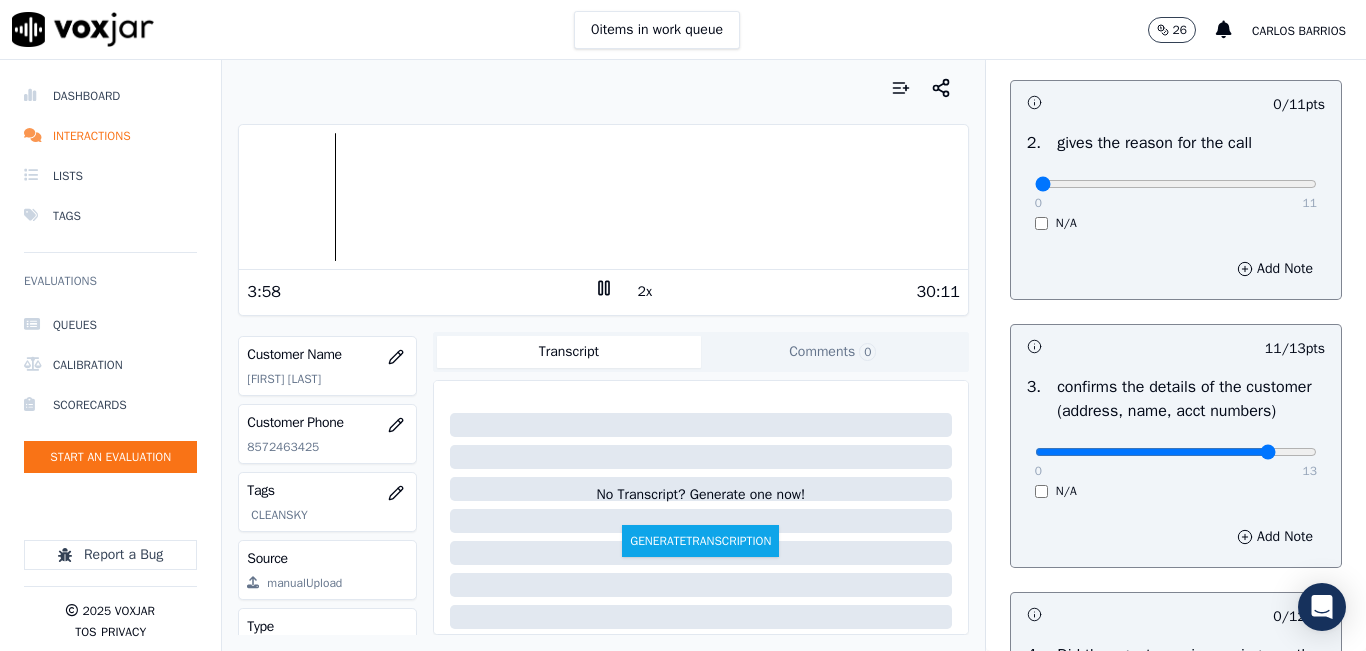 click at bounding box center [603, 88] 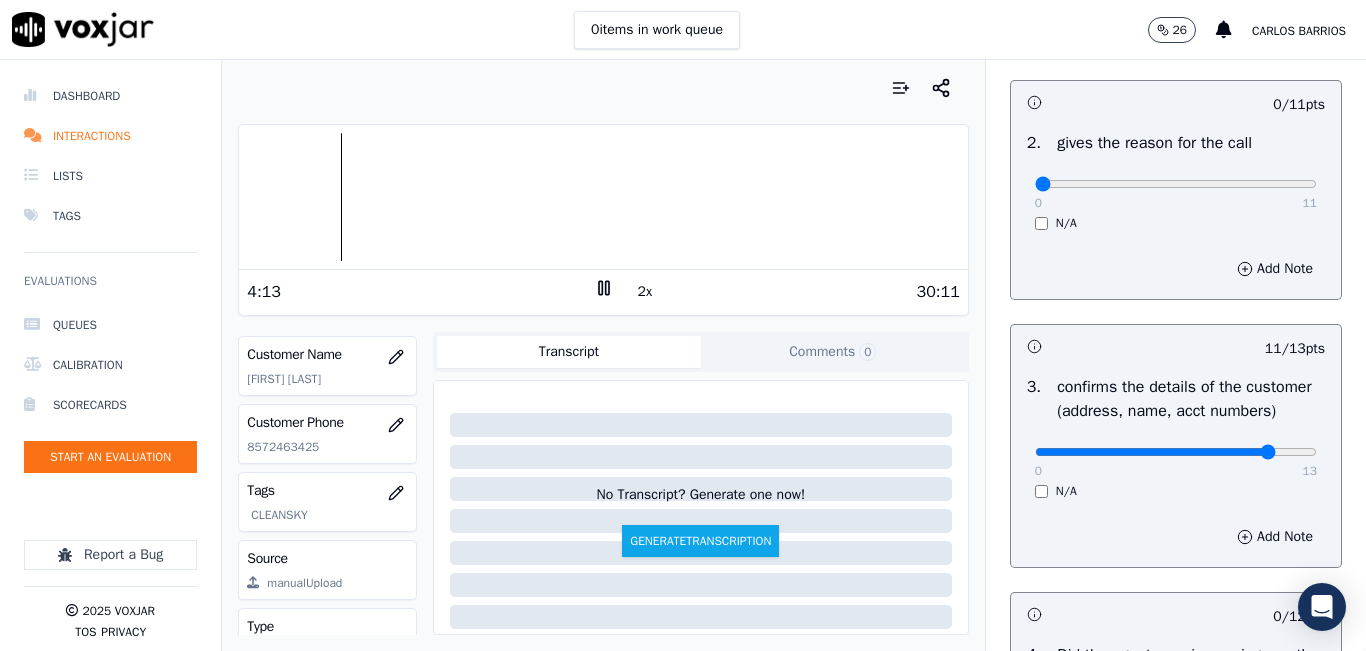 click at bounding box center (603, 88) 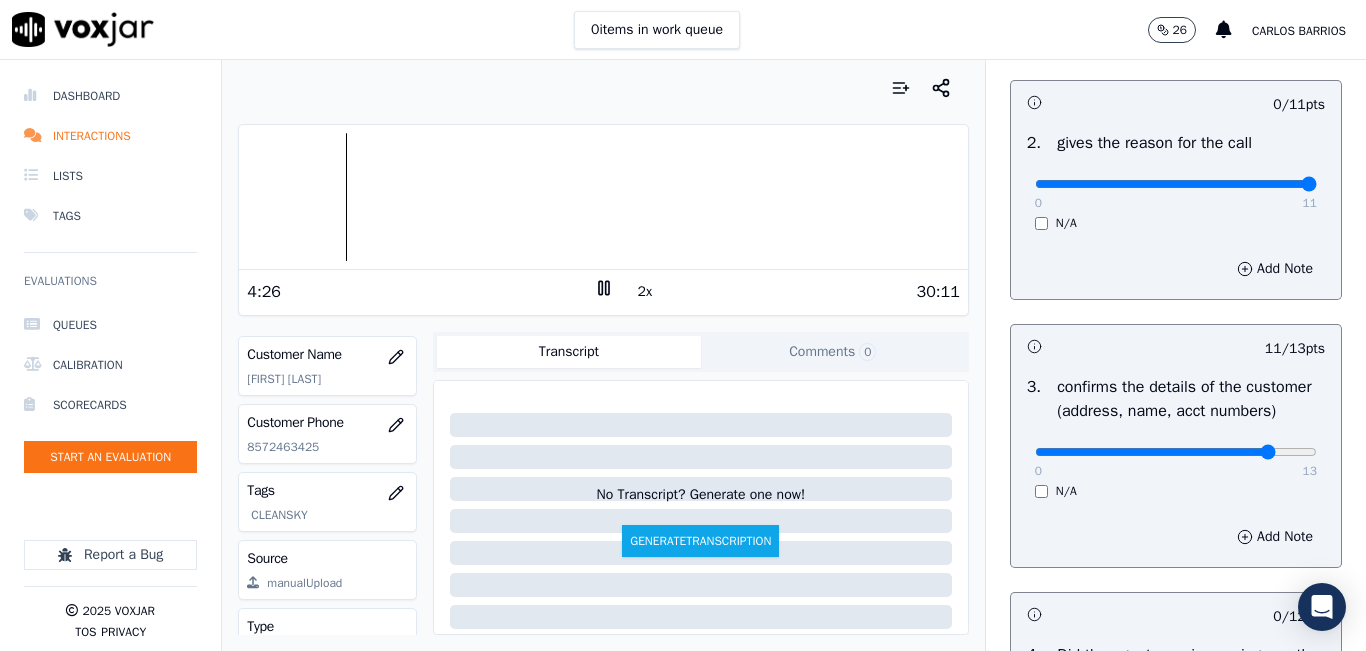 drag, startPoint x: 1258, startPoint y: 182, endPoint x: 1290, endPoint y: 178, distance: 32.24903 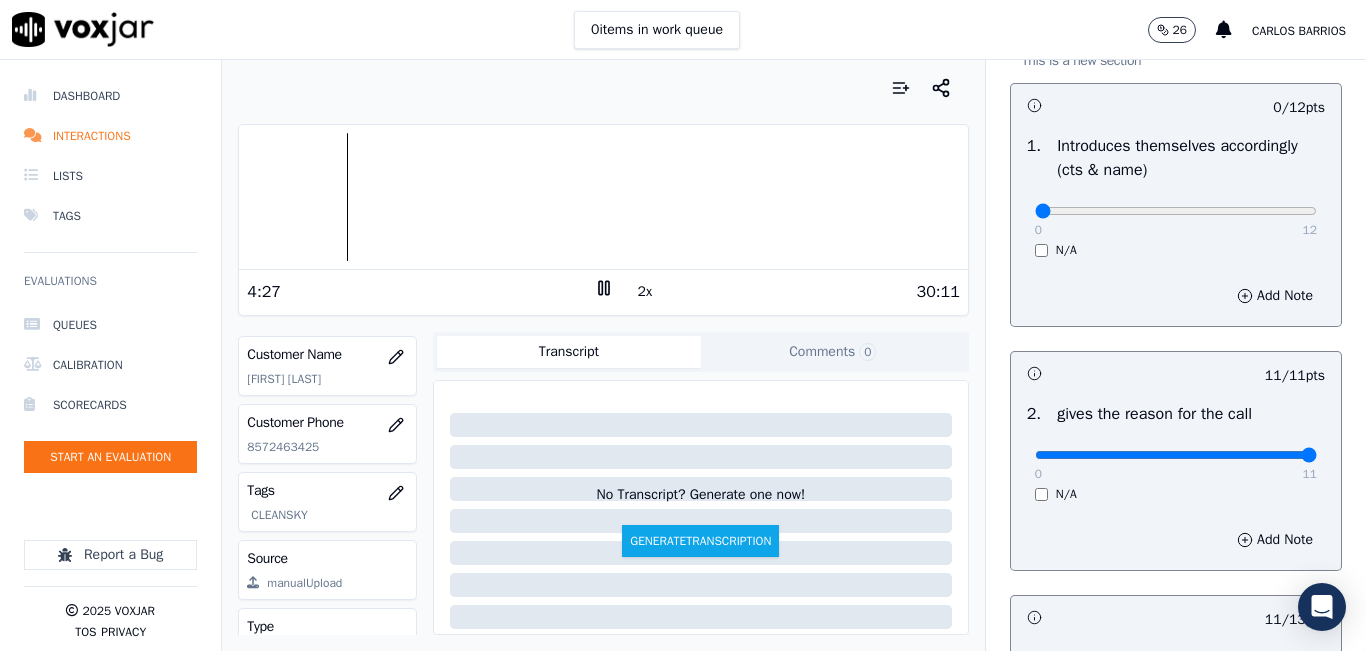 scroll, scrollTop: 100, scrollLeft: 0, axis: vertical 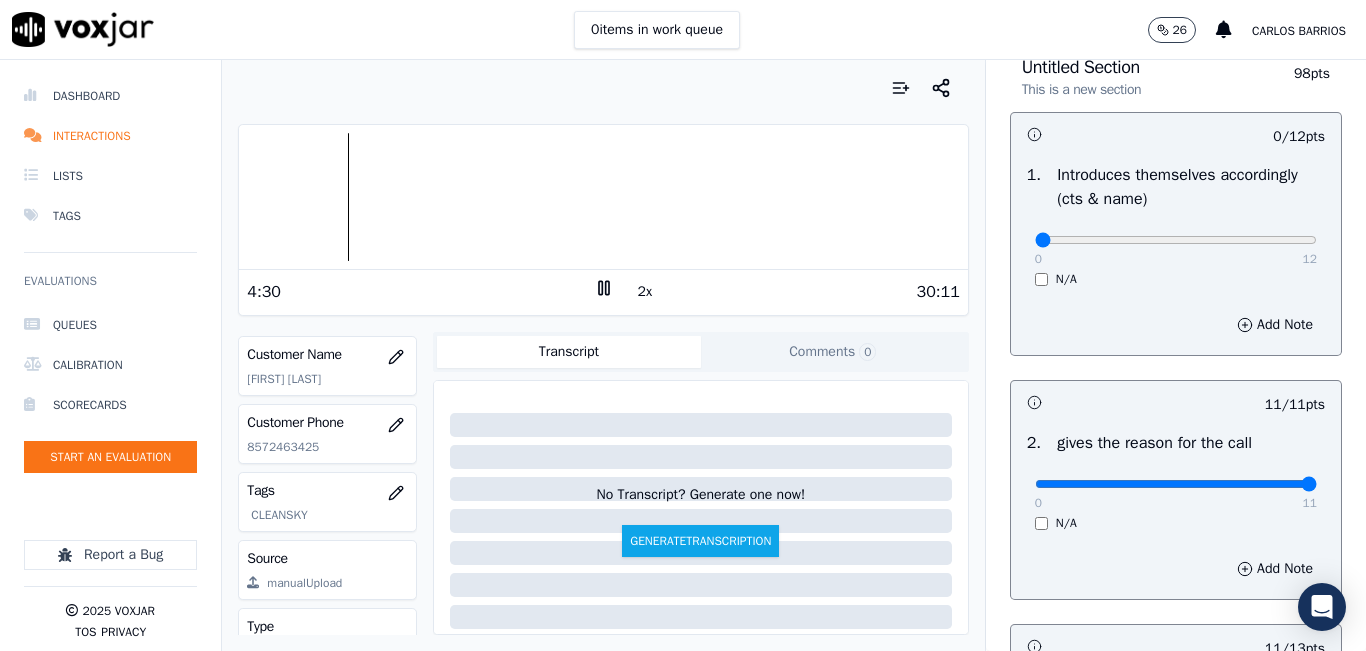 click on "2x" at bounding box center (645, 292) 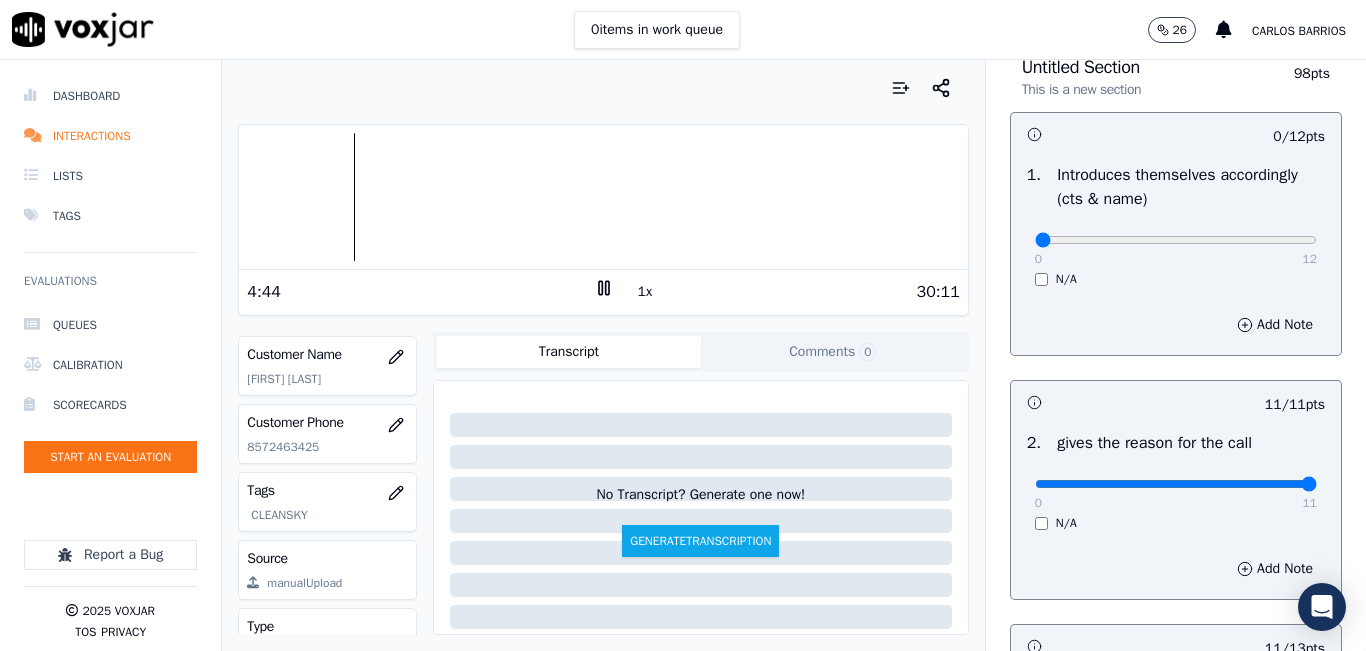 click at bounding box center [603, 88] 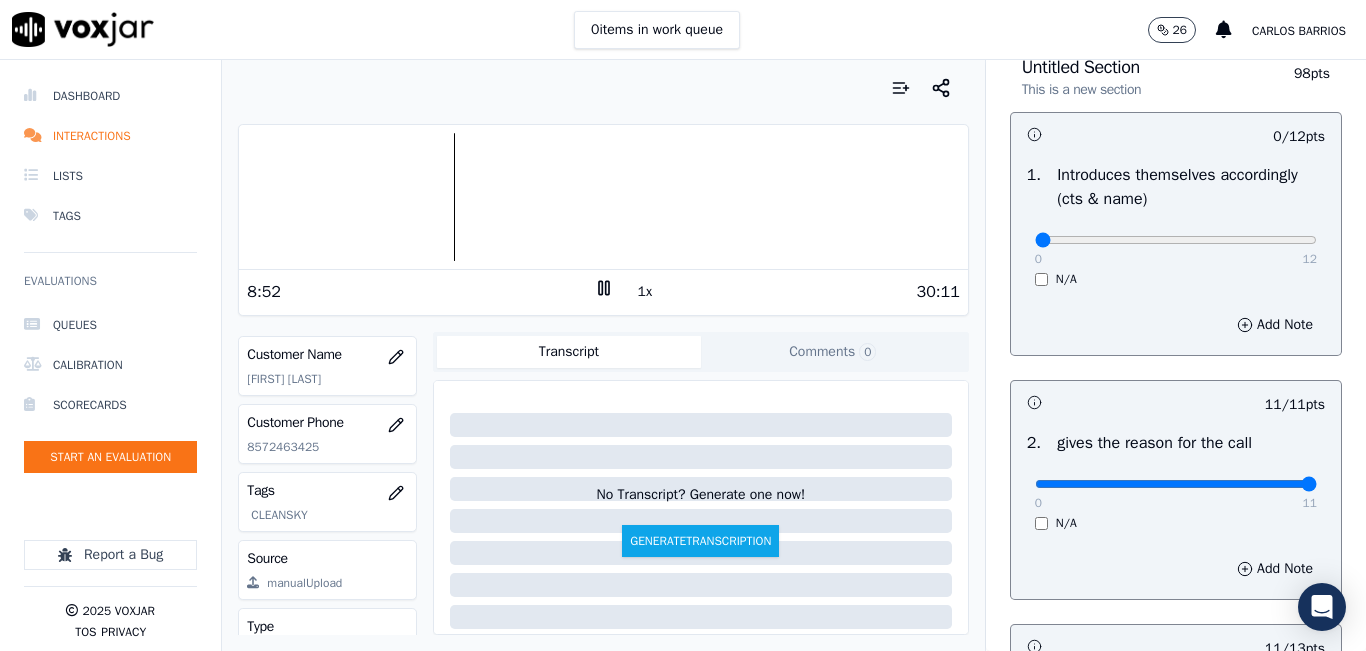 drag, startPoint x: 740, startPoint y: 93, endPoint x: 798, endPoint y: 93, distance: 58 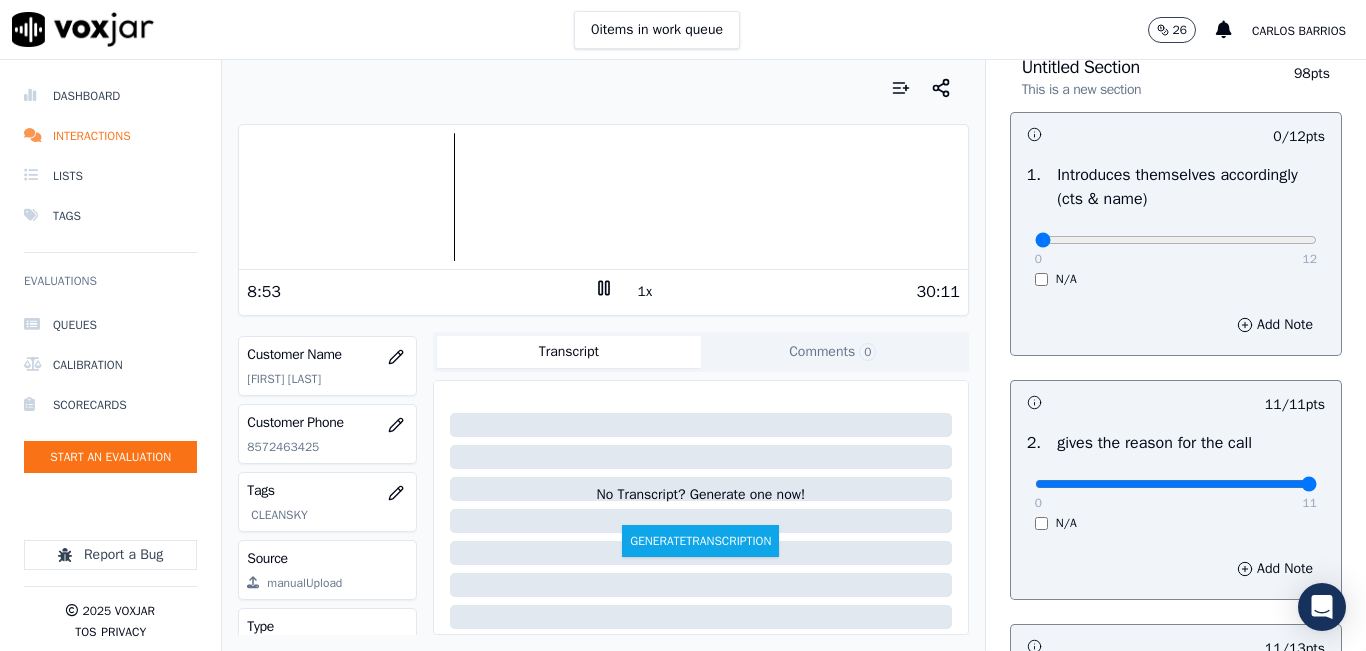 scroll, scrollTop: 0, scrollLeft: 0, axis: both 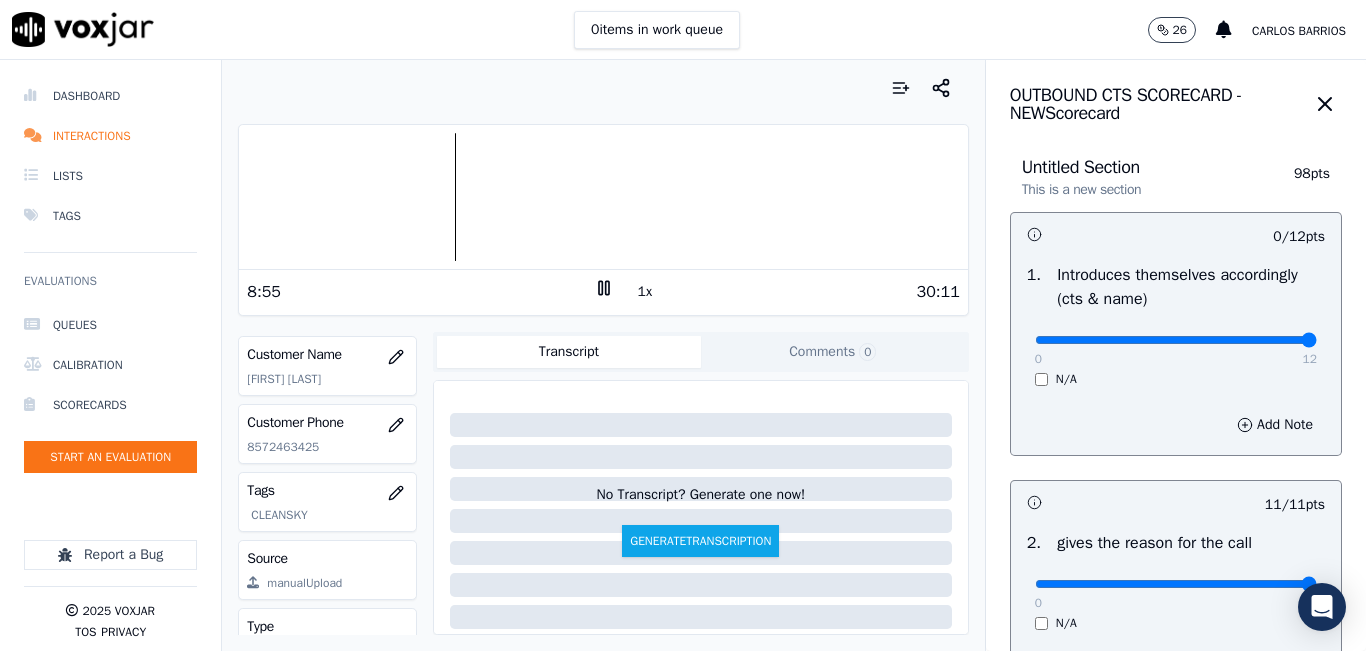 drag, startPoint x: 1236, startPoint y: 333, endPoint x: 1178, endPoint y: 329, distance: 58.137768 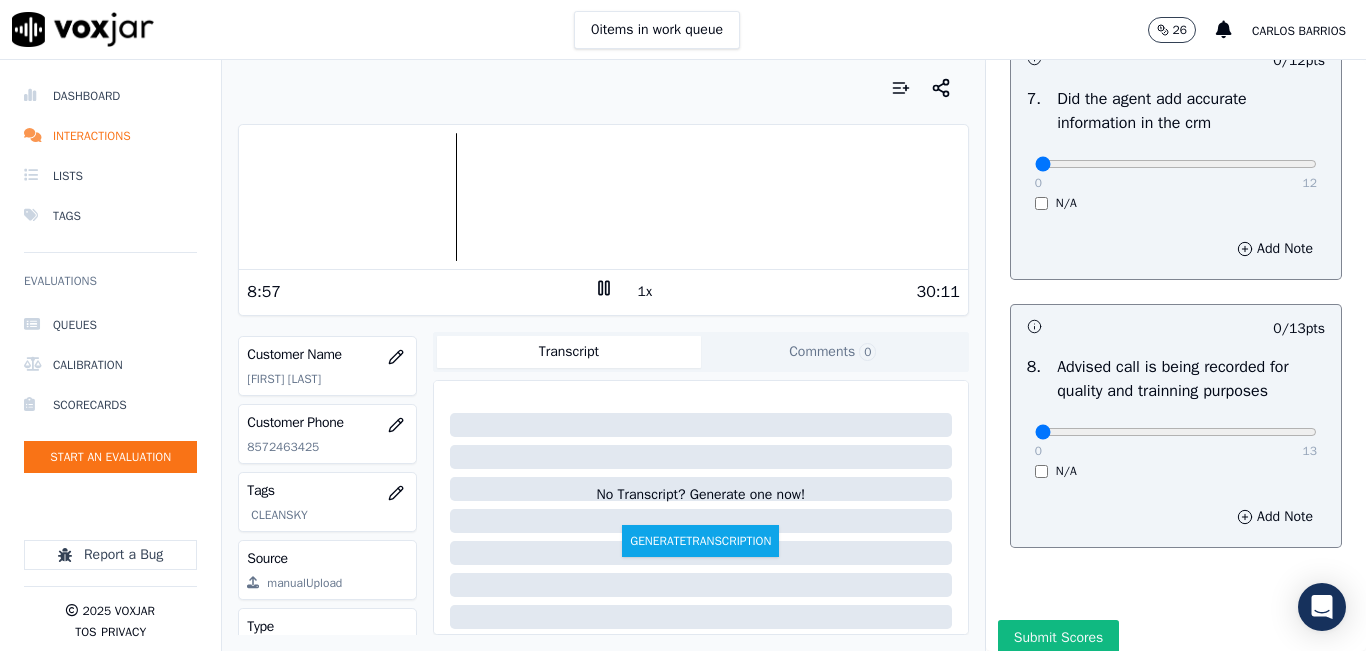 scroll, scrollTop: 1918, scrollLeft: 0, axis: vertical 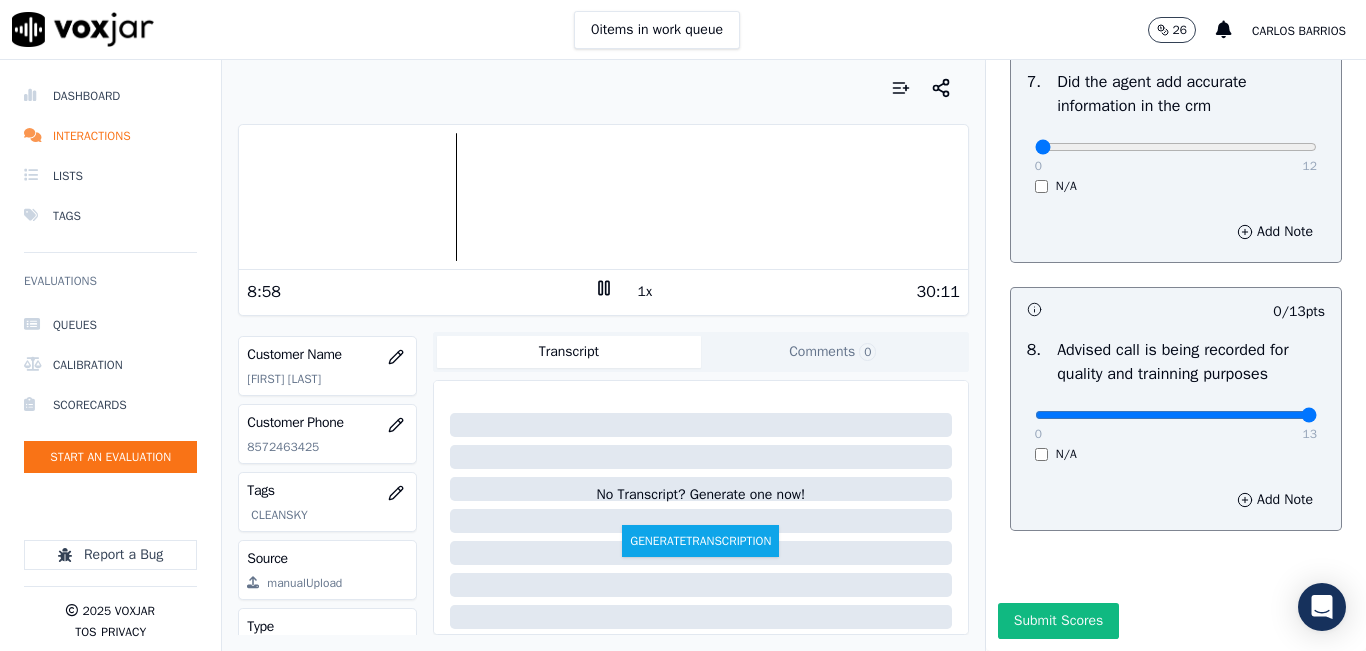 drag, startPoint x: 1268, startPoint y: 374, endPoint x: 1284, endPoint y: 368, distance: 17.088007 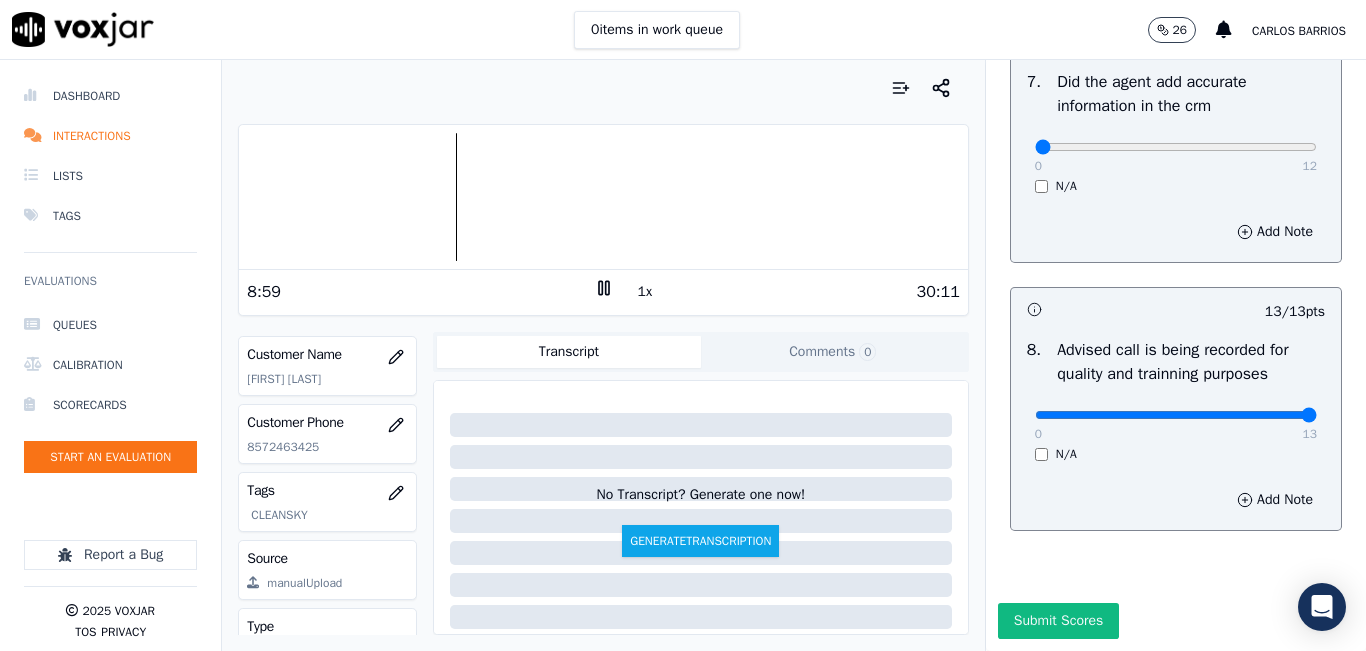 click on "1x" at bounding box center (645, 292) 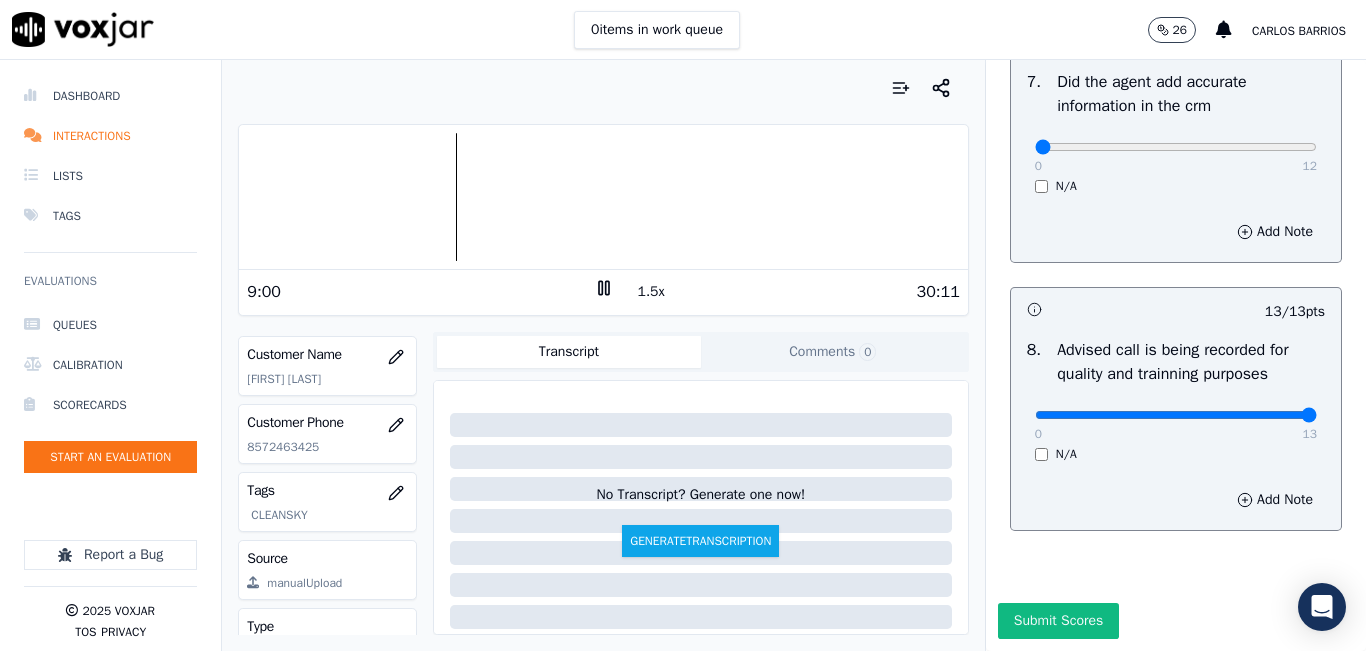 click on "1.5x" at bounding box center (651, 292) 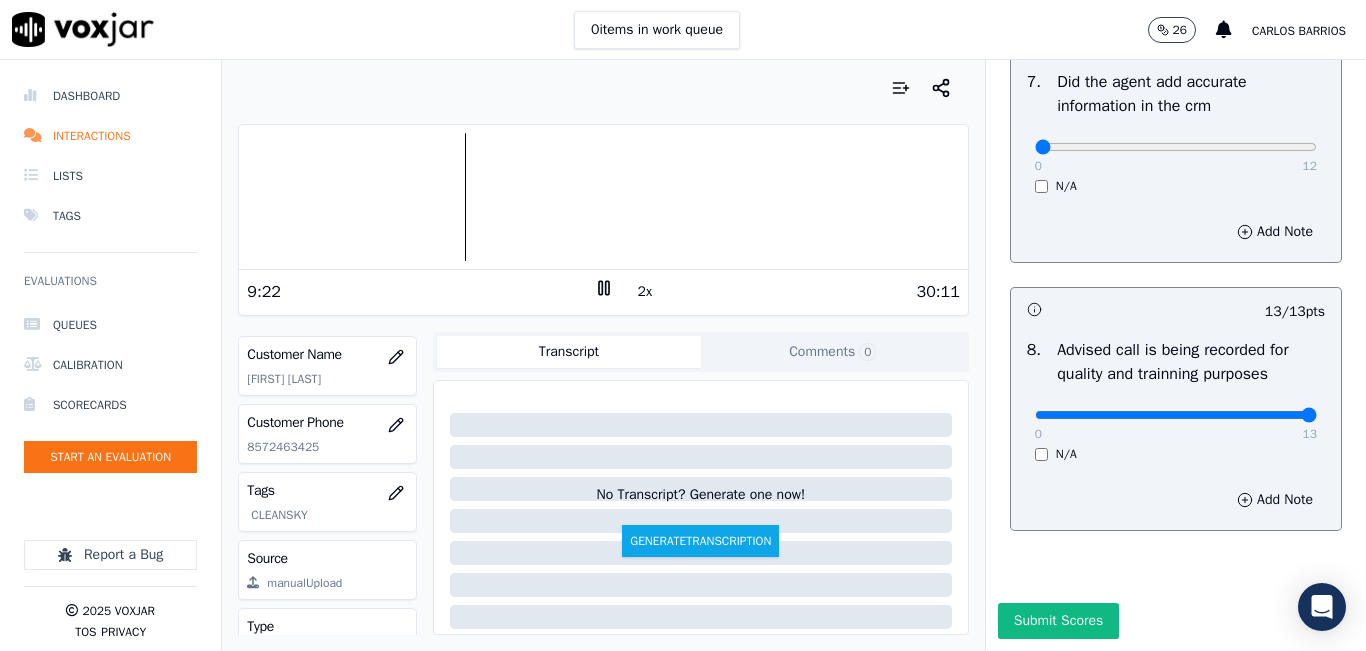 click on "0  items in work queue     26         carlos barrios" at bounding box center [683, 30] 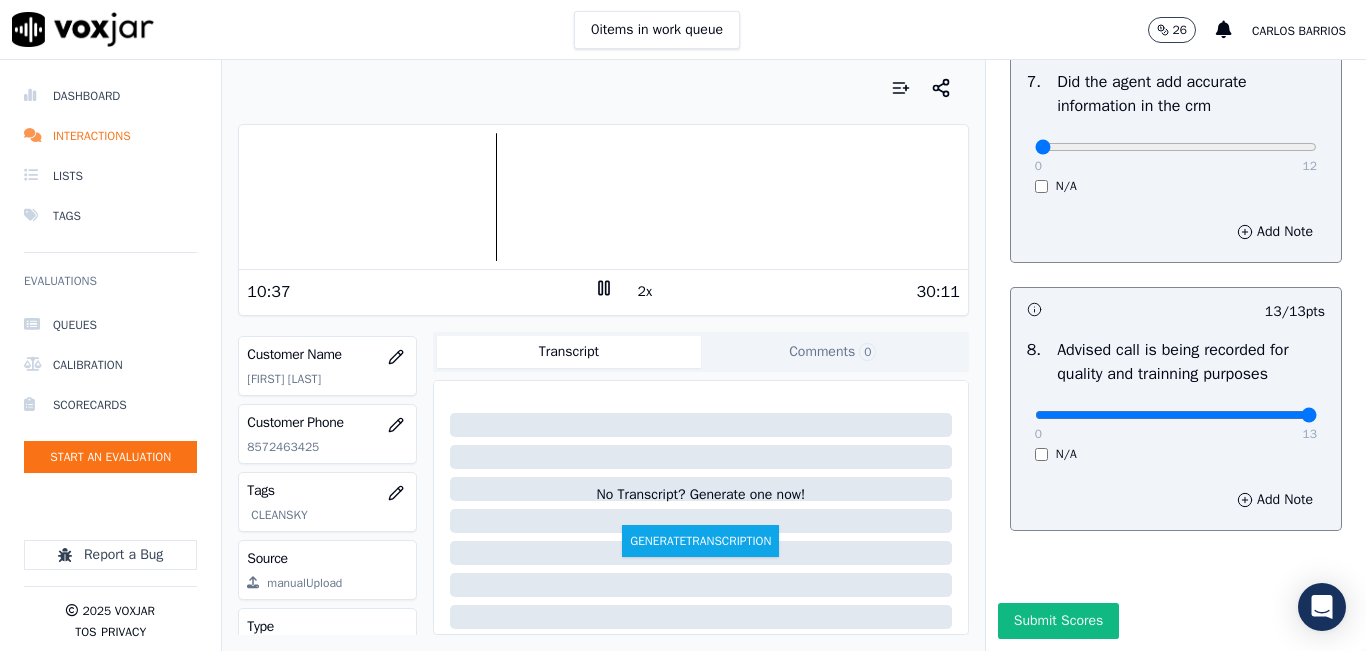 scroll, scrollTop: 1618, scrollLeft: 0, axis: vertical 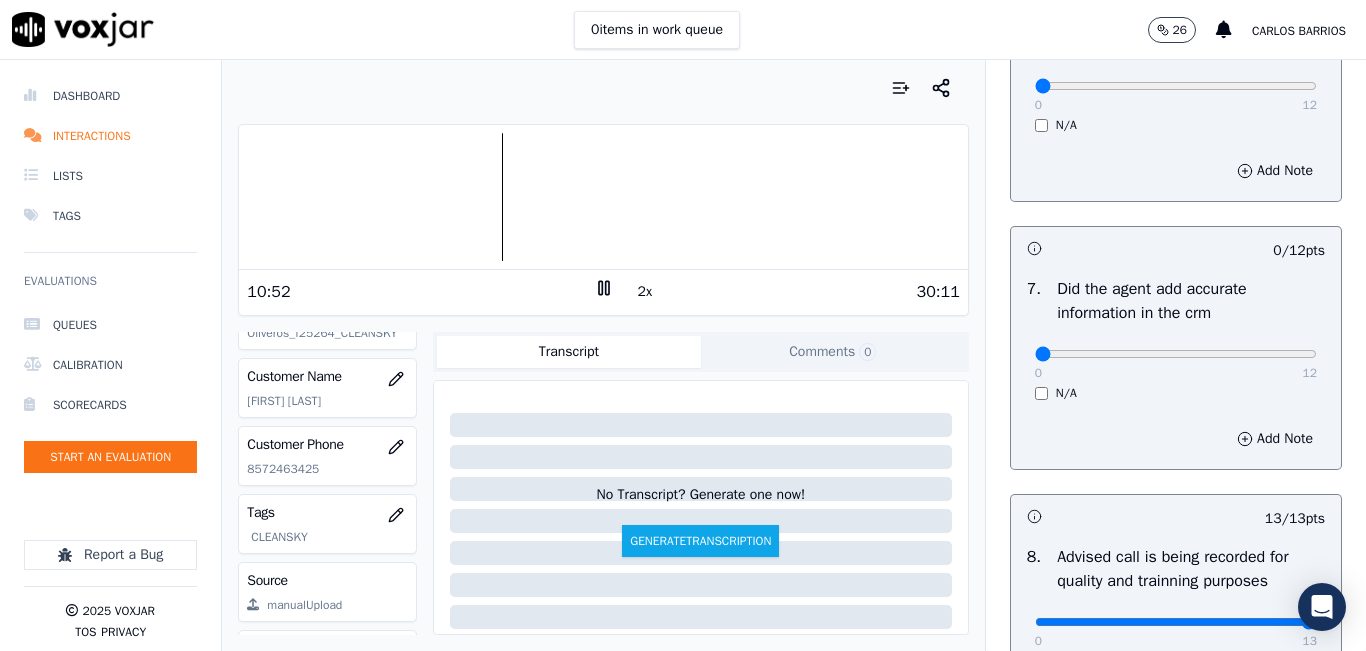 click on "8572463425" 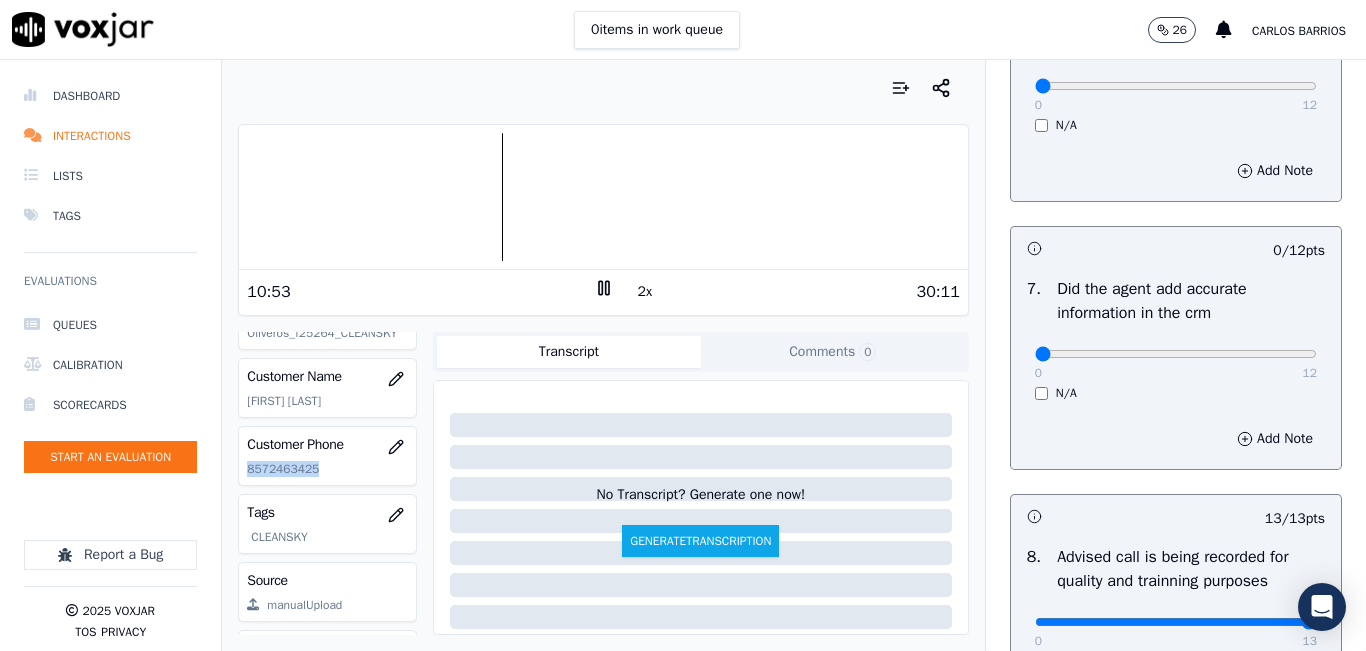click on "8572463425" 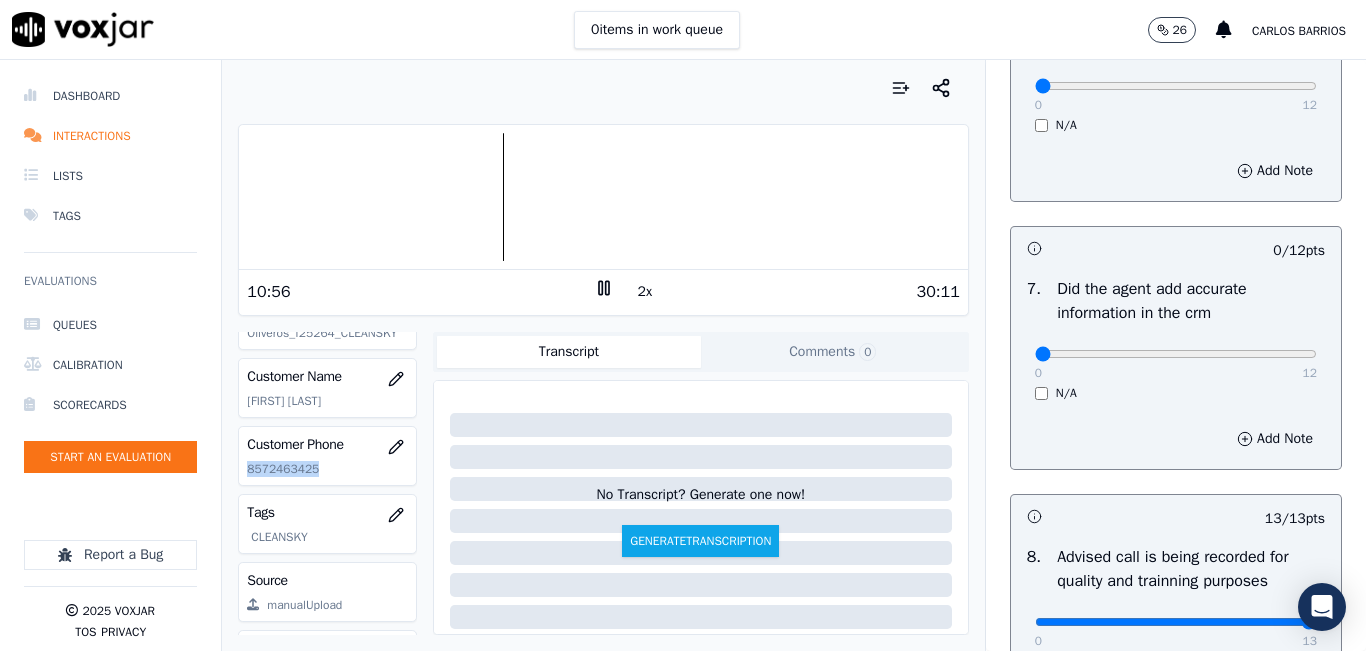 copy on "8572463425" 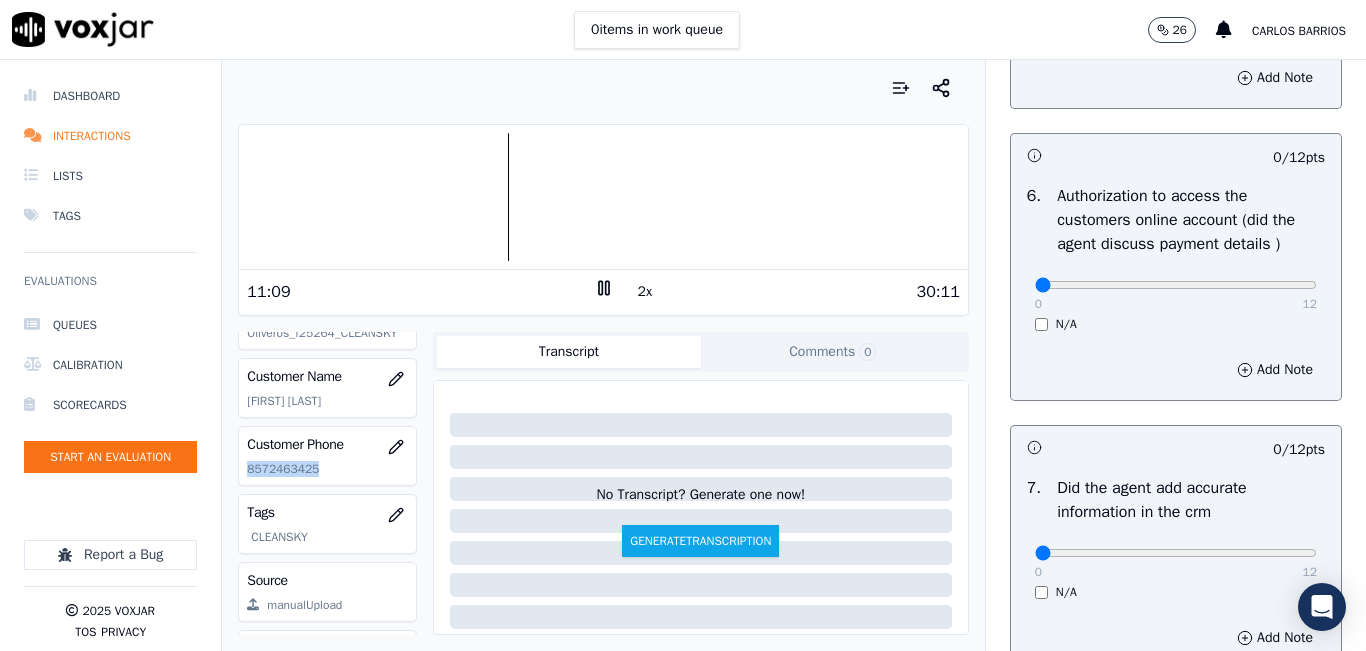 scroll, scrollTop: 1418, scrollLeft: 0, axis: vertical 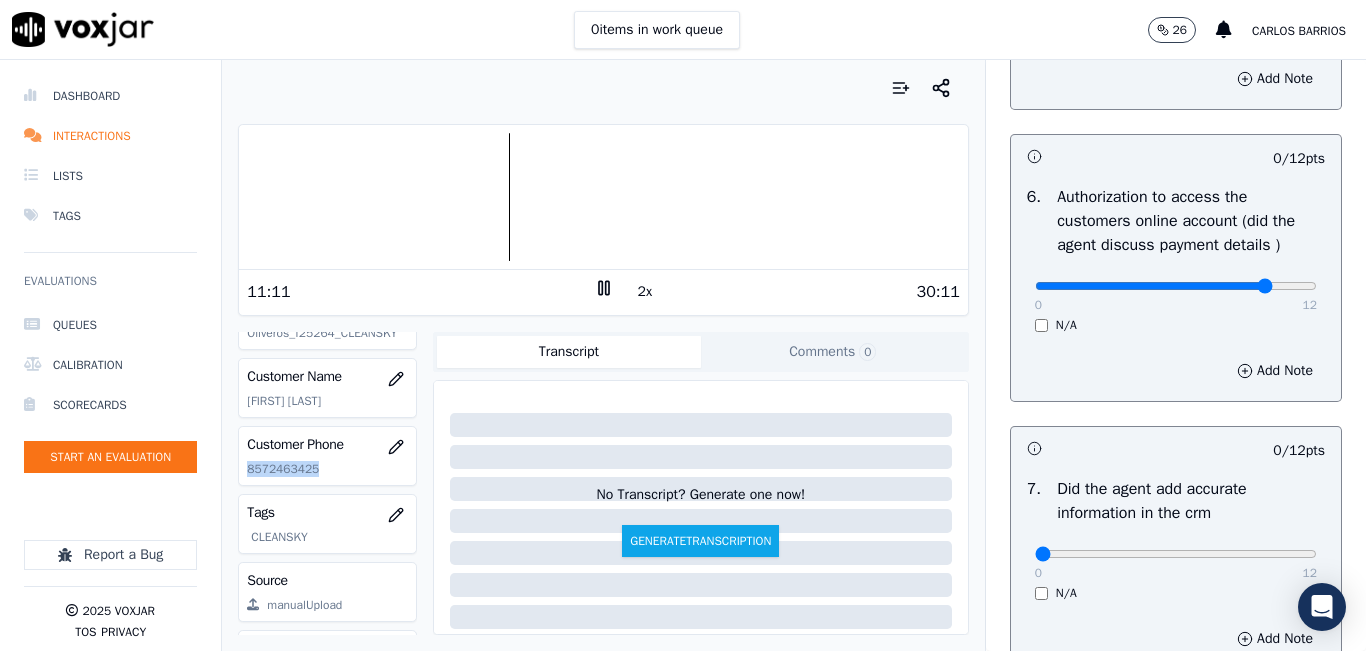 type on "10" 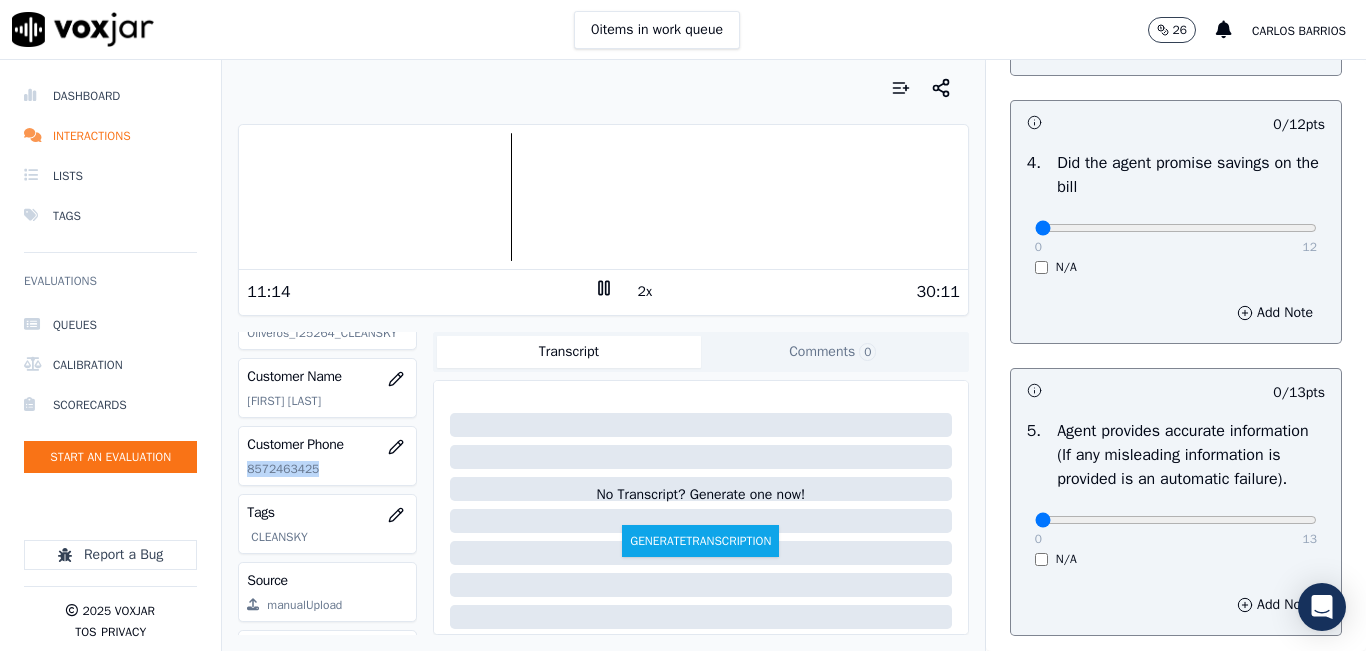 scroll, scrollTop: 718, scrollLeft: 0, axis: vertical 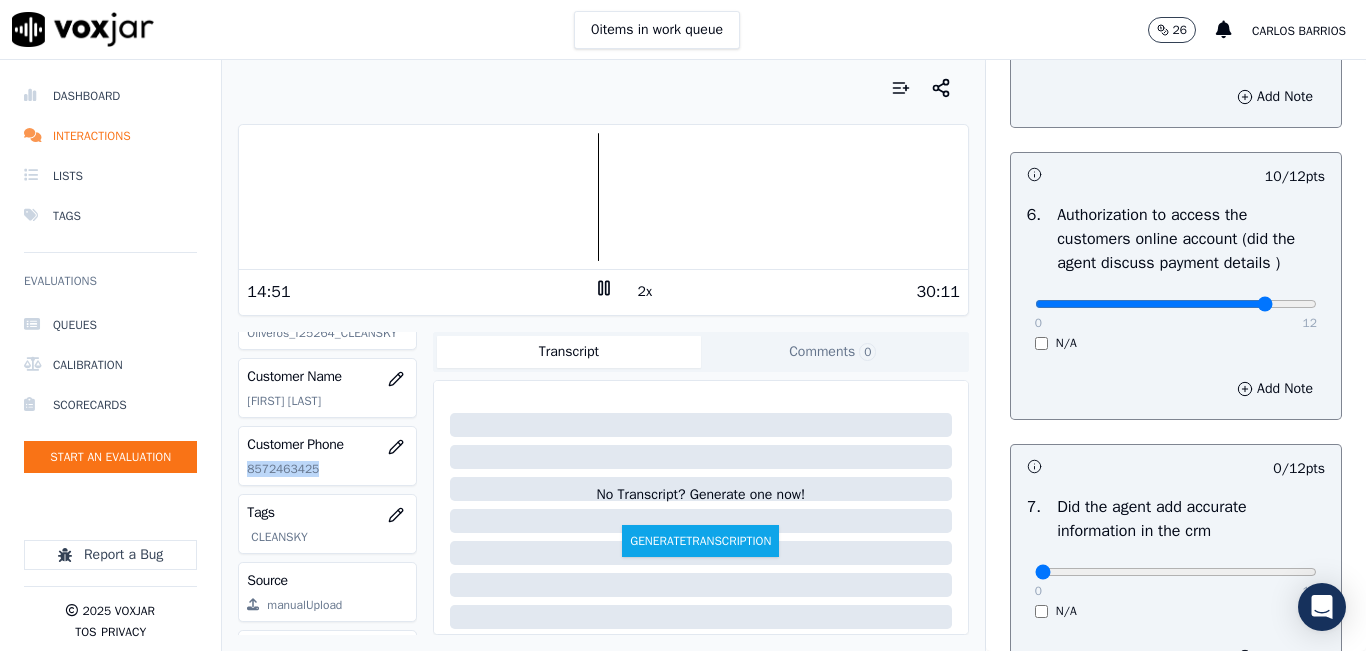 click at bounding box center [603, 88] 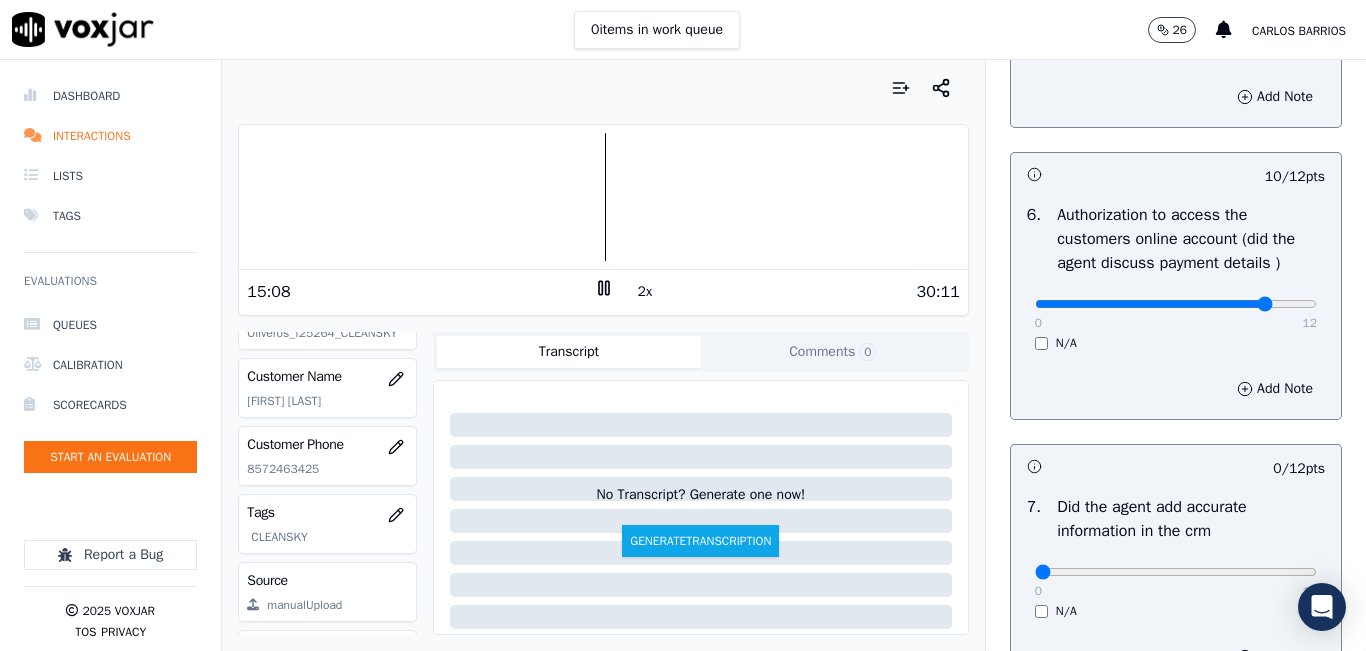 click at bounding box center (603, 197) 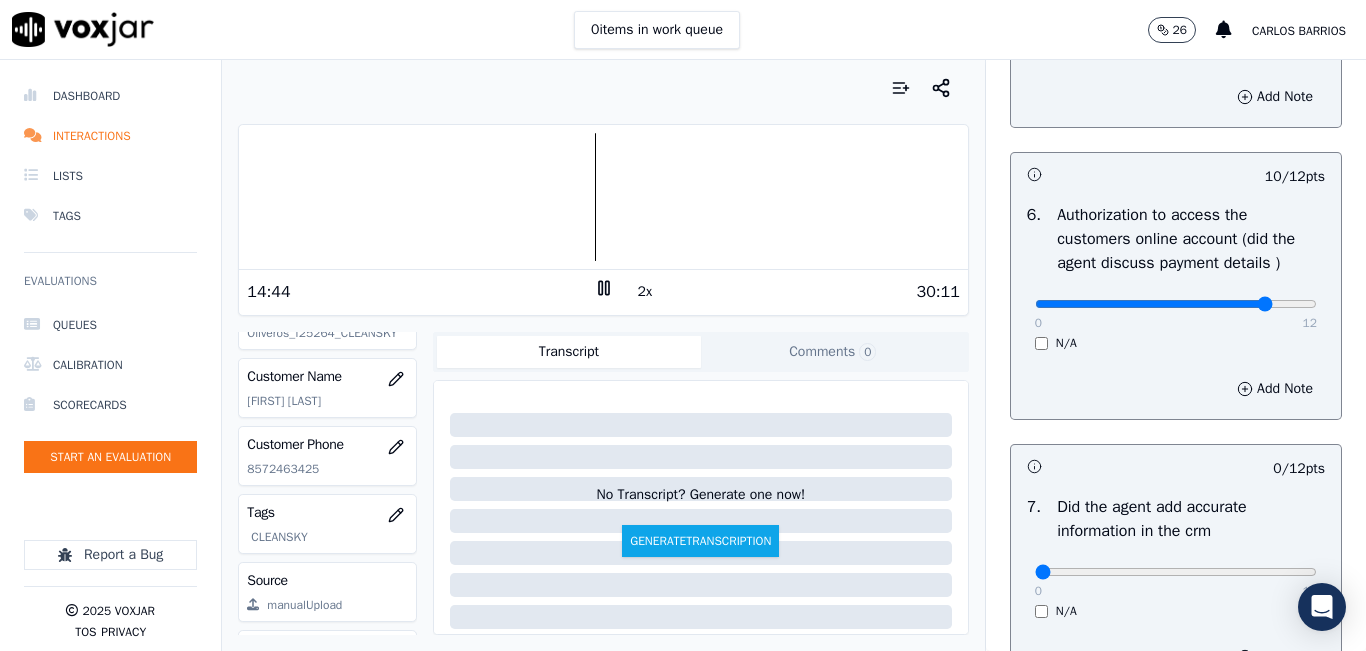 click on "2x" at bounding box center [645, 292] 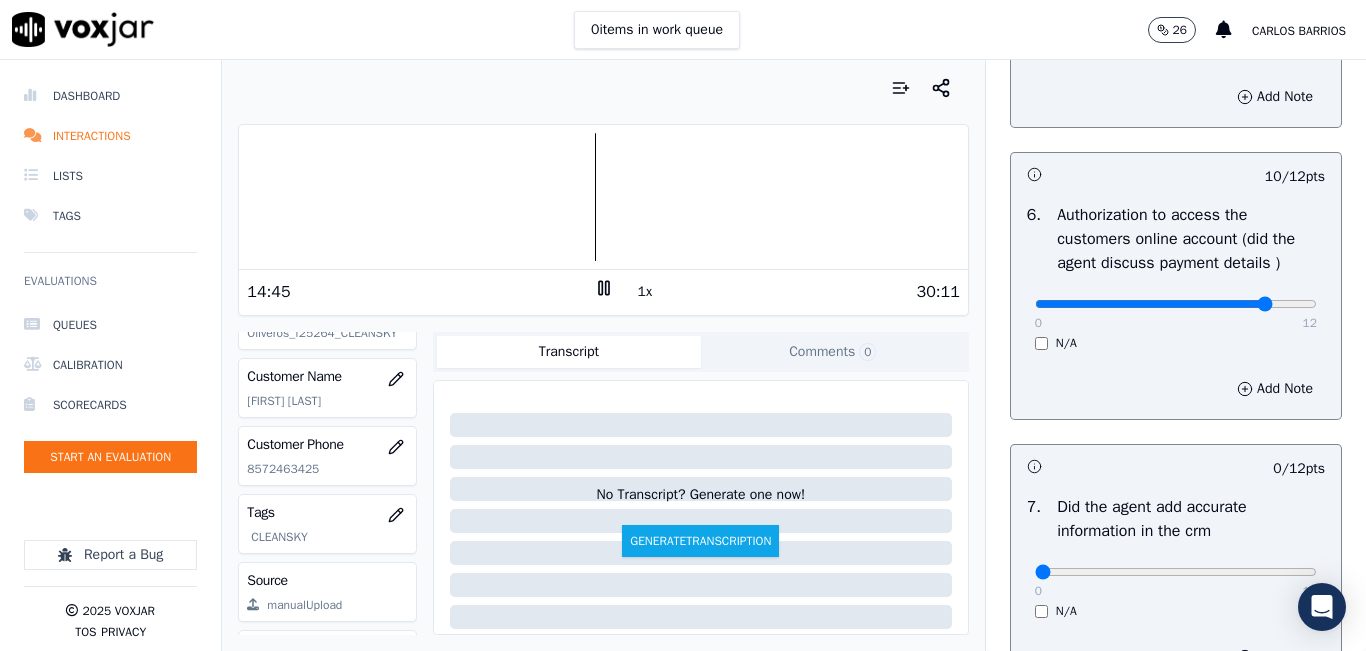 click at bounding box center (603, 197) 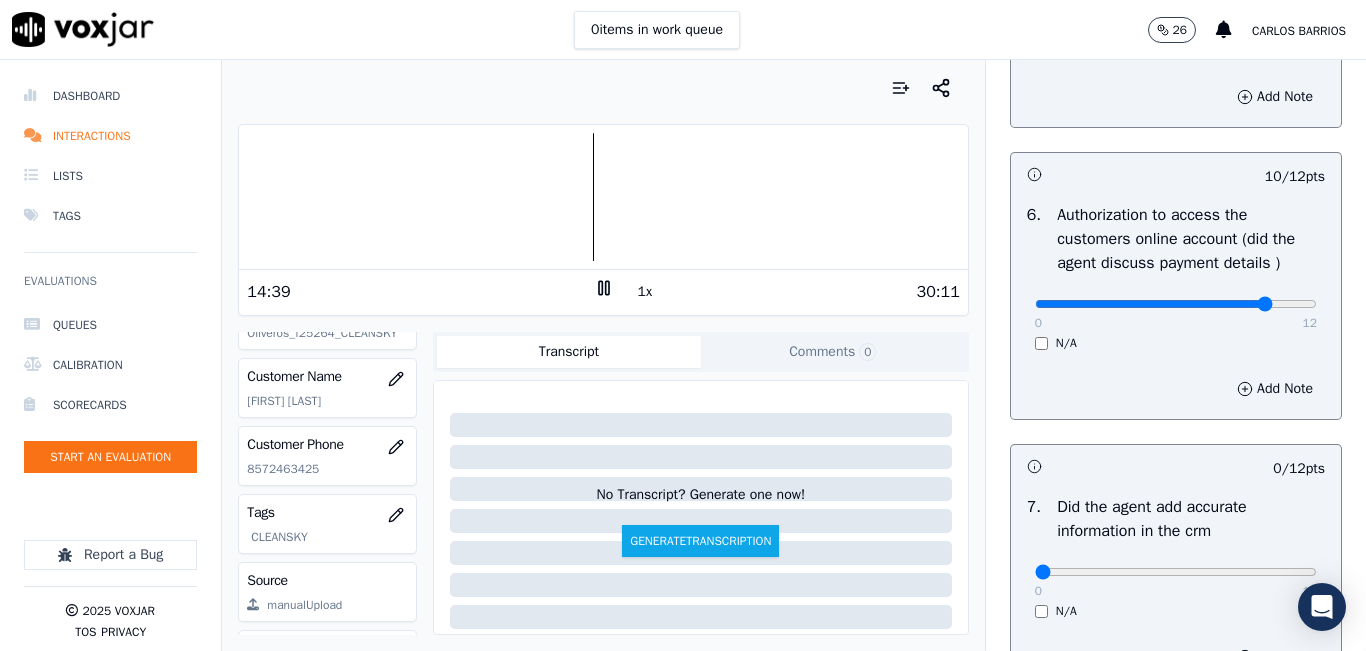 click at bounding box center (603, 197) 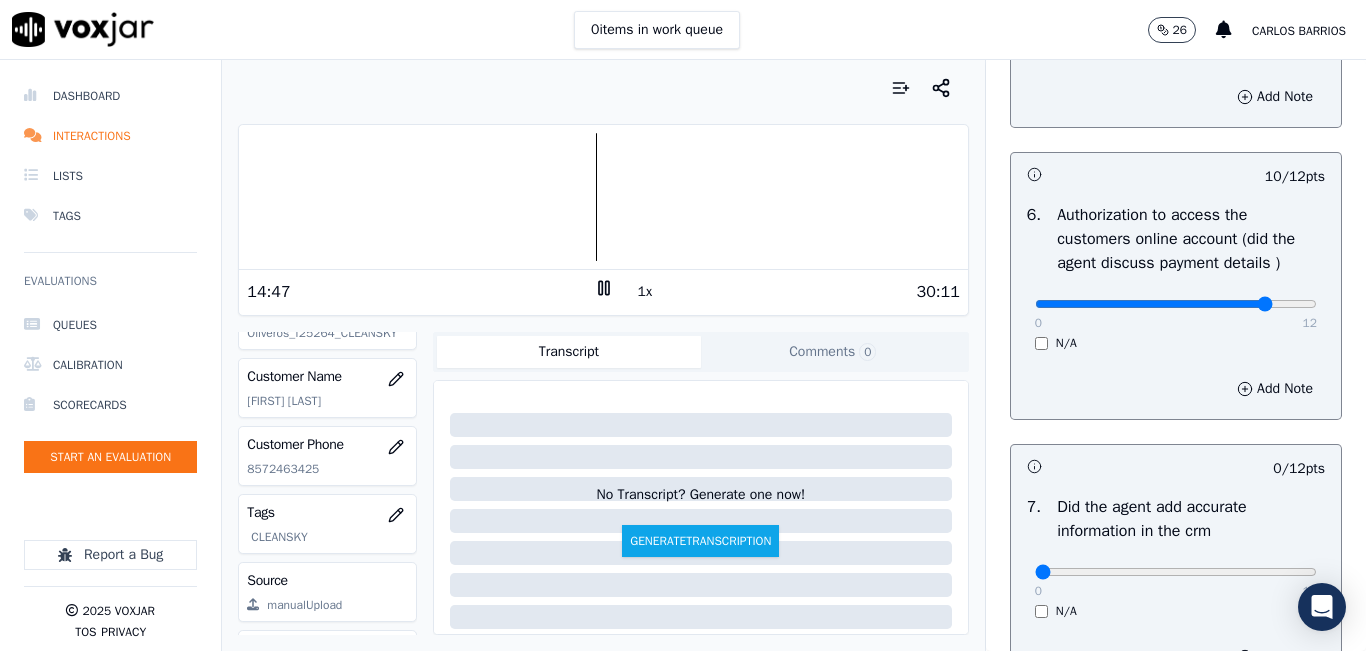 click on "1x" at bounding box center [645, 292] 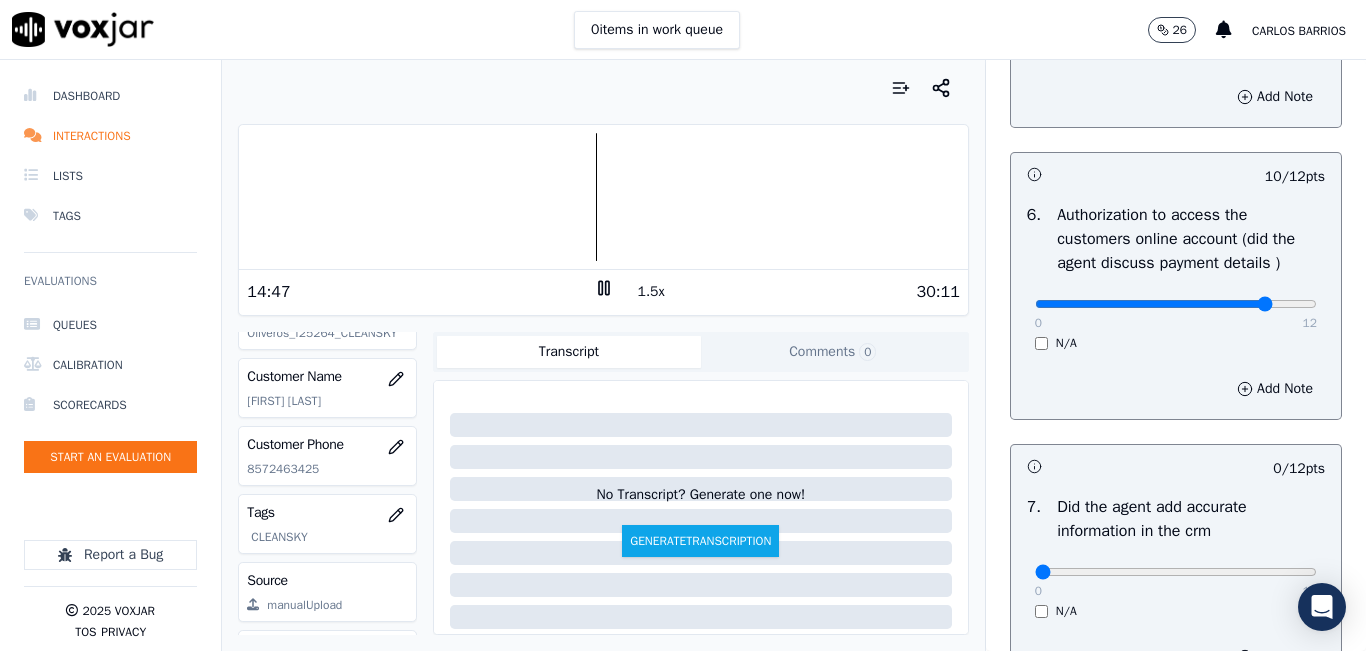 click on "1.5x" at bounding box center (651, 292) 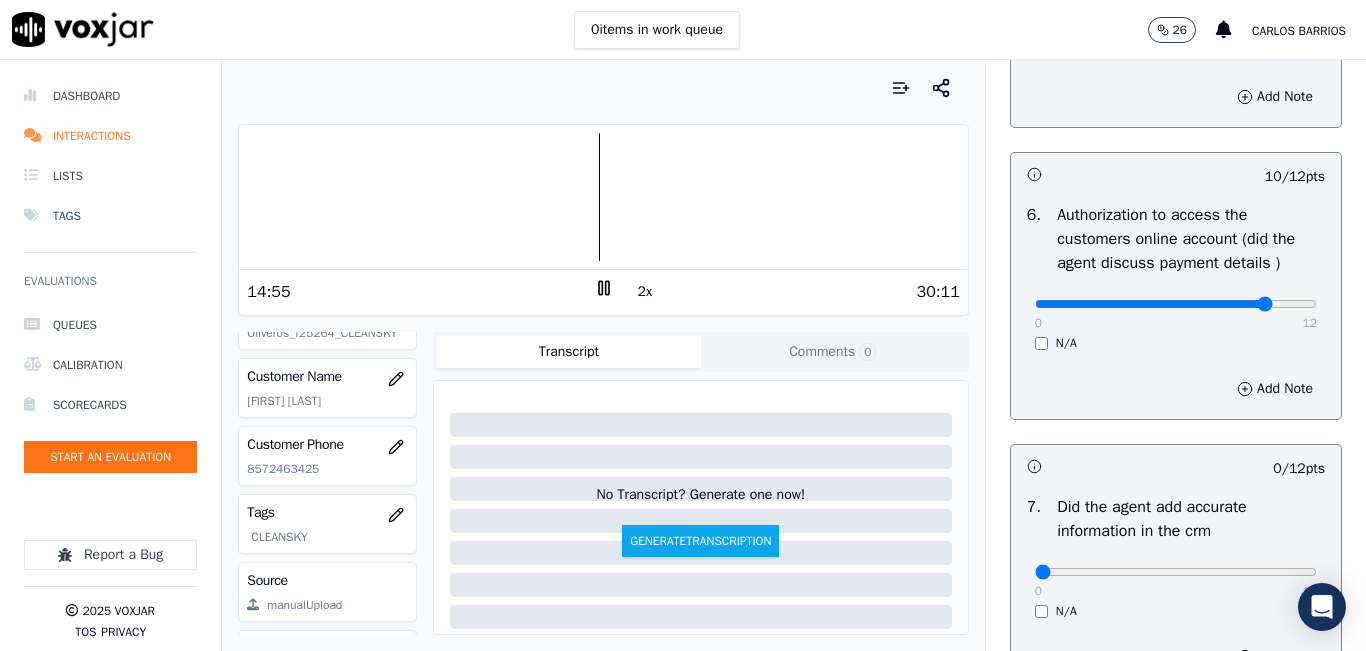 click on "0  items in work queue     26         carlos barrios" at bounding box center (683, 30) 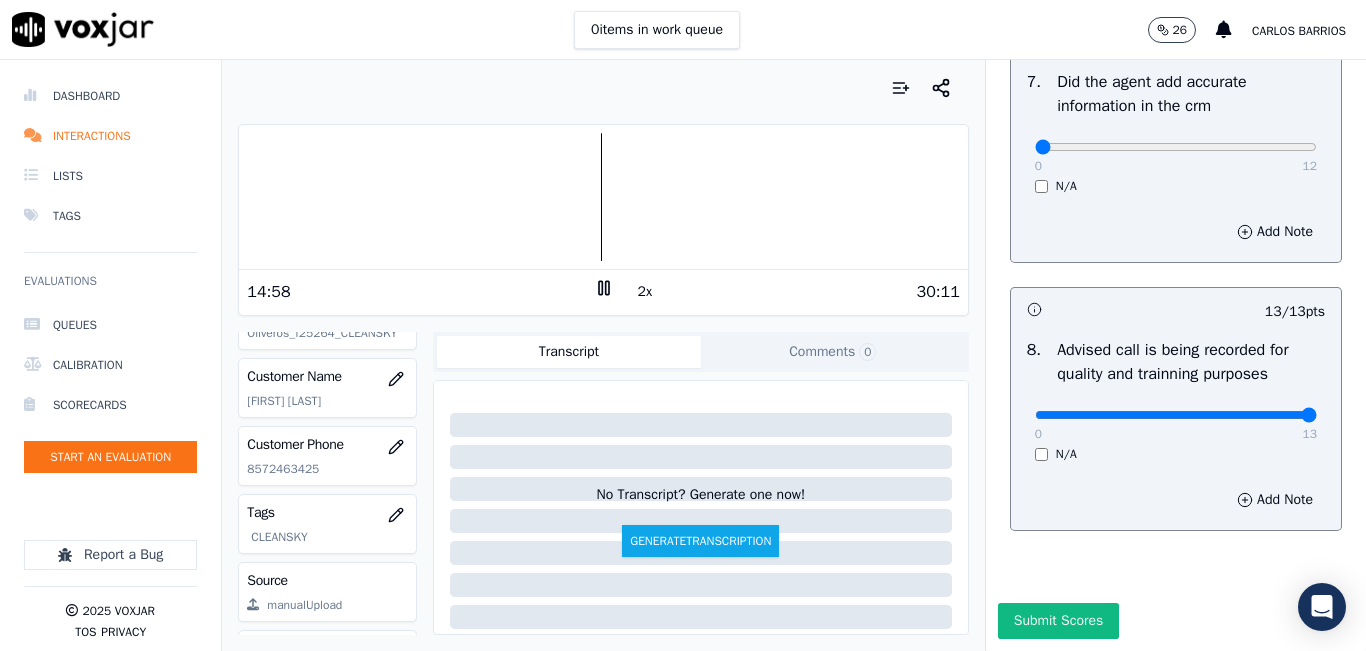 scroll, scrollTop: 1818, scrollLeft: 0, axis: vertical 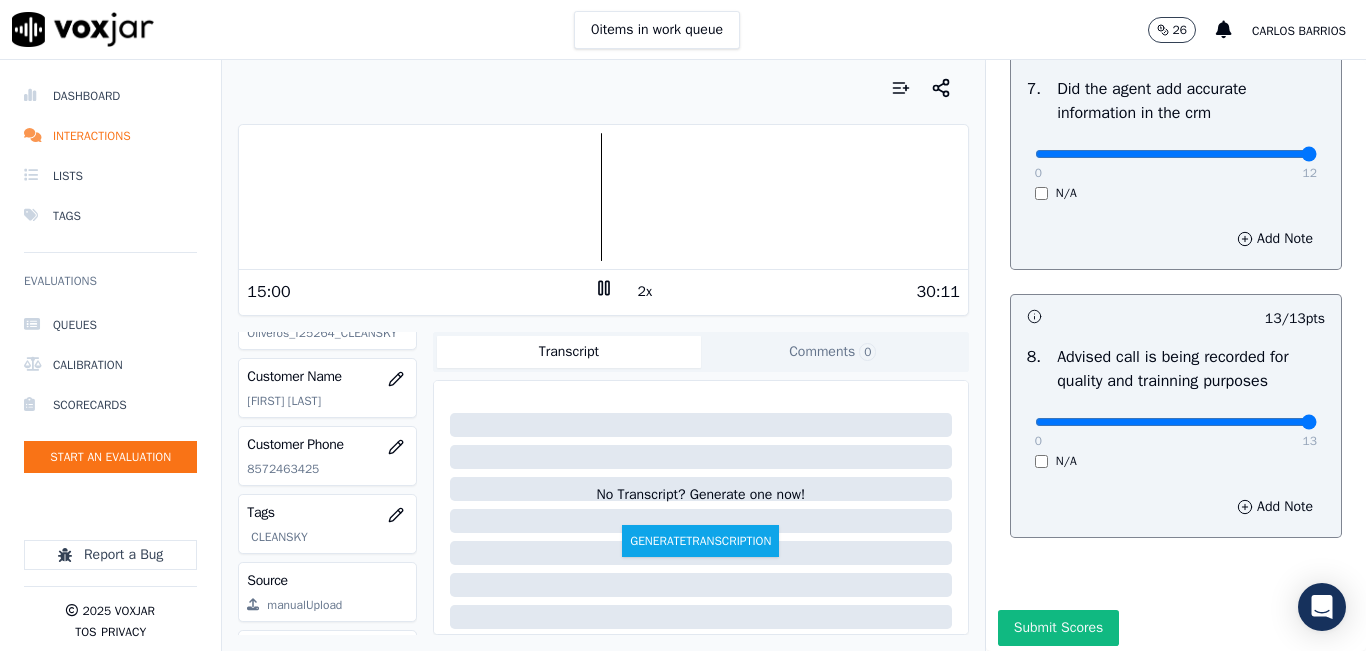 drag, startPoint x: 1258, startPoint y: 207, endPoint x: 1282, endPoint y: 198, distance: 25.632011 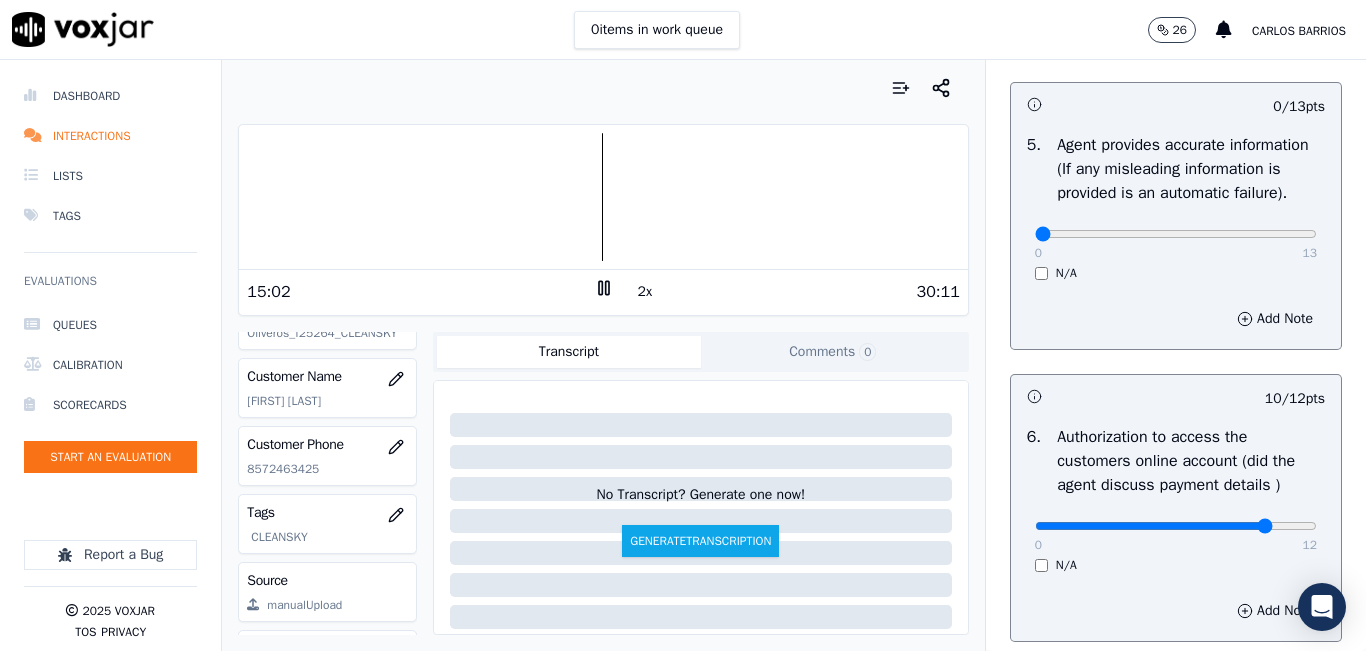 scroll, scrollTop: 918, scrollLeft: 0, axis: vertical 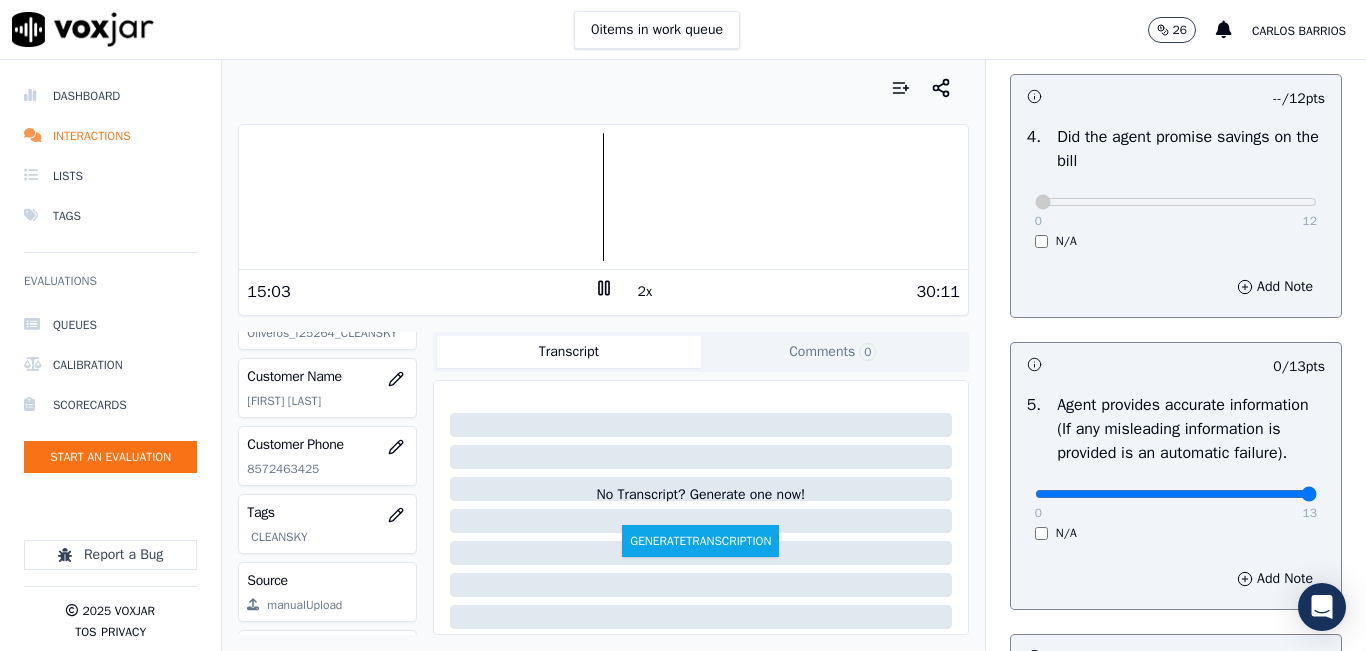 drag, startPoint x: 1272, startPoint y: 544, endPoint x: 1306, endPoint y: 530, distance: 36.769554 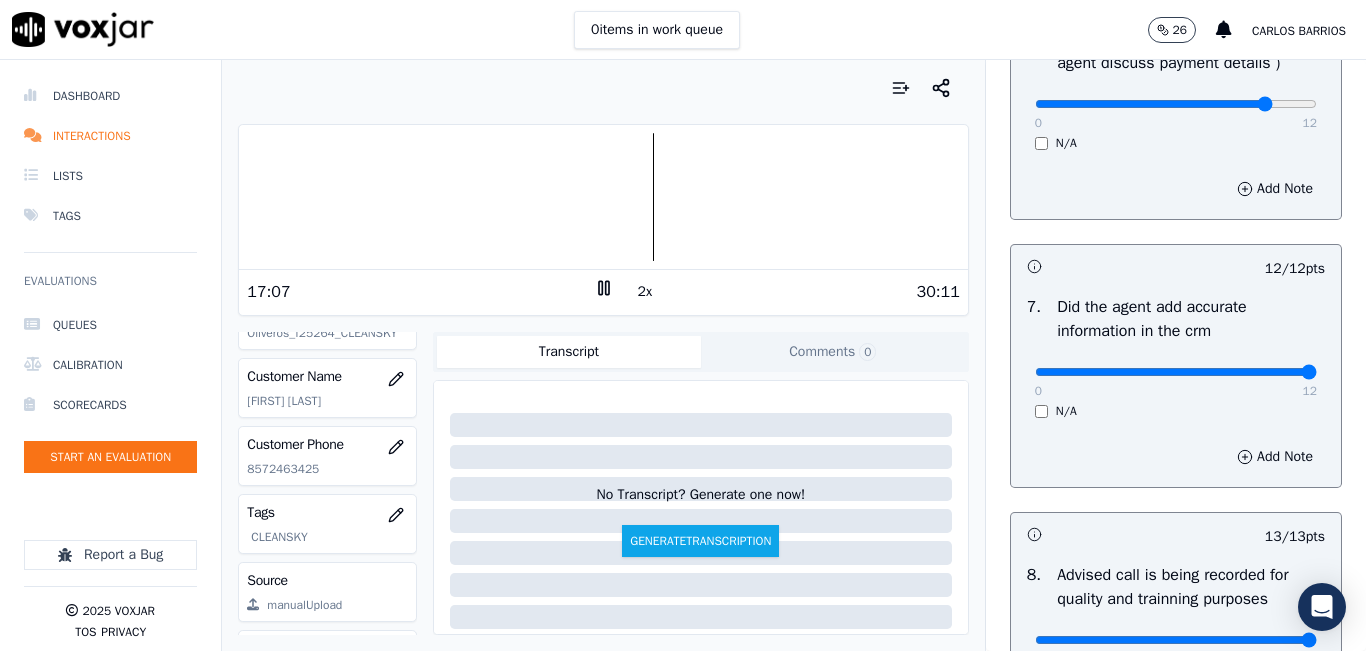 scroll, scrollTop: 1918, scrollLeft: 0, axis: vertical 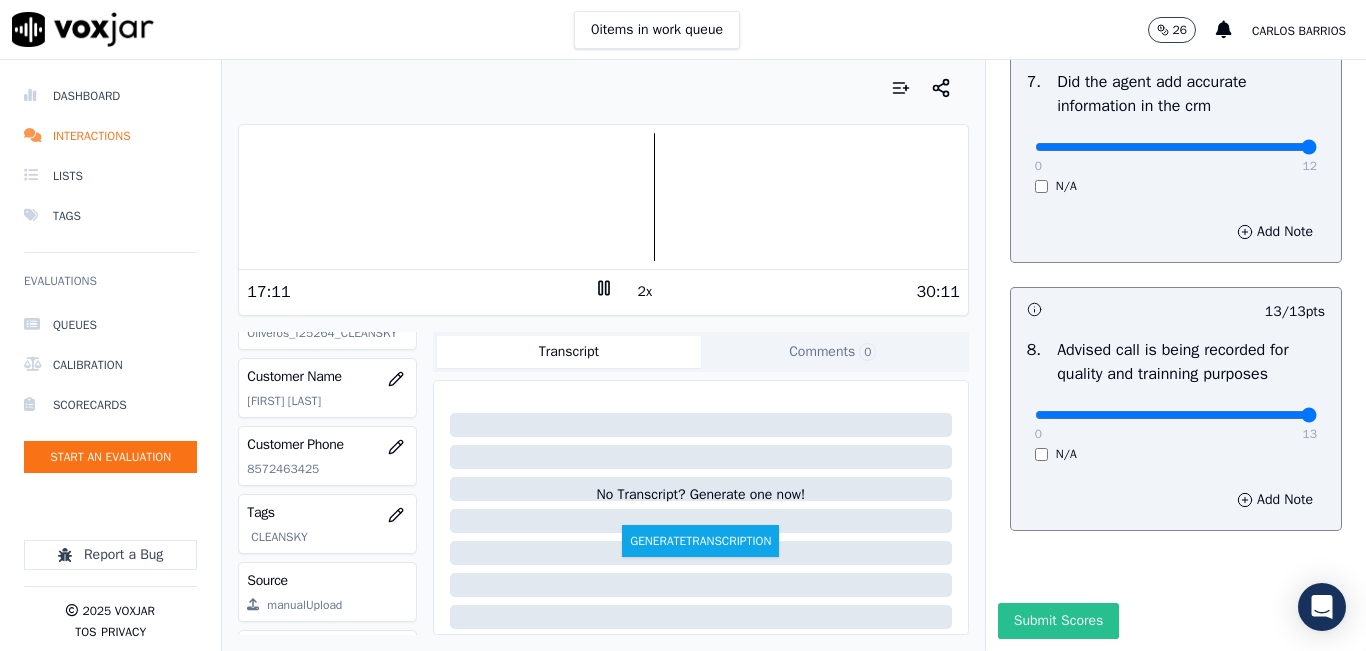 click on "Submit Scores" at bounding box center [1058, 621] 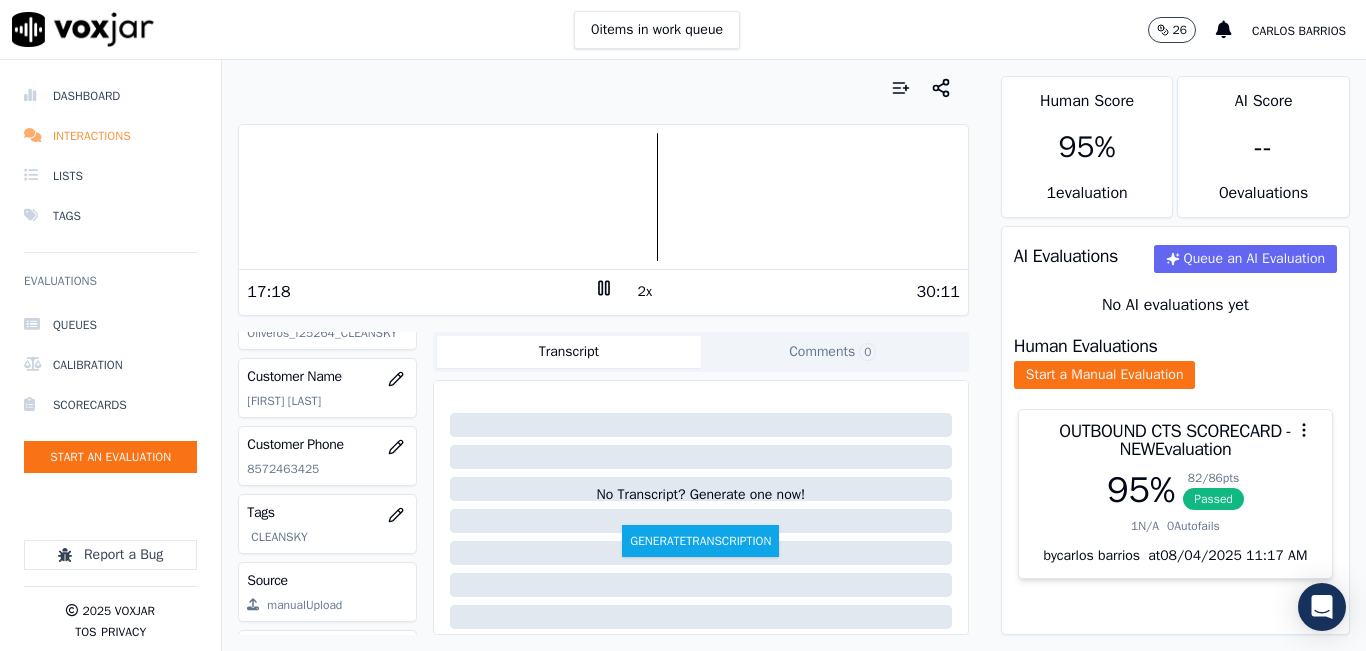 click on "Interactions" at bounding box center [110, 136] 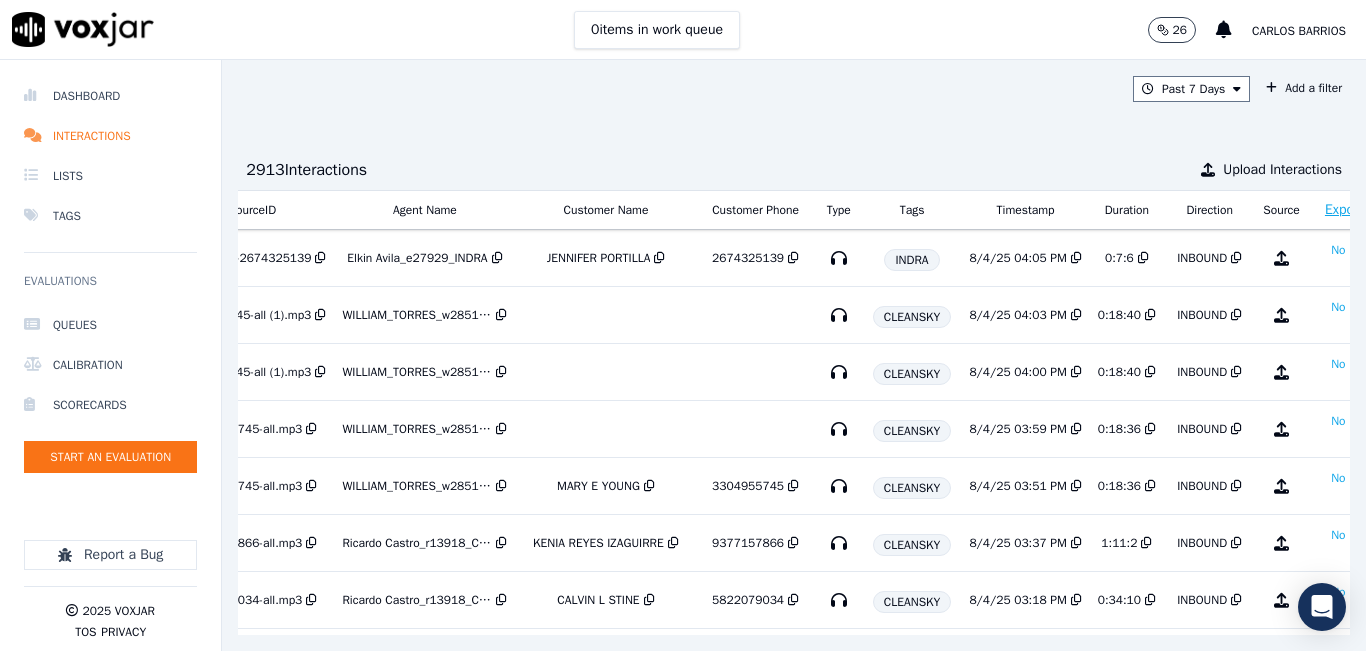 scroll, scrollTop: 0, scrollLeft: 364, axis: horizontal 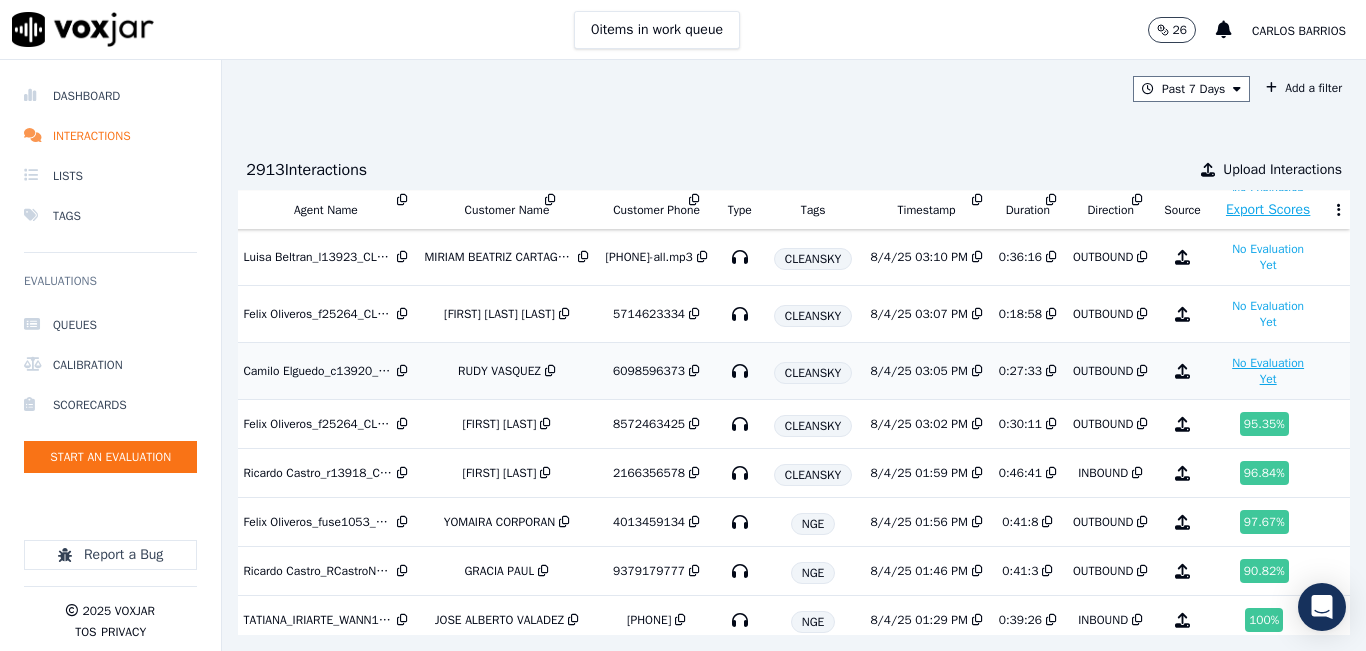 click on "No Evaluation Yet" at bounding box center [1268, 371] 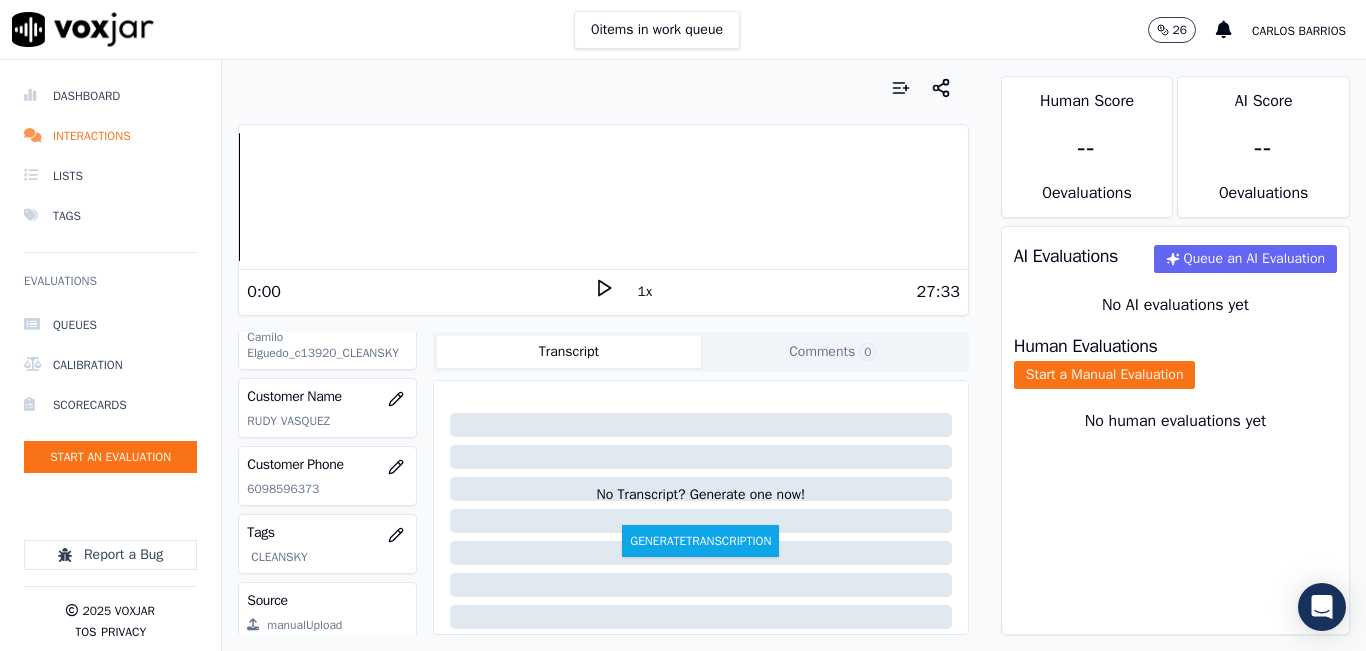 scroll, scrollTop: 300, scrollLeft: 0, axis: vertical 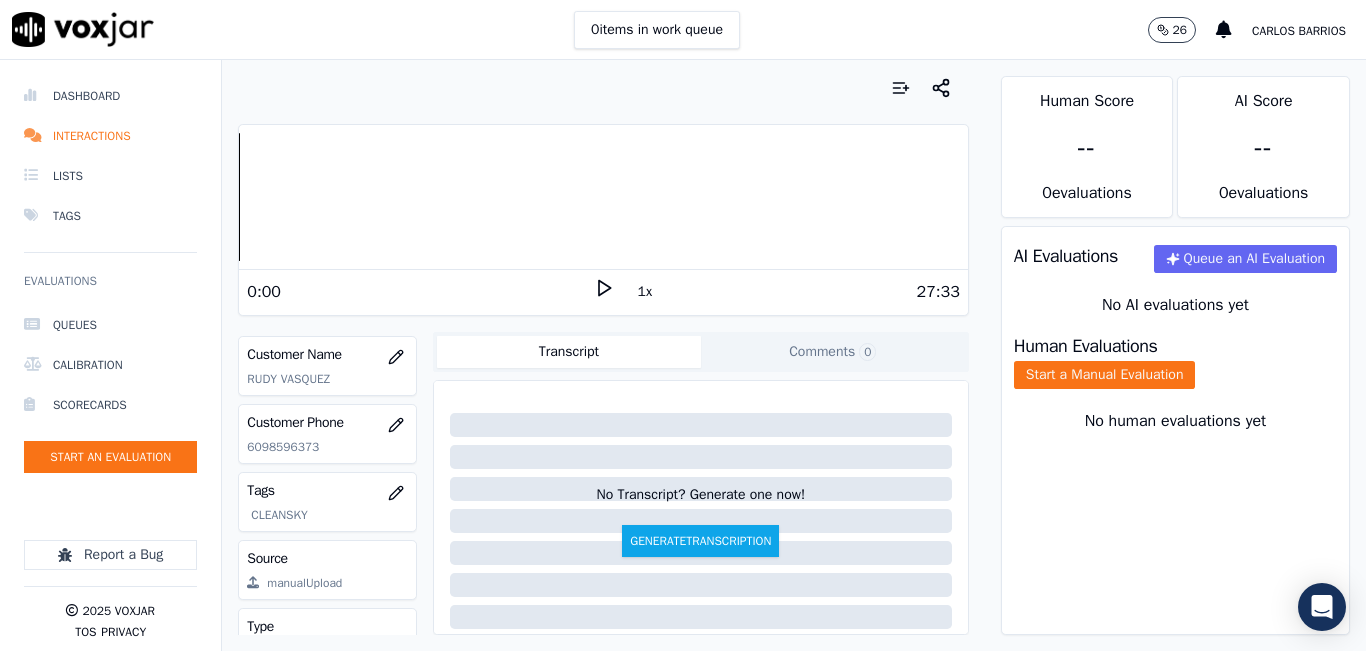 click on "6098596373" 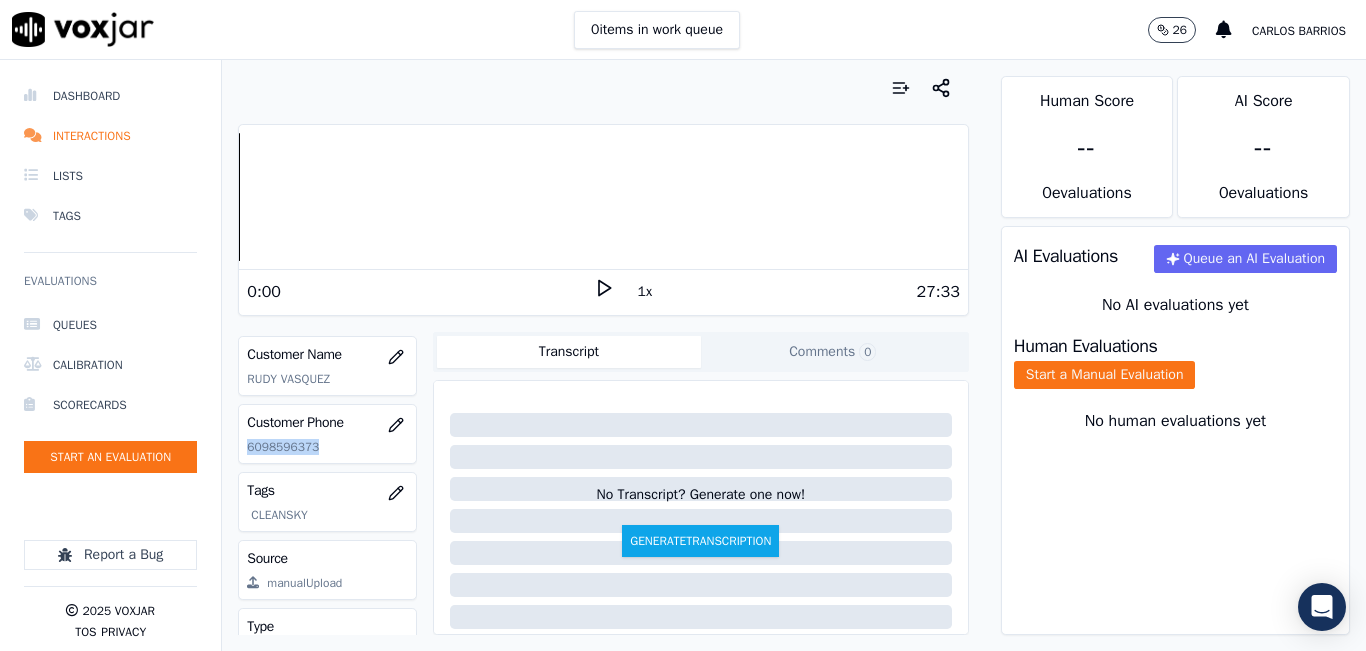 click on "6098596373" 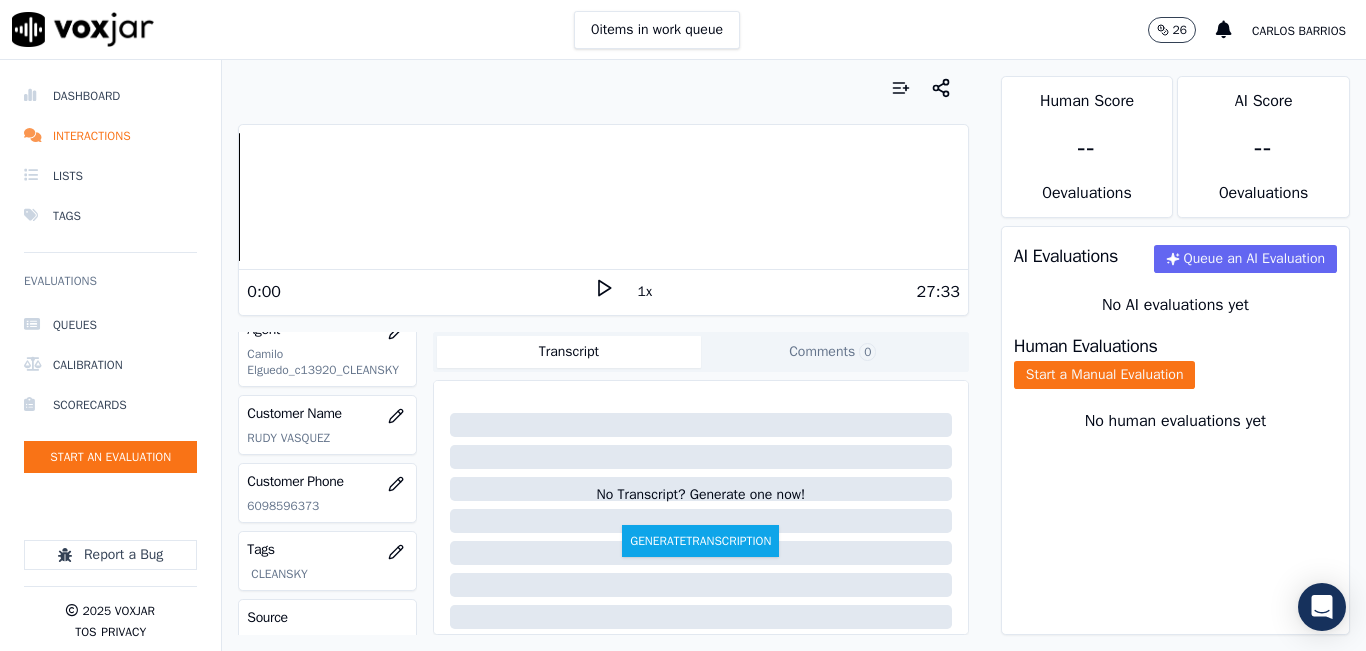 scroll, scrollTop: 200, scrollLeft: 0, axis: vertical 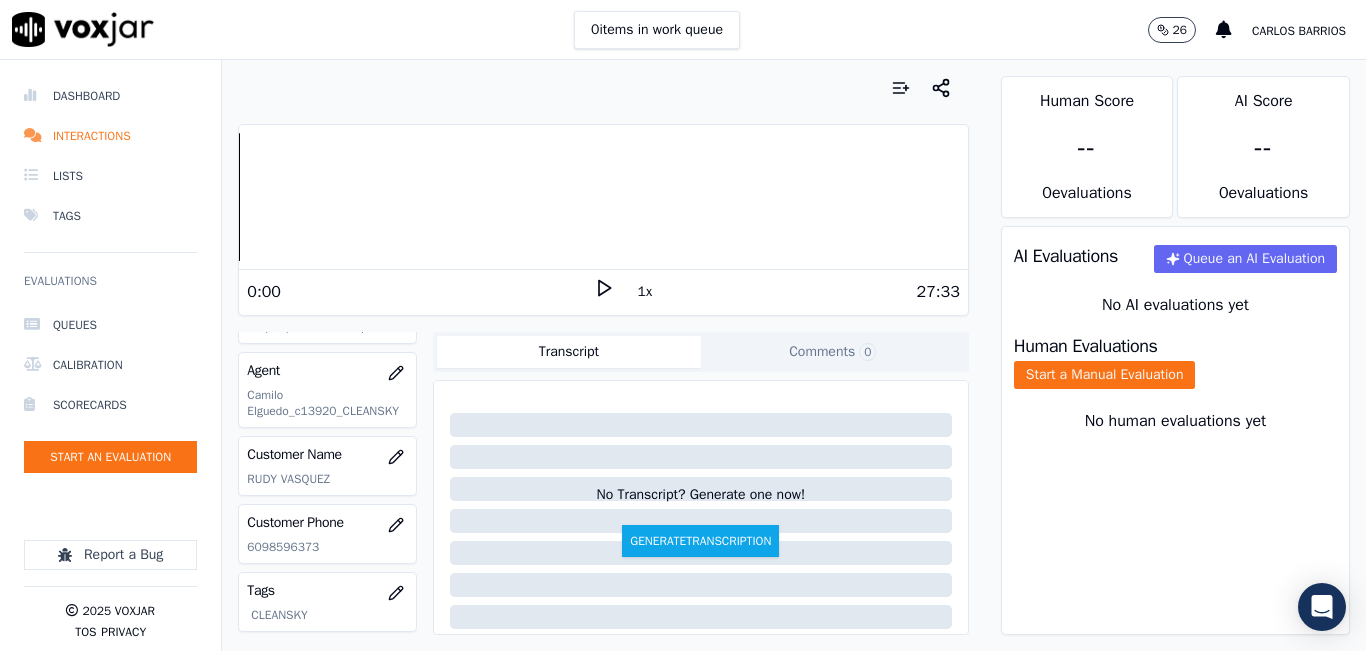 click 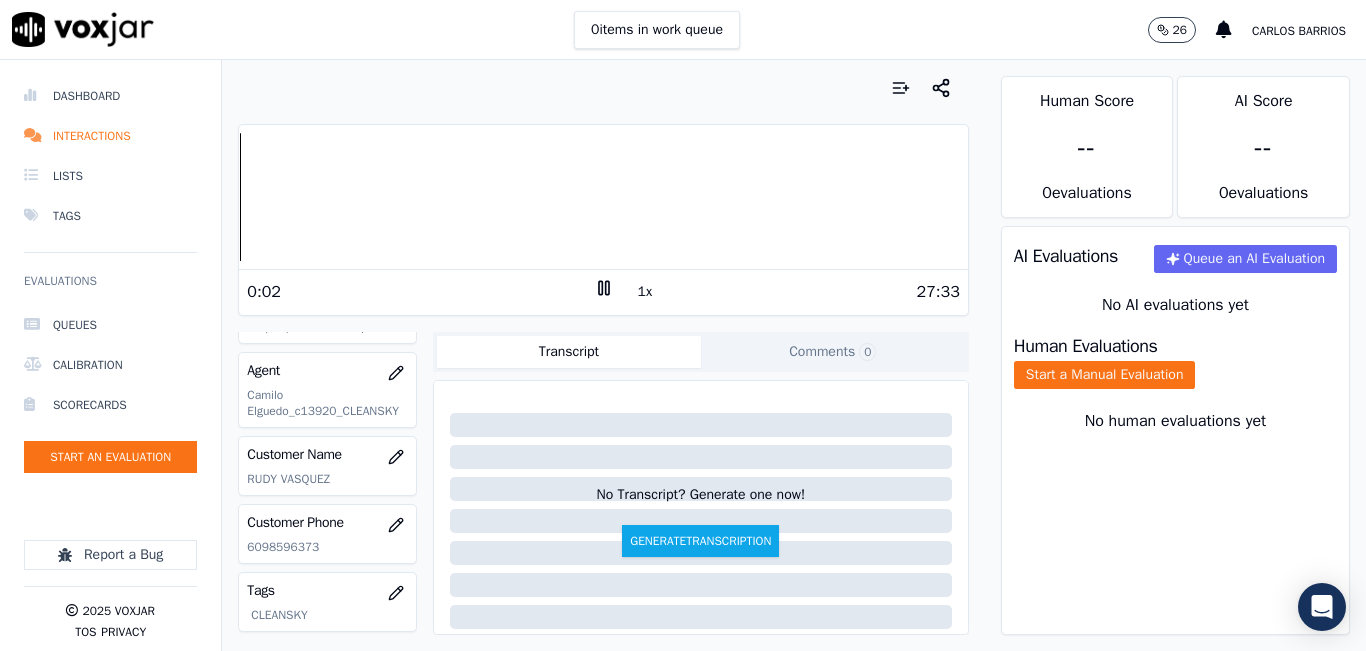 click on "1x" at bounding box center (645, 292) 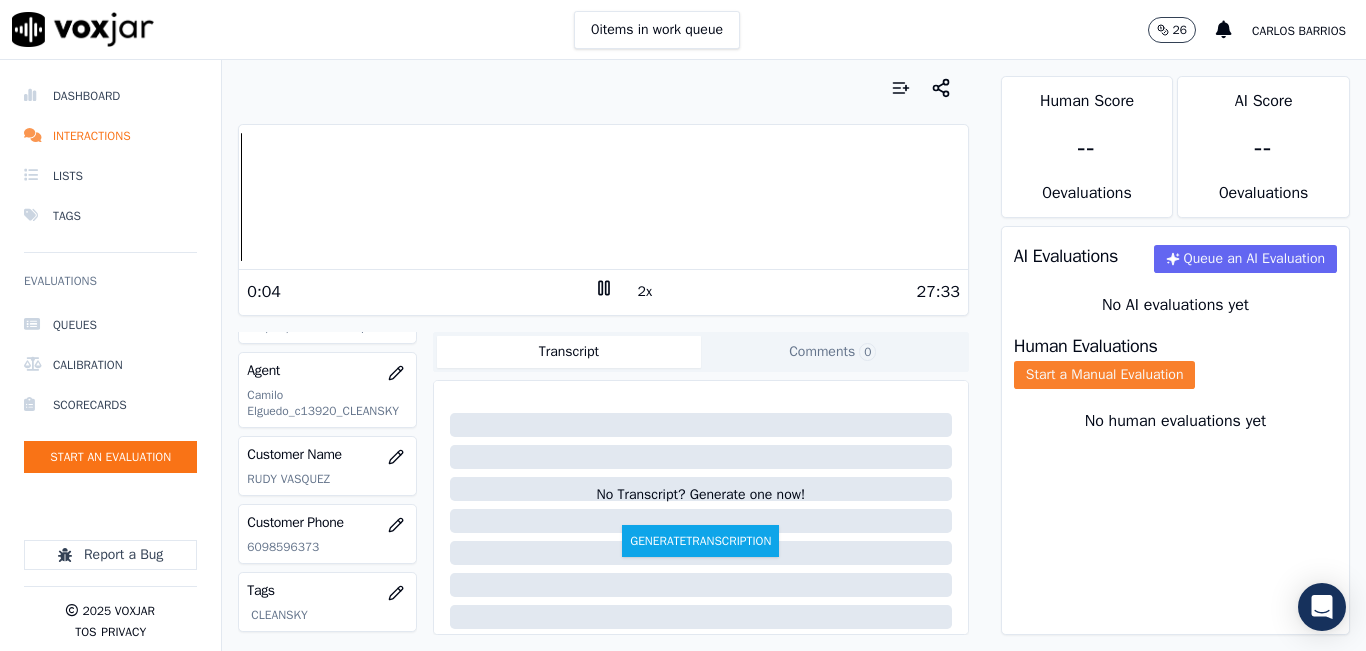 click on "Start a Manual Evaluation" 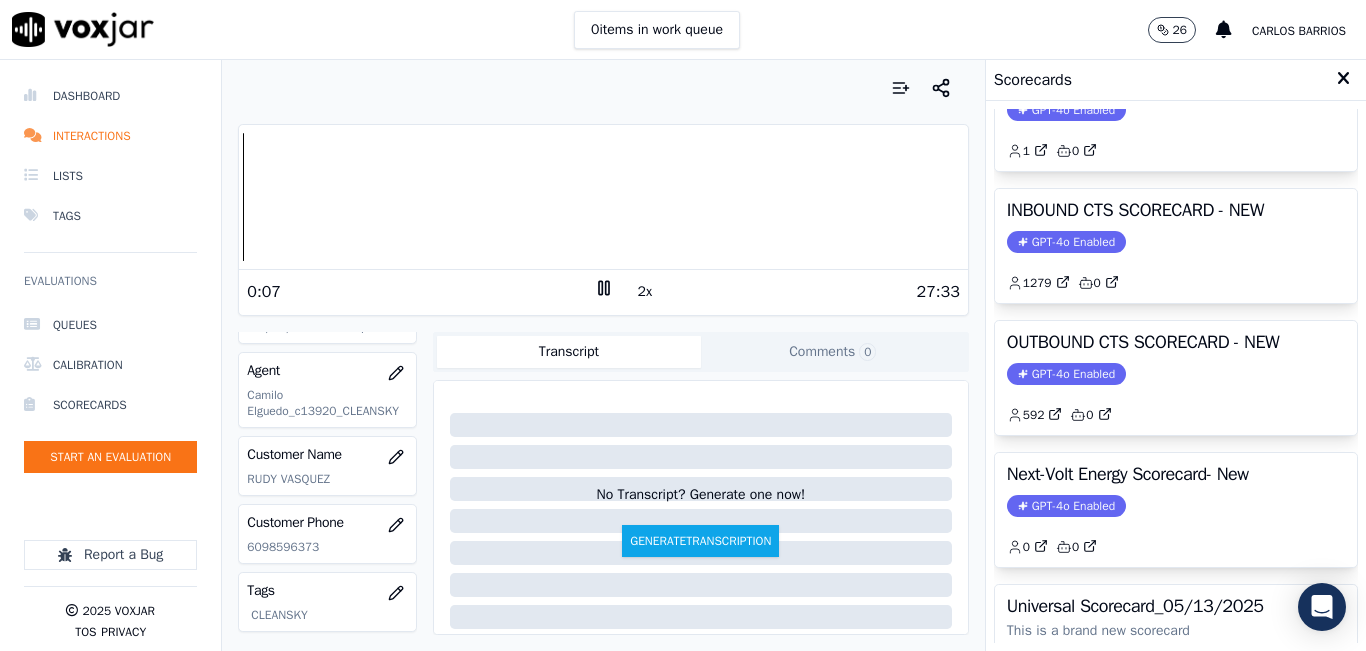 scroll, scrollTop: 200, scrollLeft: 0, axis: vertical 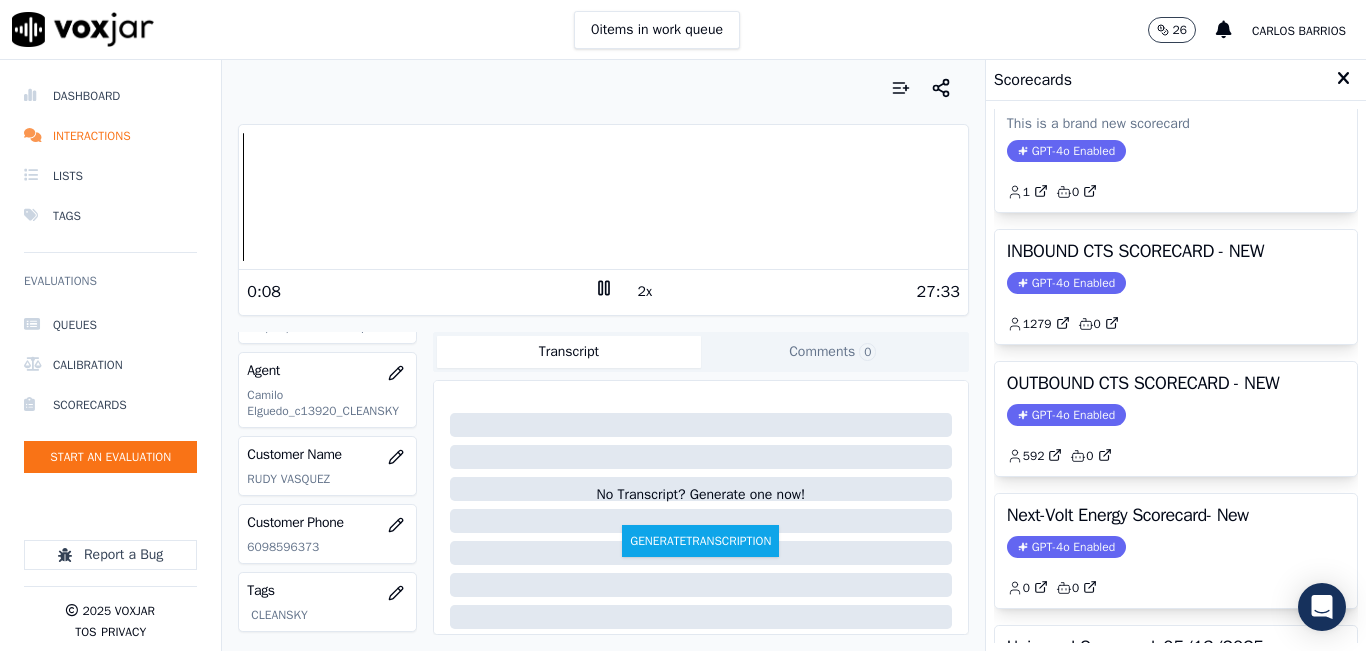 click on "OUTBOUND CTS SCORECARD - NEW" at bounding box center (1176, 383) 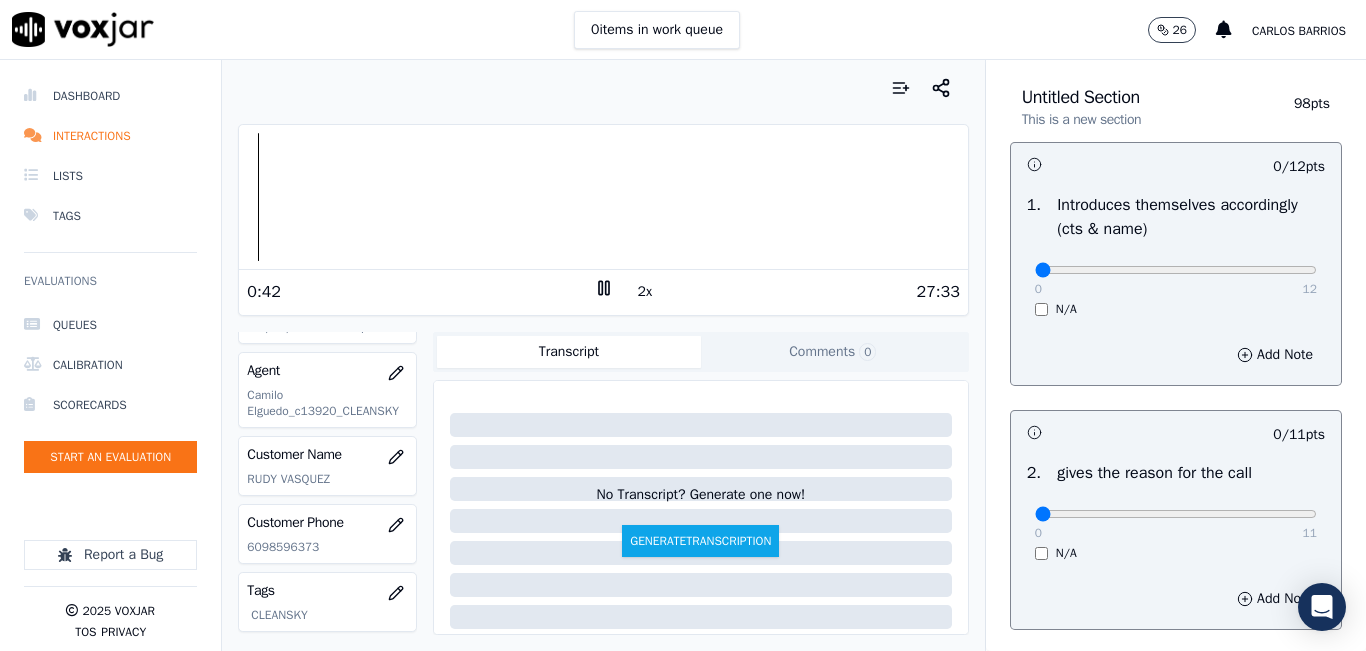 scroll, scrollTop: 0, scrollLeft: 0, axis: both 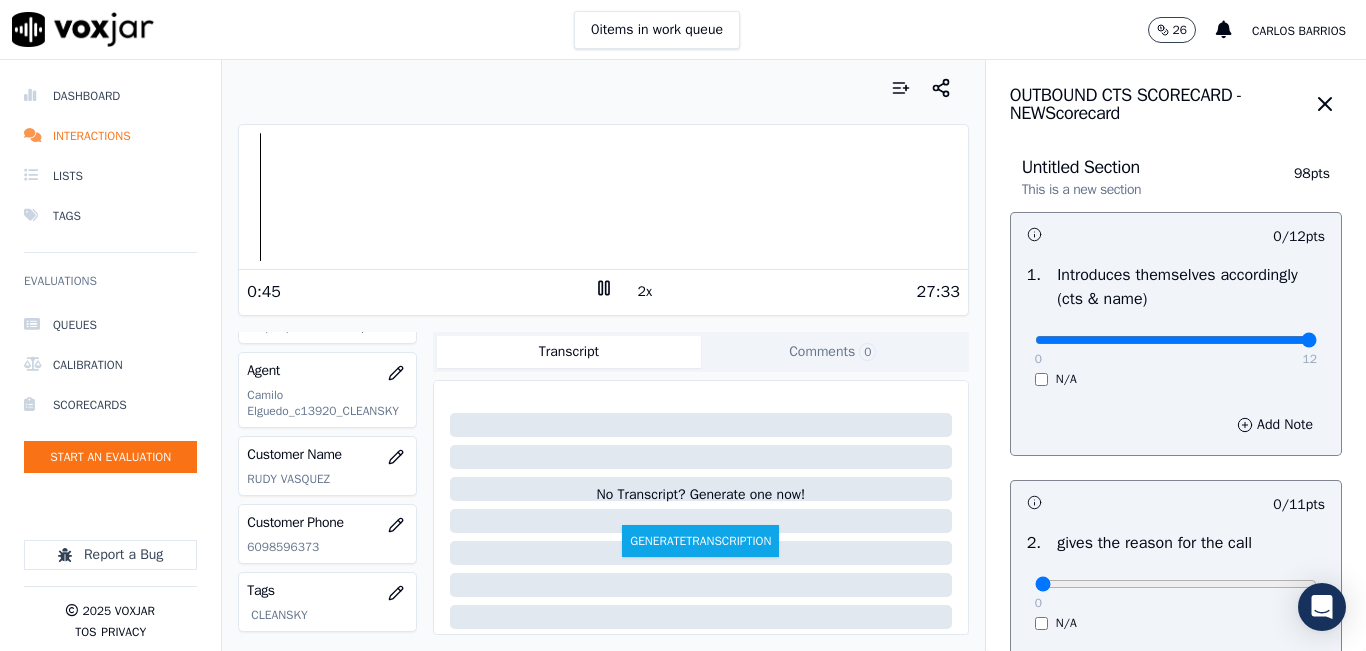 drag, startPoint x: 1244, startPoint y: 346, endPoint x: 1259, endPoint y: 340, distance: 16.155495 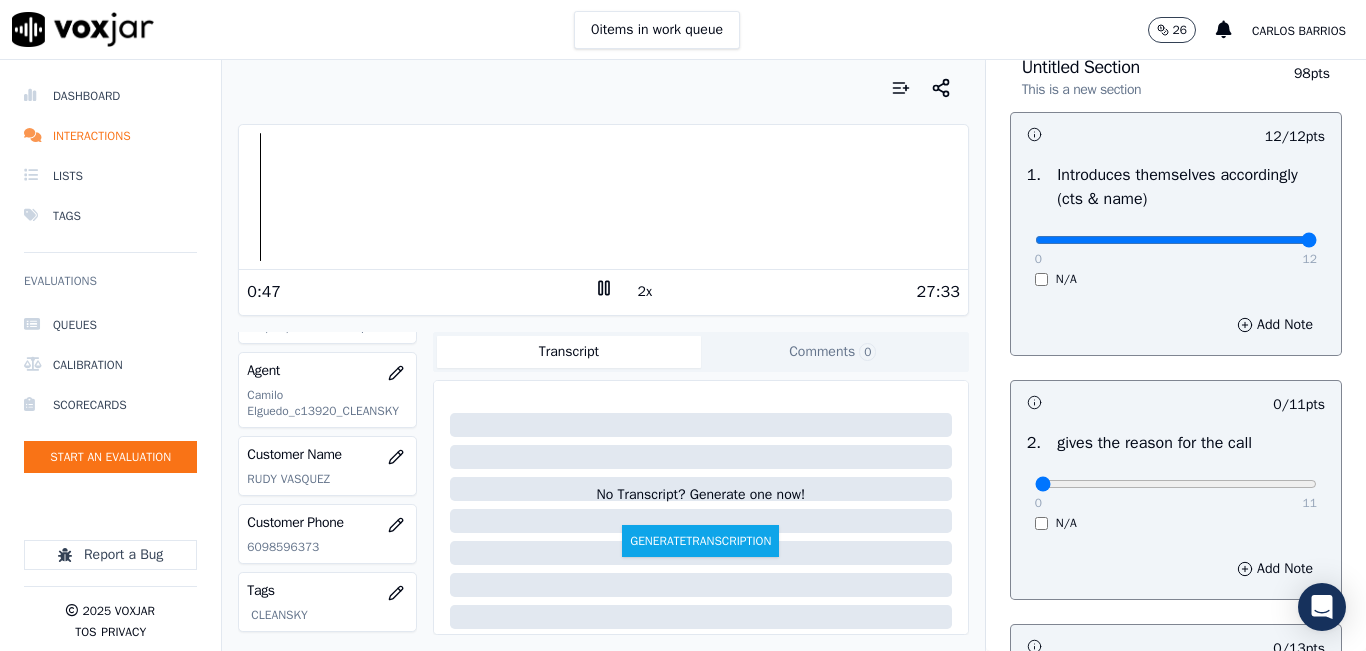 scroll, scrollTop: 200, scrollLeft: 0, axis: vertical 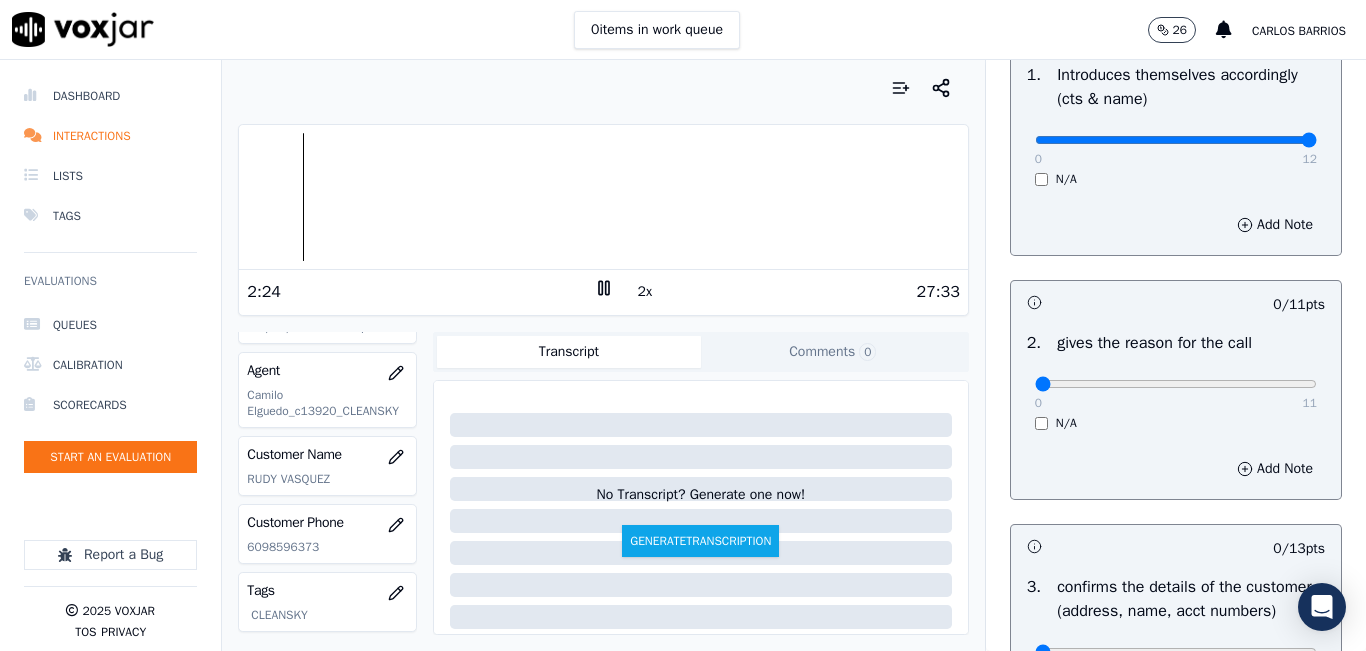 click at bounding box center (603, 88) 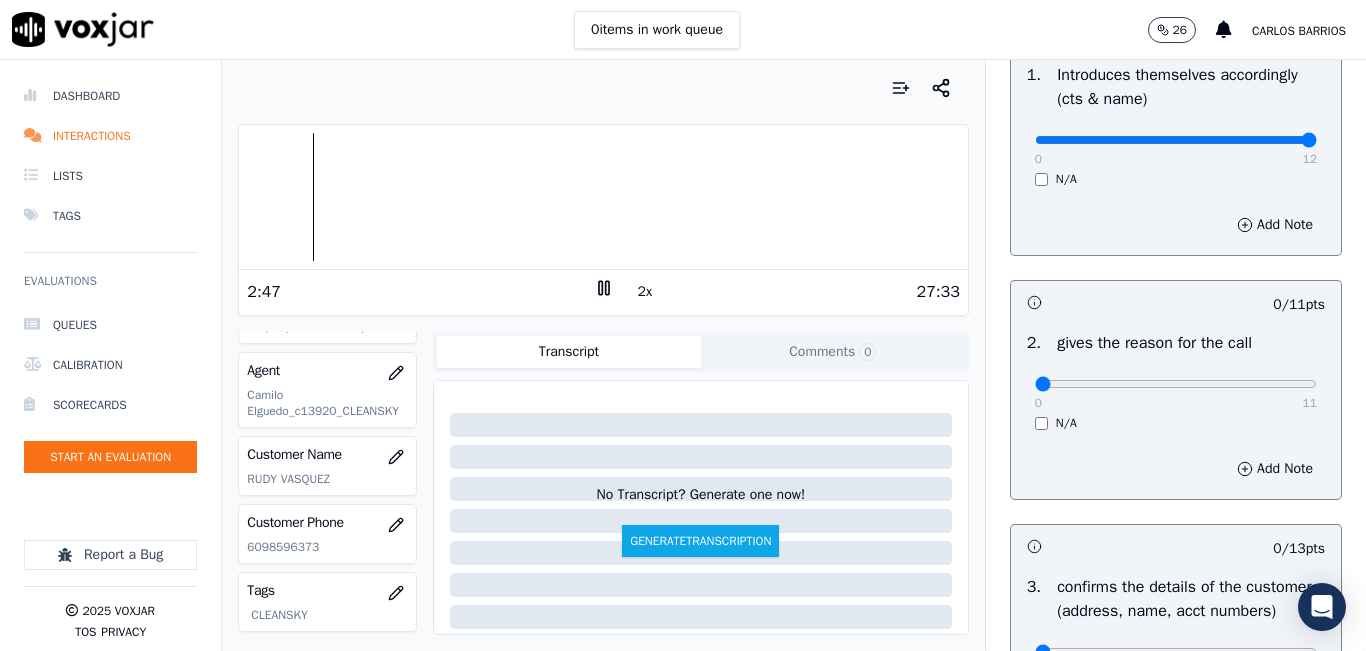 click on "Your browser does not support the audio element.   2:47     2x   27:33   Voxjar ID   3ba0d474-07fd-495c-a44b-f6222eb48758   Source ID   6098596373-all.mp3   Timestamp
08/04/2025 03:05 pm     Agent
Camilo Elguedo_c13920_CLEANSKY     Customer Name     RUDY VASQUEZ     Customer Phone     6098596373     Tags
CLEANSKY     Source     manualUpload   Type     AUDIO       Transcript   Comments  0   No Transcript? Generate one now!   Generate  Transcription         Add Comment" at bounding box center [603, 355] 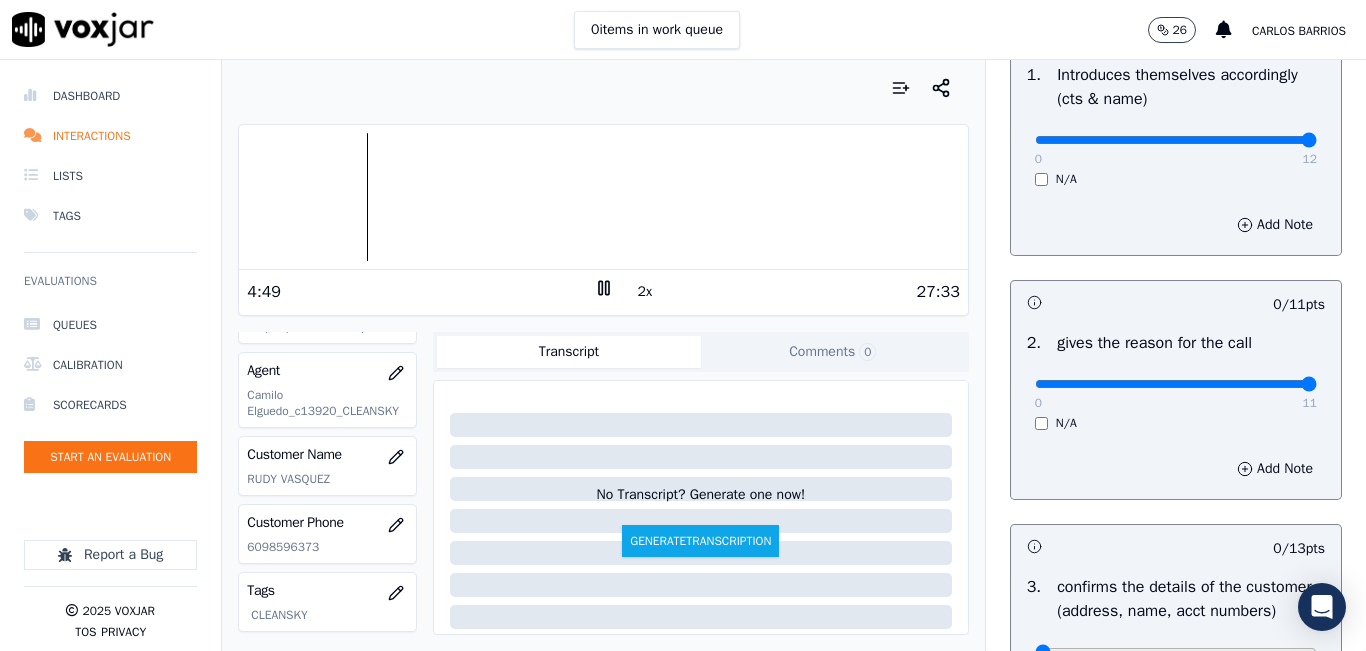 type on "11" 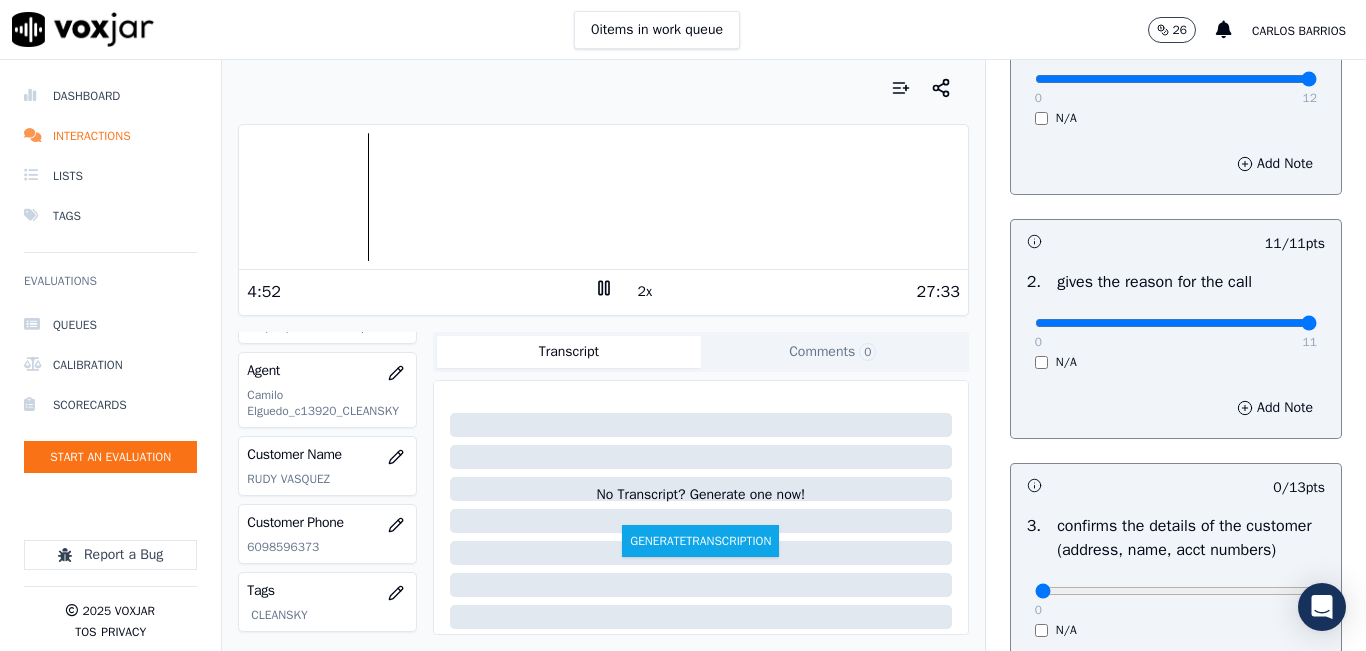 scroll, scrollTop: 300, scrollLeft: 0, axis: vertical 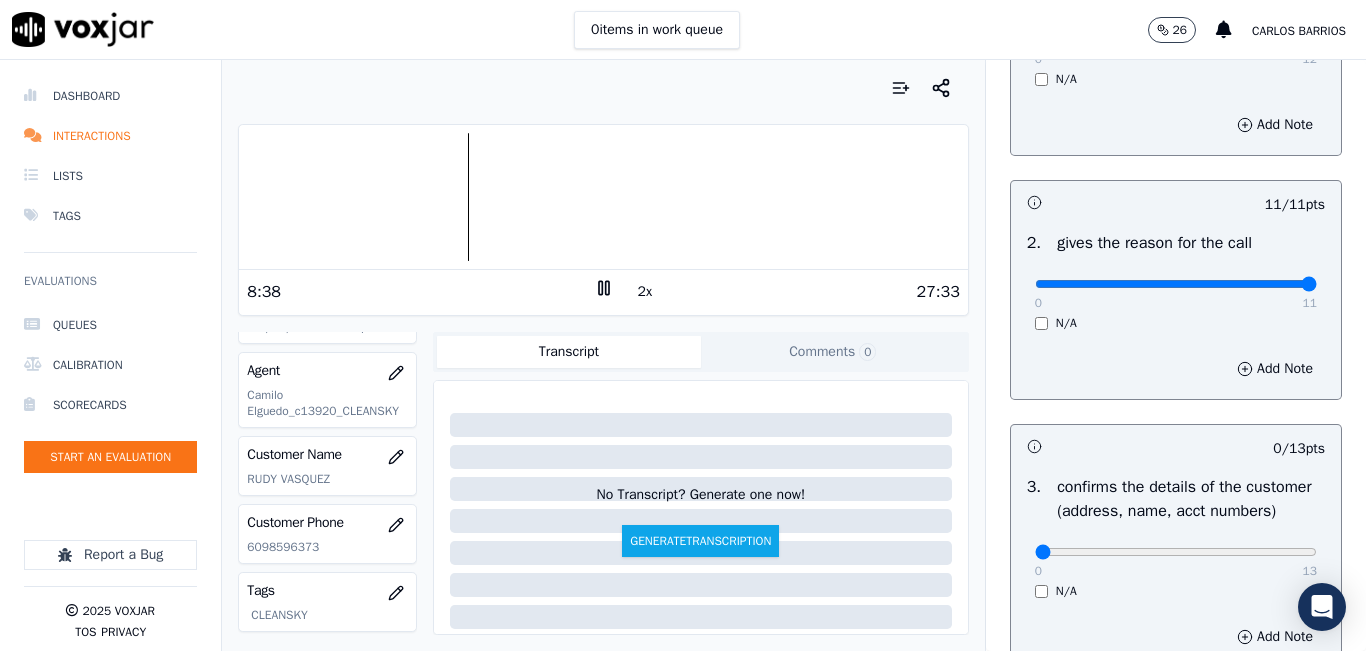 click 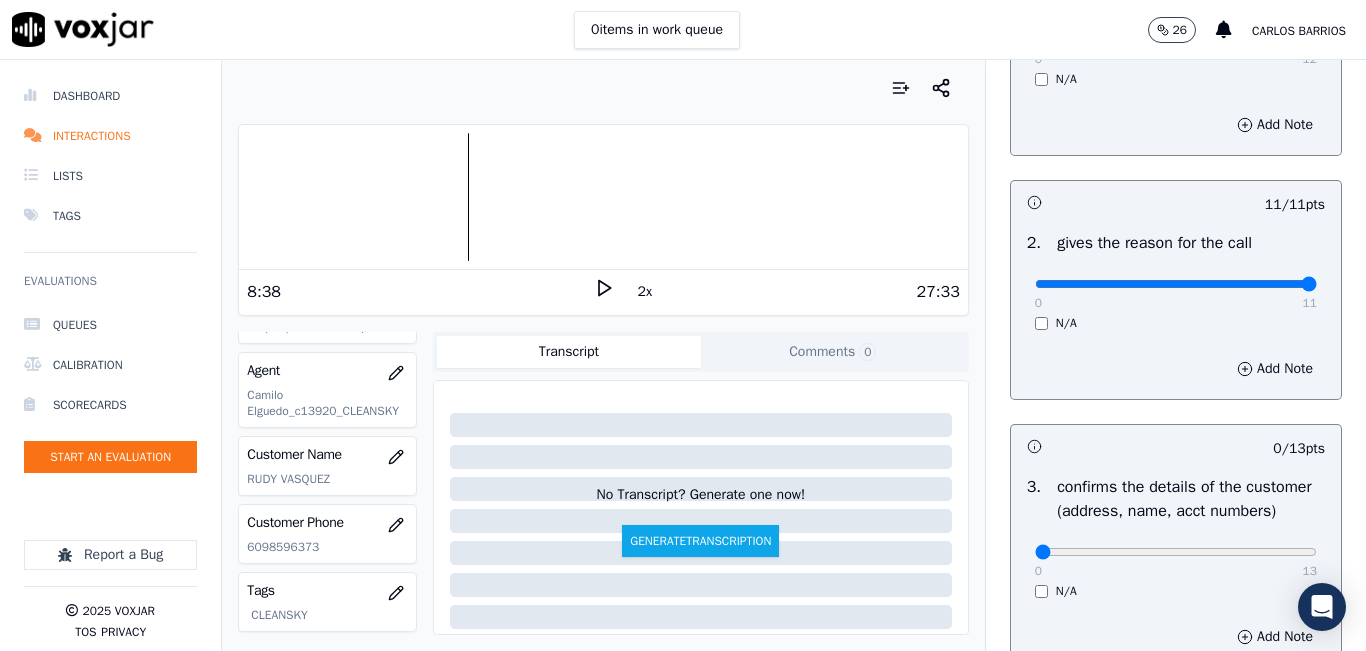 click at bounding box center [603, 88] 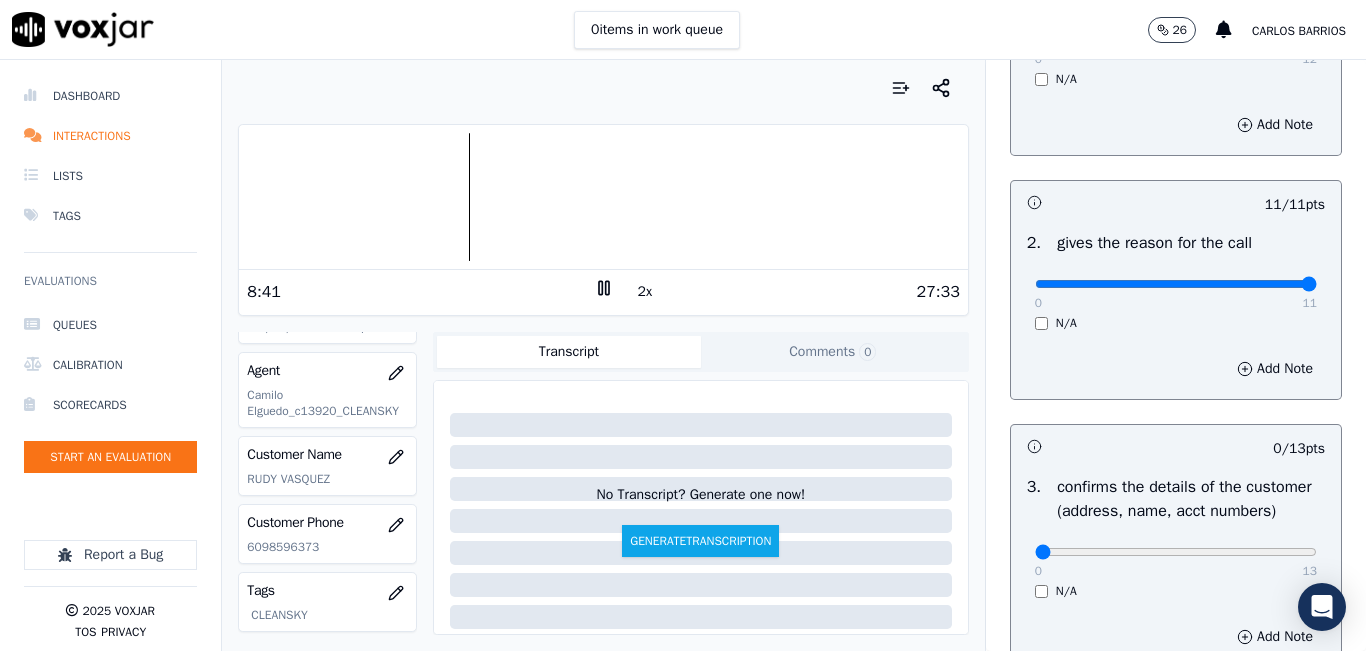 click on "2x" at bounding box center (645, 292) 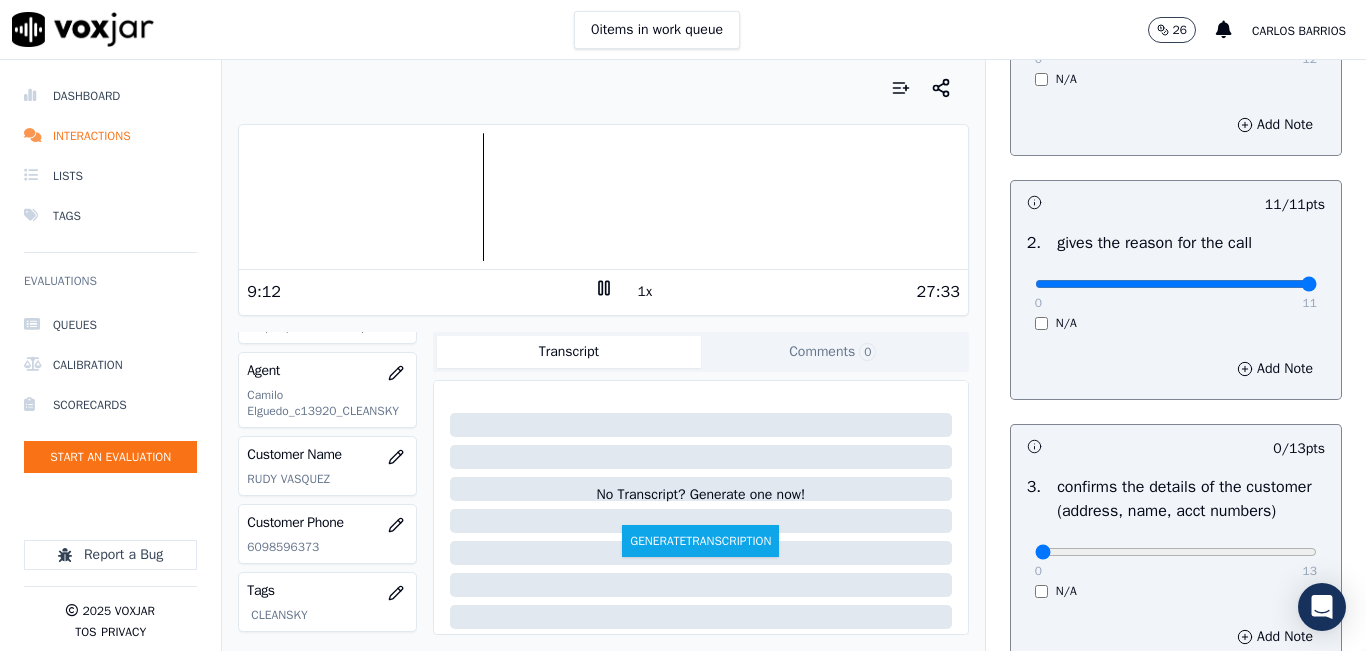 click on "0  items in work queue     26         carlos barrios" at bounding box center [683, 30] 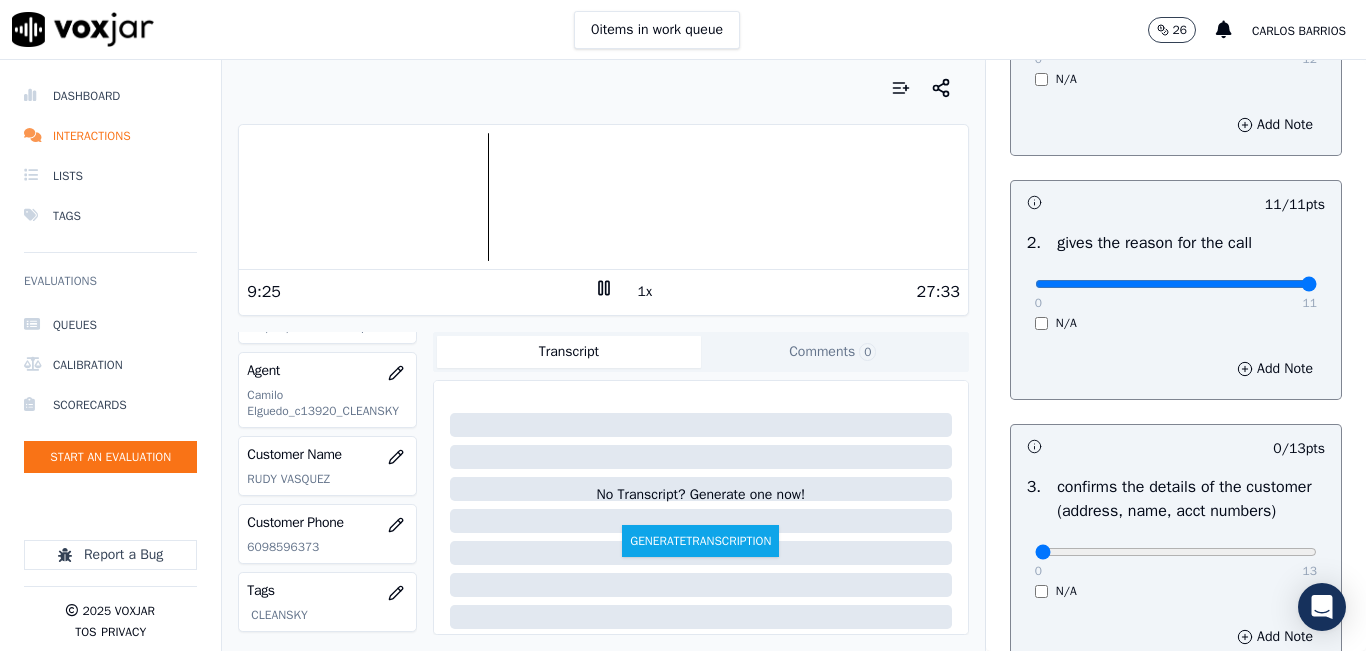click at bounding box center [603, 88] 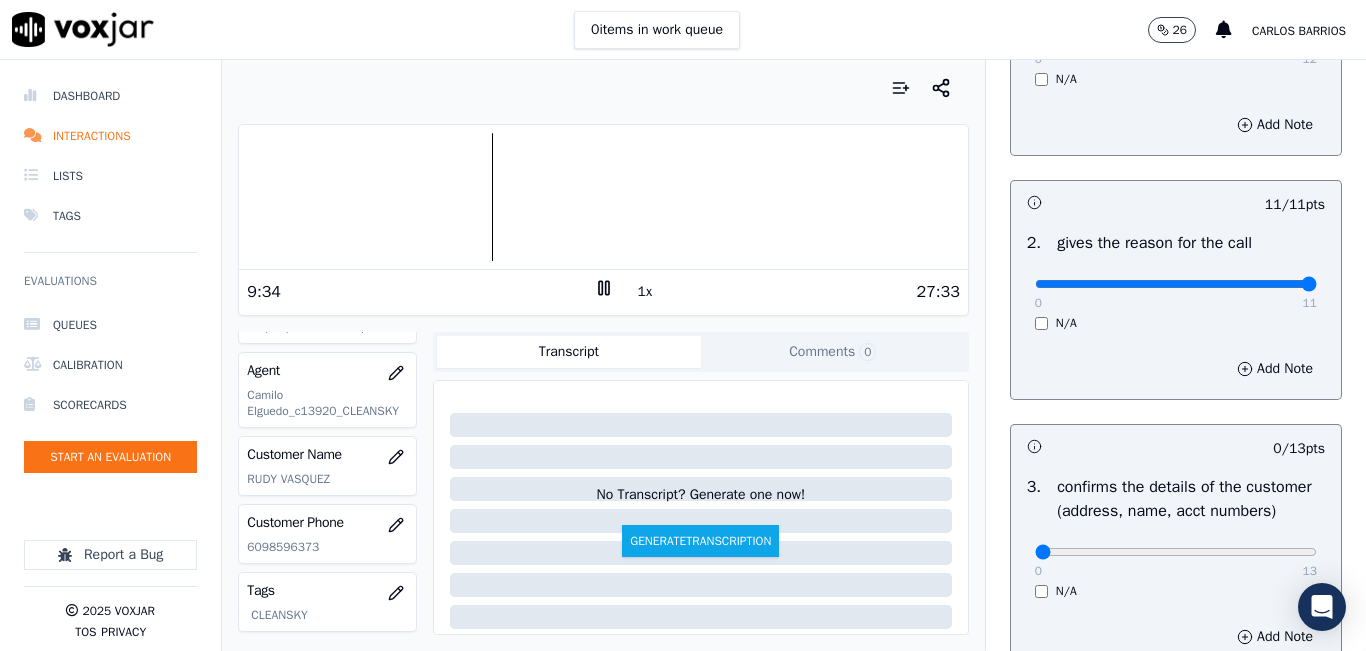 click at bounding box center [603, 197] 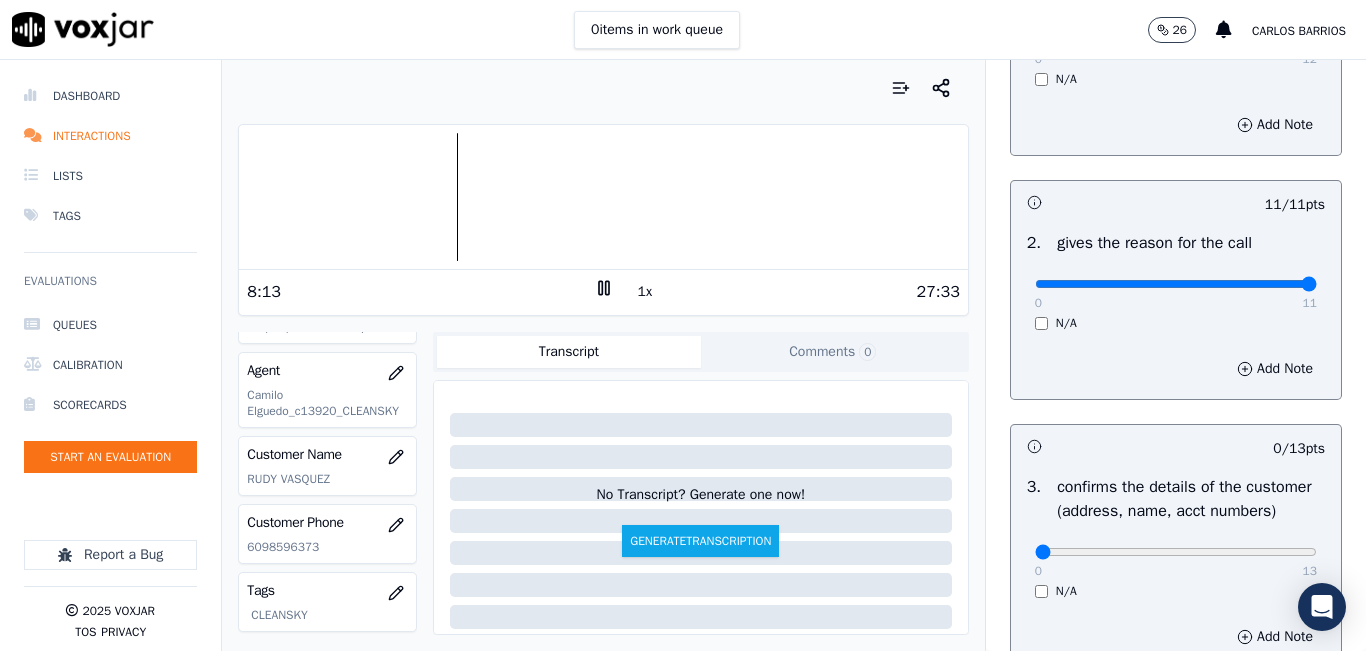 click on "1x" at bounding box center (645, 292) 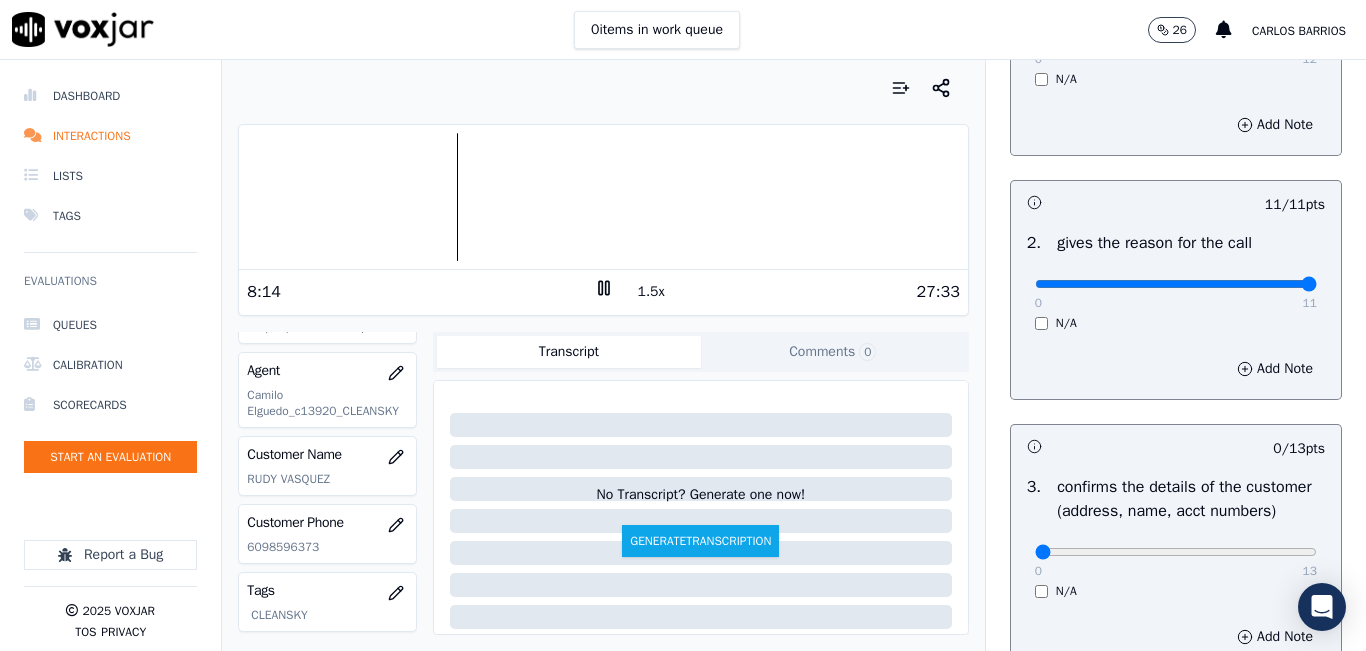 click on "1.5x" at bounding box center (651, 292) 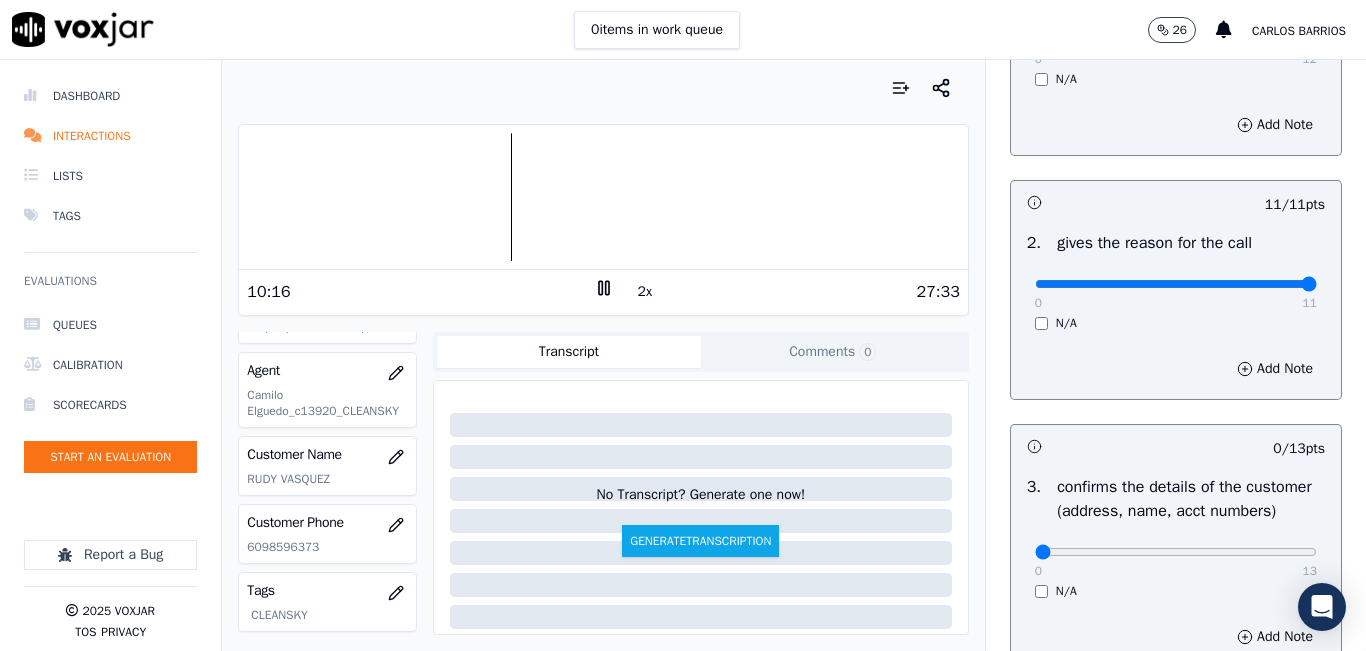 click on "2x" at bounding box center [645, 292] 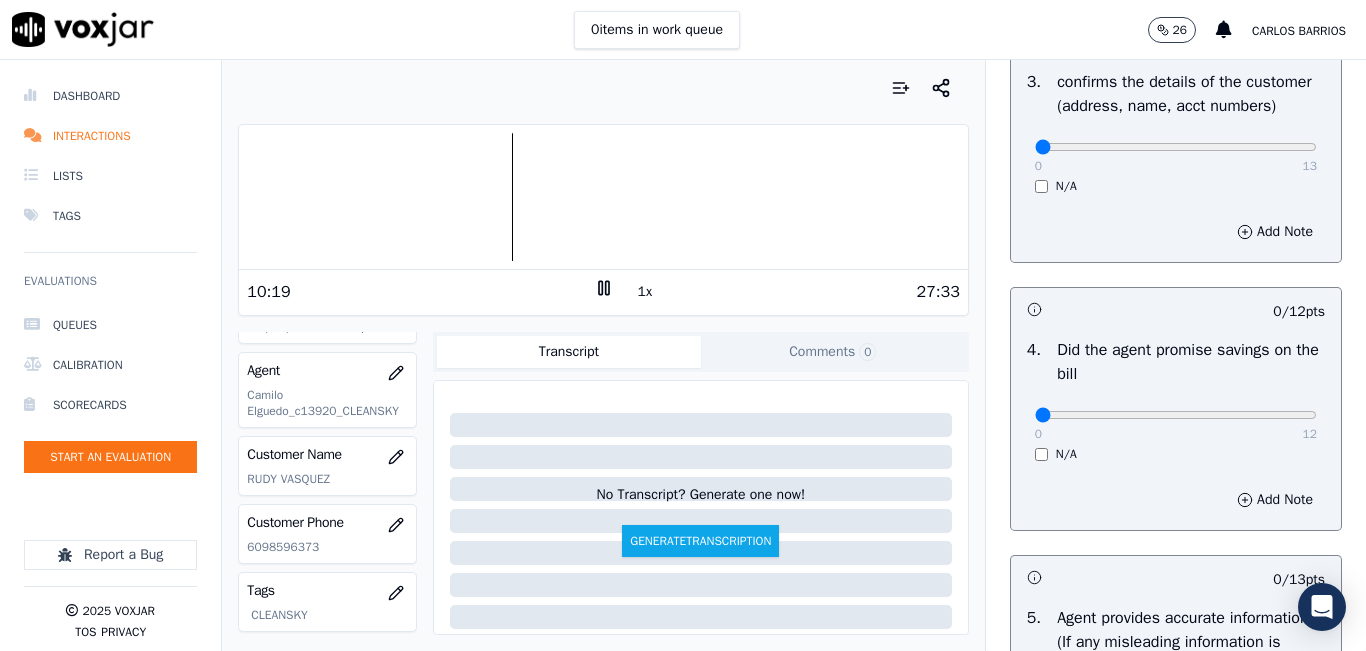 scroll, scrollTop: 600, scrollLeft: 0, axis: vertical 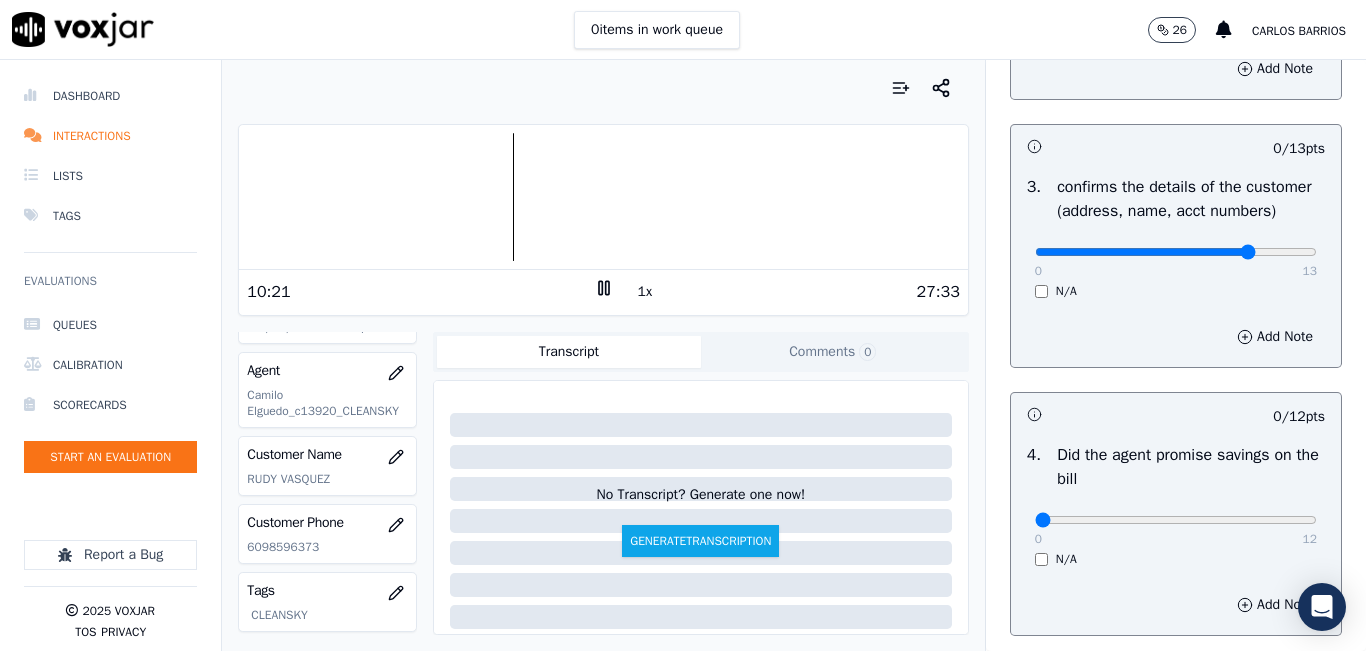 click at bounding box center (1176, -260) 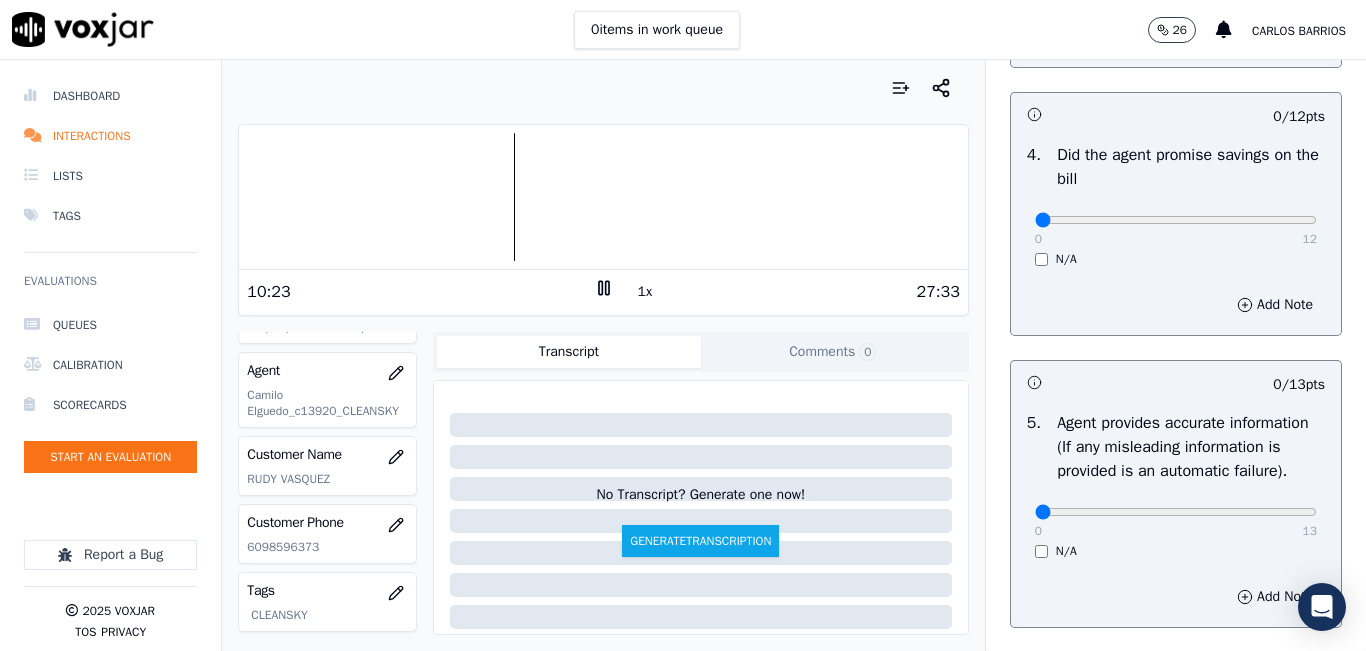 scroll, scrollTop: 800, scrollLeft: 0, axis: vertical 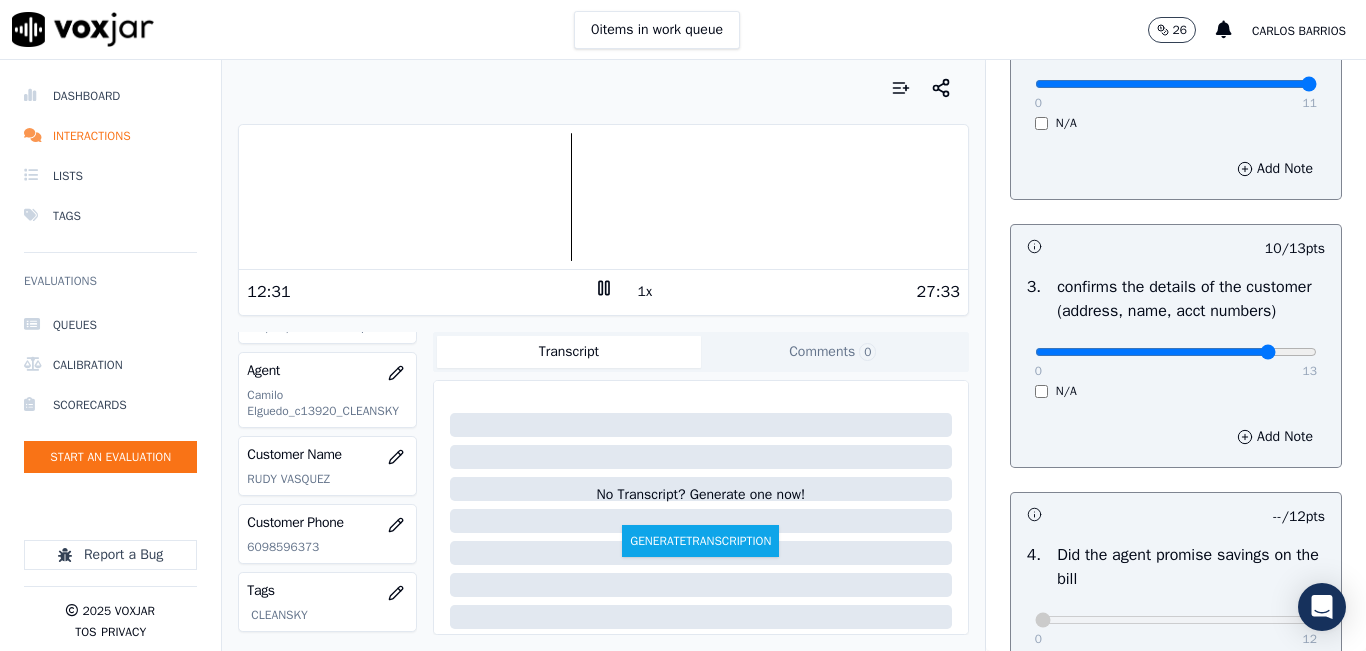 click at bounding box center (1176, -160) 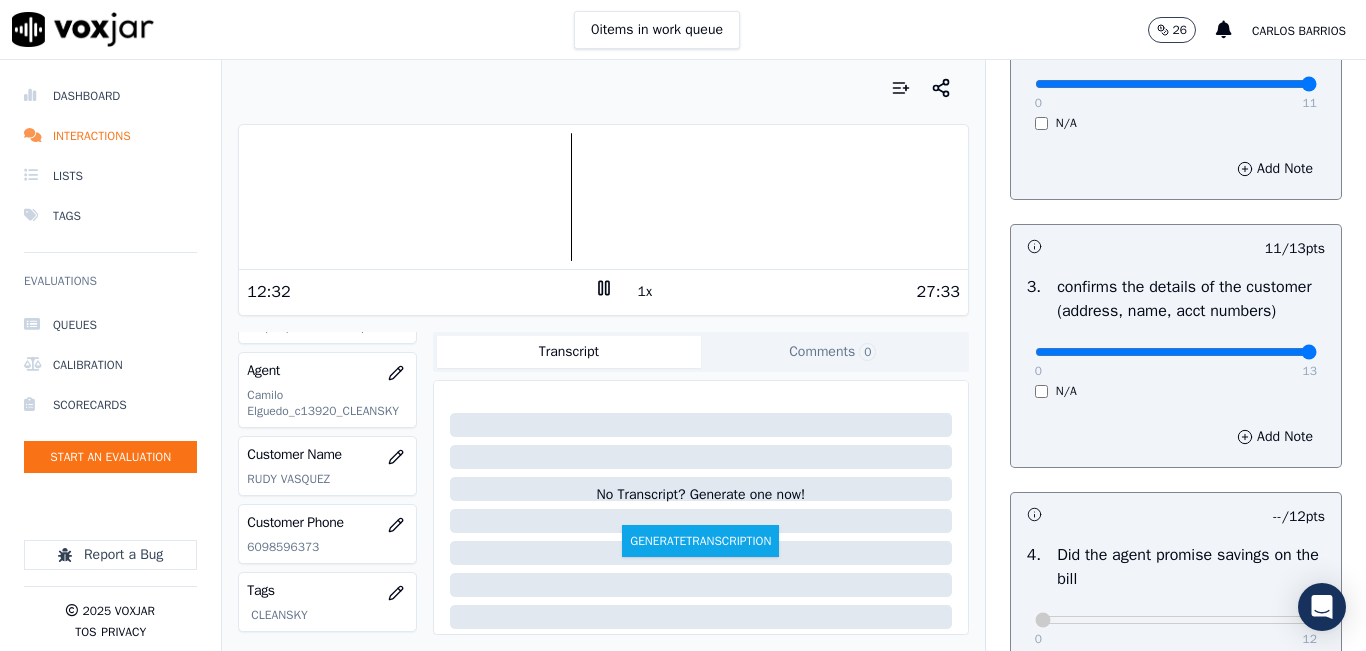 drag, startPoint x: 1258, startPoint y: 374, endPoint x: 1287, endPoint y: 372, distance: 29.068884 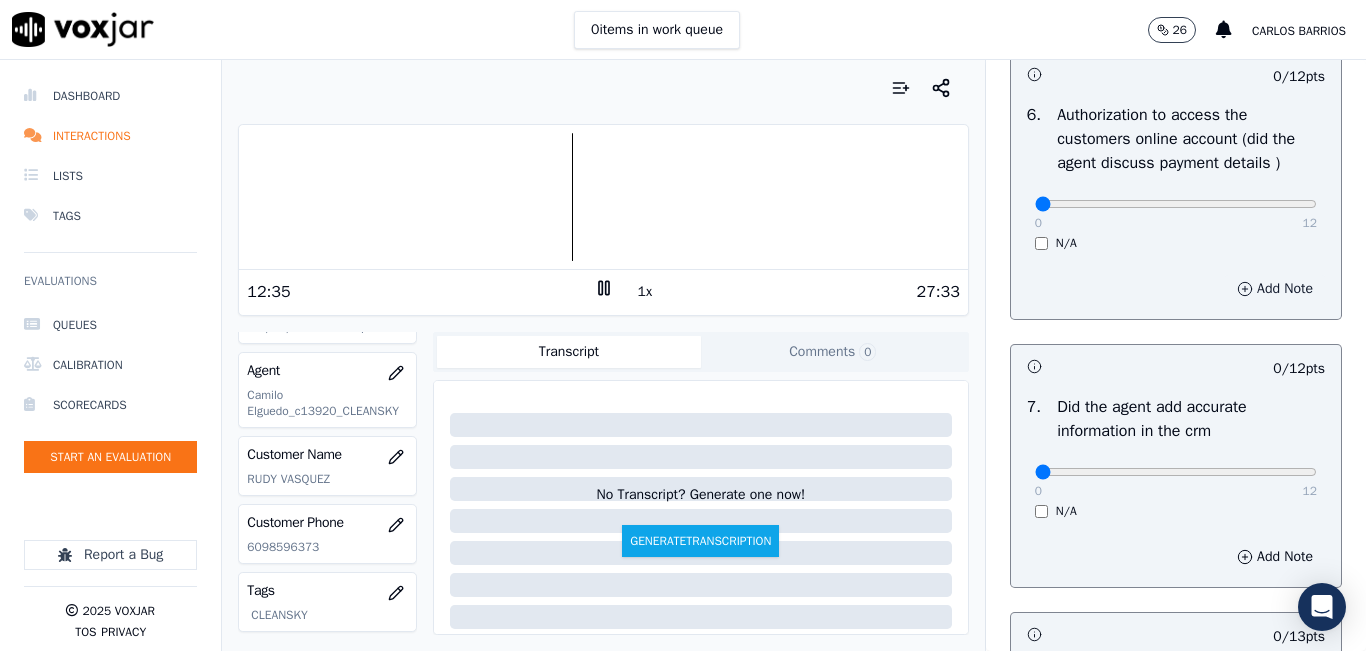 scroll, scrollTop: 1800, scrollLeft: 0, axis: vertical 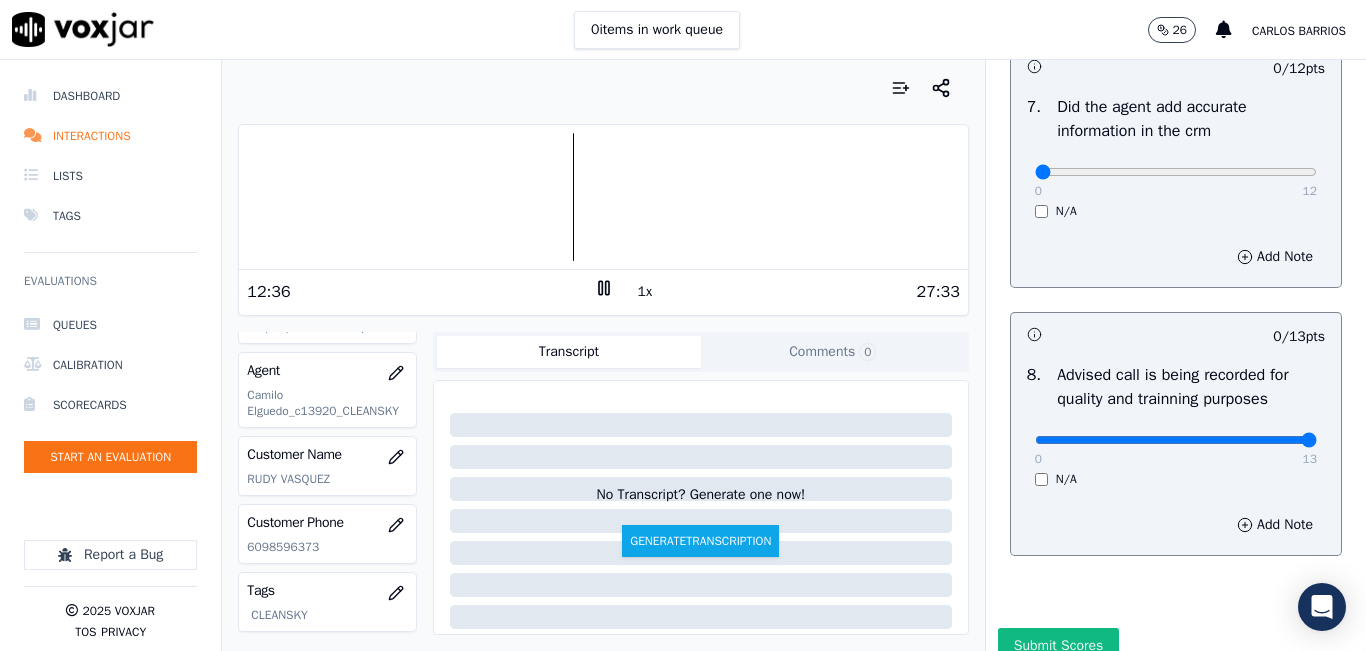 drag, startPoint x: 1265, startPoint y: 489, endPoint x: 1278, endPoint y: 485, distance: 13.601471 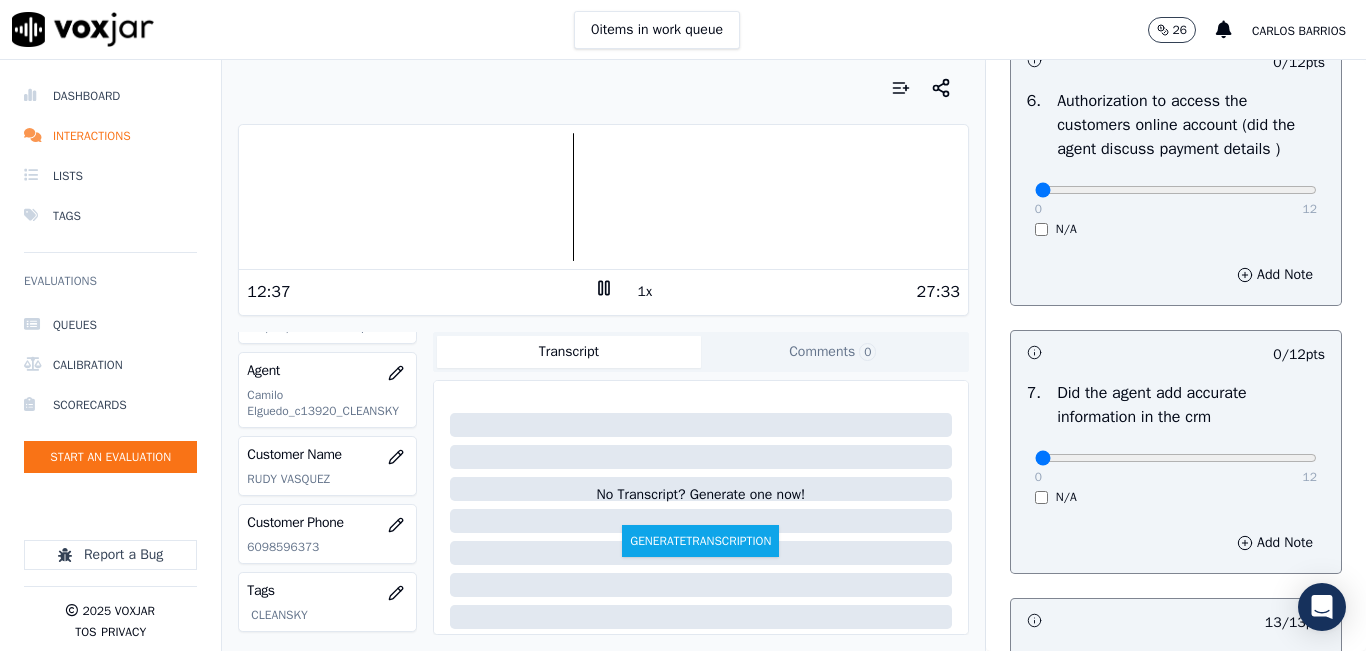 scroll, scrollTop: 1500, scrollLeft: 0, axis: vertical 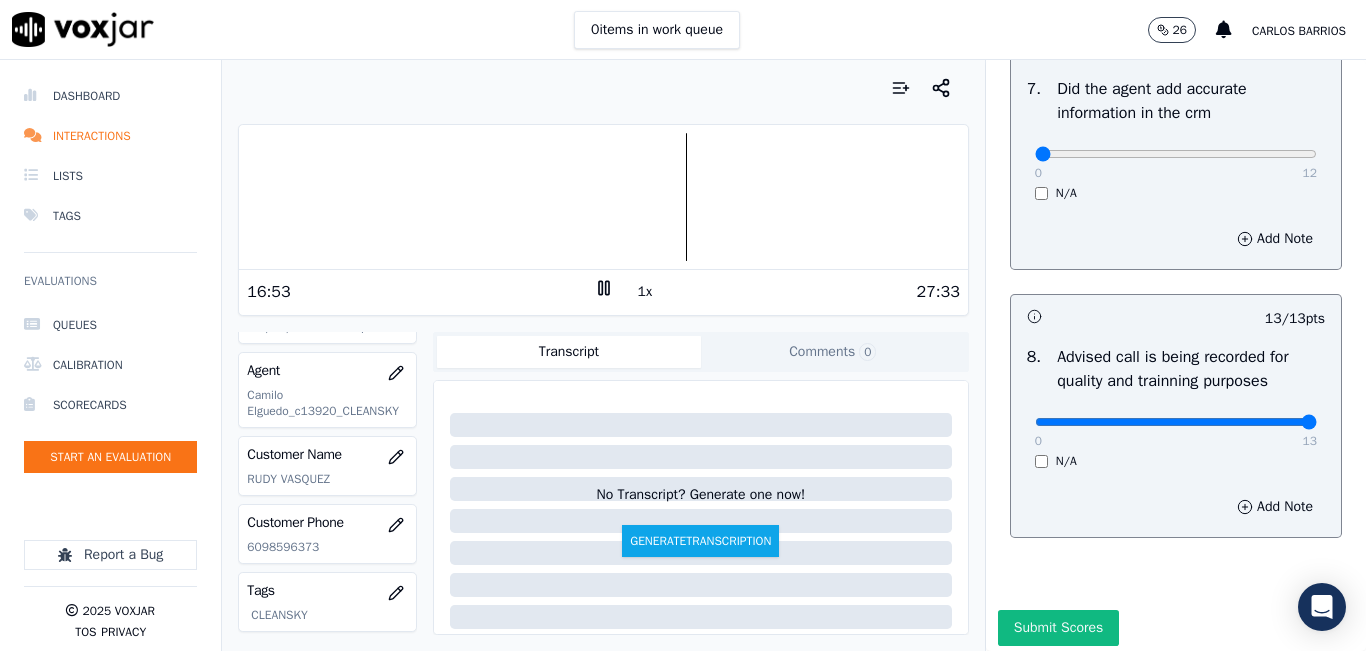 click at bounding box center (603, 197) 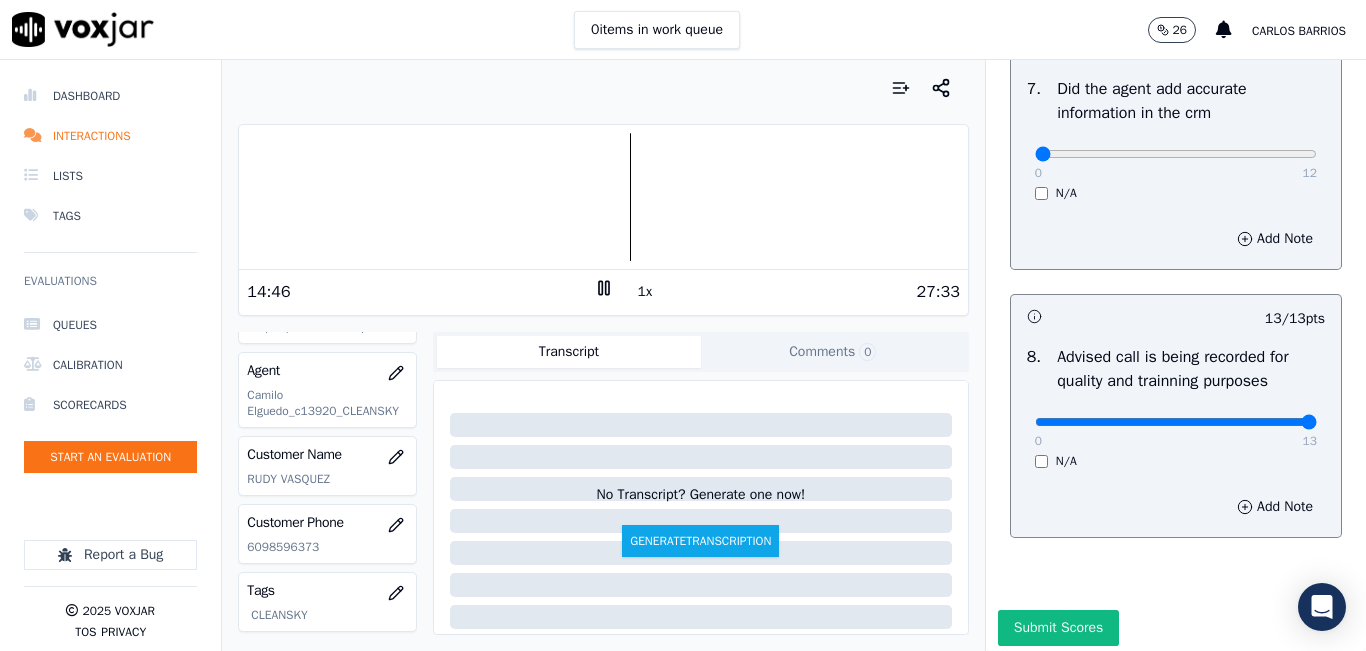 click at bounding box center [603, 197] 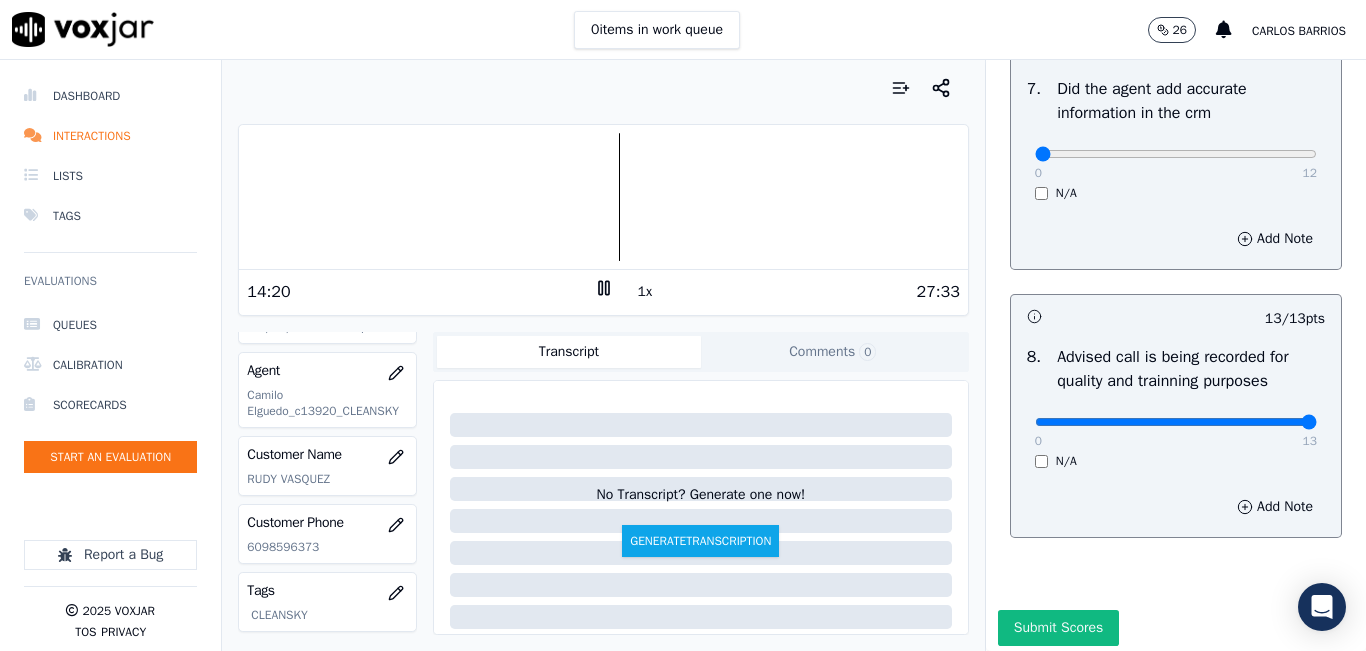 click on "1x" at bounding box center [645, 292] 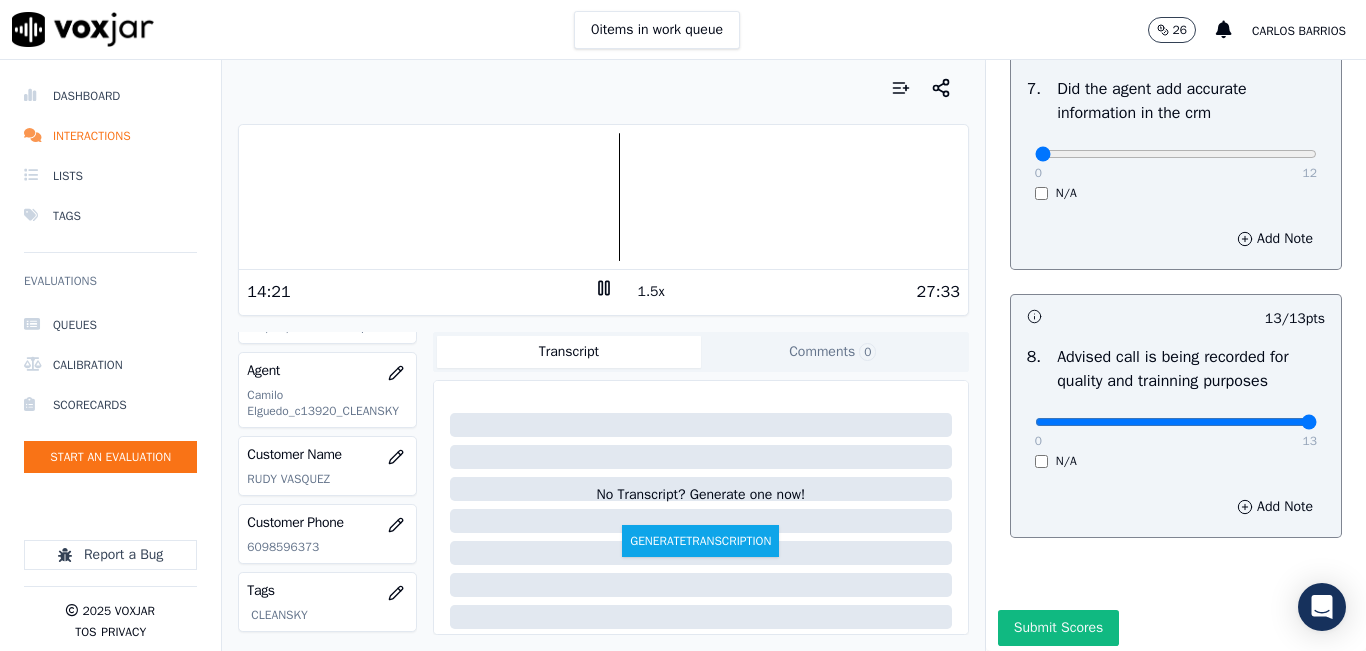 click on "1.5x" at bounding box center [651, 292] 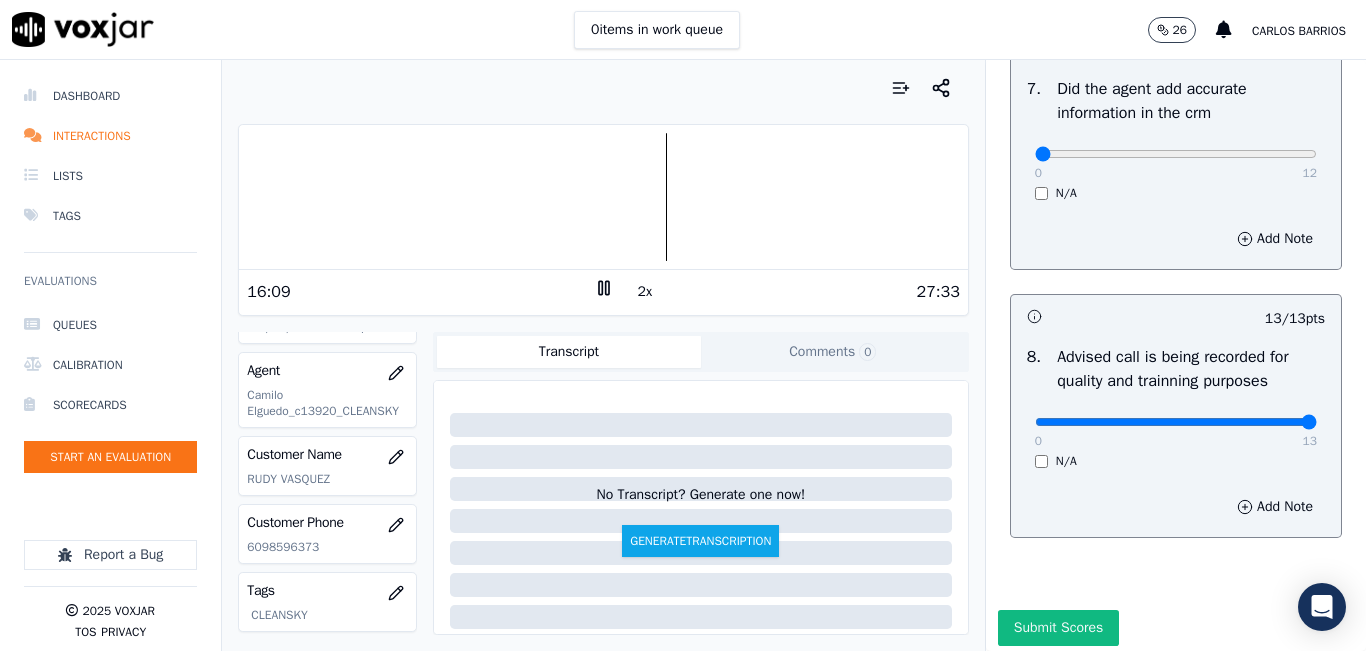 click at bounding box center (603, 88) 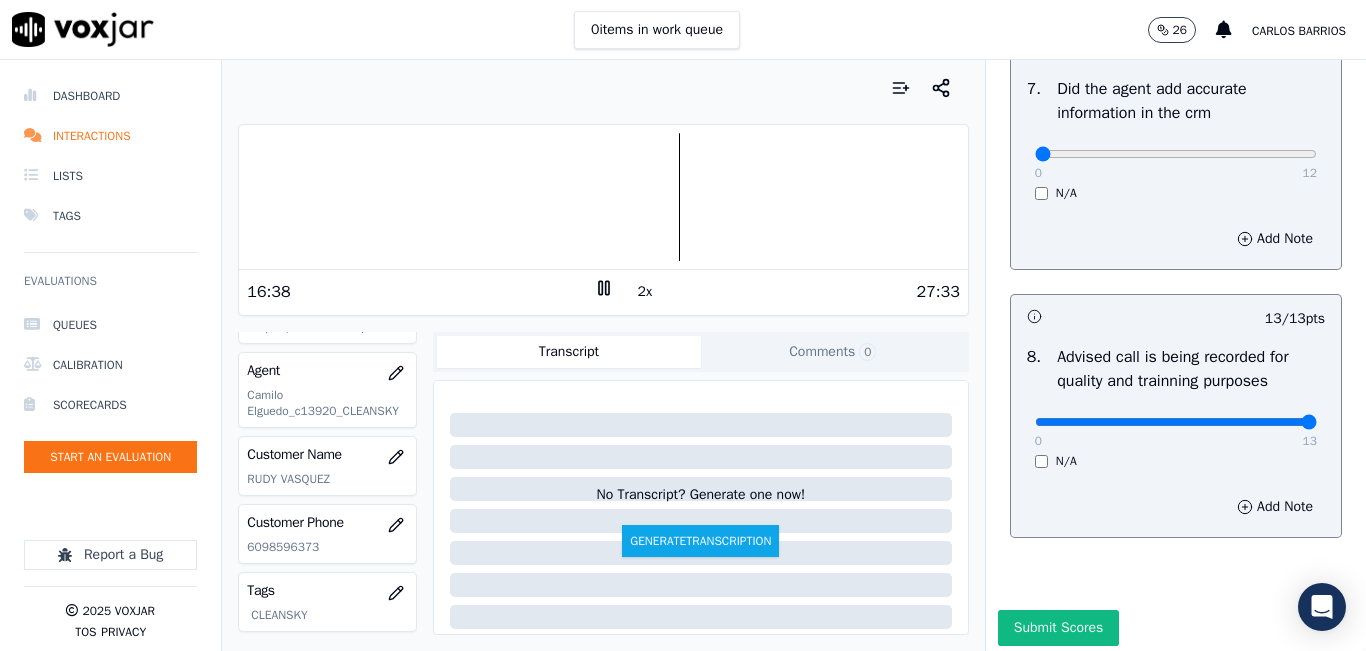 click at bounding box center (603, 197) 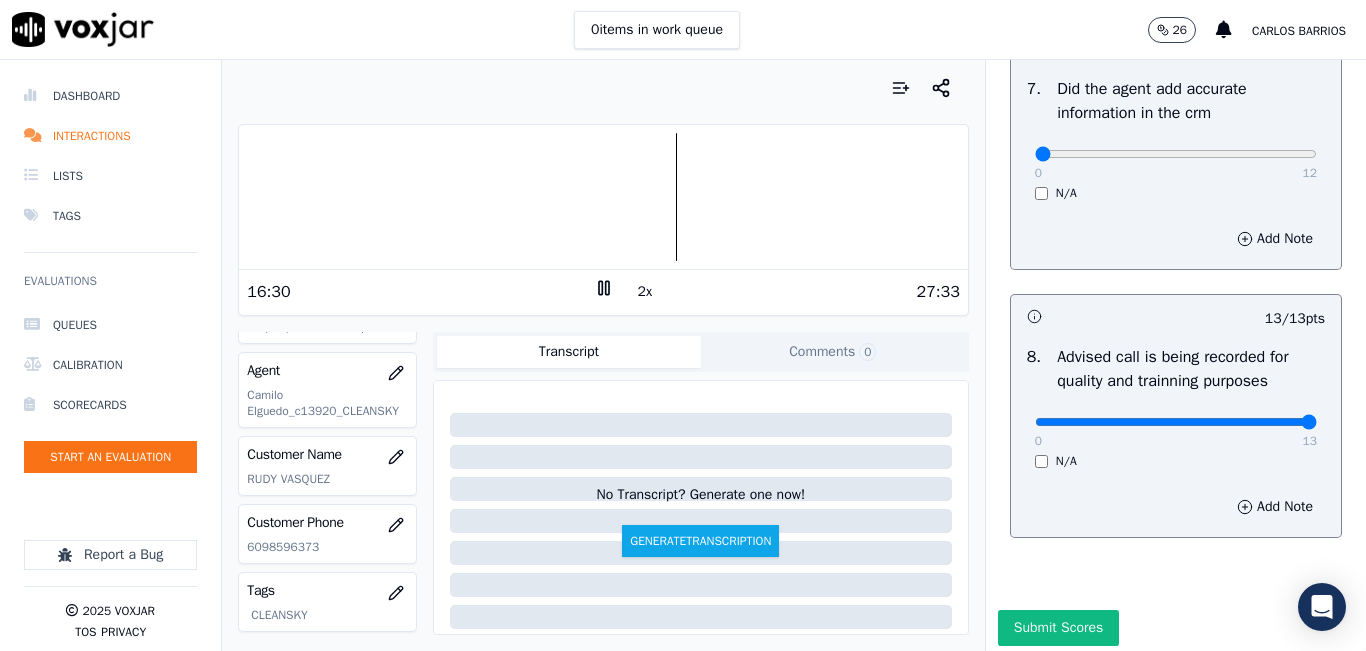 click at bounding box center (603, 88) 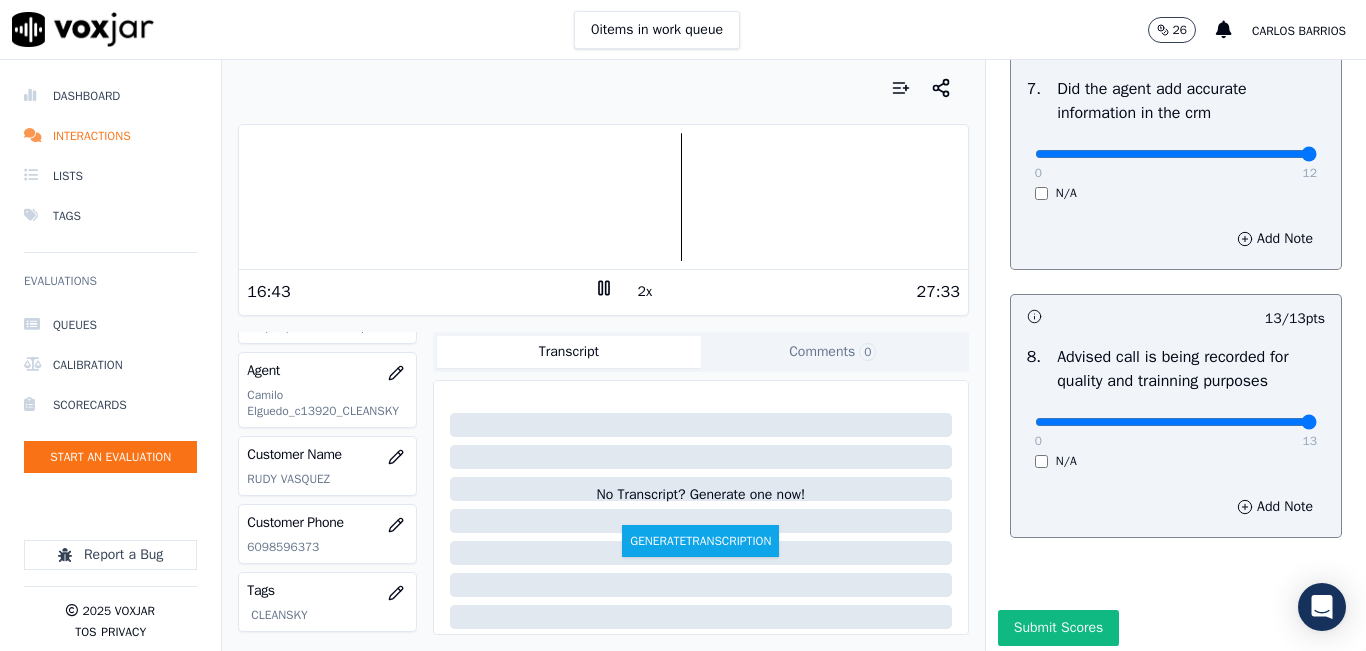 drag, startPoint x: 1259, startPoint y: 198, endPoint x: 1300, endPoint y: 190, distance: 41.773197 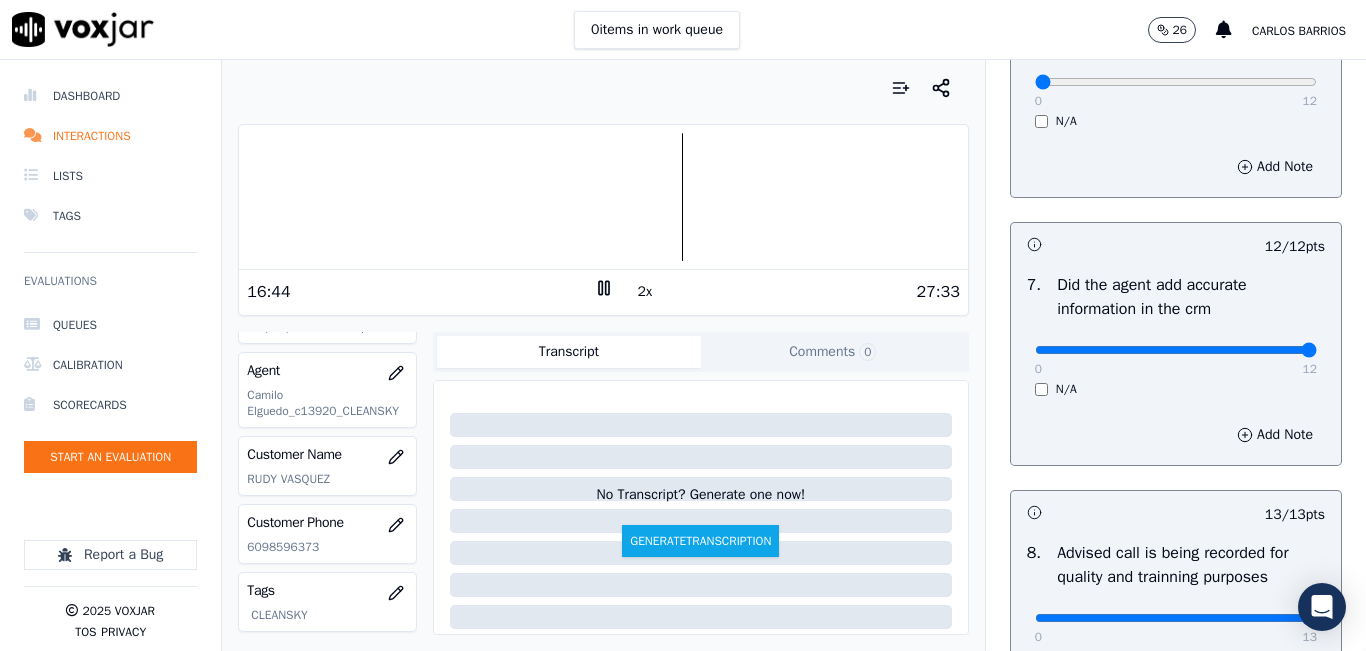 scroll, scrollTop: 1518, scrollLeft: 0, axis: vertical 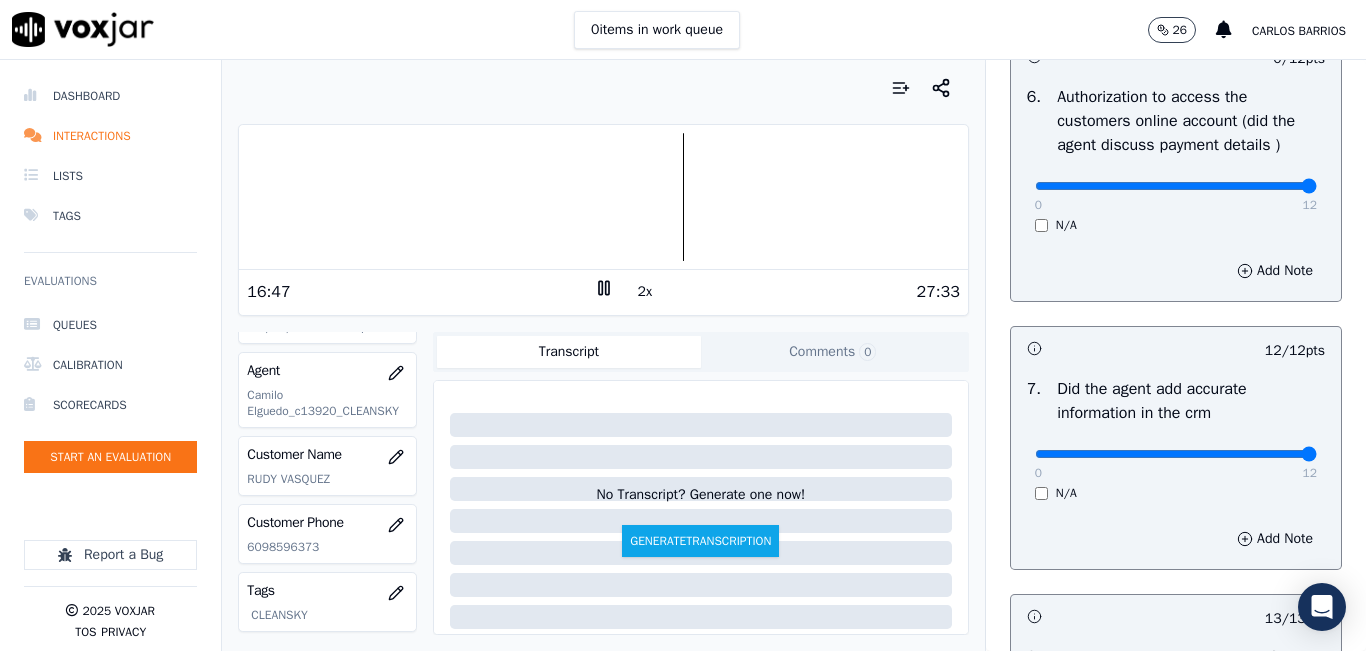 type on "12" 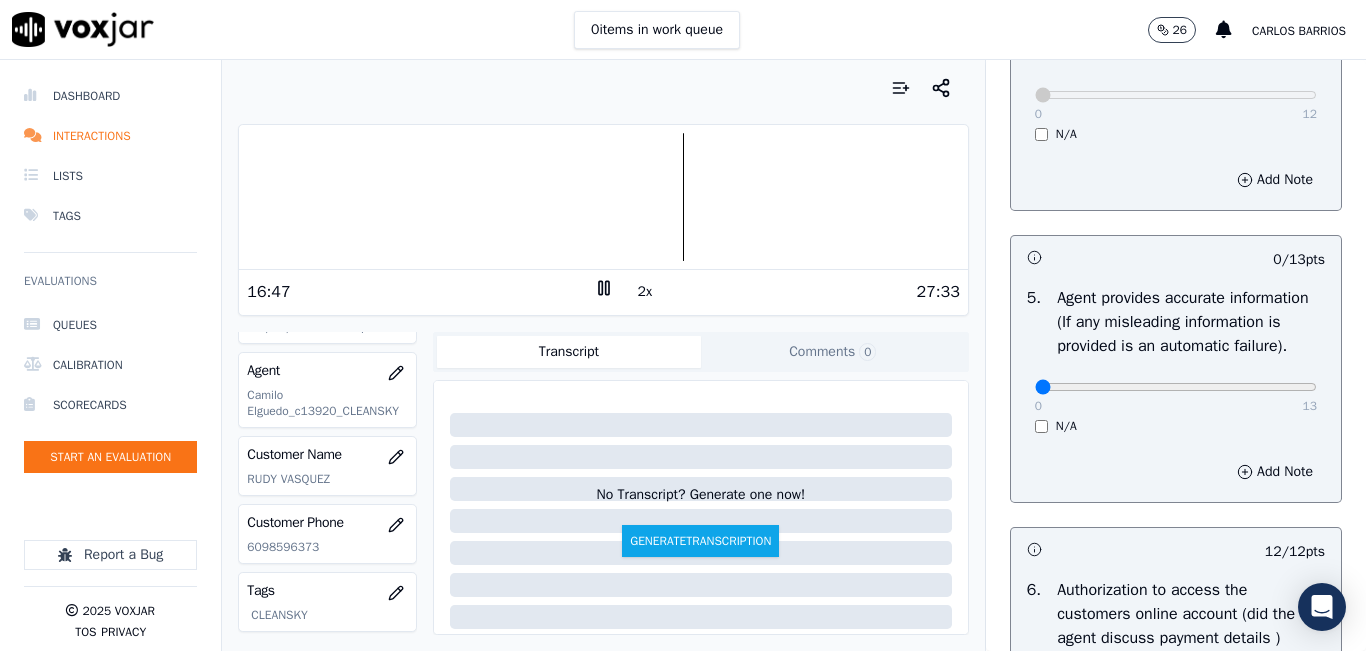 scroll, scrollTop: 1018, scrollLeft: 0, axis: vertical 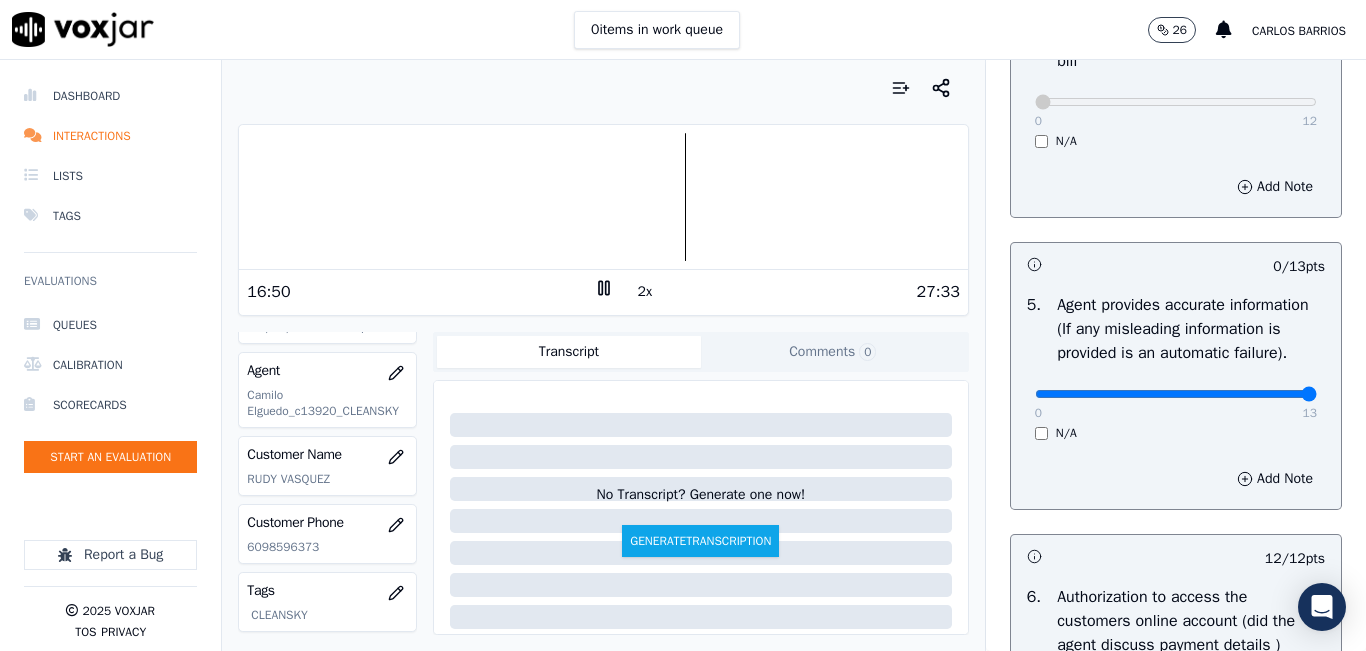 drag, startPoint x: 1256, startPoint y: 440, endPoint x: 1278, endPoint y: 435, distance: 22.561028 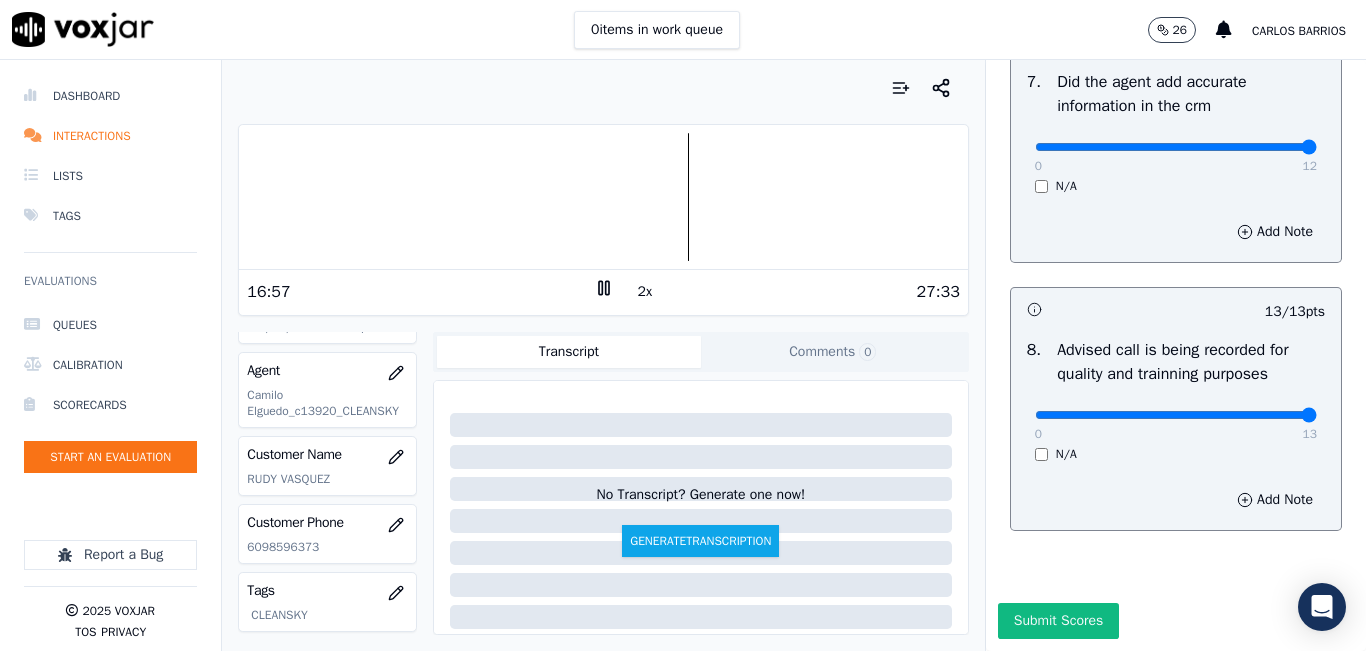 scroll, scrollTop: 1918, scrollLeft: 0, axis: vertical 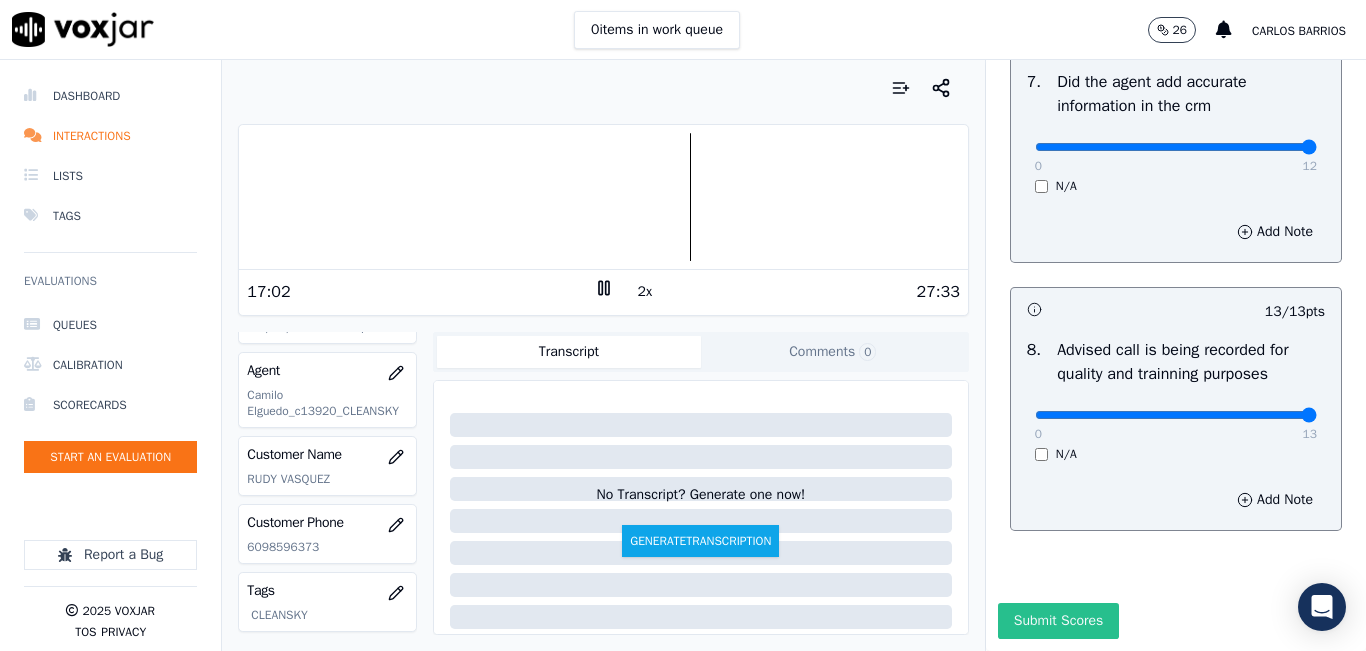click on "Submit Scores" at bounding box center [1058, 621] 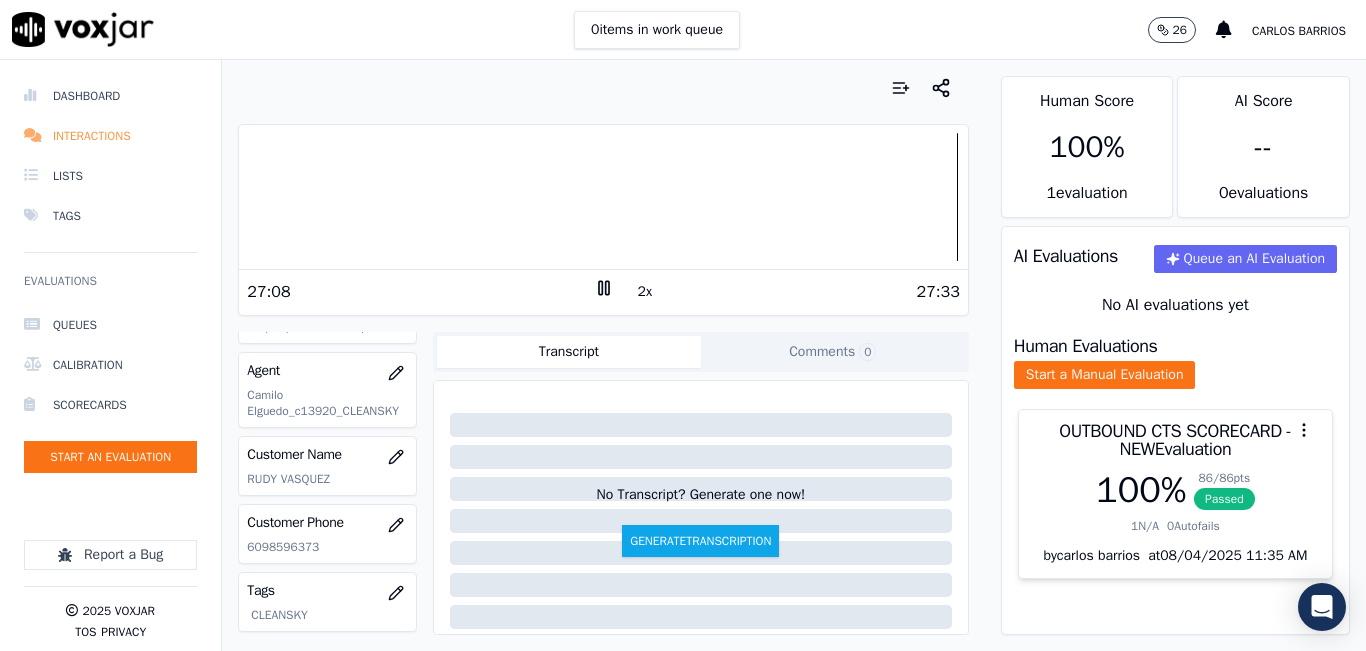 click on "Interactions" at bounding box center [110, 136] 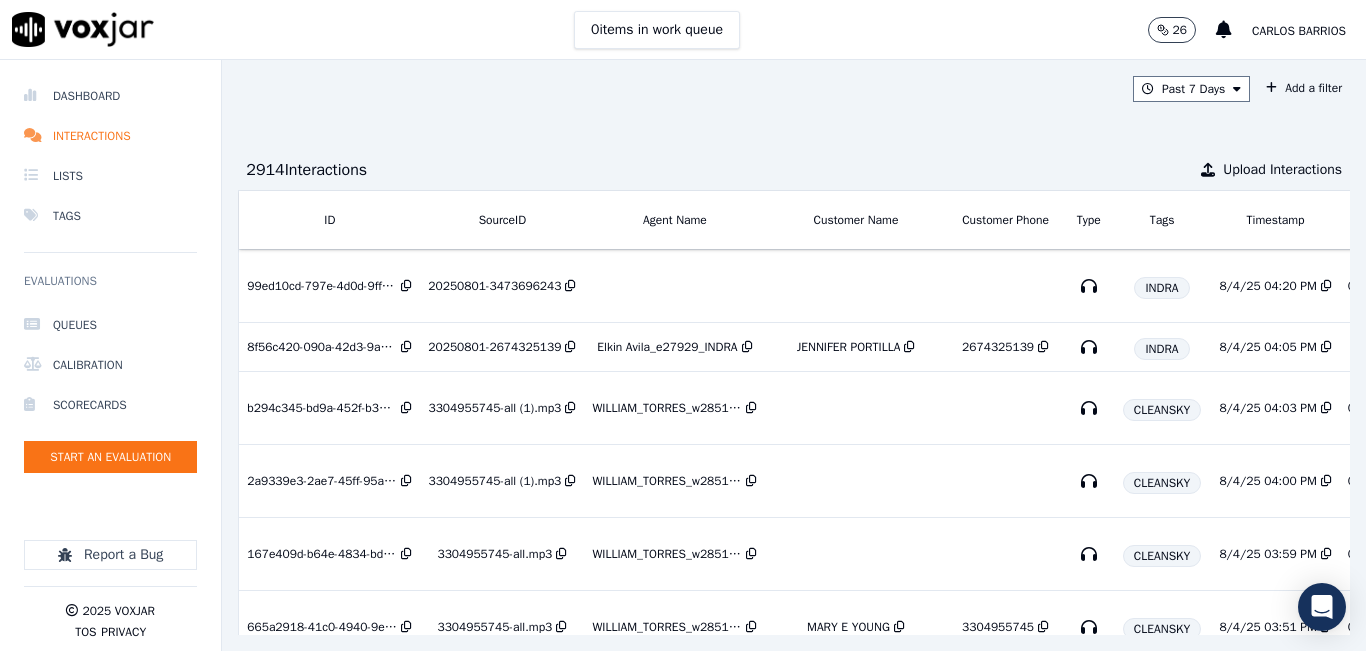 scroll, scrollTop: 0, scrollLeft: 335, axis: horizontal 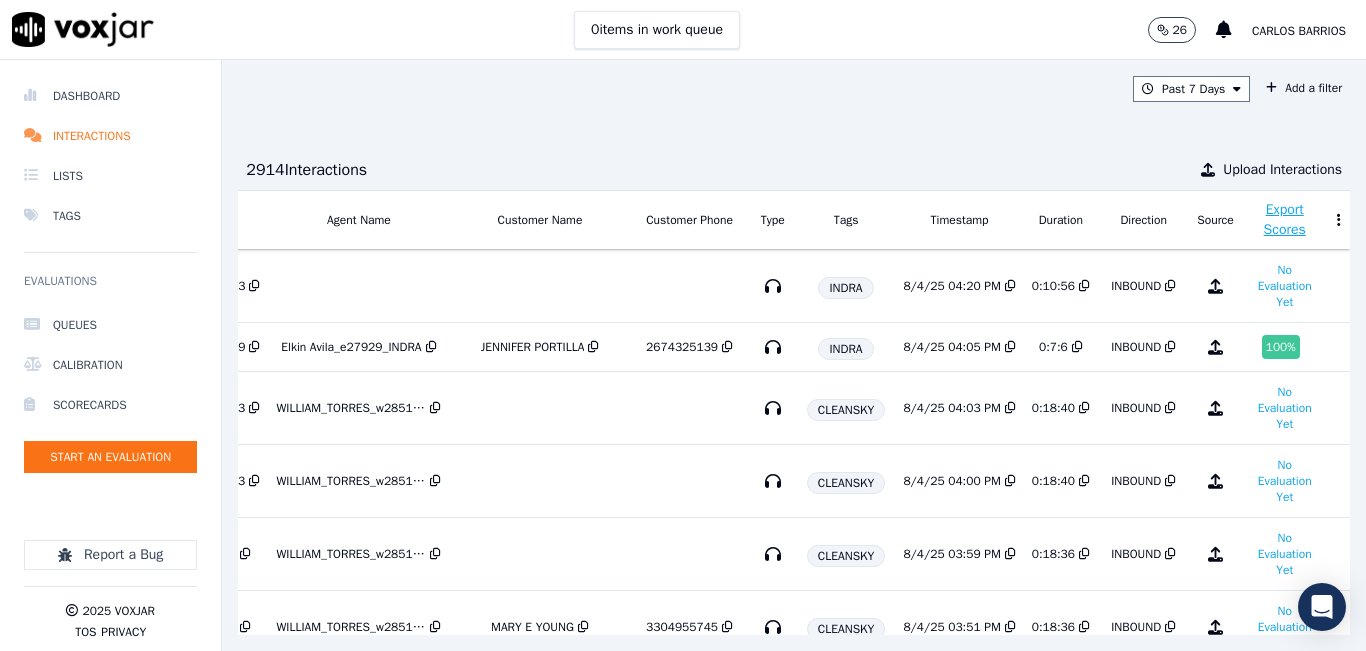click on "Past 7 Days
Add a filter
2914  Interaction s       Upload Interactions     ID   SourceID   Agent Name   Customer Name   Customer Phone   Type   Tags   Timestamp   Duration   Direction   Source     Export Scores         99ed10cd-797e-4d0d-9ff6-154c7c8efdd8     20250801-3473696243             INDRA 8/4/25 04:20 PM     0:10:56     INBOUND         No Evaluation Yet     8f56c420-090a-42d3-9ac8-d19a60a5d93b     20250801-2674325139     Elkin Avila_e27929_INDRA     JENNIFER PORTILLA     2674325139       INDRA 8/4/25 04:05 PM     0:7:6     INBOUND           100 %
b294c345-bd9a-452f-b343-fac455ac981d     3304955745-all (1).mp3     WILLIAM_TORRES_w28518_CLEANSKY           CLEANSKY 8/4/25 04:03 PM     0:18:40     INBOUND         No Evaluation Yet     2a9339e3-2ae7-45ff-95a2-dd1c2296f56f     3304955745-all (1).mp3     WILLIAM_TORRES_w28518_CLEANSKY           CLEANSKY 8/4/25 04:00 PM     0:18:40     INBOUND         No Evaluation Yet     167e409d-b64e-4834-bda8-9fbdc5271172" at bounding box center [794, 355] 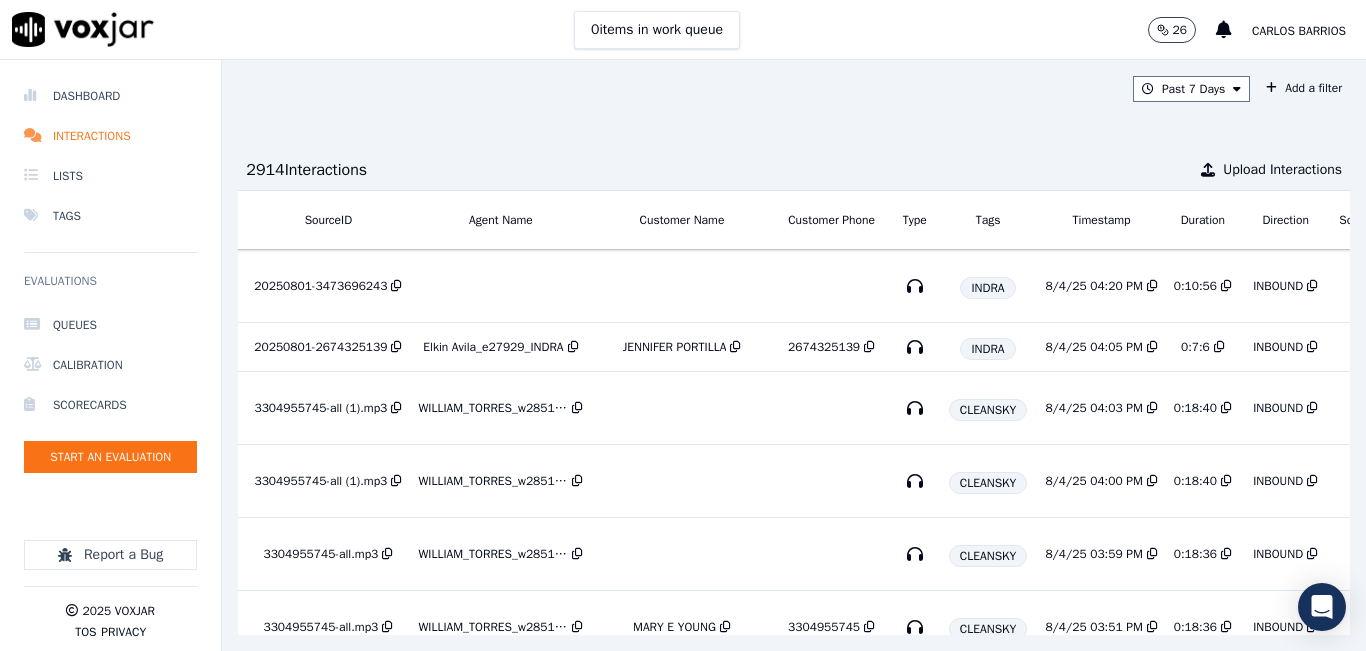 scroll, scrollTop: 0, scrollLeft: 0, axis: both 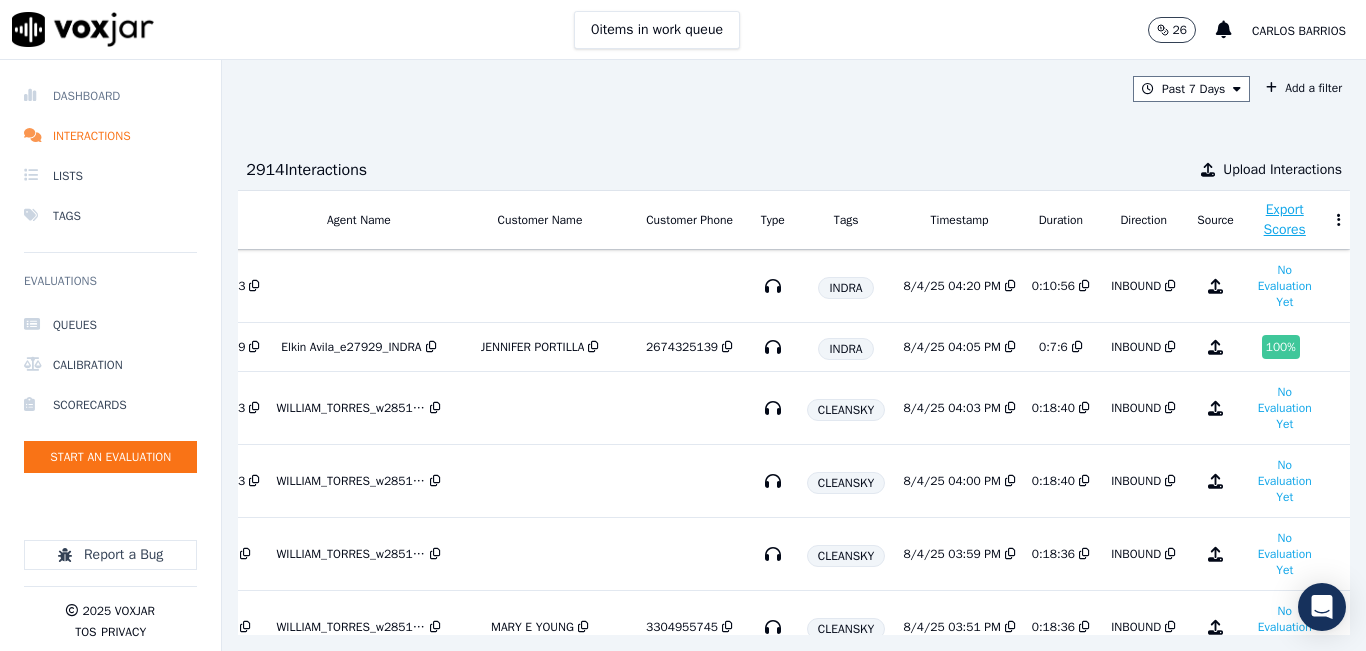 click on "Dashboard" at bounding box center (110, 96) 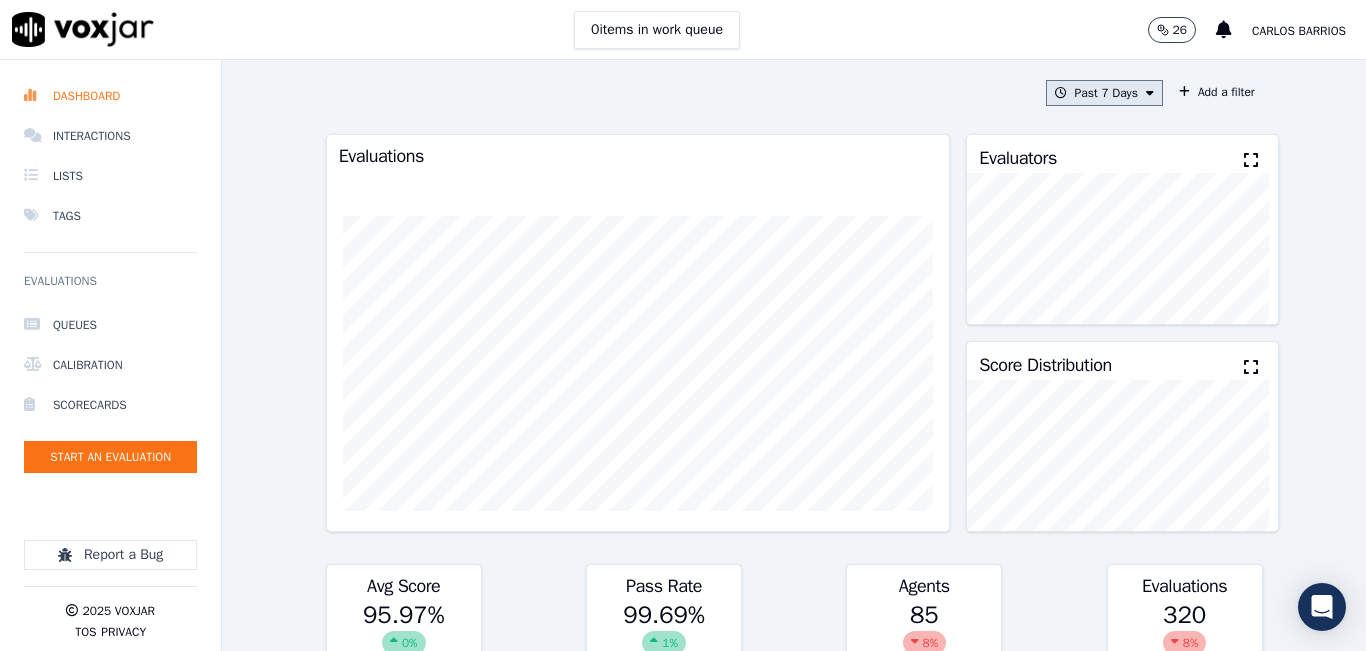 click on "Past 7 Days" at bounding box center (1104, 93) 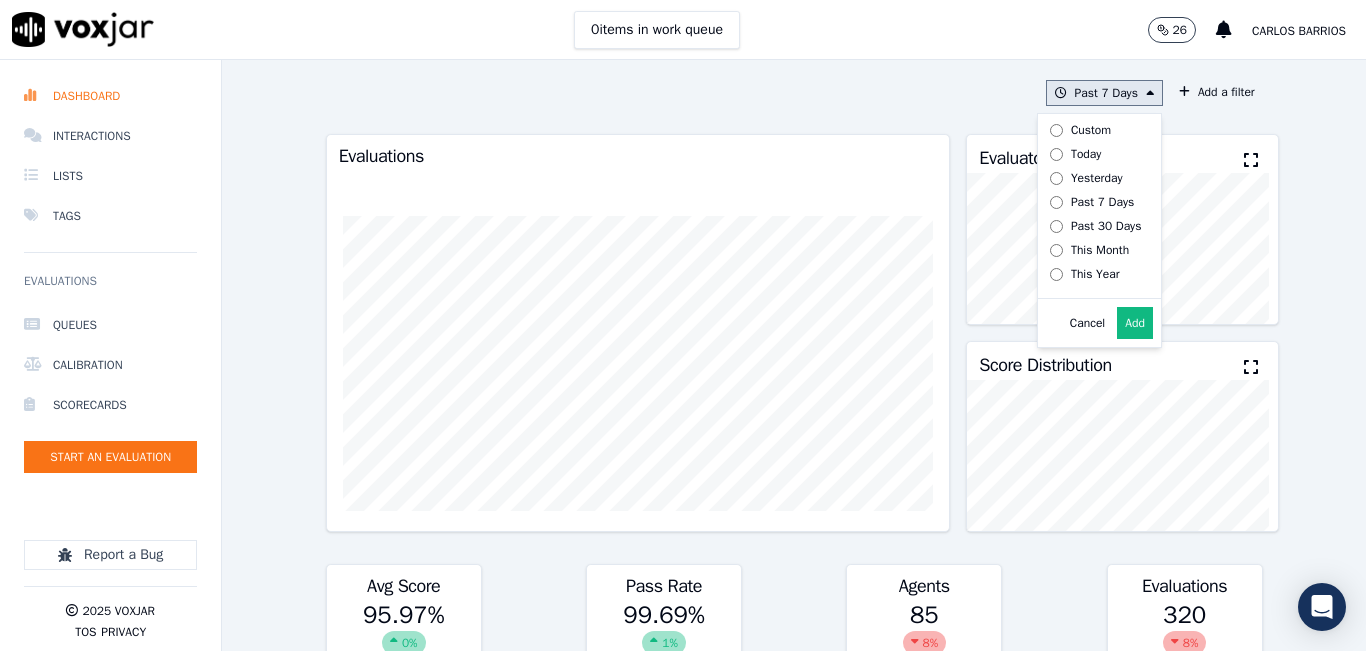 drag, startPoint x: 1056, startPoint y: 153, endPoint x: 1086, endPoint y: 296, distance: 146.11298 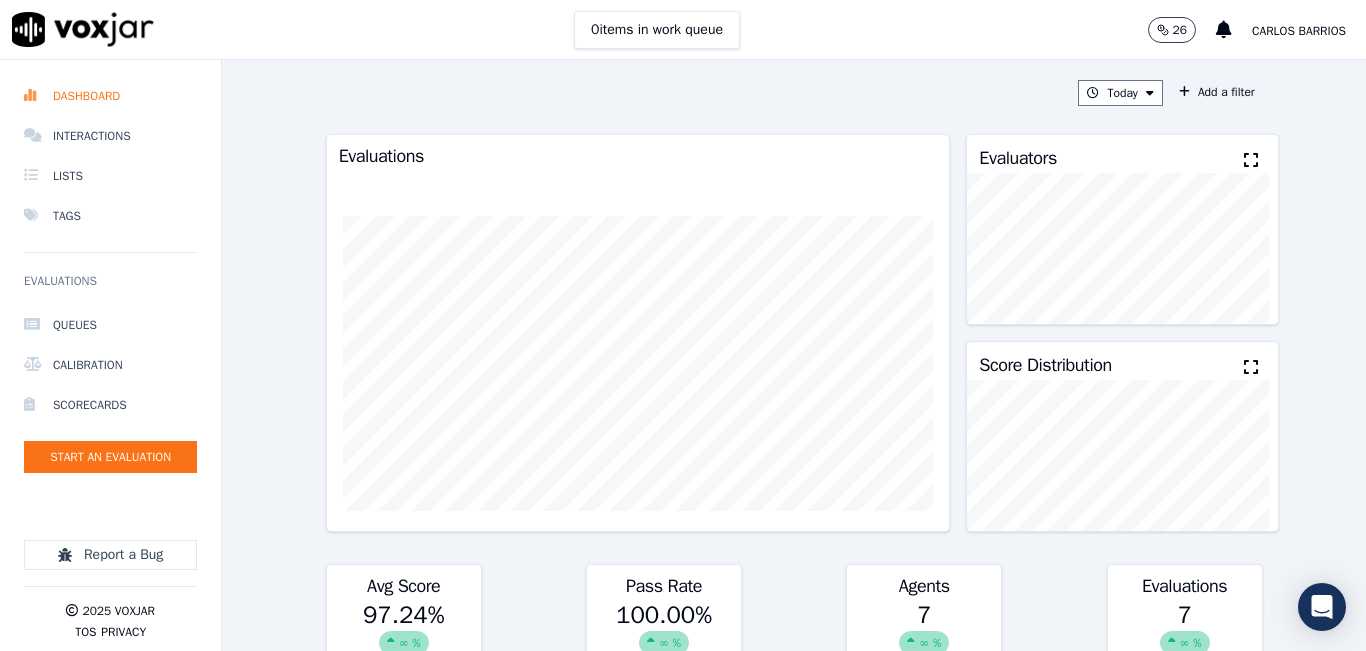 click at bounding box center [1251, 160] 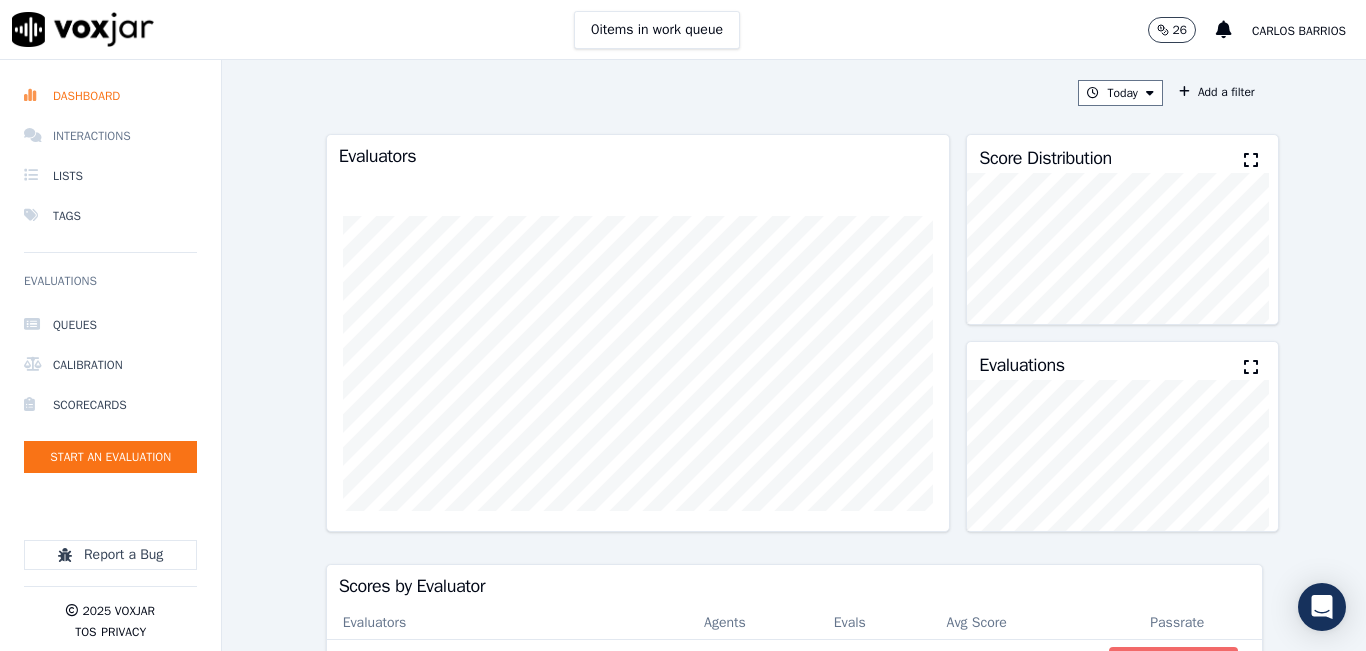 click on "Interactions" at bounding box center (110, 136) 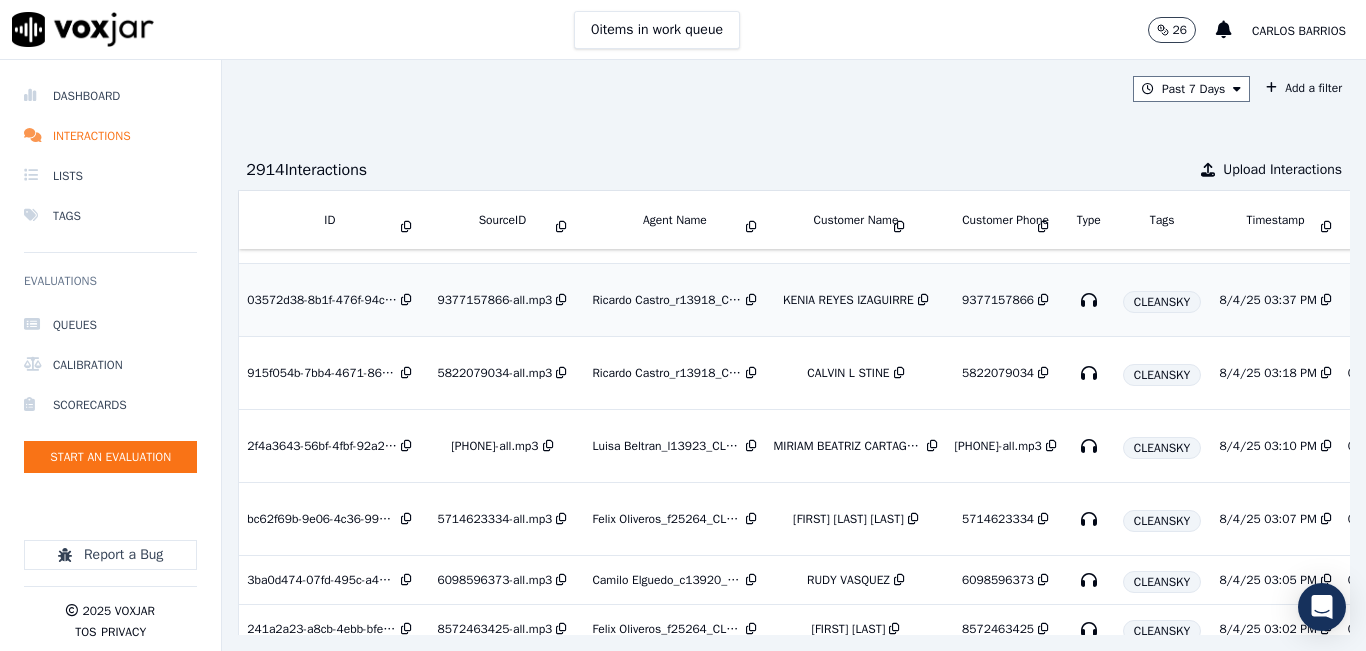 scroll, scrollTop: 300, scrollLeft: 0, axis: vertical 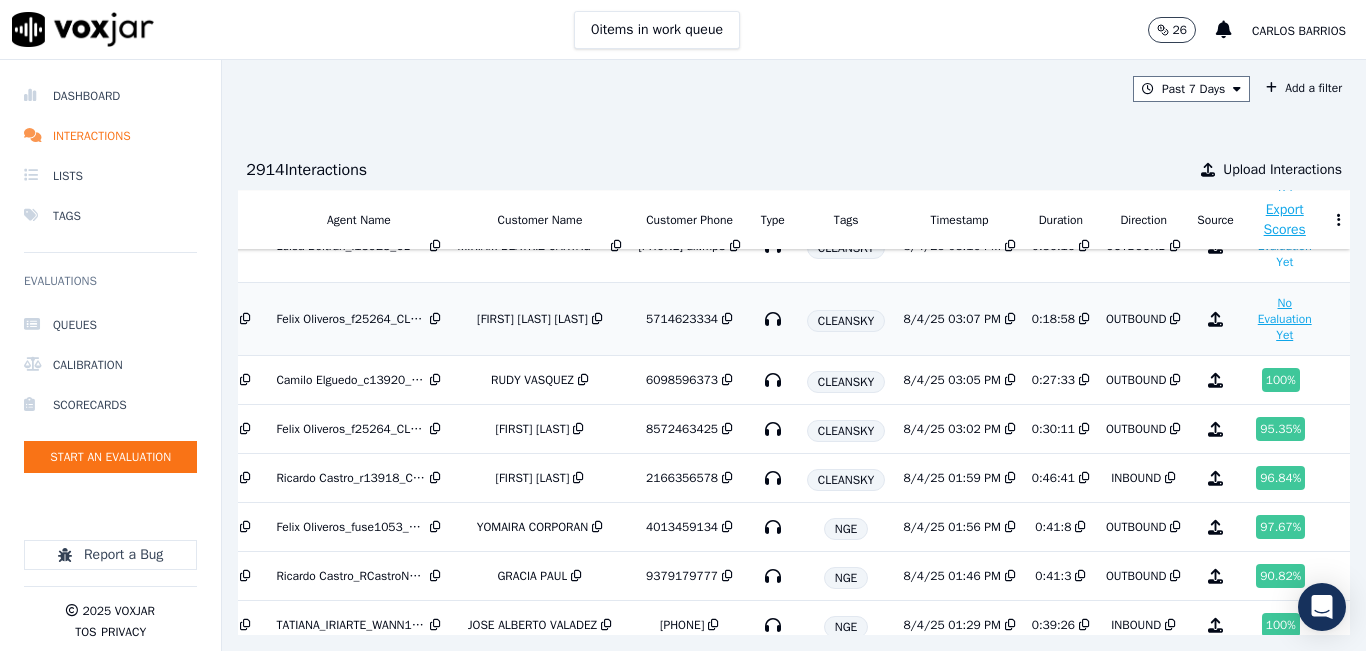 click on "No Evaluation Yet" at bounding box center (1285, 319) 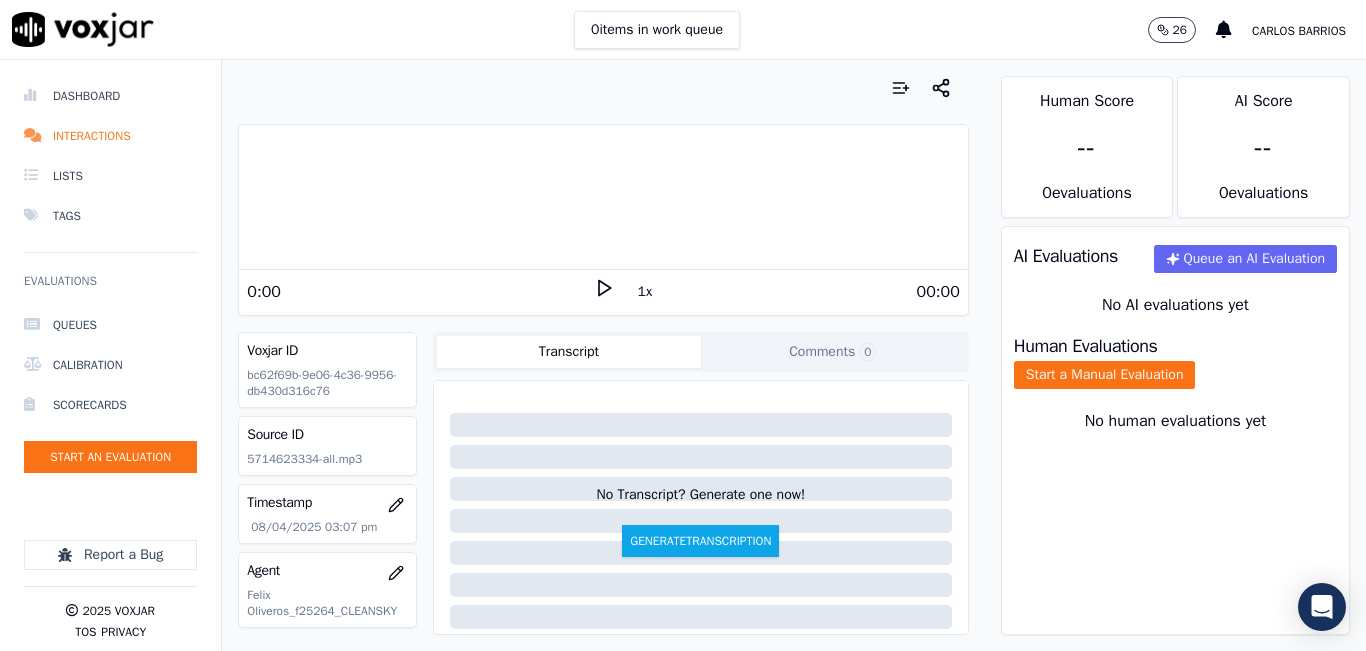 click 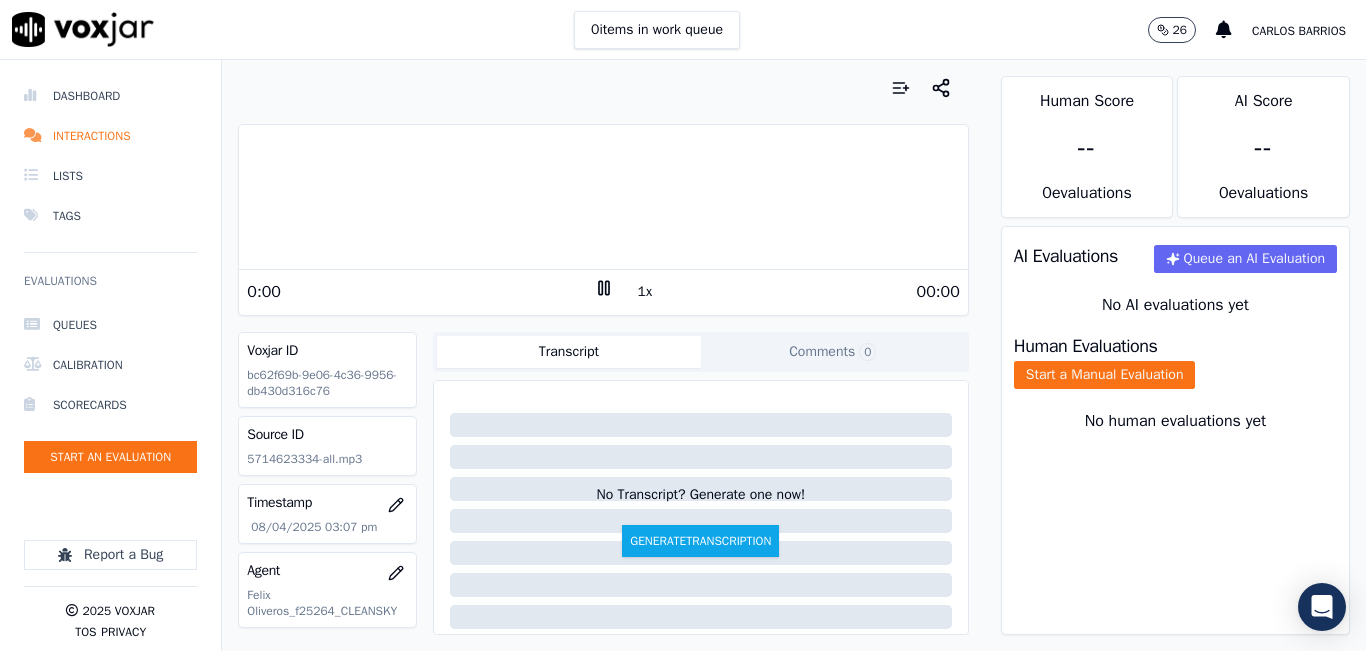 click on "1x" at bounding box center (645, 292) 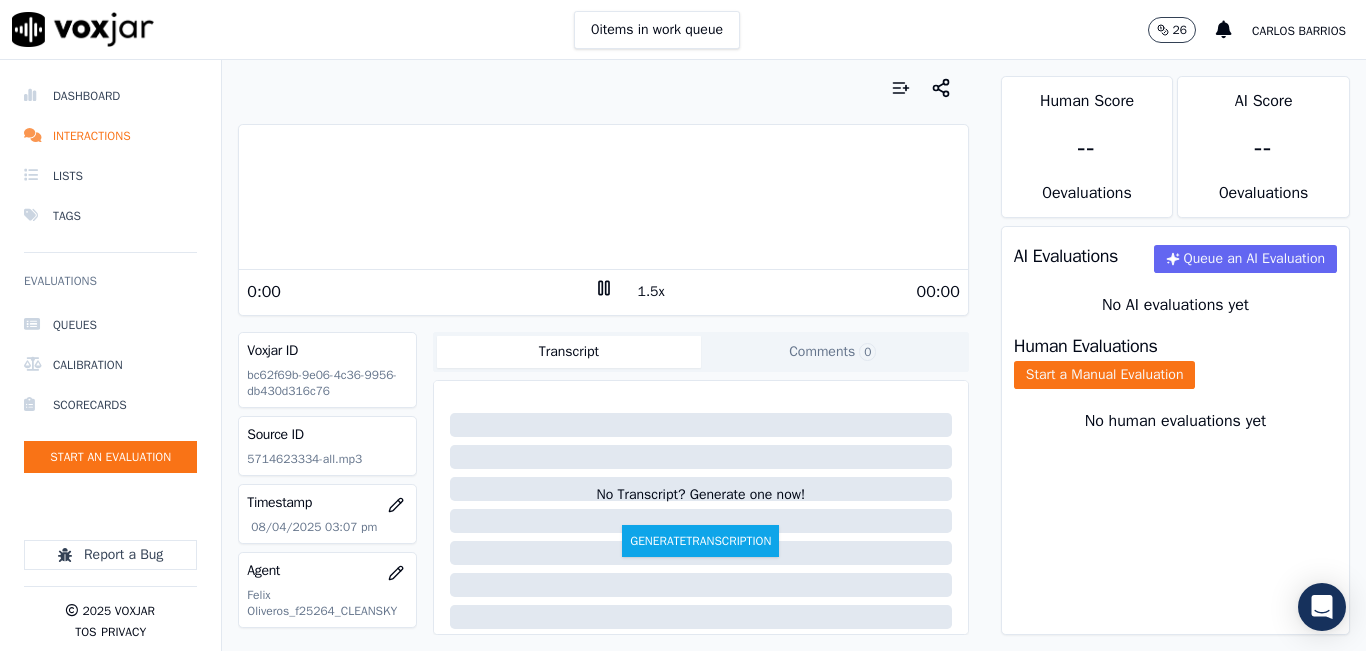 click on "1.5x" at bounding box center (651, 292) 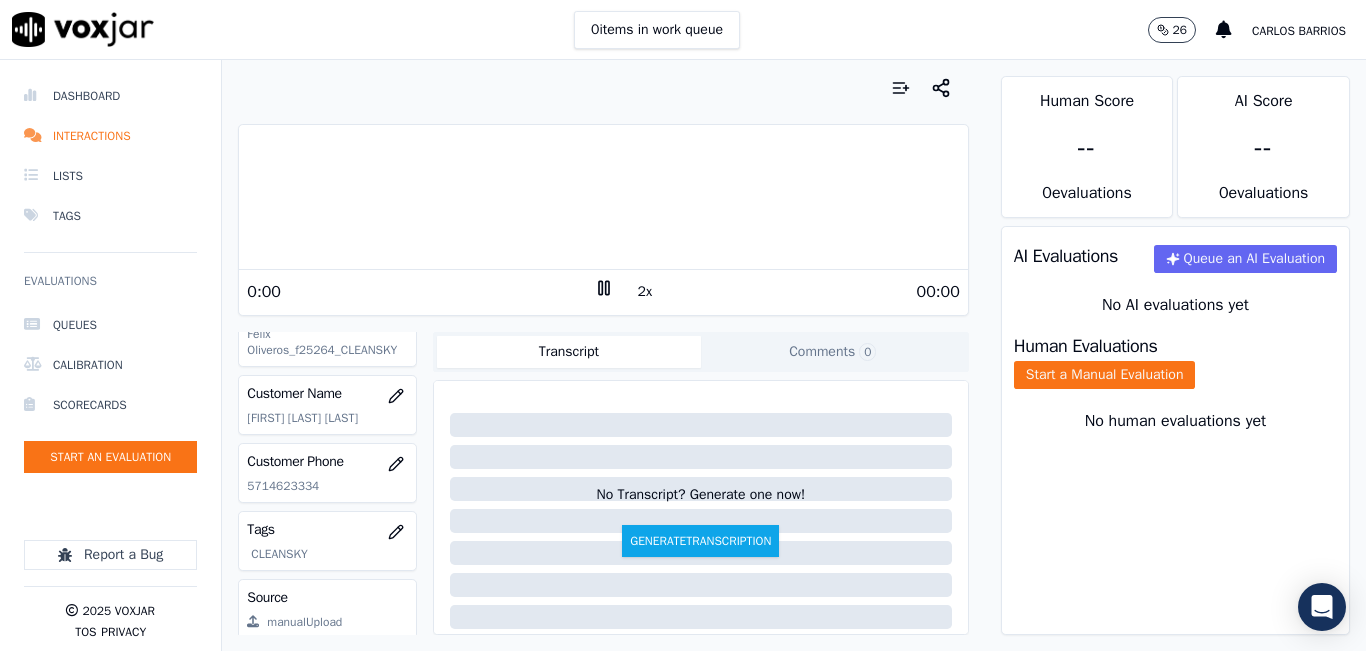 scroll, scrollTop: 300, scrollLeft: 0, axis: vertical 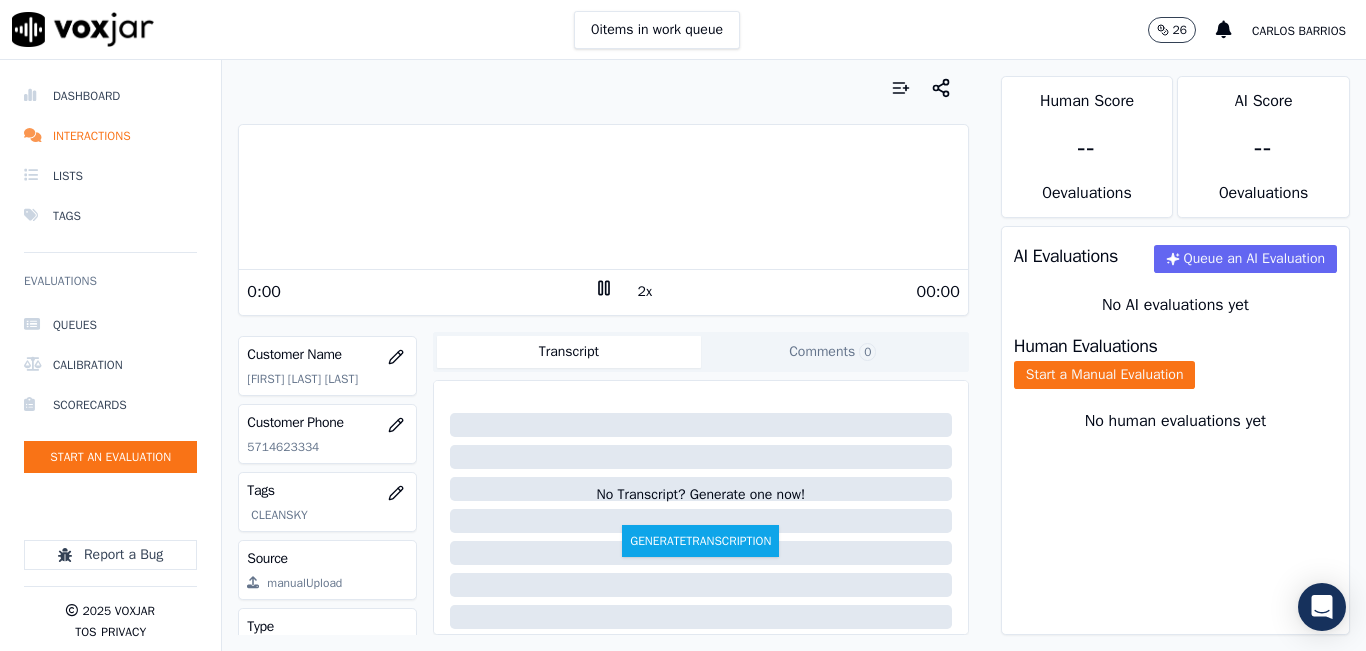 click on "5714623334" 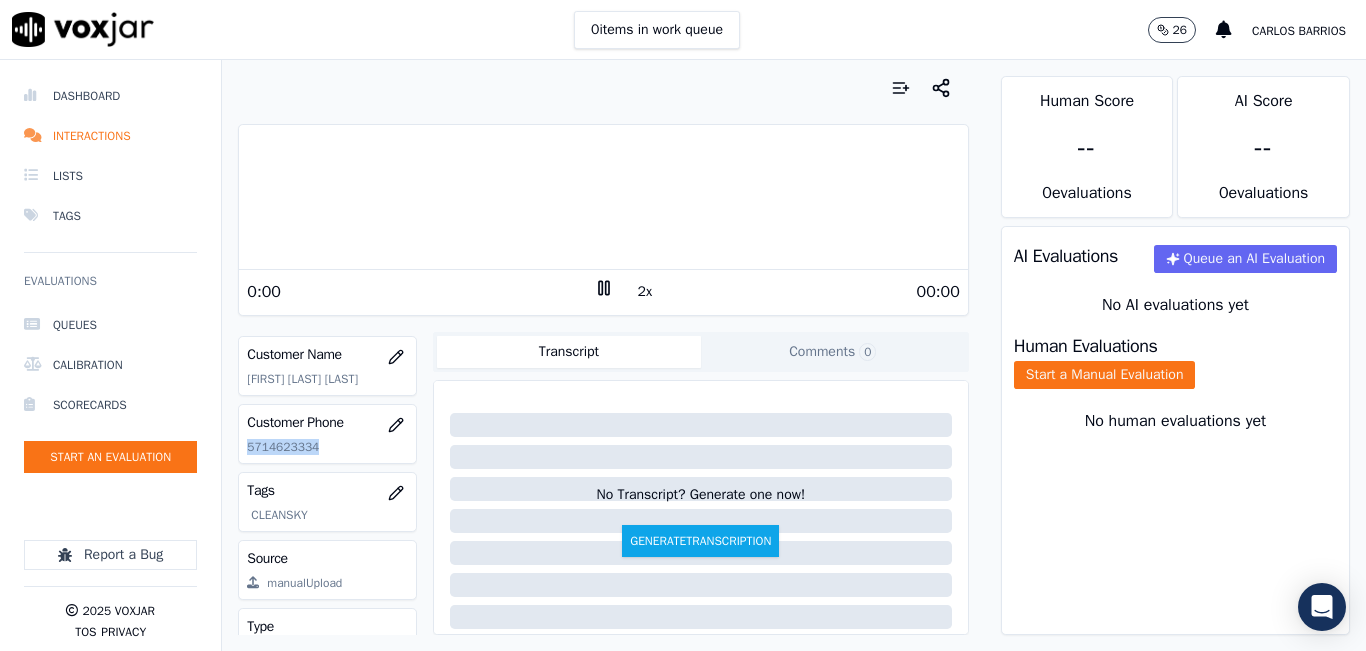 click on "5714623334" 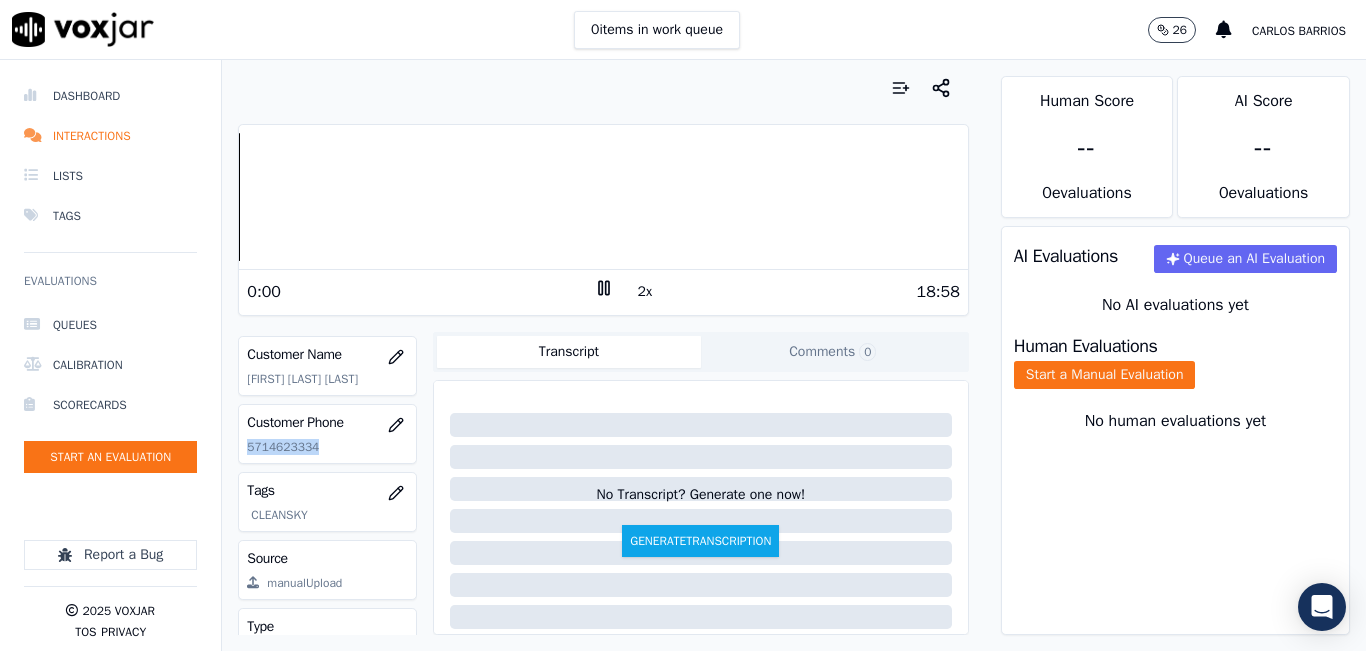 click on "Dashboard   Interactions   Lists   Tags       Evaluations     Queues   Calibration   Scorecards   Start an Evaluation
Report a Bug       2025   Voxjar   TOS   Privacy             Your browser does not support the audio element.   0:00     2x   18:58   Voxjar ID   bc62f69b-9e06-4c36-9956-db430d316c76   Source ID   5714623334-all.mp3   Timestamp
08/04/2025 03:07 pm     Agent
Felix Oliveros_f25264_CLEANSKY     Customer Name     Rudy G Martinez Molina     Customer Phone     5714623334     Tags
CLEANSKY     Source     manualUpload   Type     AUDIO       Transcript   Comments  0   No Transcript? Generate one now!   Generate  Transcription         Add Comment   Scores   Transcript   Metadata   Comments         Human Score   --   0  evaluation s   AI Score   --   0  evaluation s     AI Evaluations
Queue an AI Evaluation   No AI evaluations yet   Human Evaluations   Start a Manual Evaluation   No human evaluations yet" at bounding box center [683, 355] 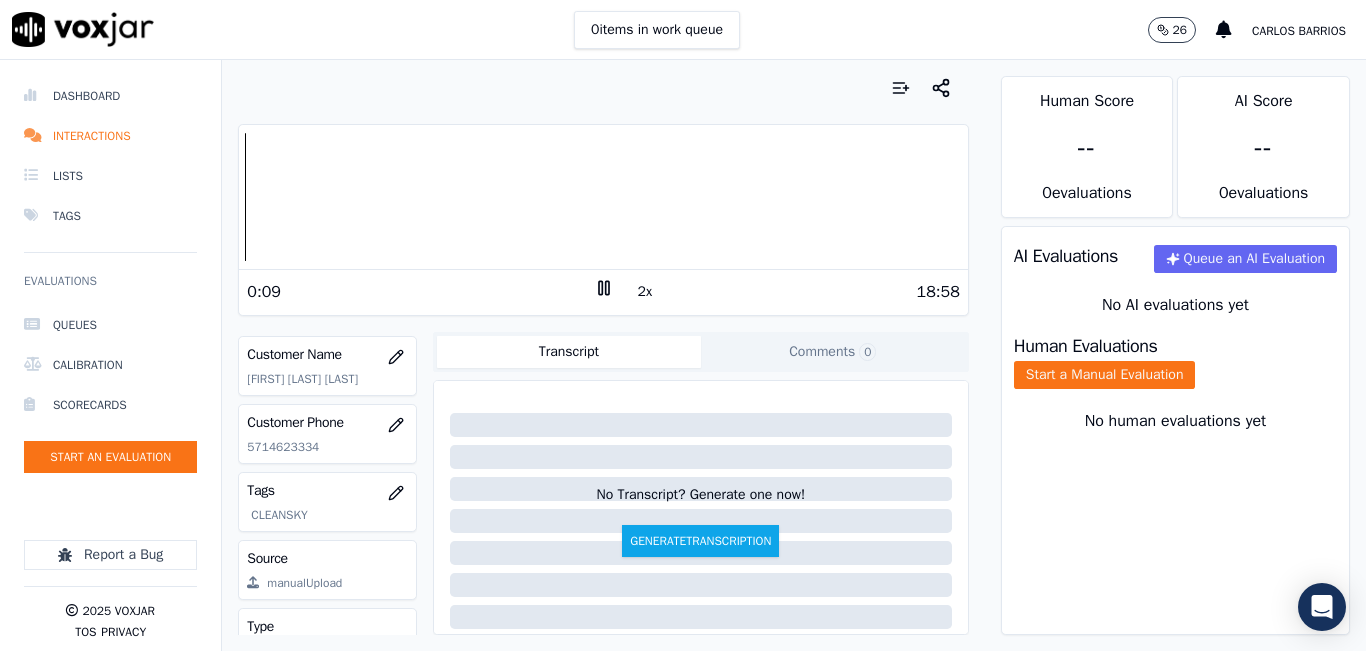 click on "Your browser does not support the audio element.   0:09     2x   18:58   Voxjar ID   bc62f69b-9e06-4c36-9956-db430d316c76   Source ID   5714623334-all.mp3   Timestamp
08/04/2025 03:07 pm     Agent
Felix Oliveros_f25264_CLEANSKY     Customer Name     Rudy G Martinez Molina     Customer Phone     5714623334     Tags
CLEANSKY     Source     manualUpload   Type     AUDIO       Transcript   Comments  0   No Transcript? Generate one now!   Generate  Transcription         Add Comment" at bounding box center (603, 355) 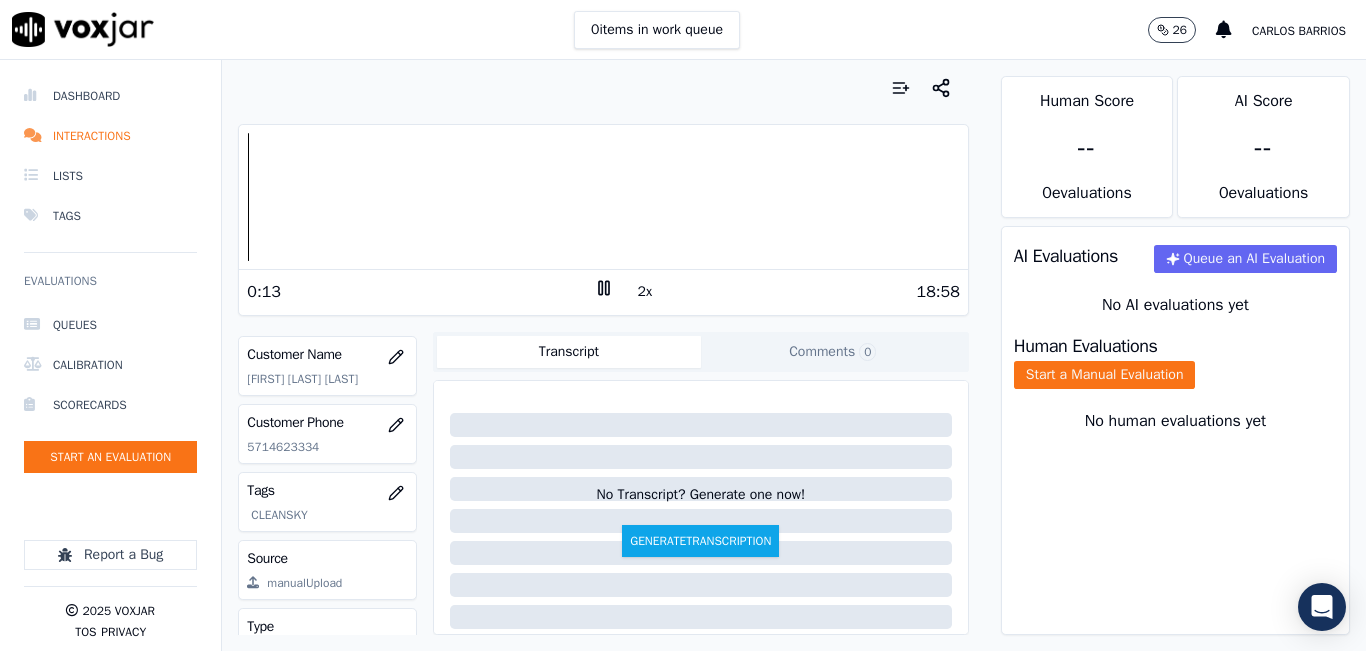 scroll, scrollTop: 200, scrollLeft: 0, axis: vertical 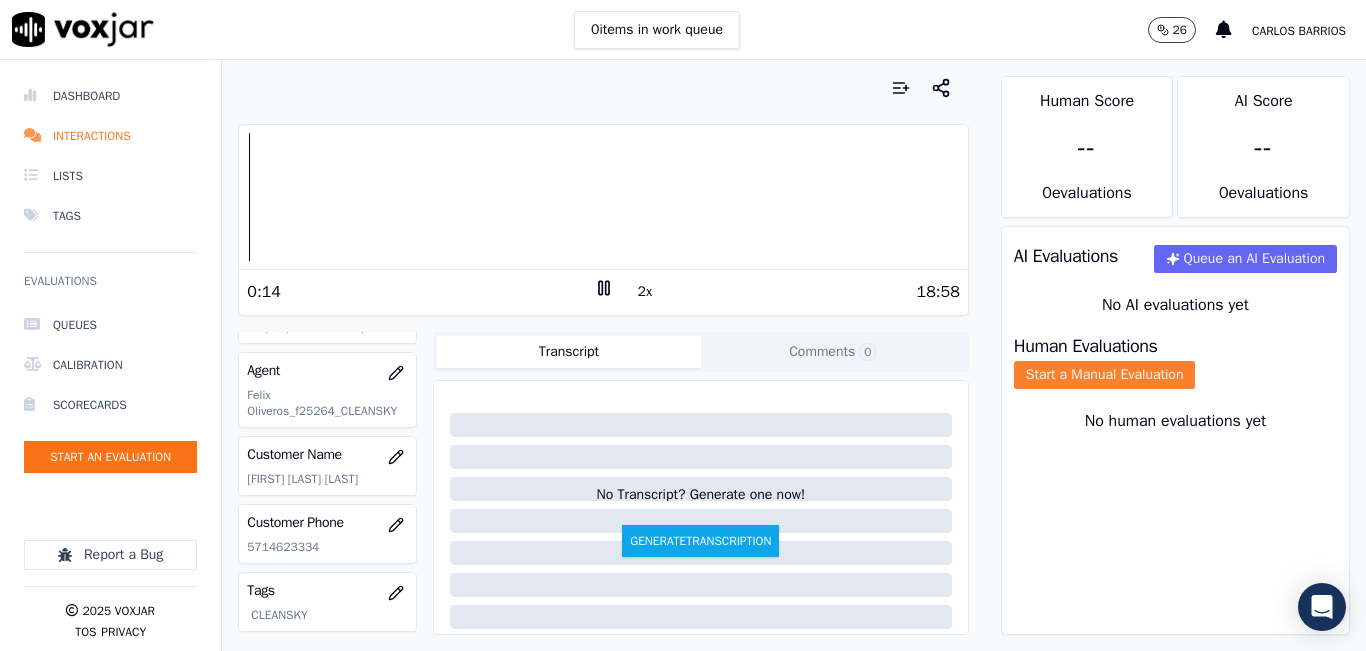 click on "Start a Manual Evaluation" 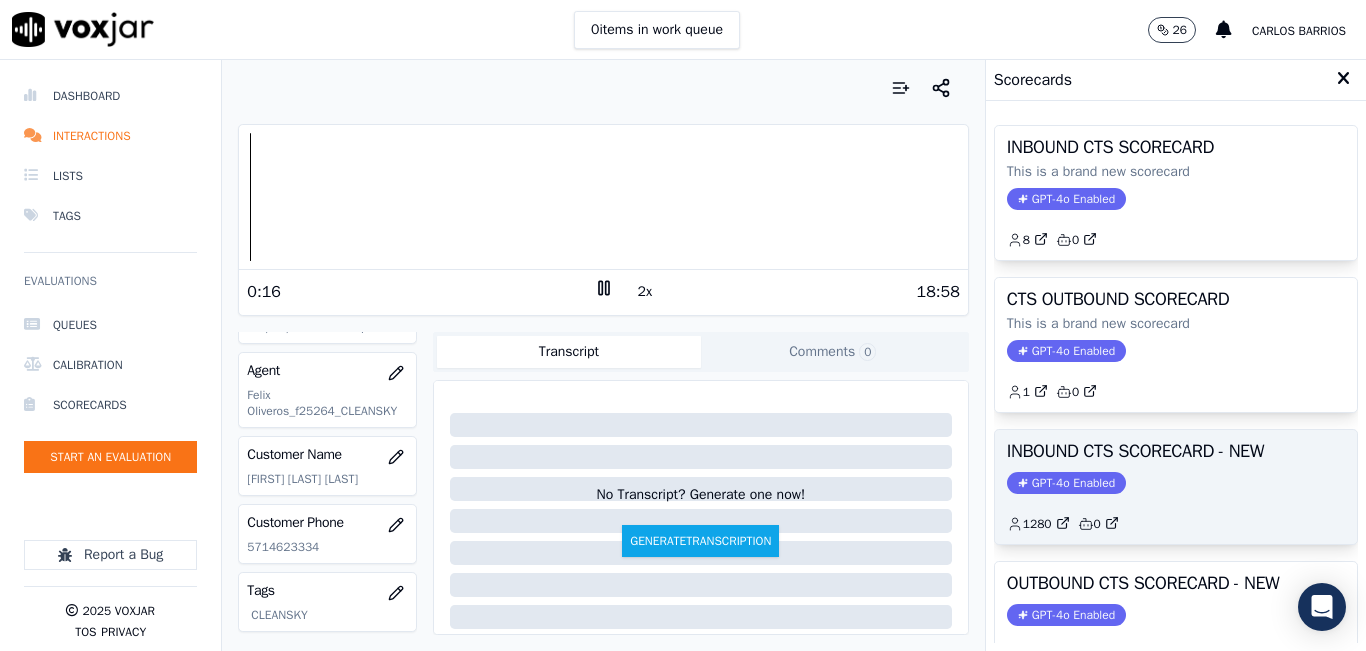 scroll, scrollTop: 100, scrollLeft: 0, axis: vertical 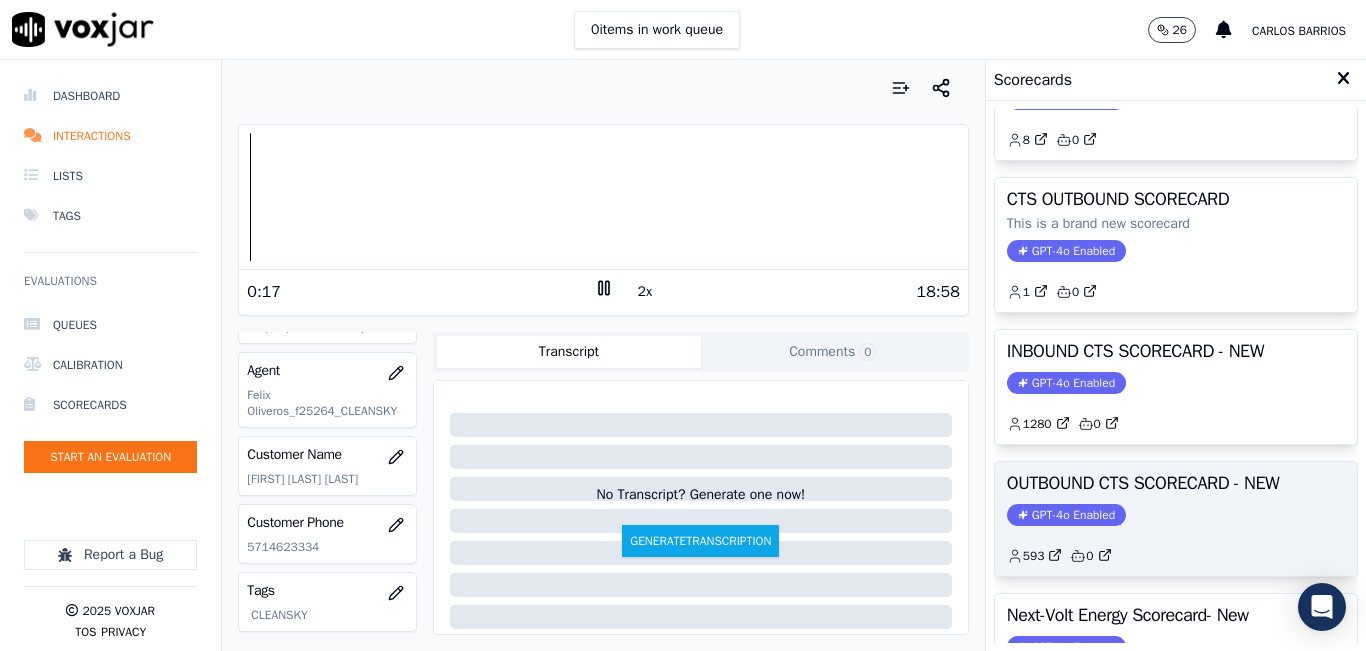 click on "OUTBOUND CTS SCORECARD - NEW        GPT-4o Enabled       593         0" at bounding box center [1176, 519] 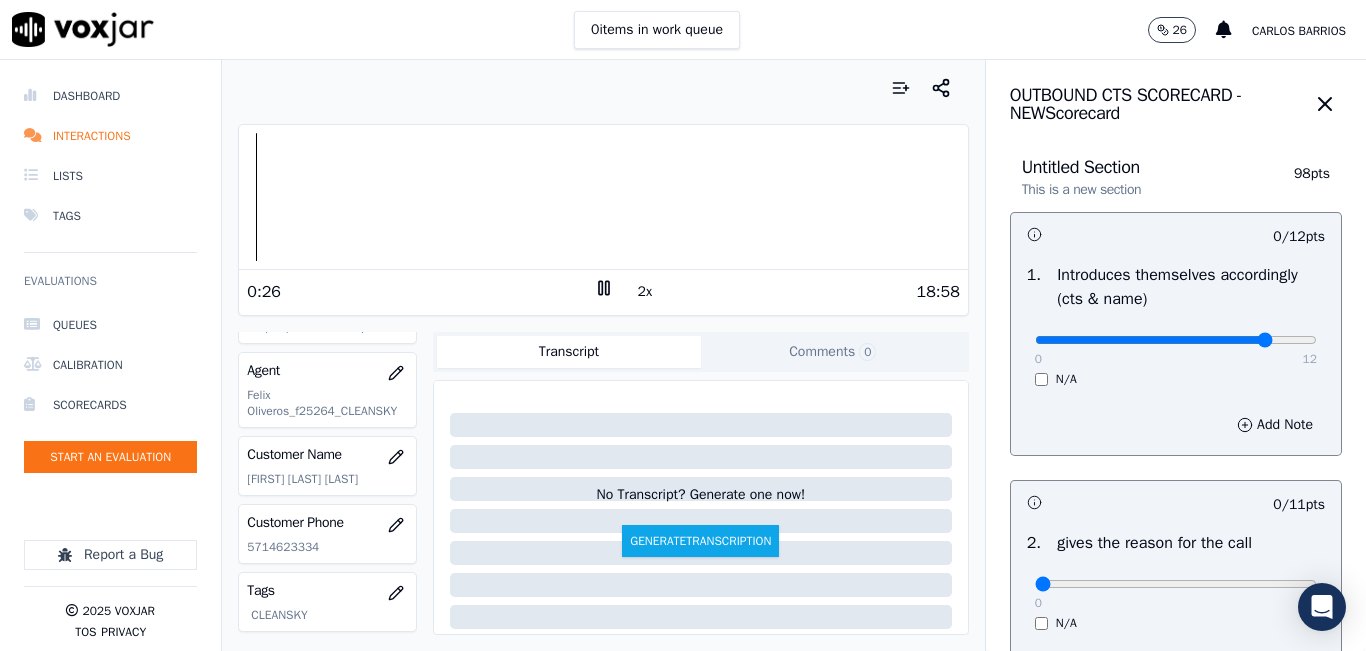 type on "10" 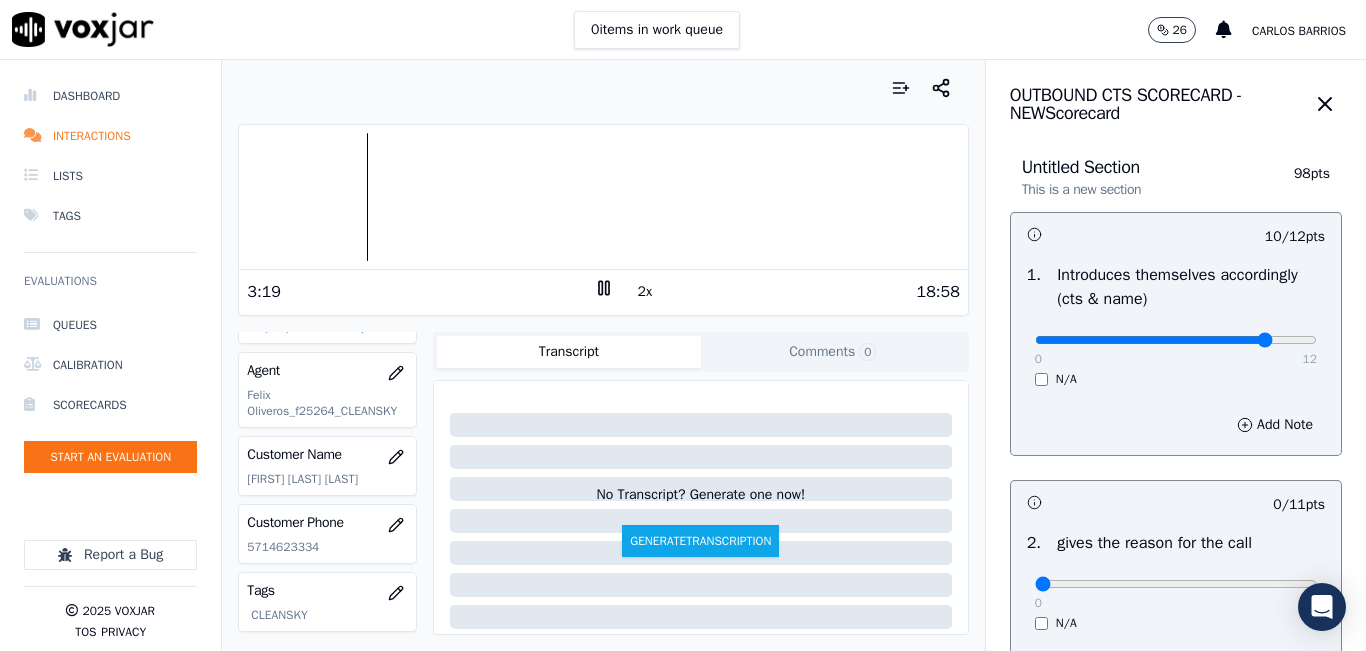 click on "0  items in work queue     26         carlos barrios" at bounding box center (683, 30) 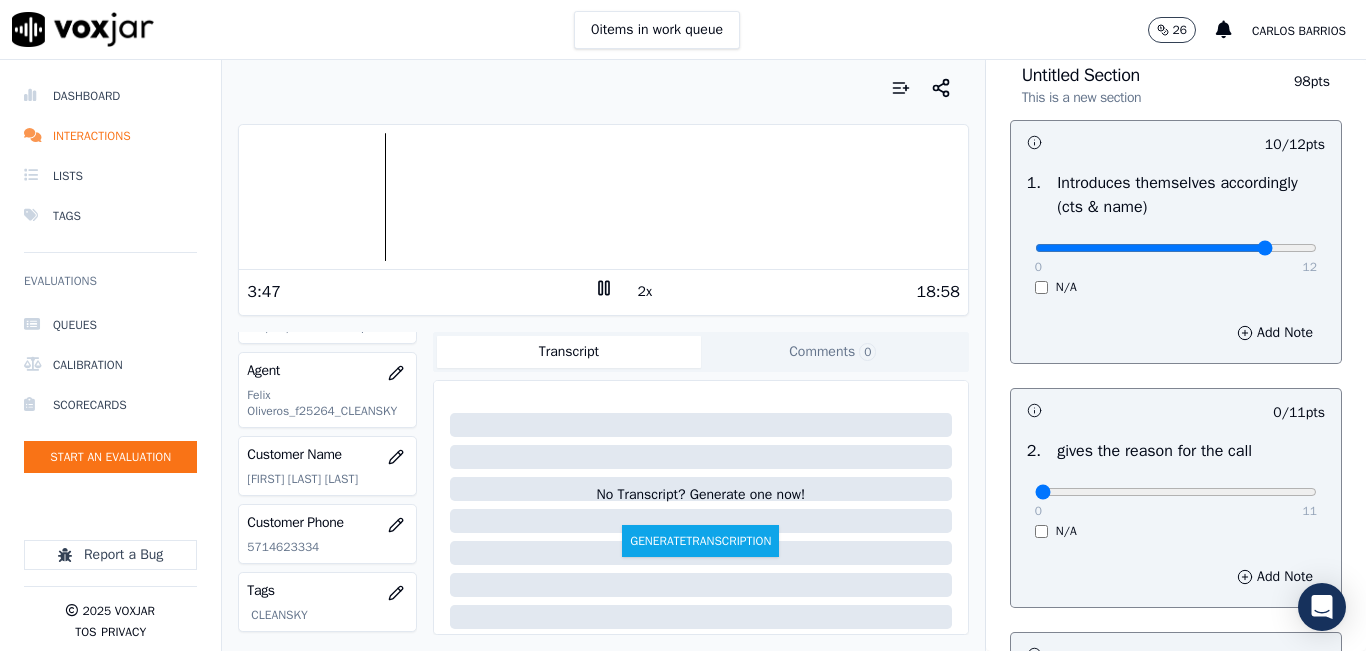 scroll, scrollTop: 300, scrollLeft: 0, axis: vertical 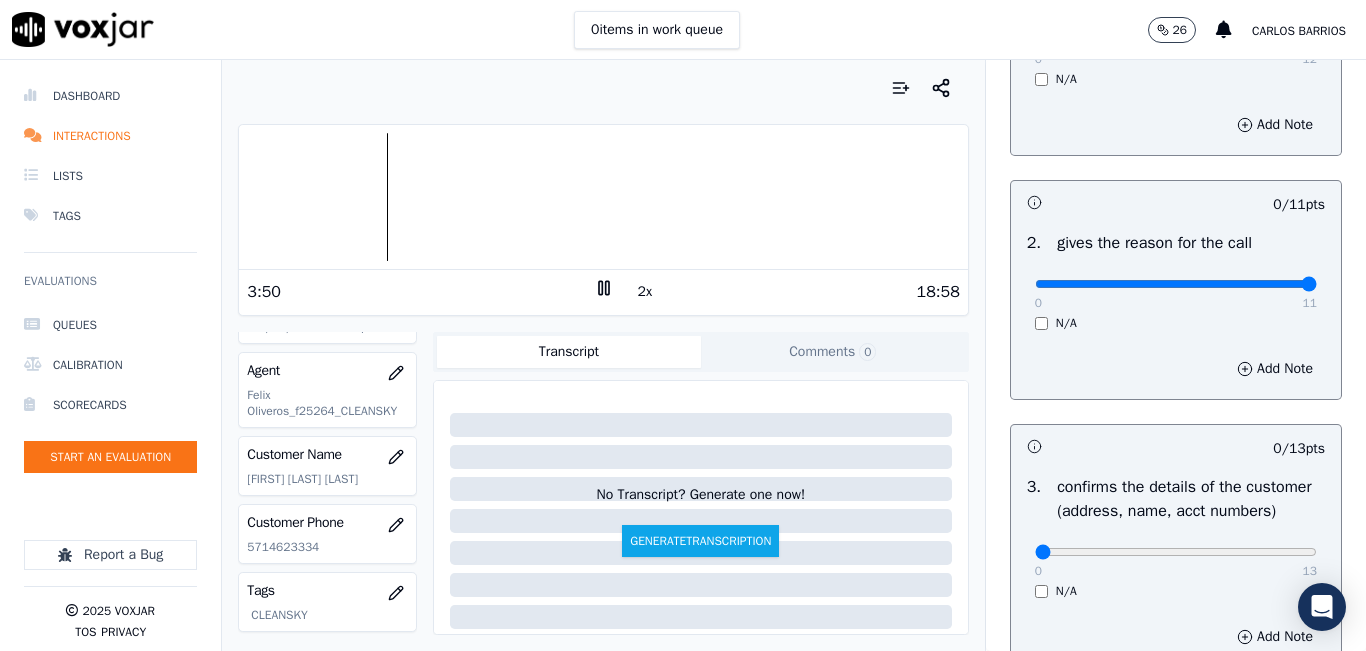 drag, startPoint x: 1277, startPoint y: 289, endPoint x: 1313, endPoint y: 306, distance: 39.812057 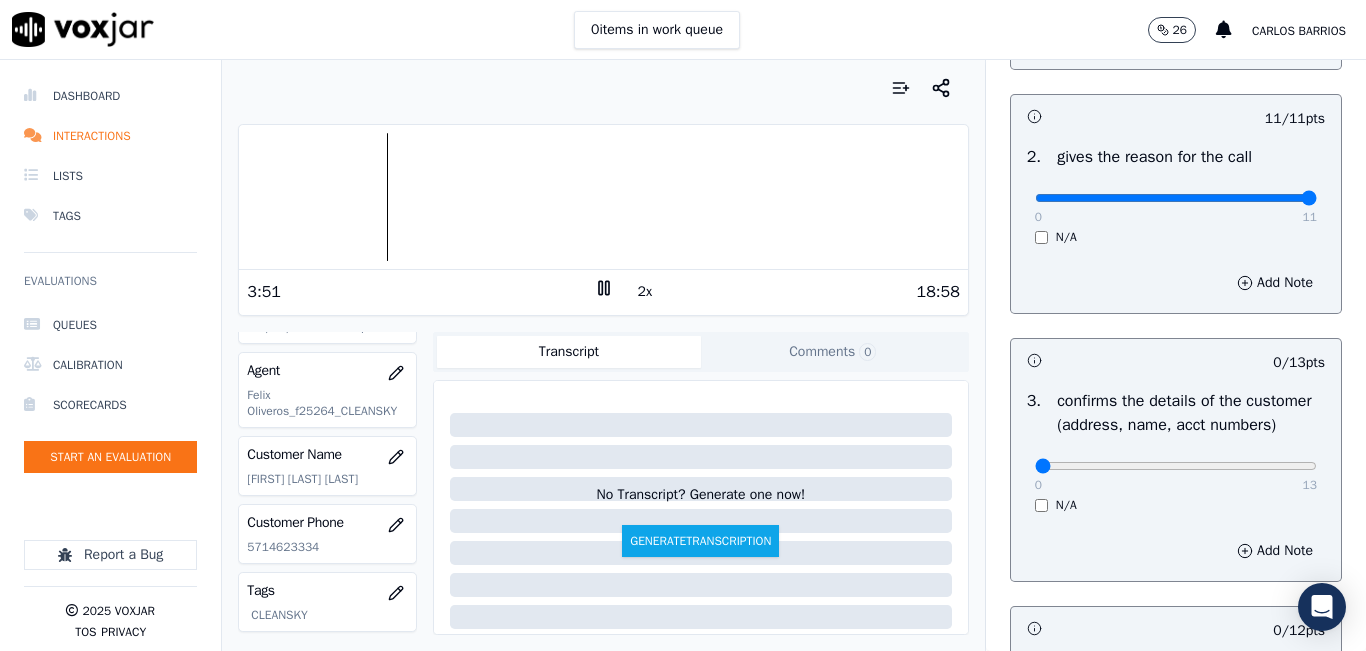 scroll, scrollTop: 600, scrollLeft: 0, axis: vertical 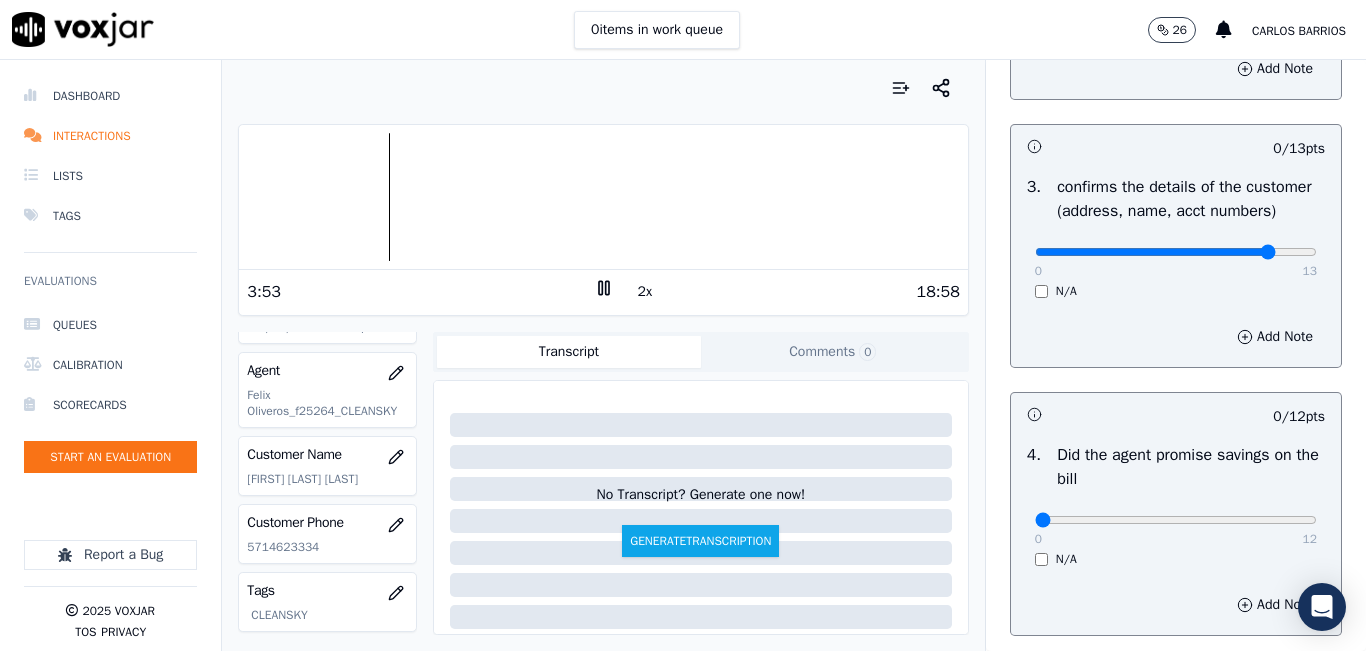 type on "11" 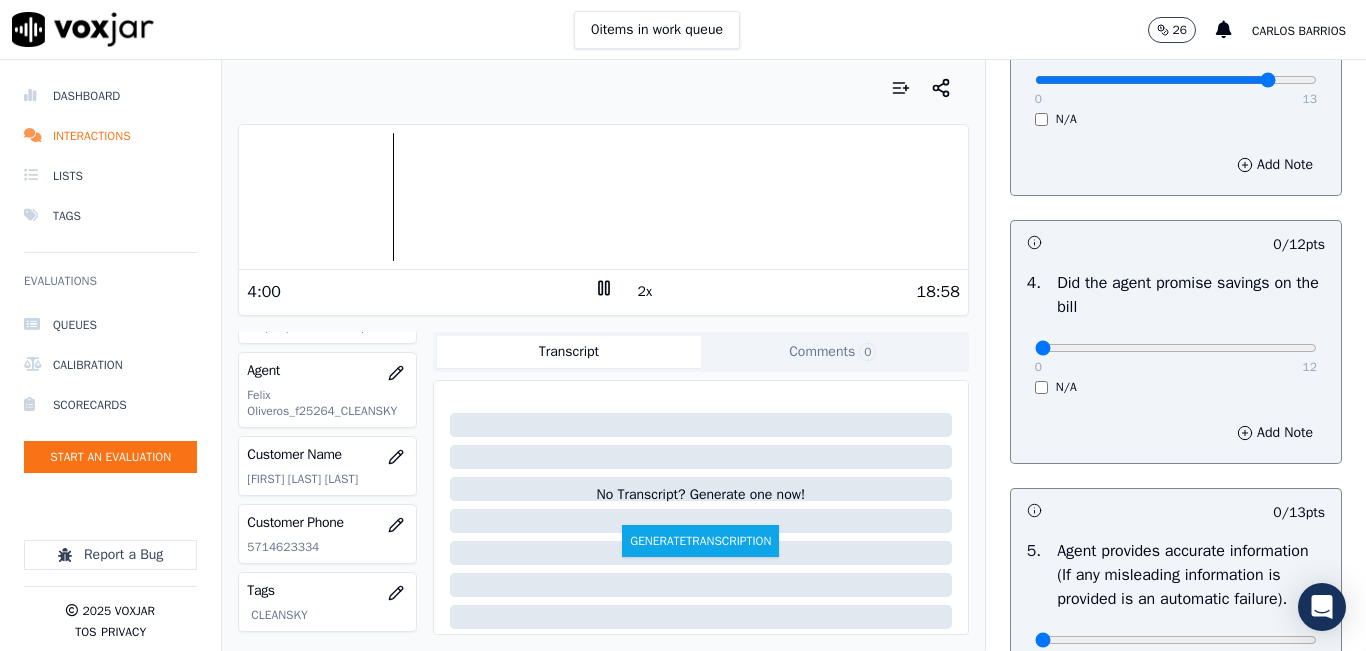 scroll, scrollTop: 900, scrollLeft: 0, axis: vertical 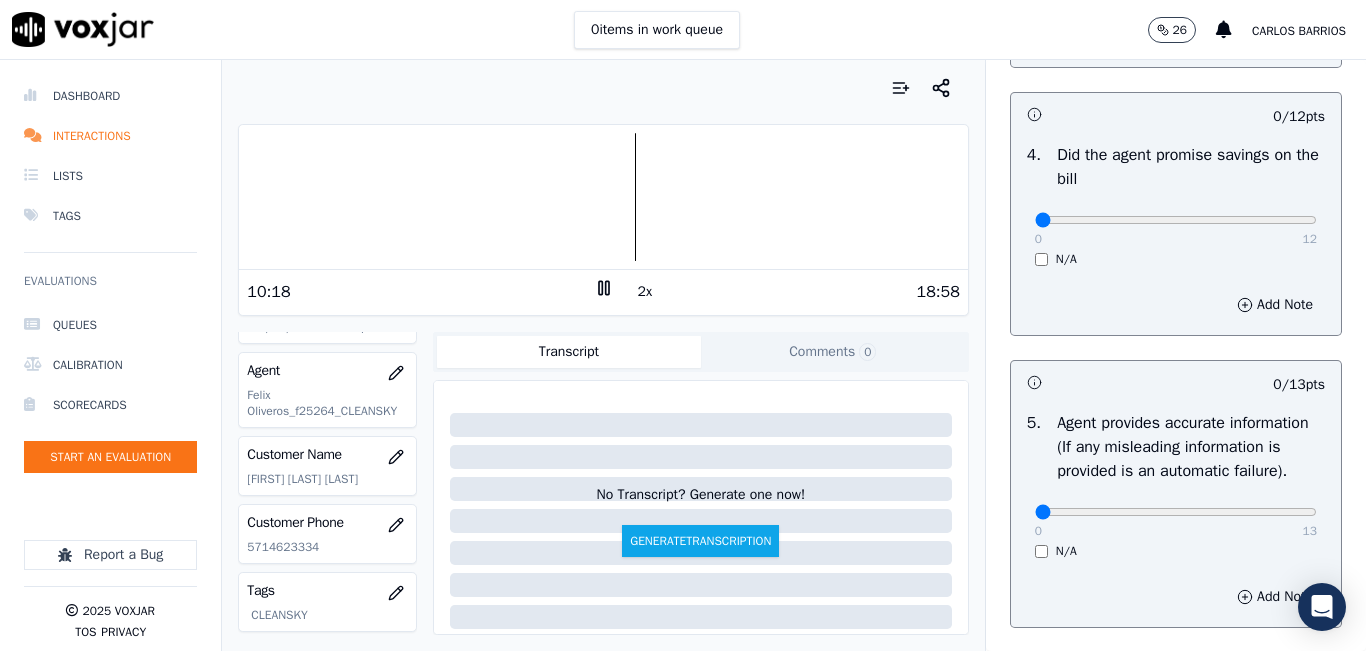 click at bounding box center (603, 197) 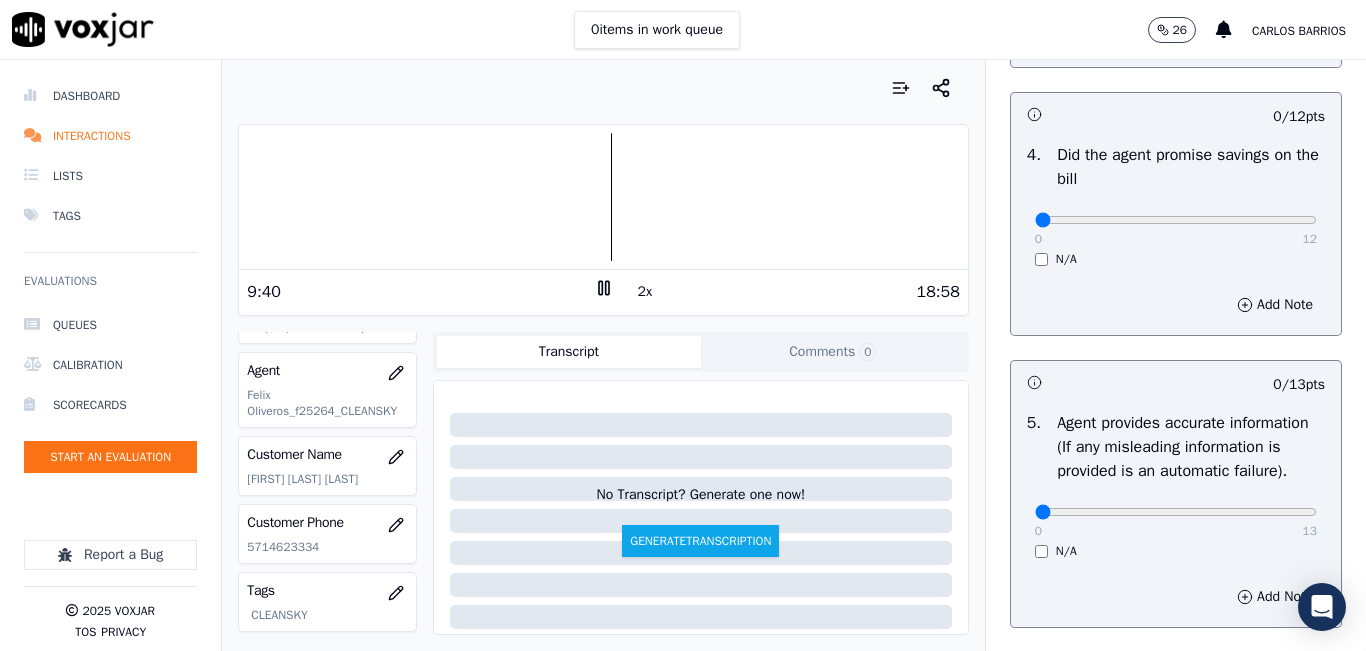 click on "2x" at bounding box center [645, 292] 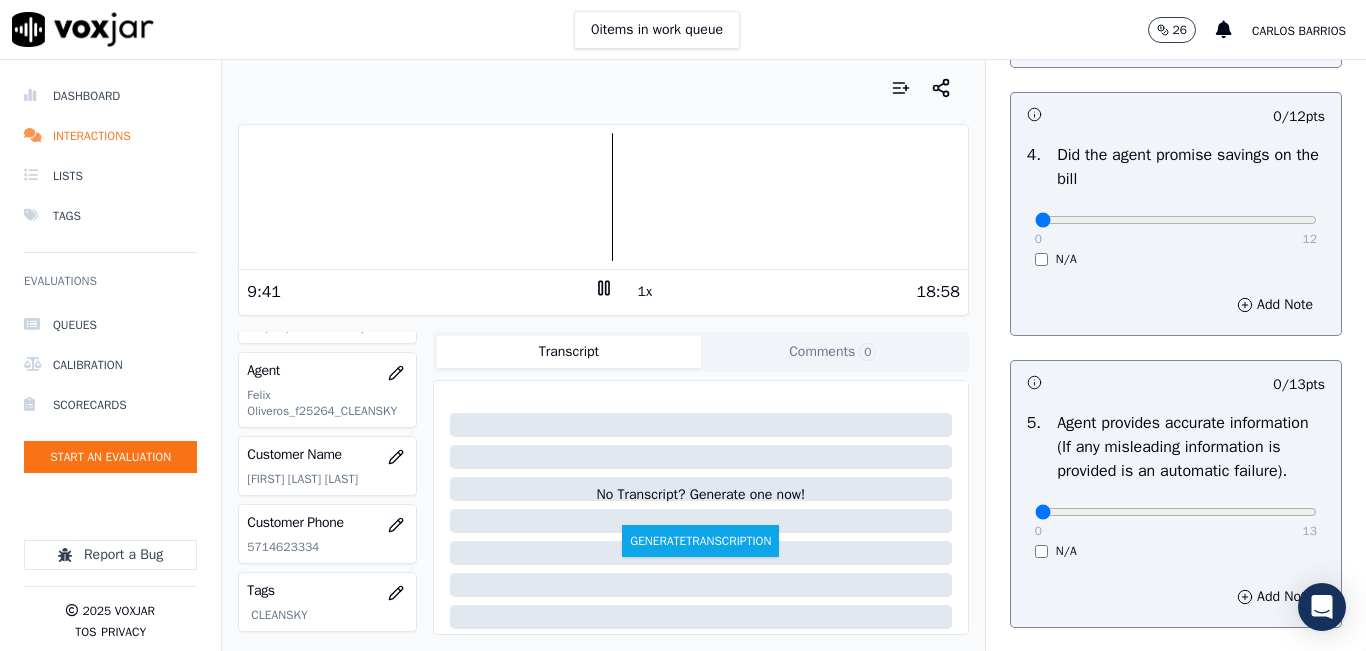 click at bounding box center [603, 197] 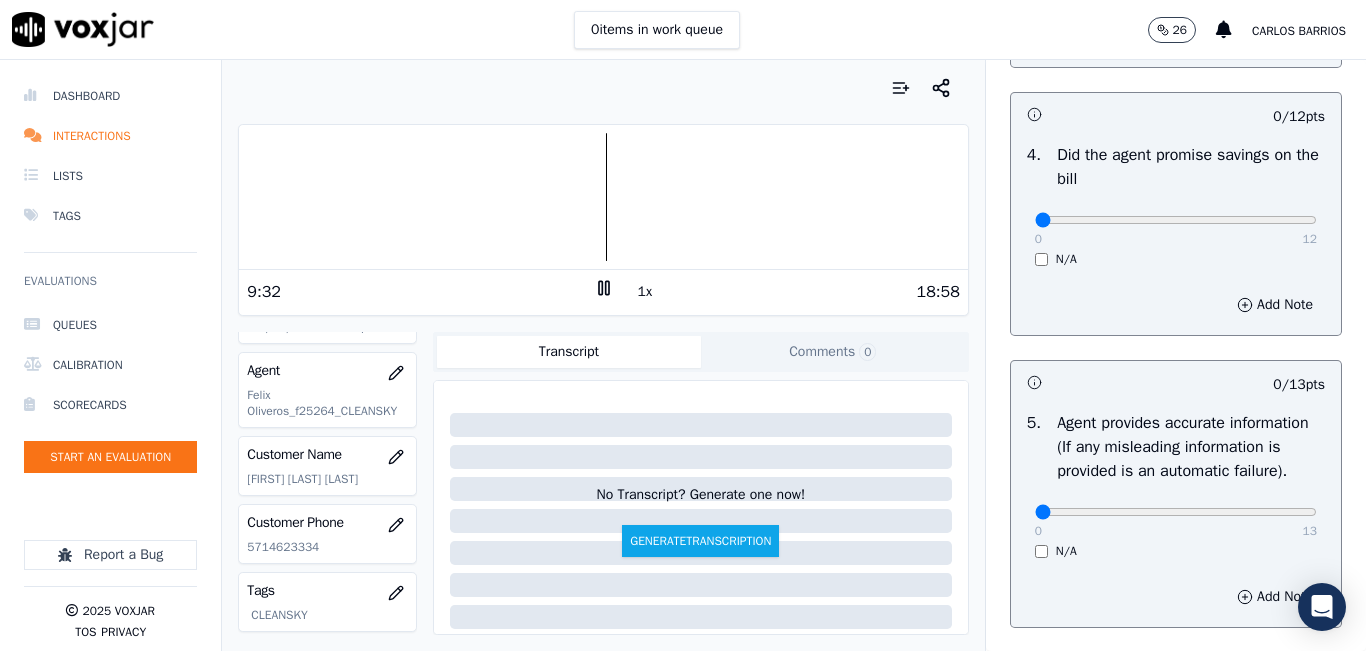click at bounding box center [603, 197] 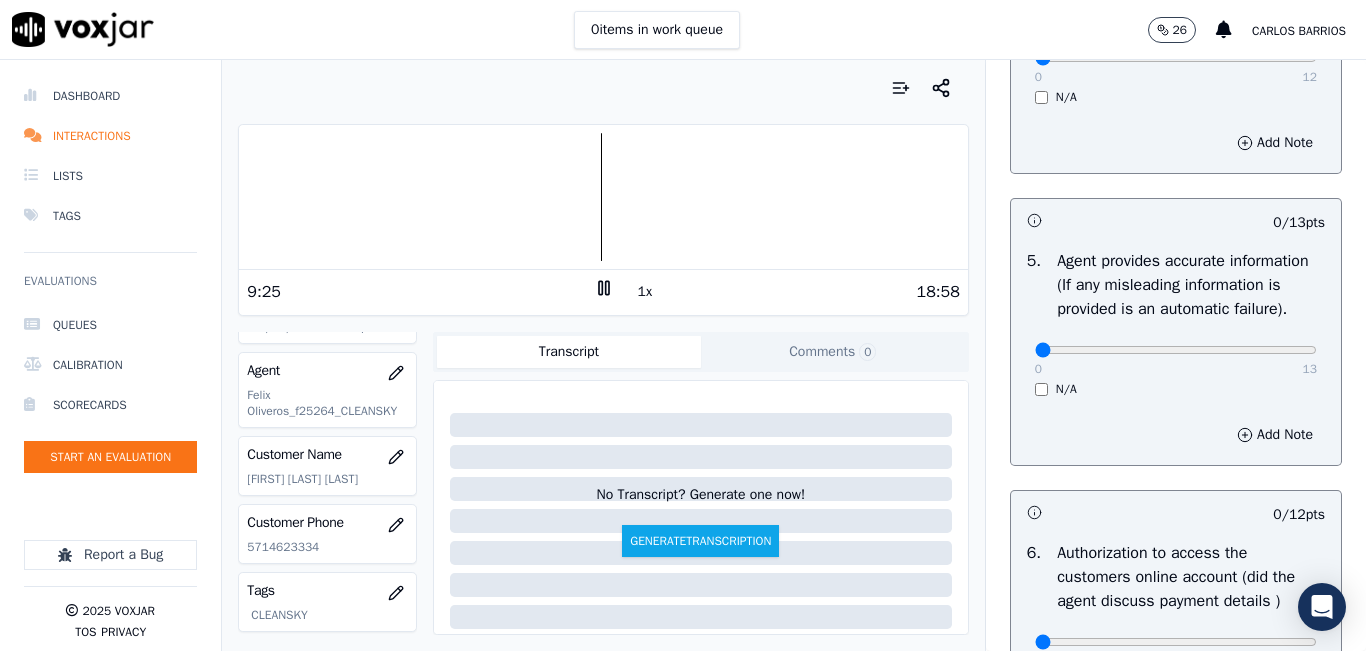 scroll, scrollTop: 1200, scrollLeft: 0, axis: vertical 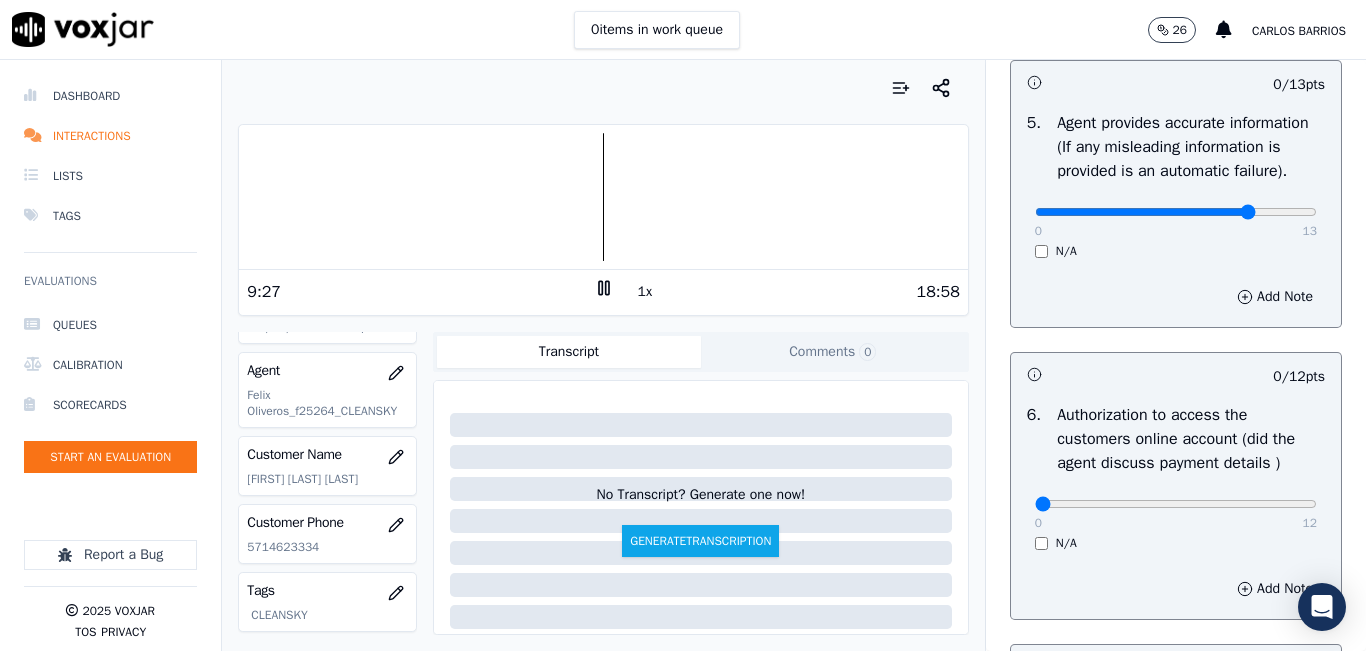 type on "10" 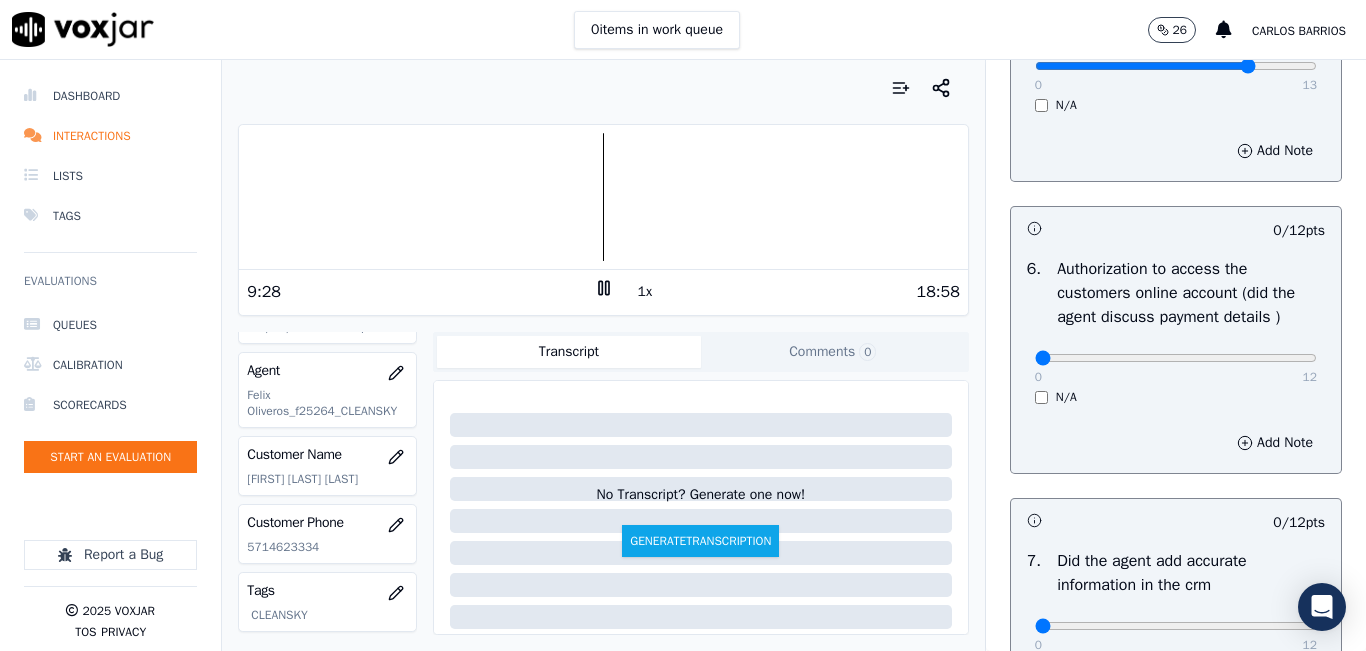 scroll, scrollTop: 1400, scrollLeft: 0, axis: vertical 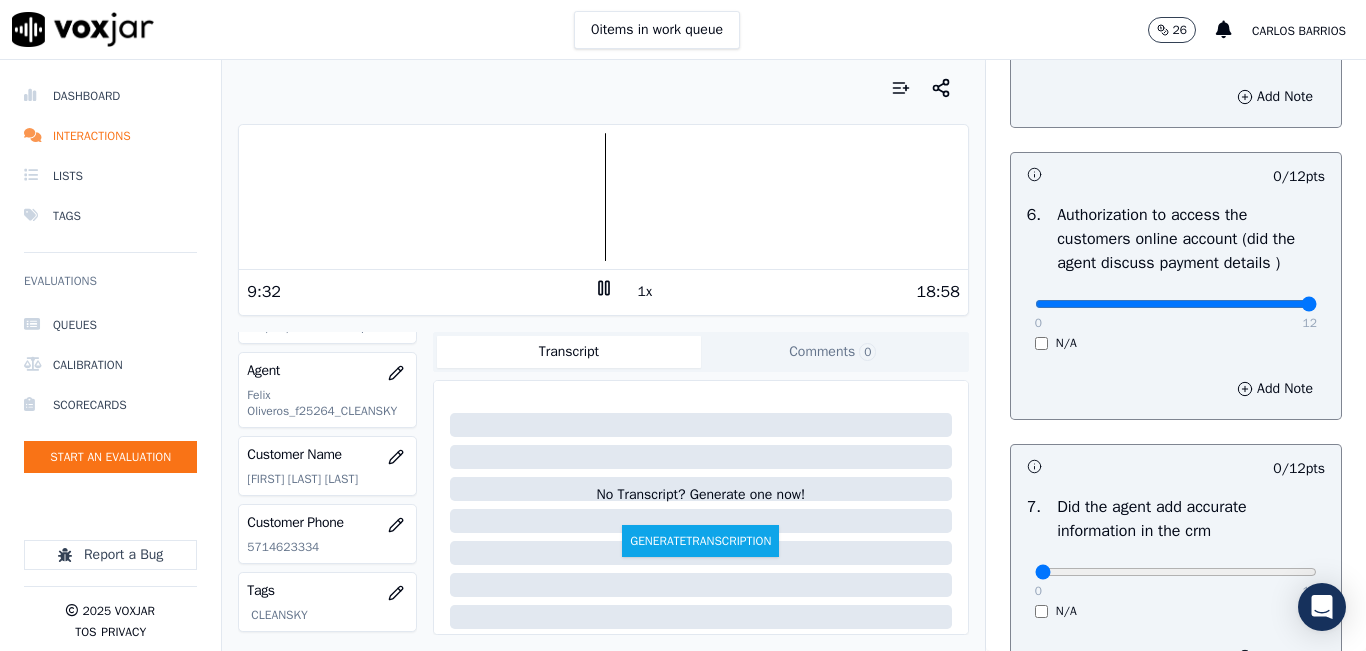 click at bounding box center [1176, -1060] 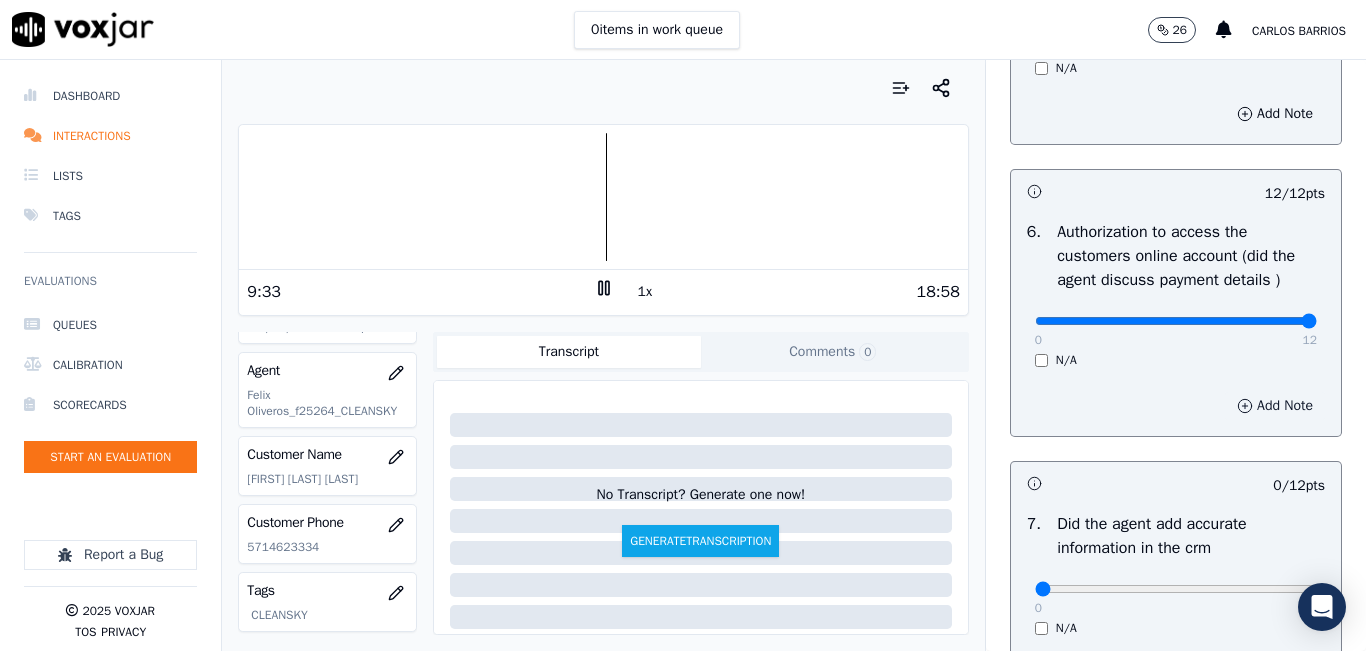 scroll, scrollTop: 1300, scrollLeft: 0, axis: vertical 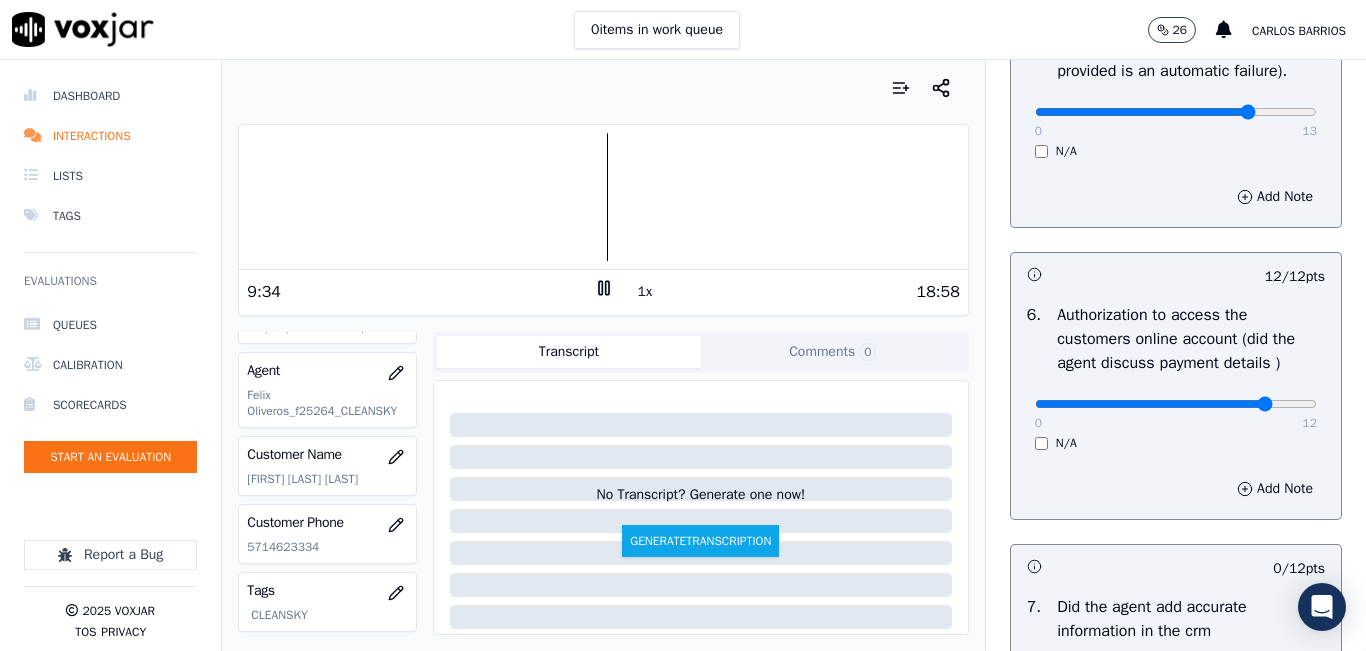 type on "10" 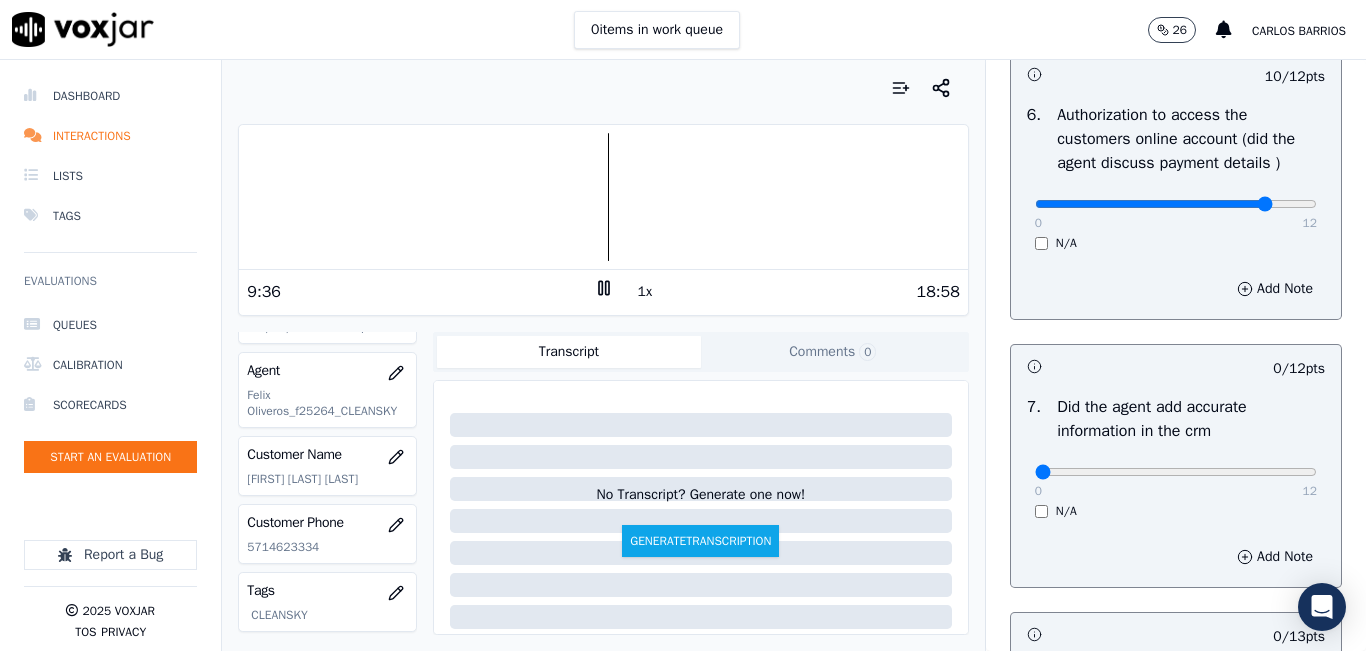 scroll, scrollTop: 1600, scrollLeft: 0, axis: vertical 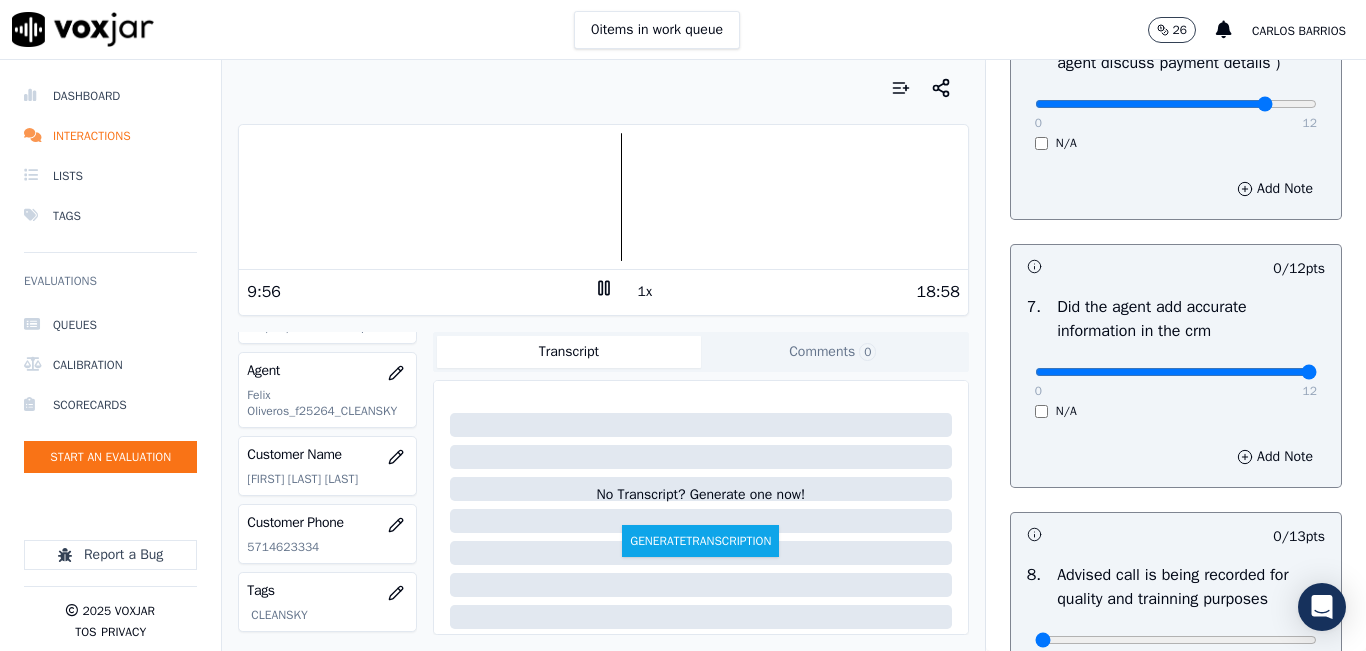 drag, startPoint x: 1275, startPoint y: 422, endPoint x: 1290, endPoint y: 422, distance: 15 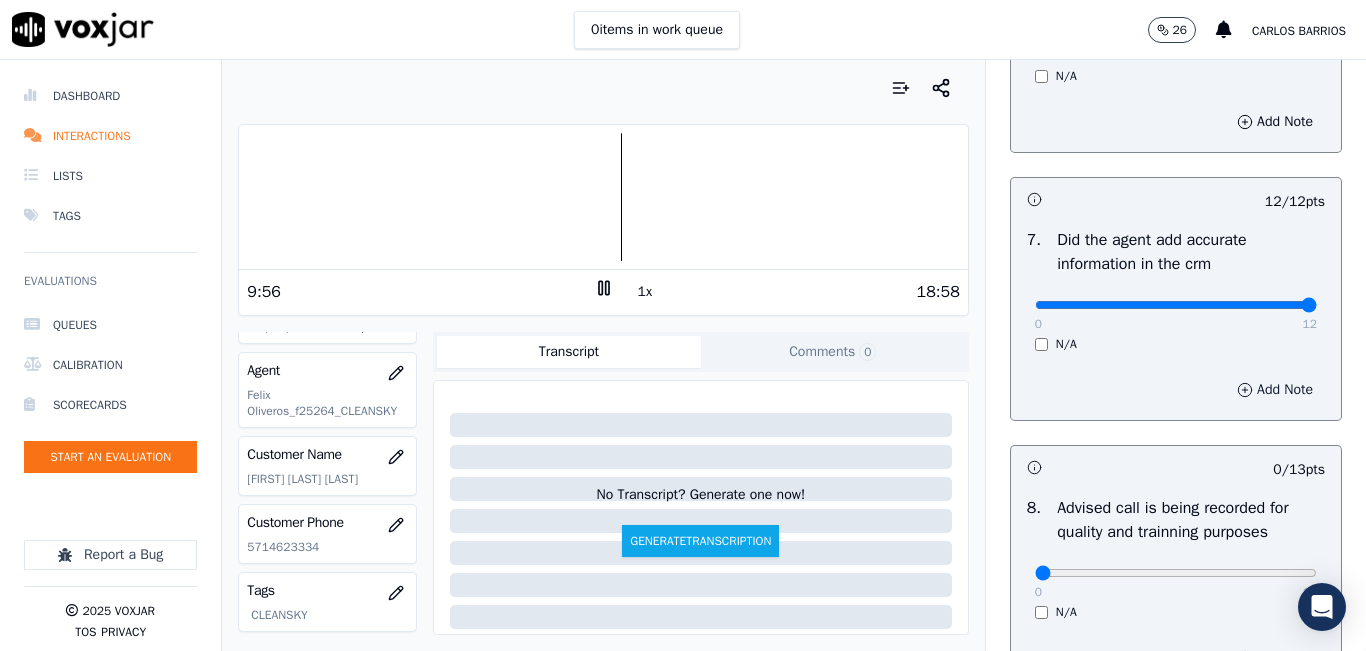 scroll, scrollTop: 1800, scrollLeft: 0, axis: vertical 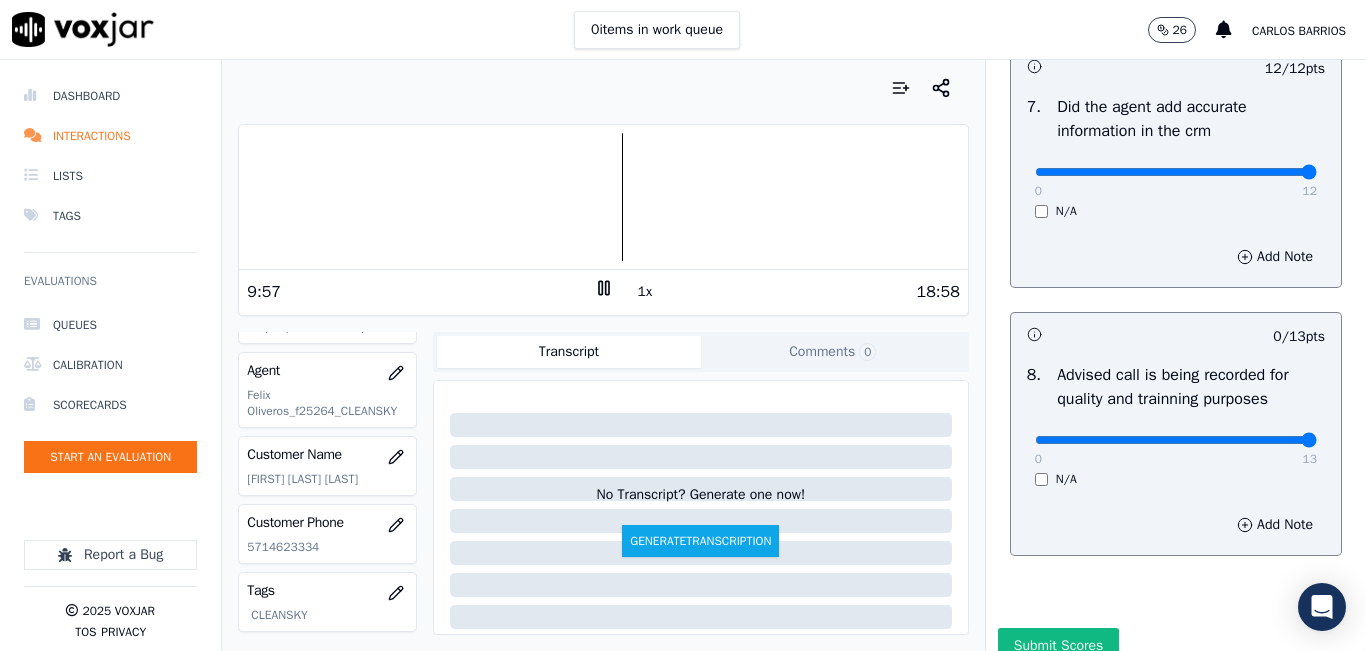 drag, startPoint x: 1261, startPoint y: 488, endPoint x: 1290, endPoint y: 493, distance: 29.427877 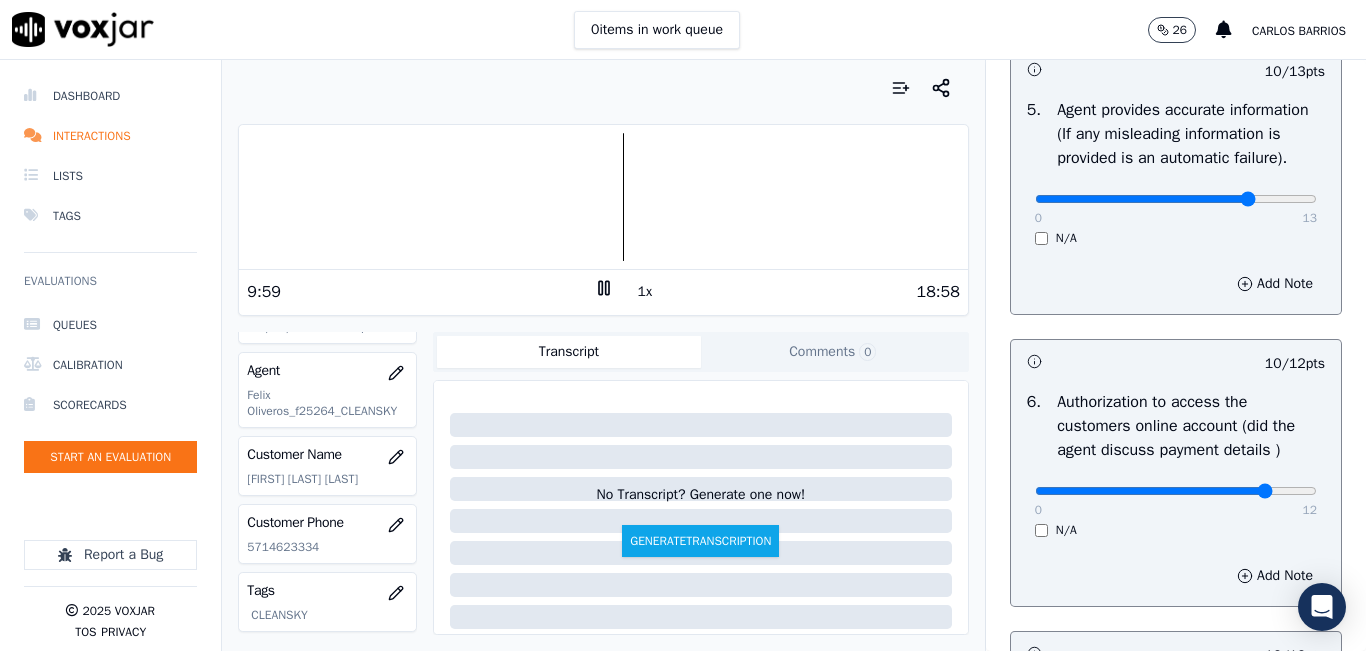 scroll, scrollTop: 1200, scrollLeft: 0, axis: vertical 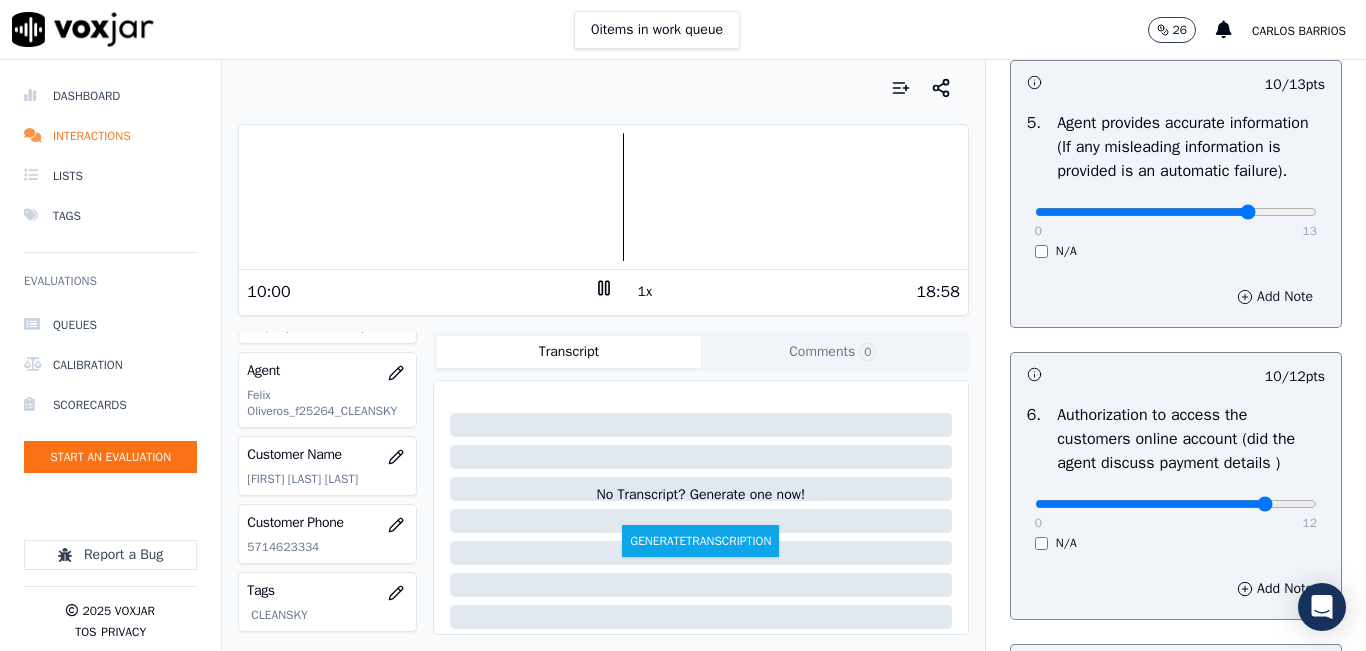 click on "Add Note" at bounding box center (1275, 297) 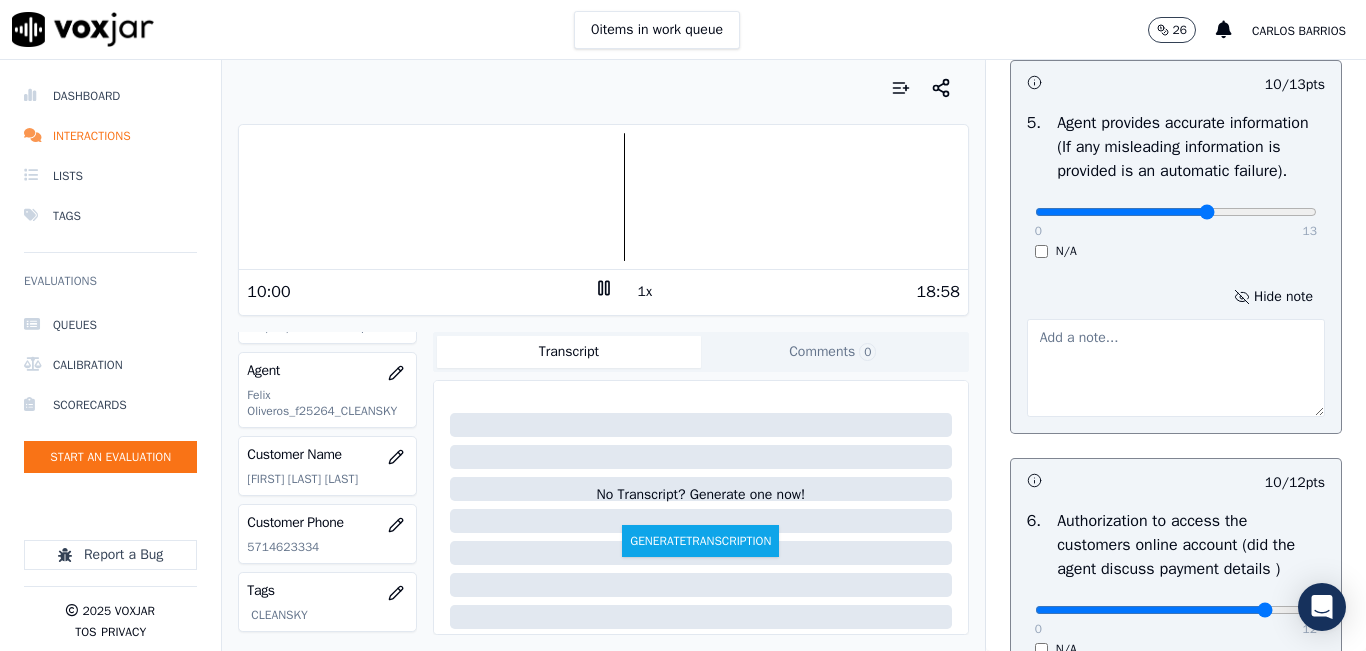 type on "8" 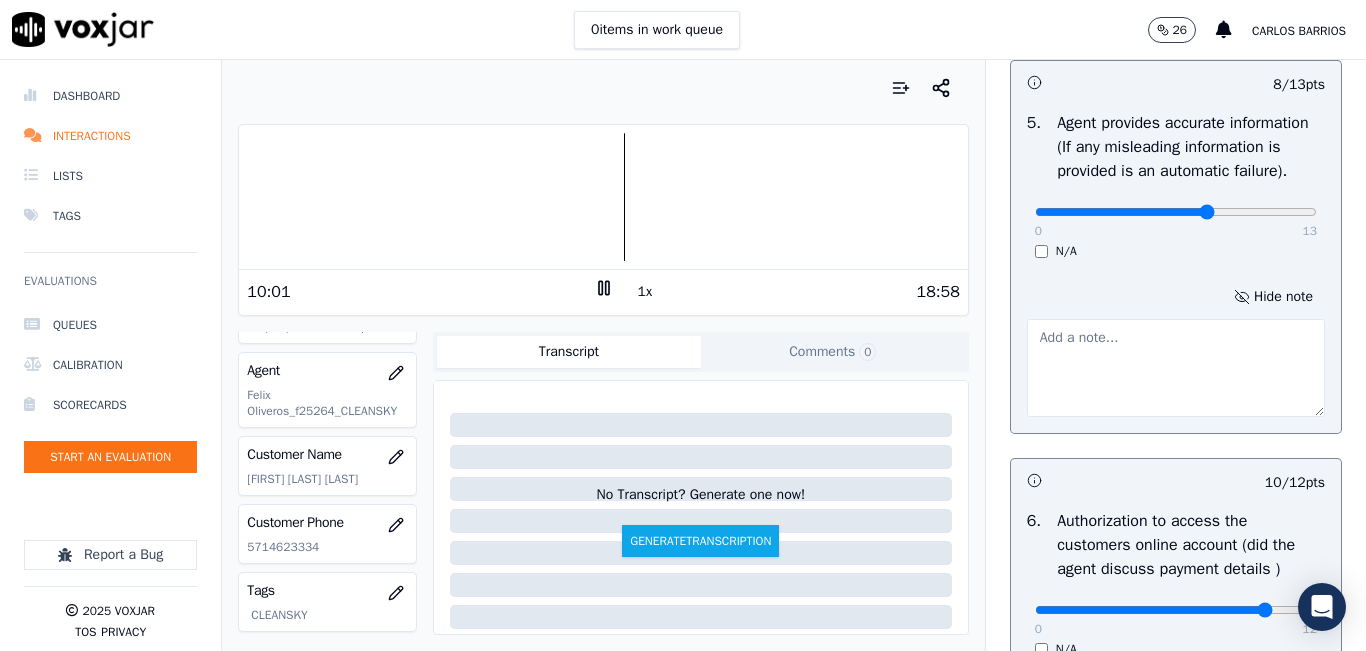 click at bounding box center [1176, 368] 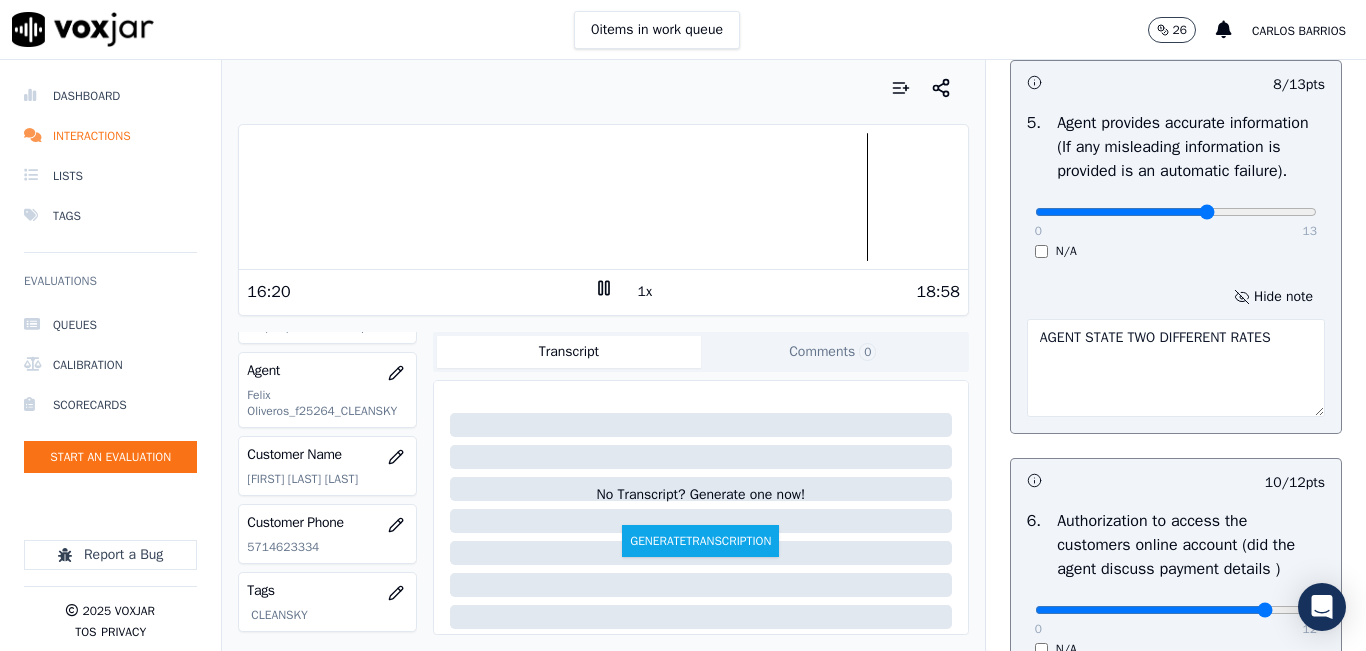 click at bounding box center (603, 197) 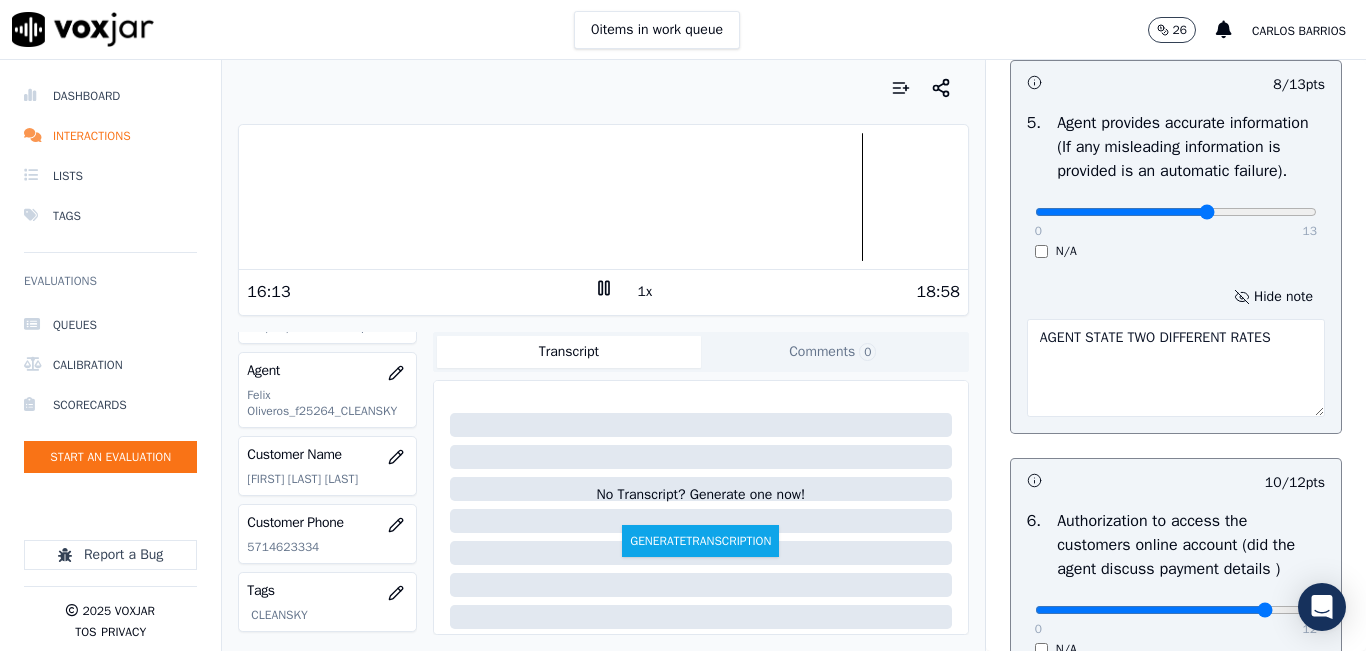 click at bounding box center [603, 197] 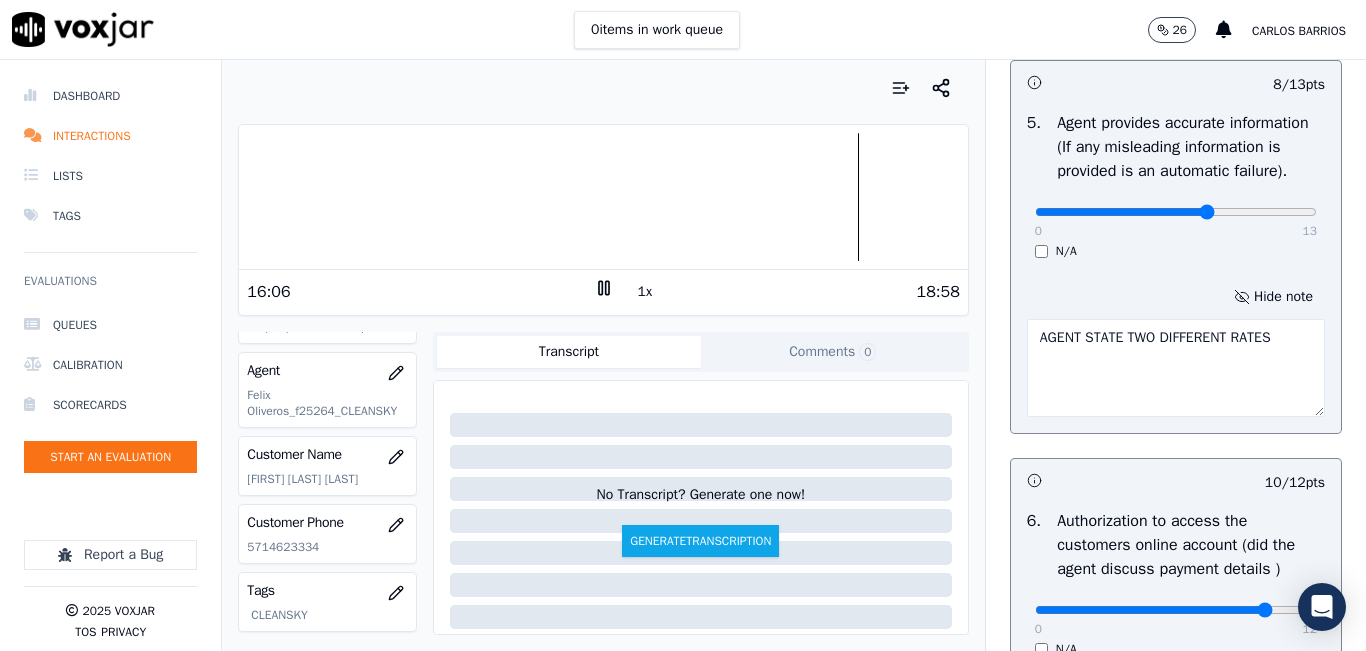 type on "AGENT STATE TWO DIFFERENT RATES" 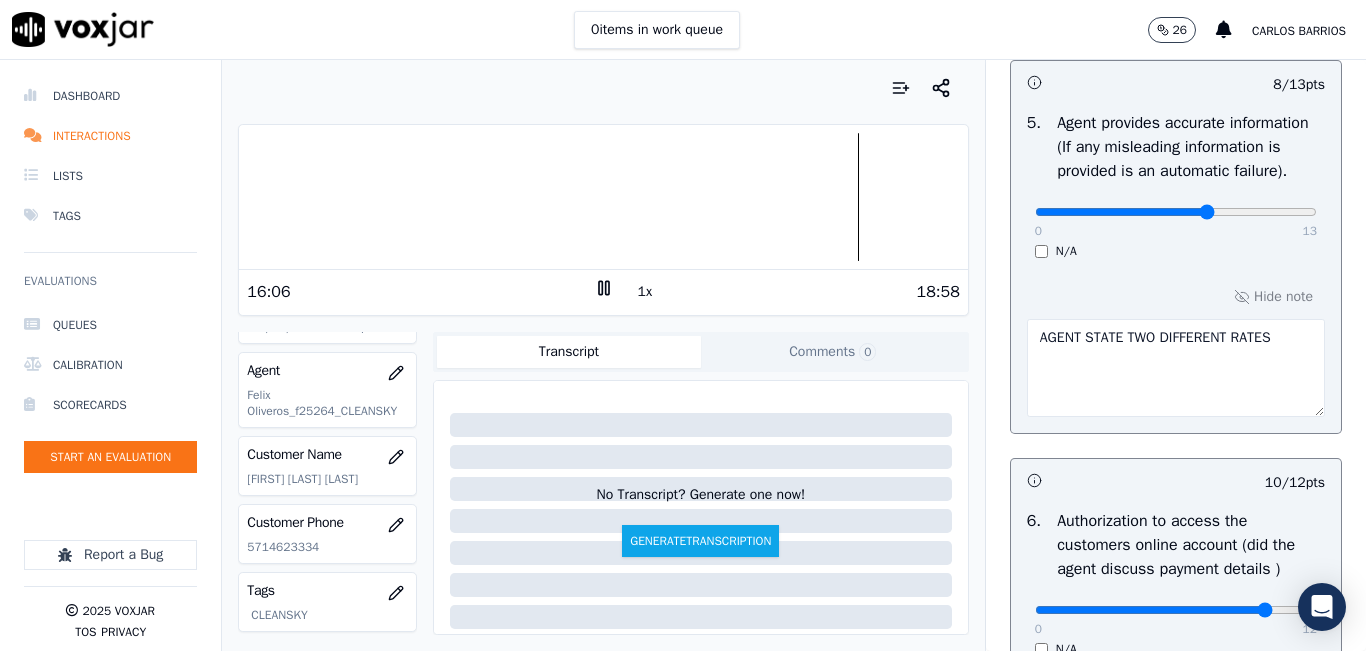 click on "18:58" at bounding box center (787, 292) 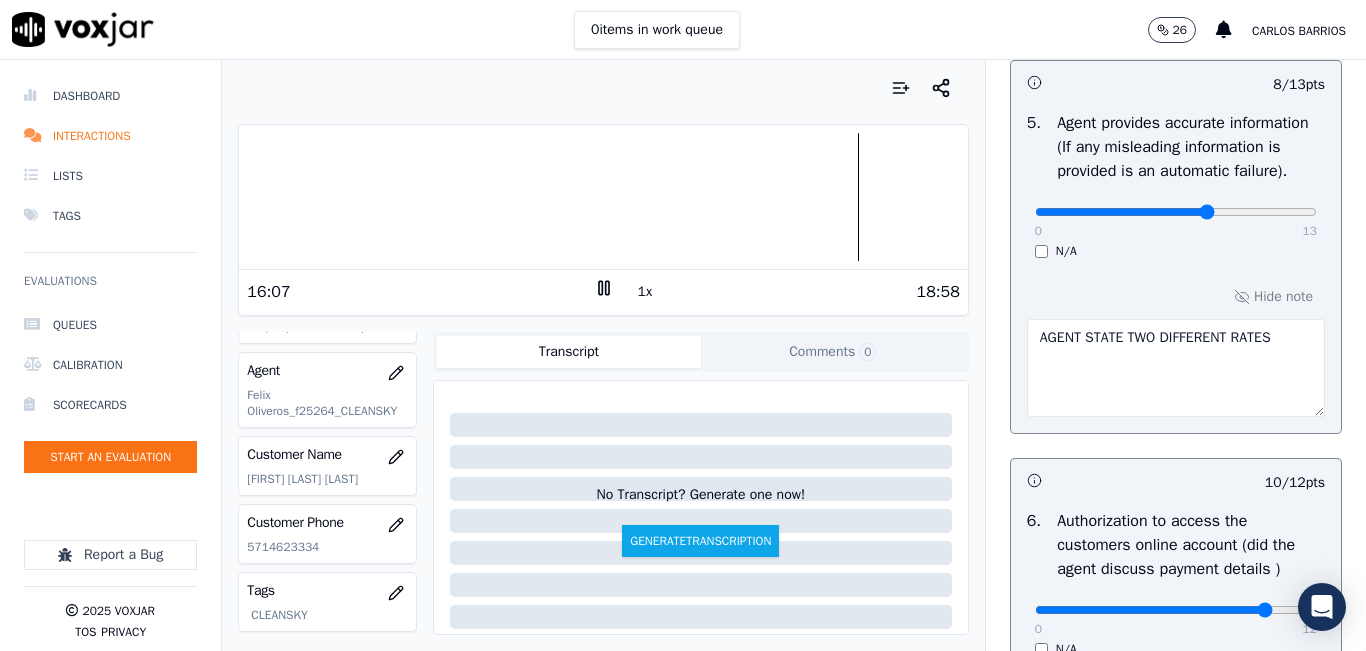 click on "18:58" at bounding box center [787, 292] 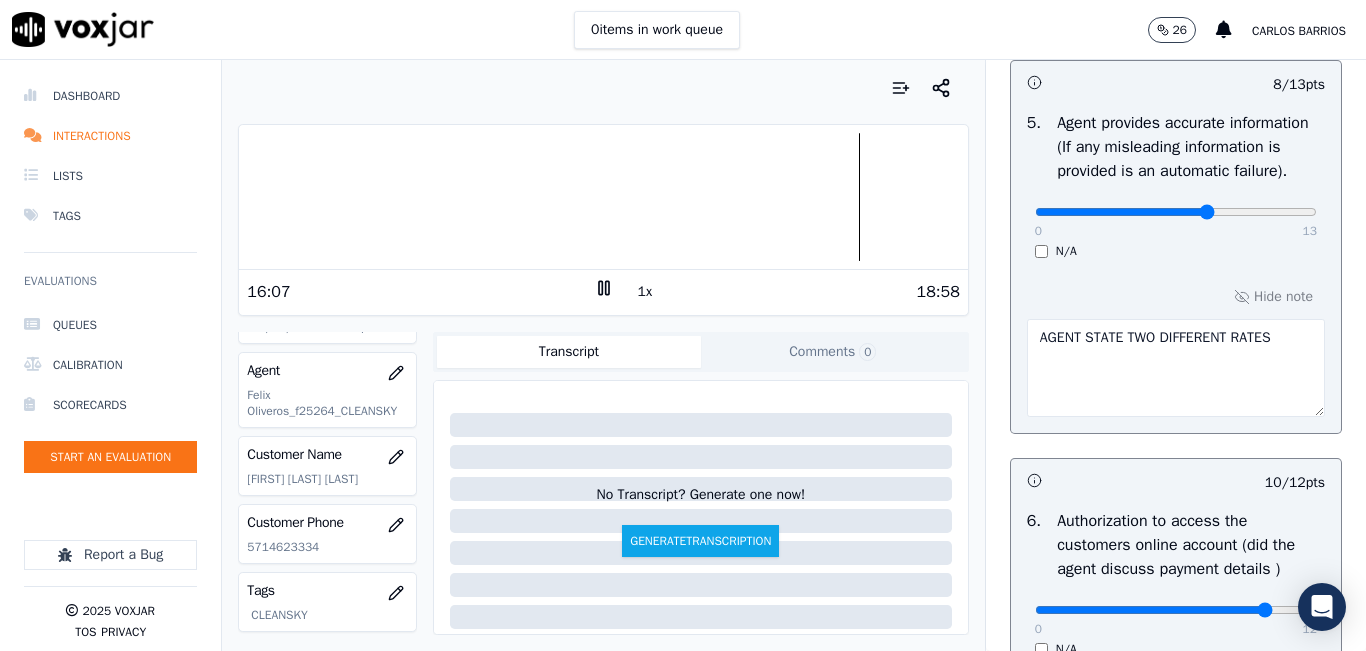 click on "1x" at bounding box center (645, 292) 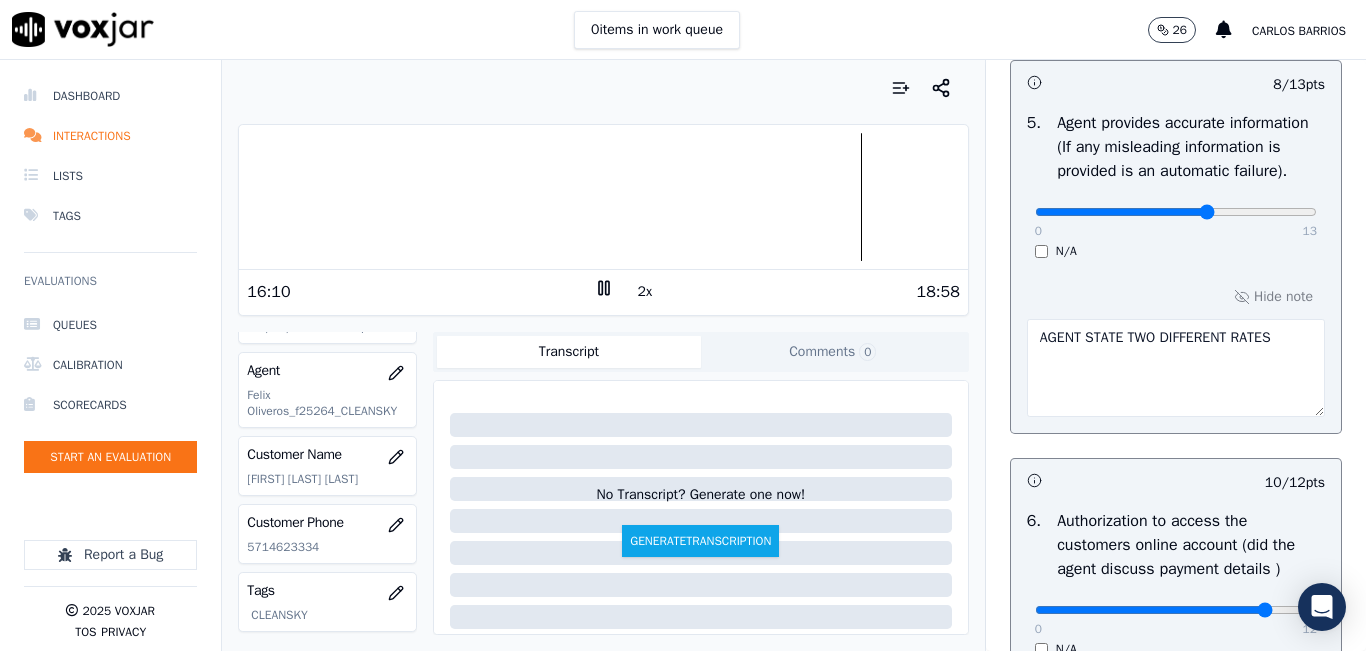 click on "2x" at bounding box center (645, 292) 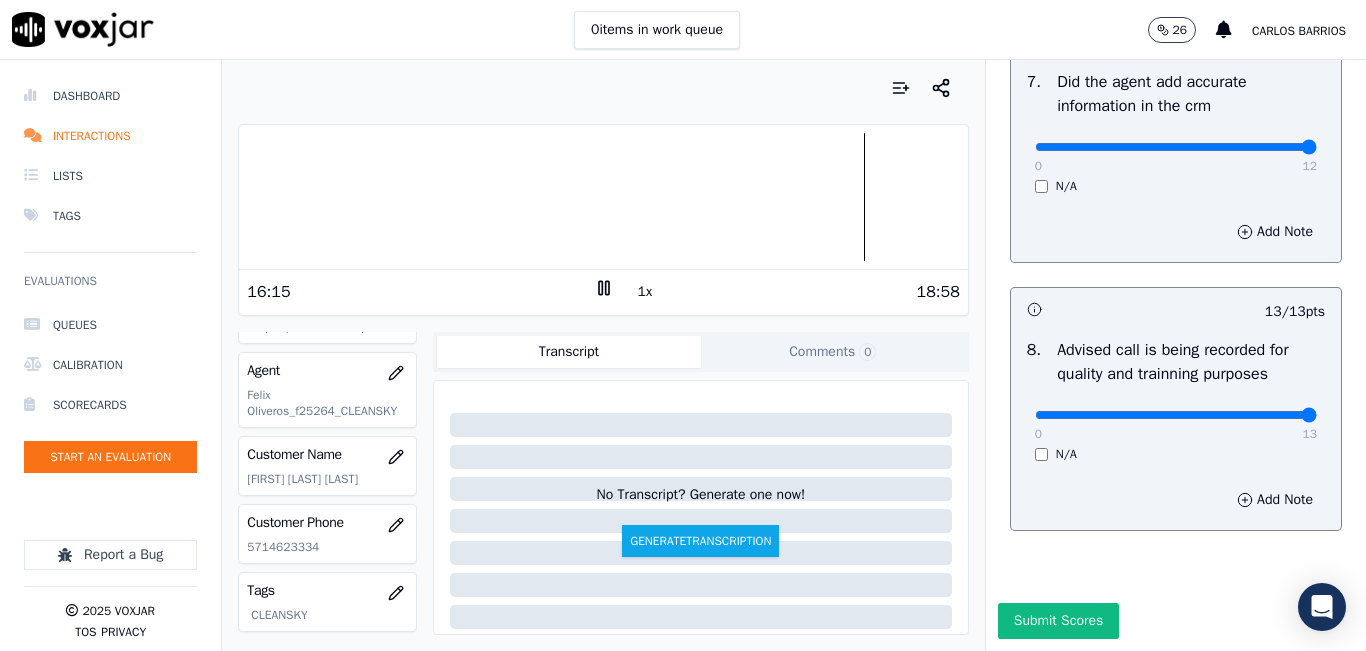 scroll, scrollTop: 2024, scrollLeft: 0, axis: vertical 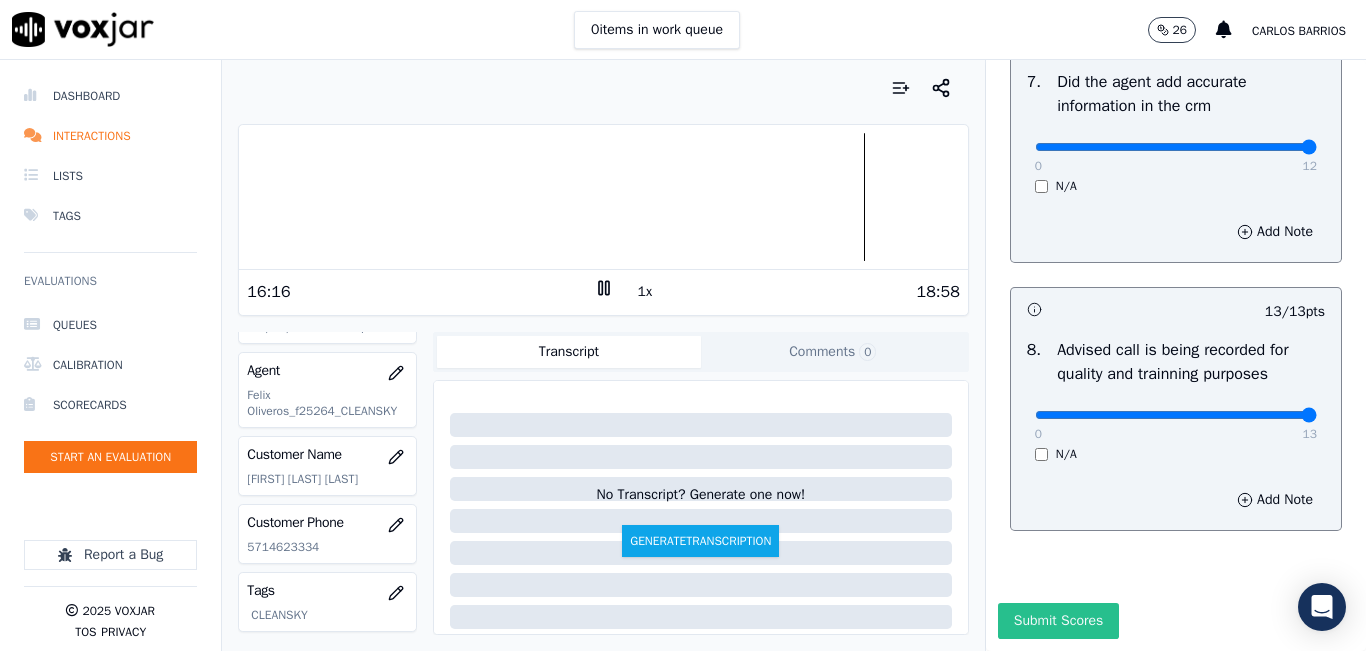 click on "Submit Scores" at bounding box center (1058, 621) 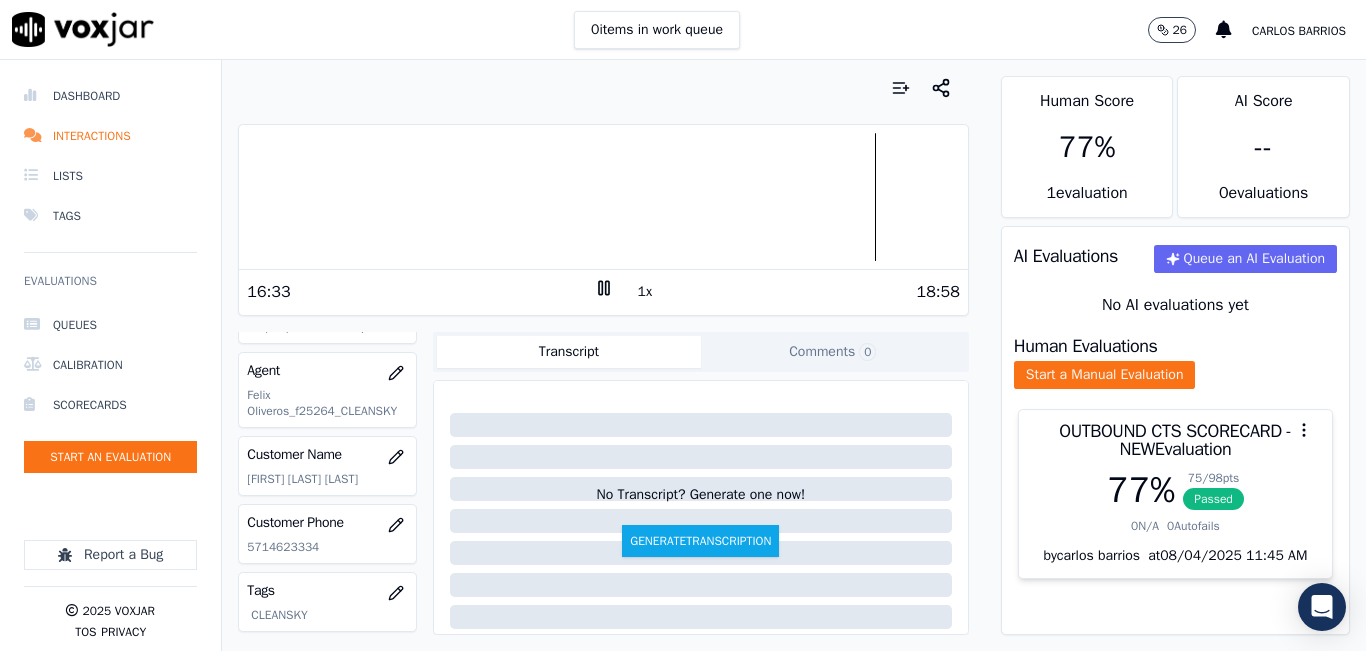 click at bounding box center [603, 88] 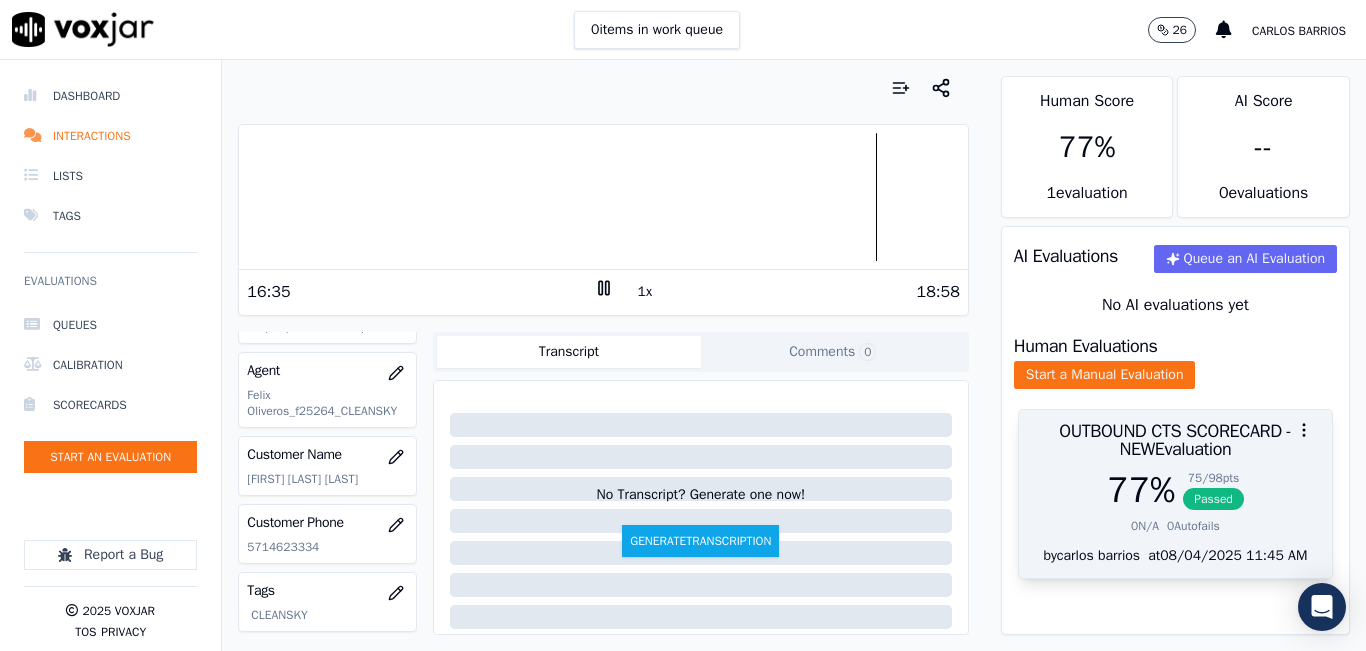 click on "OUTBOUND CTS SCORECARD - NEW   Evaluation" at bounding box center [1175, 440] 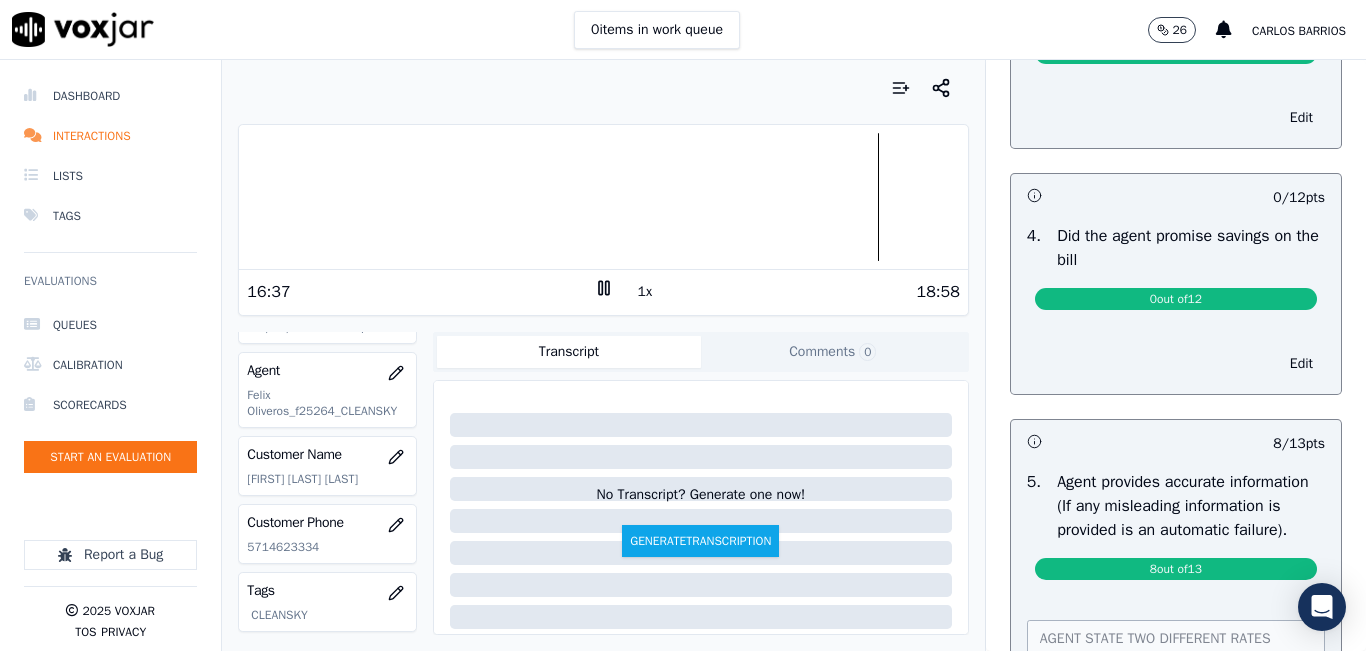 scroll, scrollTop: 800, scrollLeft: 0, axis: vertical 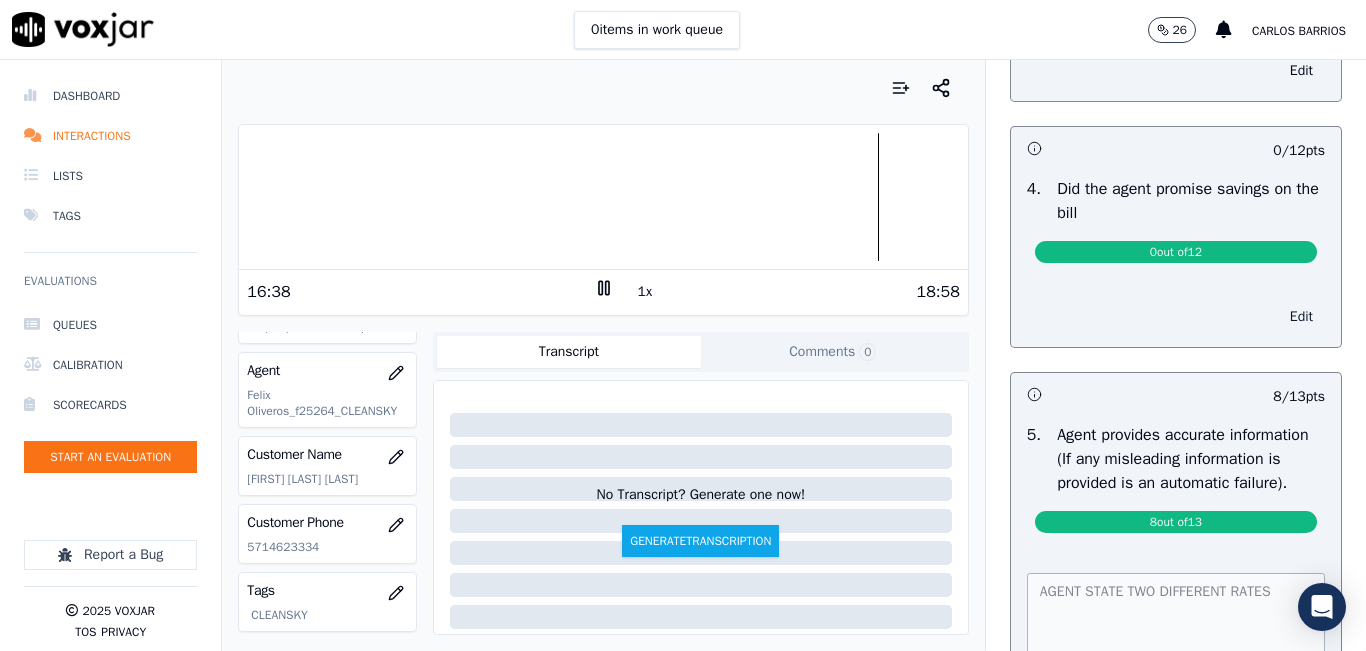 click on "Edit" at bounding box center [1301, 317] 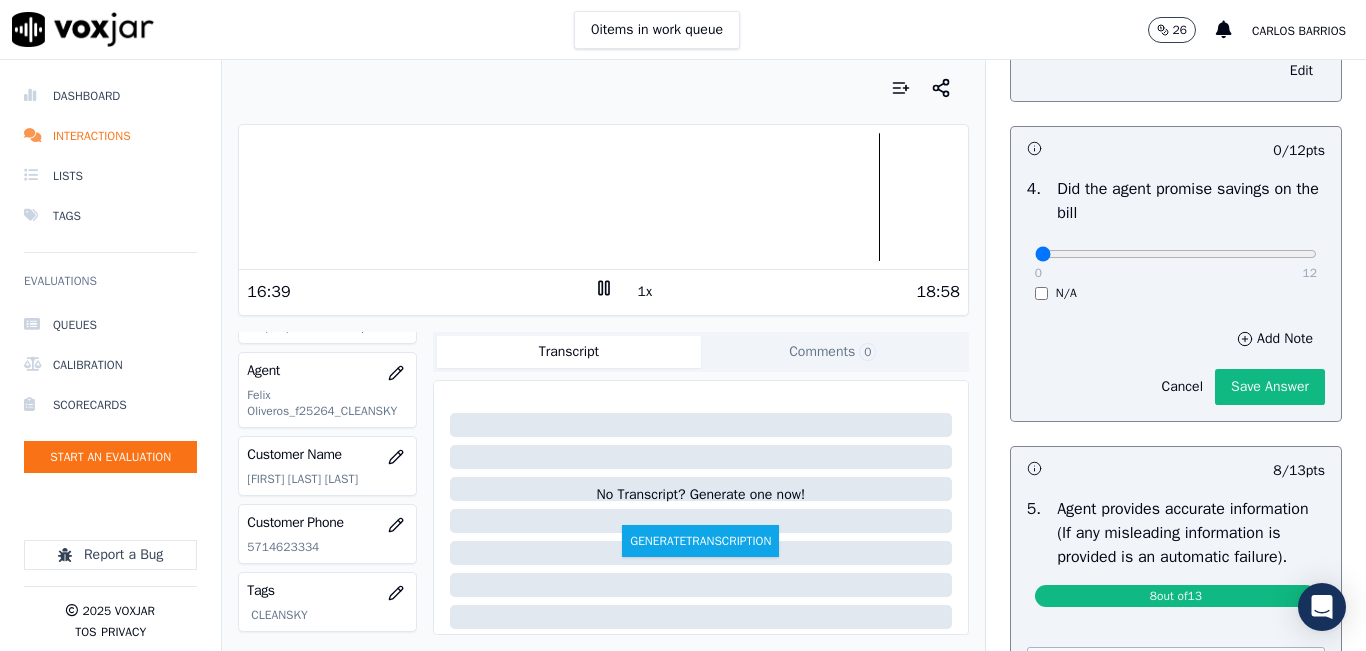 click on "0   12     N/A" at bounding box center [1176, 263] 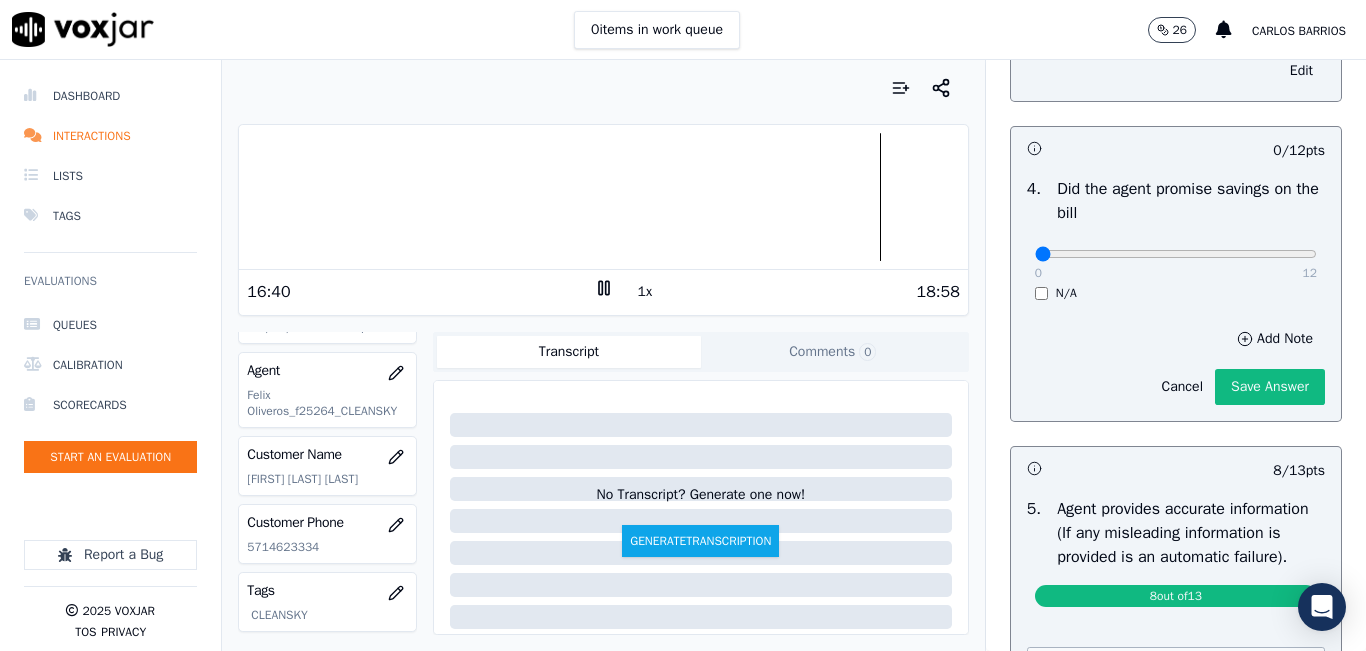 click on "N/A" at bounding box center [1176, 293] 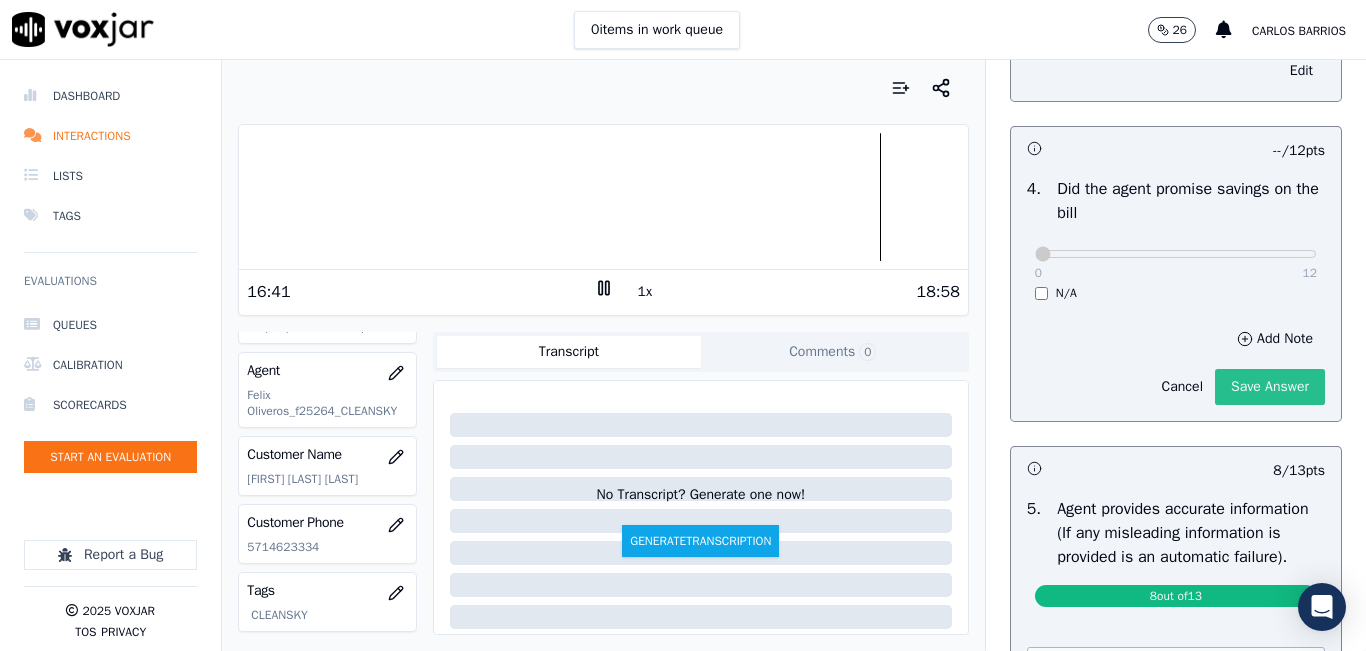 click on "Save Answer" 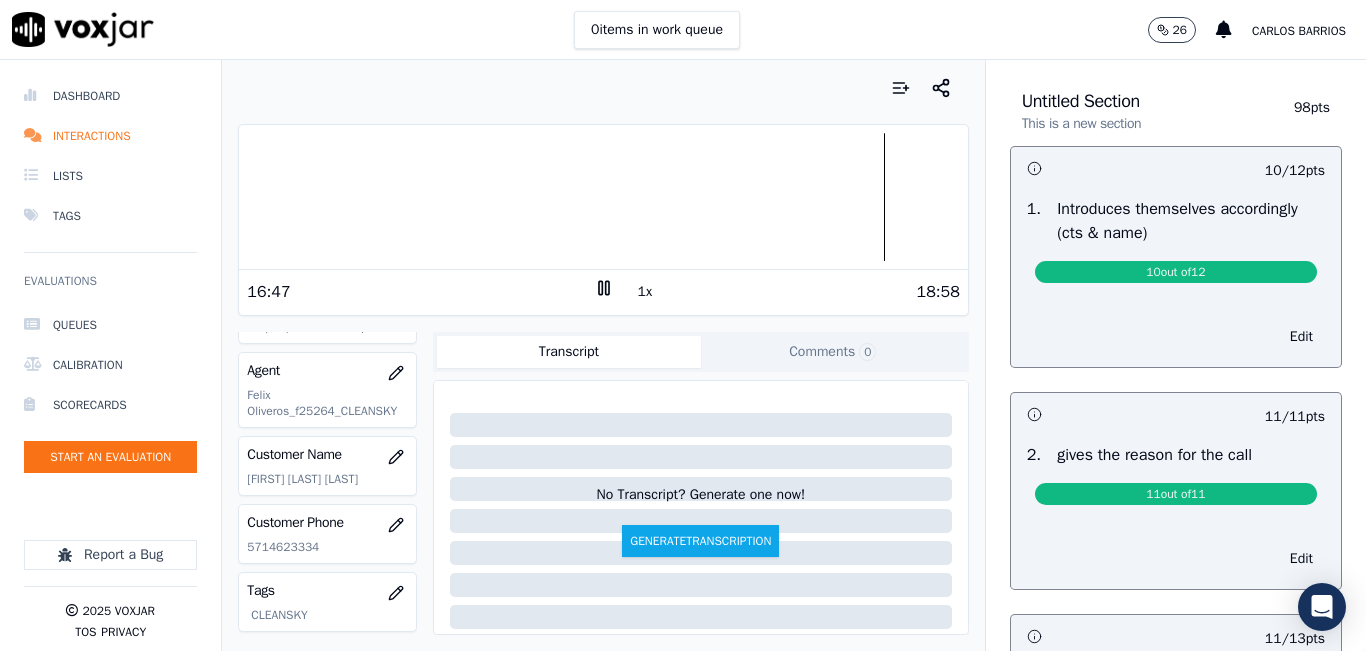 scroll, scrollTop: 0, scrollLeft: 0, axis: both 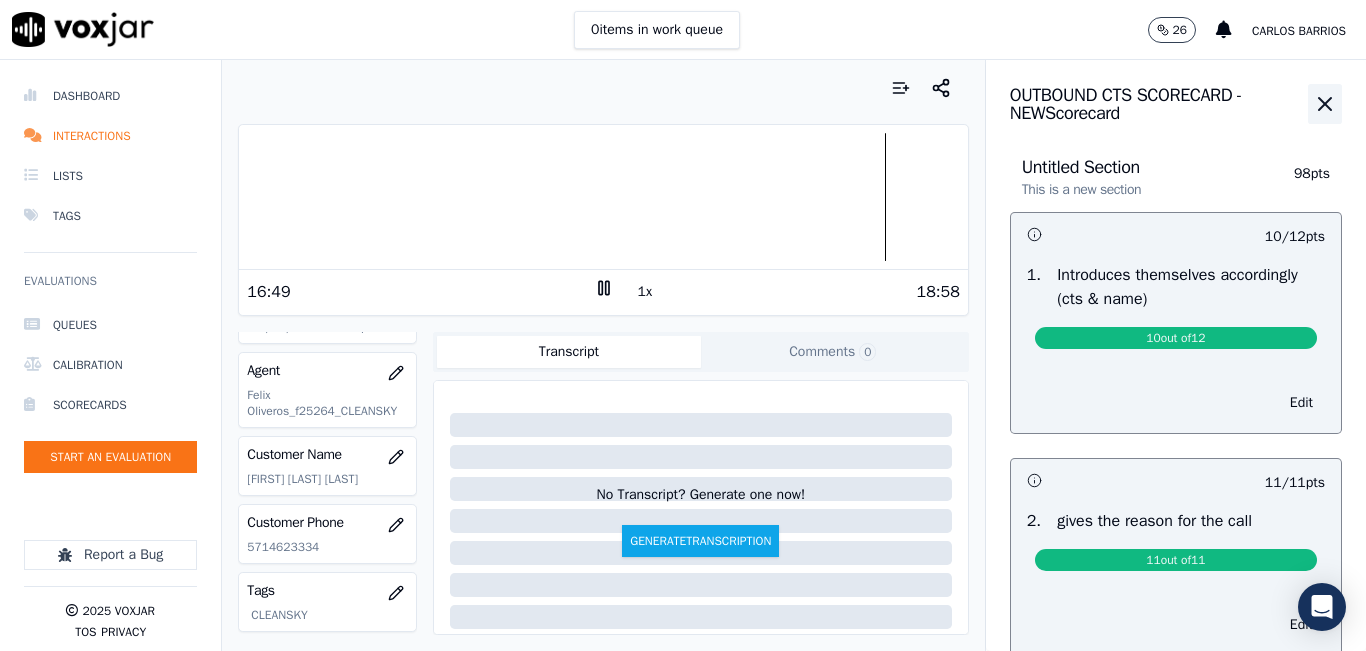 click 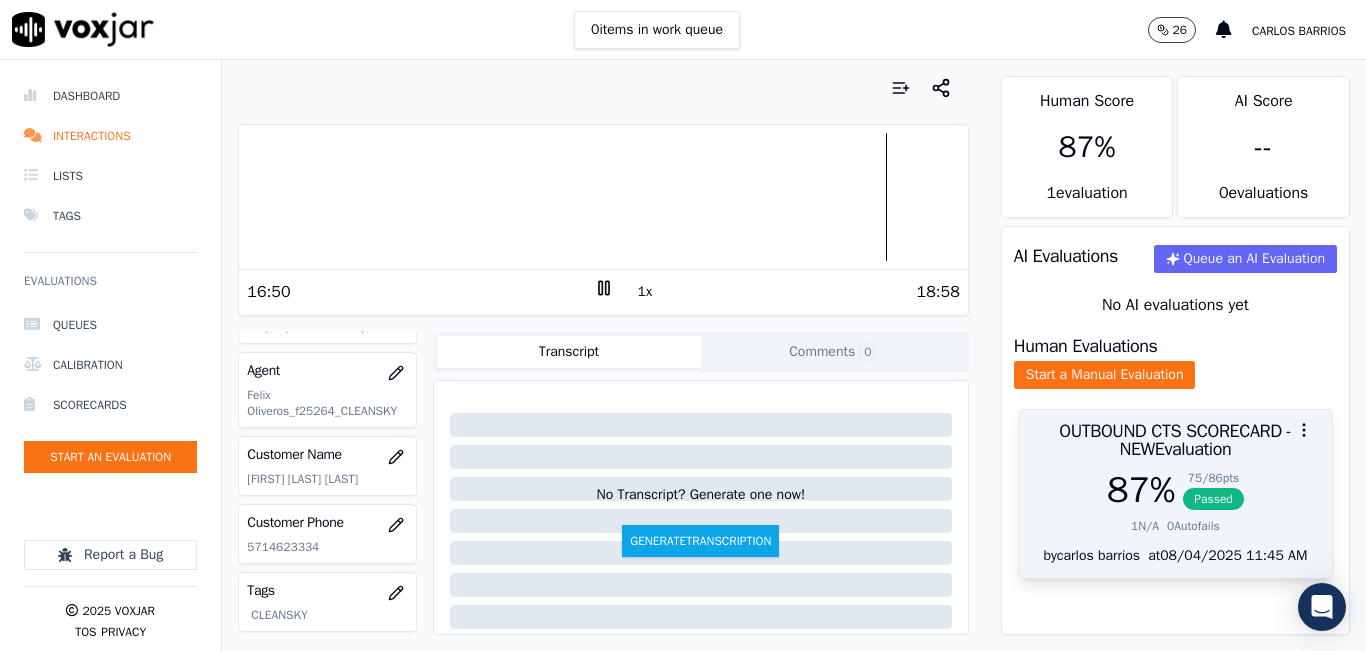 click on "87 %" at bounding box center (1141, 490) 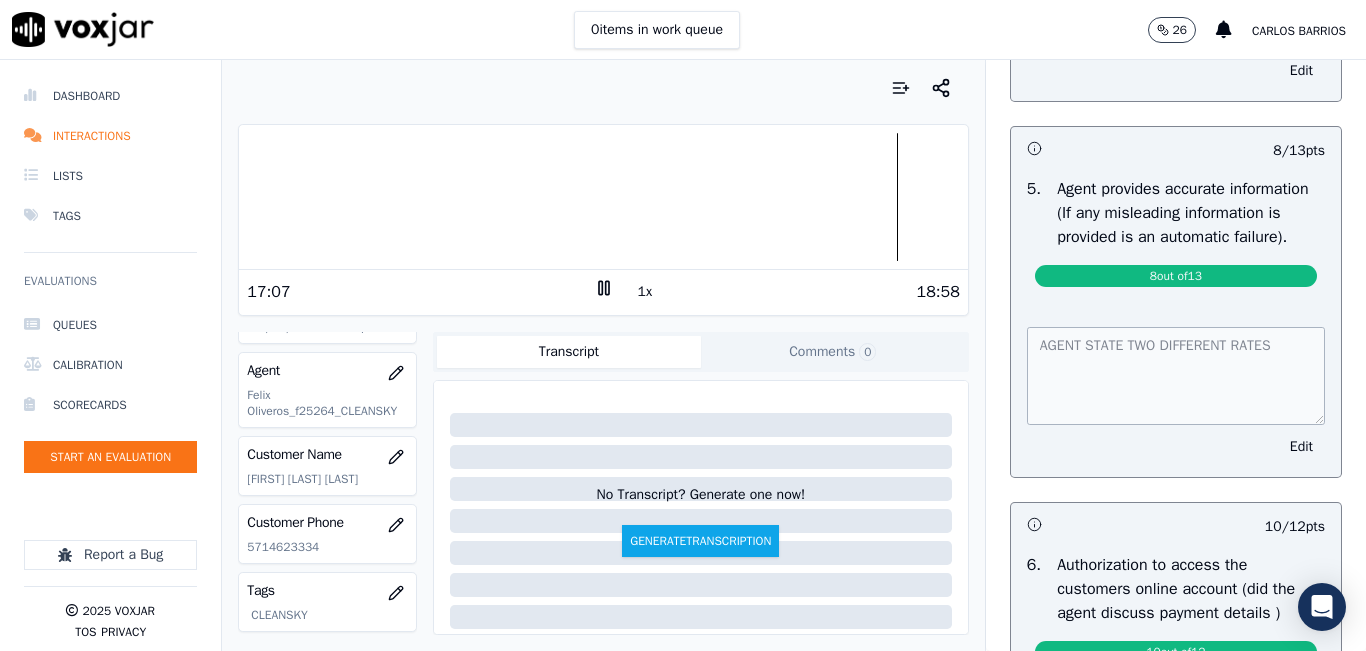 scroll, scrollTop: 1020, scrollLeft: 0, axis: vertical 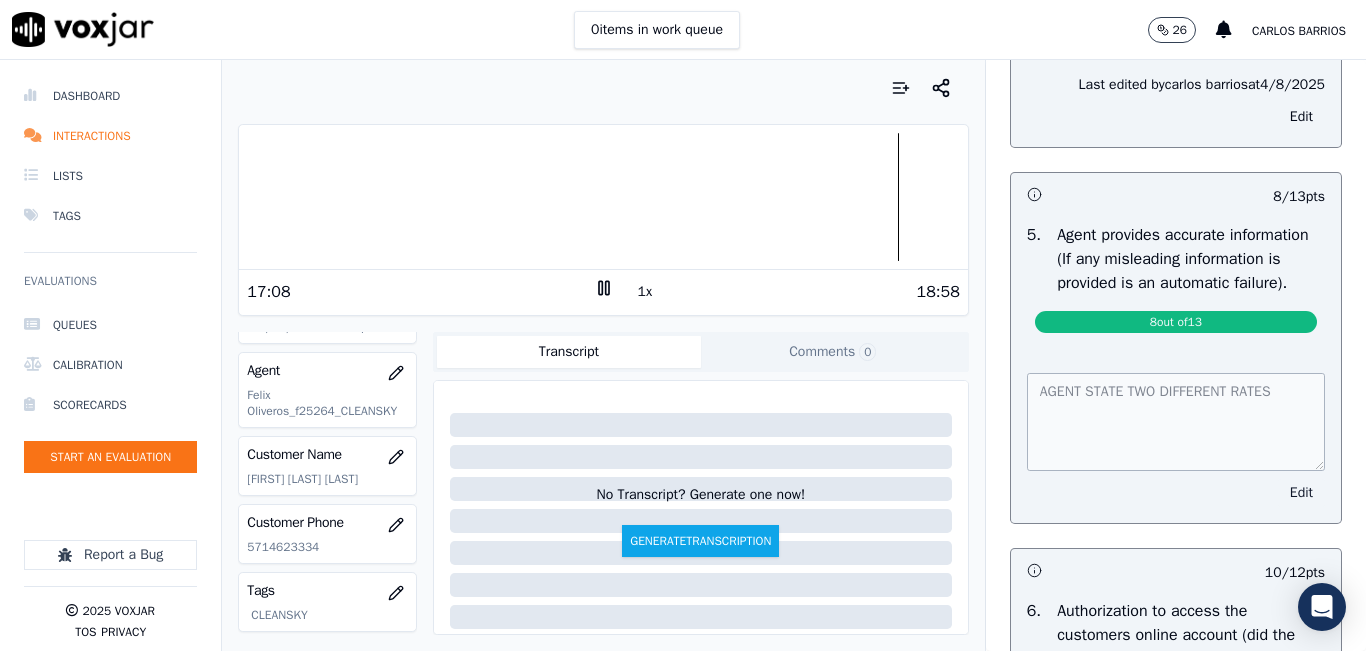 click on "Edit" at bounding box center [1301, 493] 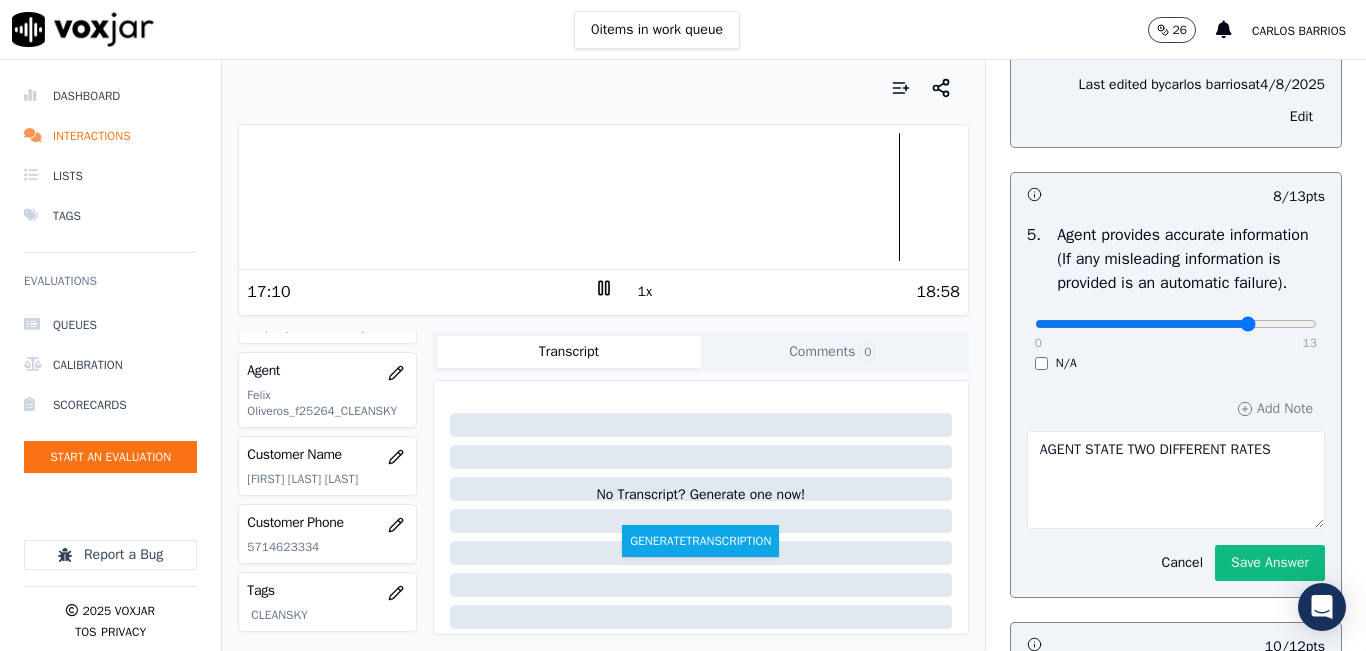 drag, startPoint x: 1174, startPoint y: 369, endPoint x: 1201, endPoint y: 369, distance: 27 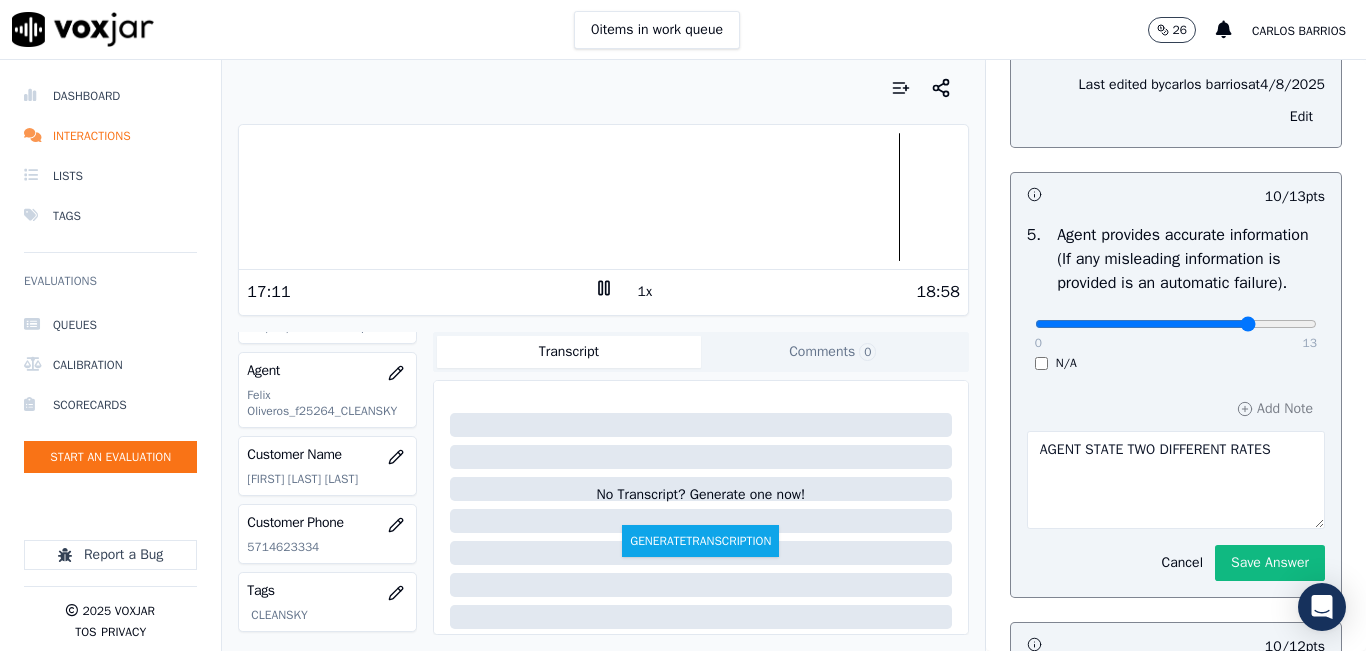 scroll, scrollTop: 1120, scrollLeft: 0, axis: vertical 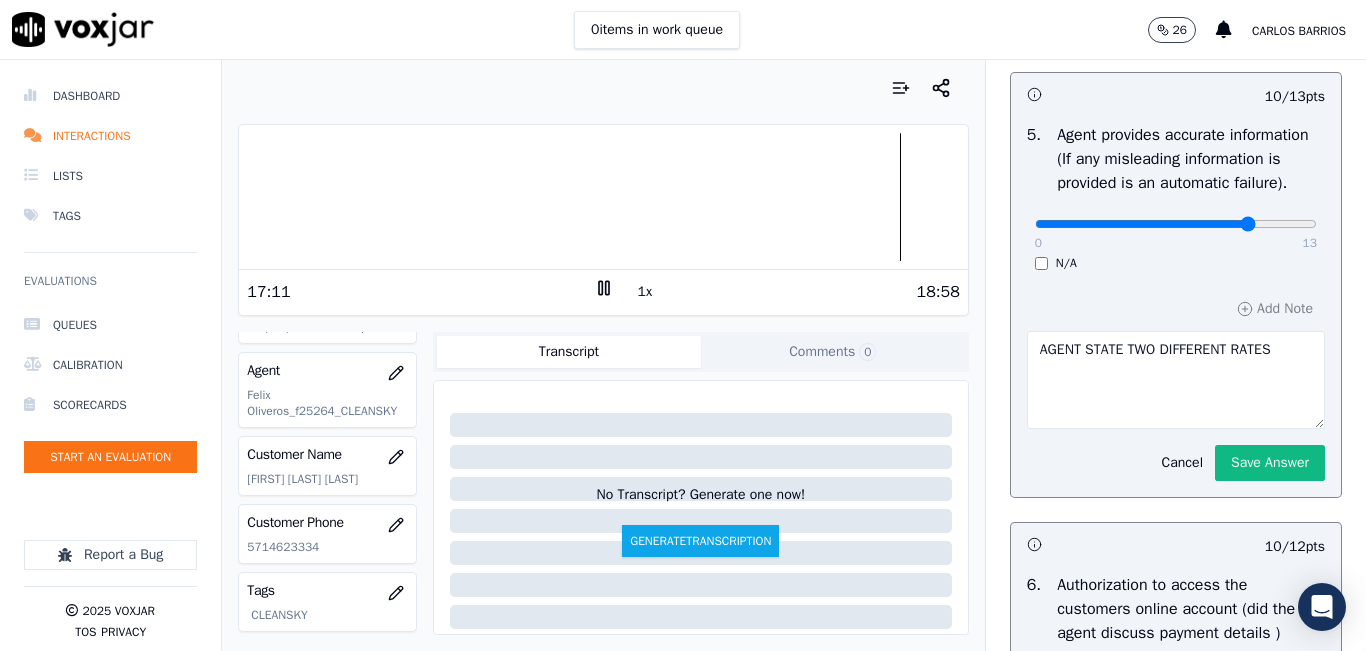 click on "Add Note   AGENT STATE TWO DIFFERENT RATES     Cancel   Save Answer" at bounding box center (1176, 388) 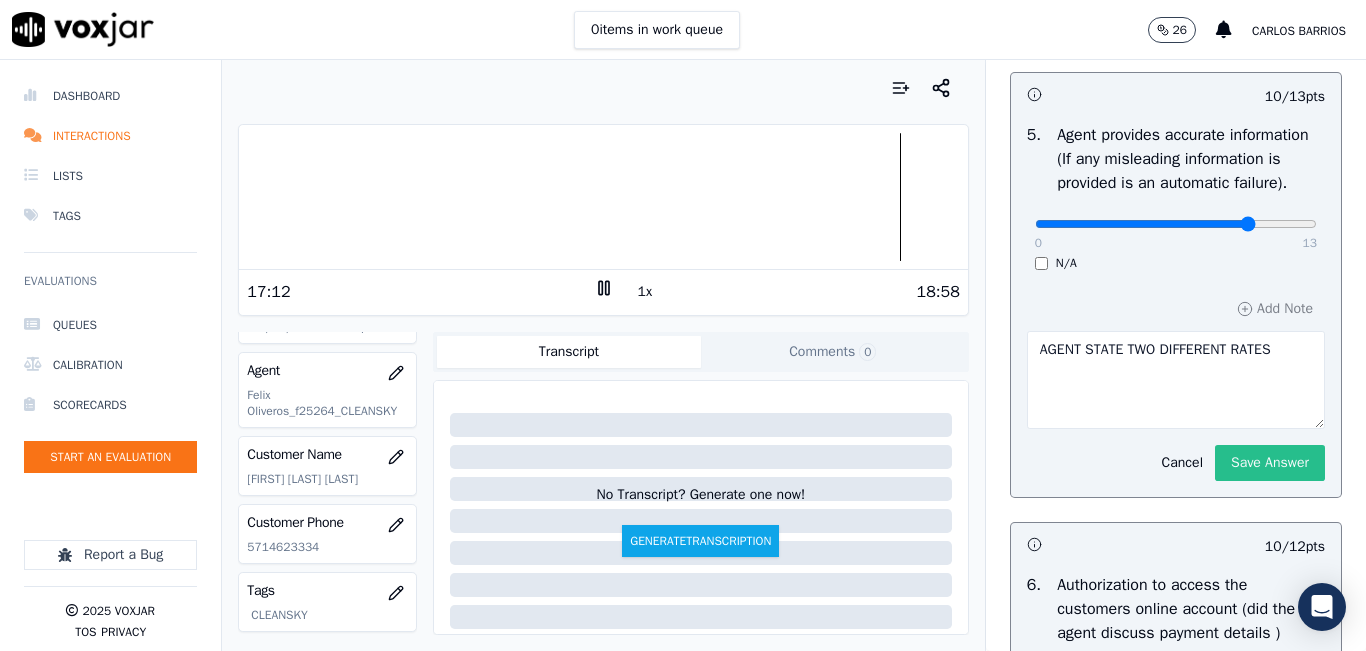 click on "Save Answer" 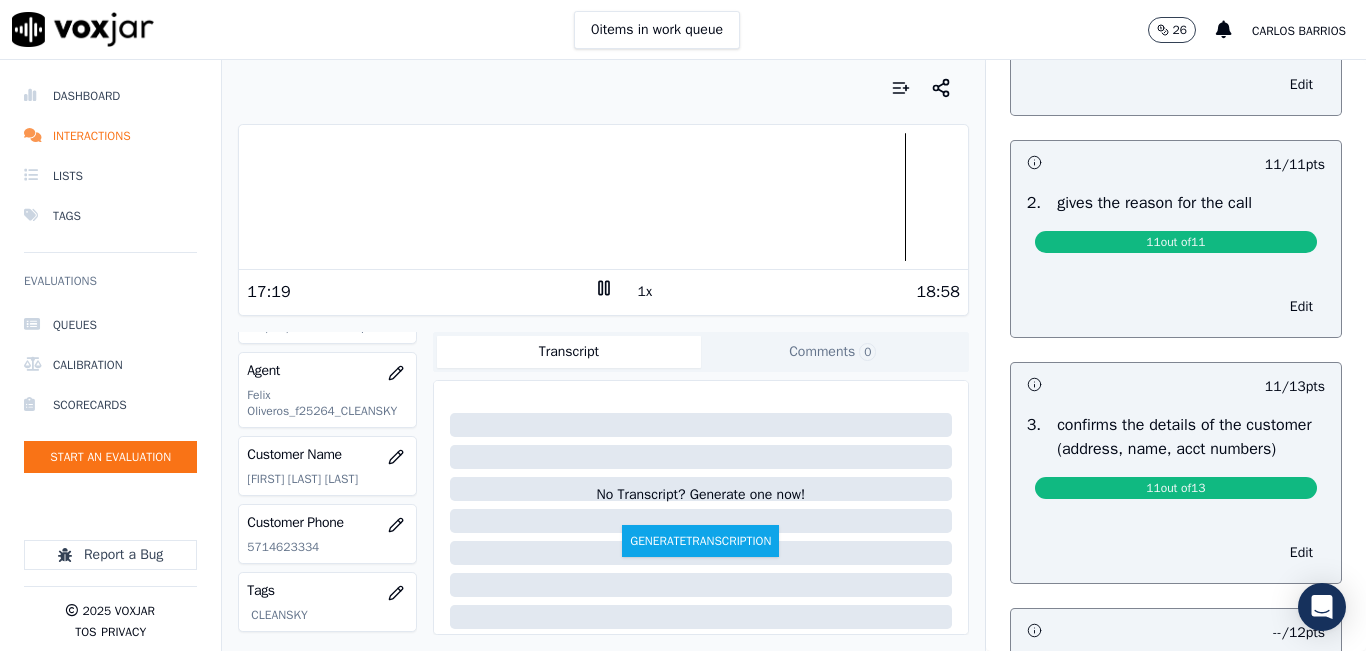scroll, scrollTop: 0, scrollLeft: 0, axis: both 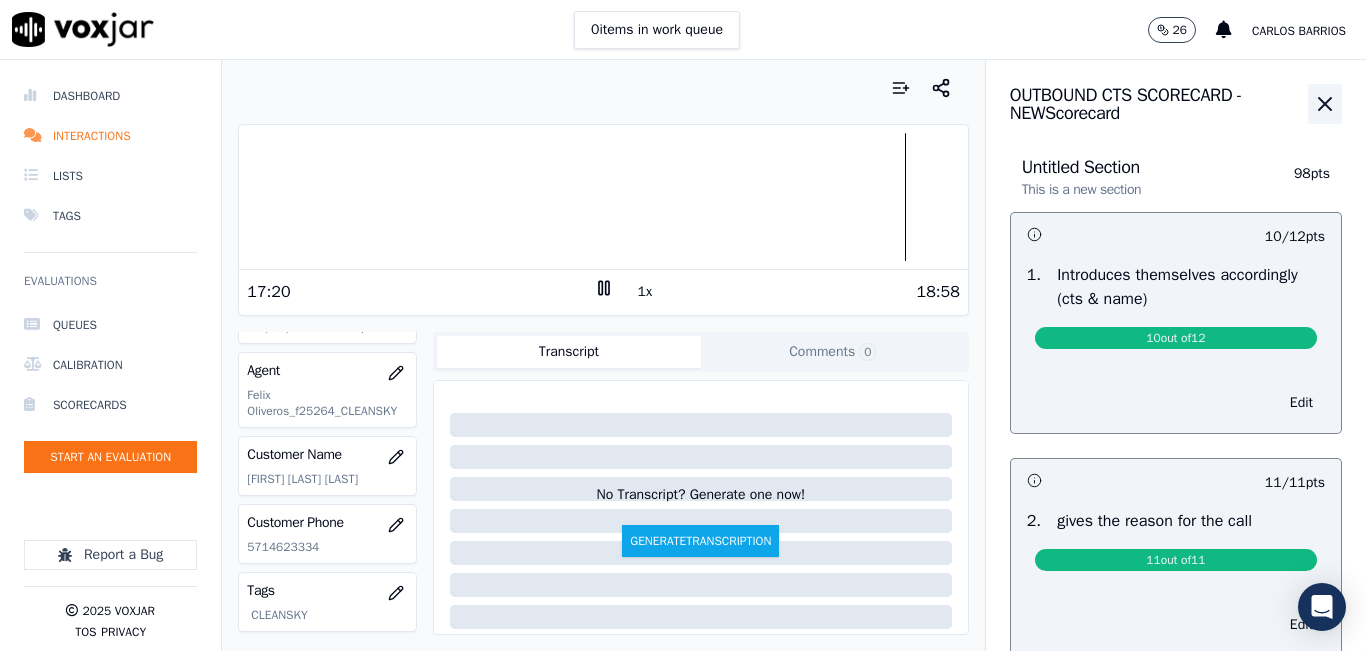 click 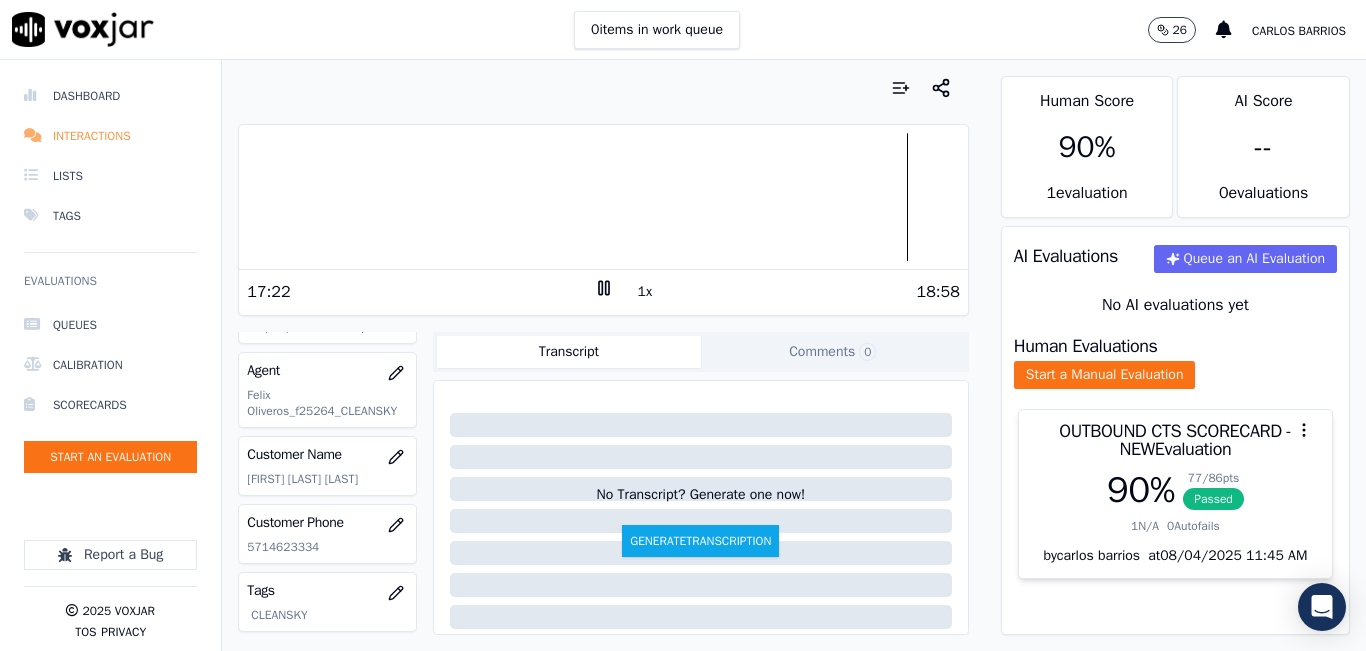 click on "Interactions" at bounding box center [110, 136] 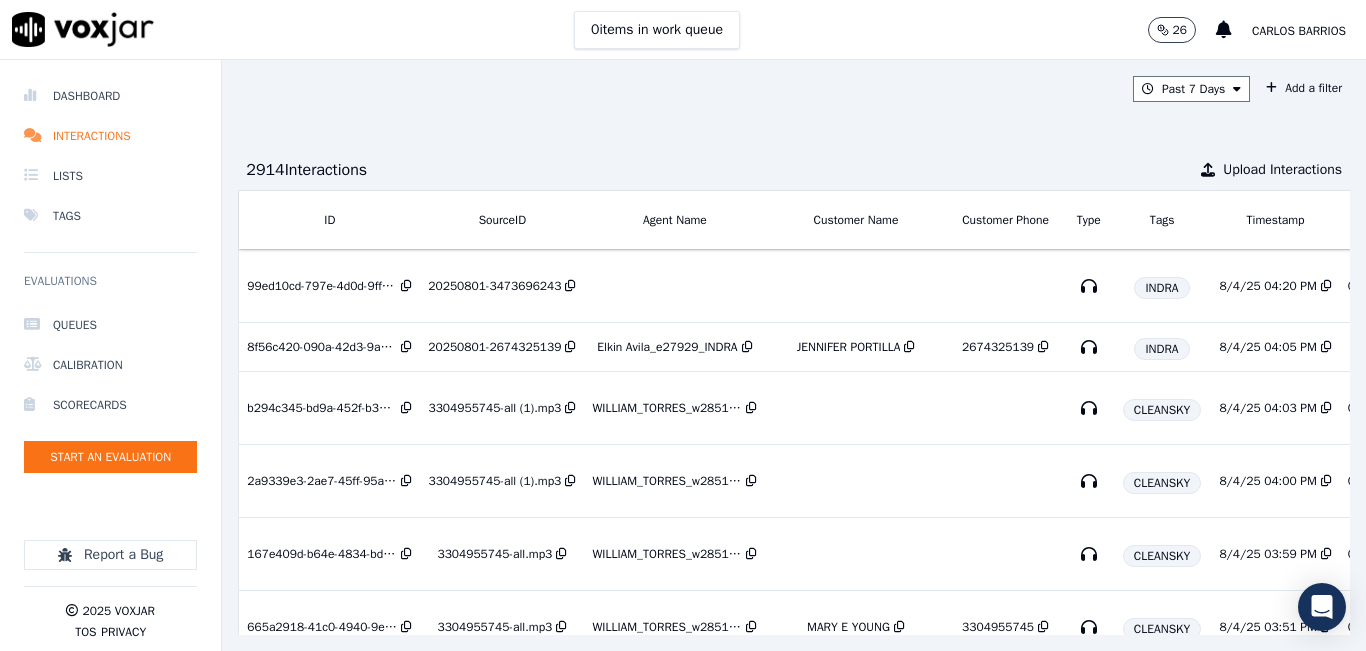 click on "Past 7 Days
Add a filter" at bounding box center (794, 89) 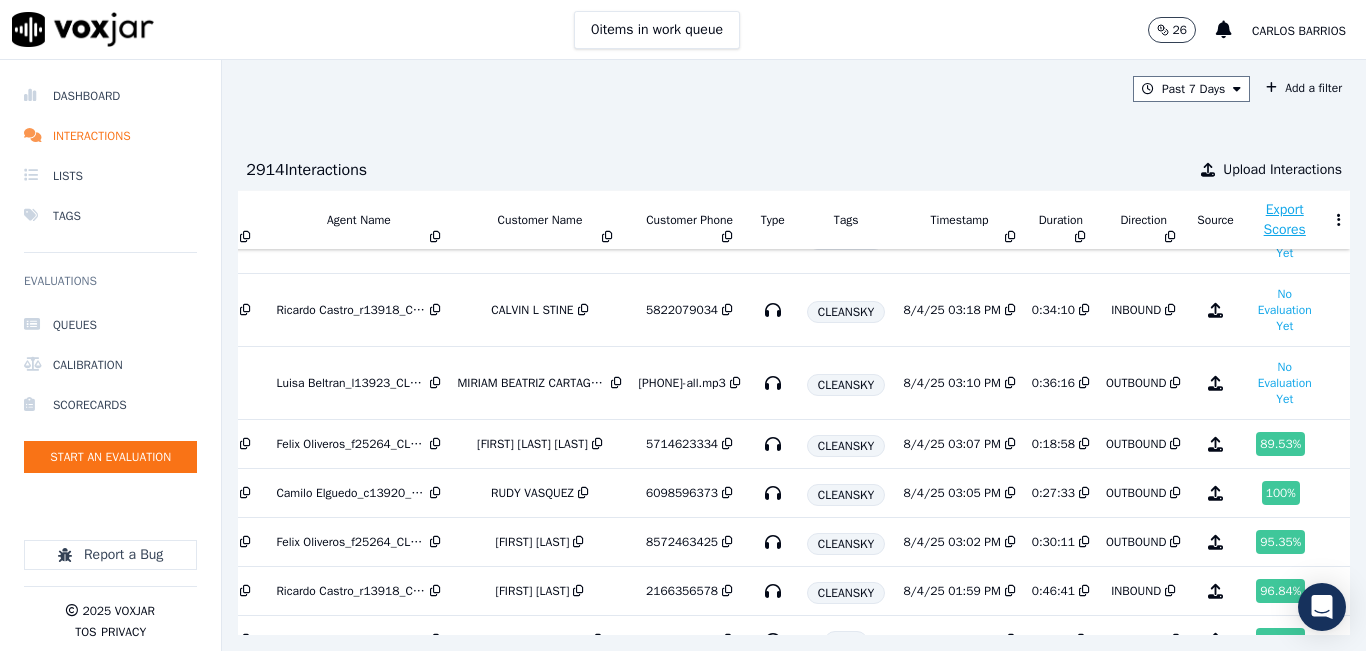 scroll, scrollTop: 500, scrollLeft: 335, axis: both 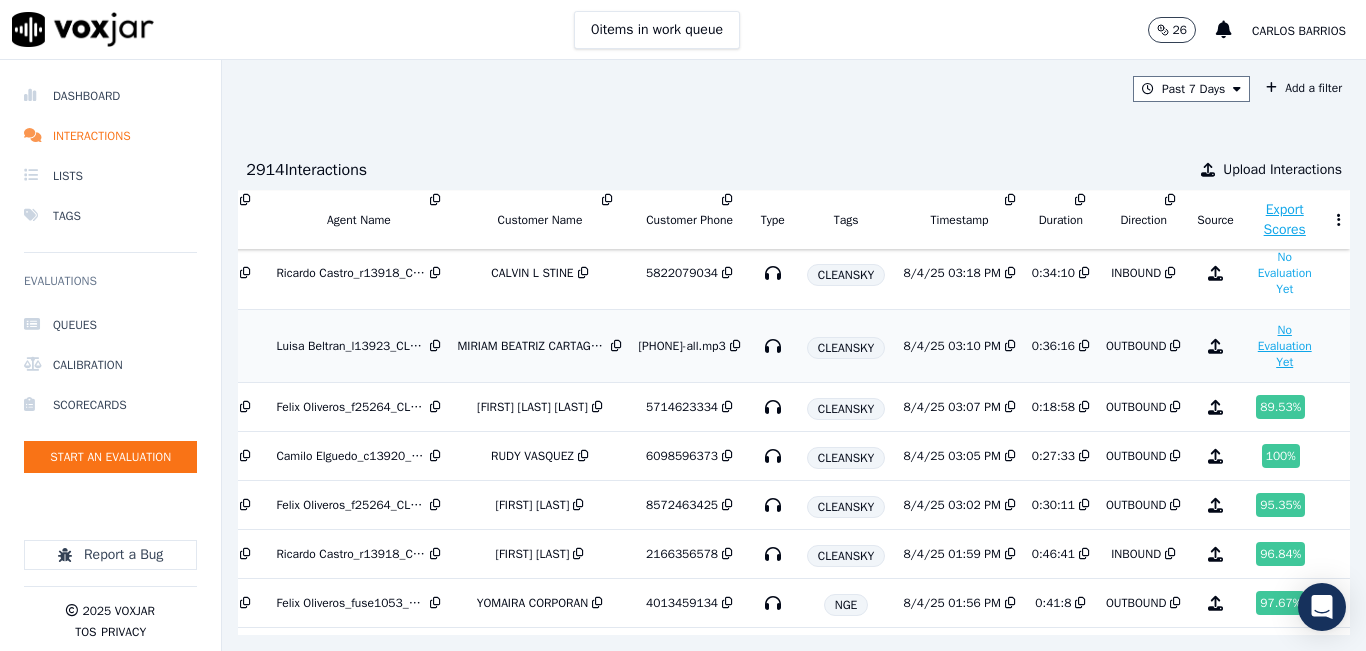 click on "No Evaluation Yet" at bounding box center (1285, 346) 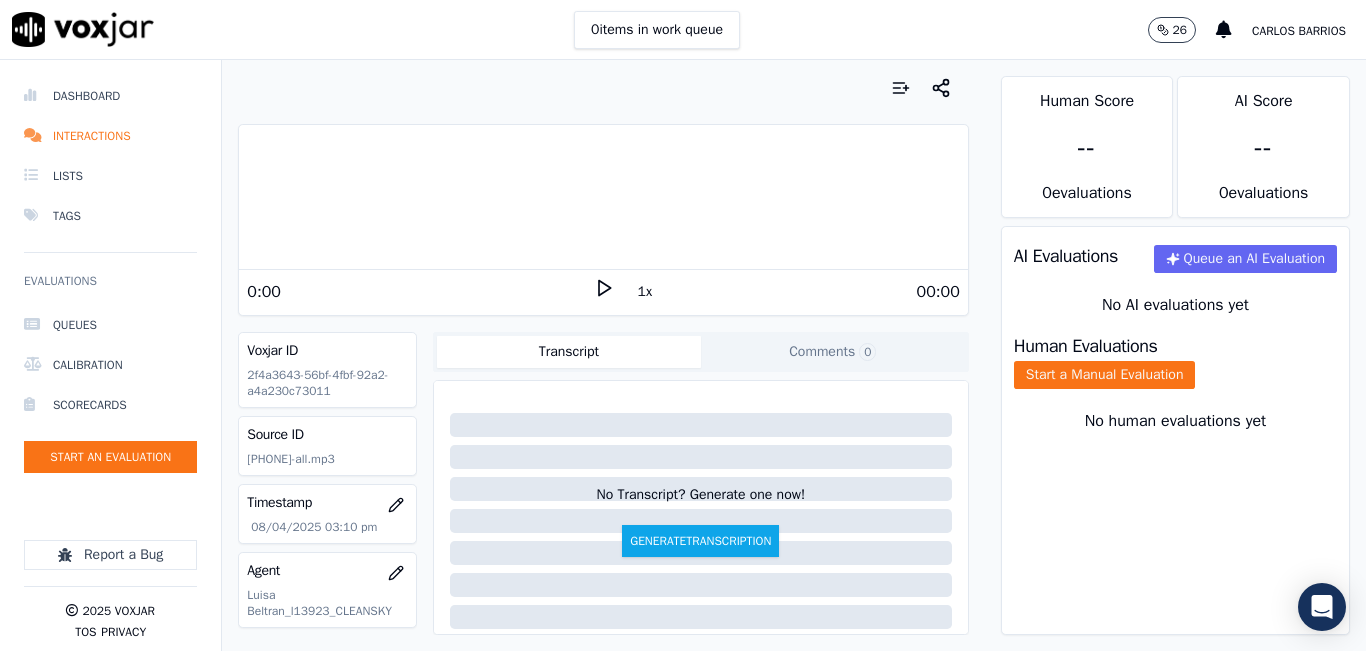 click 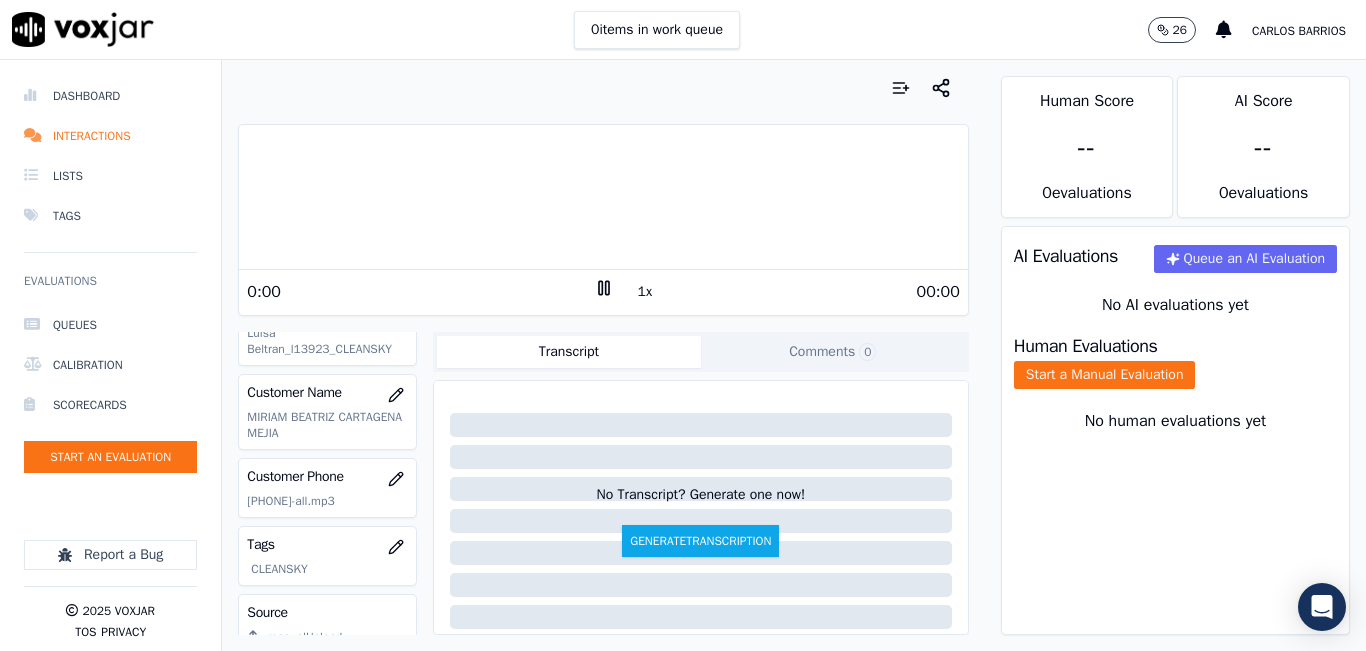 scroll, scrollTop: 300, scrollLeft: 0, axis: vertical 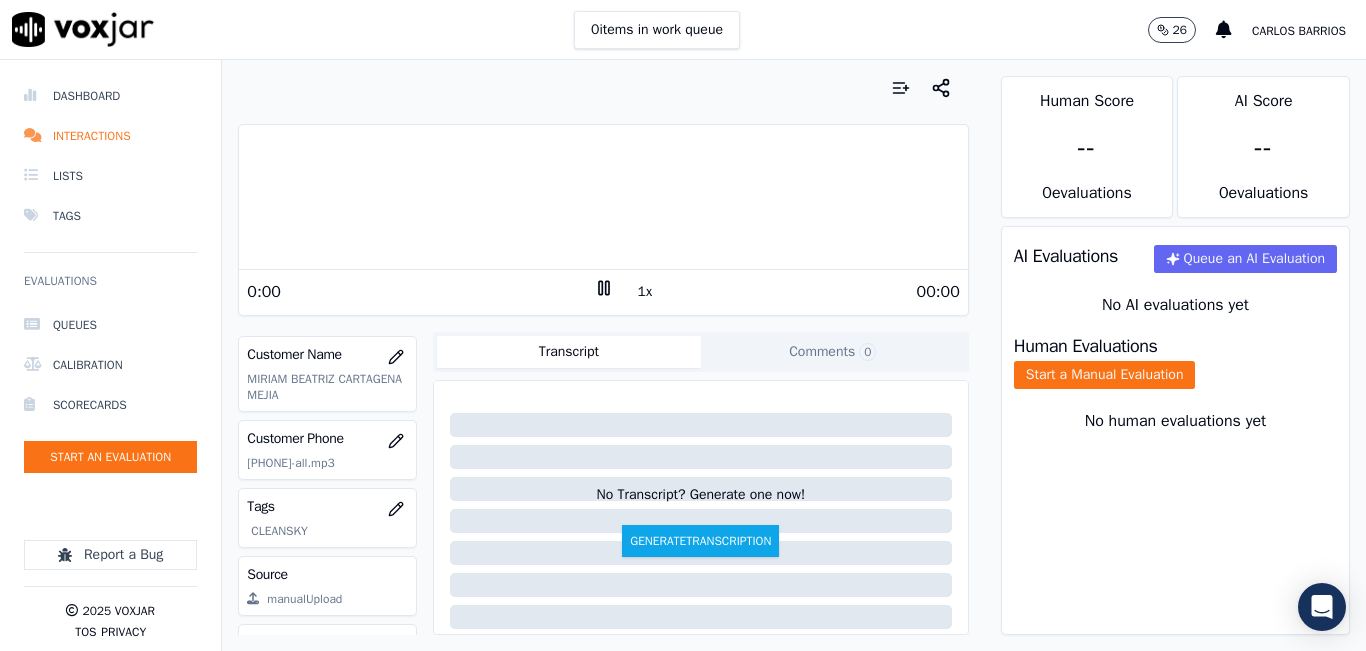 click on "[PHONE]" 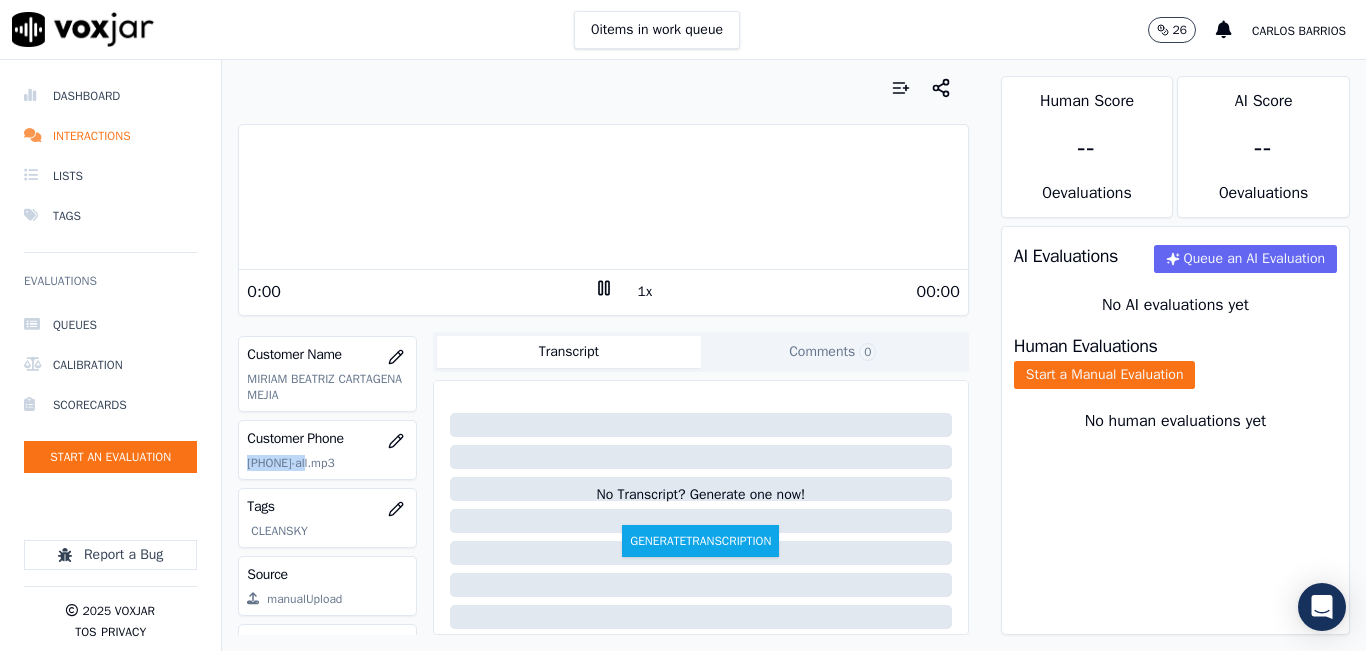 click on "[PHONE]" 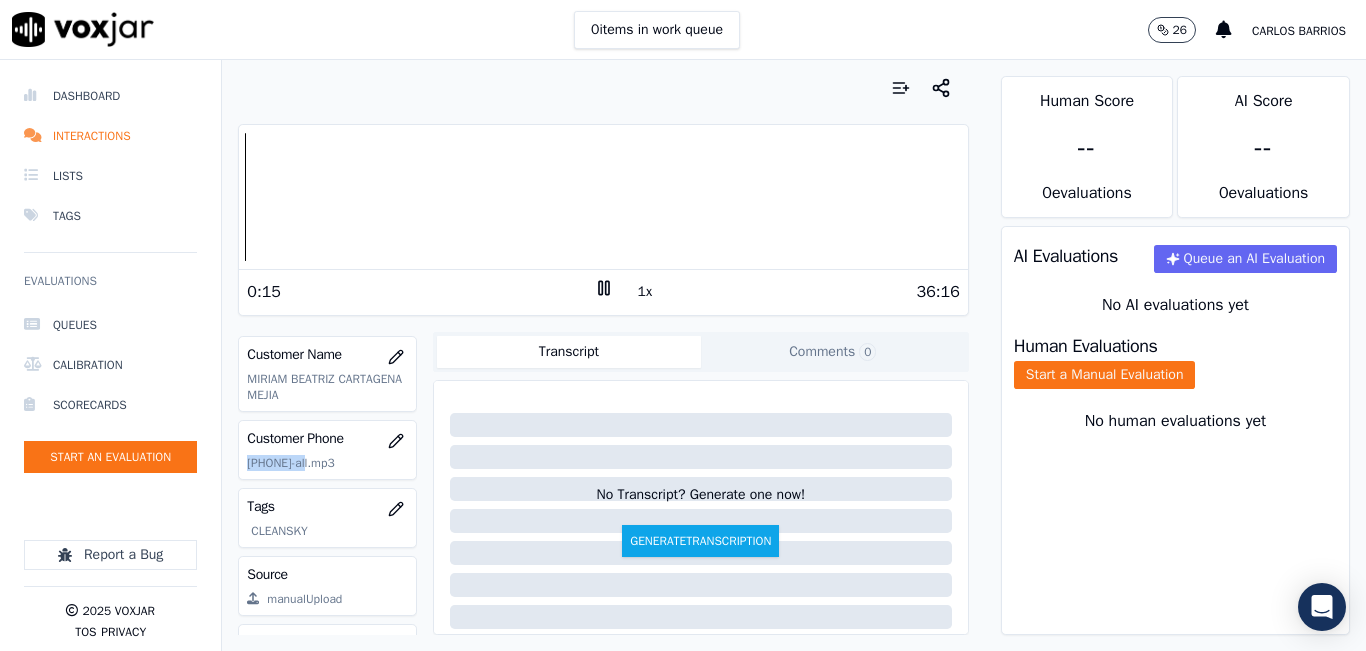 click on "1x" at bounding box center (645, 292) 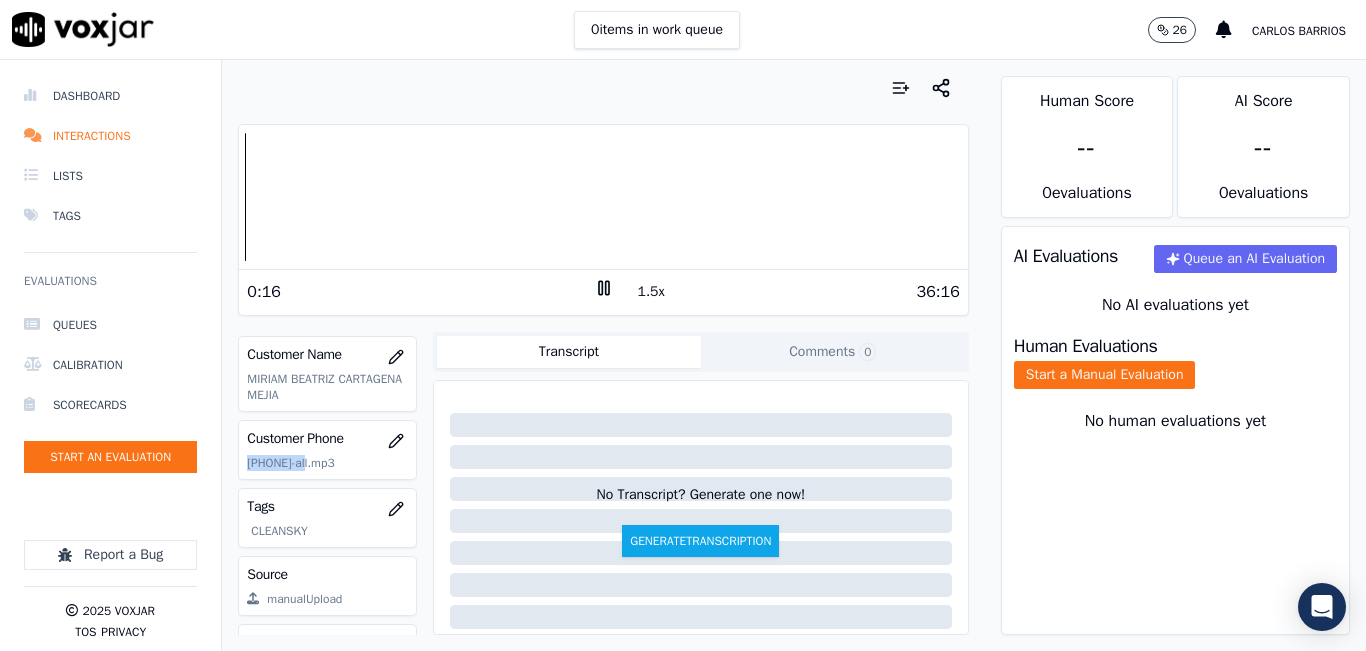 click on "1.5x" at bounding box center [651, 292] 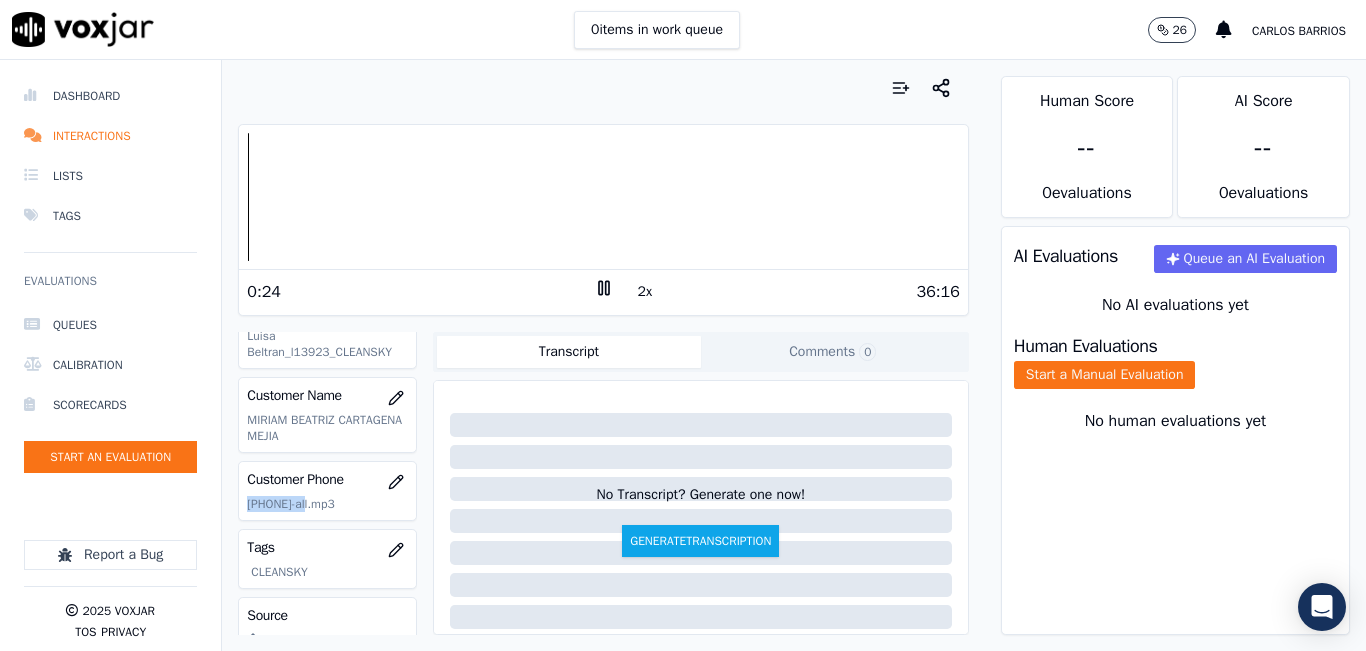 scroll, scrollTop: 300, scrollLeft: 0, axis: vertical 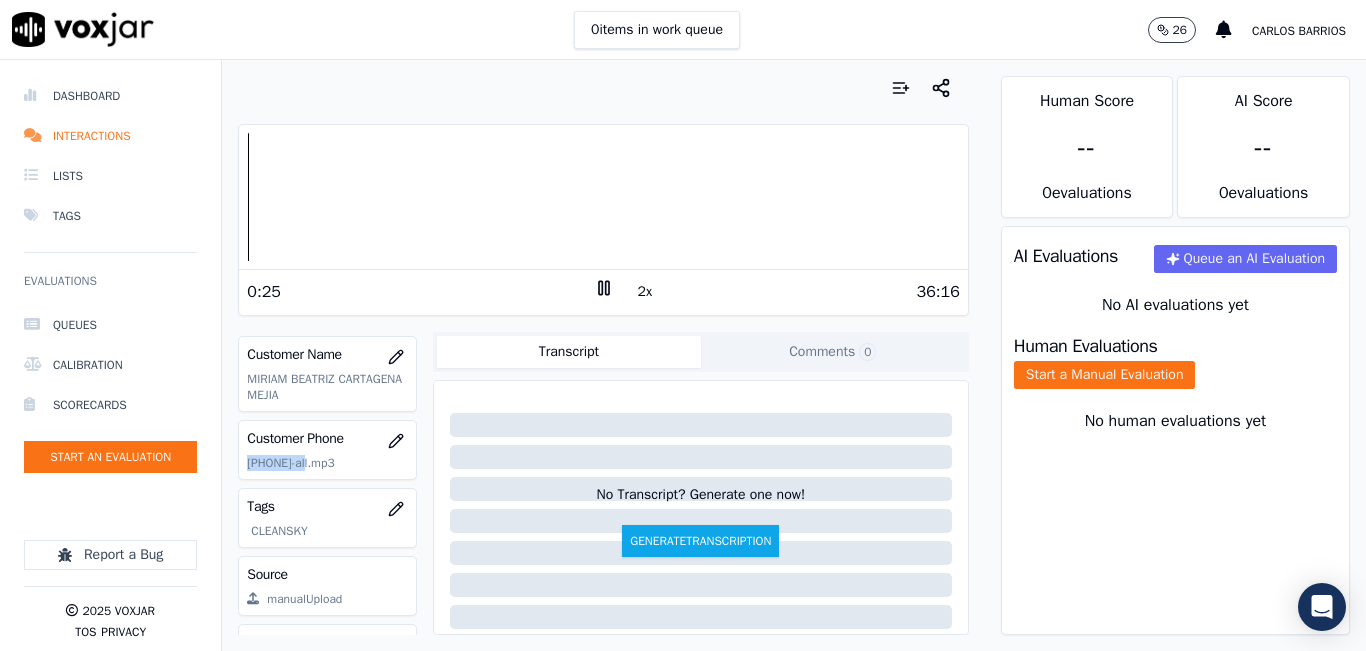 click on "[PHONE]" 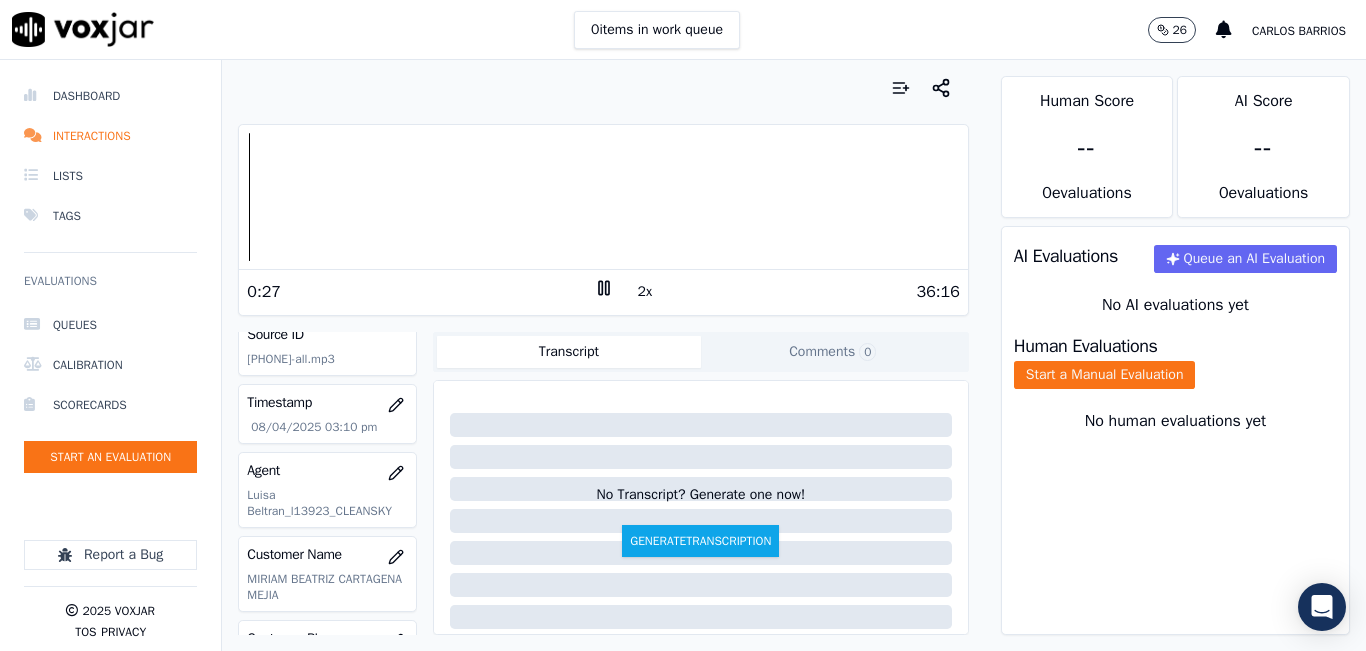 scroll, scrollTop: 0, scrollLeft: 0, axis: both 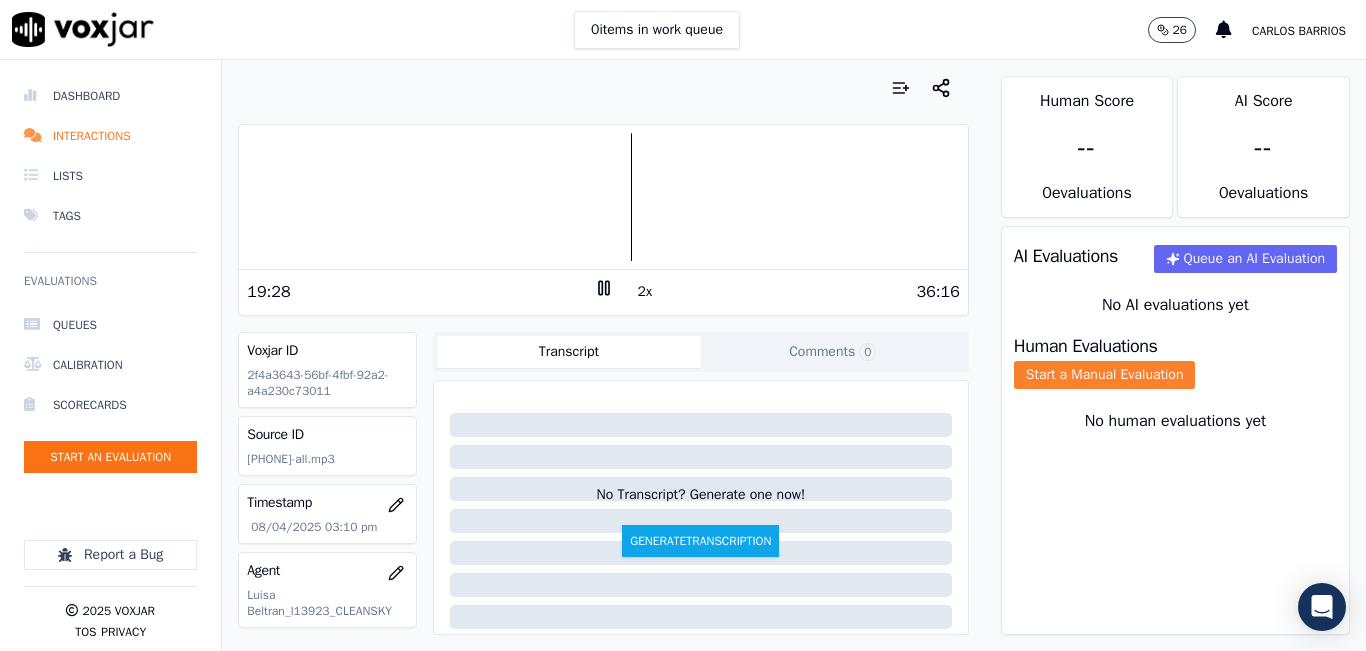 click on "Start a Manual Evaluation" 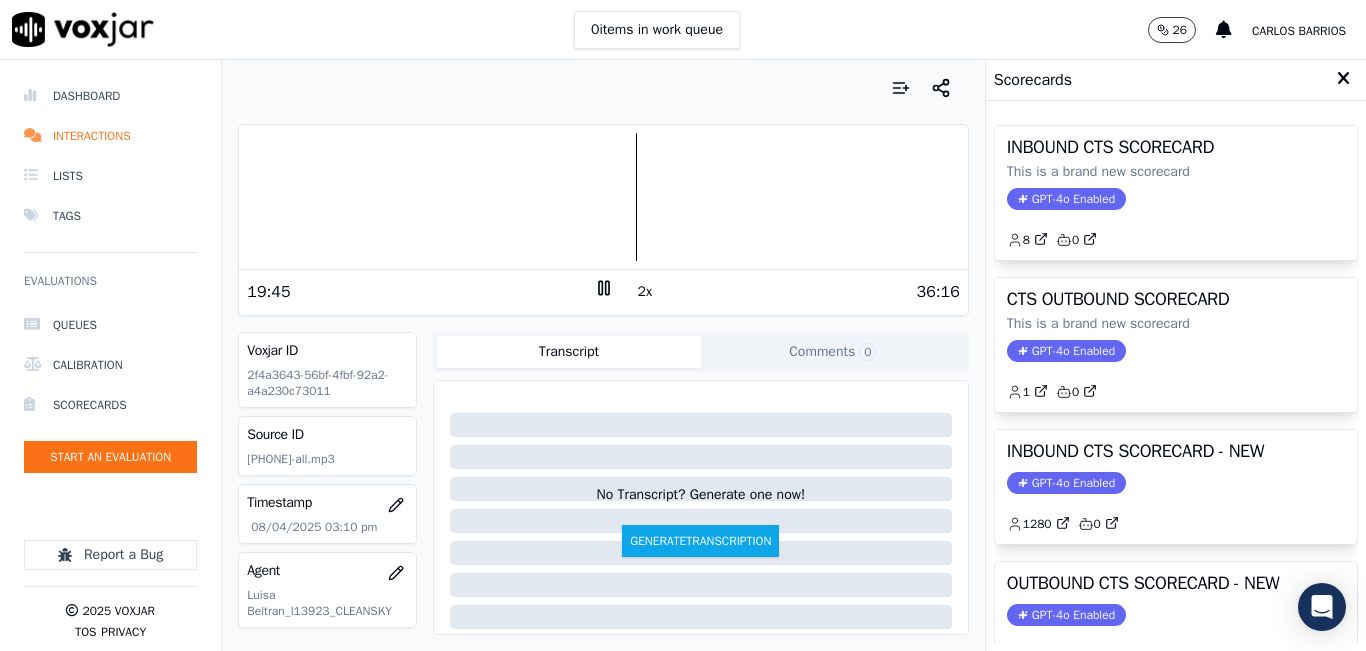 click 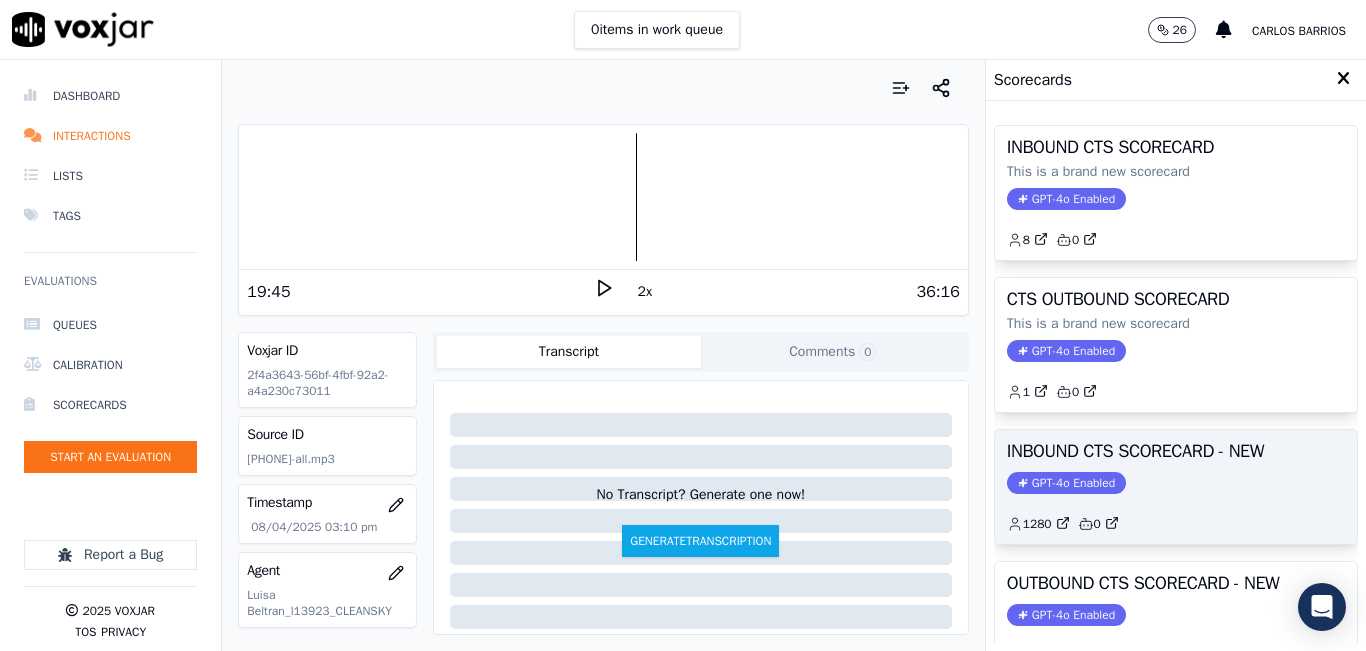 click on "INBOUND CTS SCORECARD - NEW" at bounding box center [1176, 451] 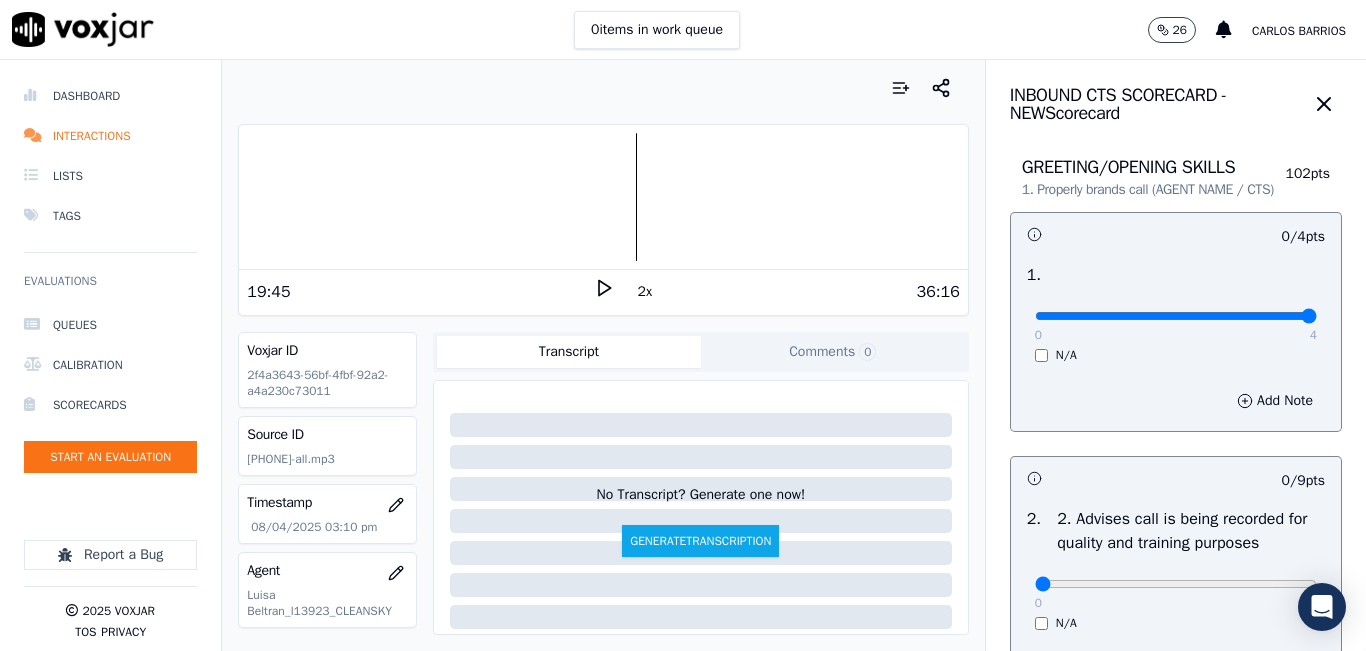 drag, startPoint x: 1244, startPoint y: 337, endPoint x: 1296, endPoint y: 336, distance: 52.009613 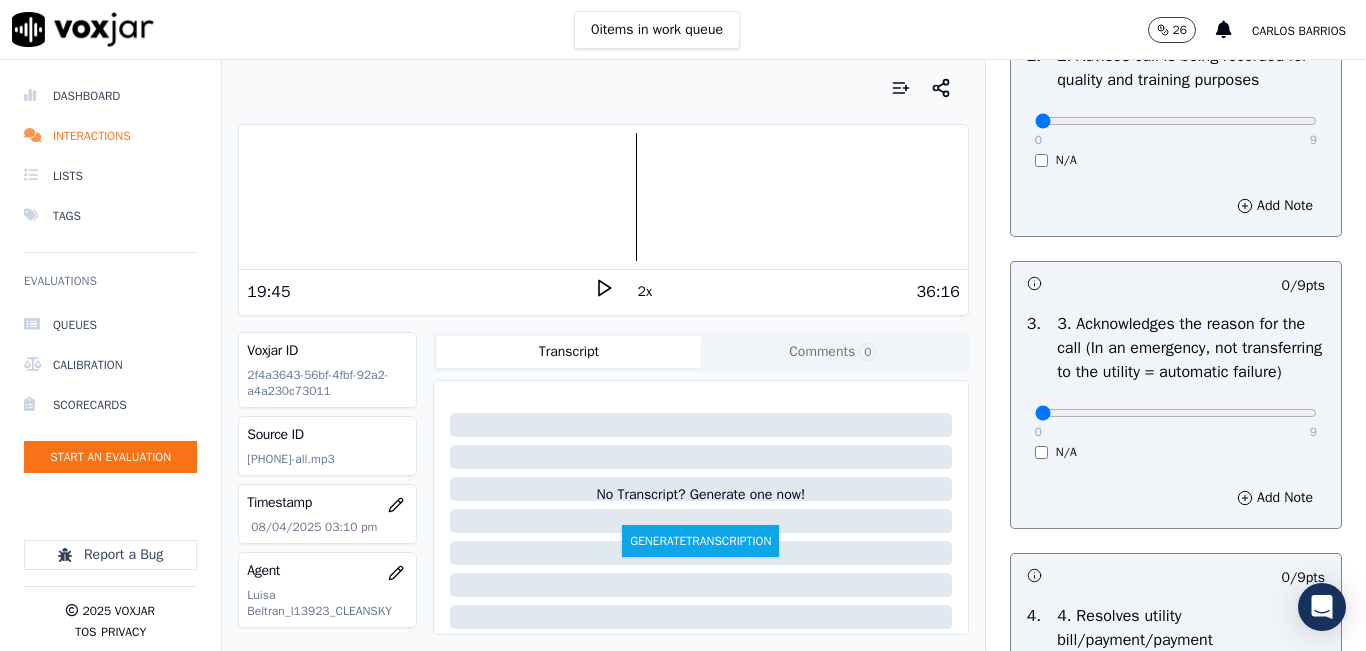 scroll, scrollTop: 500, scrollLeft: 0, axis: vertical 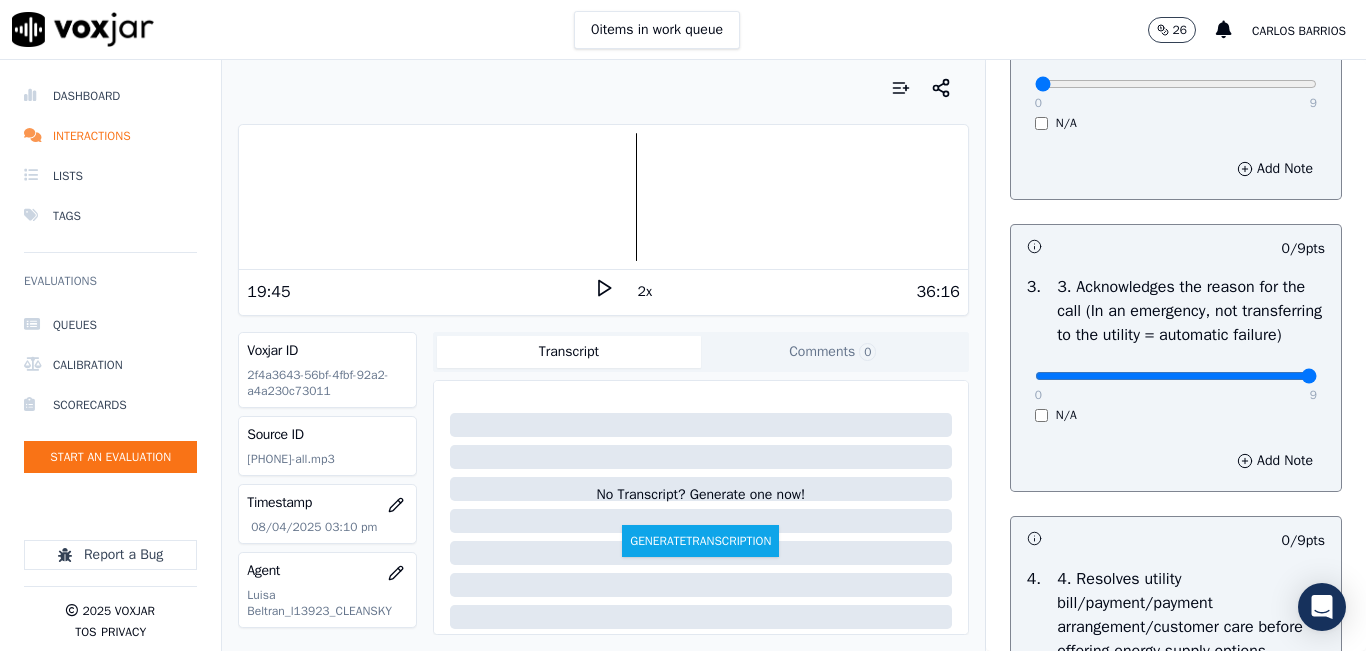 type on "9" 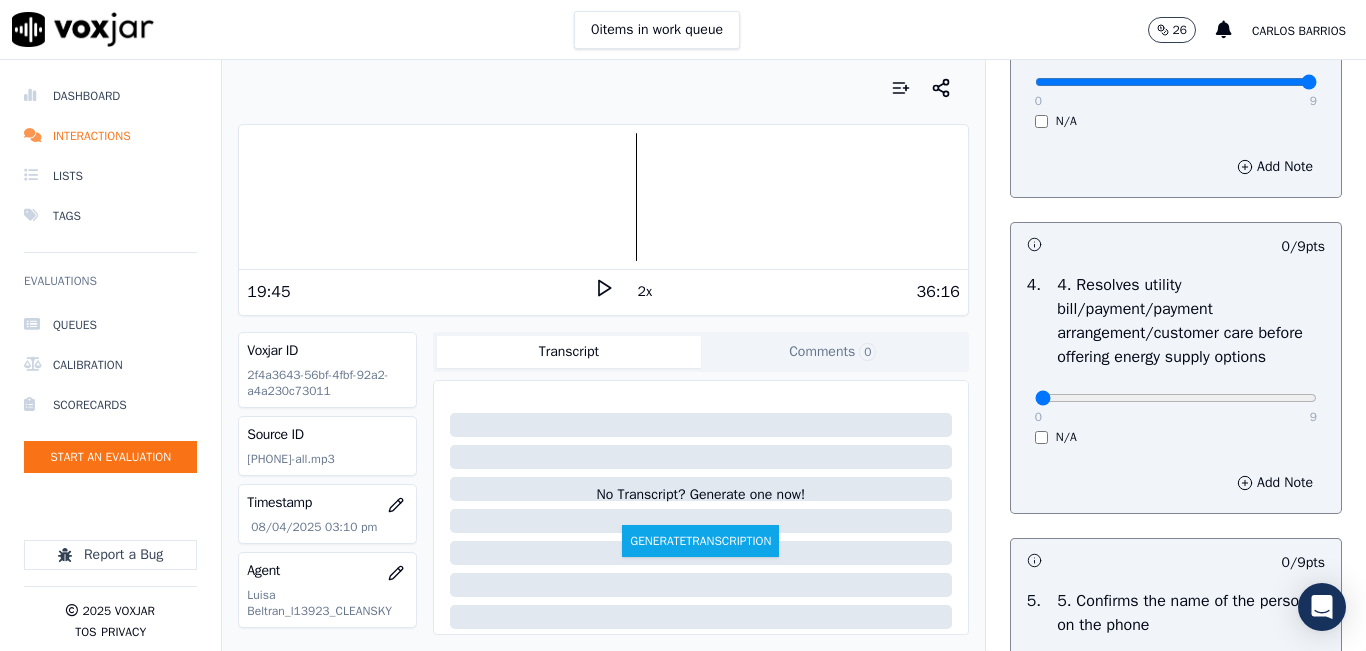 scroll, scrollTop: 800, scrollLeft: 0, axis: vertical 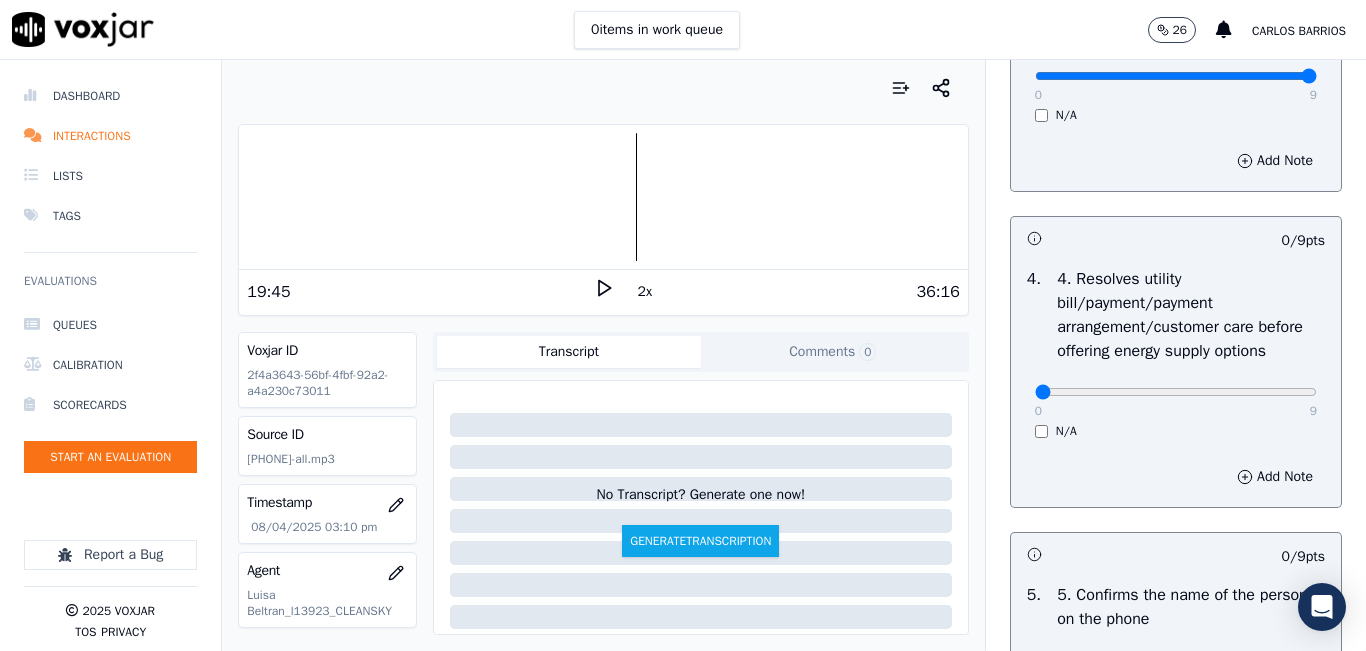 click on "0   9" at bounding box center (1176, 391) 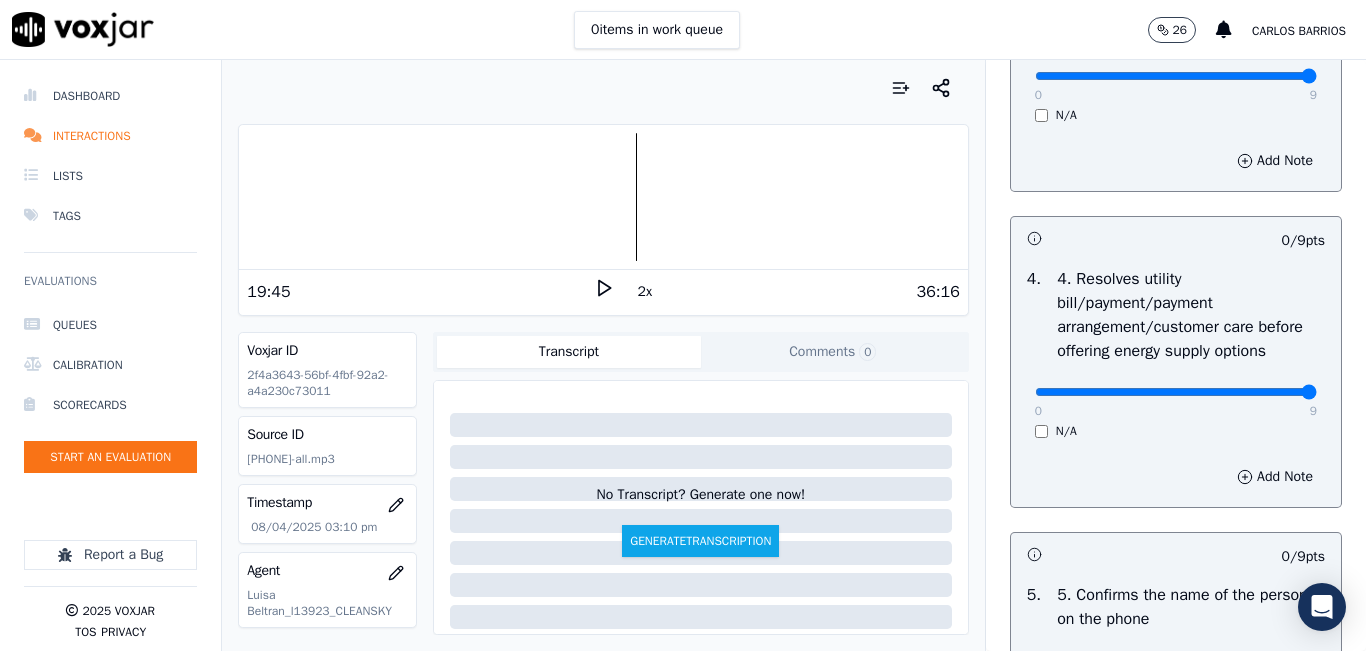 type on "9" 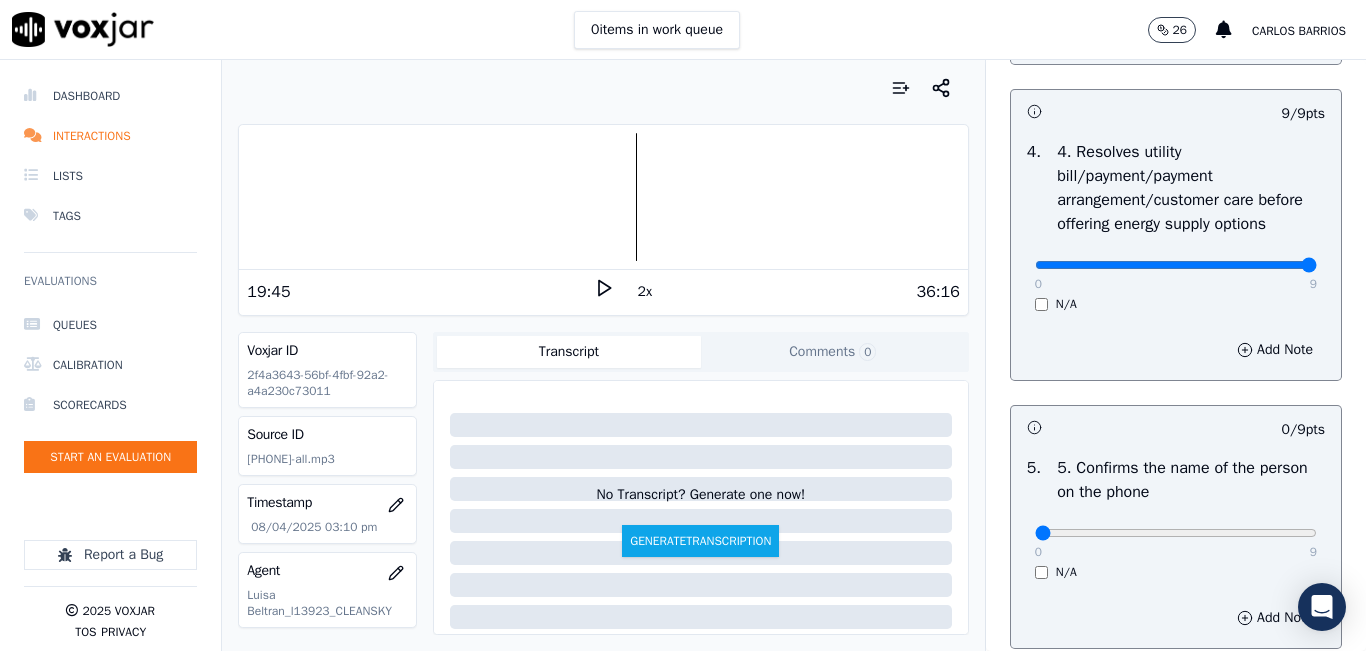 scroll, scrollTop: 1200, scrollLeft: 0, axis: vertical 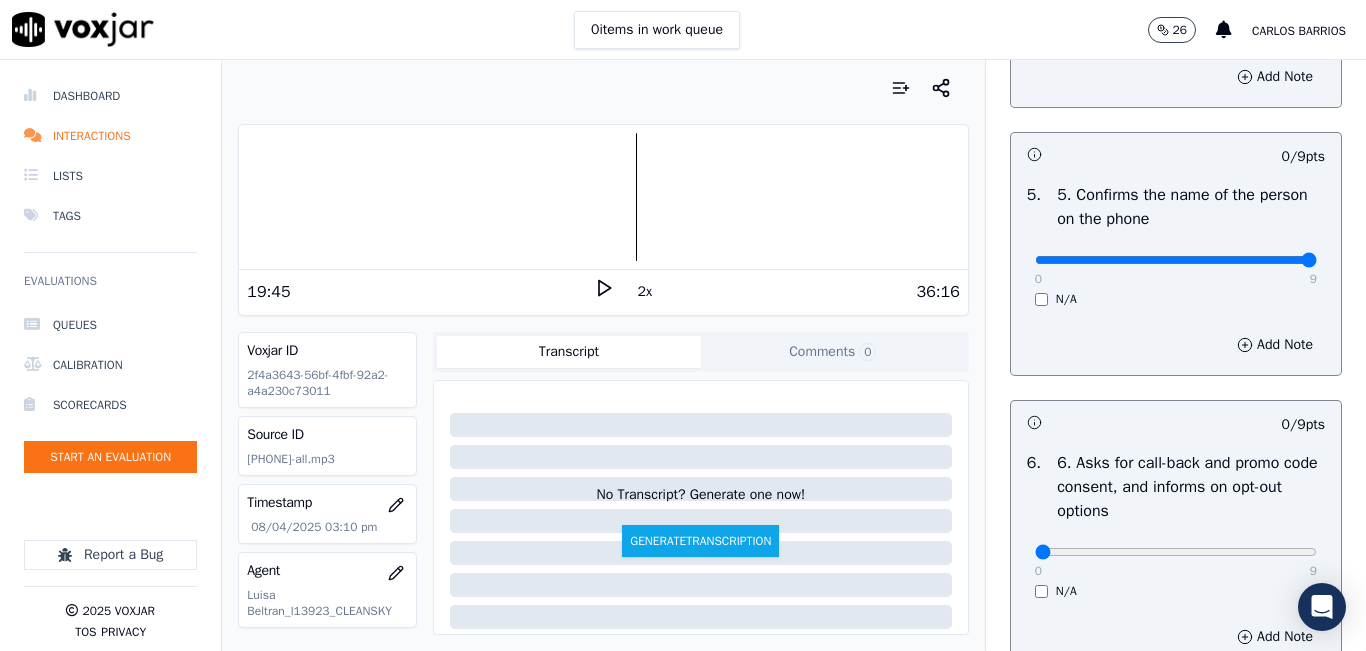 type on "9" 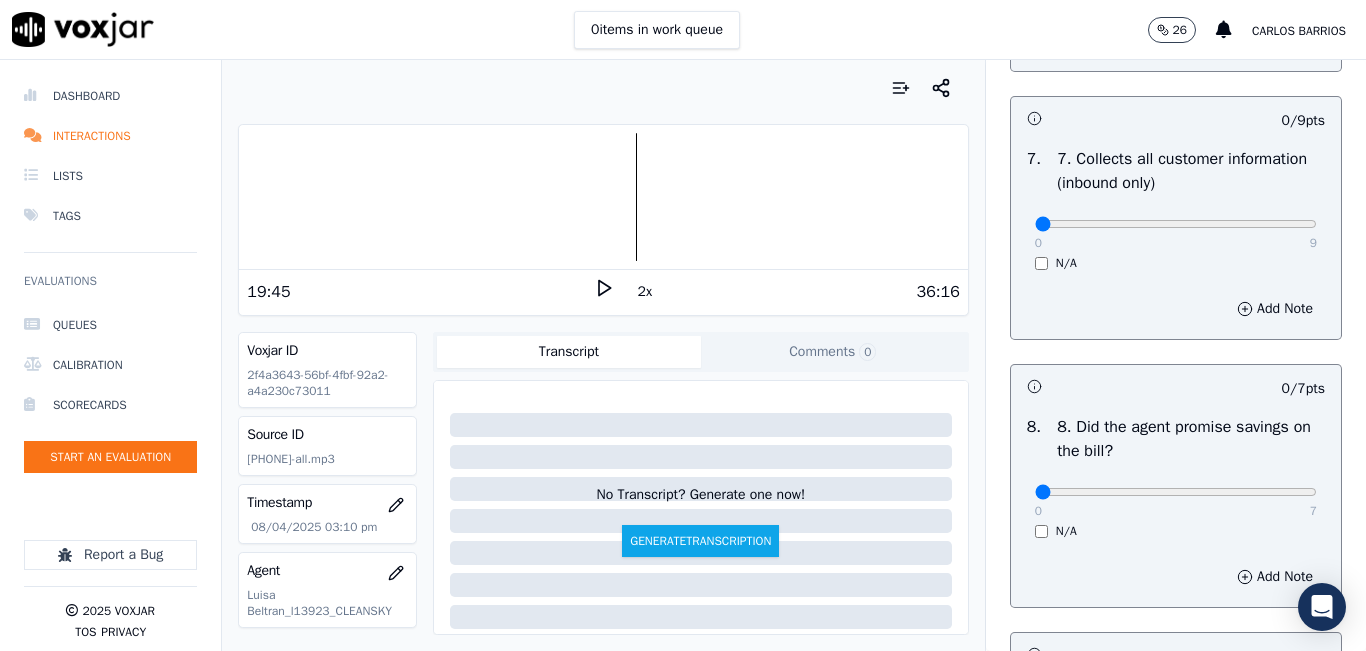 scroll, scrollTop: 1800, scrollLeft: 0, axis: vertical 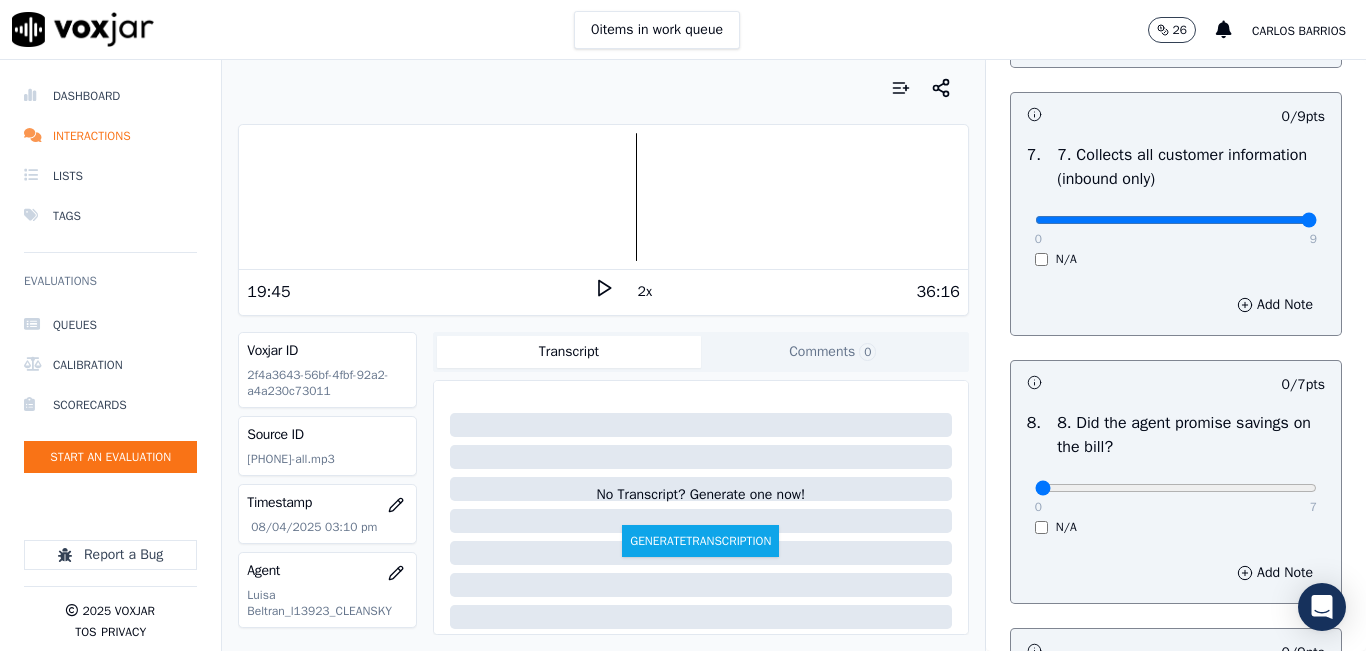 type on "9" 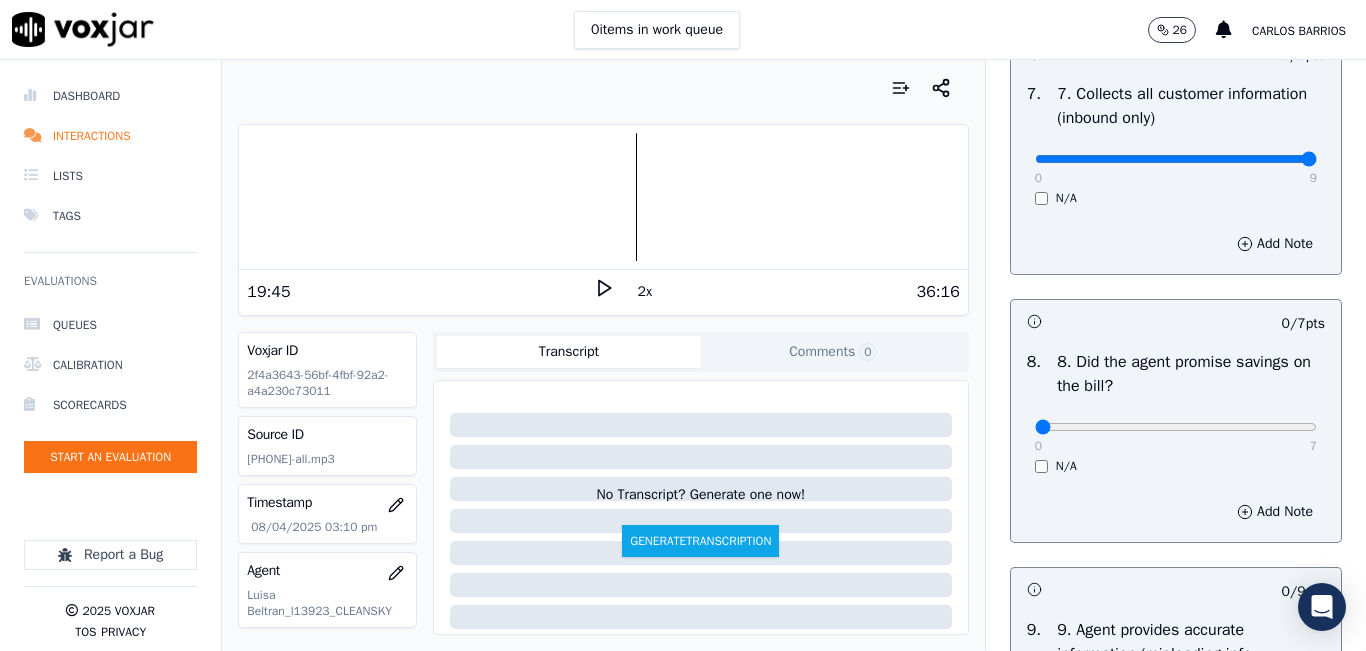 scroll, scrollTop: 1900, scrollLeft: 0, axis: vertical 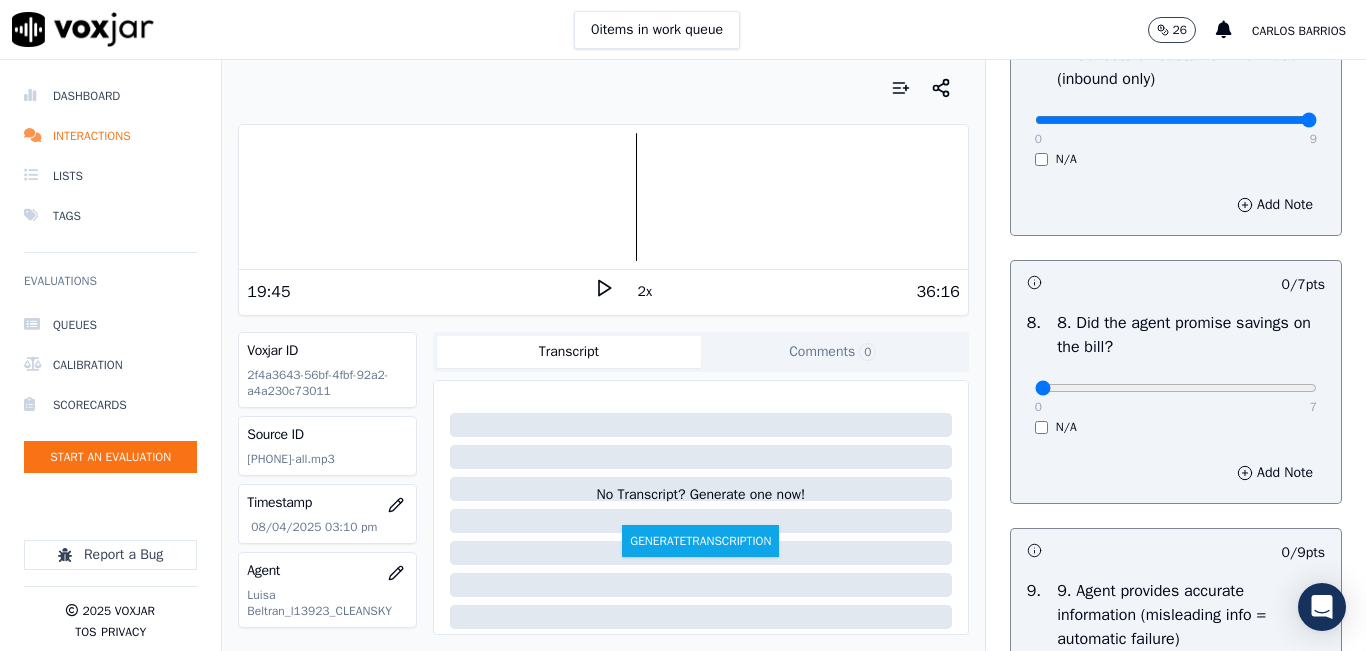click 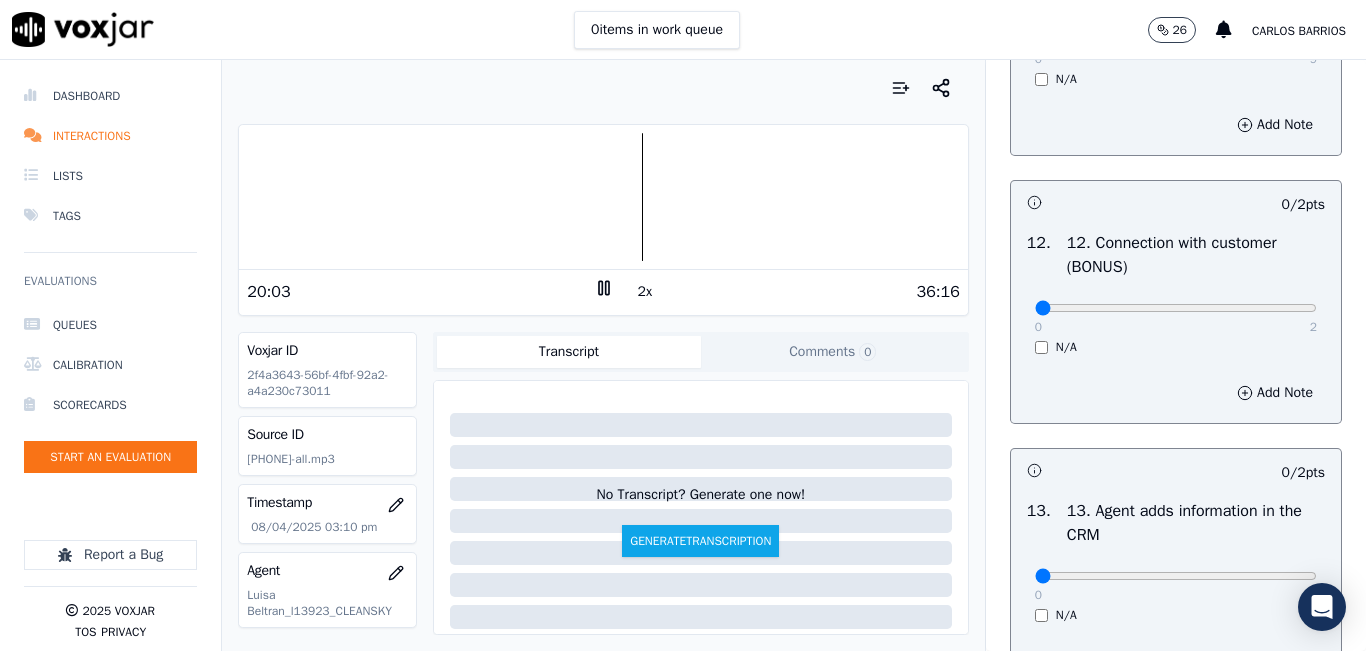 scroll, scrollTop: 3600, scrollLeft: 0, axis: vertical 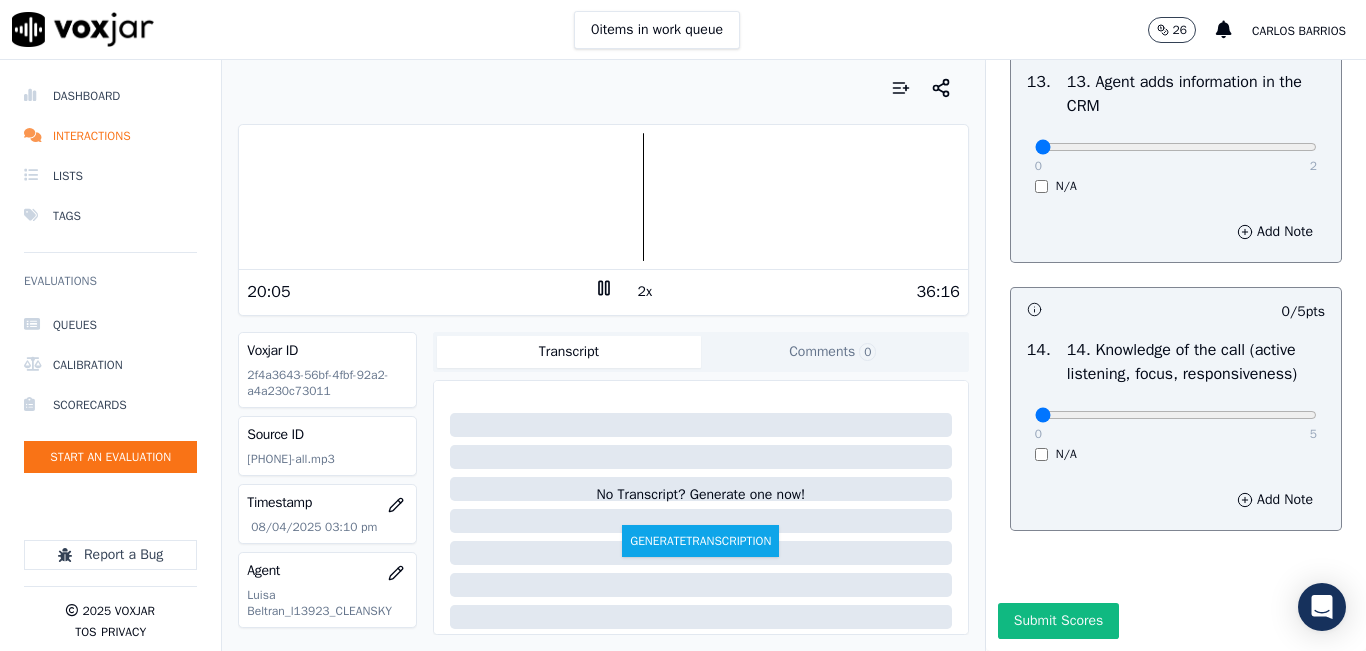 drag, startPoint x: 1220, startPoint y: 154, endPoint x: 1277, endPoint y: 154, distance: 57 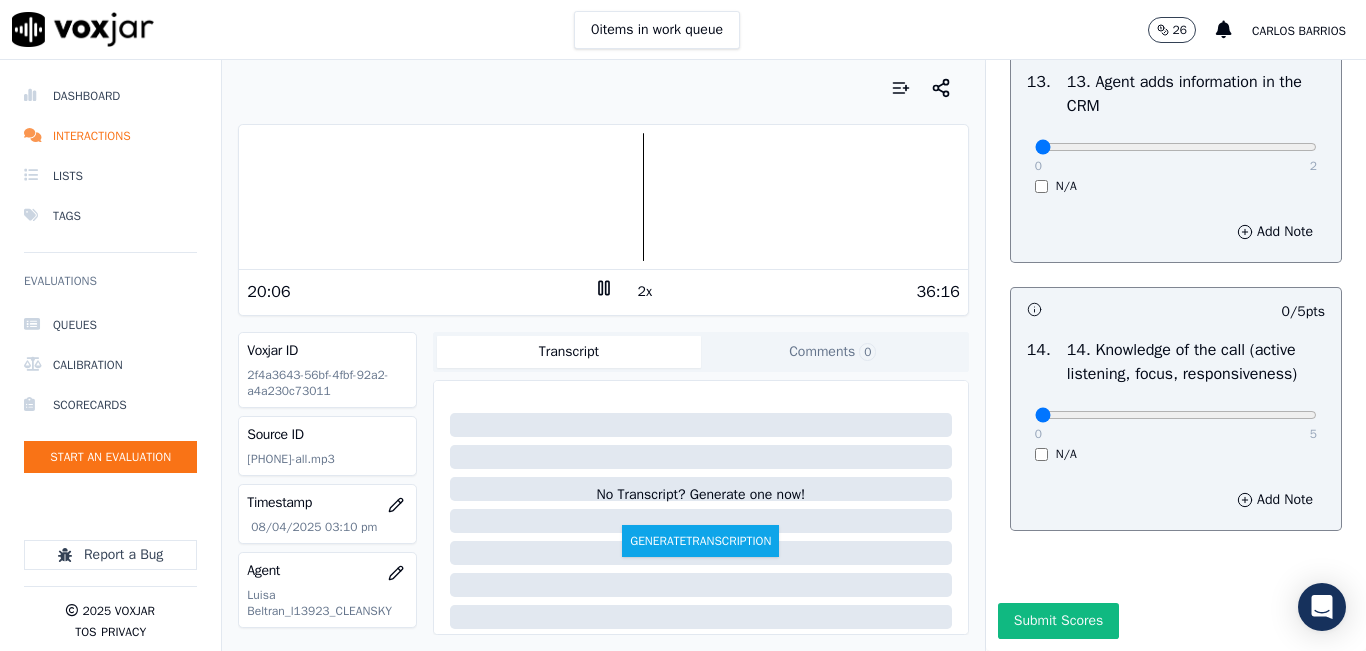 scroll, scrollTop: 3500, scrollLeft: 0, axis: vertical 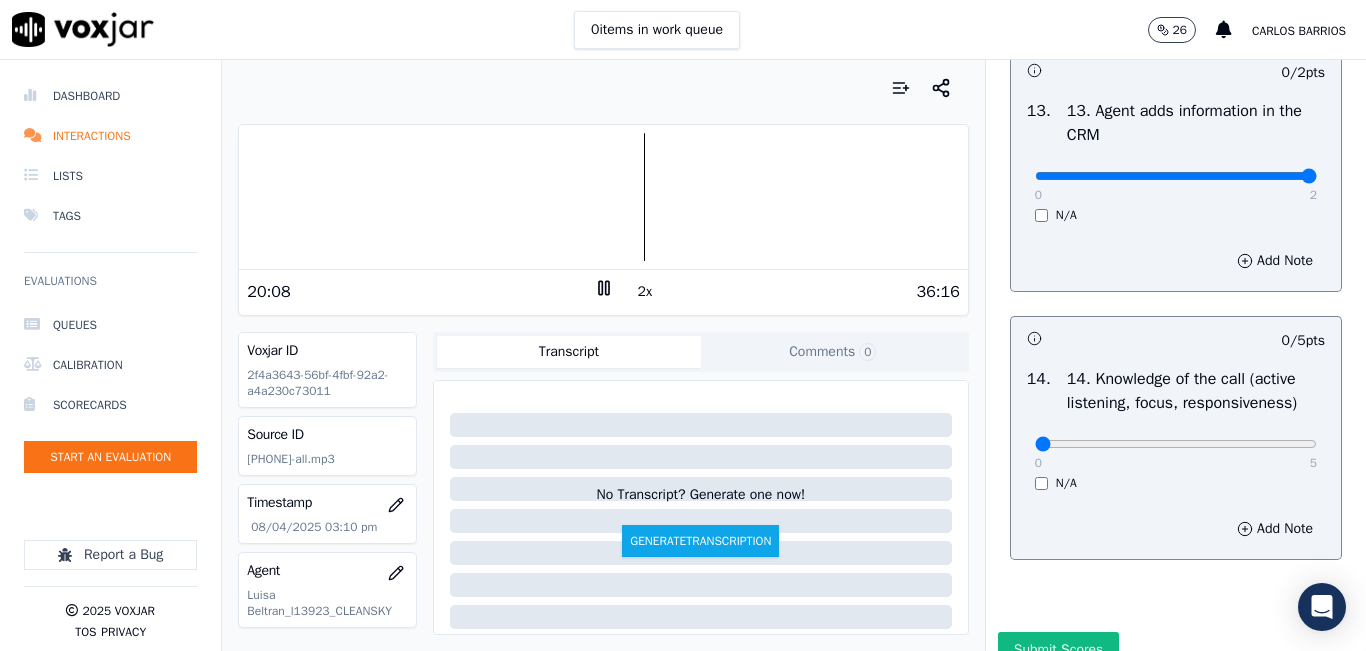 type on "2" 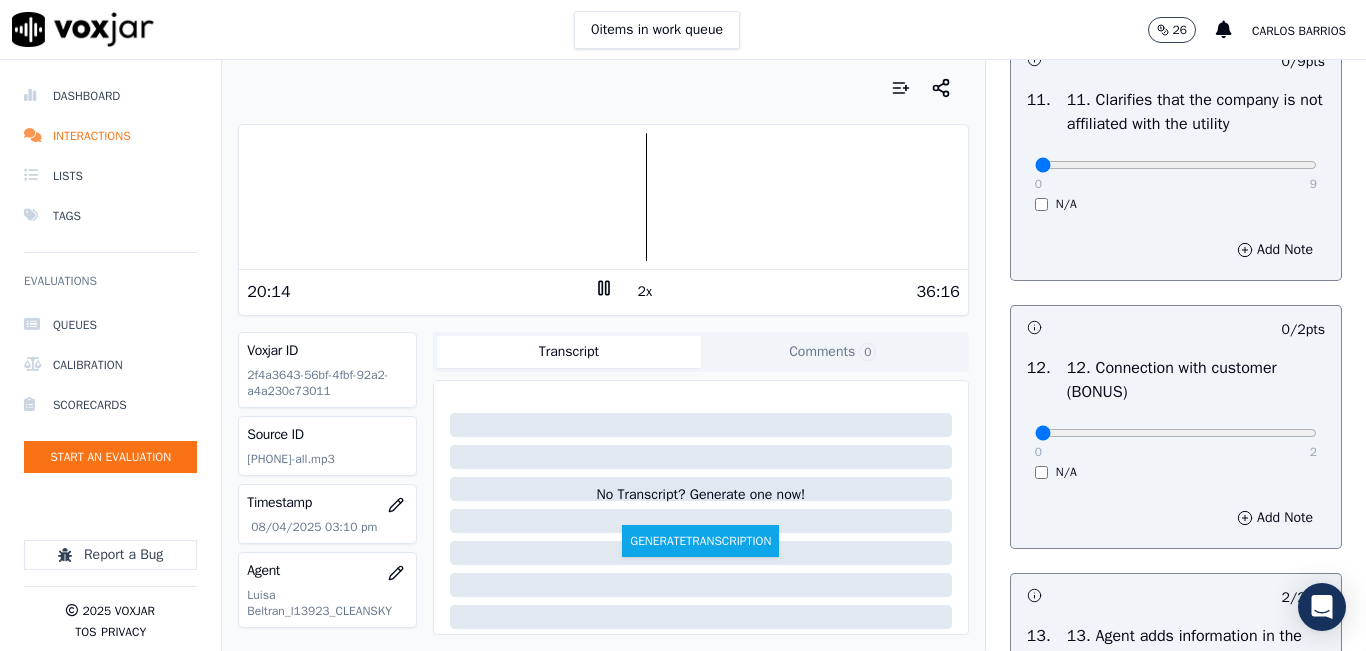 scroll, scrollTop: 2900, scrollLeft: 0, axis: vertical 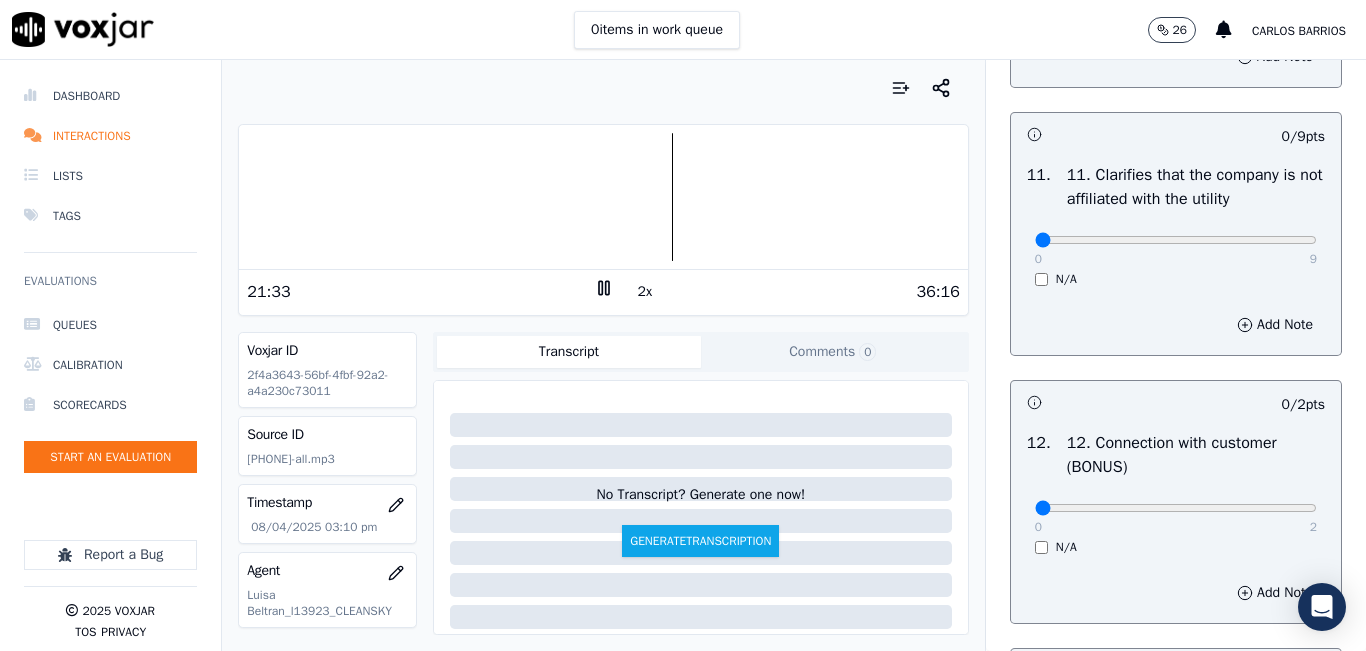 click 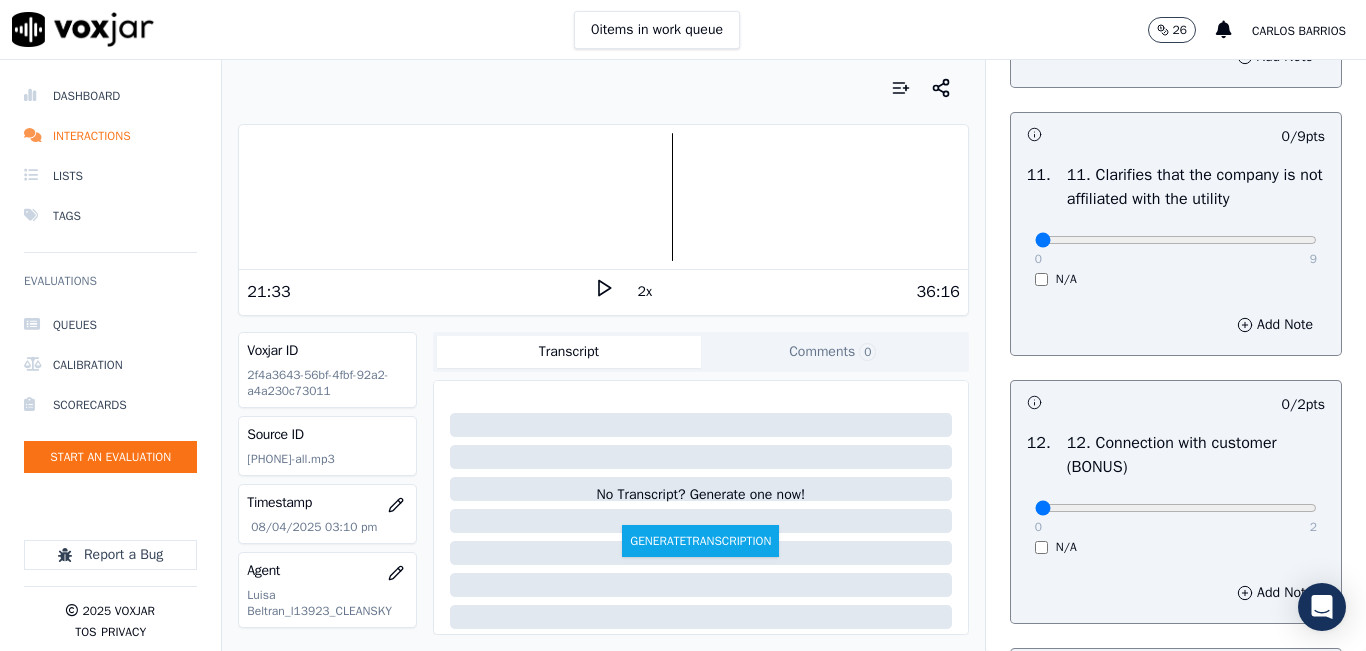 click 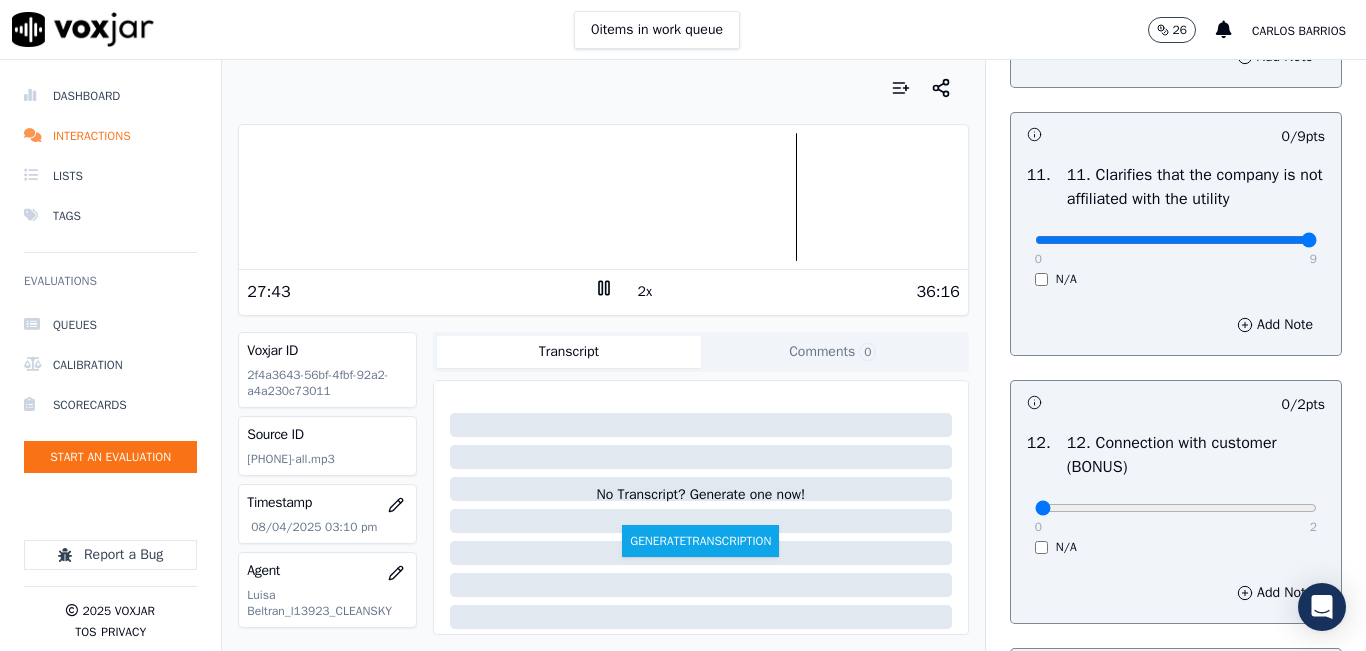 type on "9" 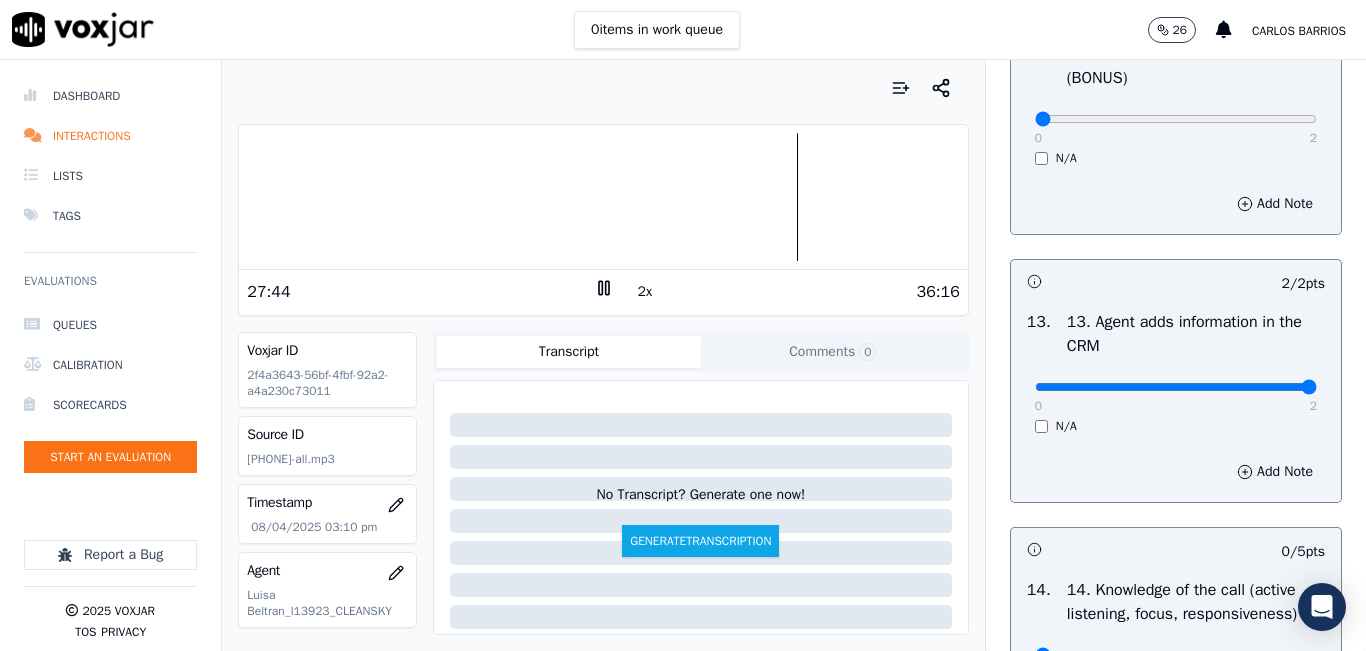 scroll, scrollTop: 3300, scrollLeft: 0, axis: vertical 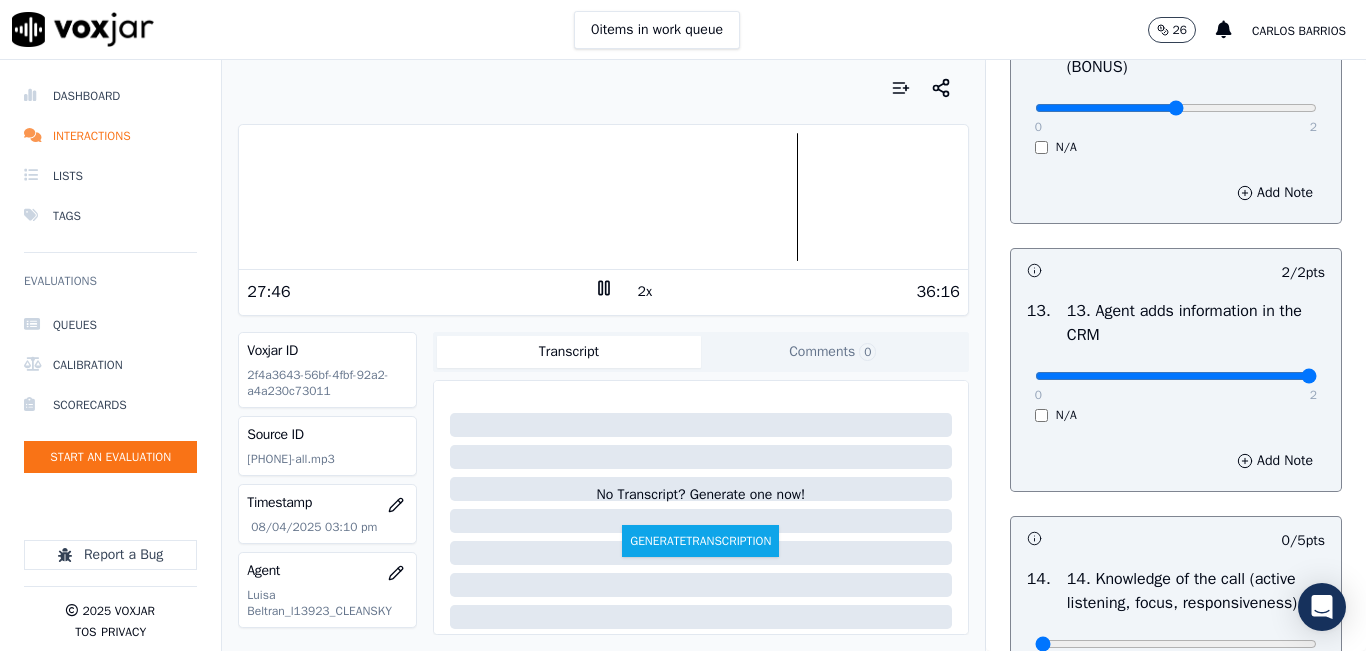 type on "1" 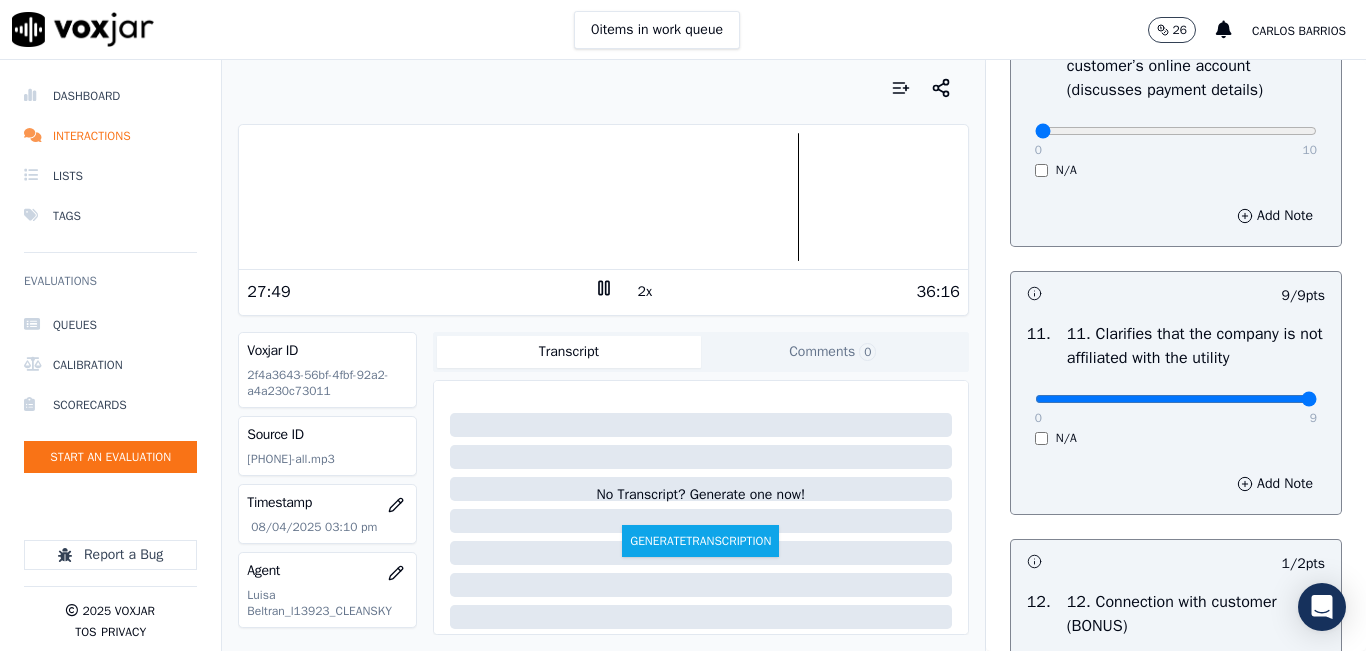 scroll, scrollTop: 2700, scrollLeft: 0, axis: vertical 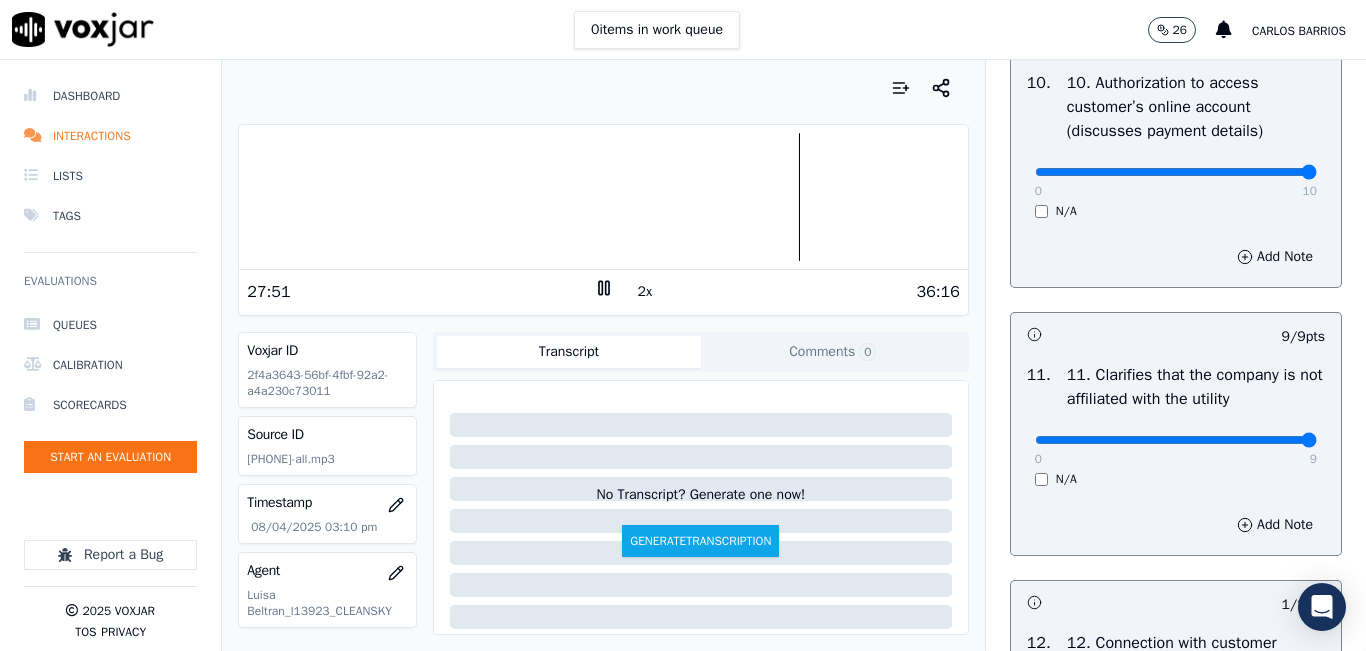 drag, startPoint x: 1245, startPoint y: 242, endPoint x: 1269, endPoint y: 243, distance: 24.020824 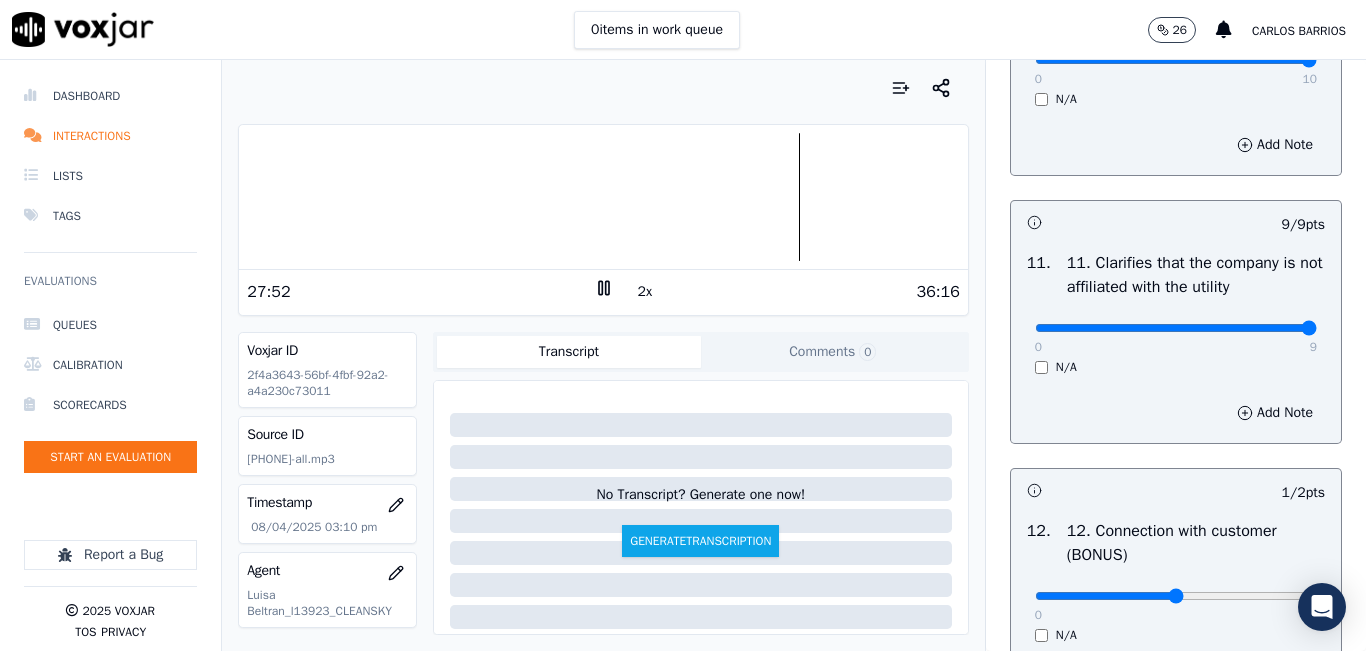 scroll, scrollTop: 3100, scrollLeft: 0, axis: vertical 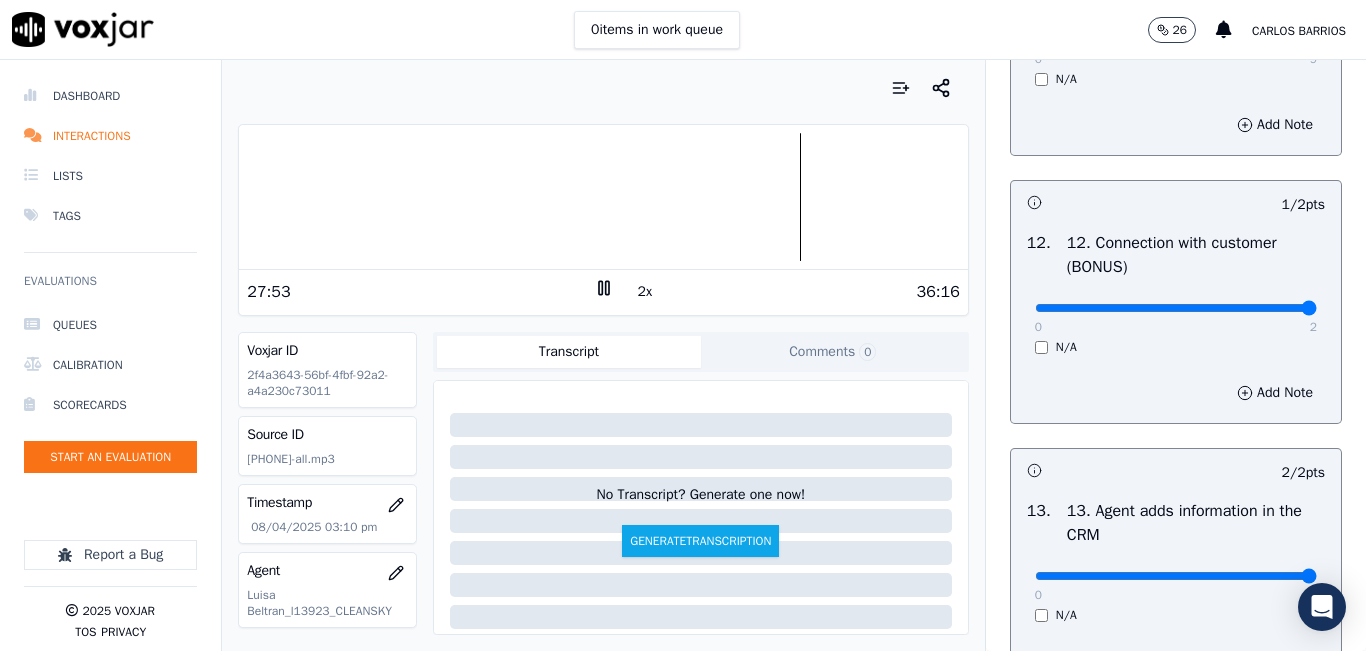 drag, startPoint x: 1251, startPoint y: 370, endPoint x: 1269, endPoint y: 370, distance: 18 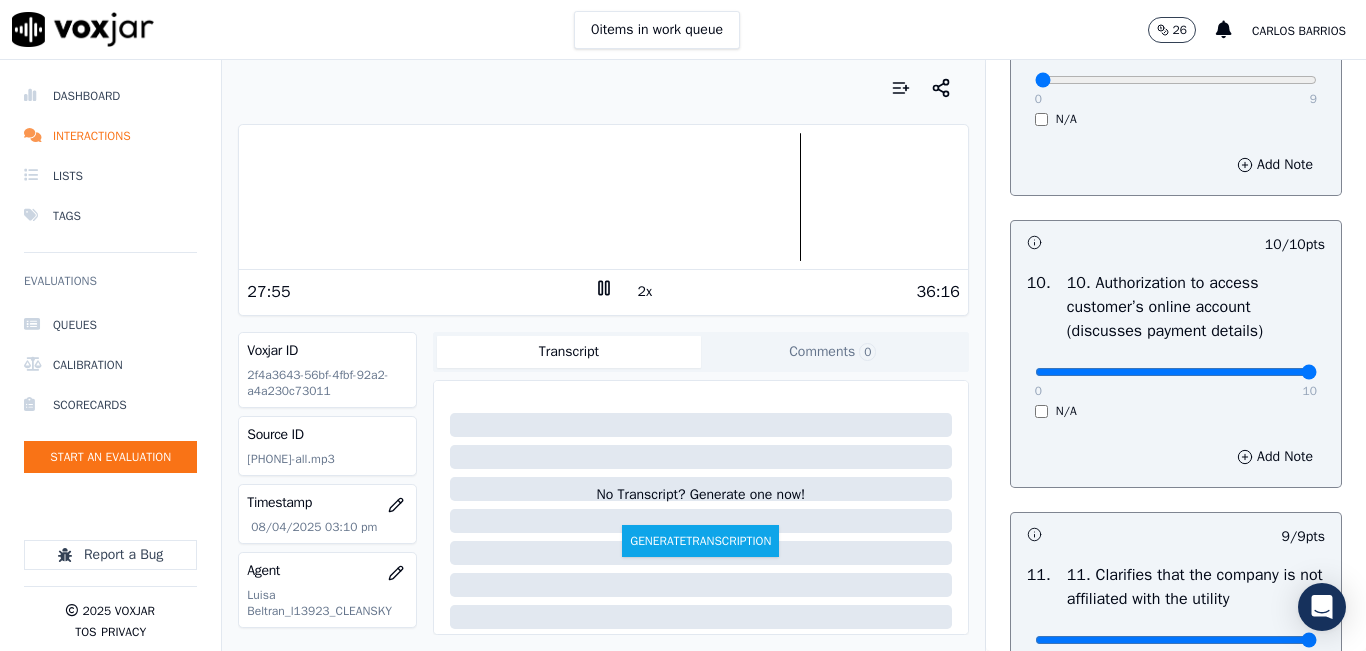 scroll, scrollTop: 2300, scrollLeft: 0, axis: vertical 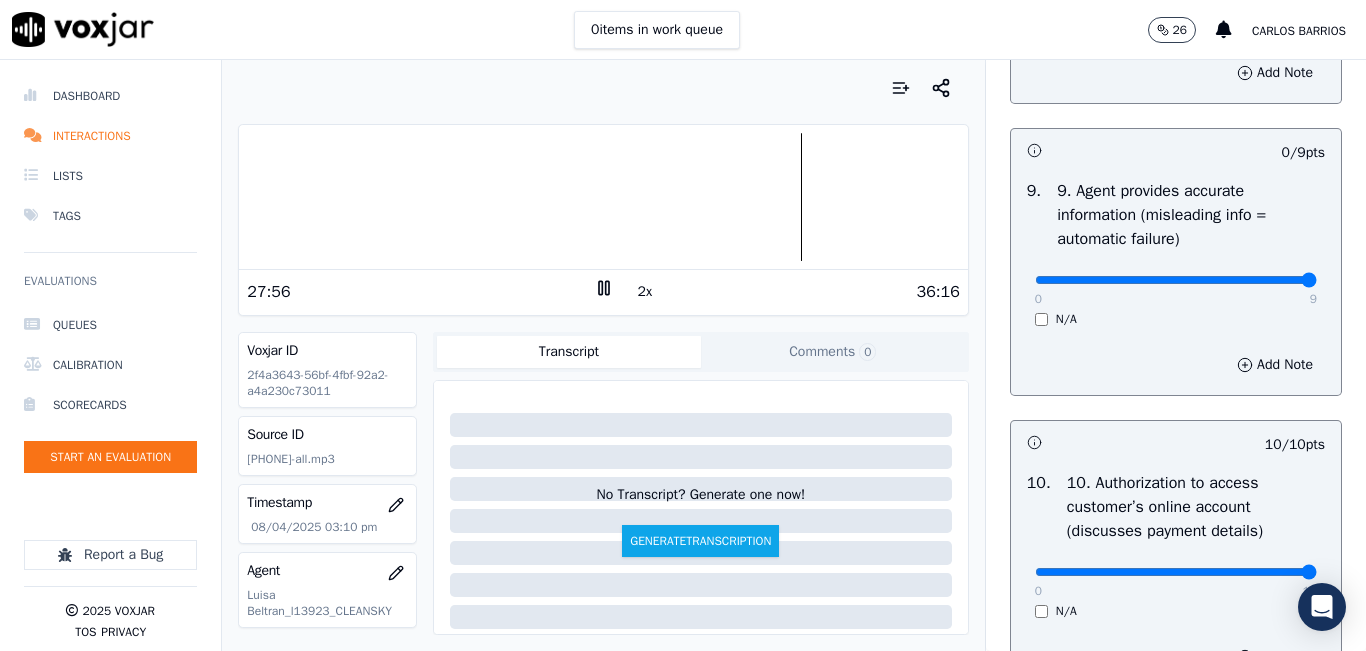 type on "9" 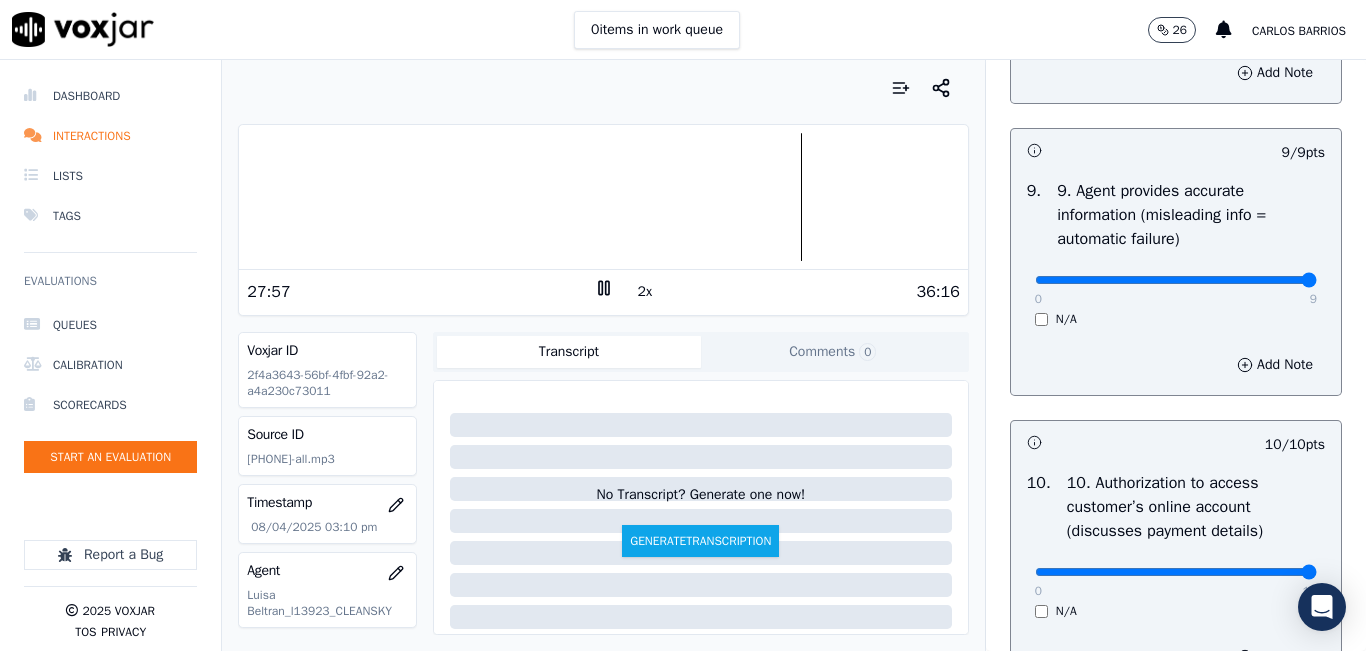 scroll, scrollTop: 1900, scrollLeft: 0, axis: vertical 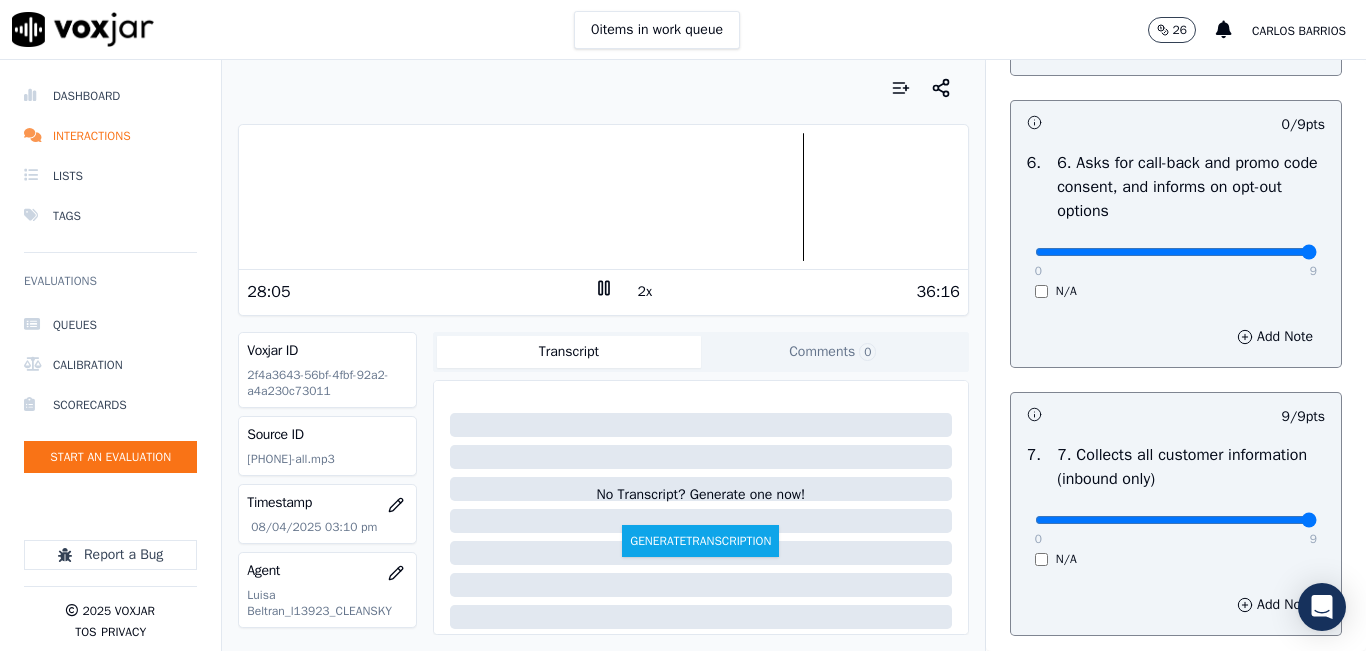 type on "9" 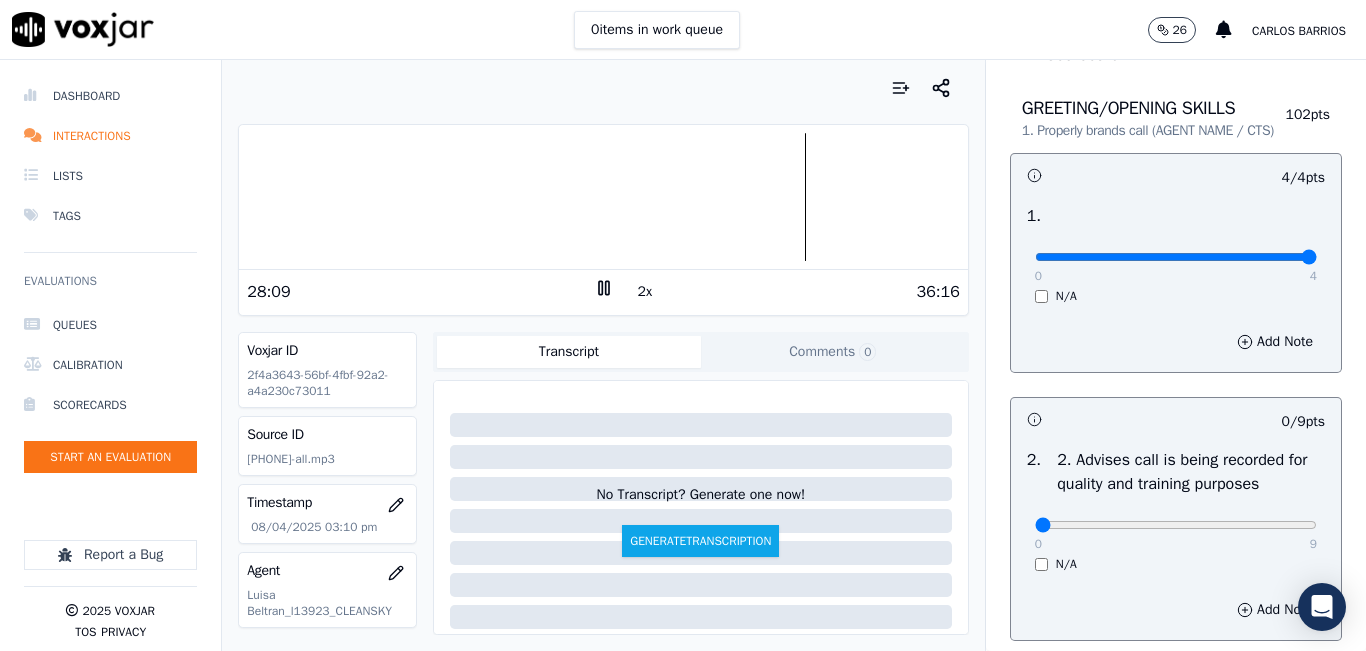 scroll, scrollTop: 100, scrollLeft: 0, axis: vertical 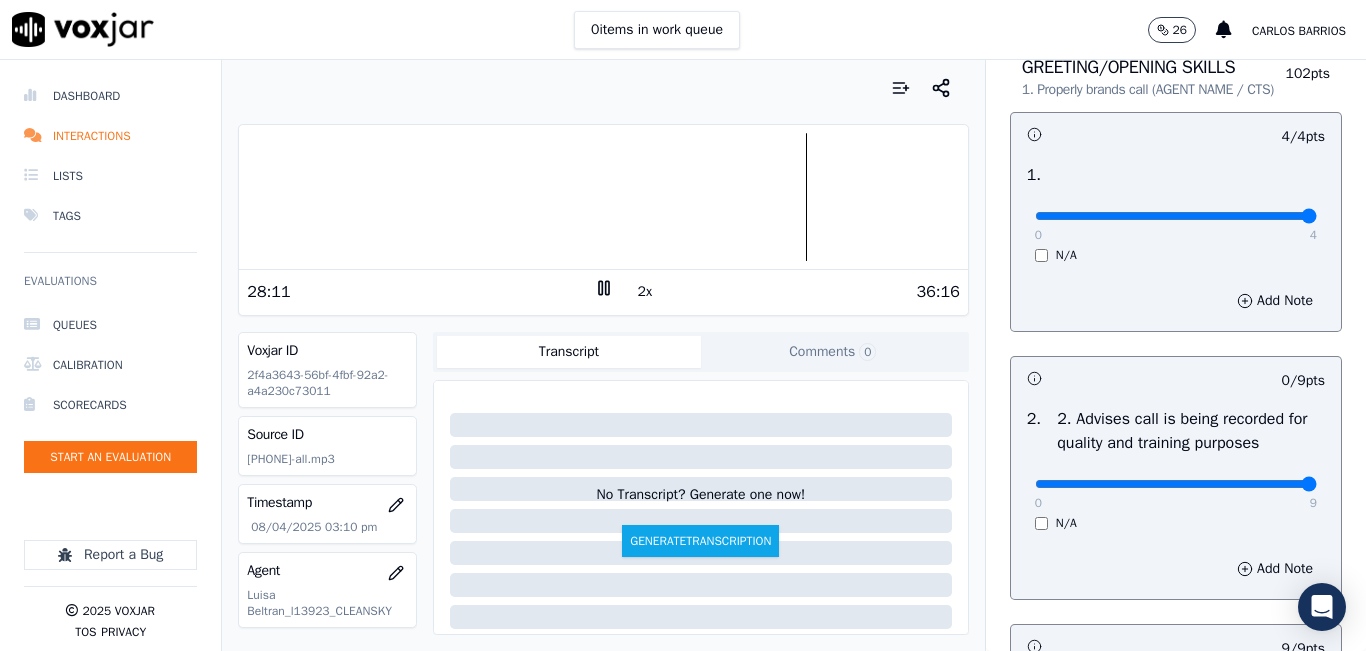 drag, startPoint x: 1252, startPoint y: 498, endPoint x: 1305, endPoint y: 441, distance: 77.83315 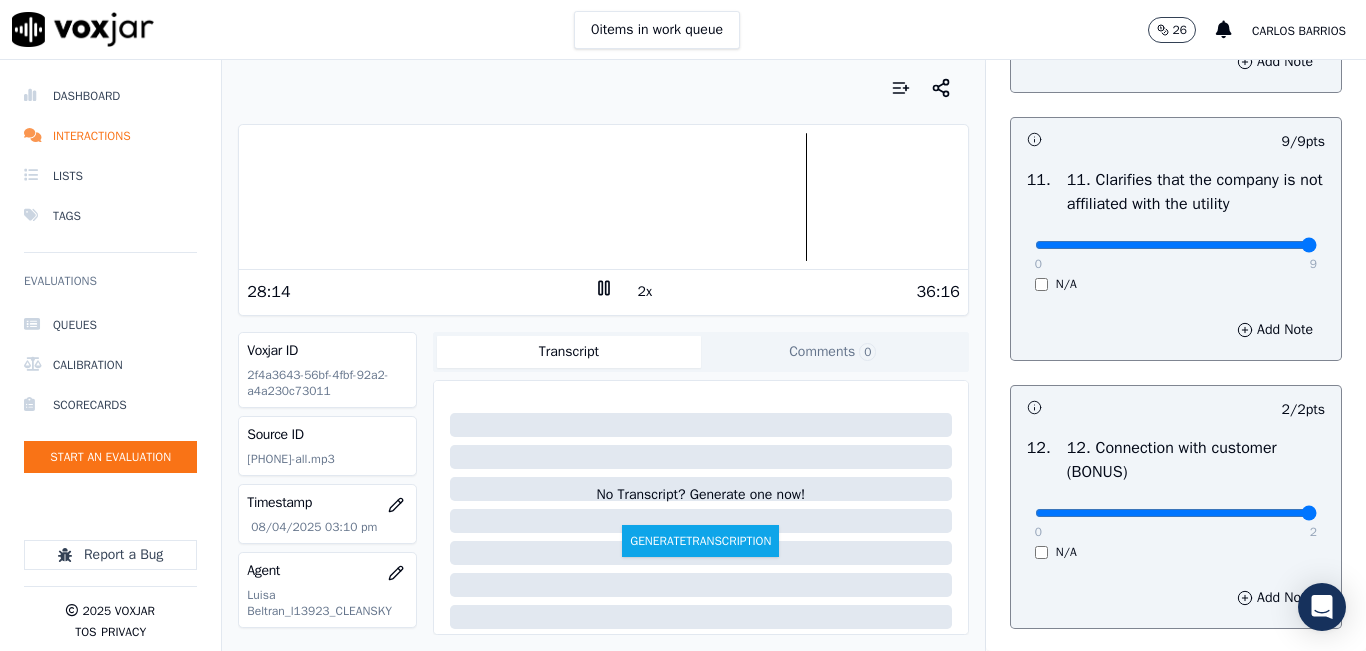 scroll, scrollTop: 3642, scrollLeft: 0, axis: vertical 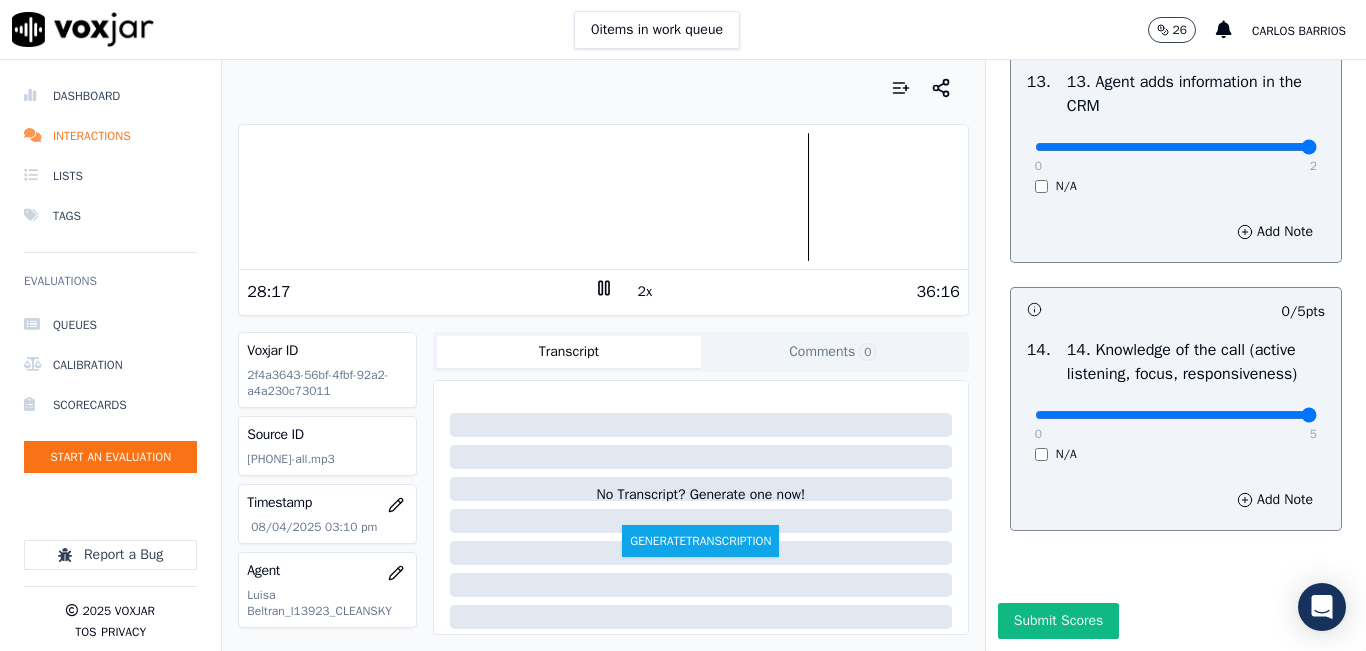 drag, startPoint x: 1263, startPoint y: 374, endPoint x: 1080, endPoint y: 585, distance: 279.3027 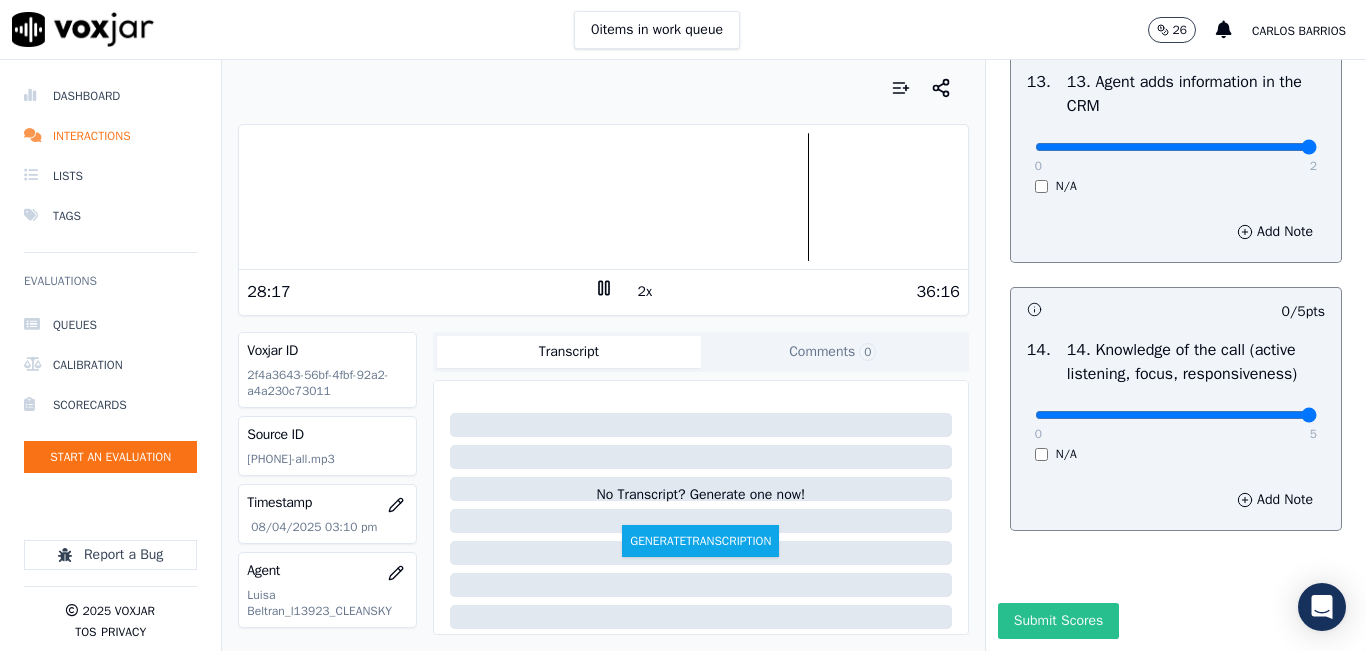 click at bounding box center [1176, -3213] 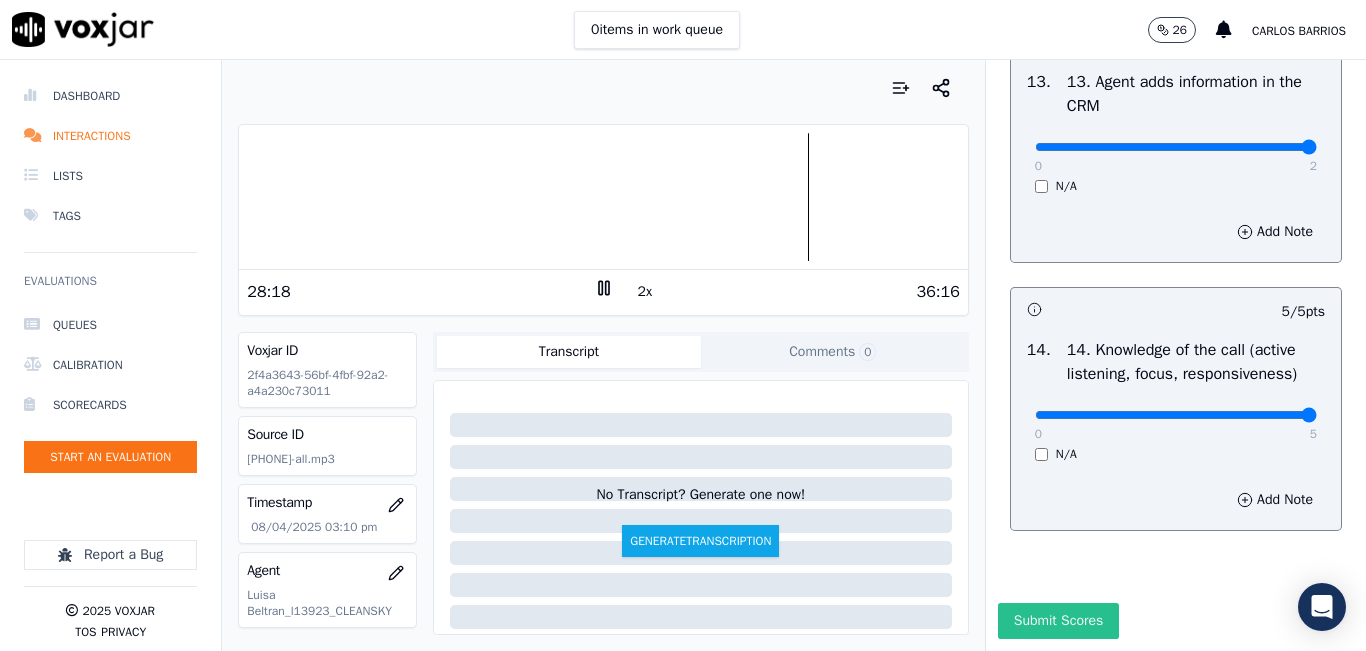 click on "Submit Scores" at bounding box center (1058, 621) 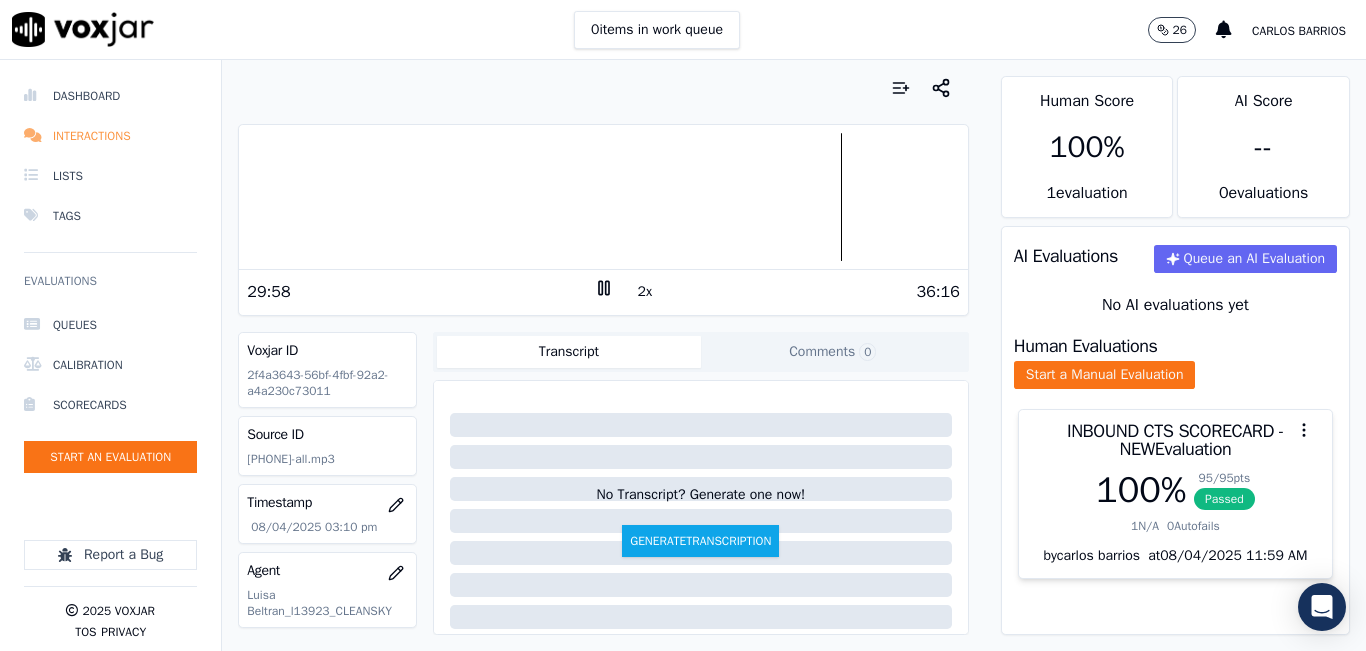 click on "Interactions" at bounding box center (110, 136) 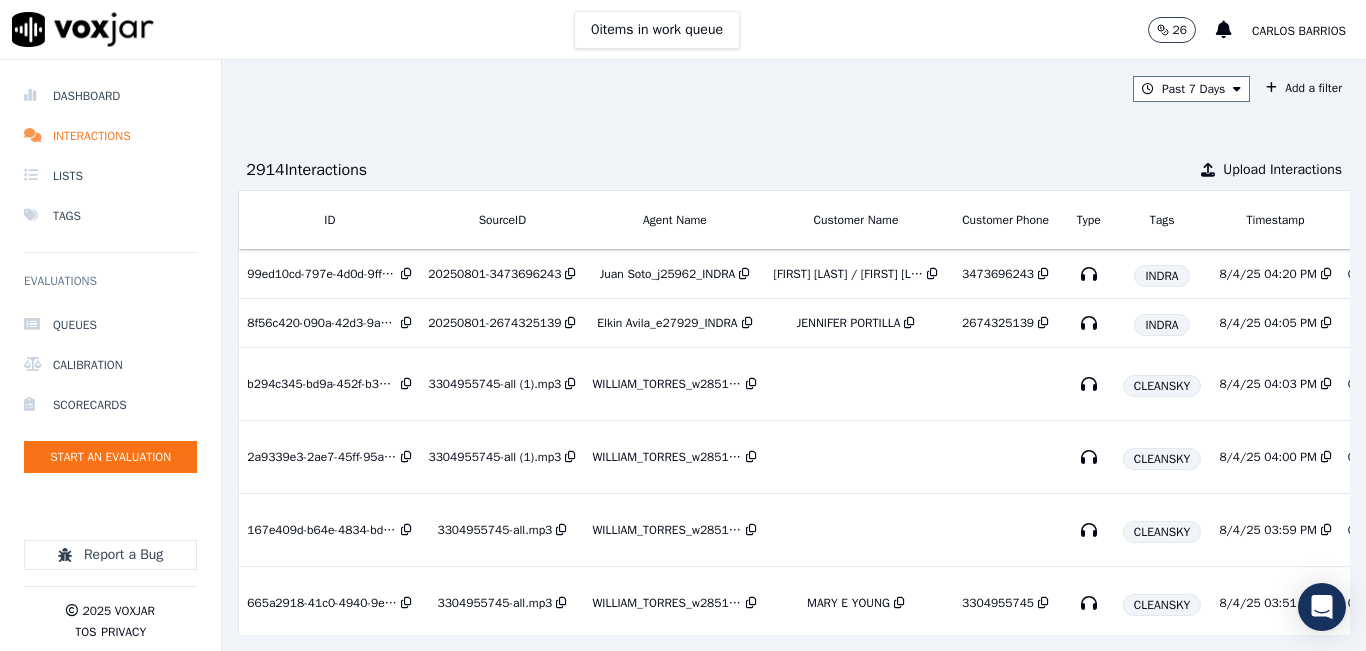 scroll, scrollTop: 0, scrollLeft: 335, axis: horizontal 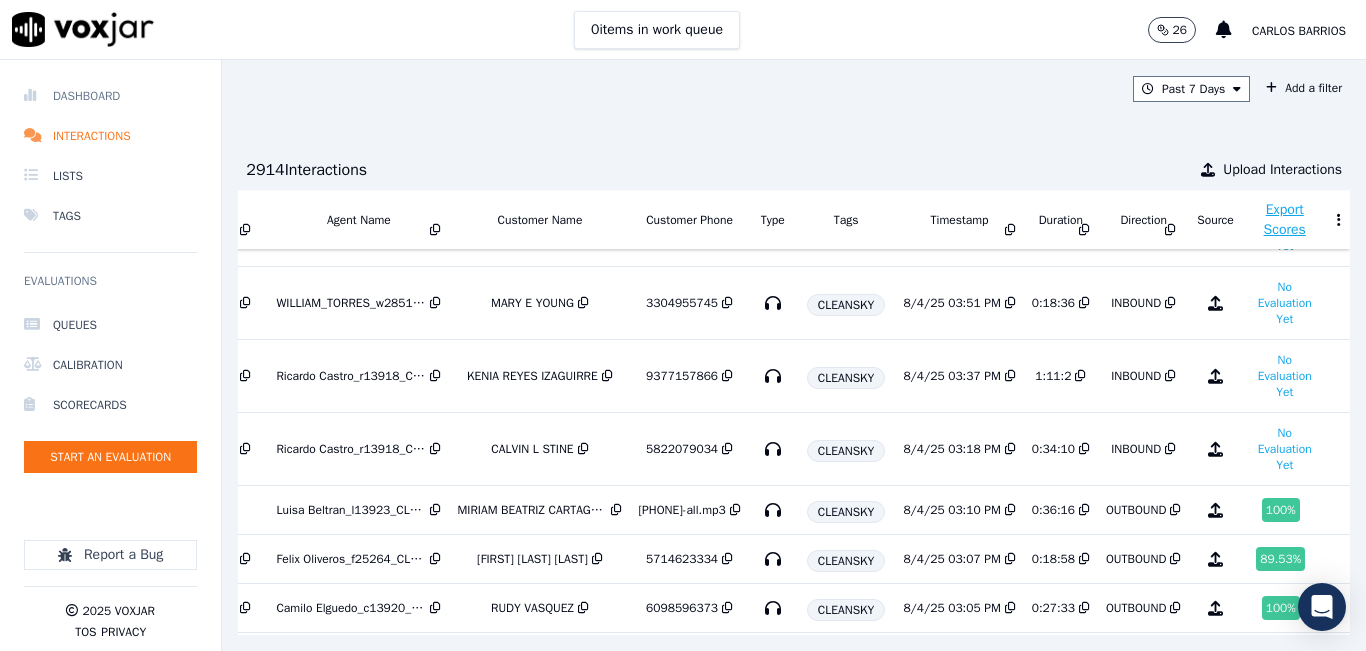 click on "Dashboard" at bounding box center [110, 96] 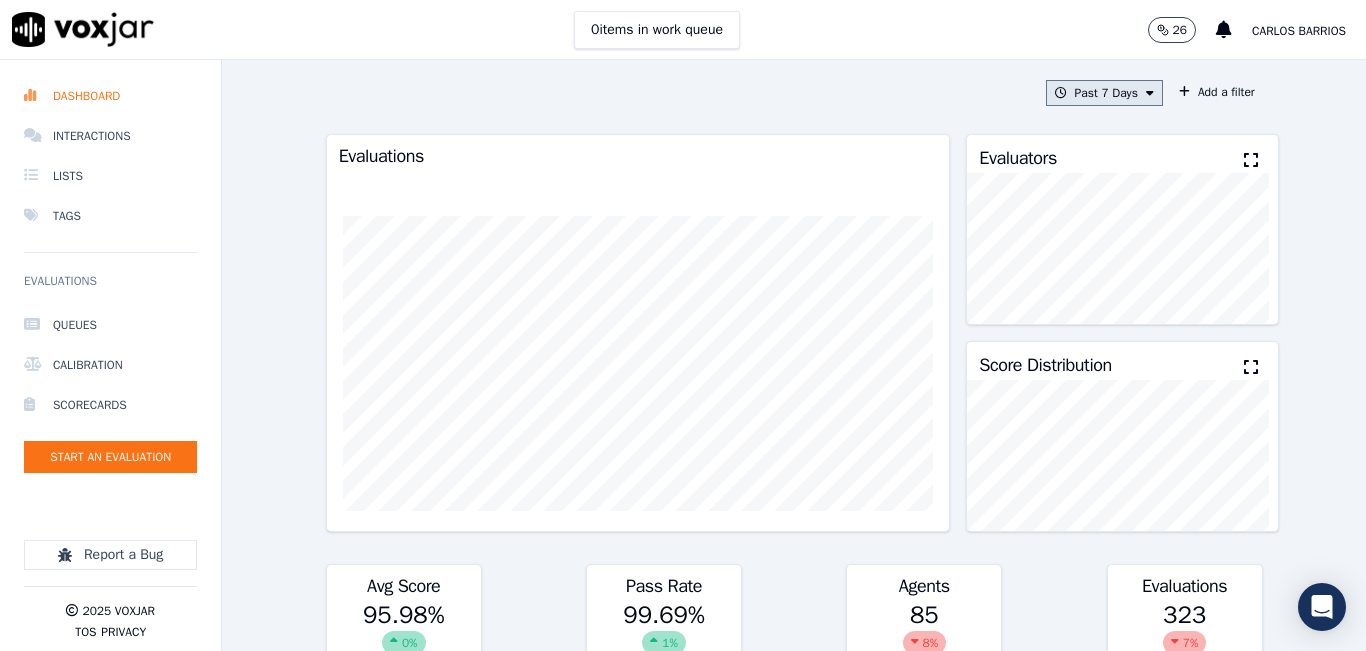 click on "Past 7 Days" at bounding box center (1104, 93) 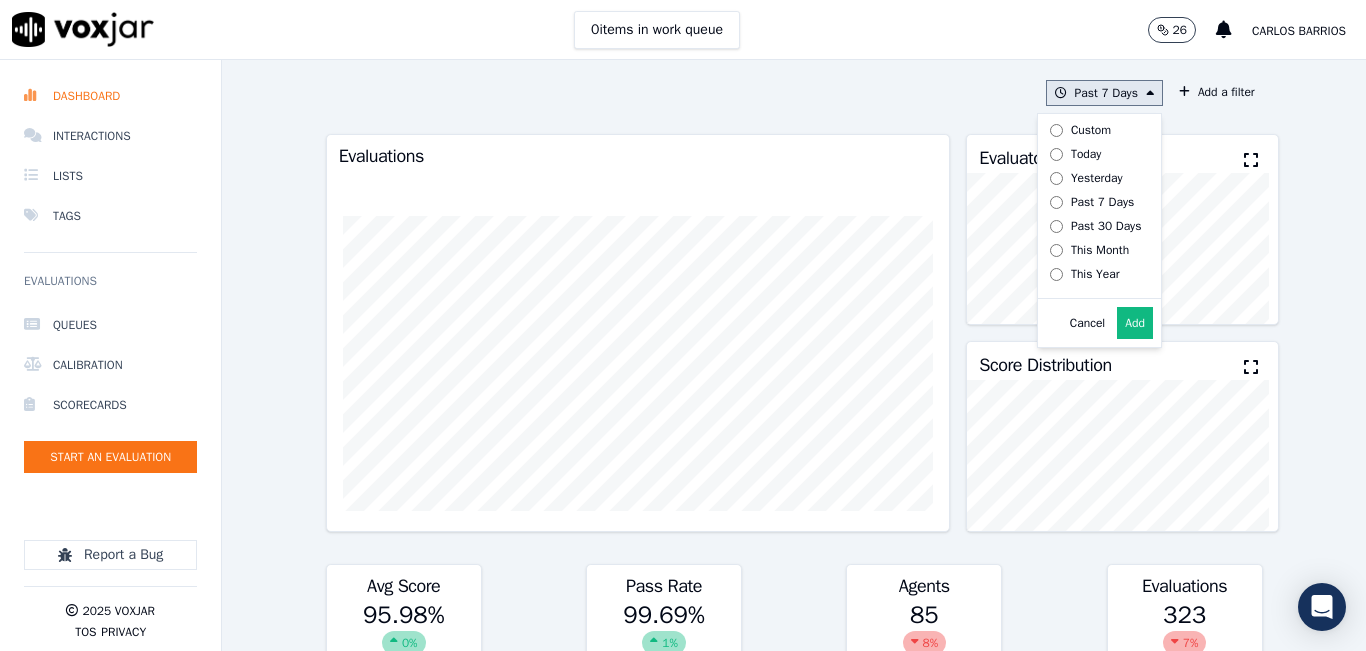 click on "Today" at bounding box center (1086, 154) 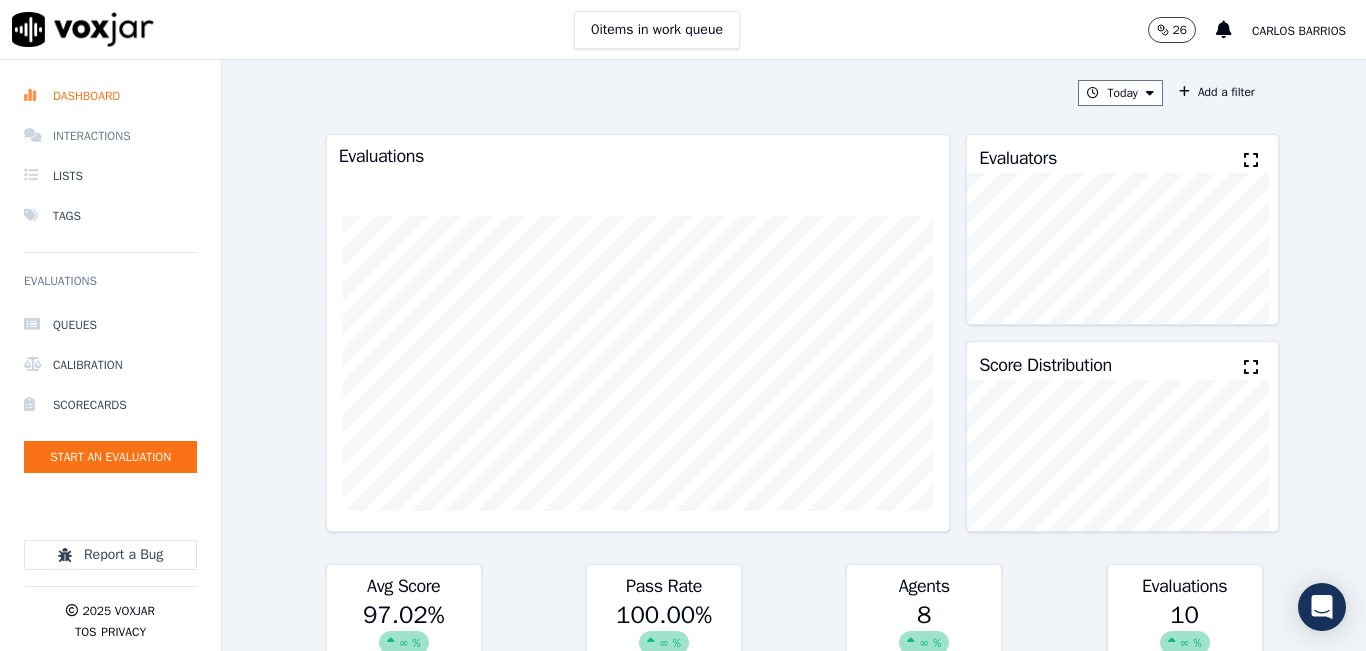 click on "Interactions" at bounding box center [110, 136] 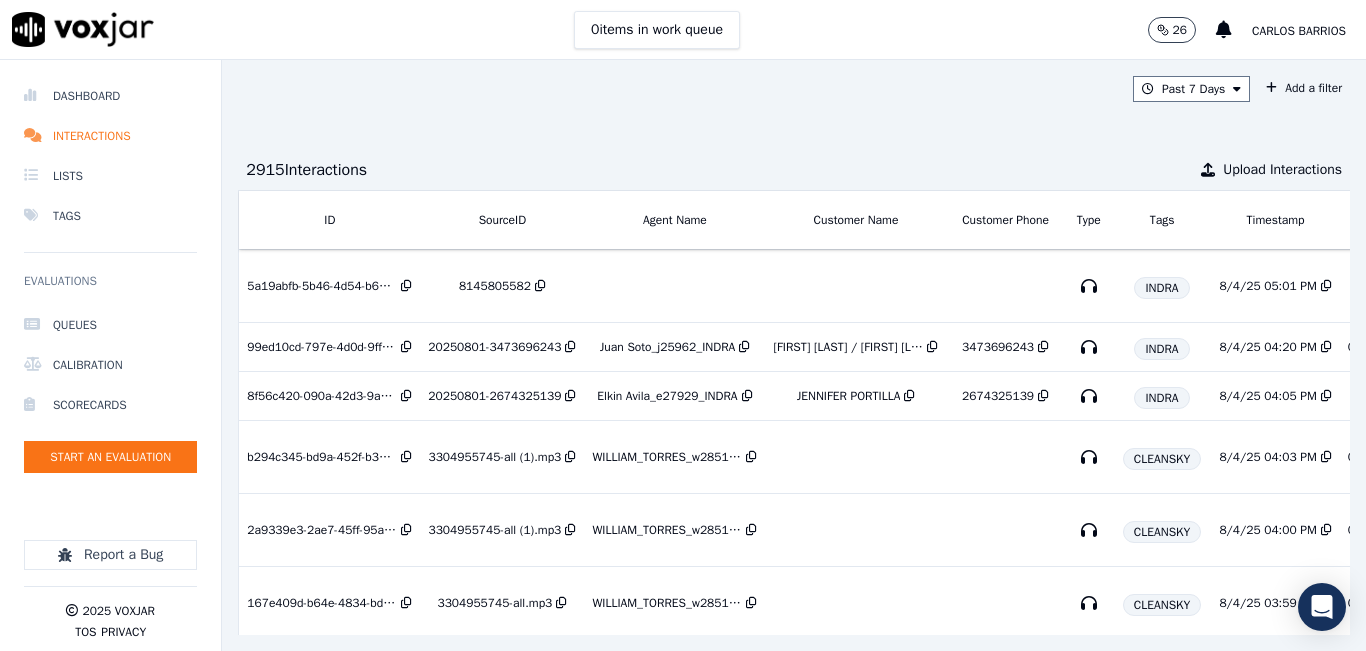 scroll, scrollTop: 0, scrollLeft: 335, axis: horizontal 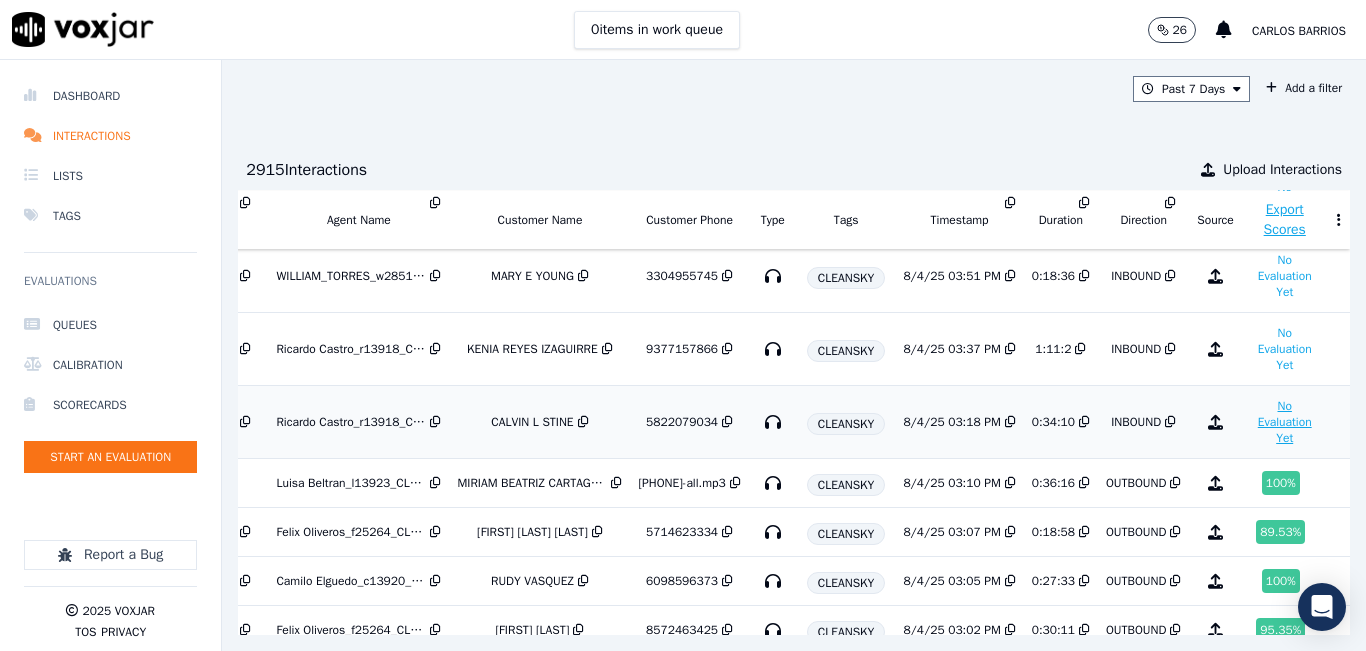 click on "No Evaluation Yet" at bounding box center (1285, 422) 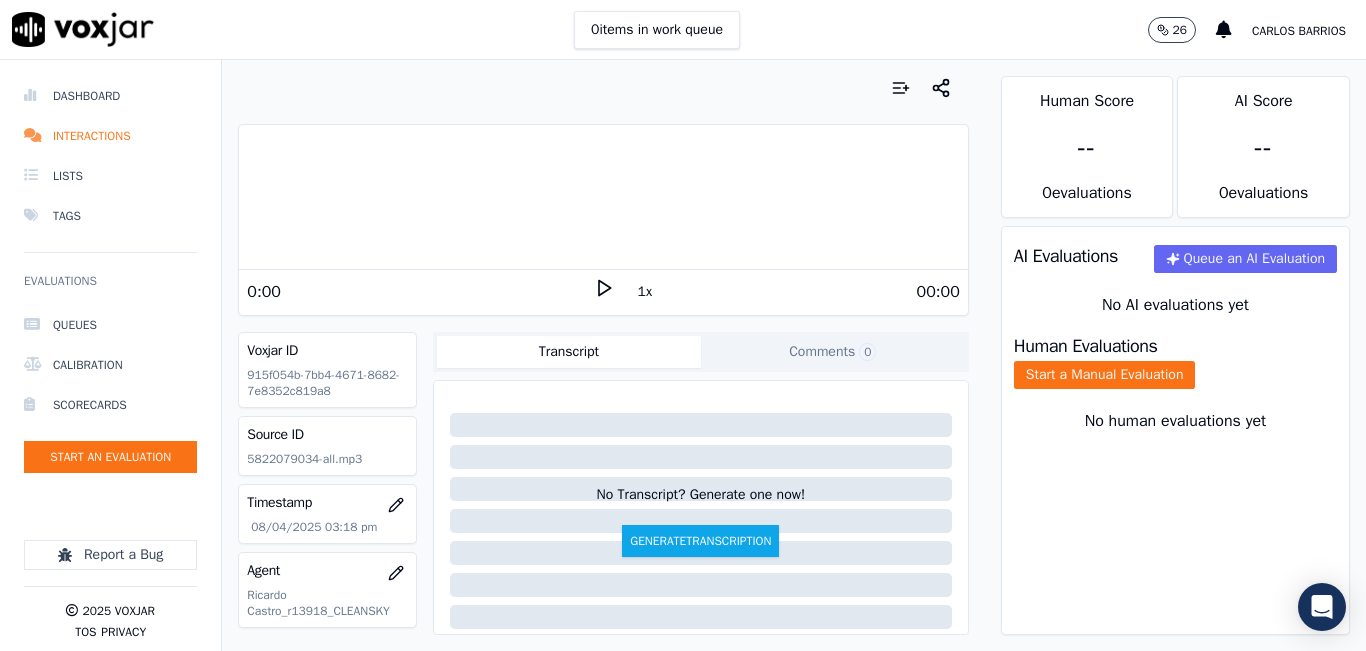 click 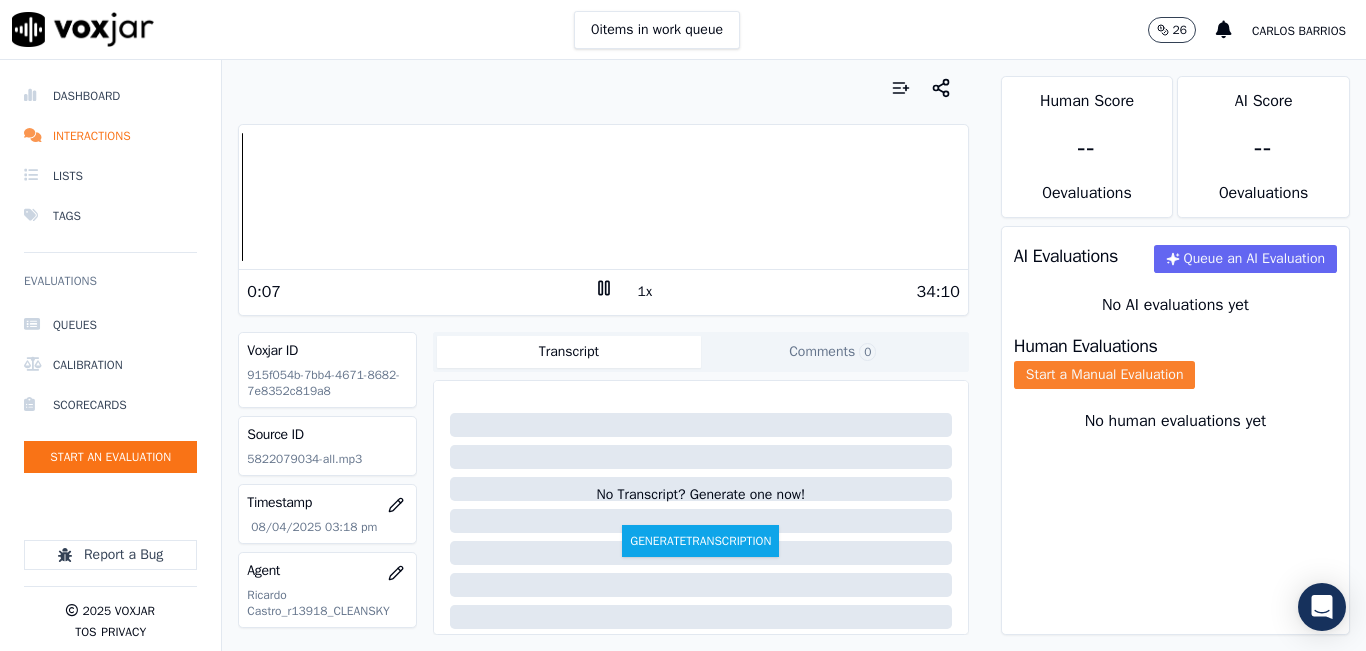 click on "Start a Manual Evaluation" 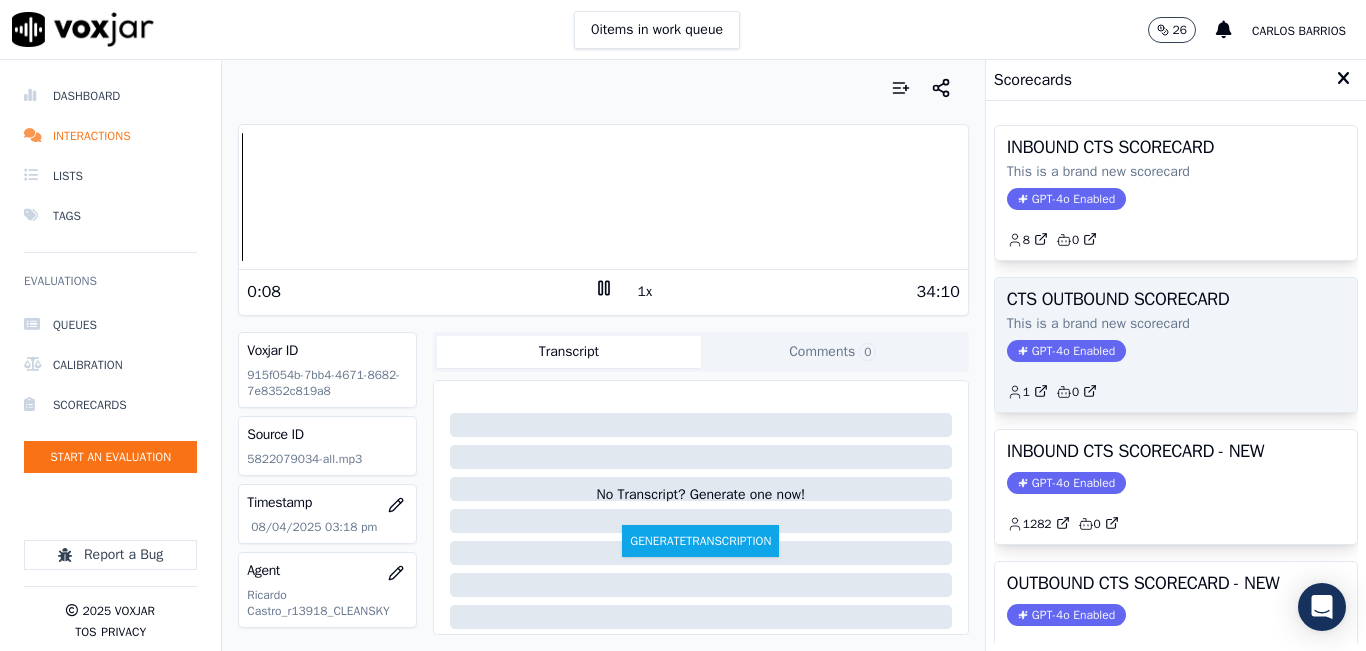 scroll, scrollTop: 100, scrollLeft: 0, axis: vertical 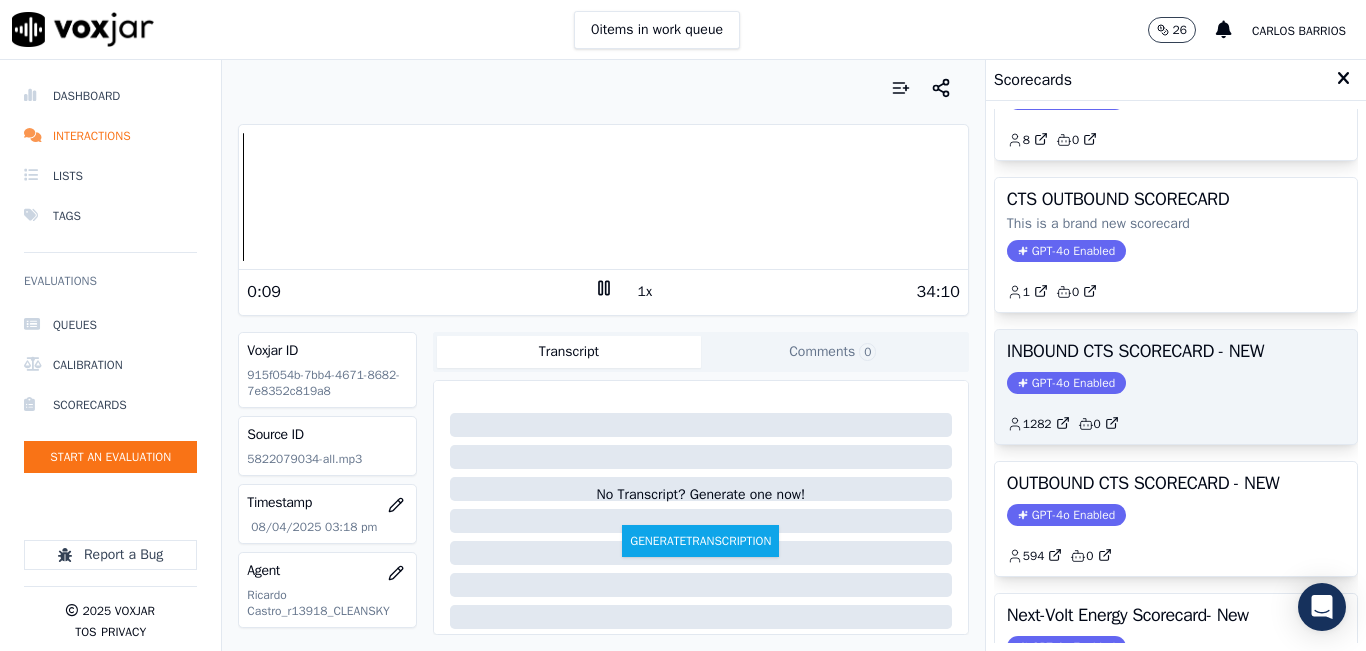 click on "INBOUND CTS SCORECARD - NEW        GPT-4o Enabled       1282         0" at bounding box center (1176, 387) 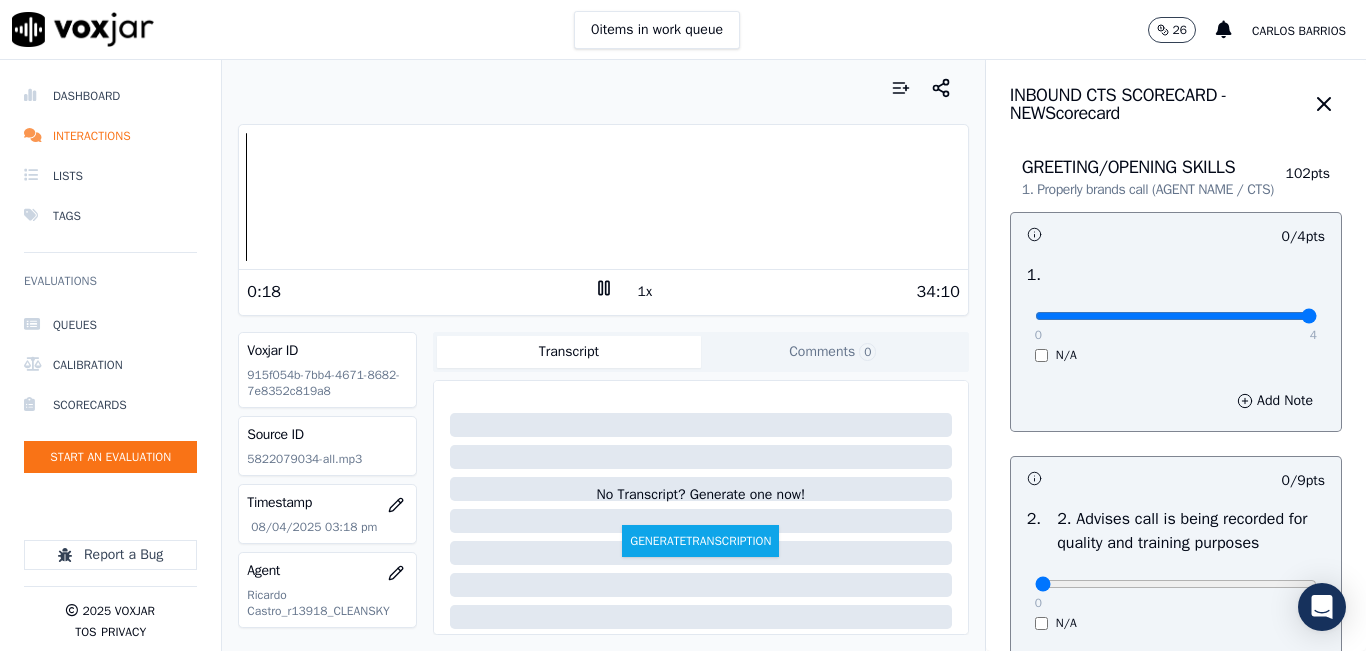 drag, startPoint x: 1232, startPoint y: 334, endPoint x: 1316, endPoint y: 308, distance: 87.93179 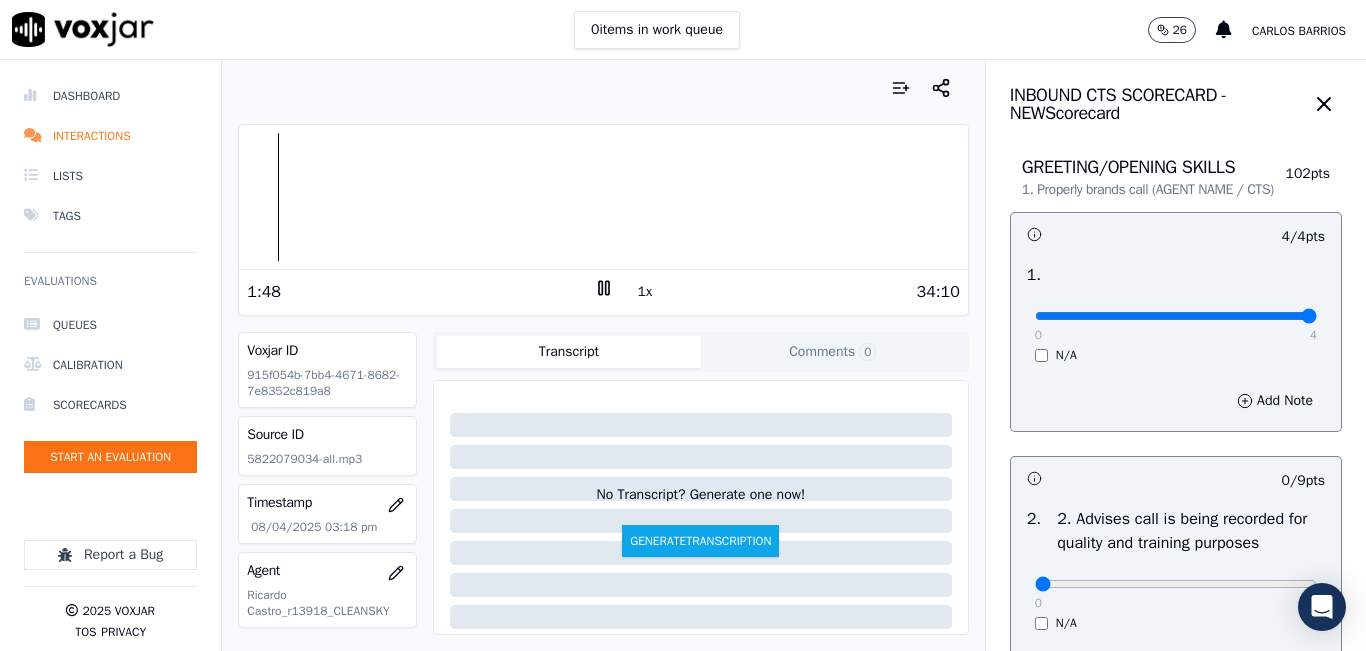 click at bounding box center (603, 88) 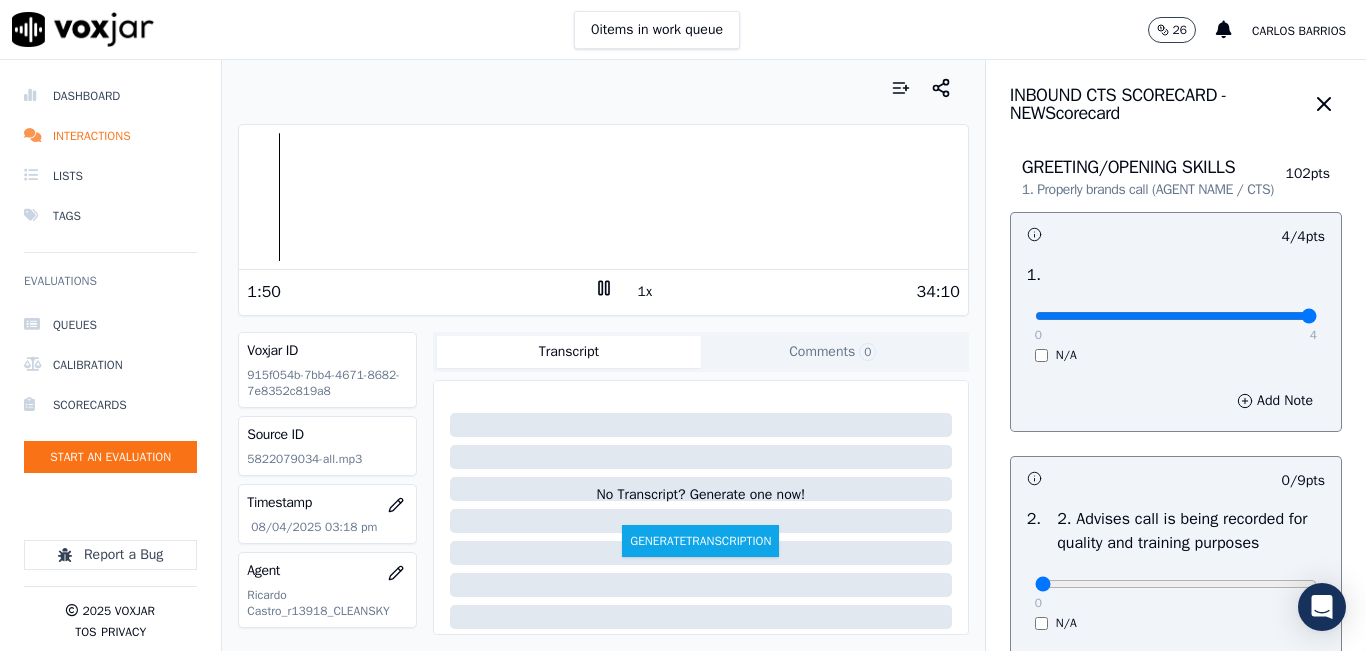 click on "1x" at bounding box center [645, 292] 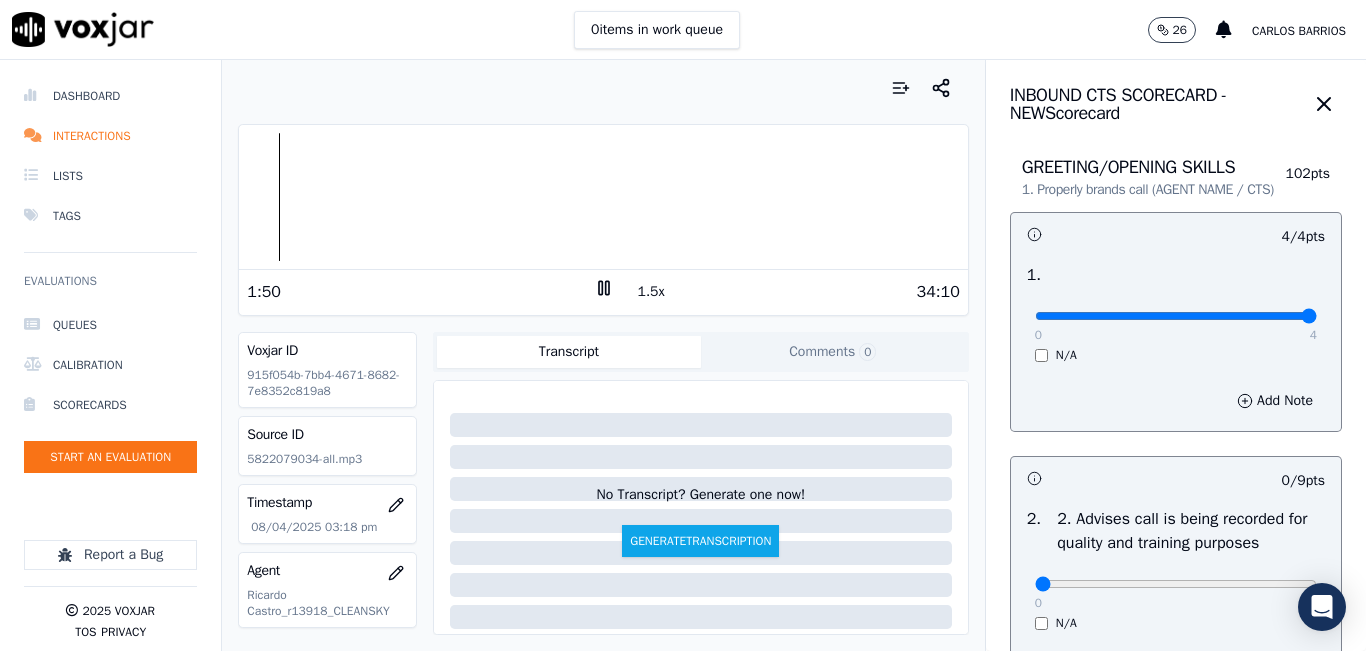 click on "1.5x" at bounding box center (651, 292) 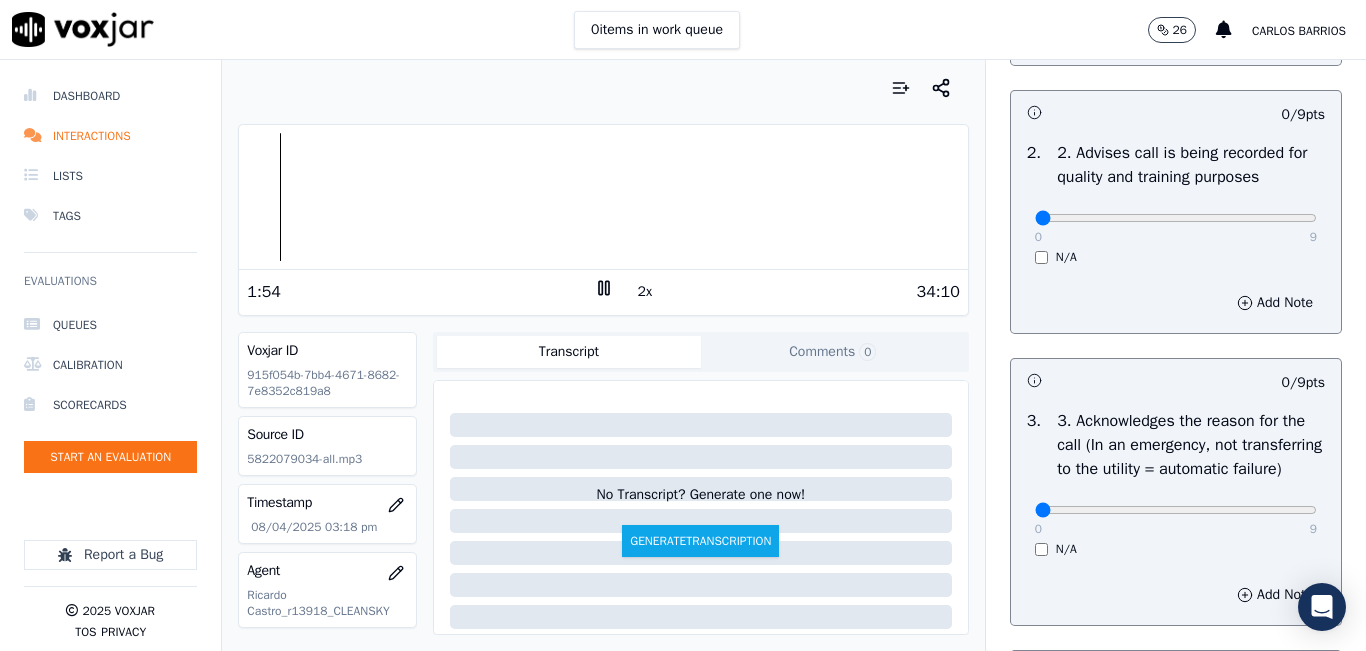 scroll, scrollTop: 400, scrollLeft: 0, axis: vertical 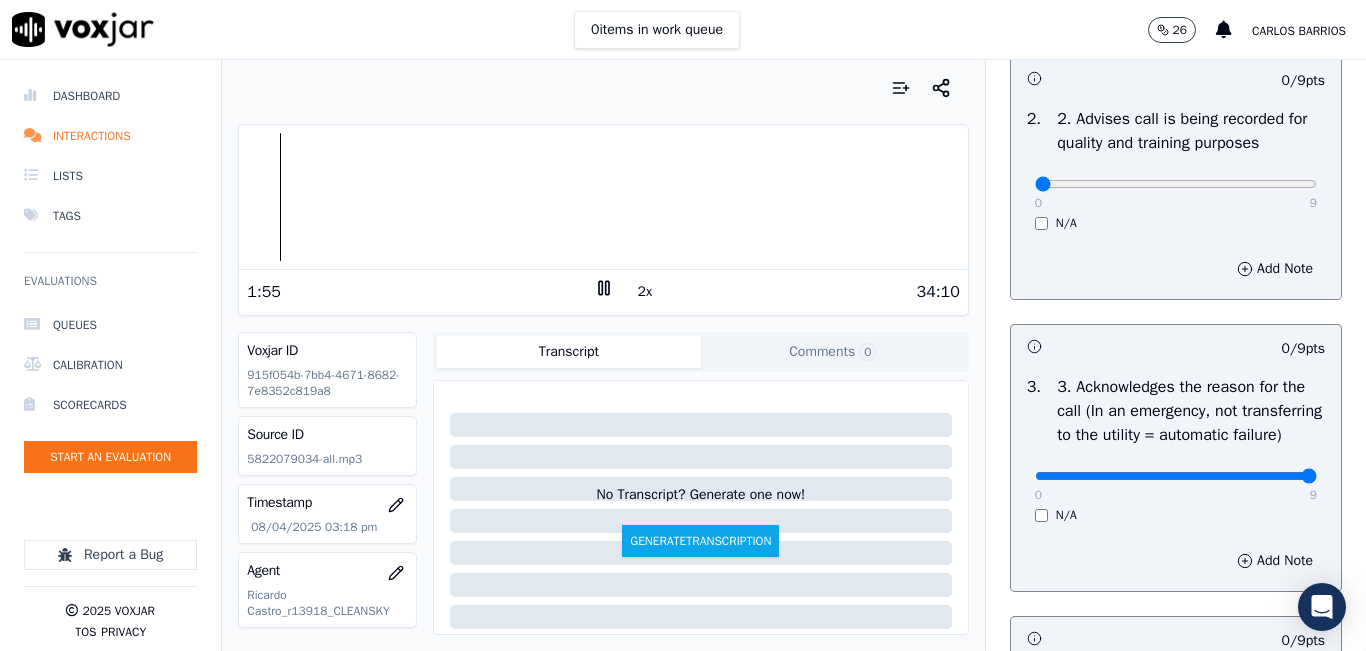 drag, startPoint x: 1274, startPoint y: 526, endPoint x: 1292, endPoint y: 530, distance: 18.439089 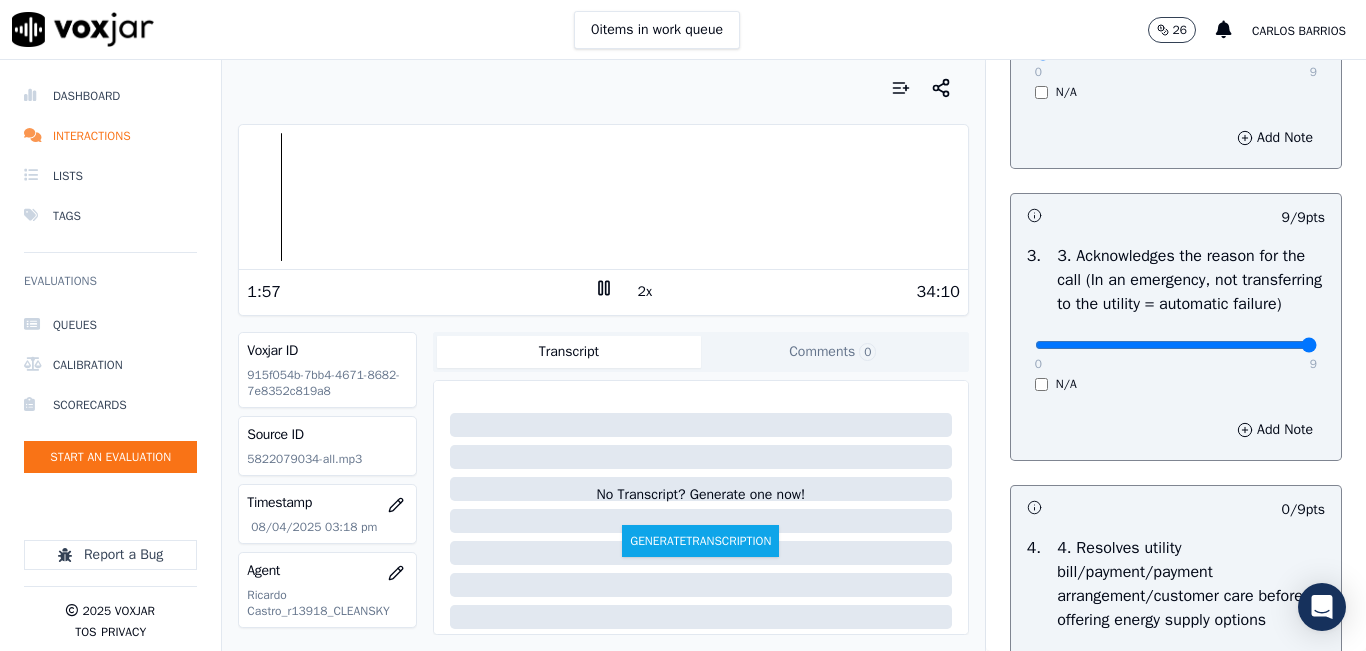 scroll, scrollTop: 700, scrollLeft: 0, axis: vertical 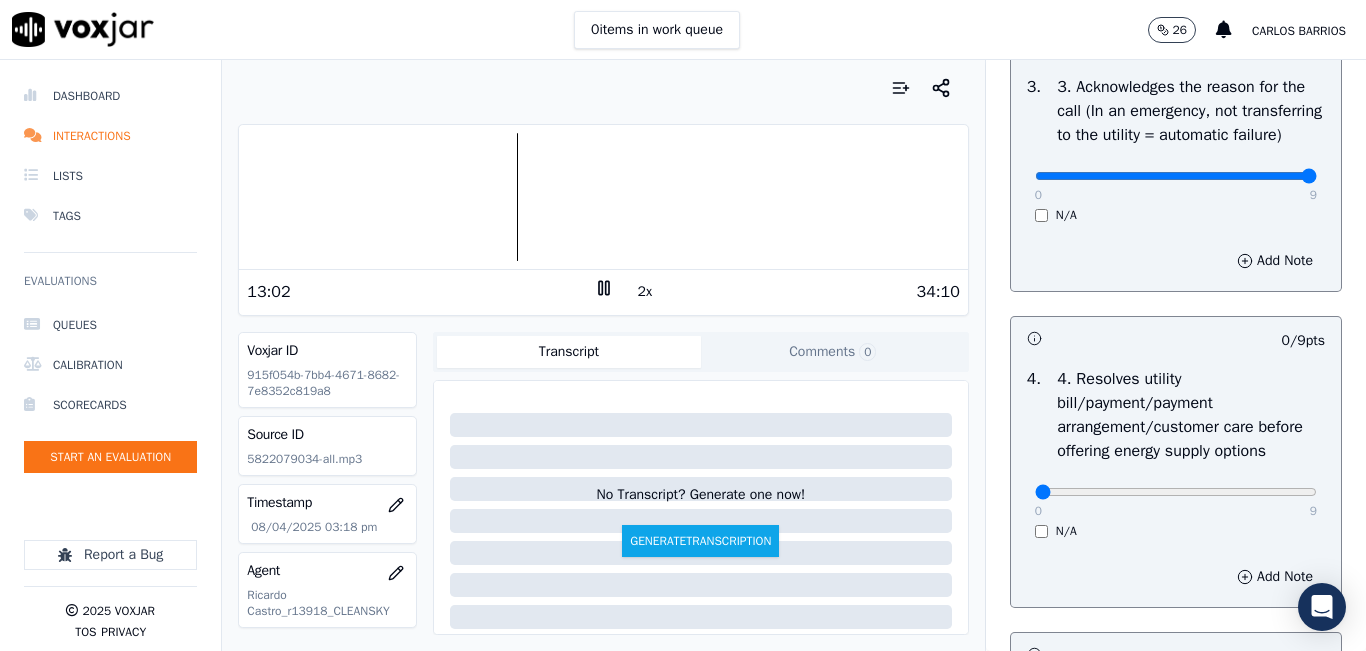 click at bounding box center [603, 88] 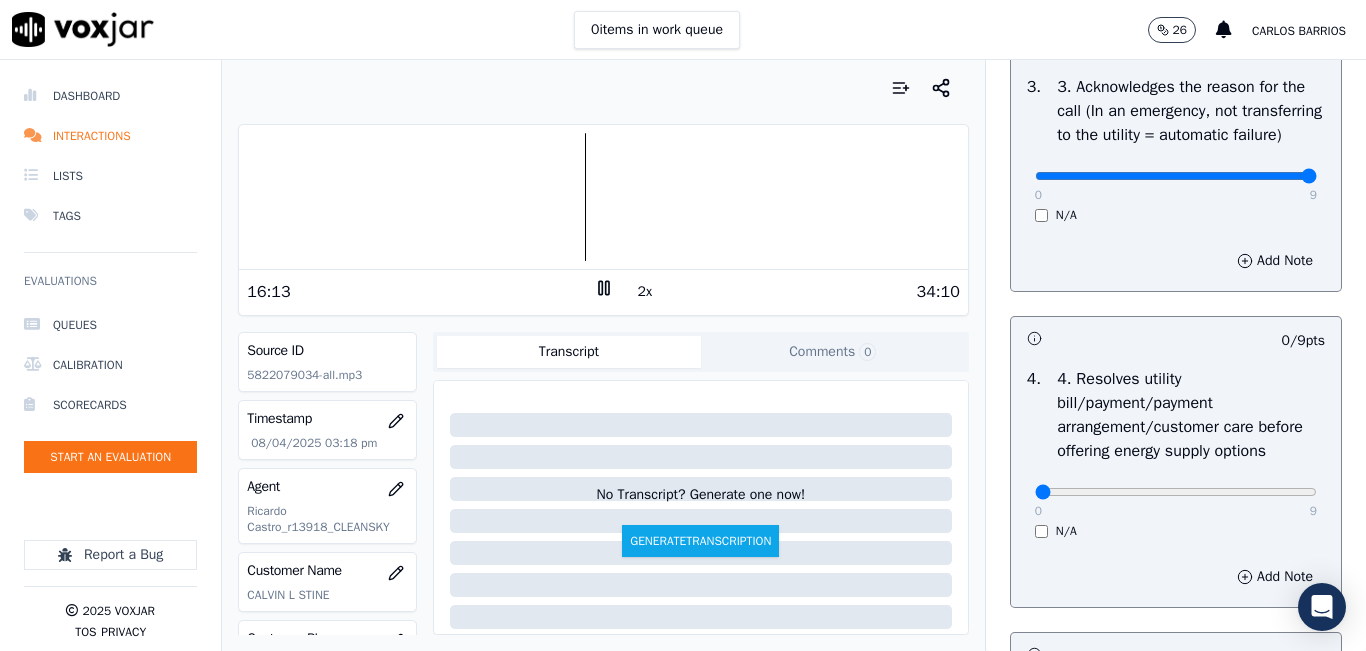 scroll, scrollTop: 200, scrollLeft: 0, axis: vertical 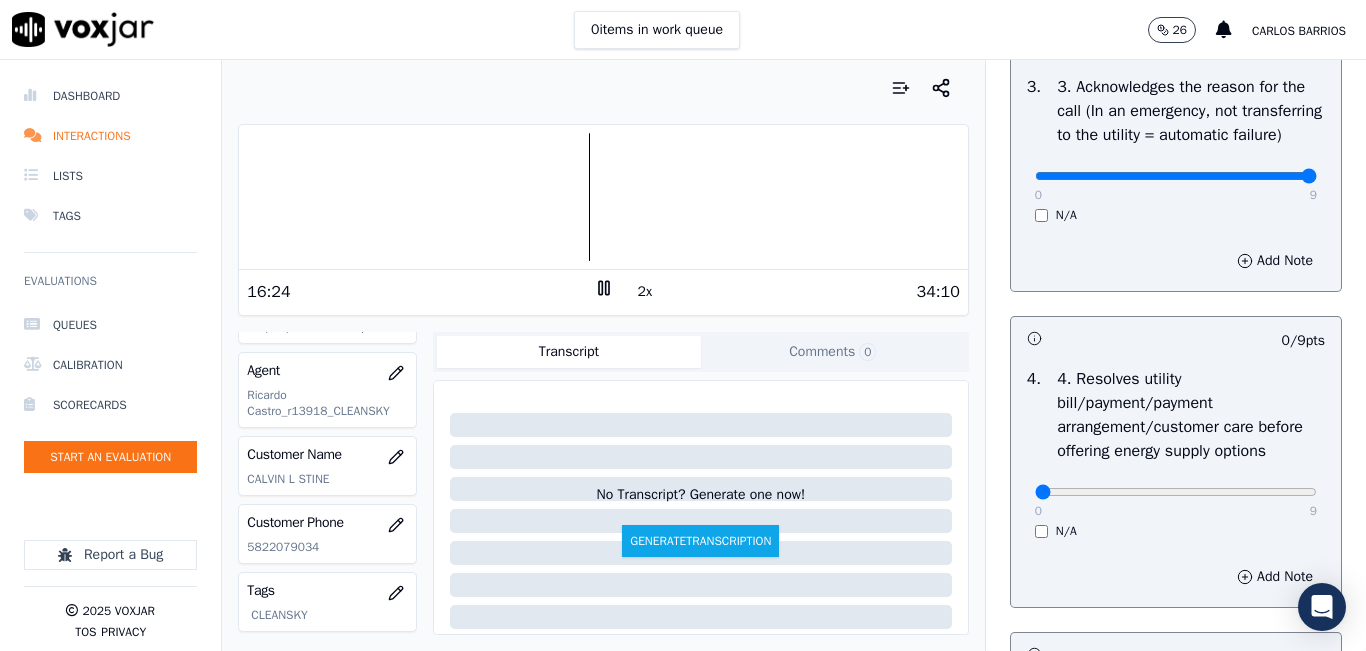click on "5822079034" 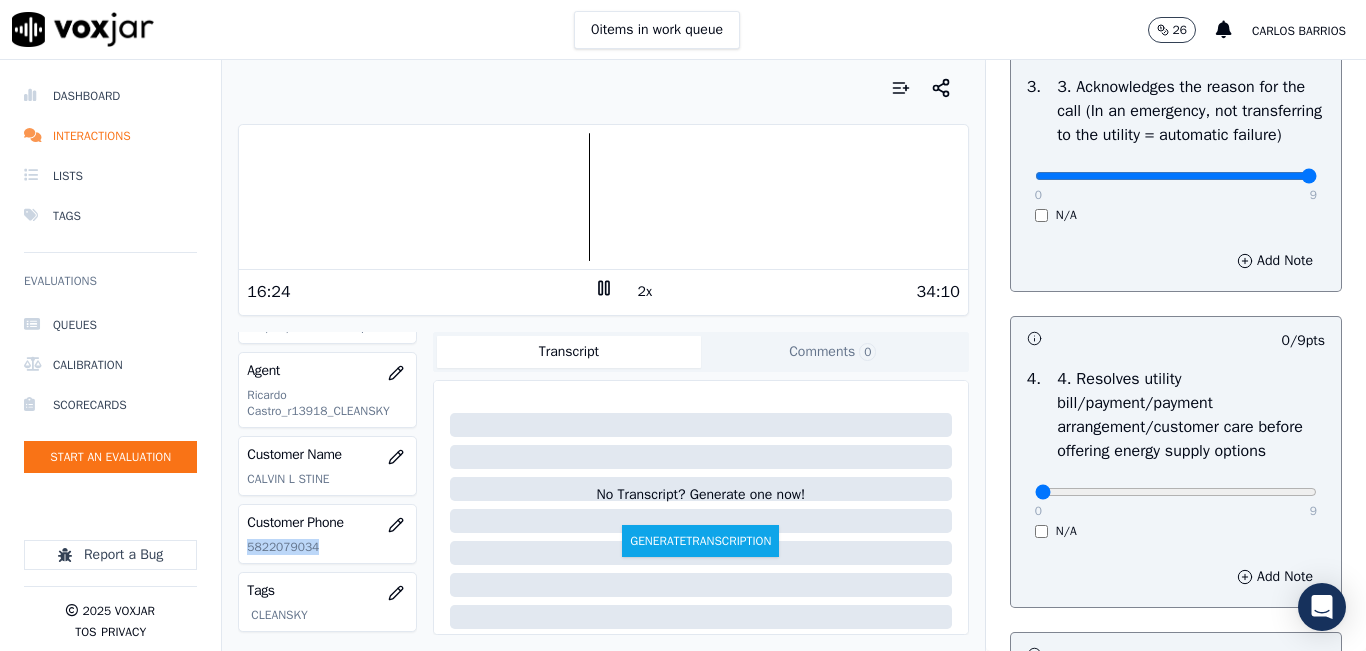 click on "5822079034" 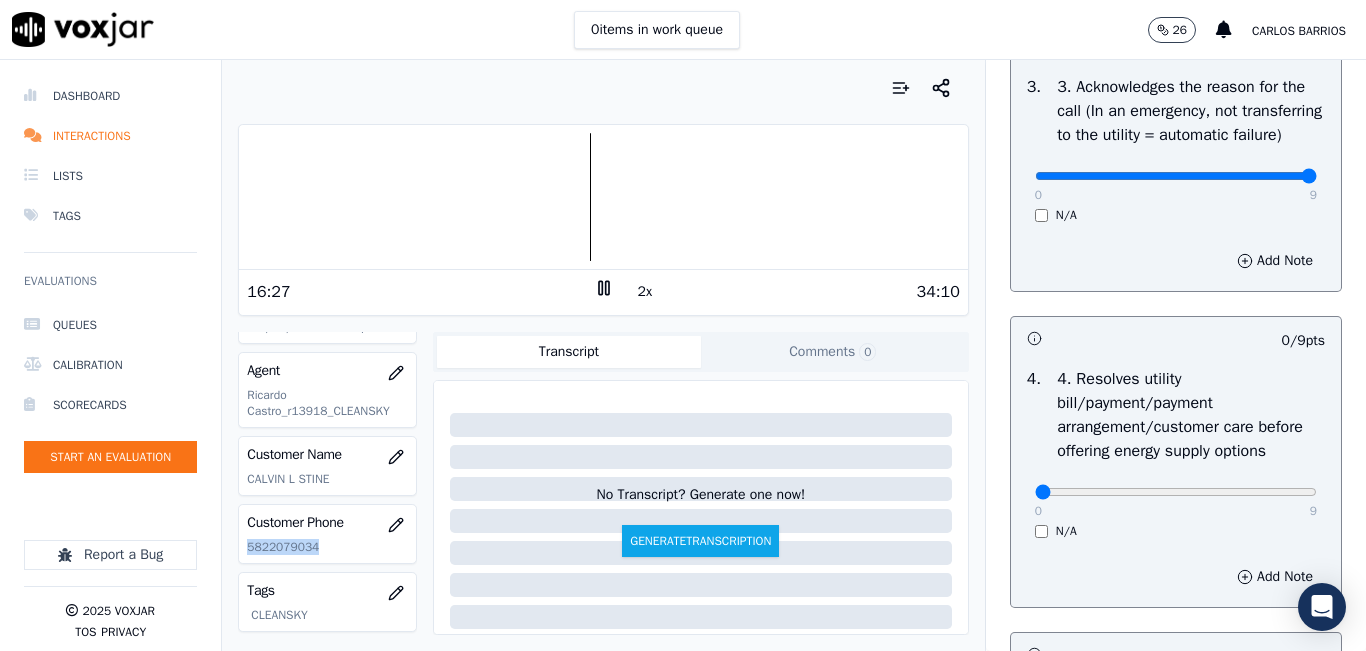 copy on "5822079034" 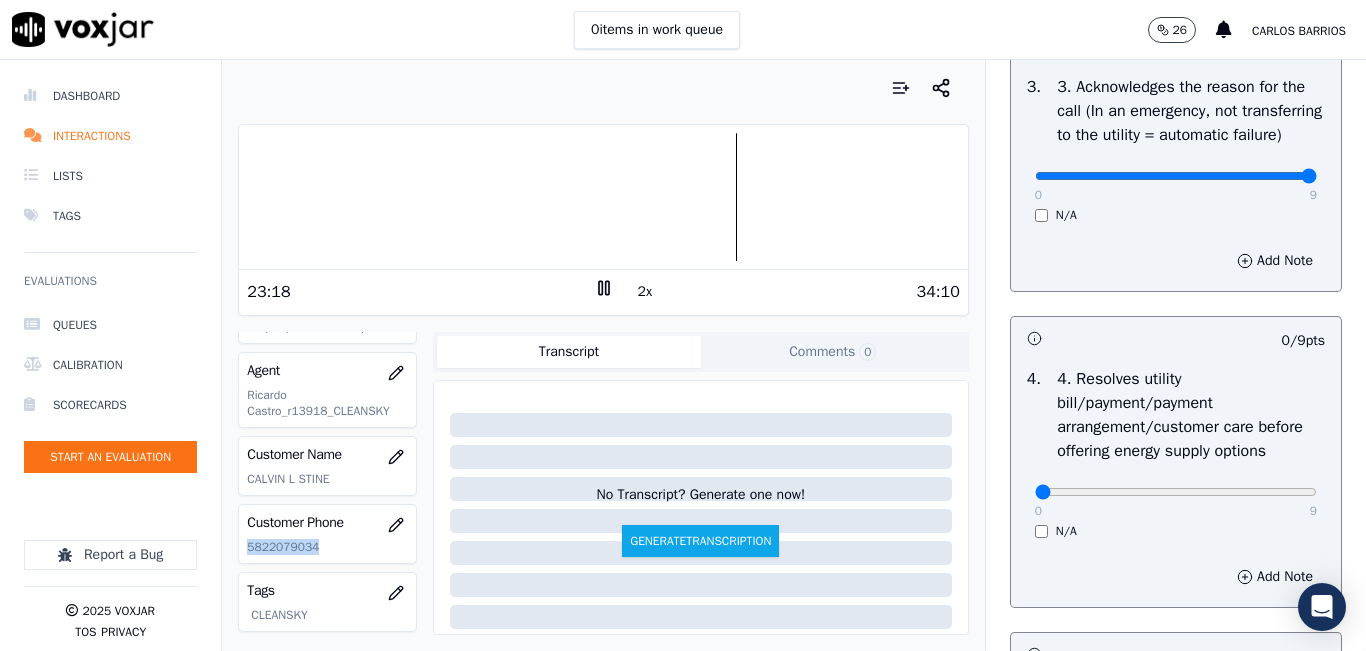 click on "2x" at bounding box center (645, 292) 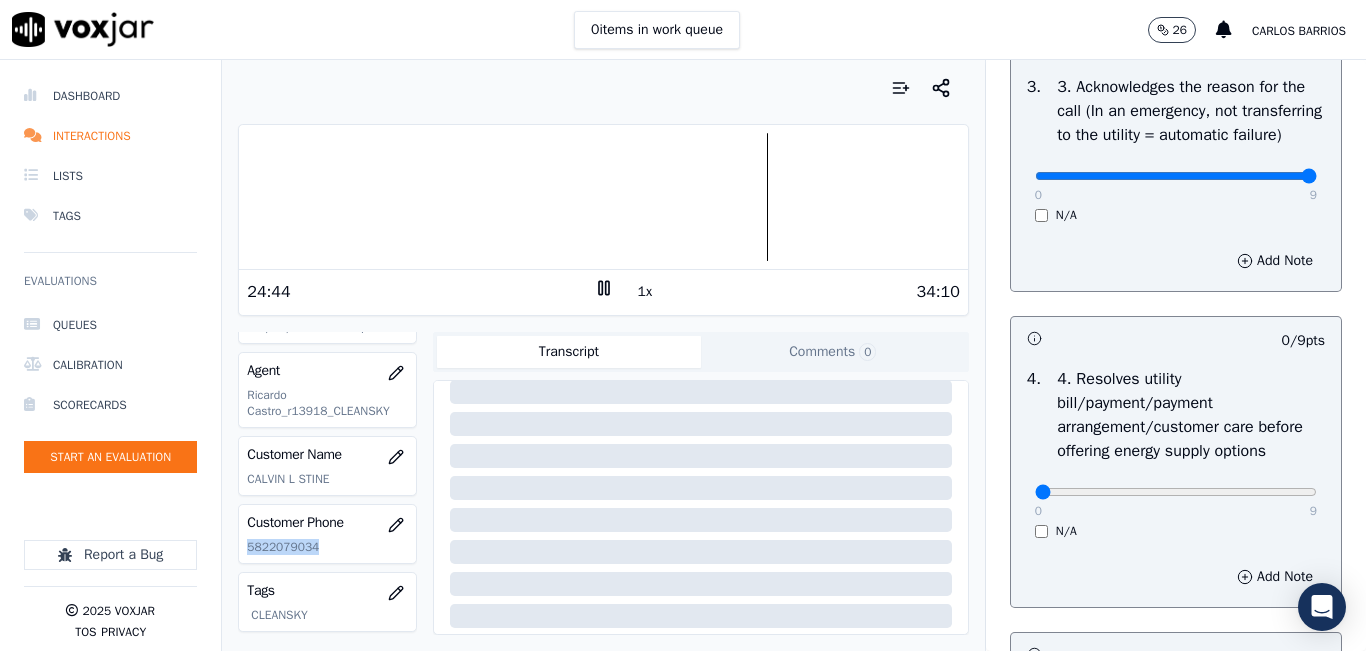 scroll, scrollTop: 392, scrollLeft: 0, axis: vertical 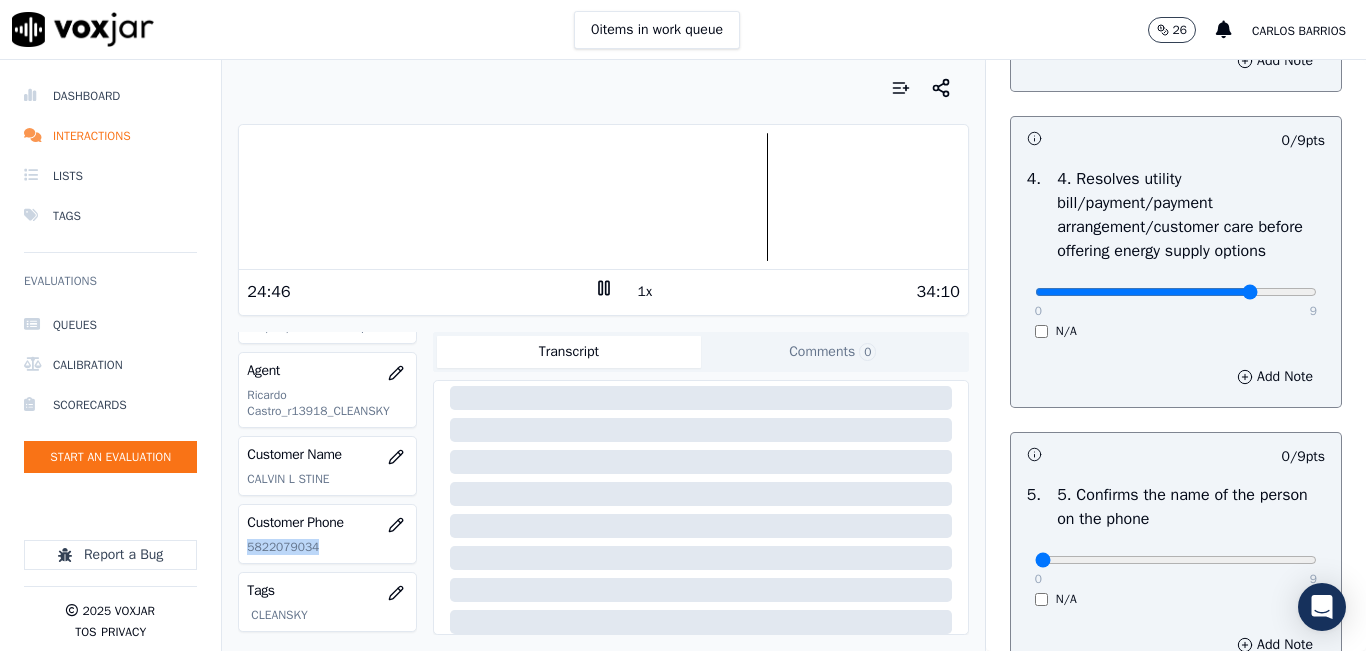 type on "7" 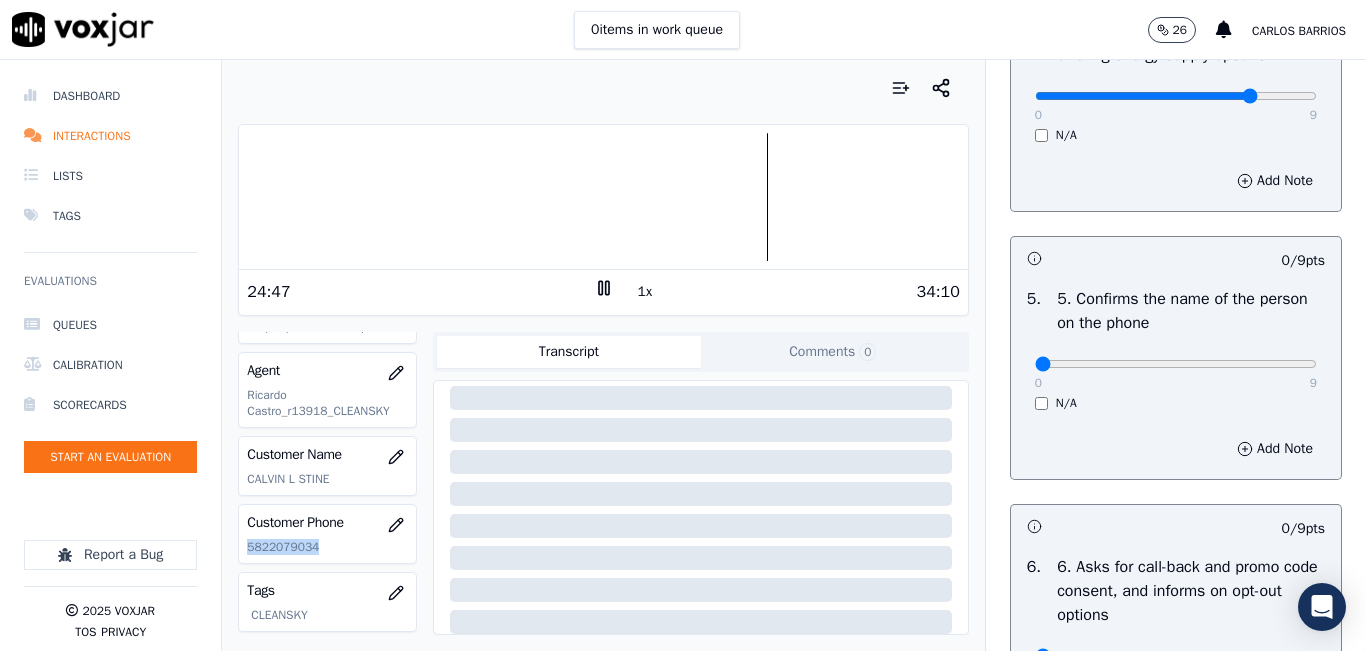 scroll, scrollTop: 1100, scrollLeft: 0, axis: vertical 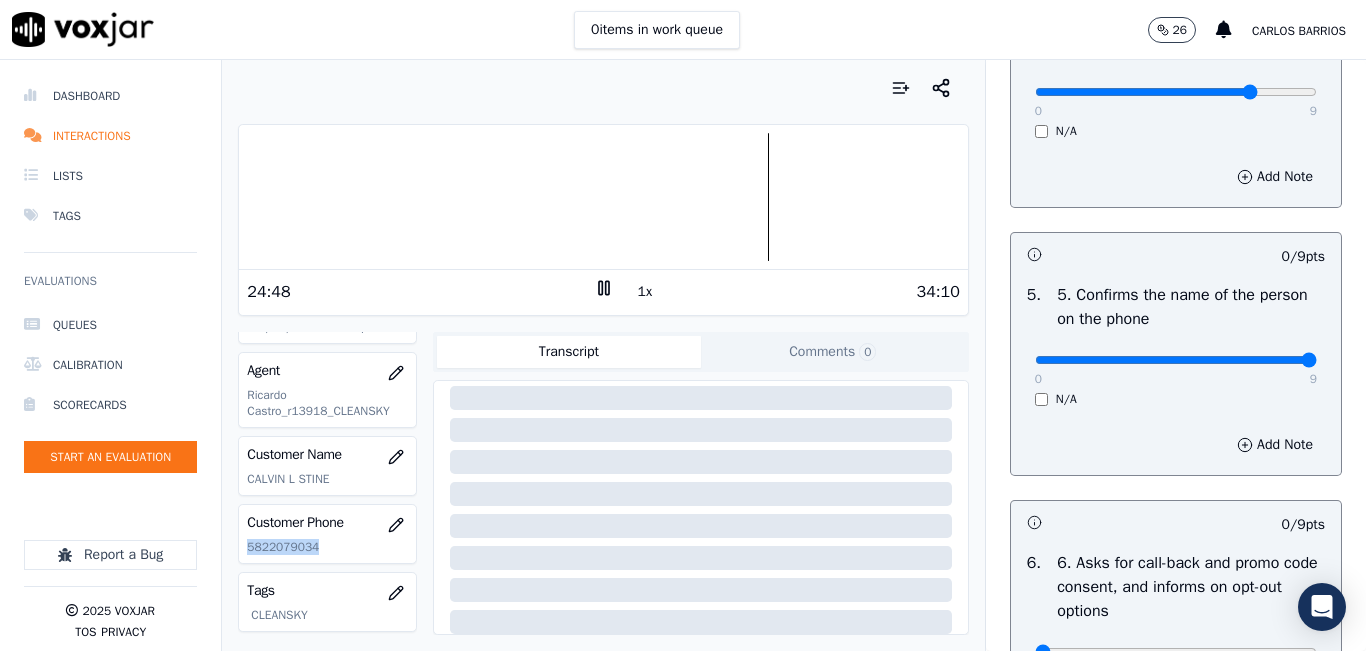 type on "9" 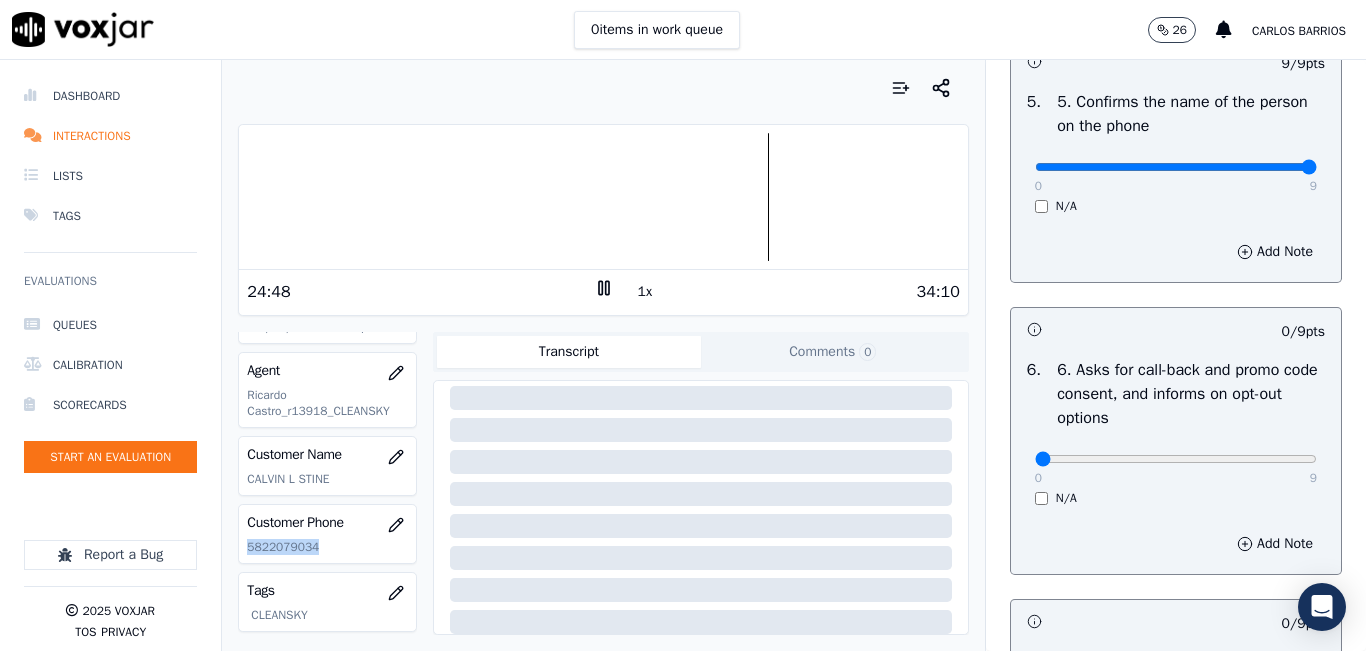 scroll, scrollTop: 1600, scrollLeft: 0, axis: vertical 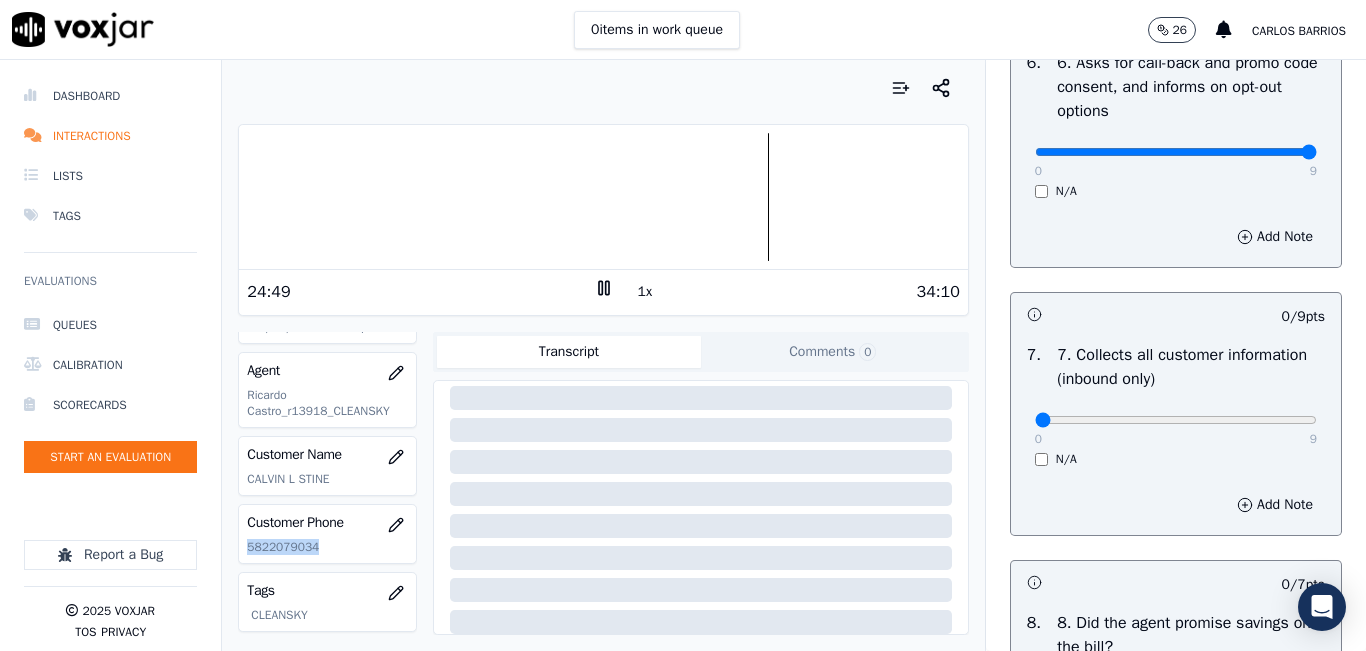 type on "9" 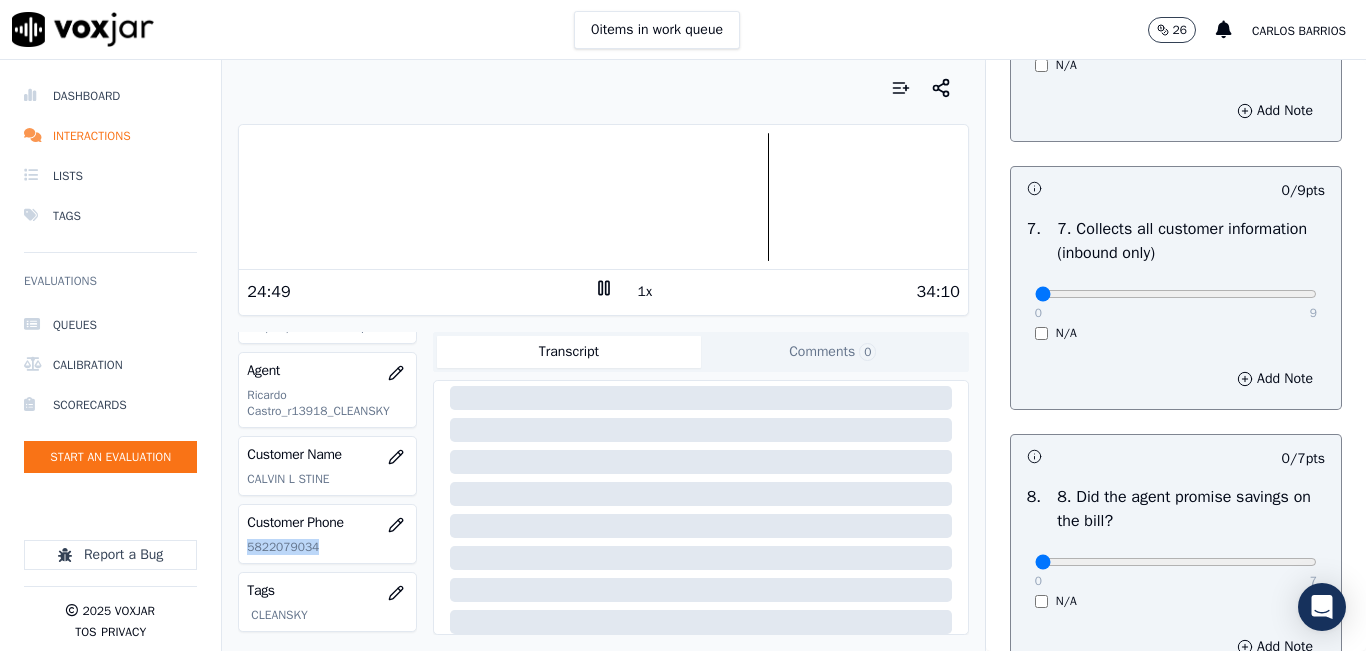 scroll, scrollTop: 1900, scrollLeft: 0, axis: vertical 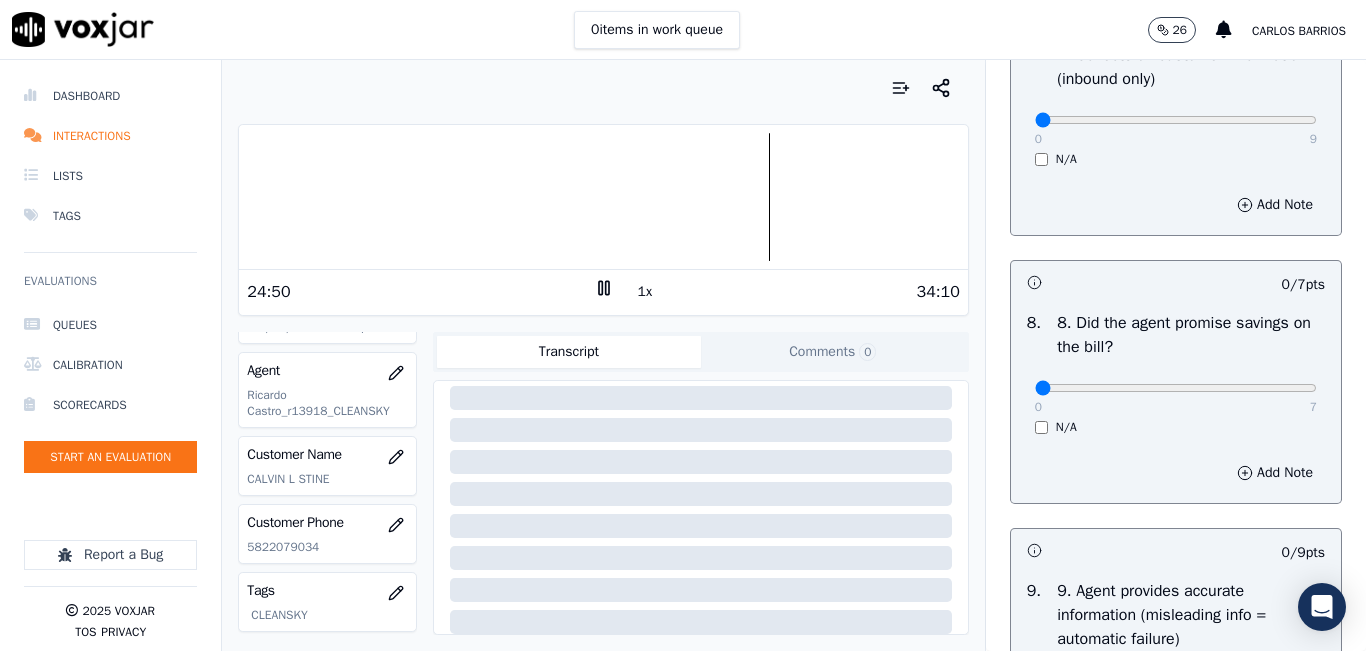 click on "0   9" at bounding box center [1176, 119] 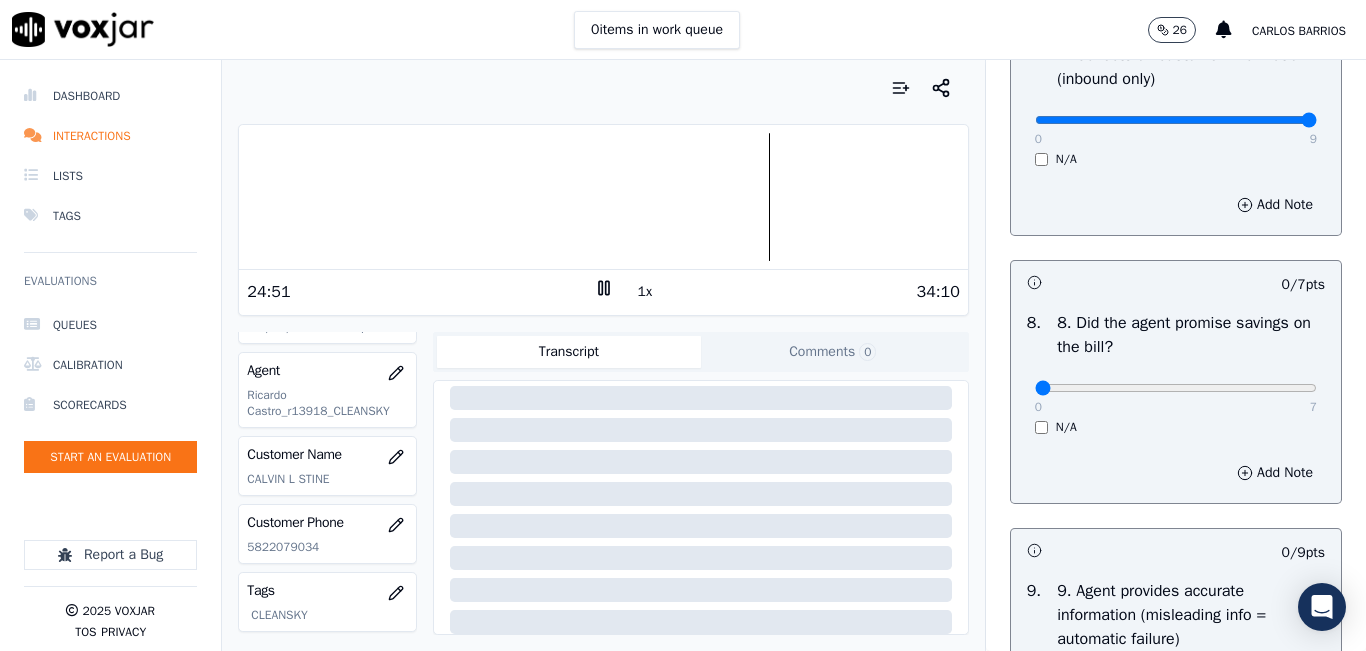 type on "9" 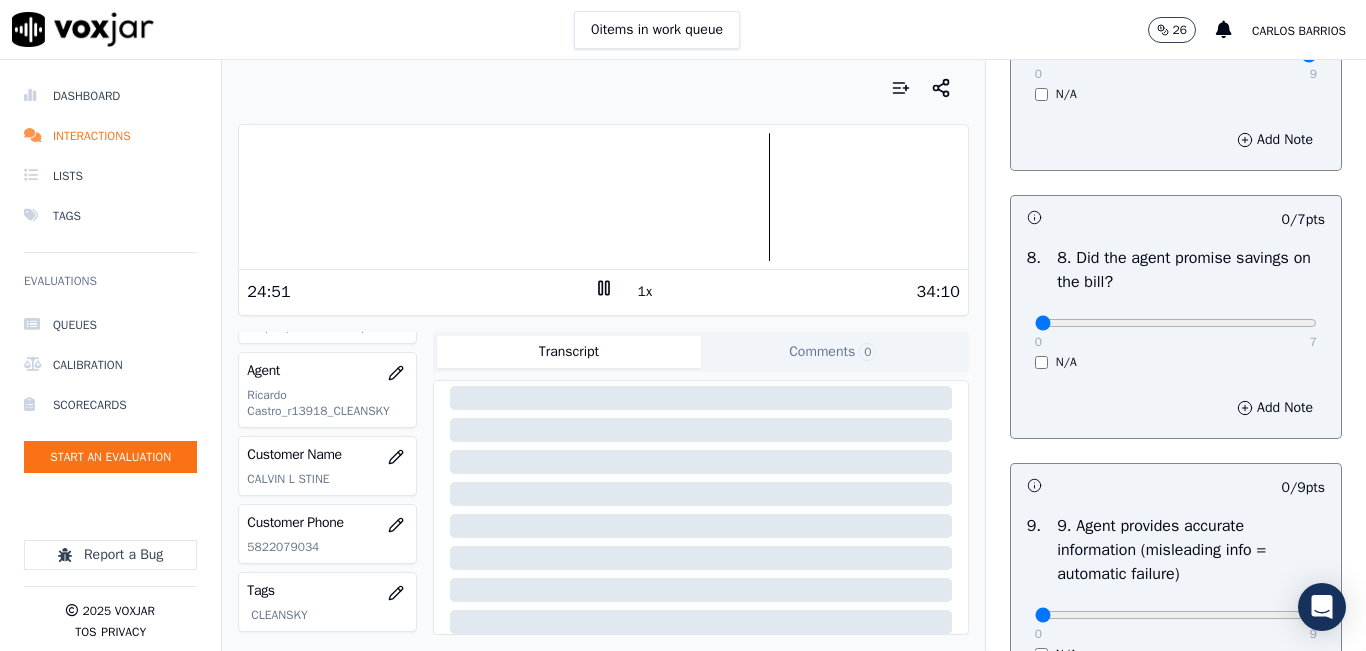scroll, scrollTop: 2000, scrollLeft: 0, axis: vertical 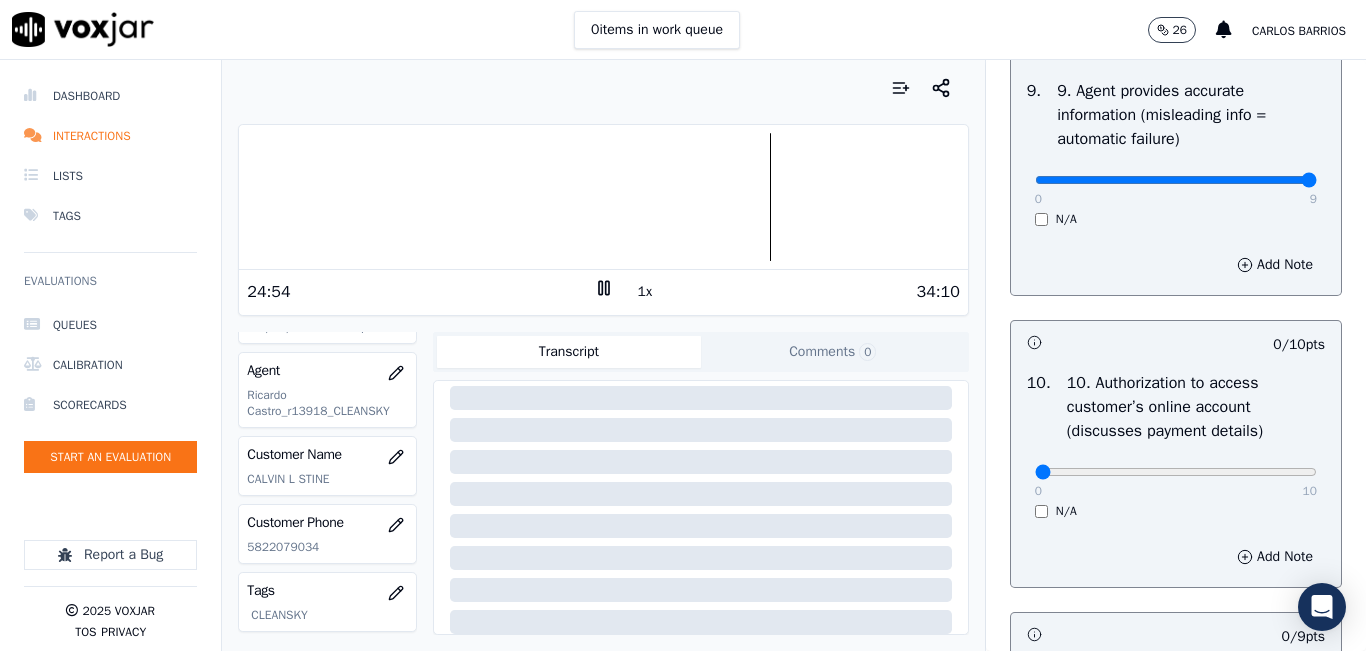 type on "9" 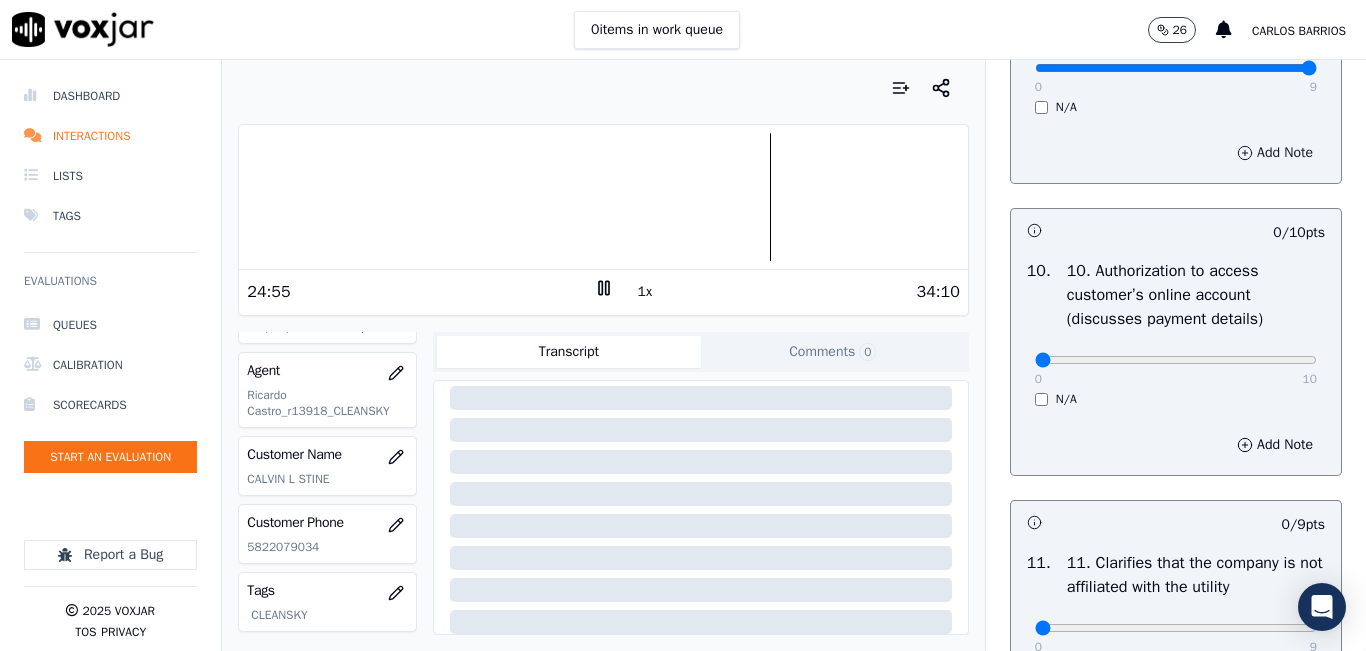 scroll, scrollTop: 2700, scrollLeft: 0, axis: vertical 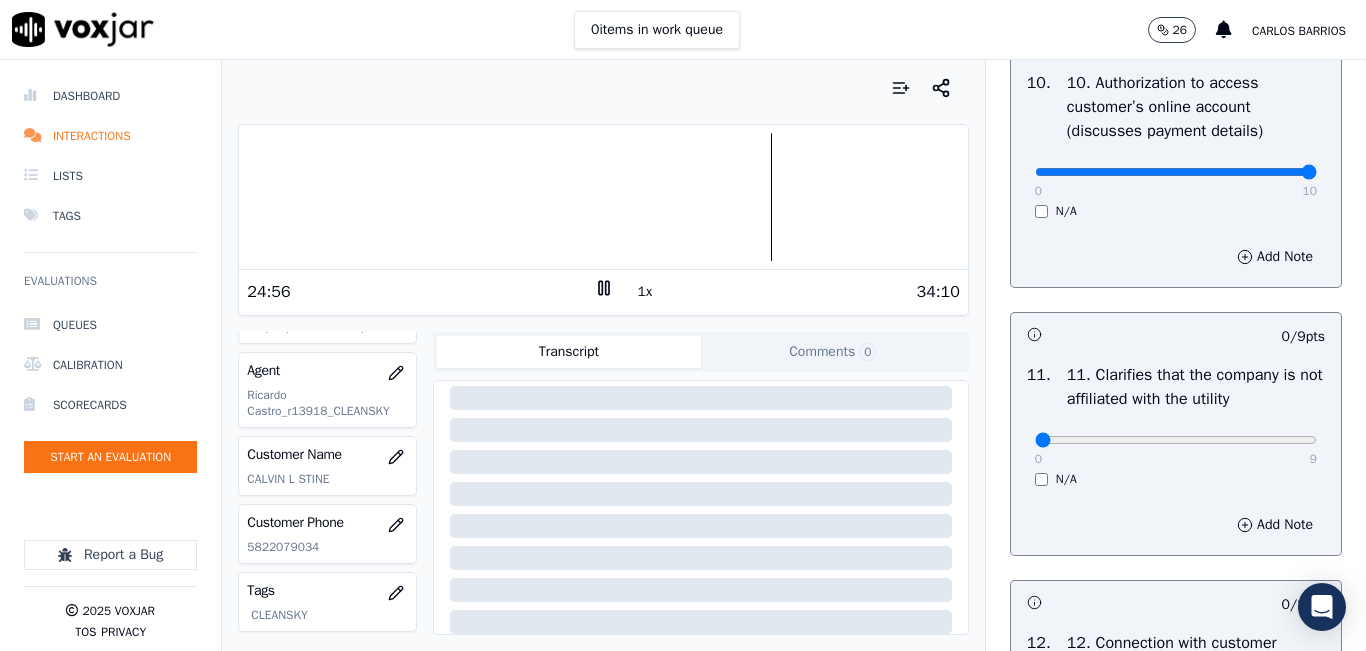 type on "10" 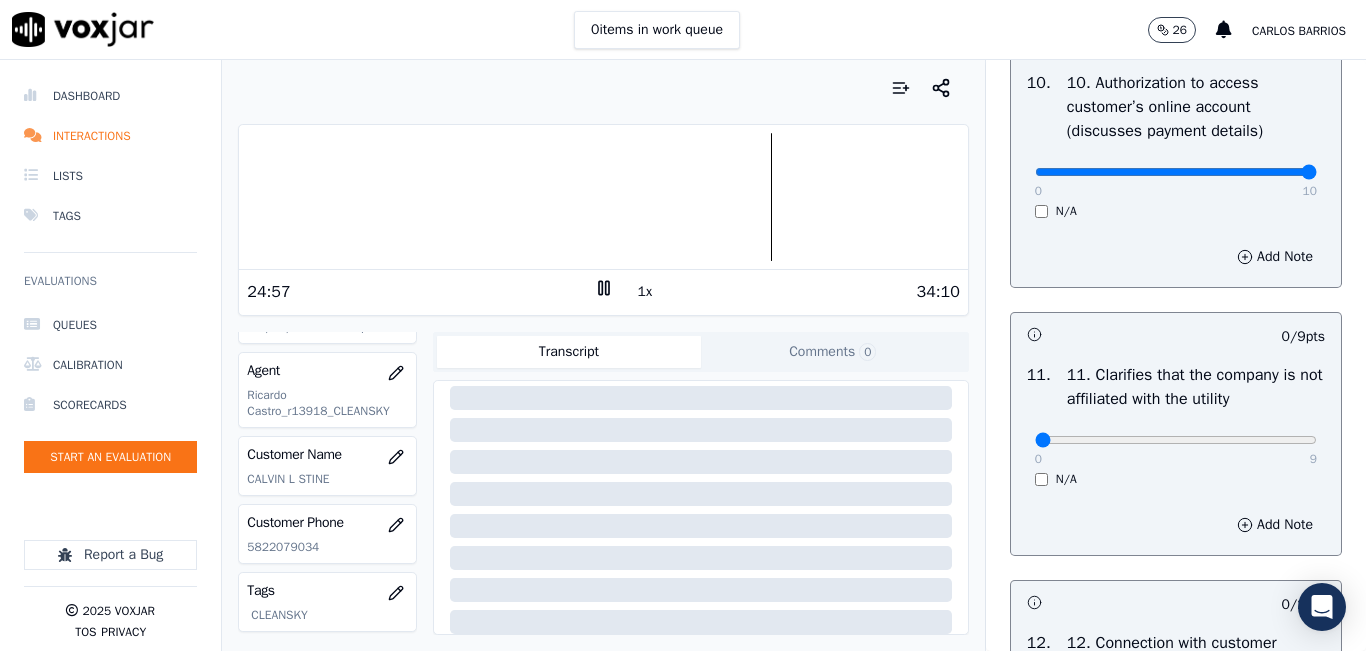 scroll, scrollTop: 2800, scrollLeft: 0, axis: vertical 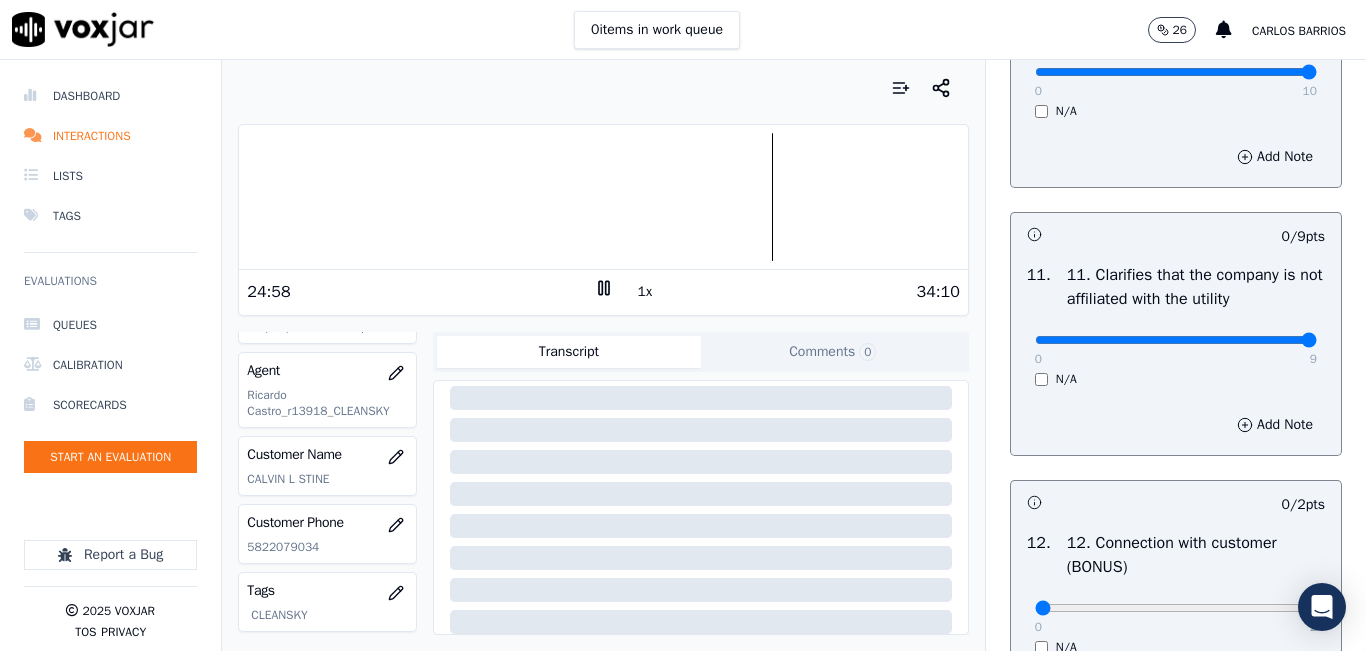 type on "9" 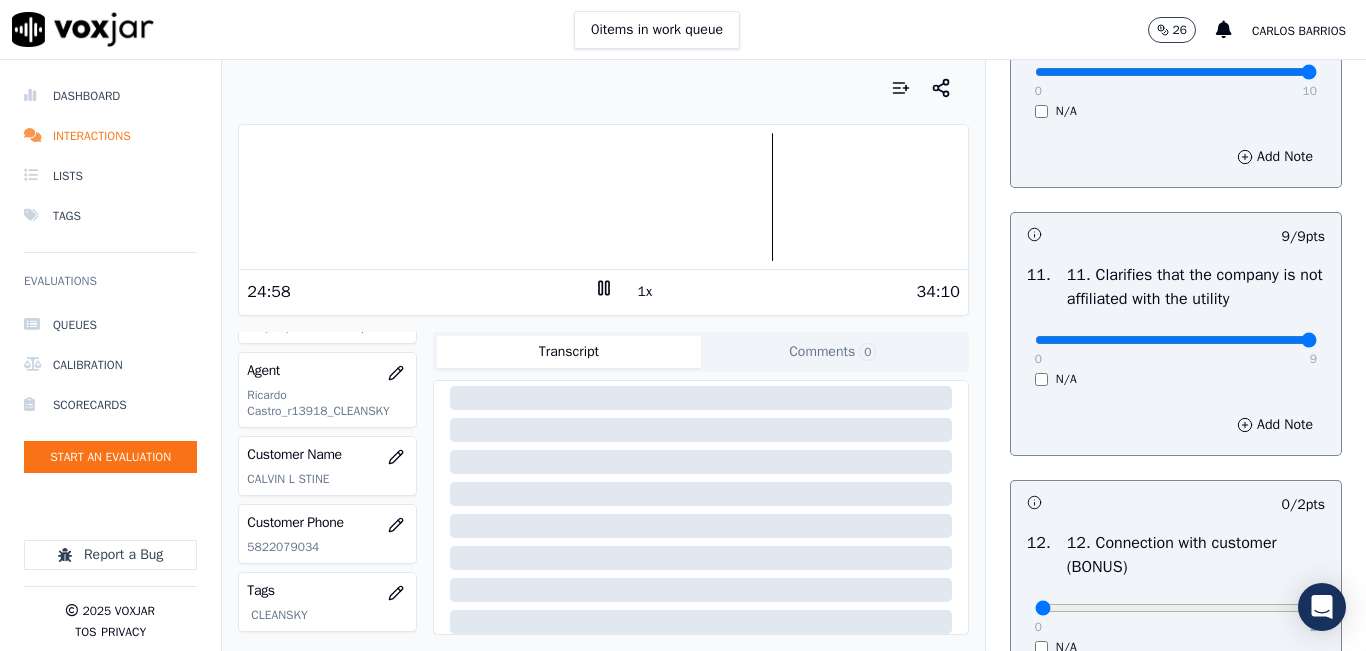 scroll, scrollTop: 3100, scrollLeft: 0, axis: vertical 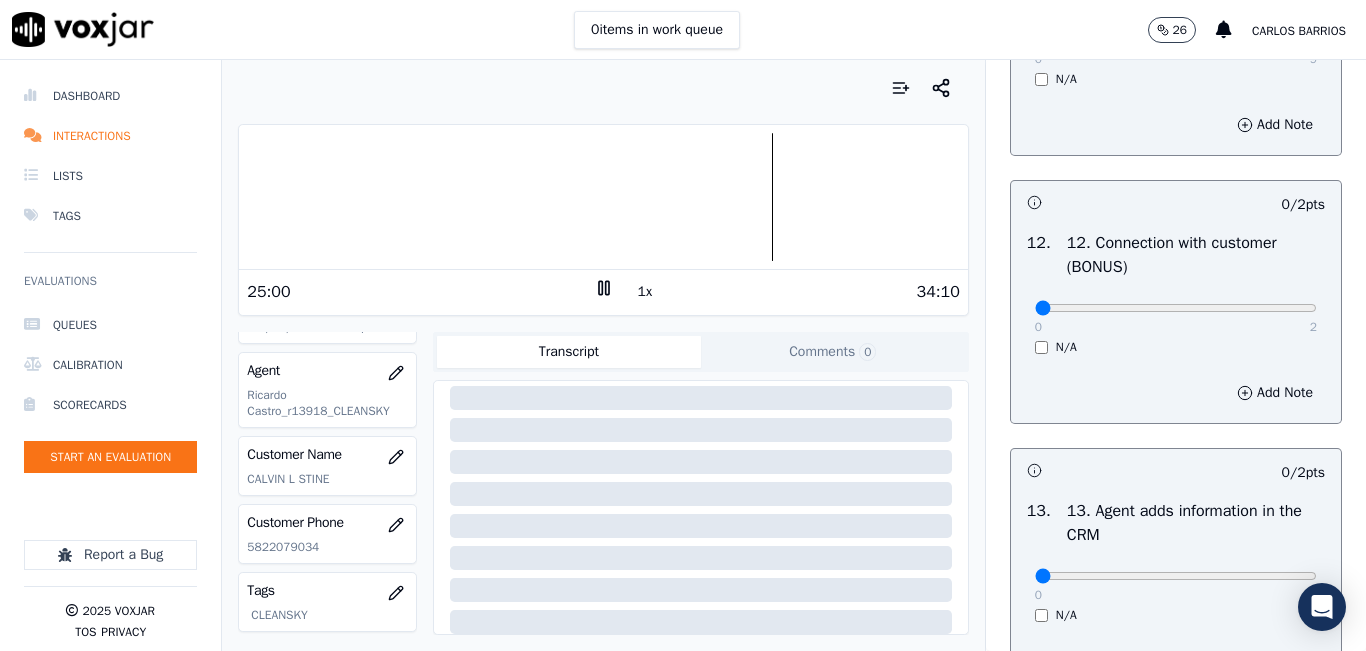 click on "0   2" at bounding box center (1176, 307) 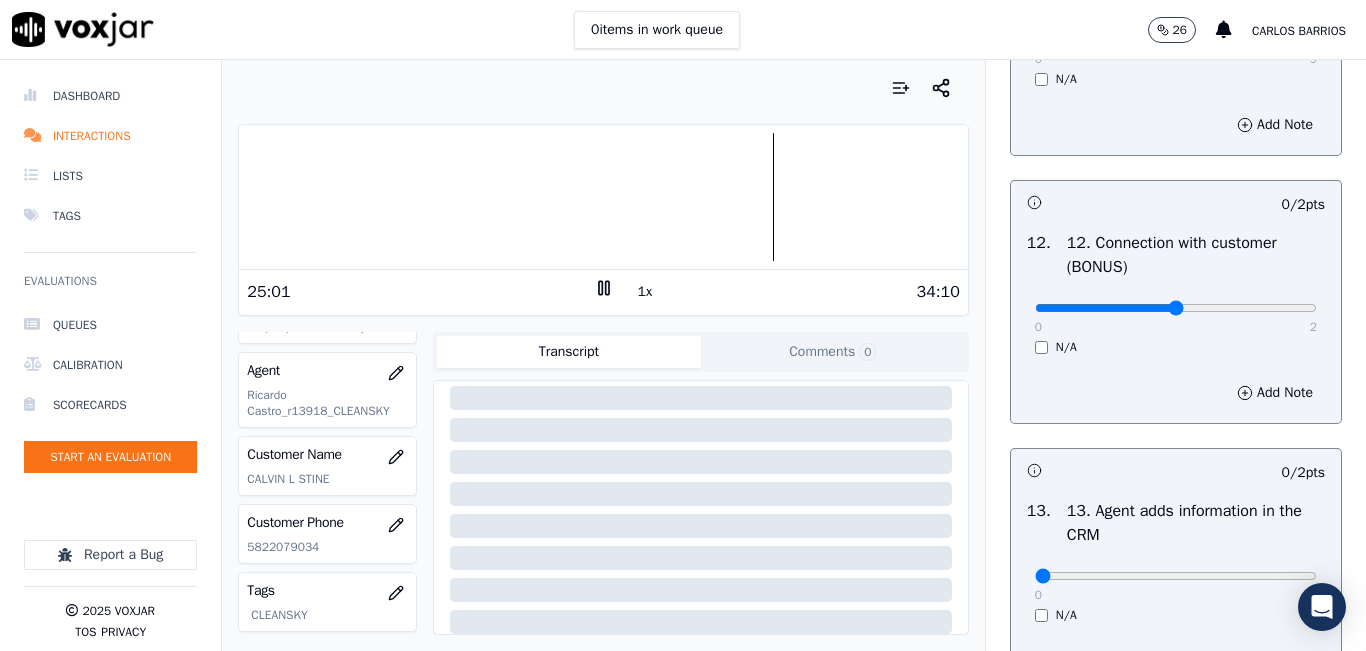 type on "1" 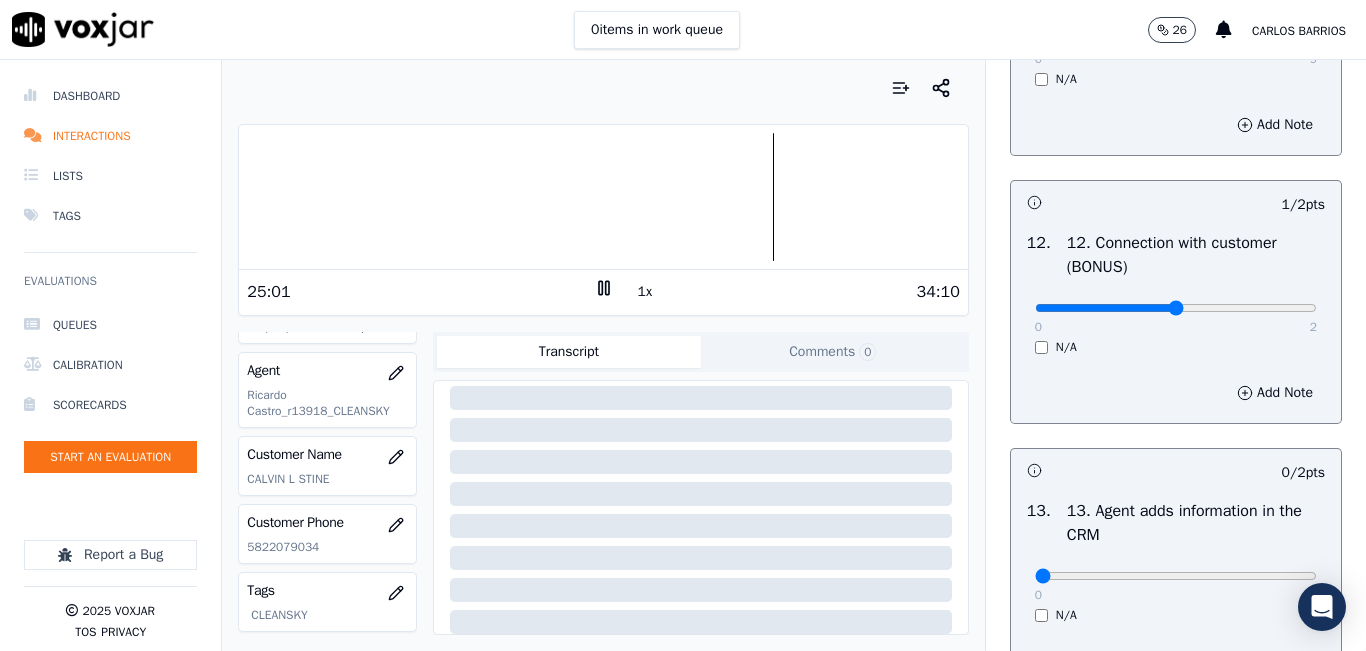 scroll, scrollTop: 3500, scrollLeft: 0, axis: vertical 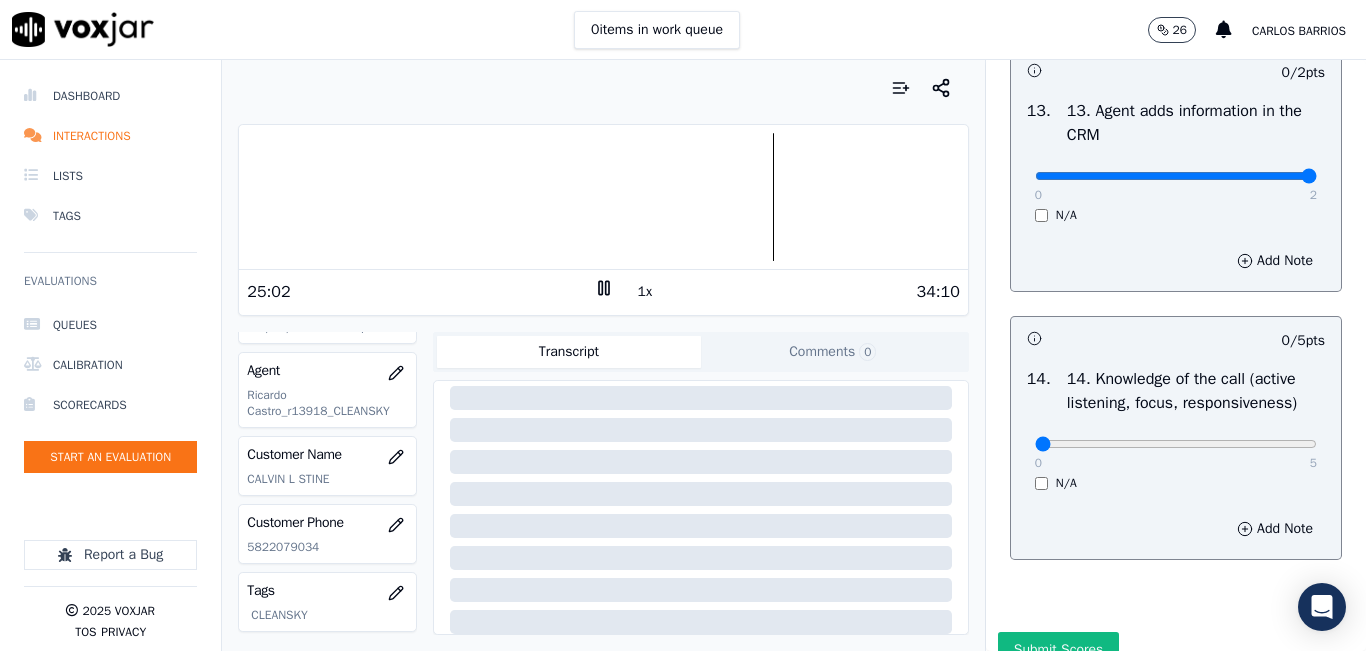 type on "2" 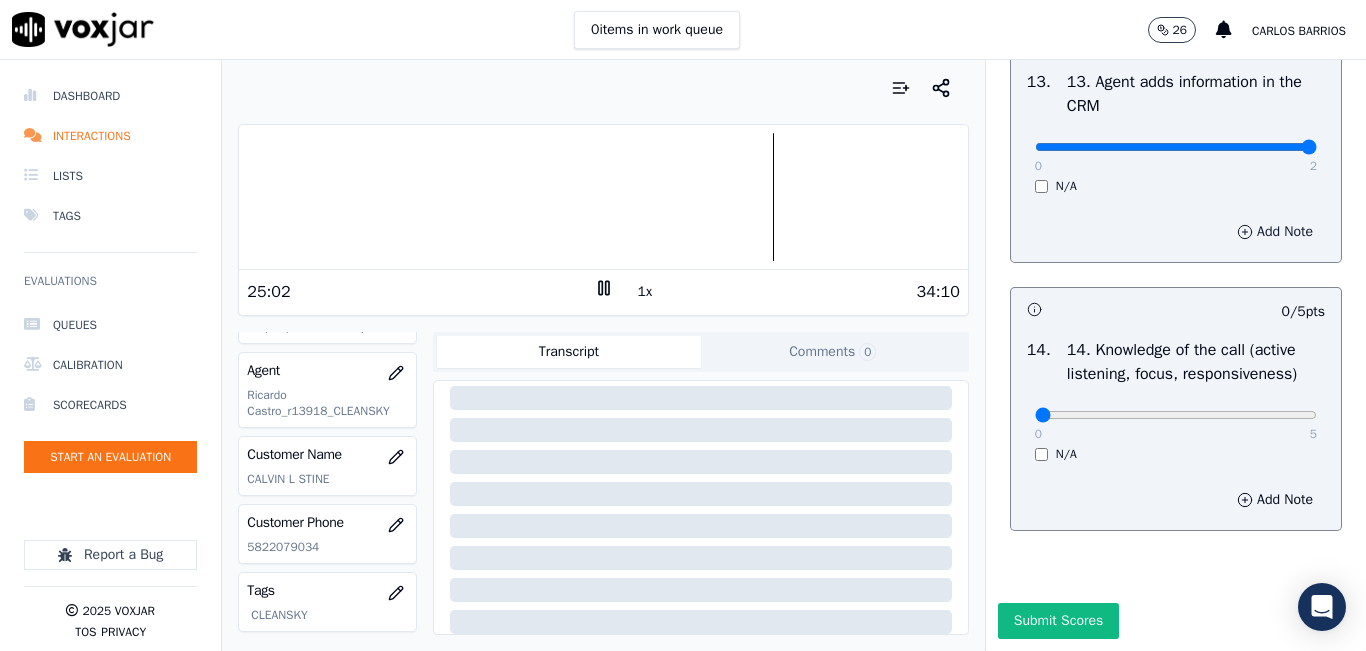 scroll, scrollTop: 3642, scrollLeft: 0, axis: vertical 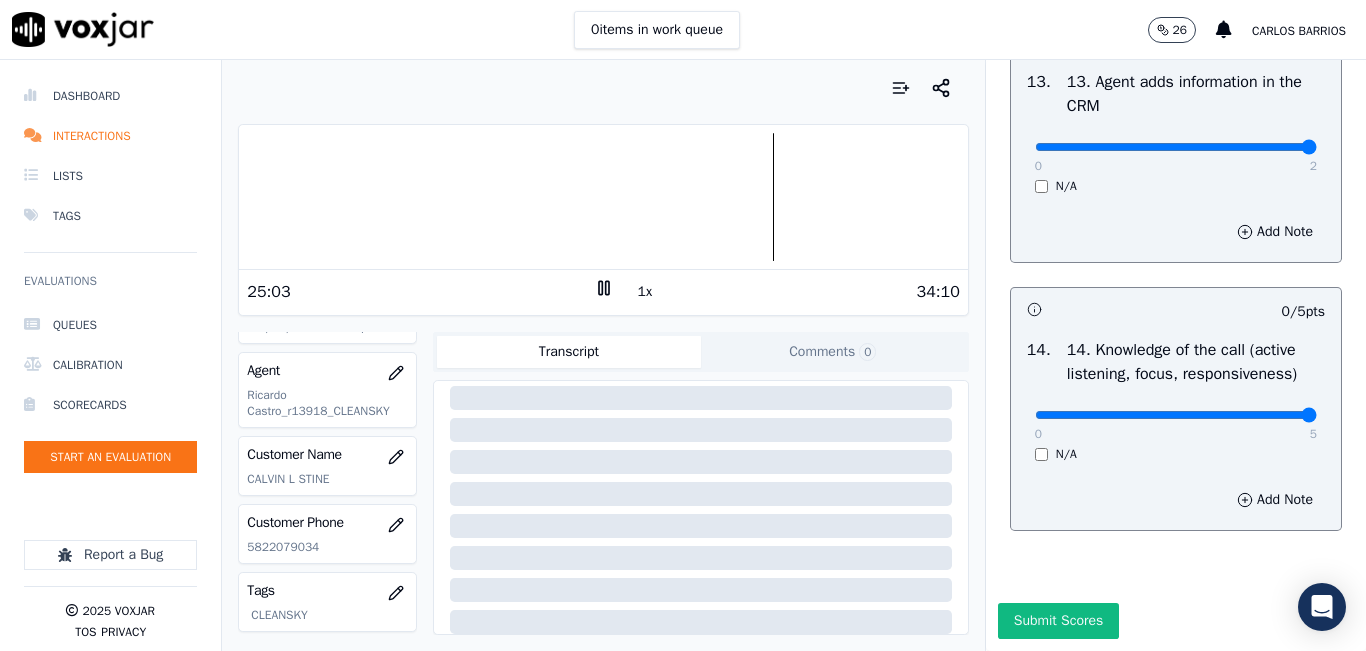 type on "5" 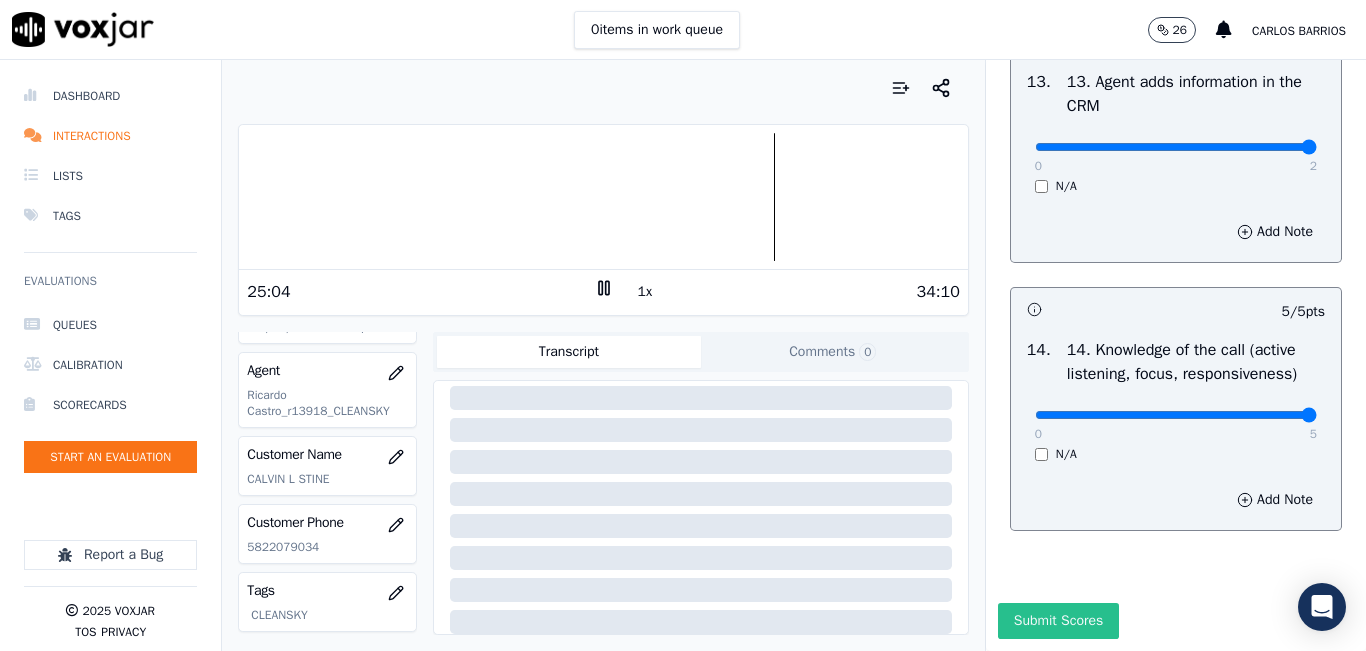 click on "Submit Scores" at bounding box center (1058, 621) 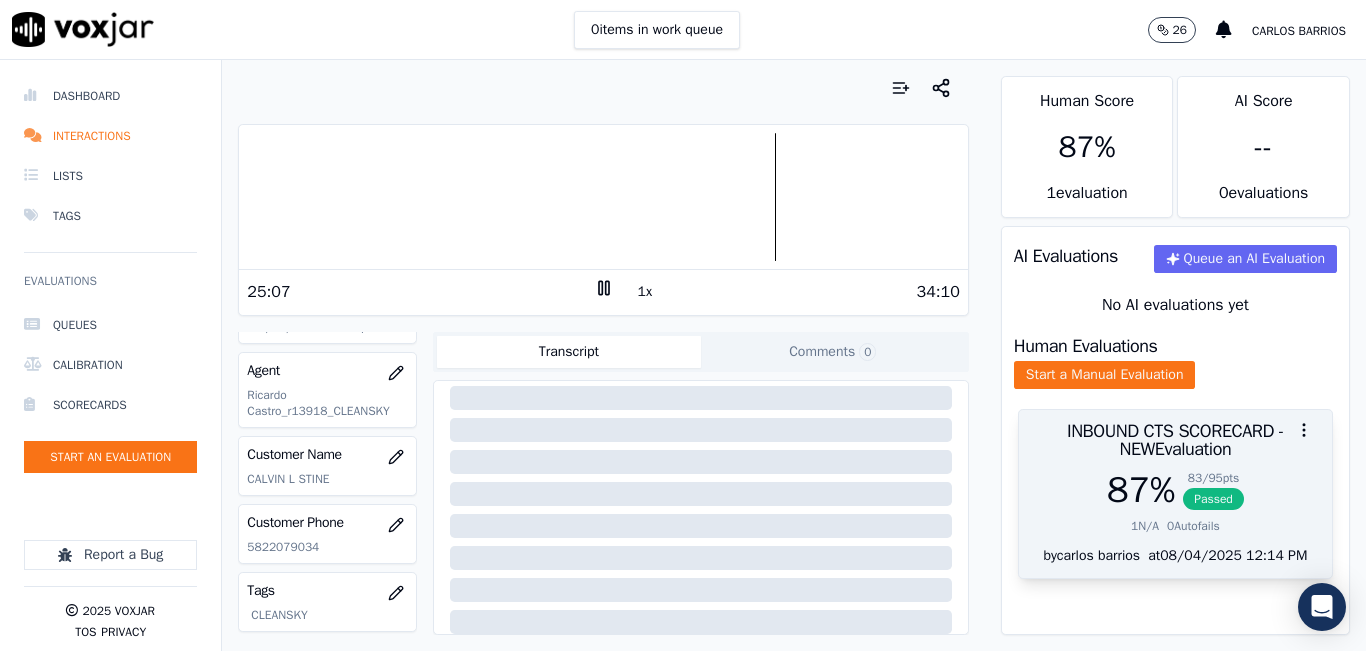 drag, startPoint x: 1131, startPoint y: 518, endPoint x: 1132, endPoint y: 501, distance: 17.029387 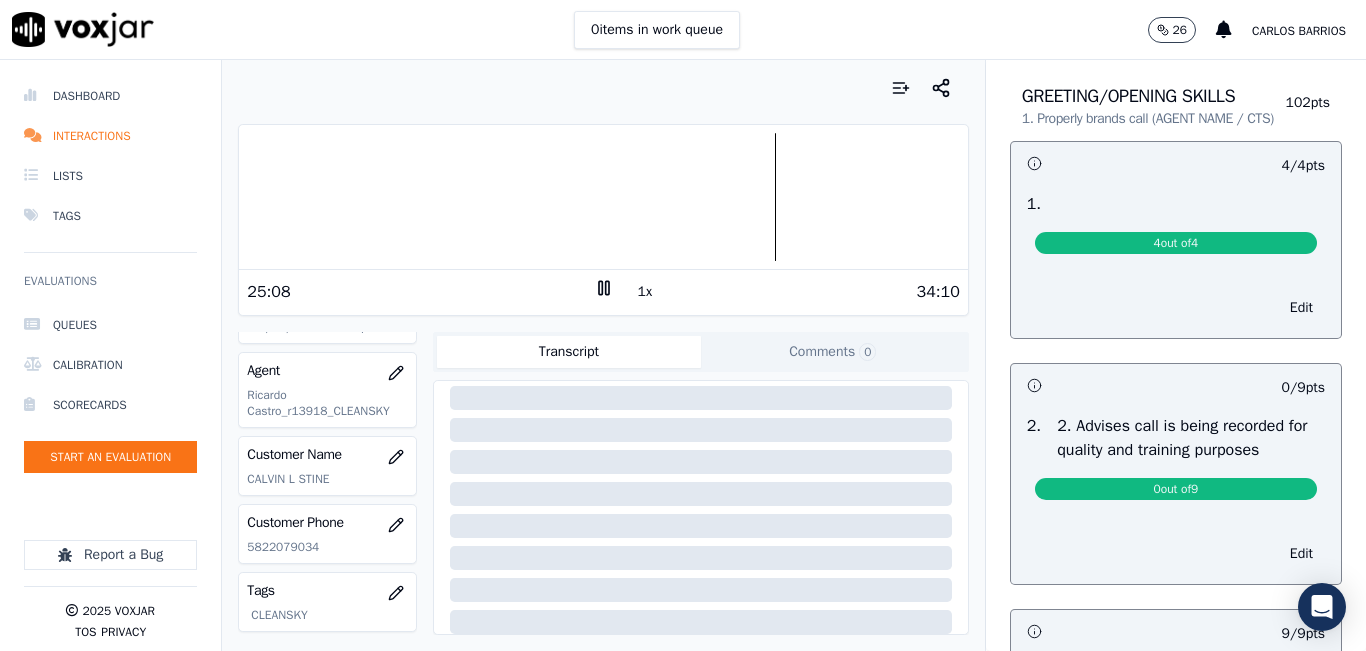 scroll, scrollTop: 100, scrollLeft: 0, axis: vertical 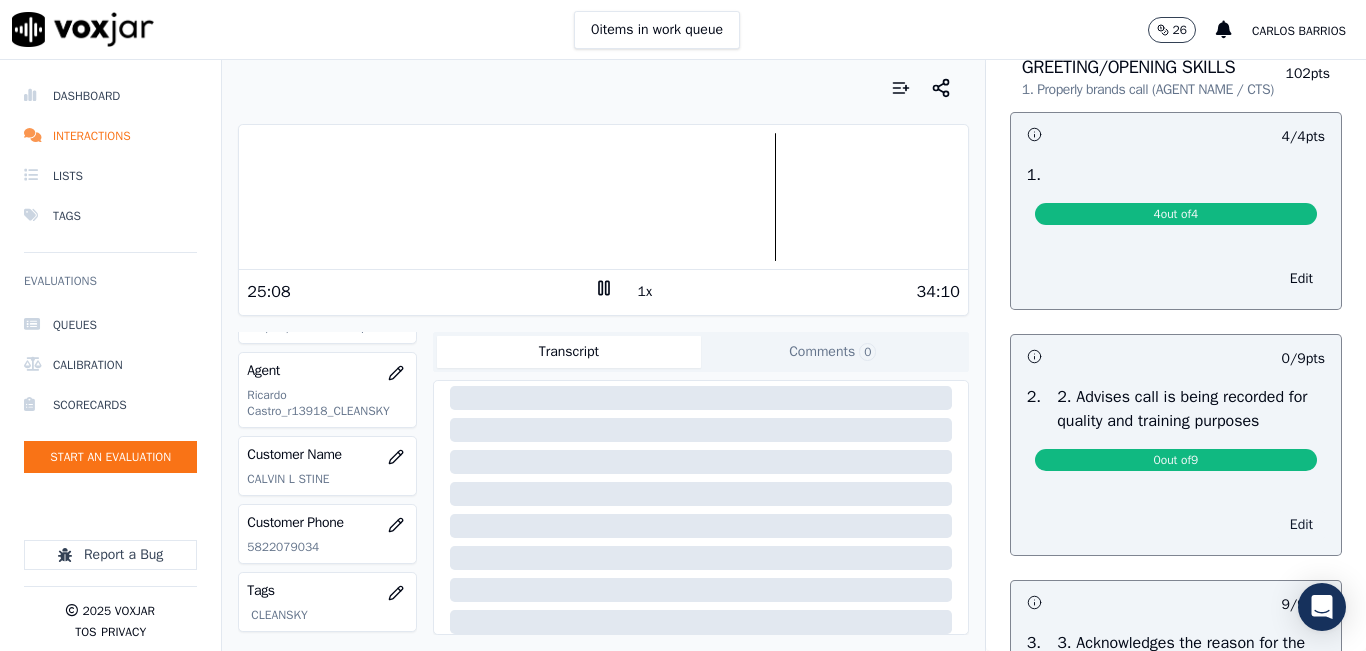 click on "Edit" at bounding box center (1301, 525) 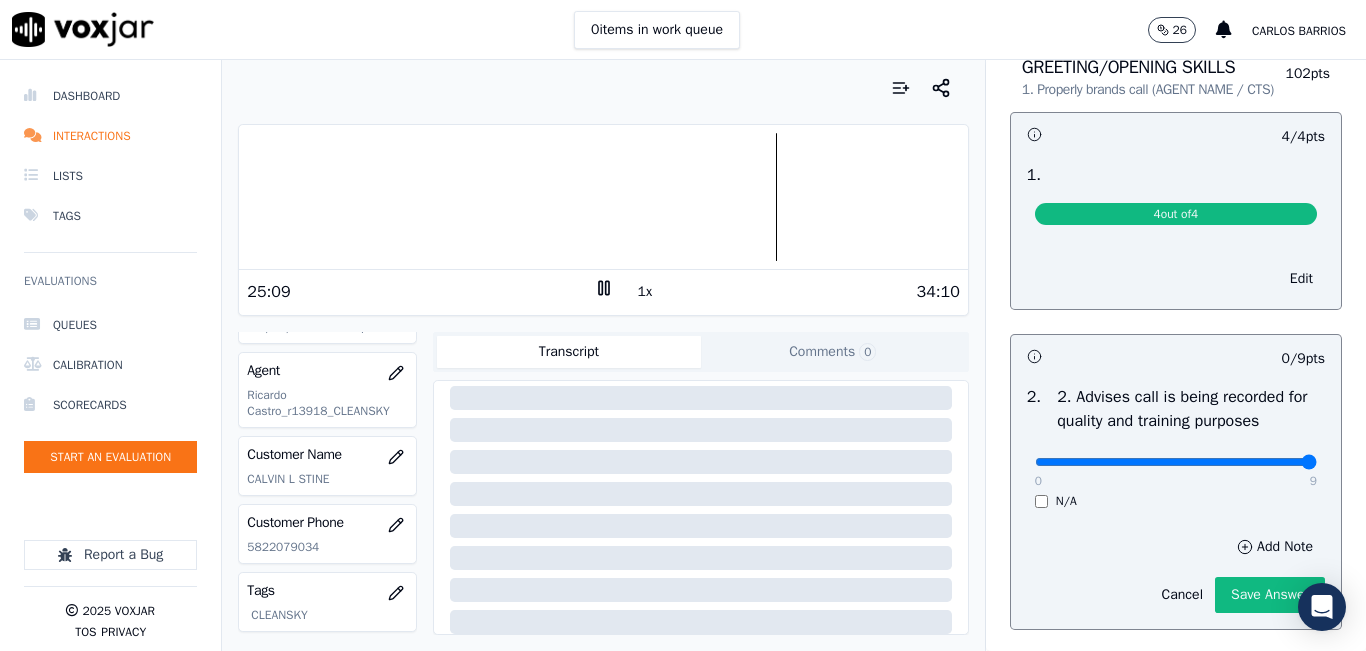 type on "9" 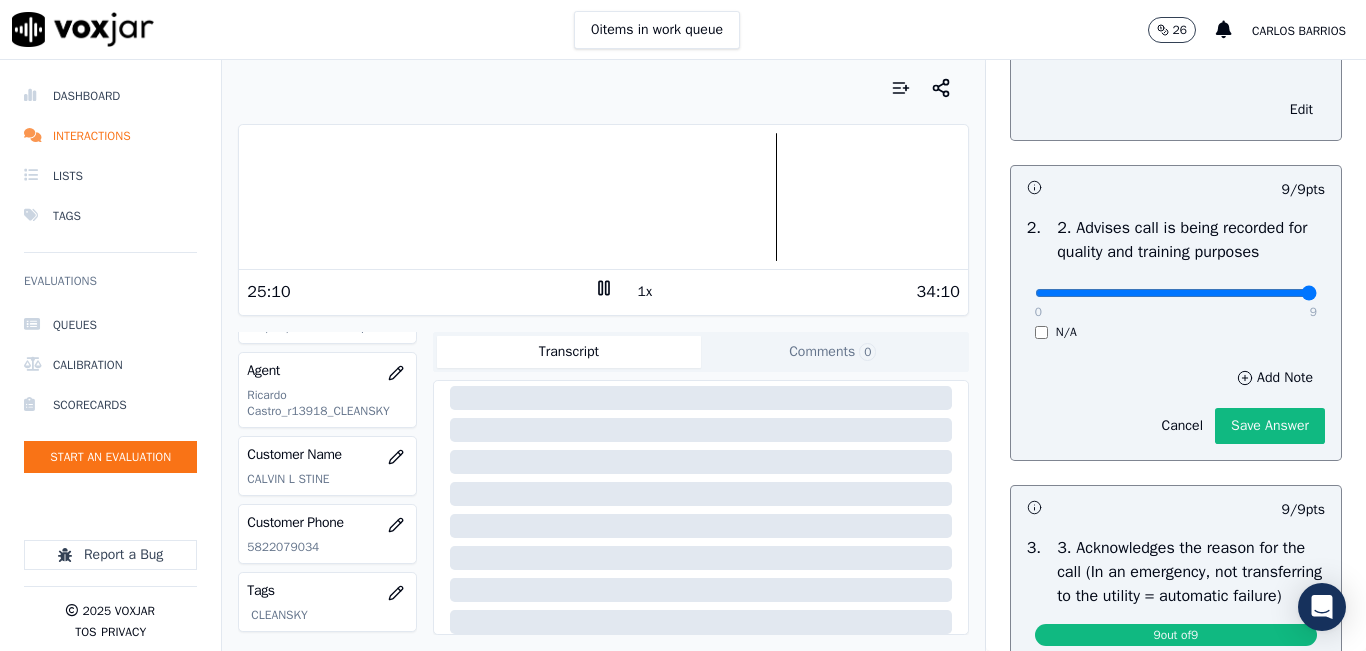 scroll, scrollTop: 300, scrollLeft: 0, axis: vertical 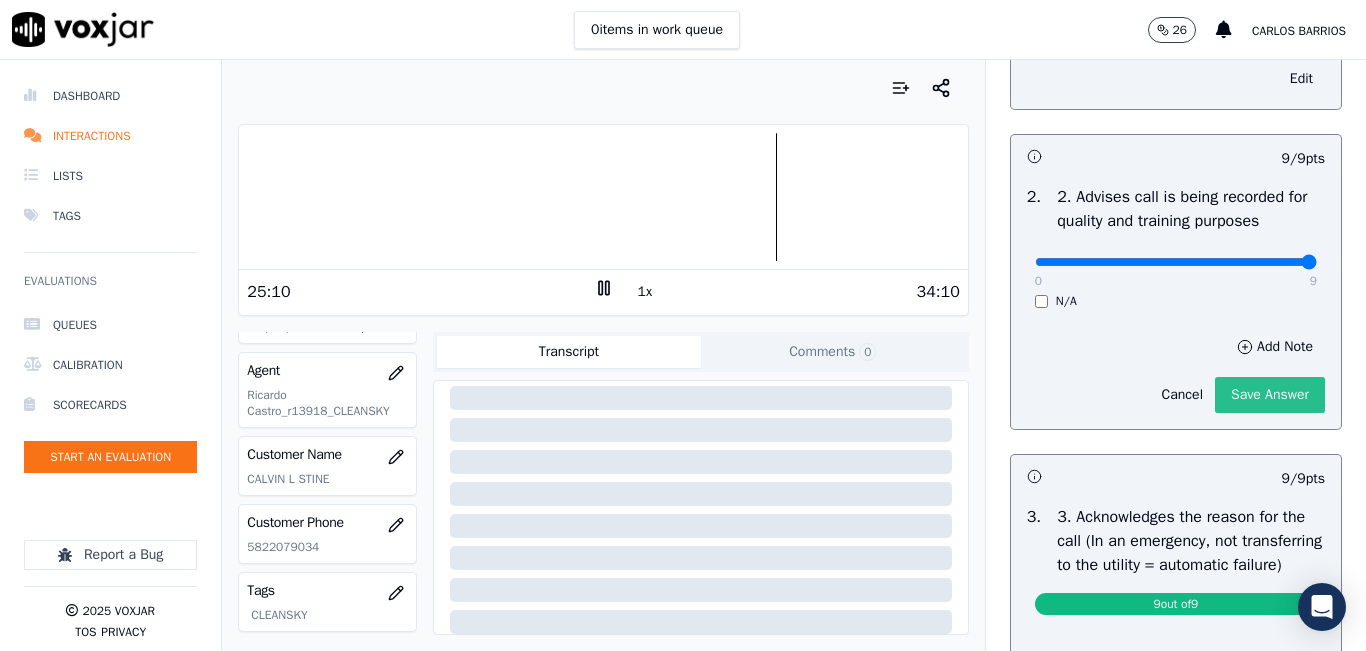 click on "Save Answer" 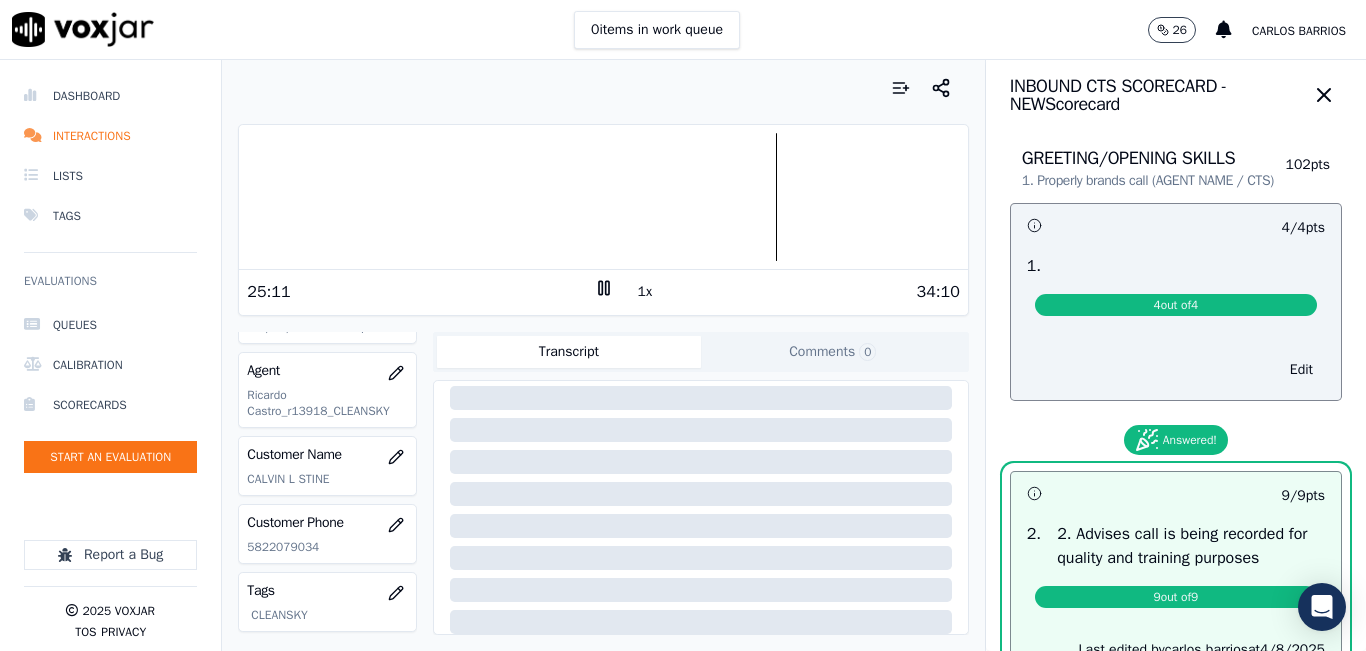 scroll, scrollTop: 0, scrollLeft: 0, axis: both 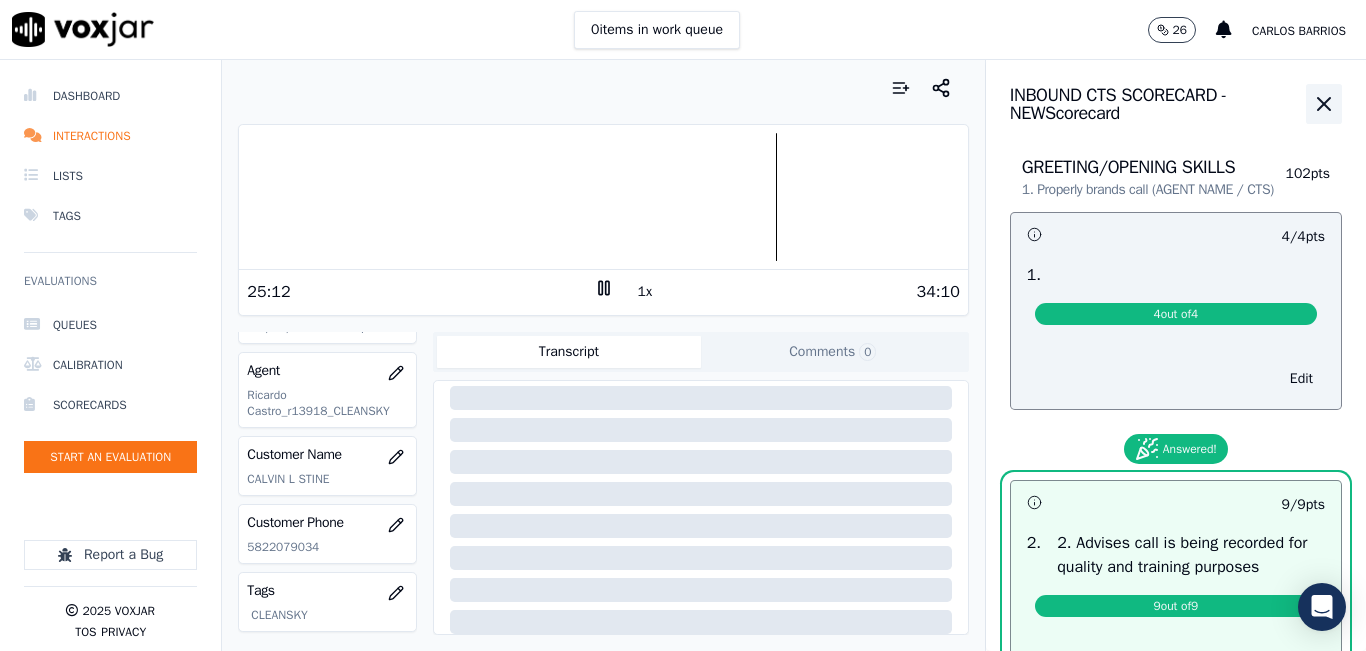 click 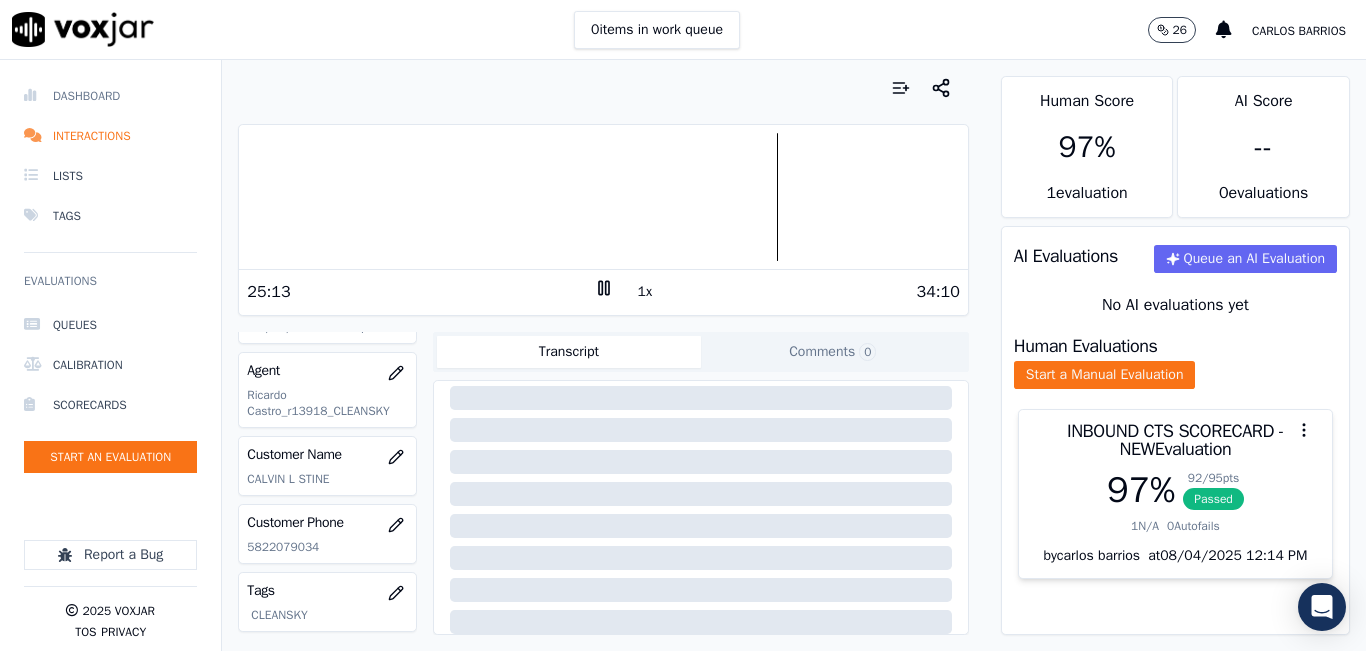 click on "Dashboard" at bounding box center (110, 96) 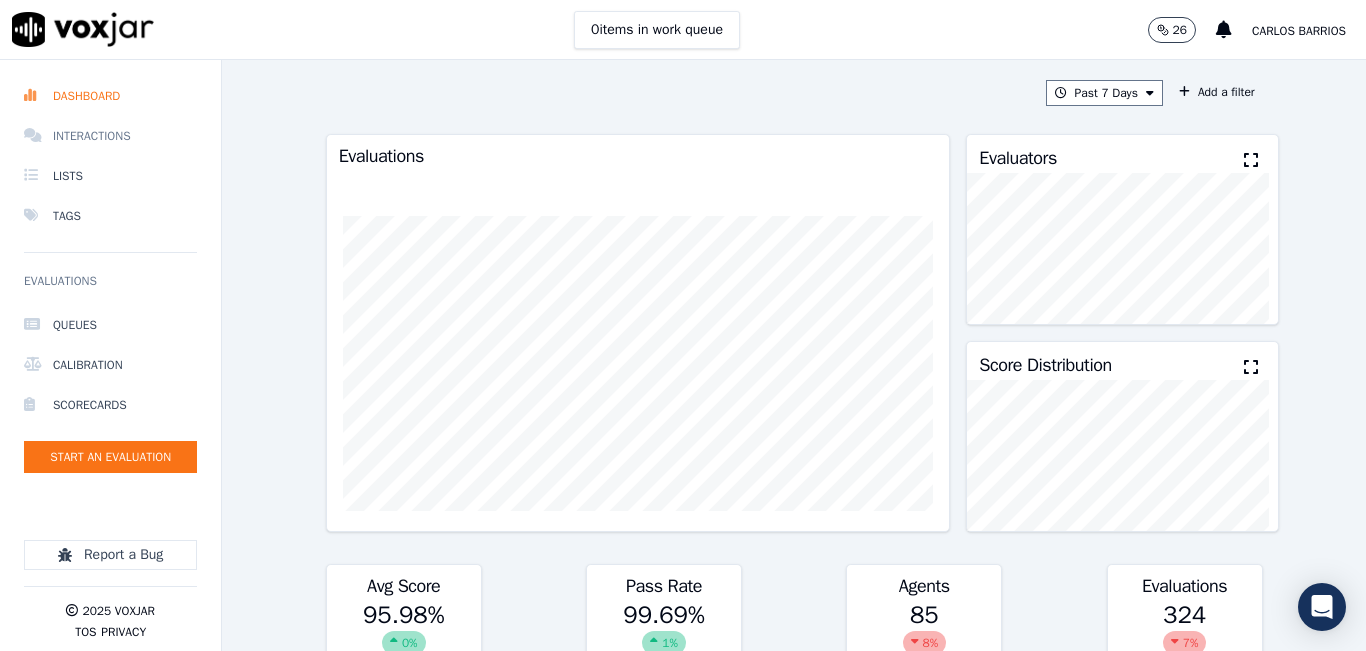 click on "Interactions" at bounding box center (110, 136) 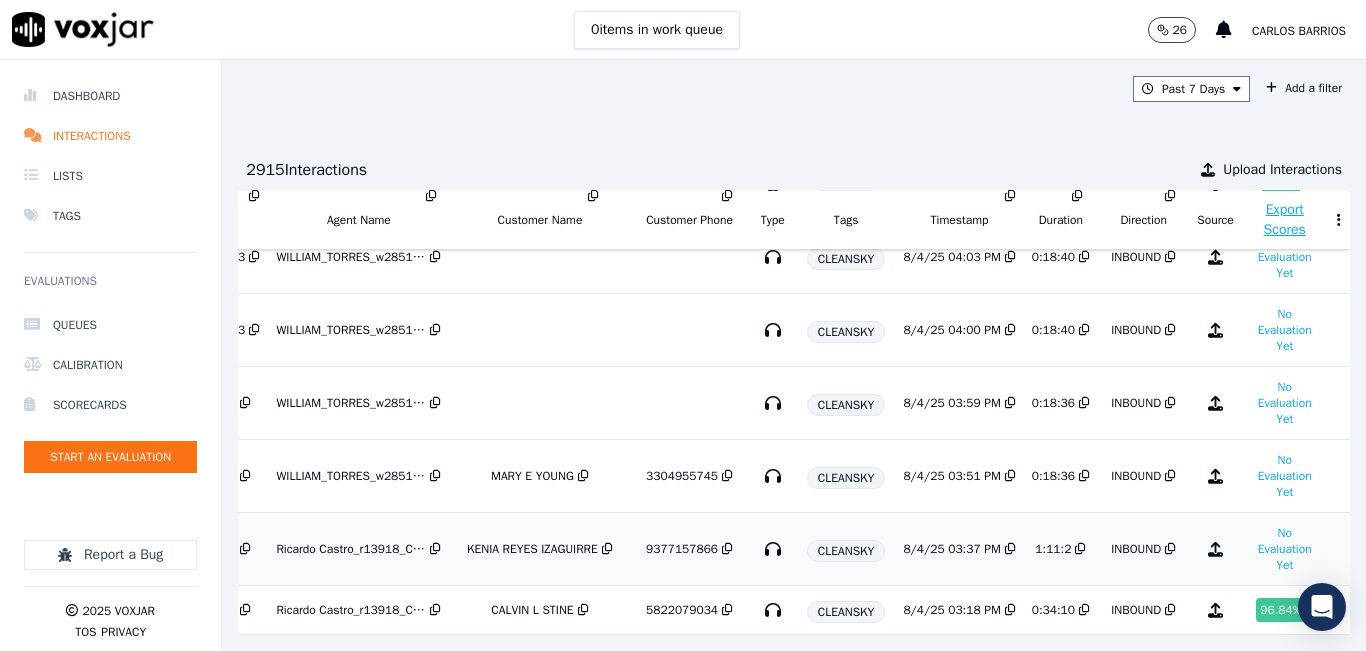 scroll, scrollTop: 300, scrollLeft: 335, axis: both 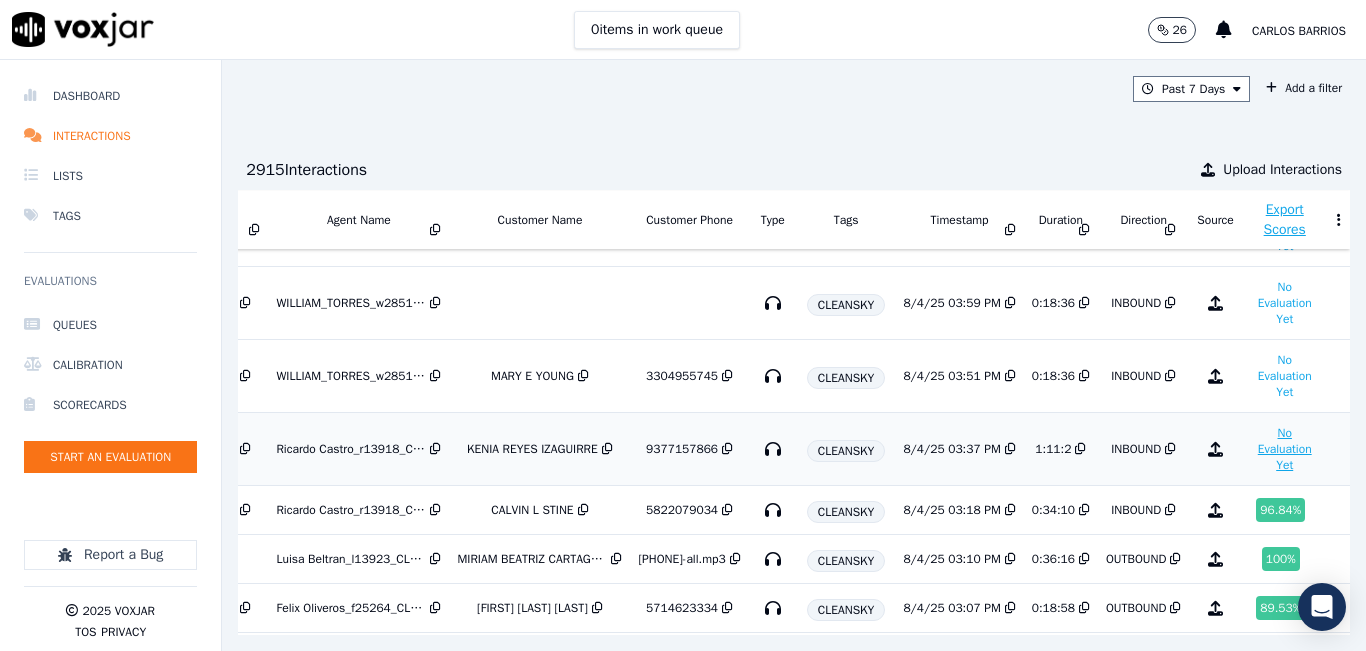 click on "No Evaluation Yet" at bounding box center [1285, 449] 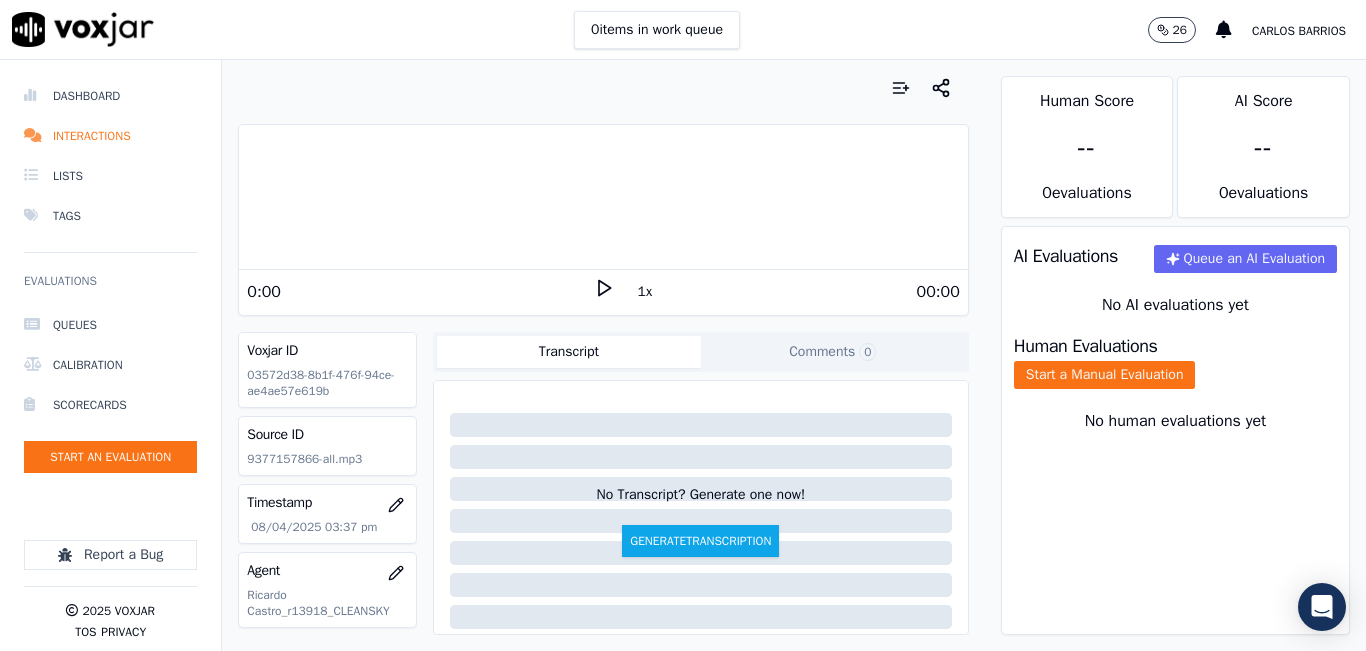 click at bounding box center (603, 88) 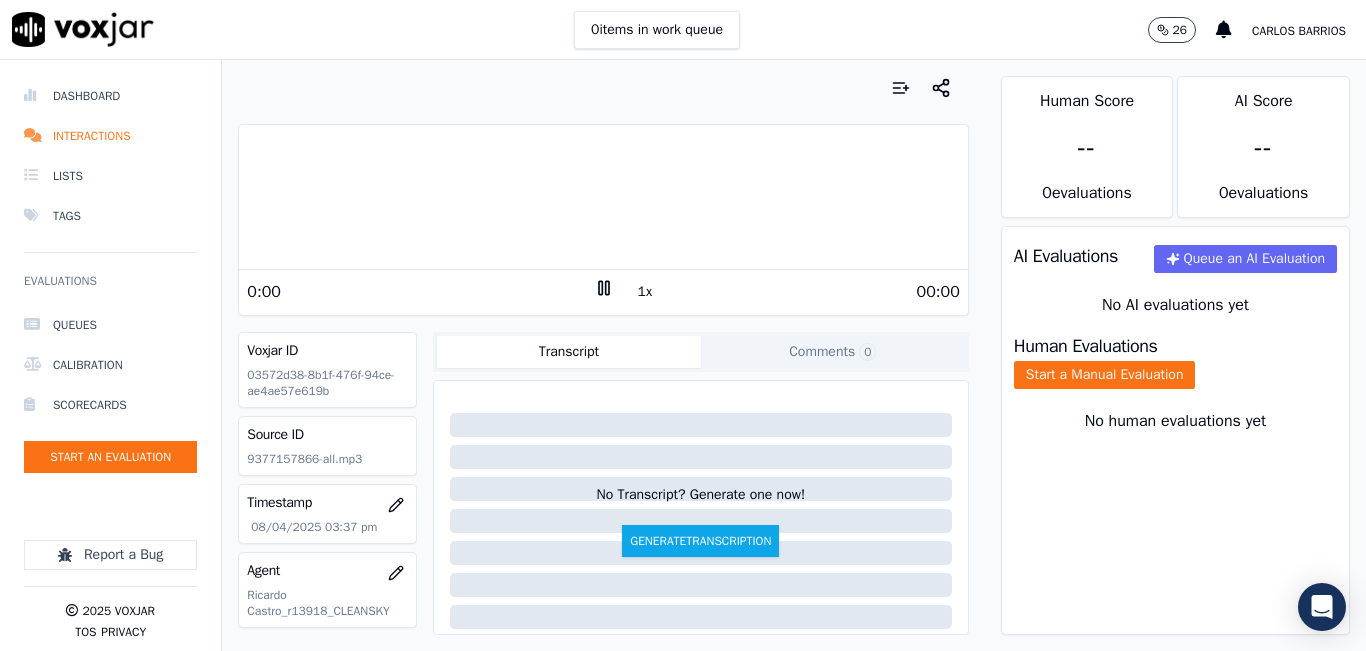 click on "1x" at bounding box center (645, 292) 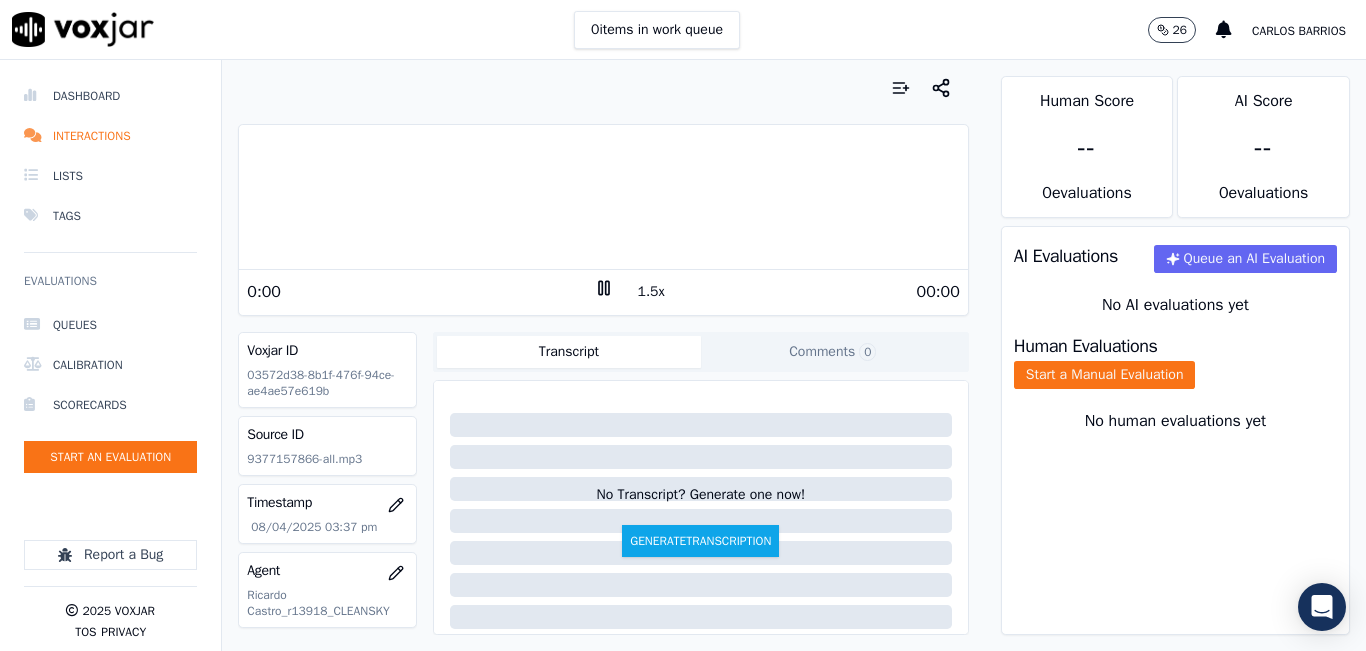 click on "1.5x" at bounding box center (651, 292) 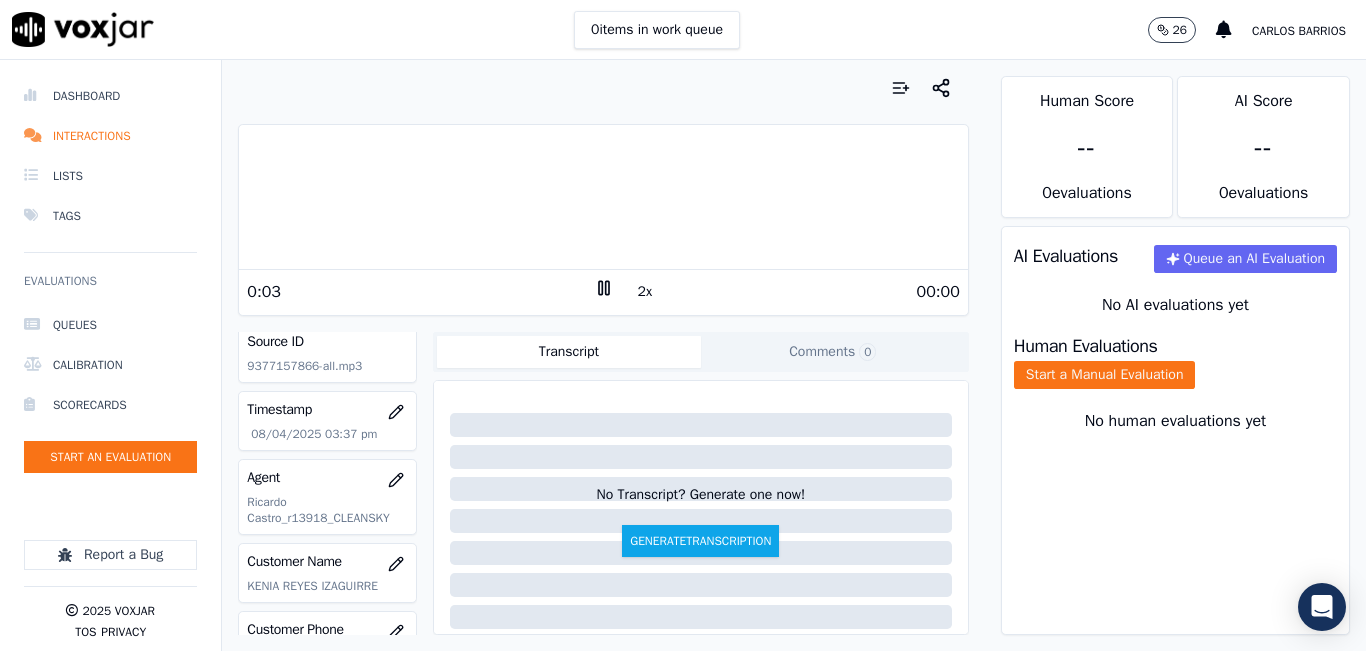 scroll, scrollTop: 298, scrollLeft: 0, axis: vertical 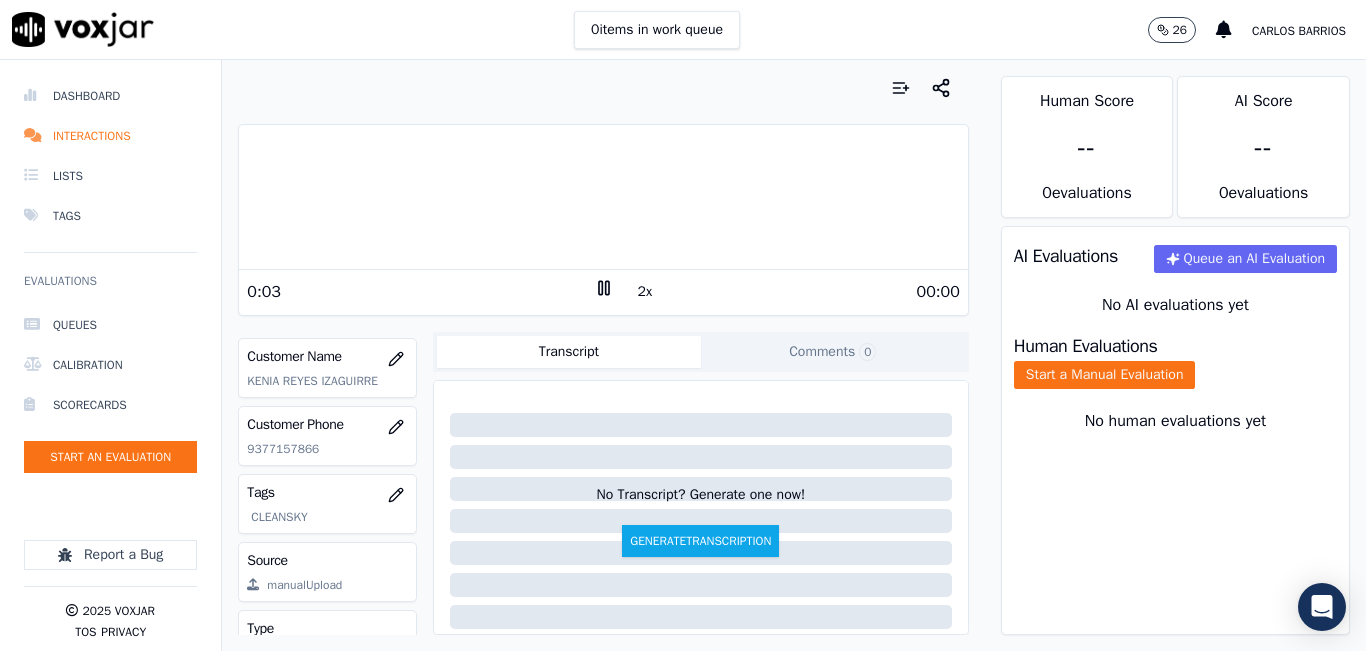 click on "9377157866" 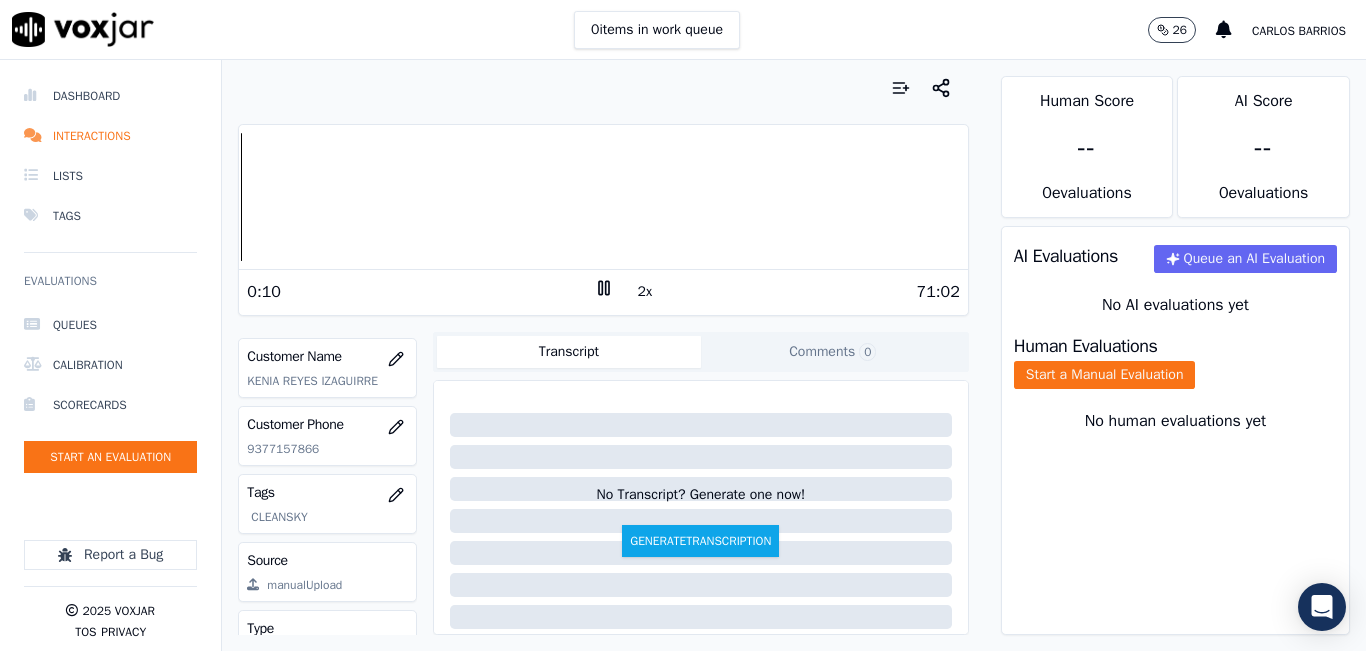scroll, scrollTop: 300, scrollLeft: 0, axis: vertical 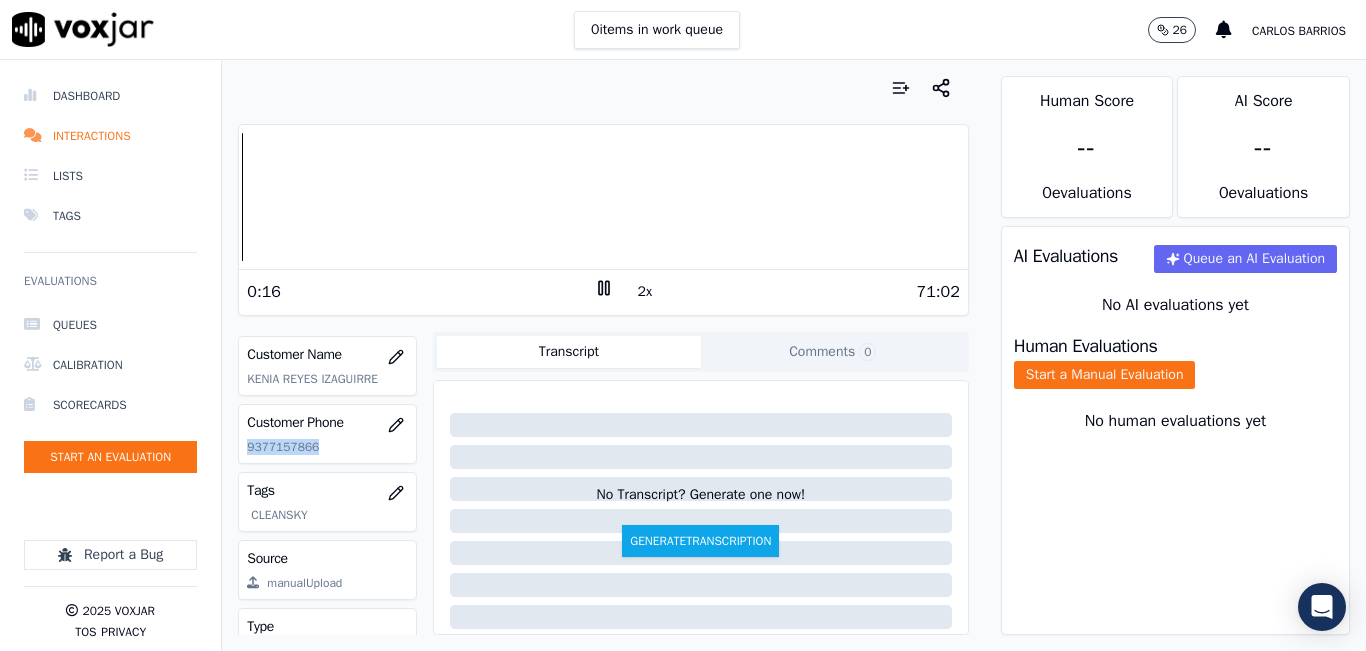 copy on "9377157866" 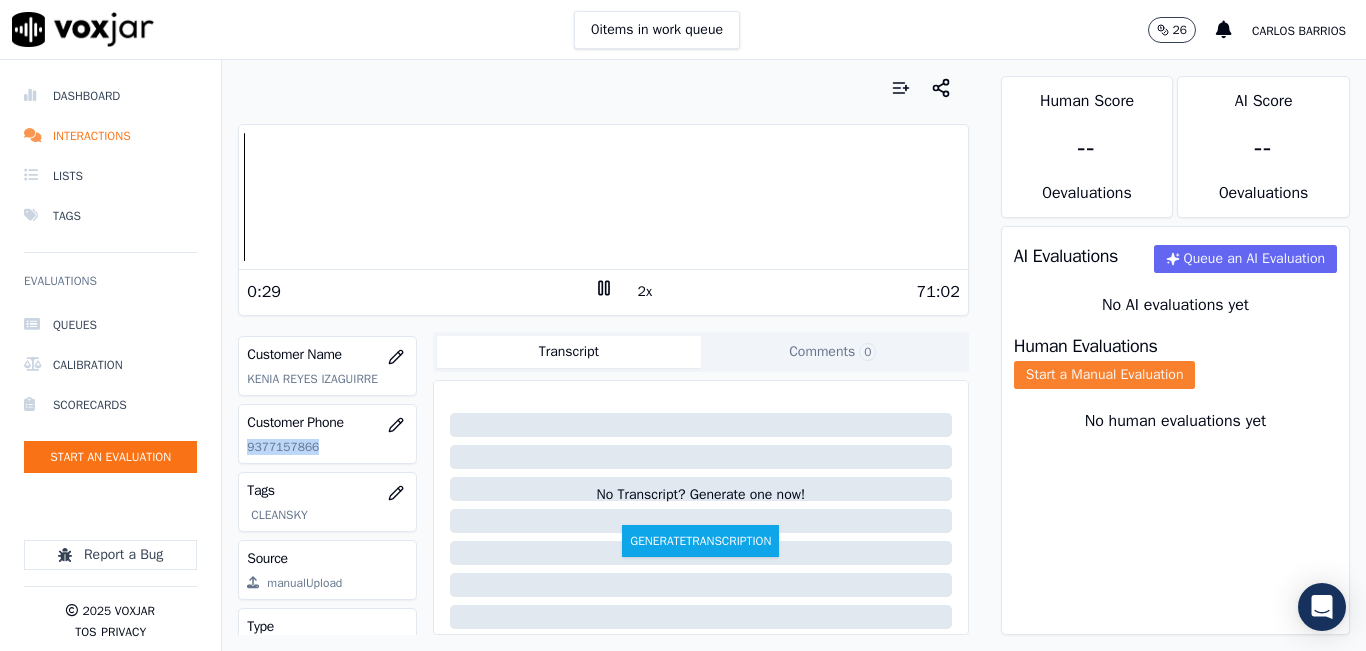 click on "Start a Manual Evaluation" 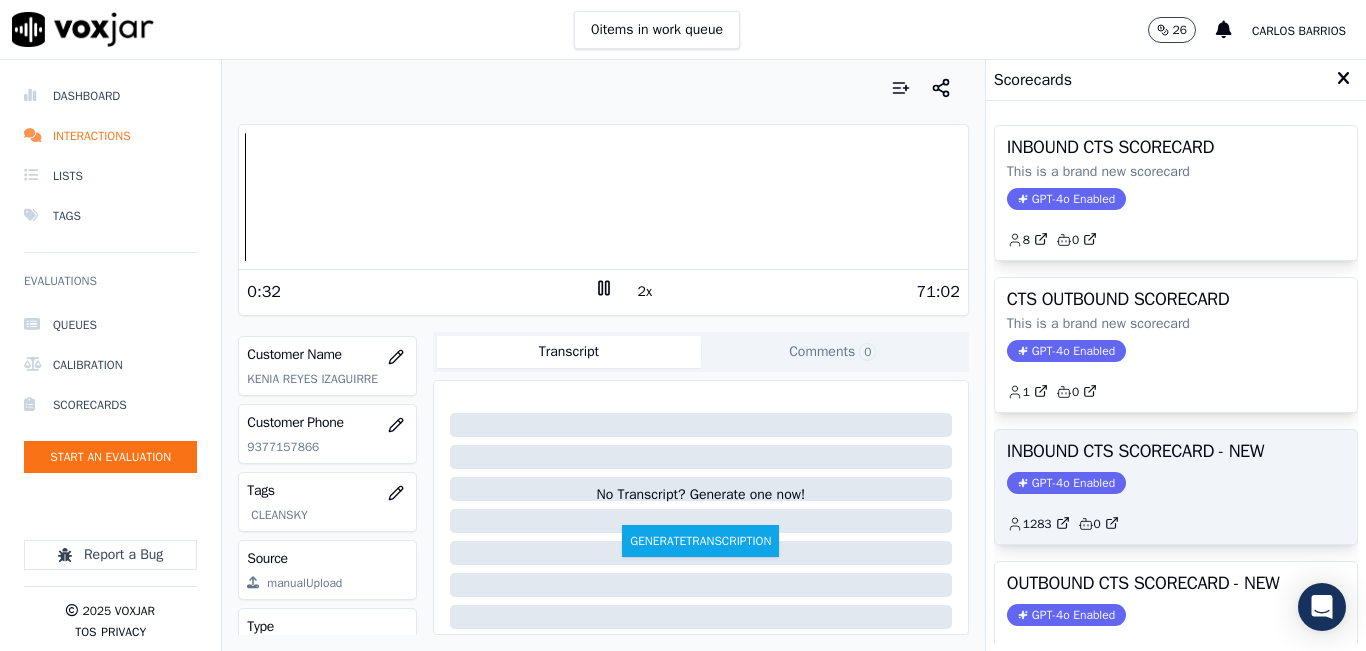 click on "INBOUND CTS SCORECARD - NEW" at bounding box center (1176, 451) 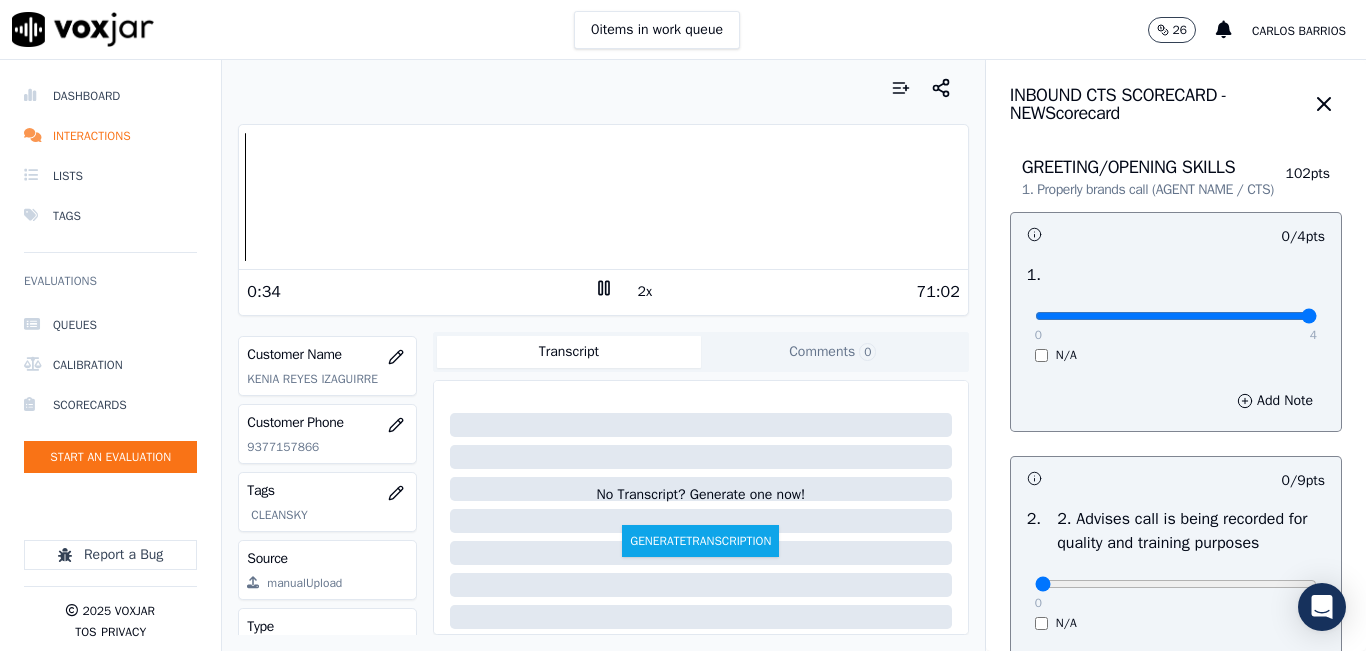 type on "4" 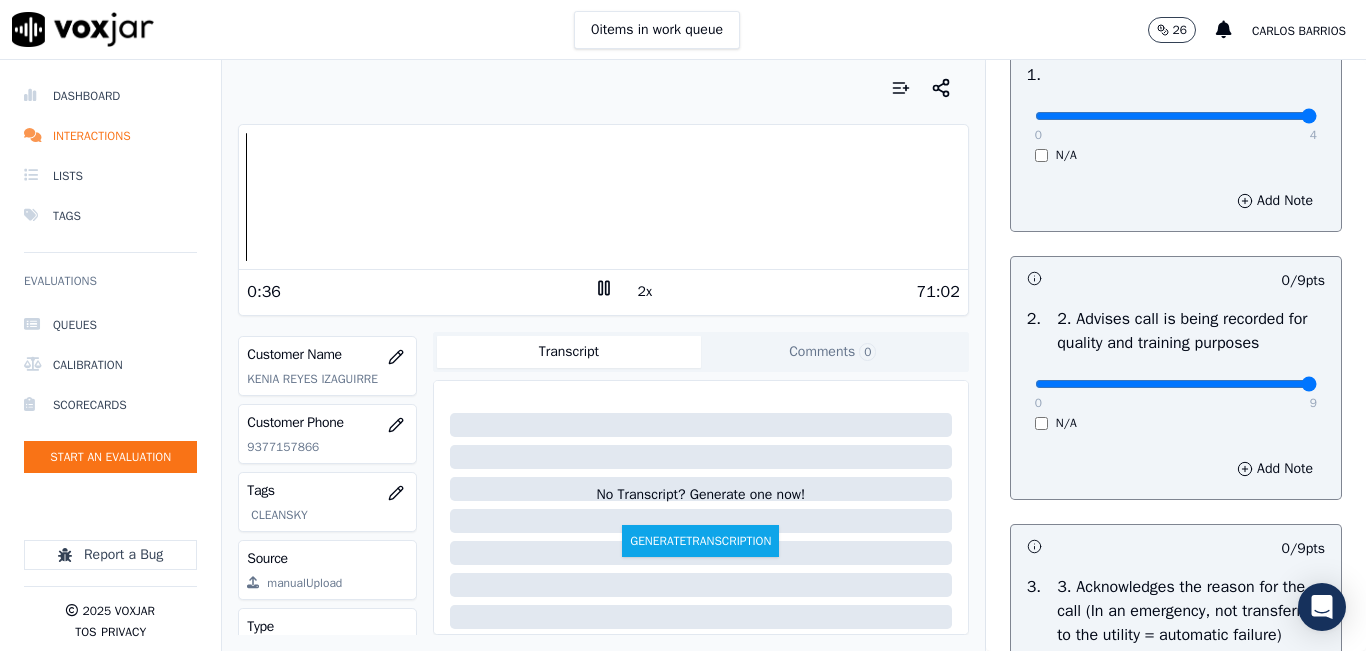 type on "9" 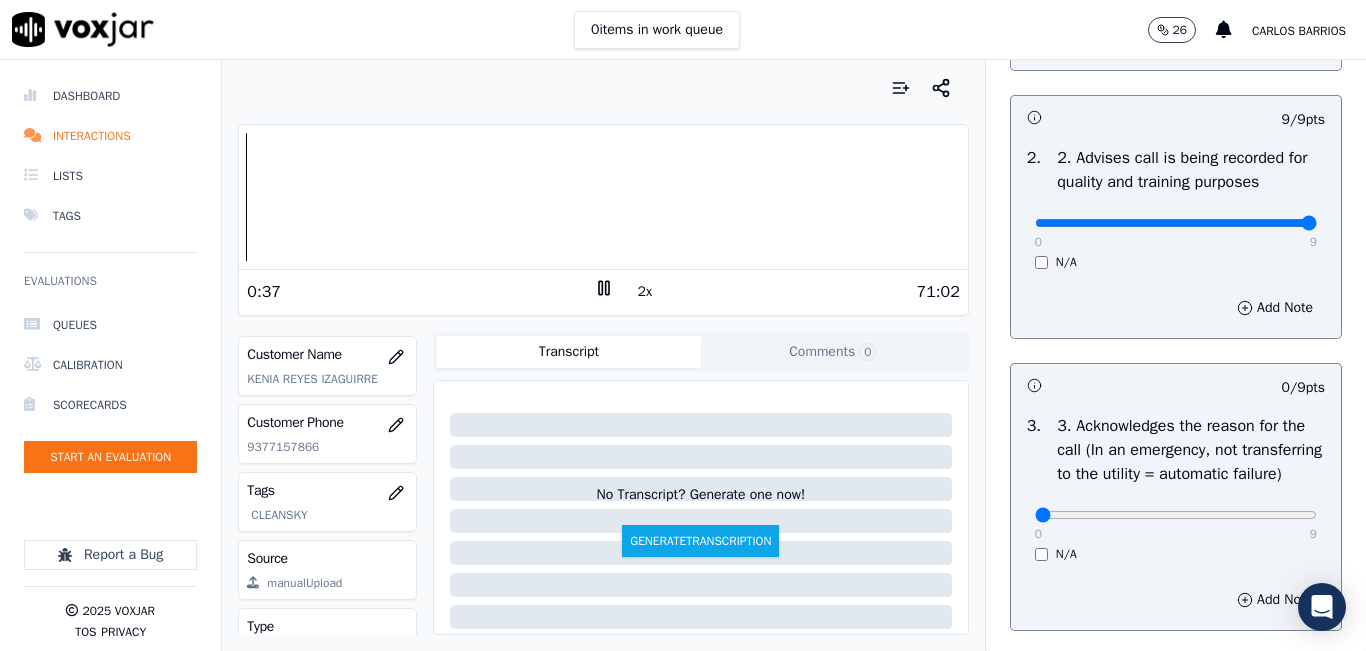 scroll, scrollTop: 600, scrollLeft: 0, axis: vertical 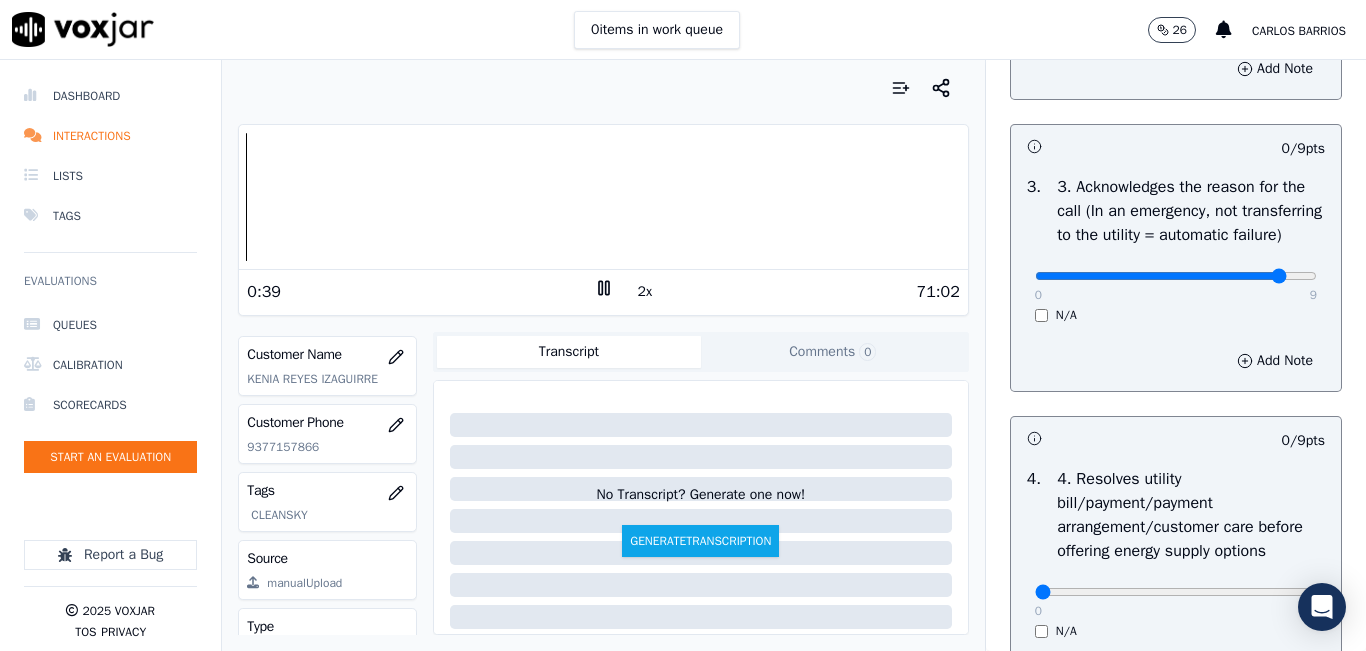 click at bounding box center [1176, -284] 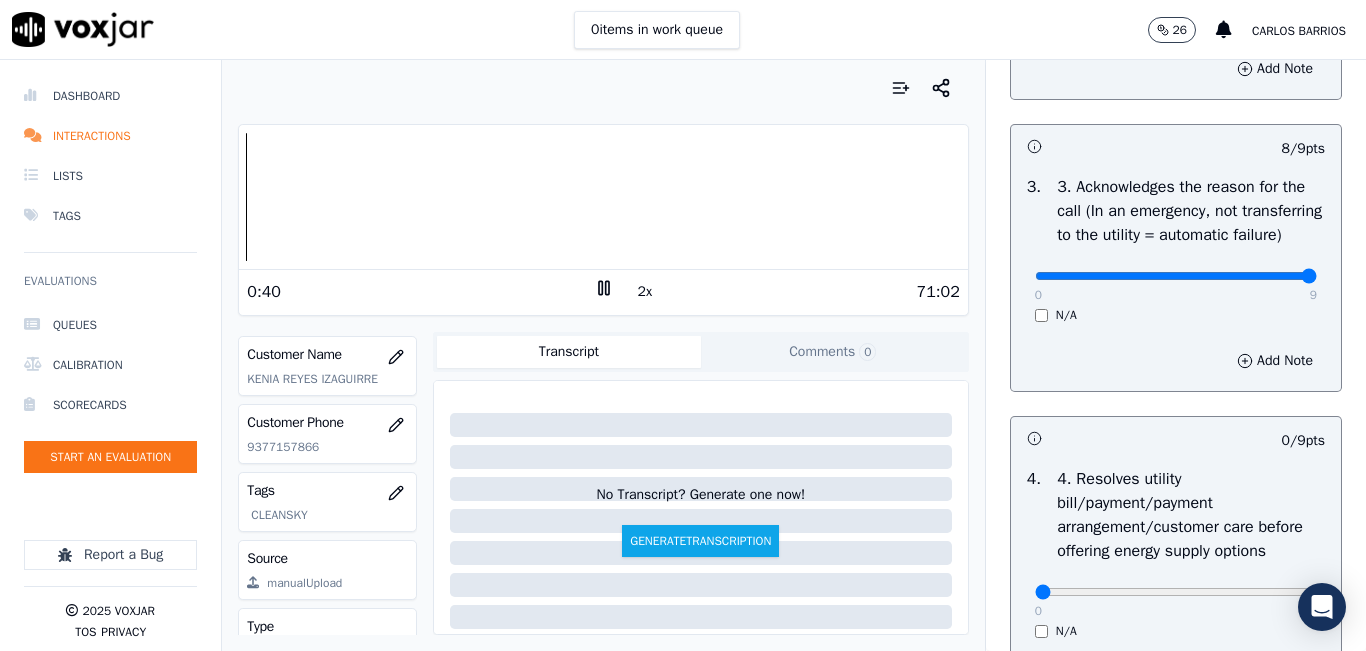 drag, startPoint x: 1252, startPoint y: 315, endPoint x: 1289, endPoint y: 324, distance: 38.078865 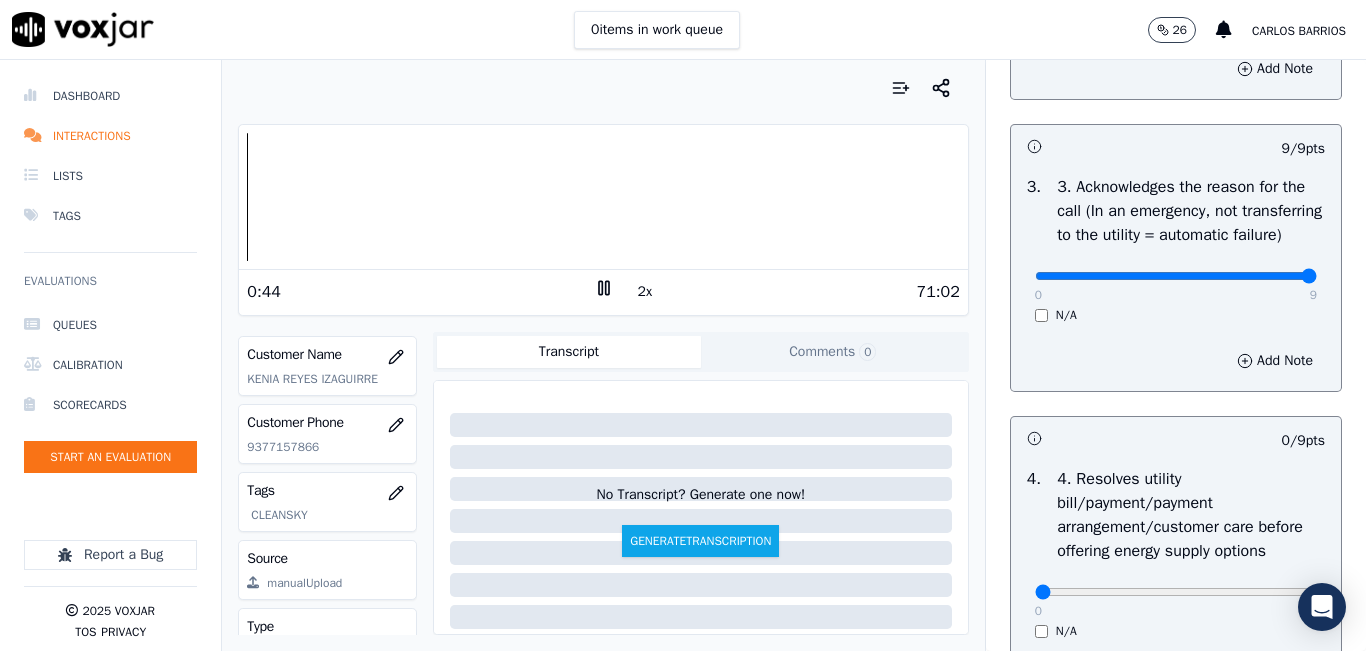 click at bounding box center (603, 197) 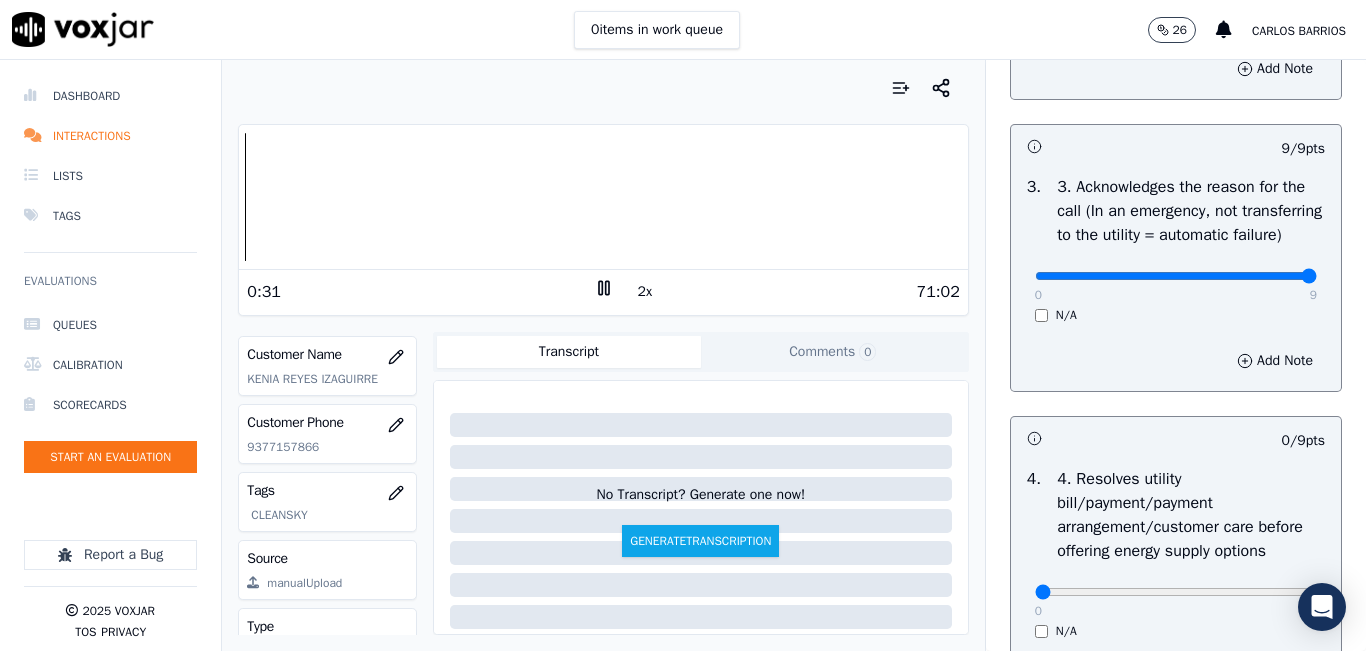 click at bounding box center [603, 197] 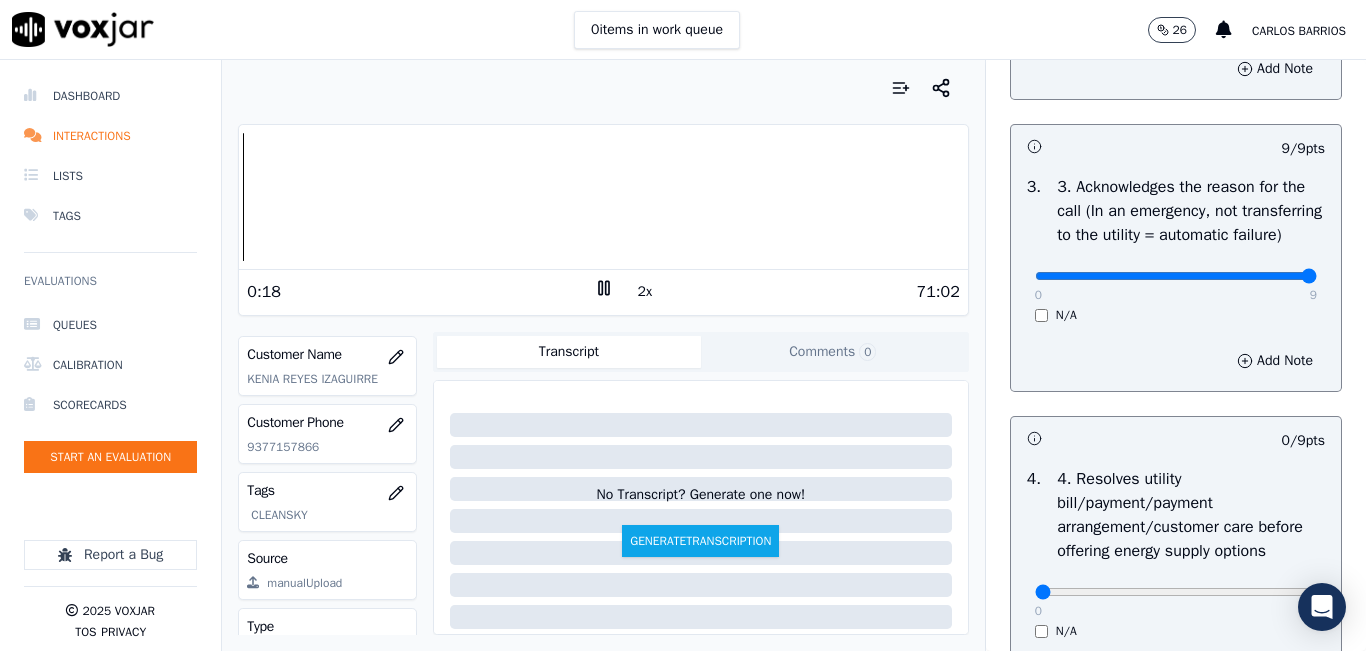 click on "Your browser does not support the audio element." at bounding box center [603, 197] 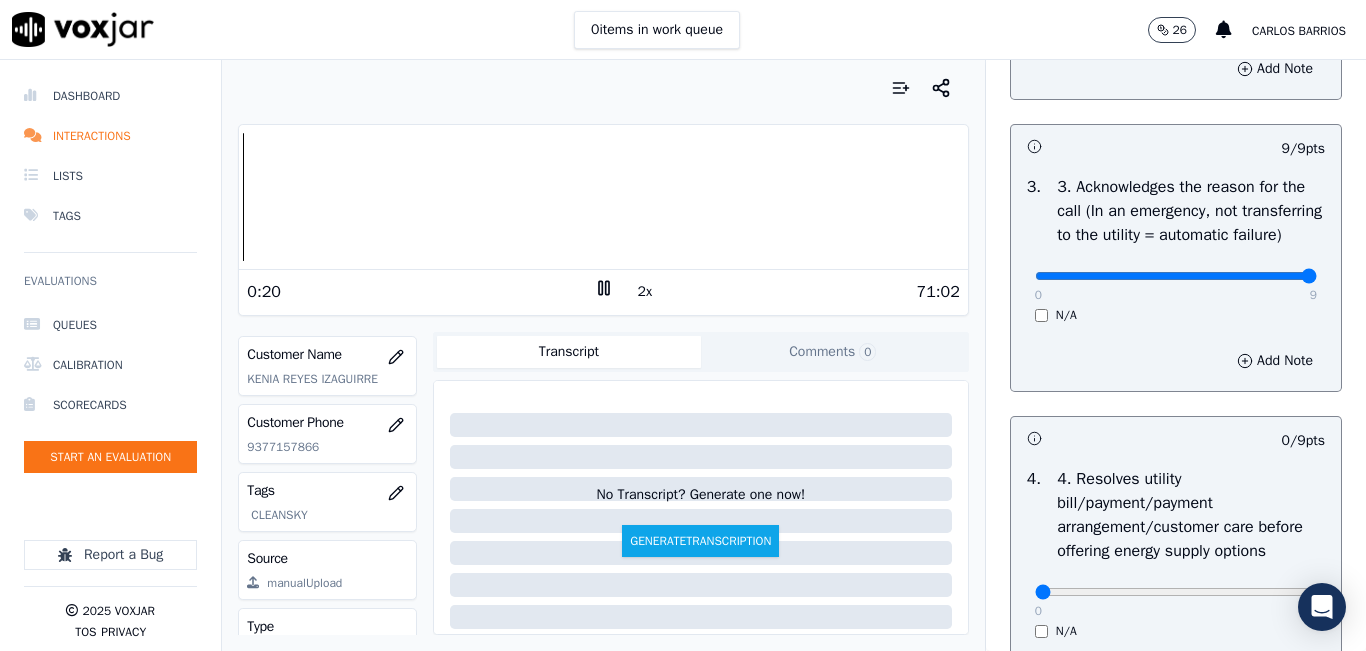 click on "2x" at bounding box center (645, 292) 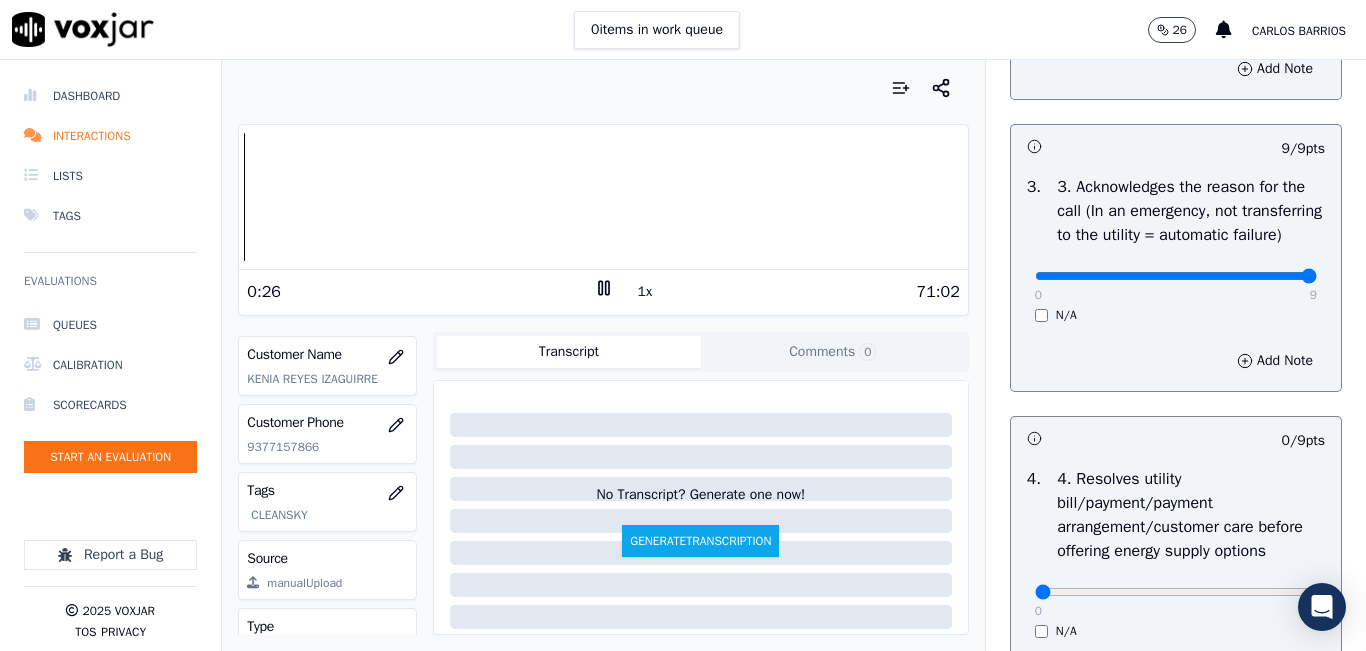 click on "1x" at bounding box center (645, 292) 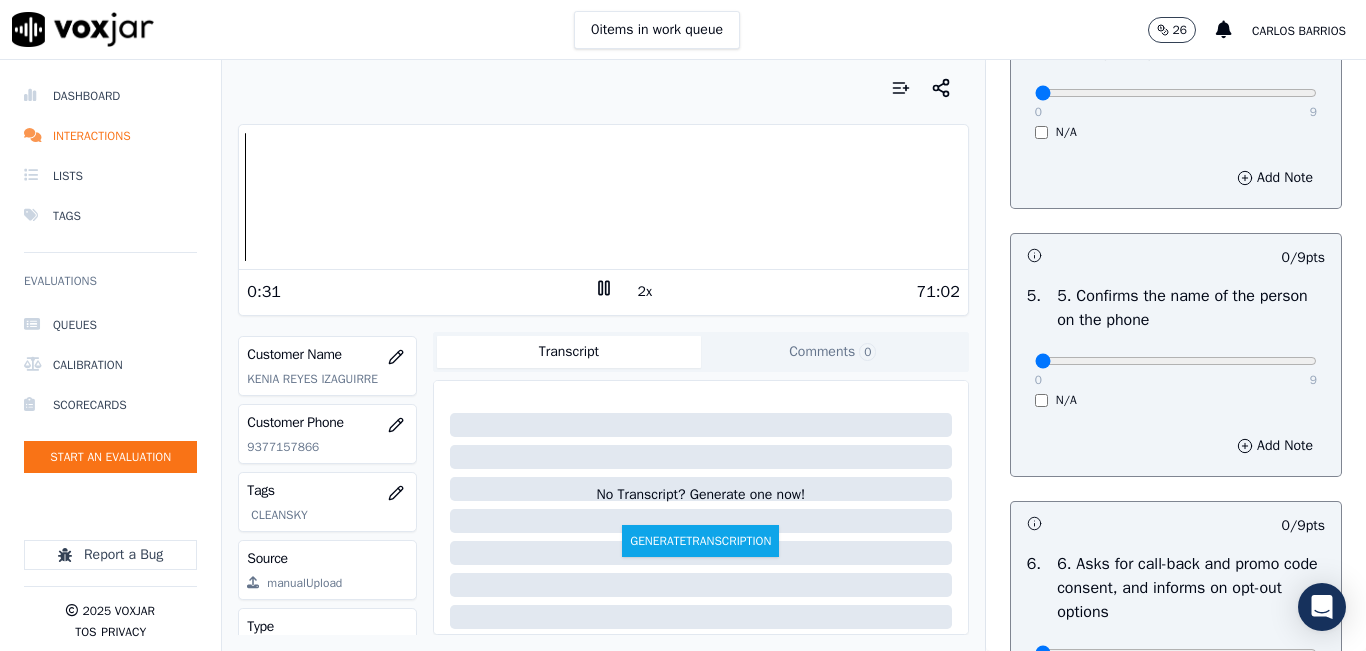 scroll, scrollTop: 1100, scrollLeft: 0, axis: vertical 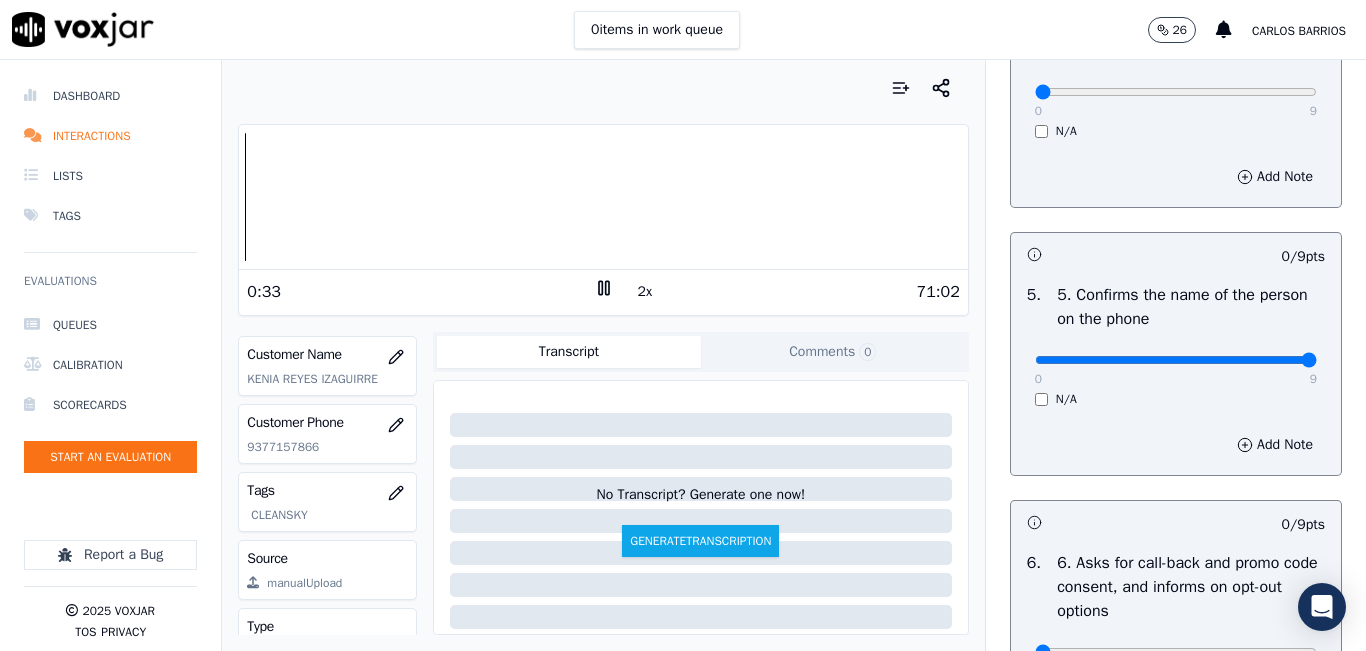 drag, startPoint x: 1262, startPoint y: 429, endPoint x: 1267, endPoint y: 386, distance: 43.289722 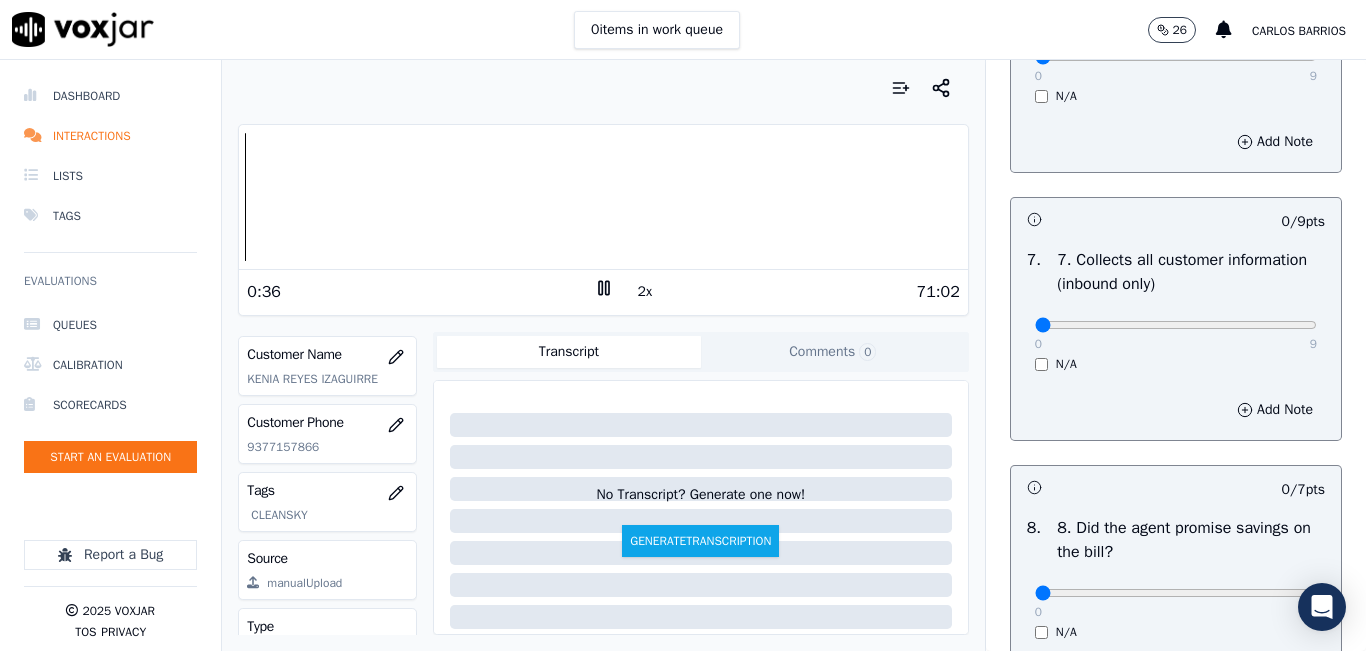 scroll, scrollTop: 1700, scrollLeft: 0, axis: vertical 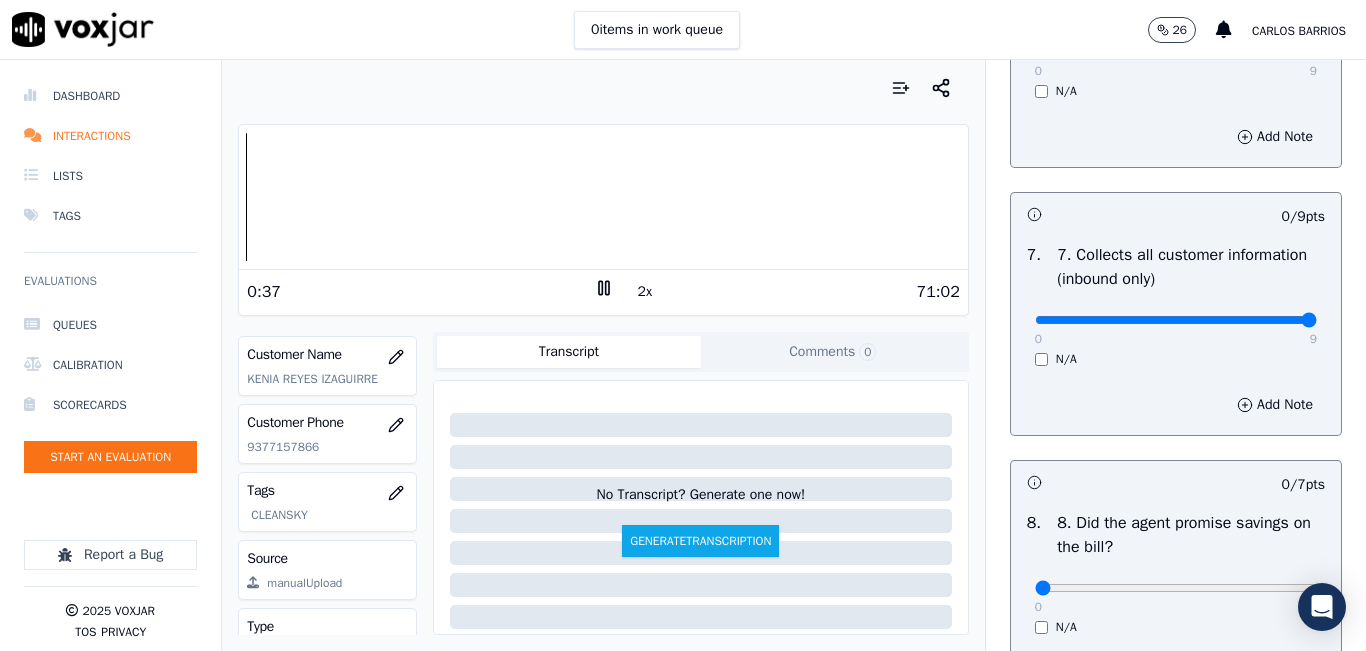 type on "9" 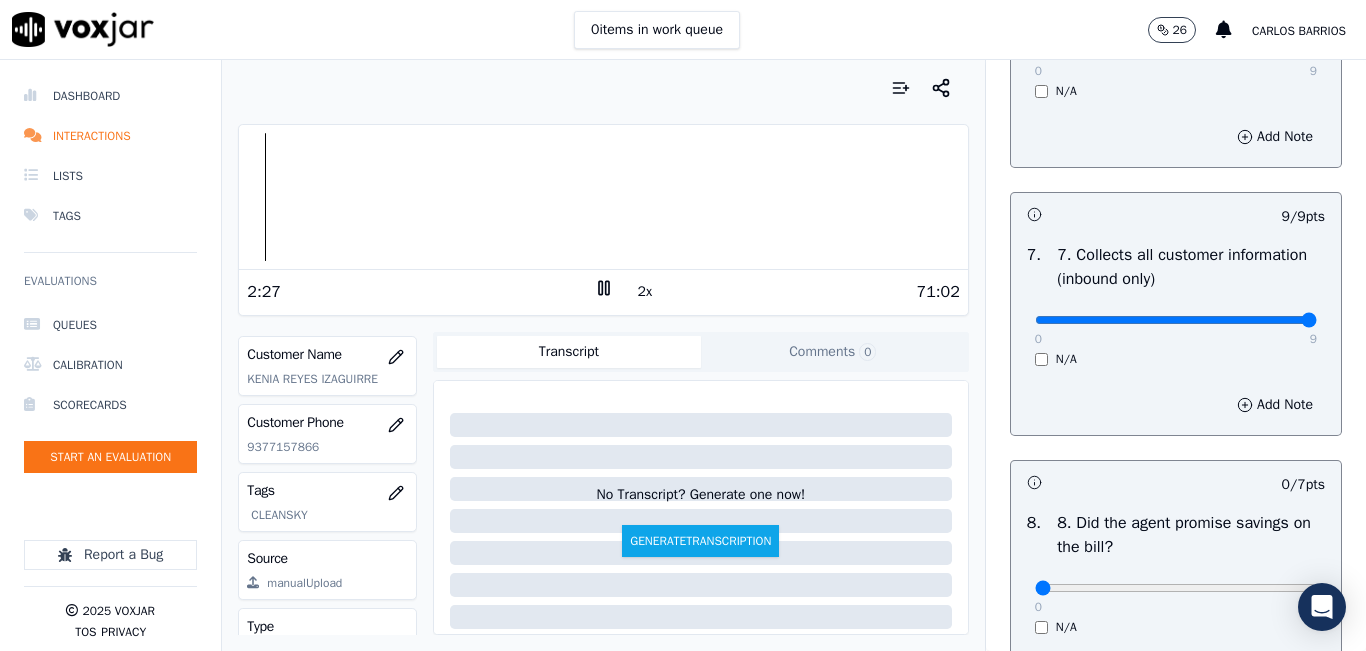 click at bounding box center (603, 88) 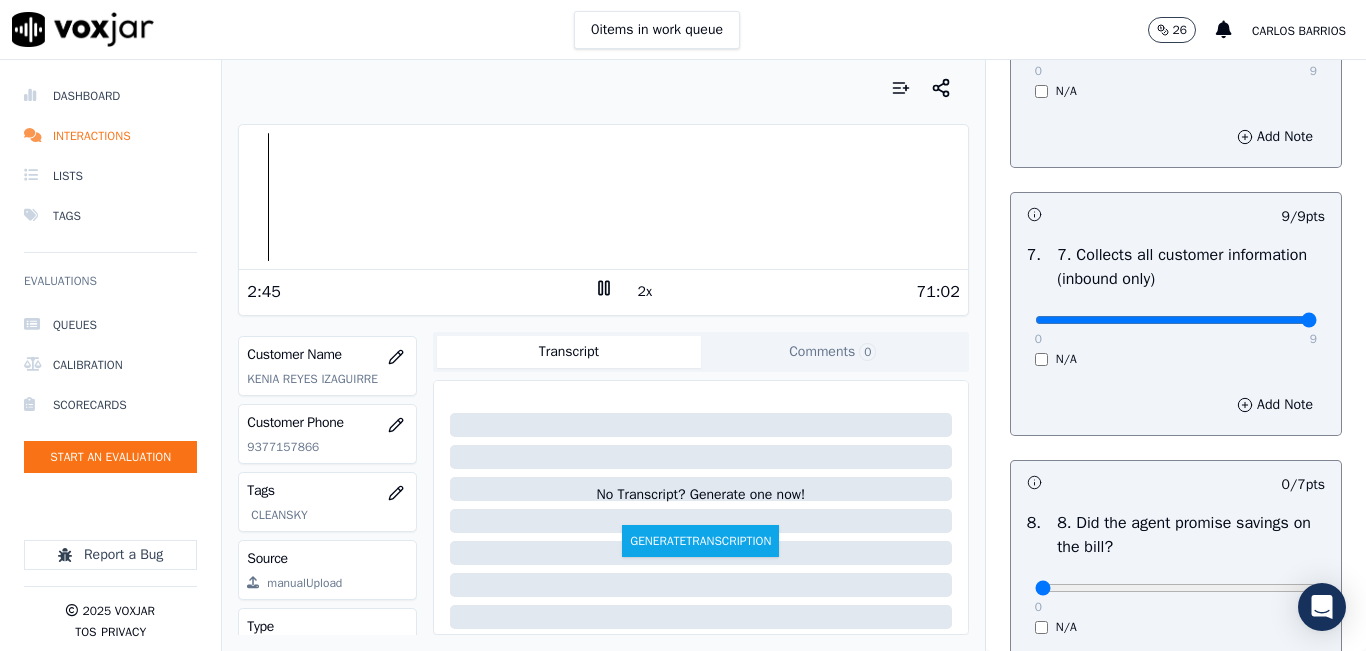click at bounding box center (603, 88) 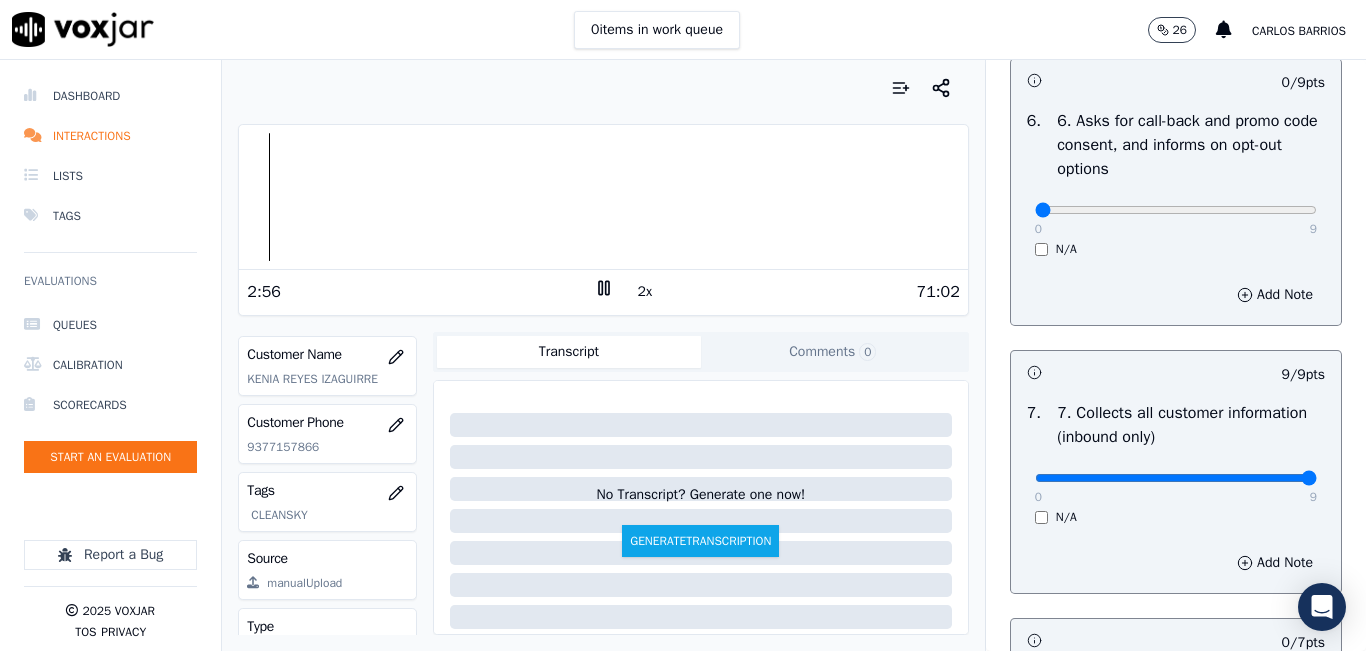 scroll, scrollTop: 1500, scrollLeft: 0, axis: vertical 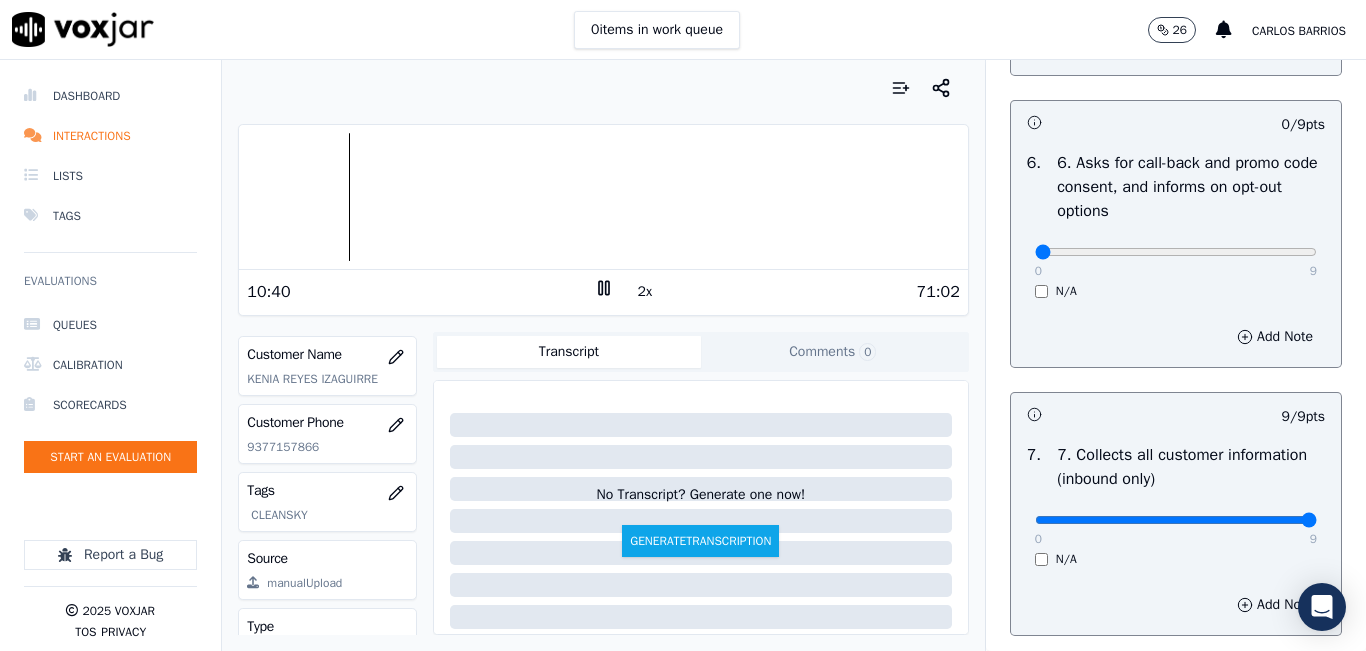 click 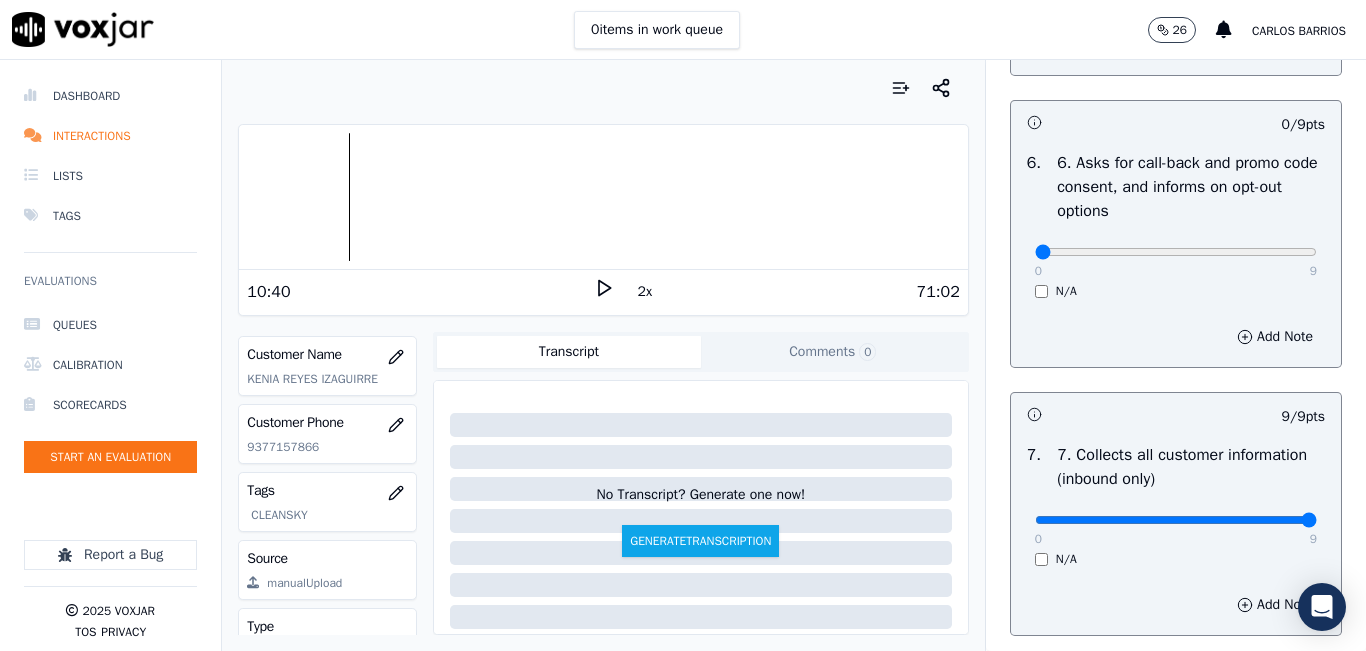 click at bounding box center [603, 88] 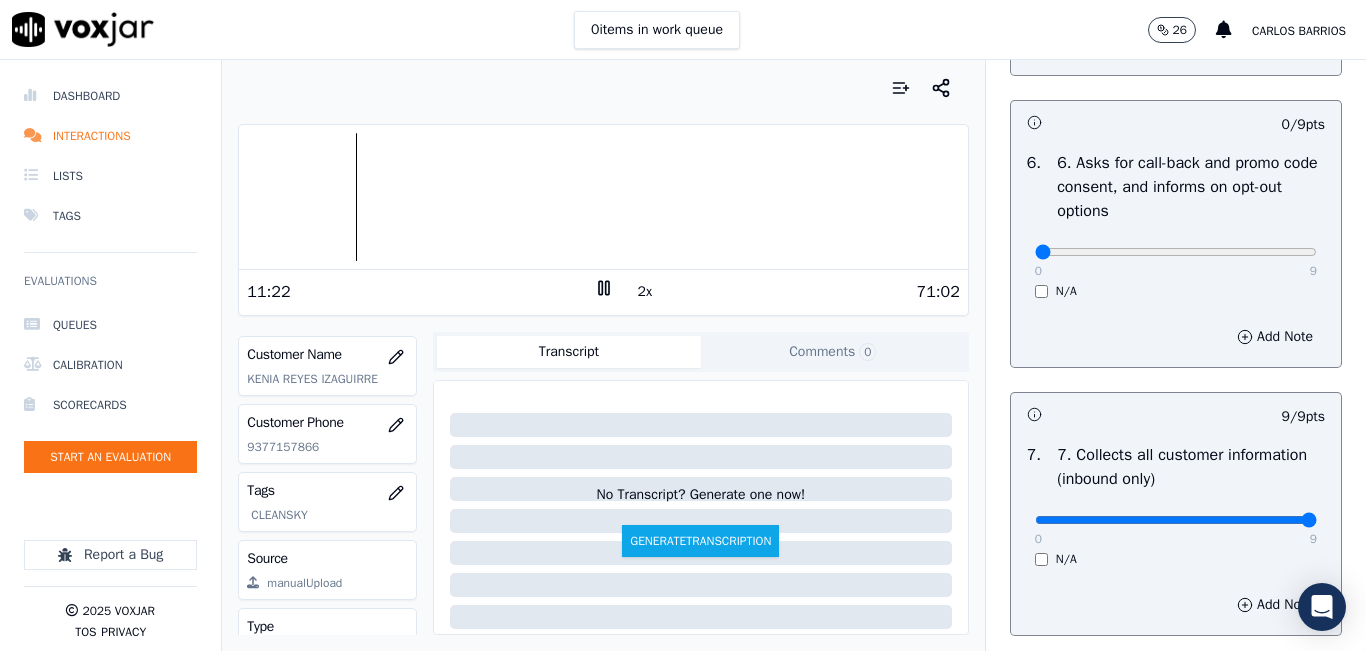 click at bounding box center [603, 88] 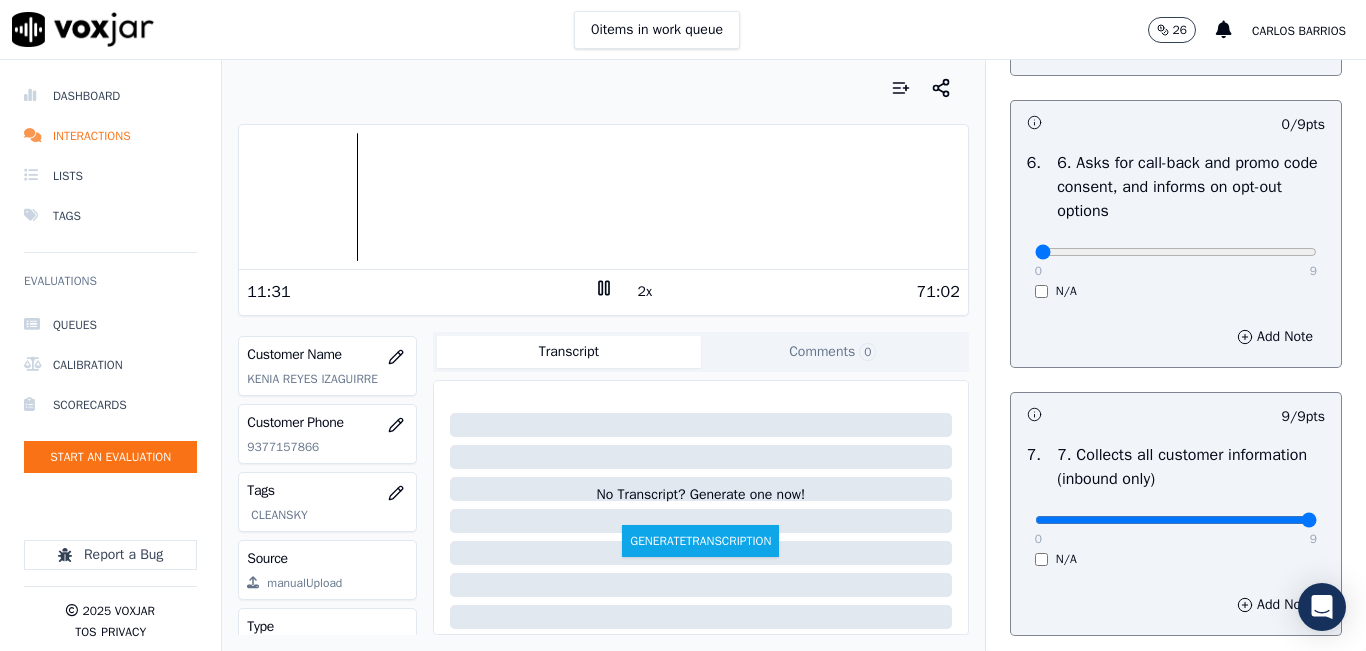 click on "2x" at bounding box center [645, 292] 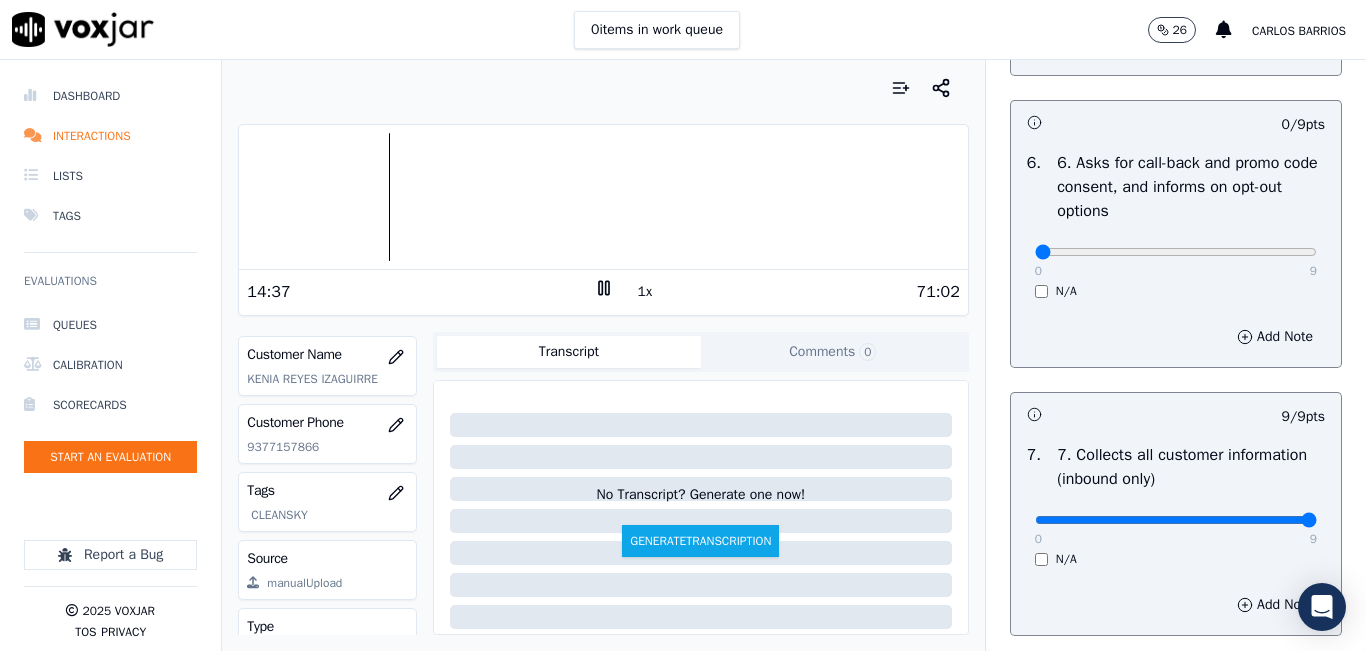 click 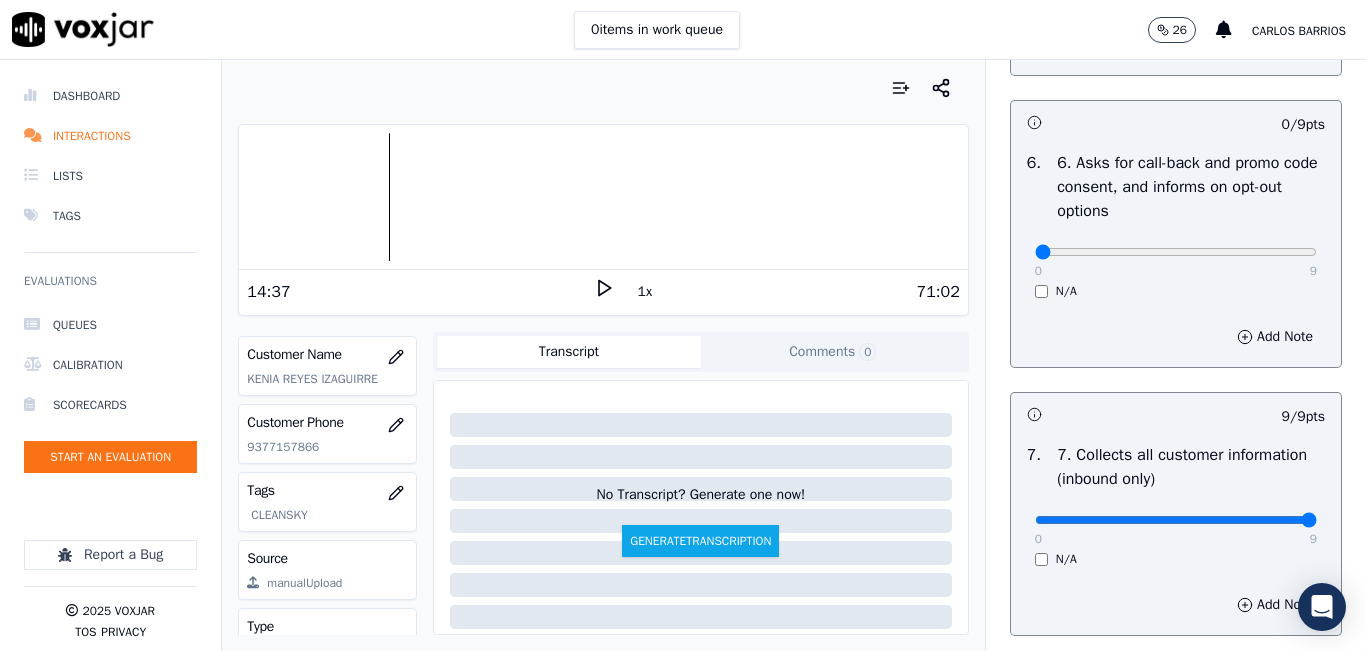 click 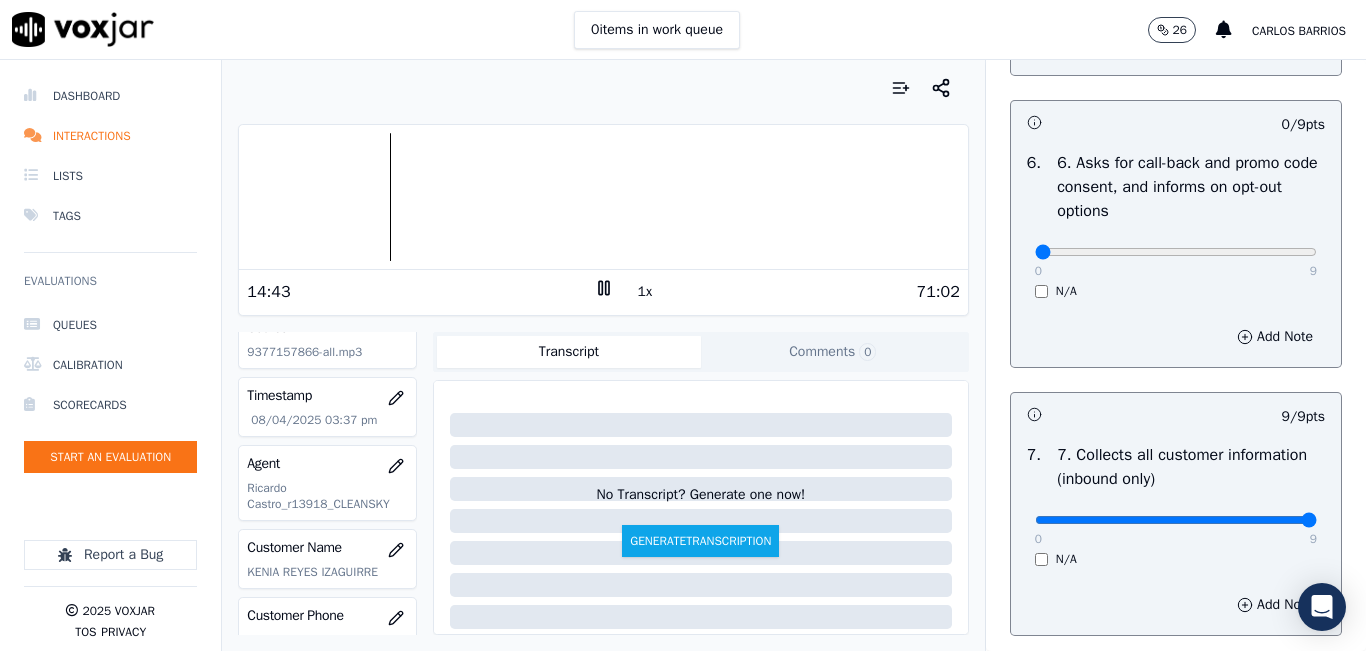 scroll, scrollTop: 0, scrollLeft: 0, axis: both 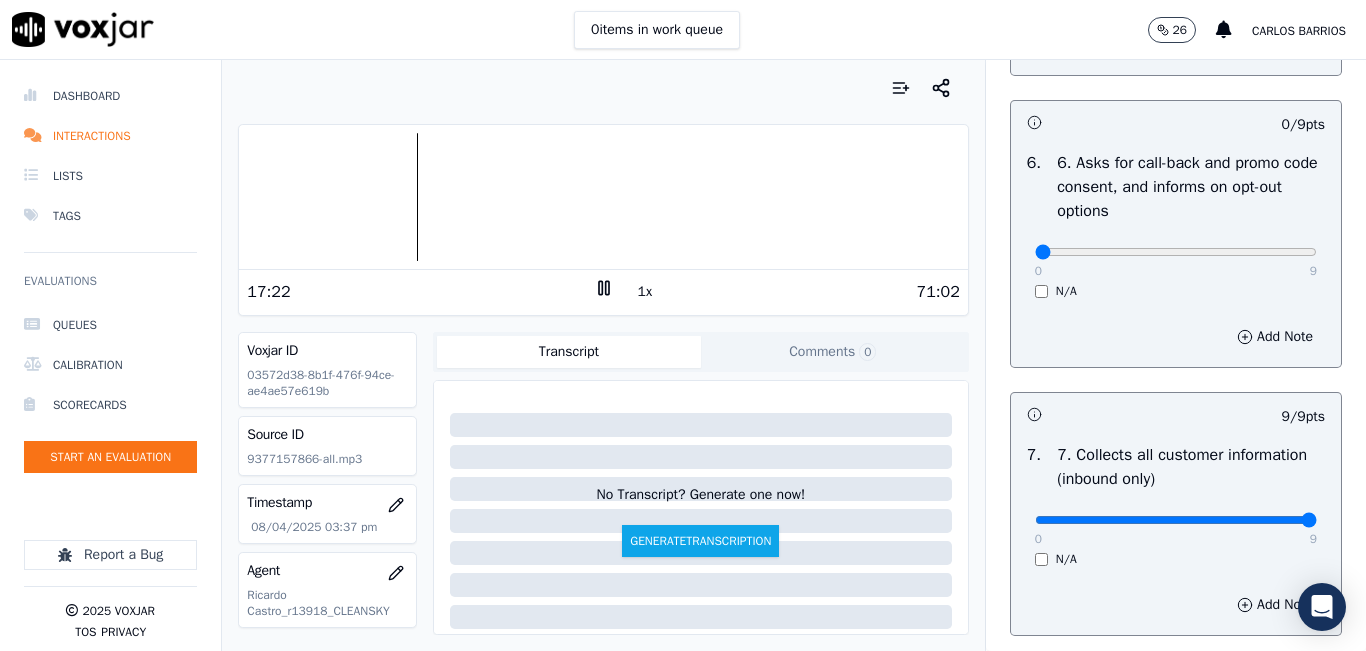 click at bounding box center [603, 88] 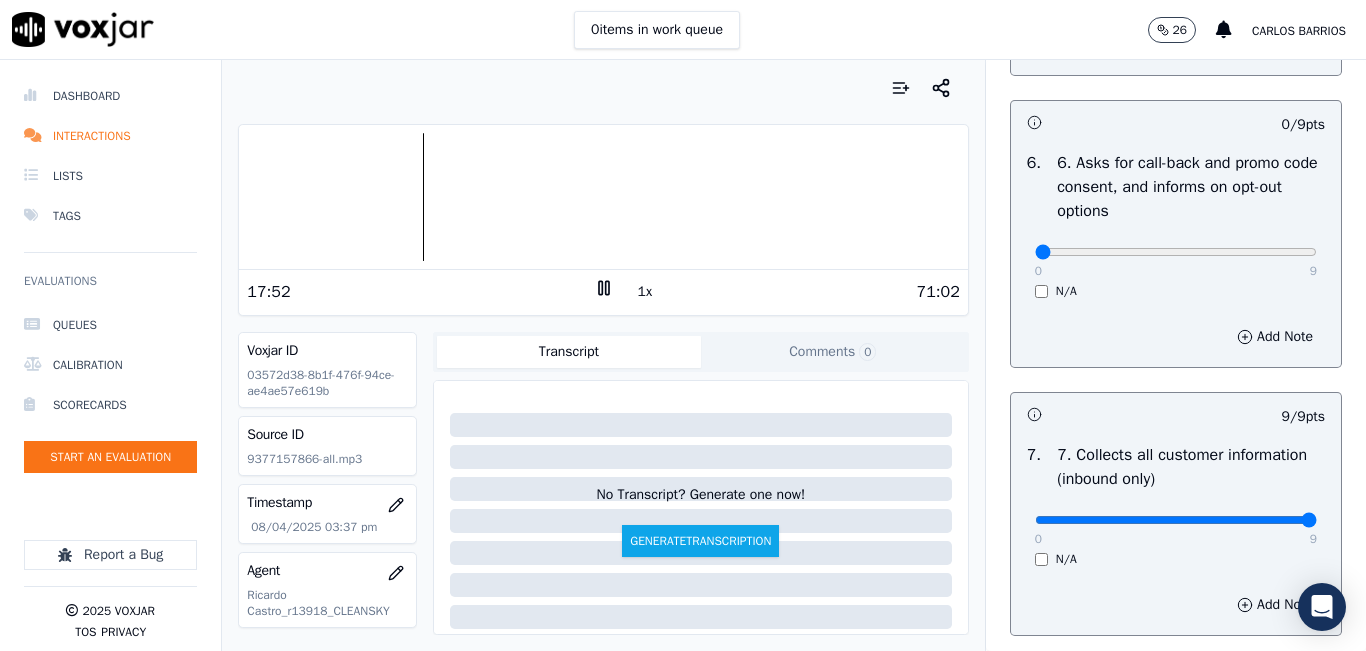 click on "1x" at bounding box center (645, 292) 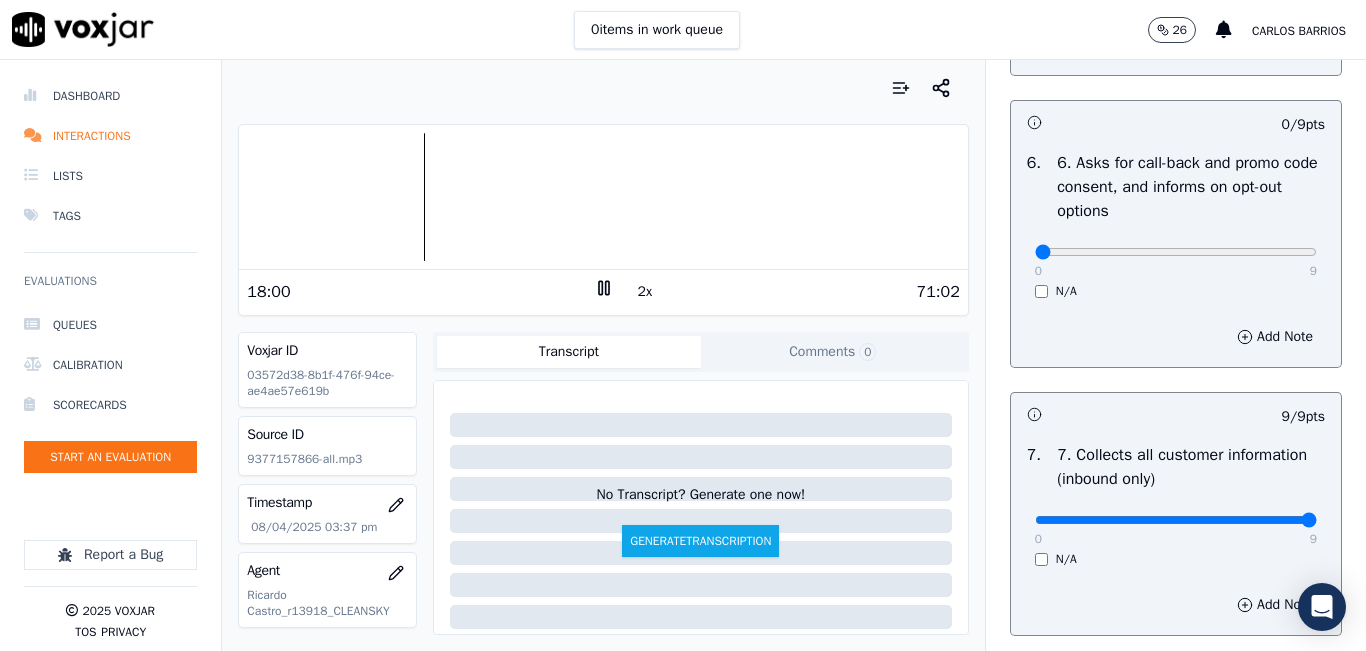 click at bounding box center [603, 88] 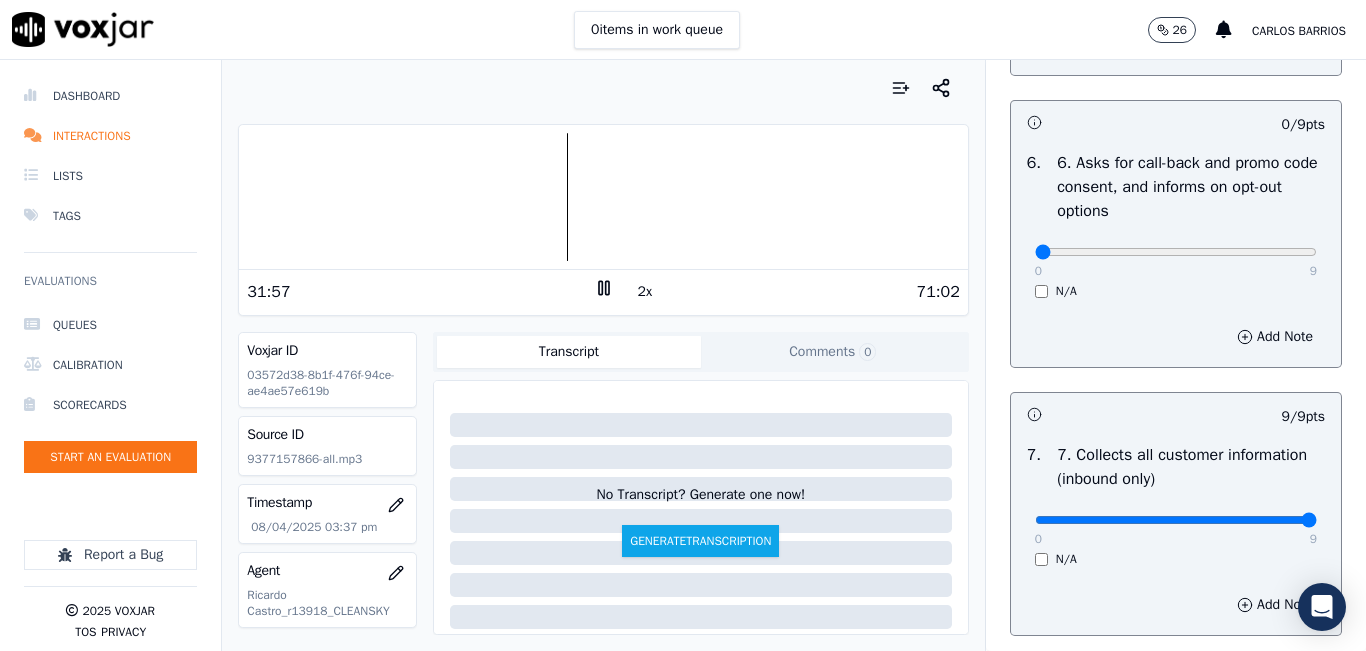 click at bounding box center [603, 88] 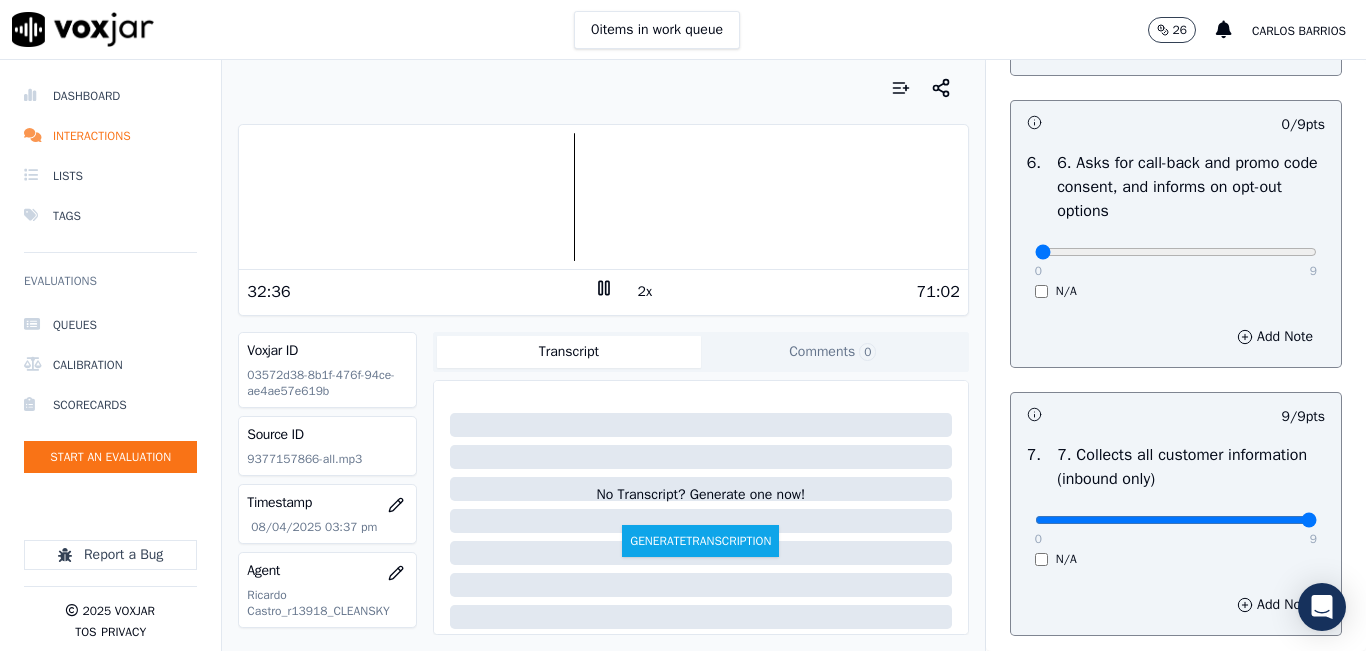 click at bounding box center (603, 88) 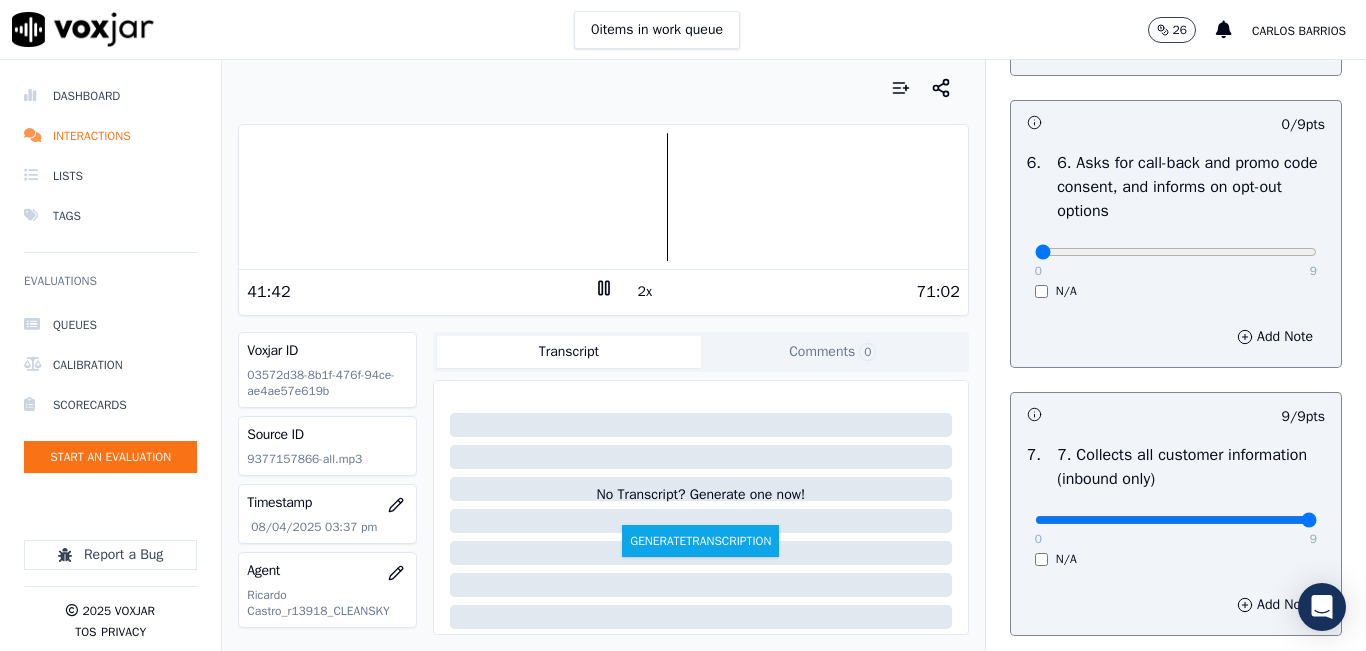 click at bounding box center (603, 197) 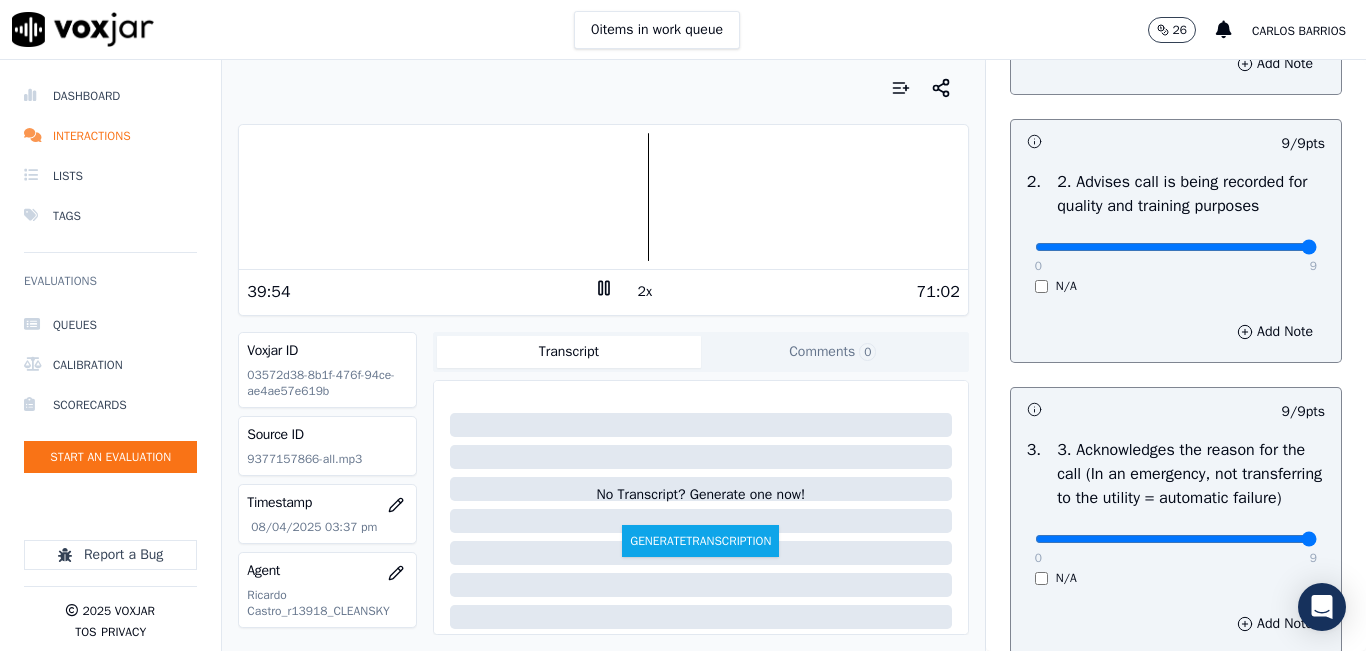 scroll, scrollTop: 300, scrollLeft: 0, axis: vertical 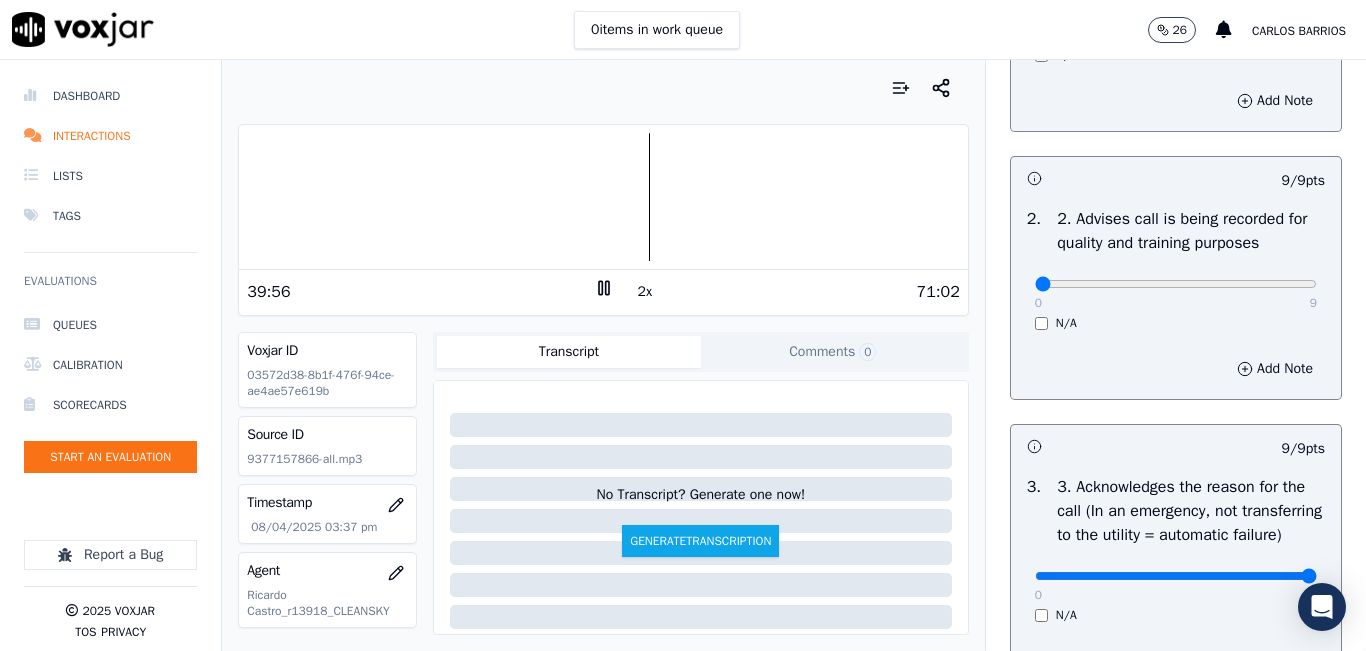 click at bounding box center [1176, 16] 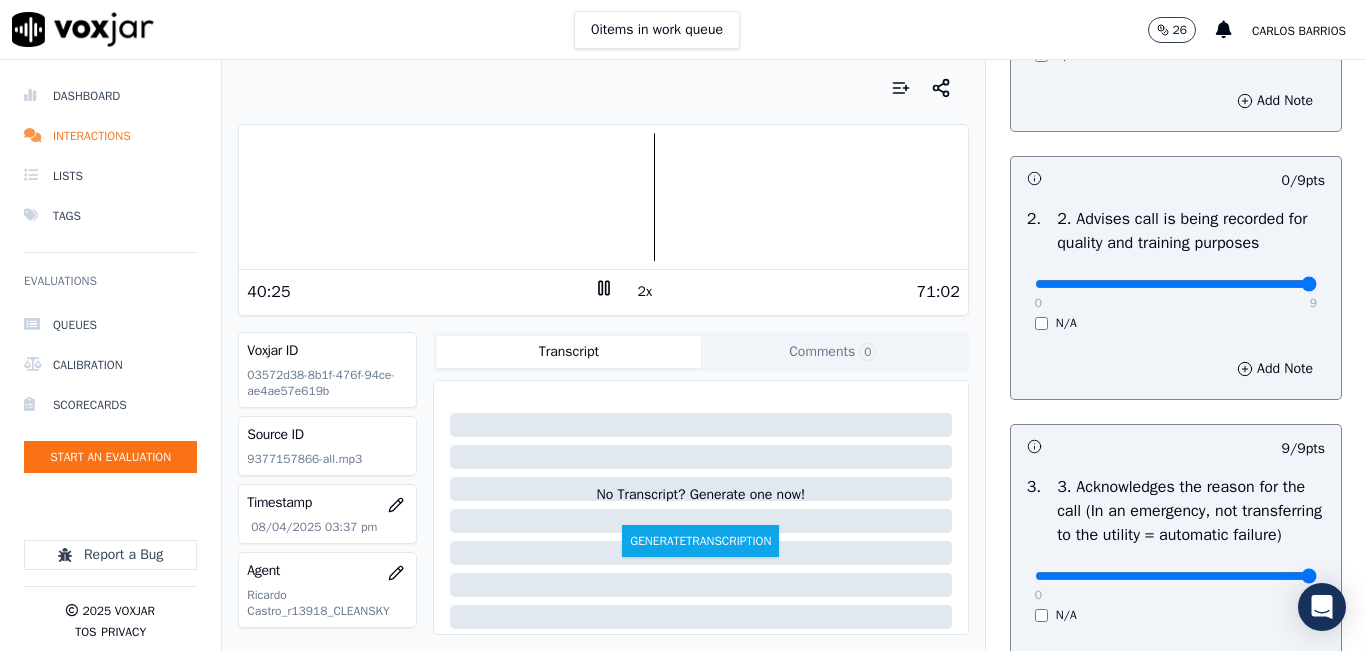 type on "9" 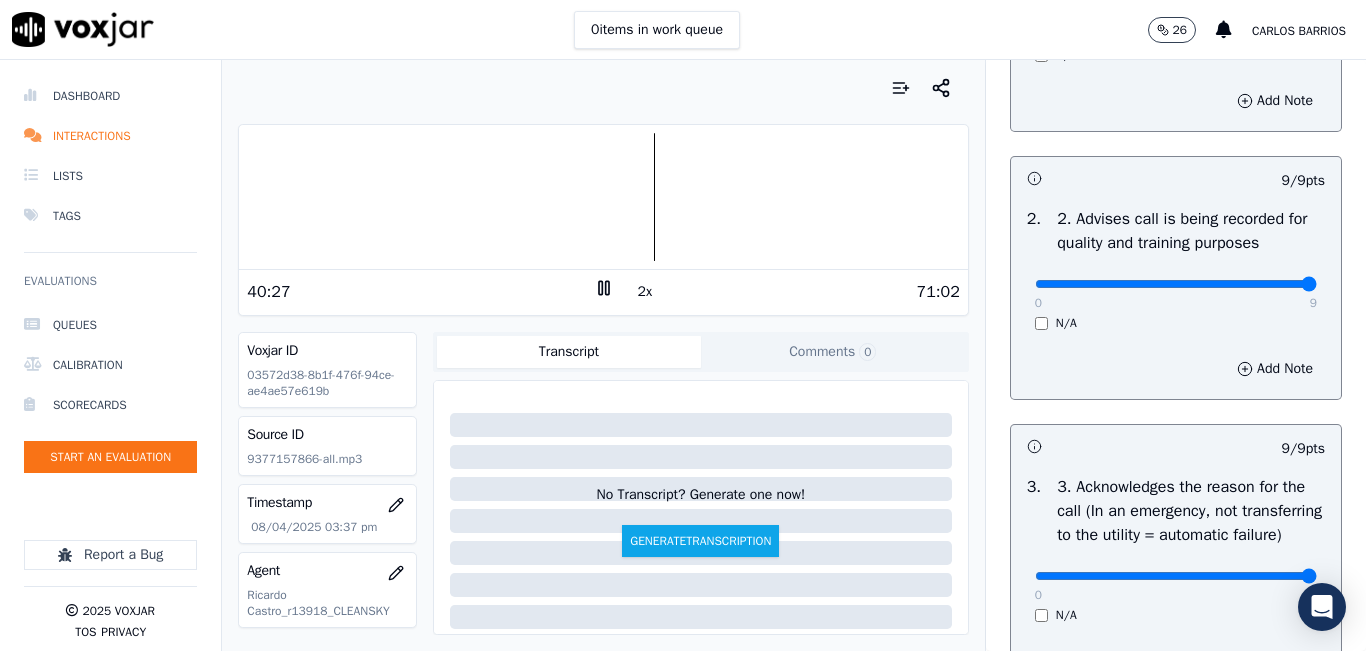 click on "Dashboard   Interactions   Lists   Tags       Evaluations     Queues   Calibration   Scorecards   Start an Evaluation
Report a Bug       2025   Voxjar   TOS   Privacy             Your browser does not support the audio element.   40:27     2x   71:02   Voxjar ID   03572d38-8b1f-476f-94ce-ae4ae57e619b   Source ID   9377157866-all.mp3   Timestamp
08/04/2025 03:37 pm     Agent
Ricardo Castro_r13918_CLEANSKY     Customer Name     KENIA REYES IZAGUIRRE     Customer Phone     9377157866     Tags
CLEANSKY     Source     manualUpload   Type     AUDIO       Transcript   Comments  0   No Transcript? Generate one now!   Generate  Transcription         Add Comment   Scores   Transcript   Metadata   Comments         Human Score   --   0  evaluation s   AI Score   --   0  evaluation s     AI Evaluations
Queue an AI Evaluation   No AI evaluations yet   Human Evaluations   Start a Manual Evaluation   No human evaluations yet       INBOUND CTS SCORECARD - NEW" at bounding box center [683, 355] 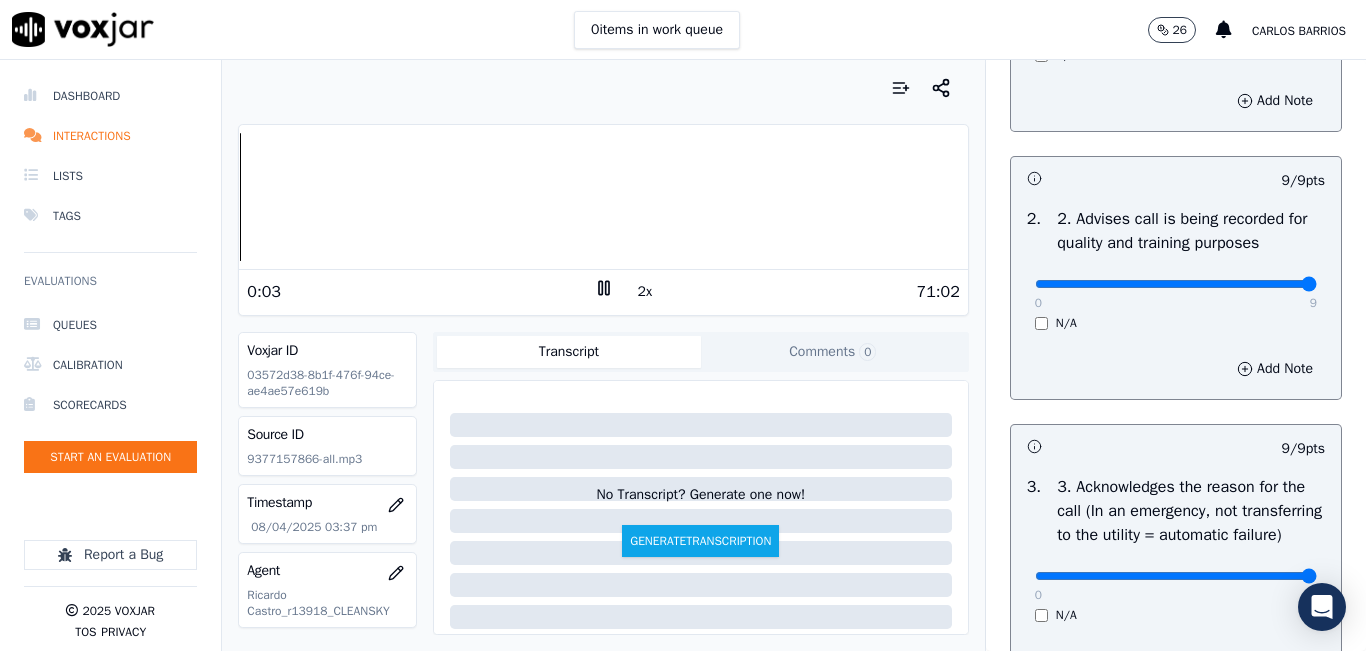 click on "2x" at bounding box center (645, 292) 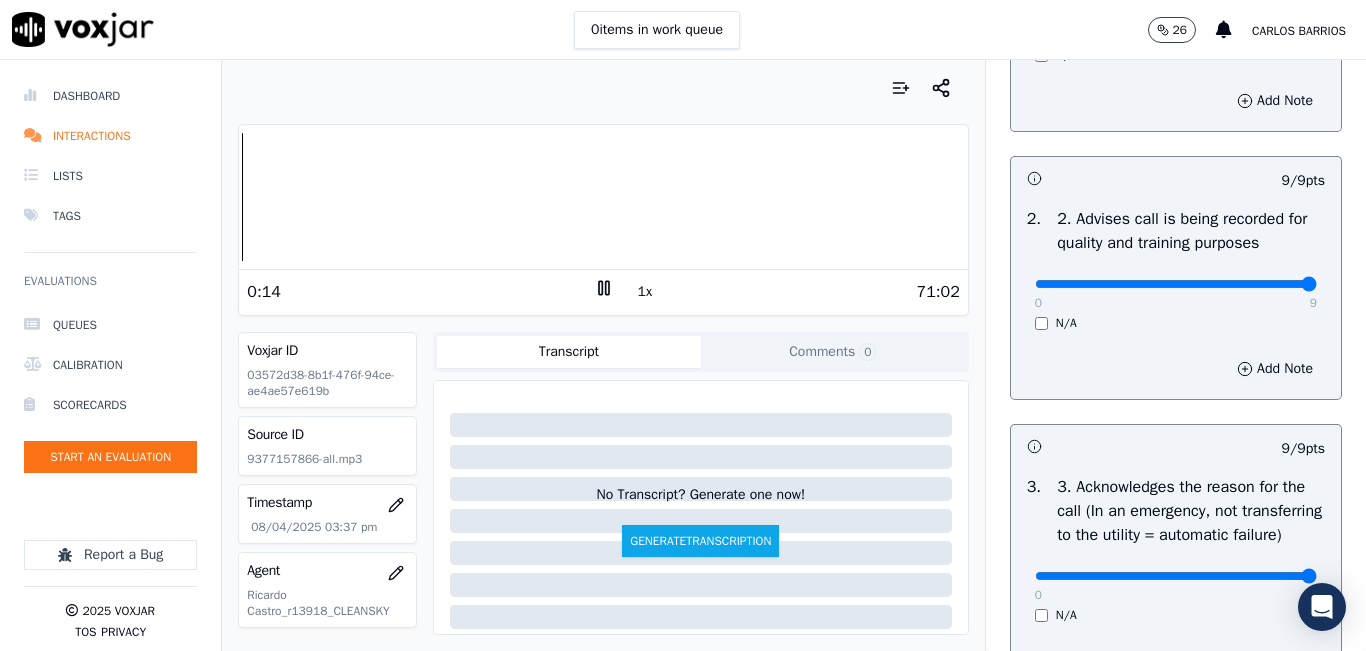 click on "1x" at bounding box center (645, 292) 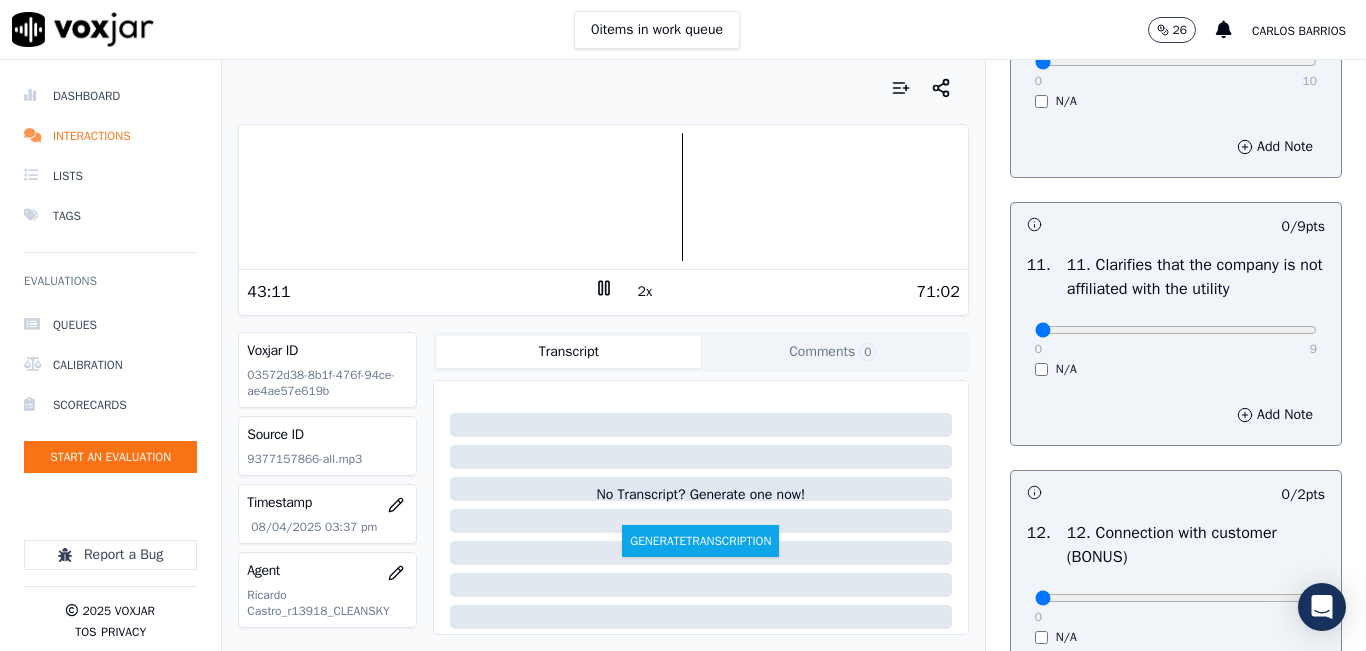 scroll, scrollTop: 3000, scrollLeft: 0, axis: vertical 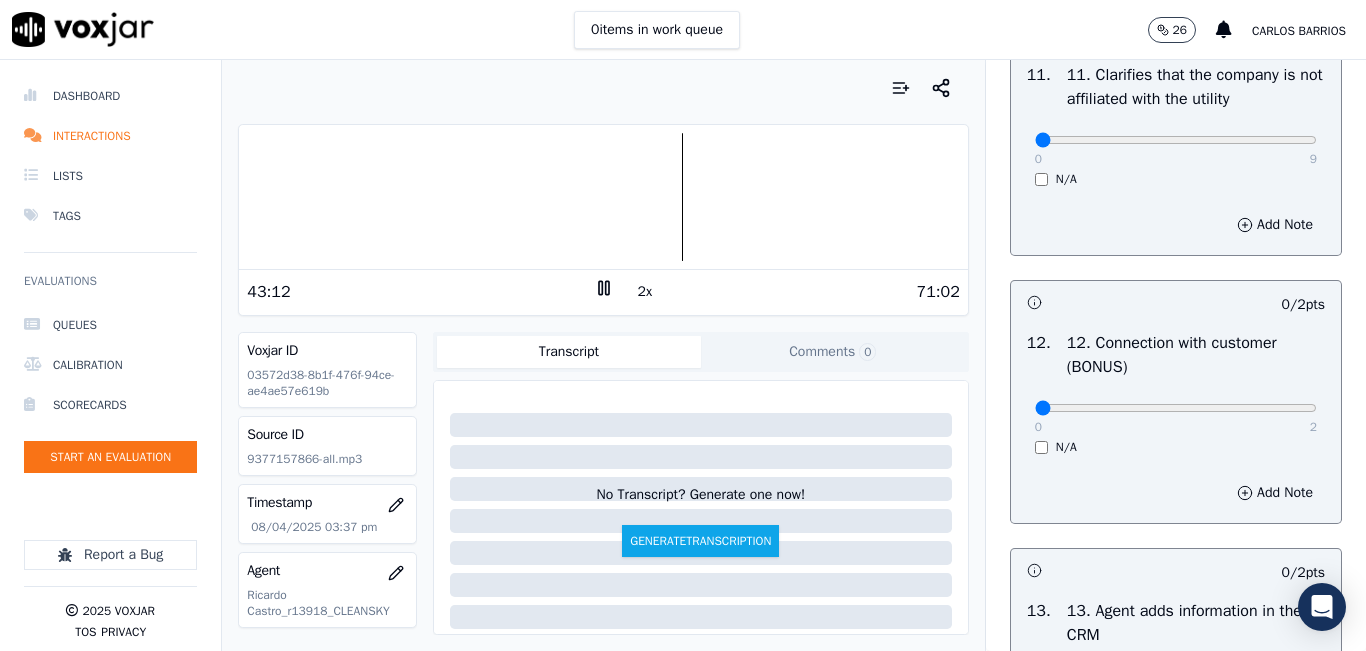 drag, startPoint x: 1253, startPoint y: 200, endPoint x: 1271, endPoint y: 211, distance: 21.095022 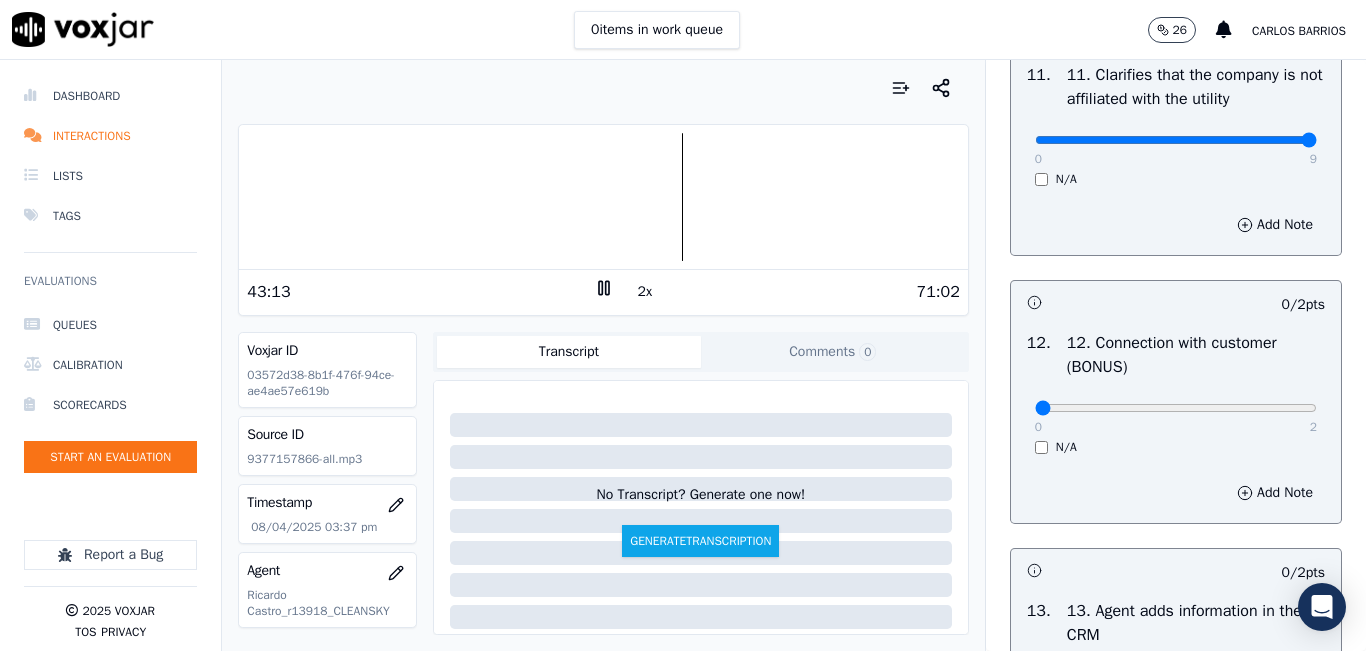 type on "9" 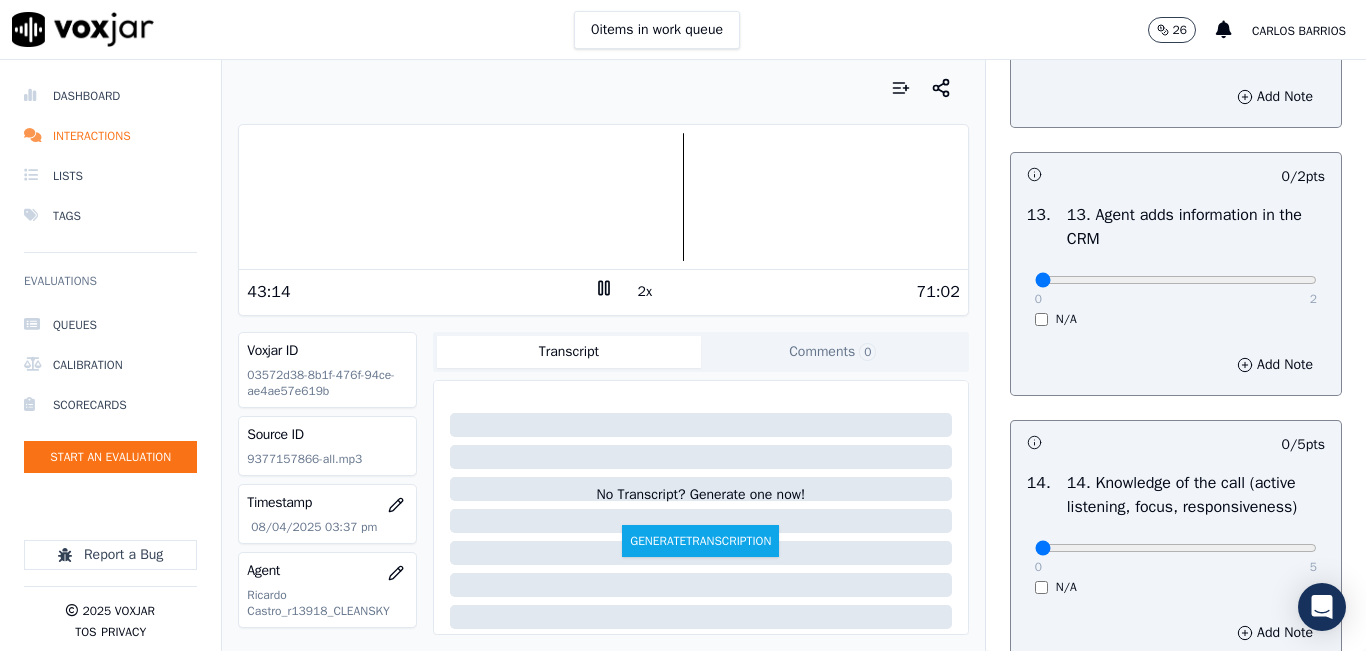 scroll, scrollTop: 3400, scrollLeft: 0, axis: vertical 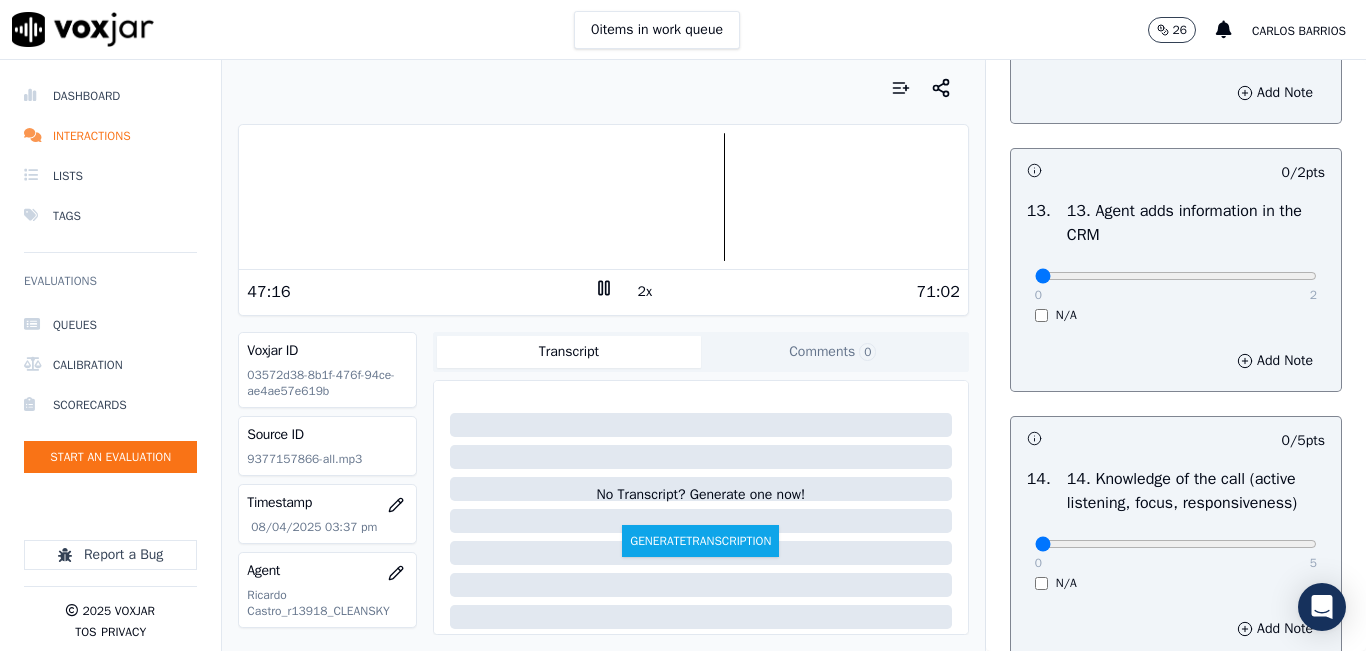 click on "71:02" at bounding box center [787, 292] 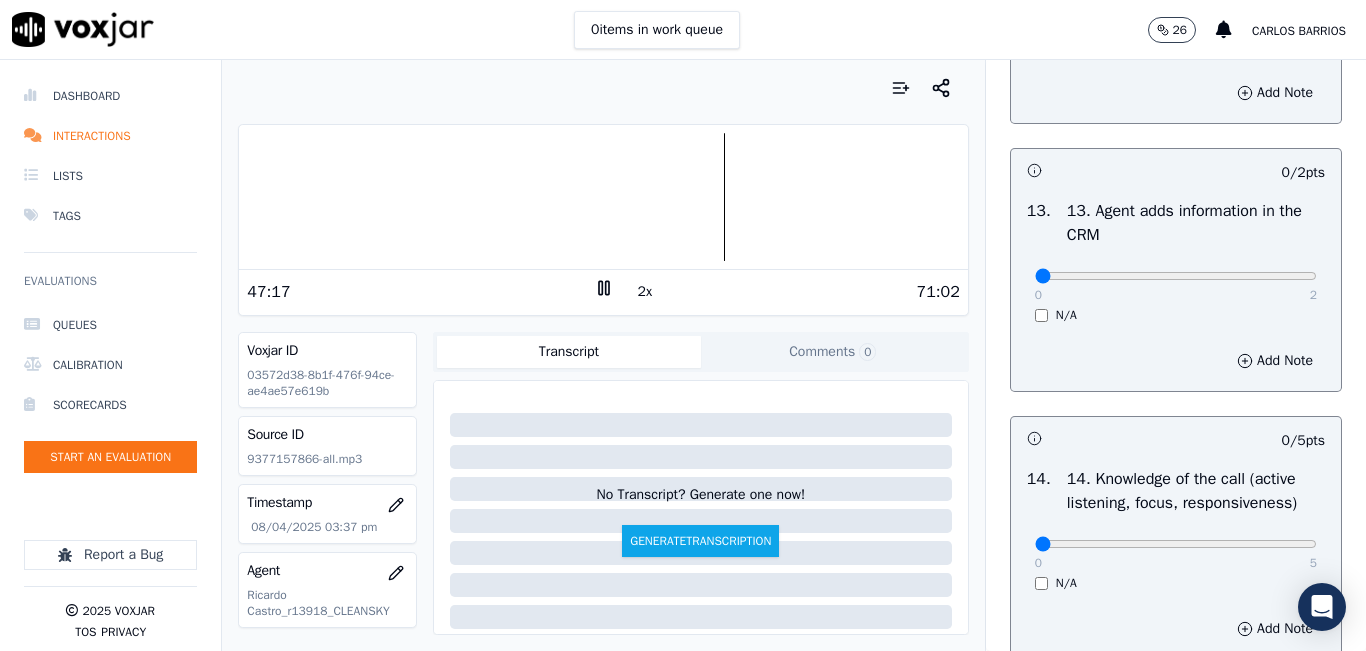 click on "2x" at bounding box center (645, 292) 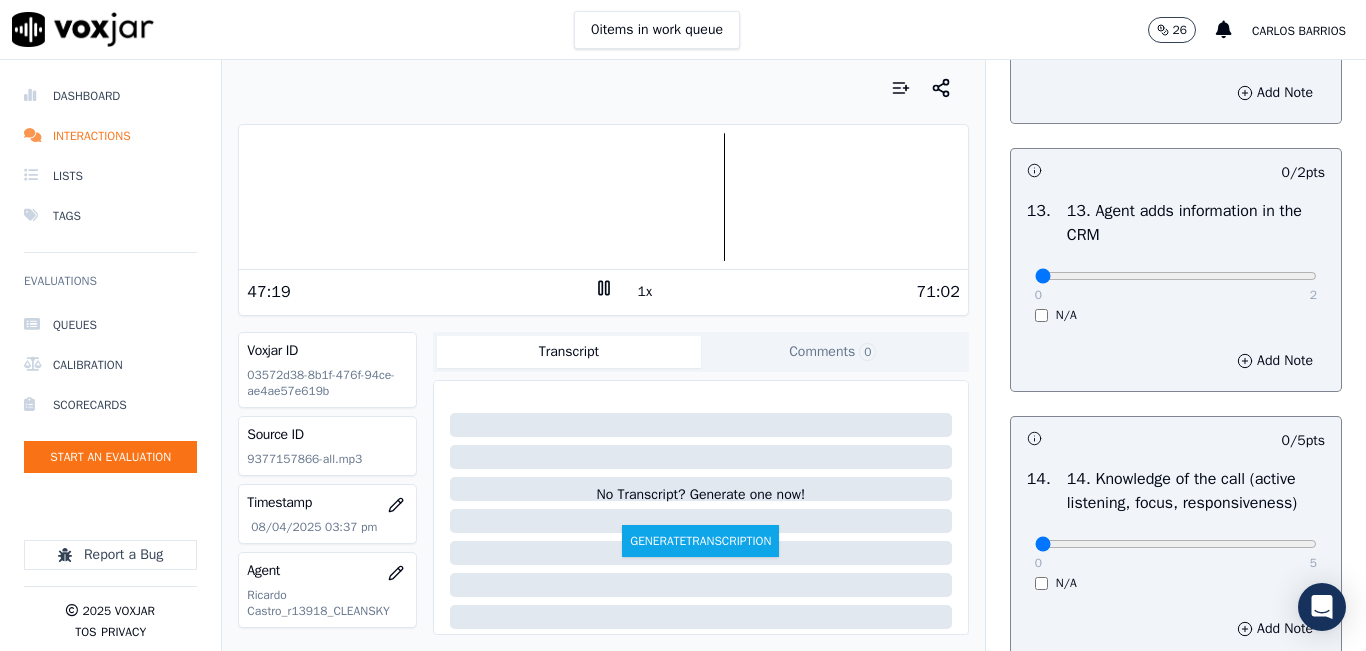 click at bounding box center [603, 197] 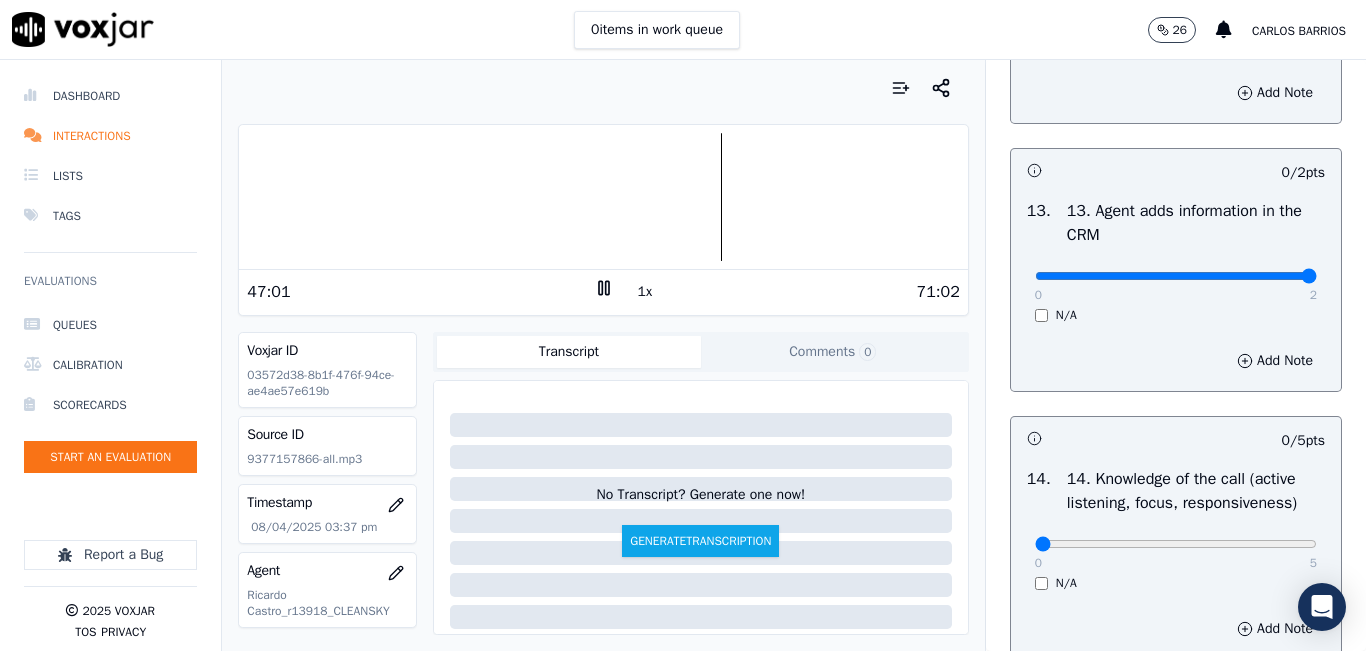 drag, startPoint x: 1259, startPoint y: 340, endPoint x: 1289, endPoint y: 335, distance: 30.413813 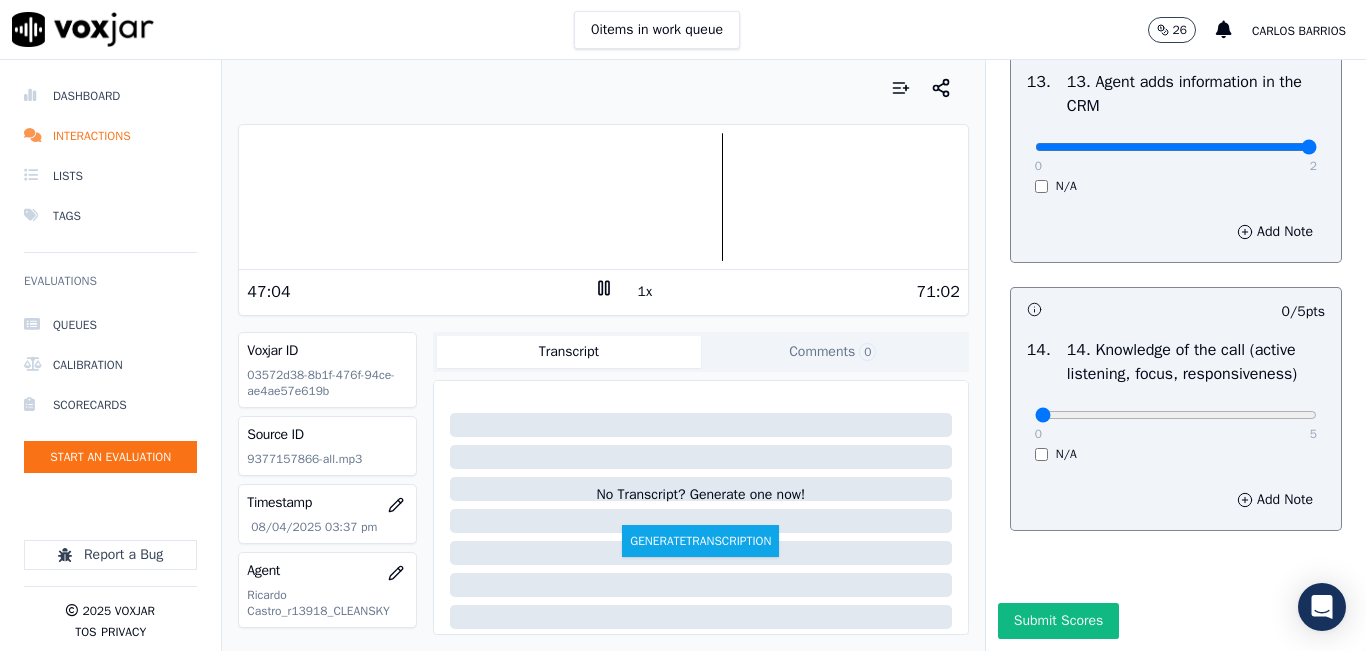scroll, scrollTop: 3642, scrollLeft: 0, axis: vertical 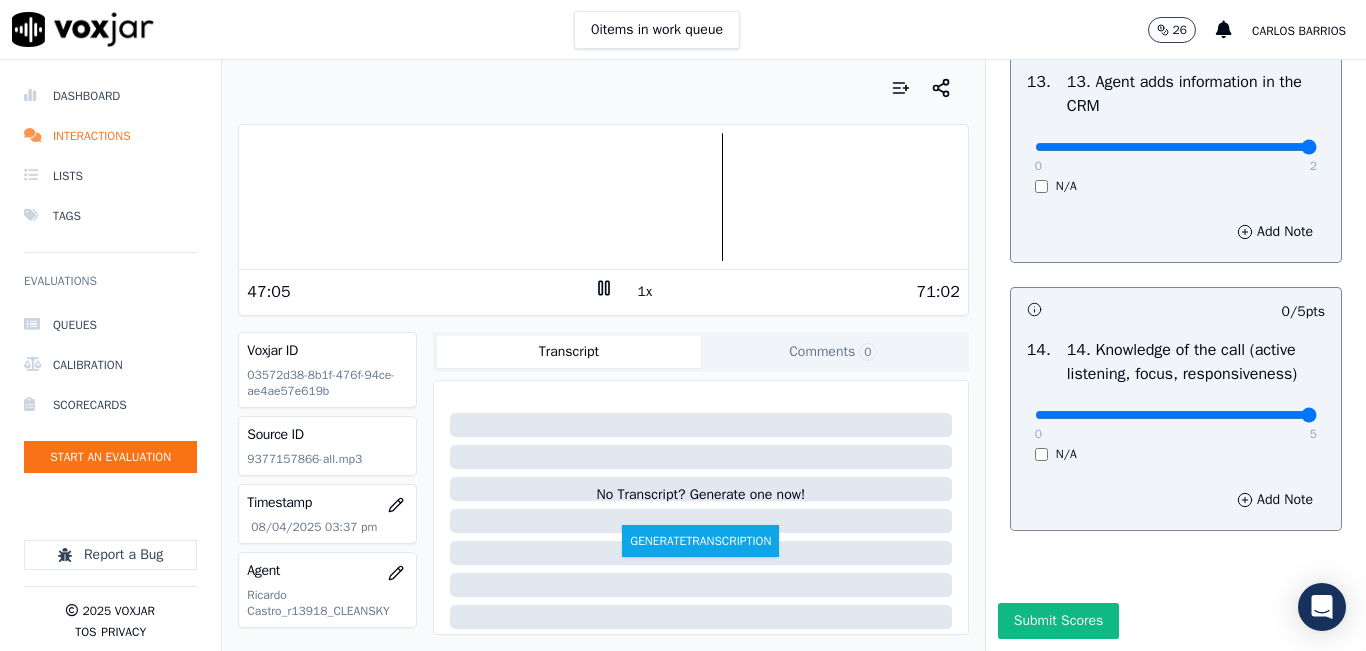 drag, startPoint x: 1251, startPoint y: 377, endPoint x: 1300, endPoint y: 367, distance: 50.01 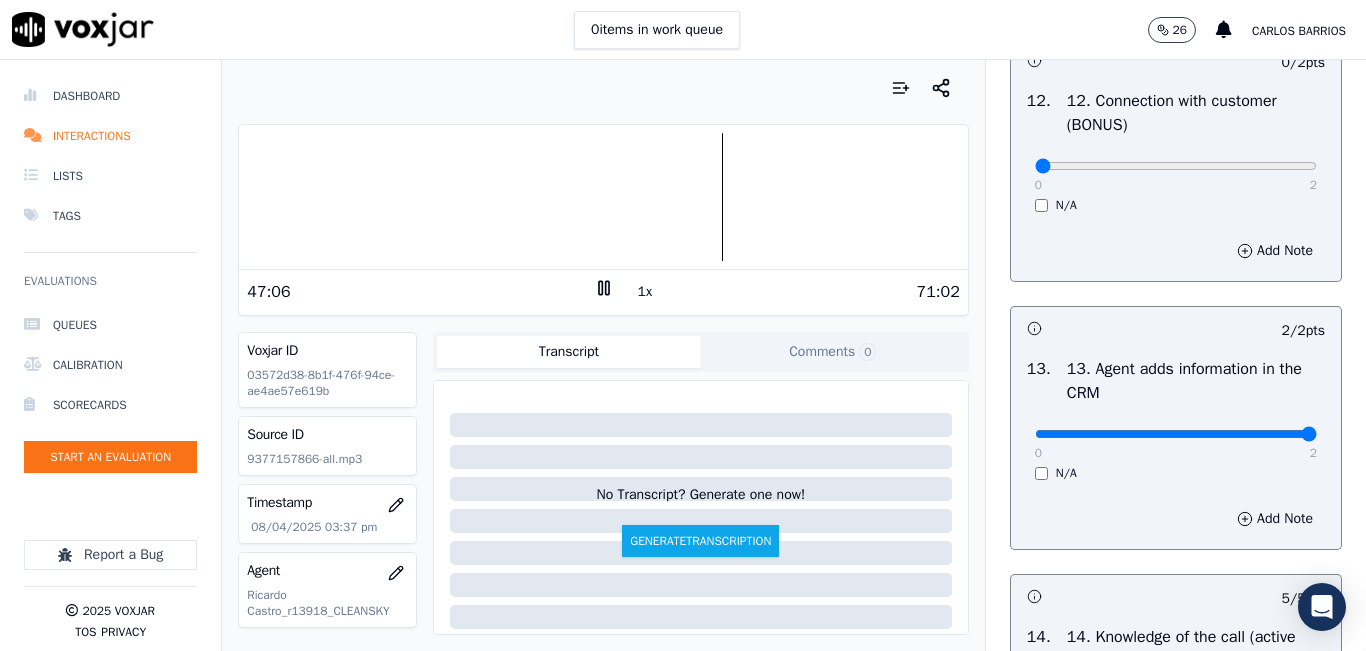 scroll, scrollTop: 2942, scrollLeft: 0, axis: vertical 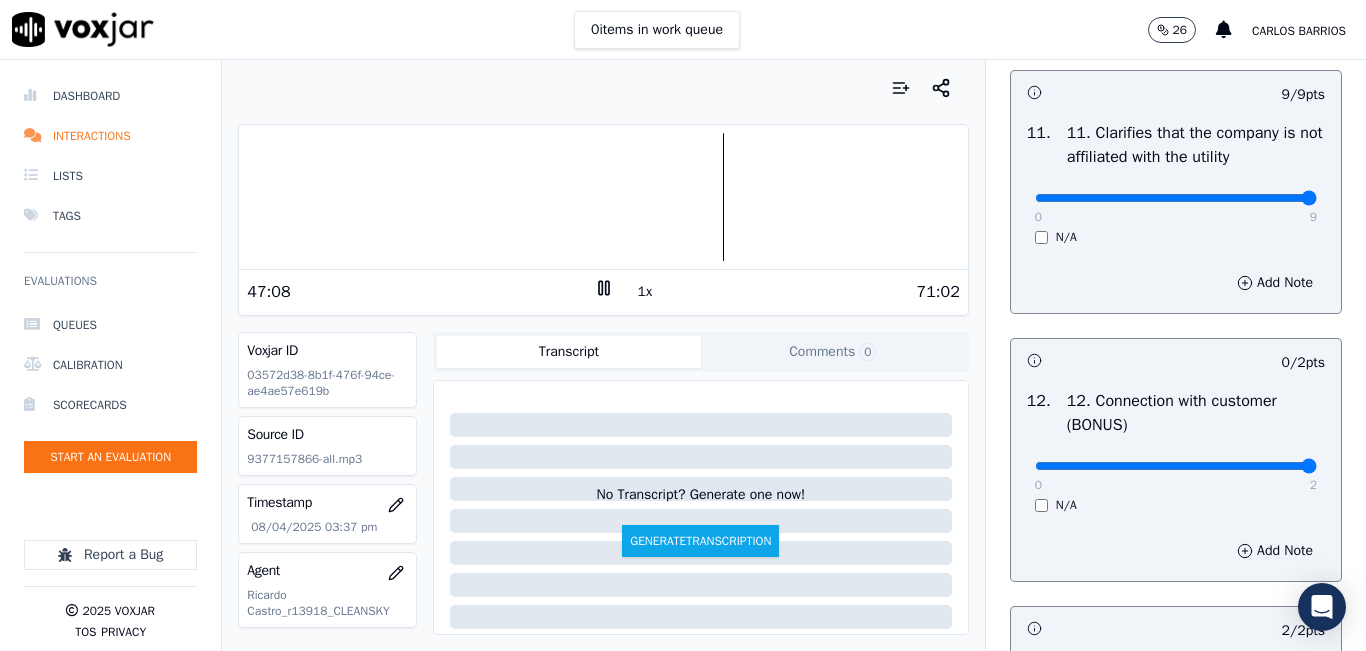 type on "2" 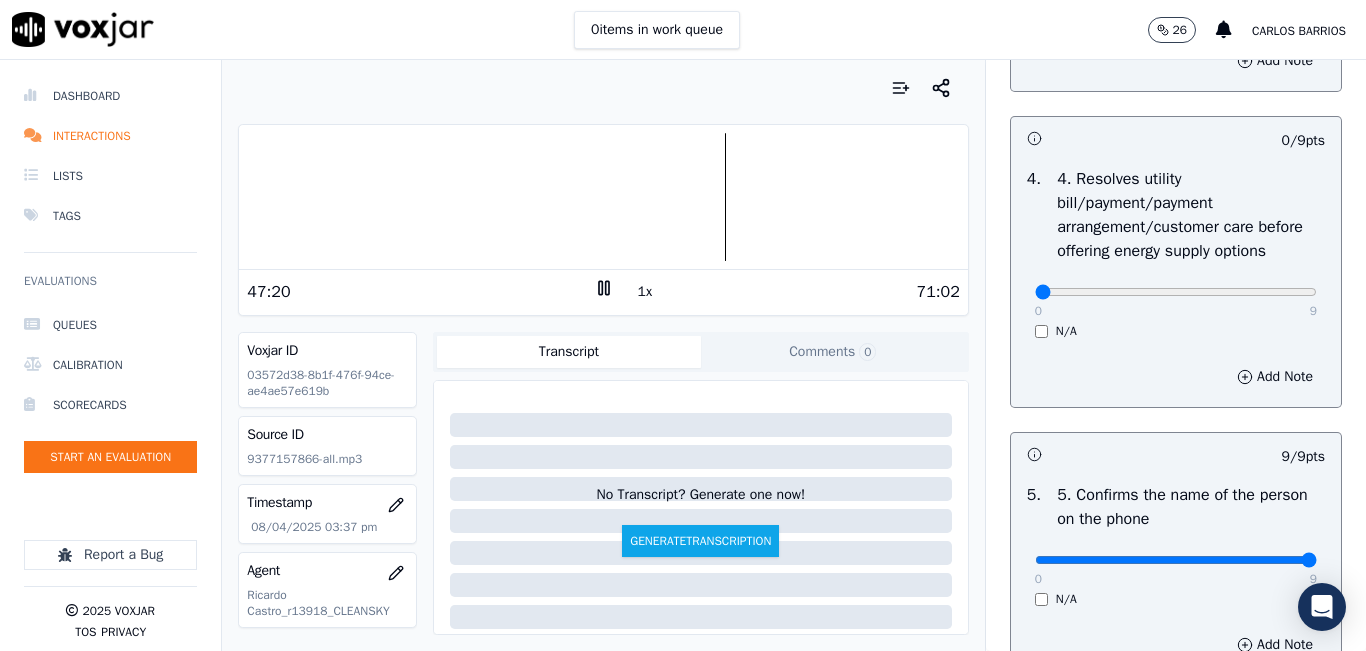 scroll, scrollTop: 1000, scrollLeft: 0, axis: vertical 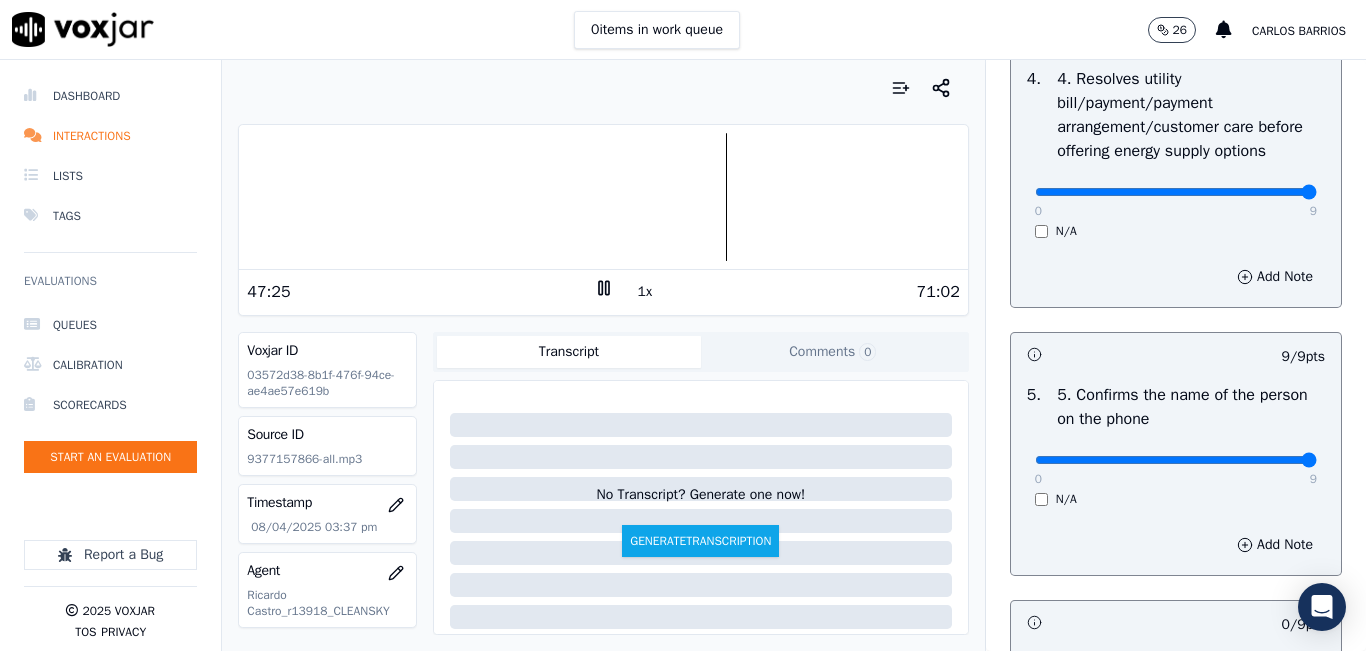 type on "9" 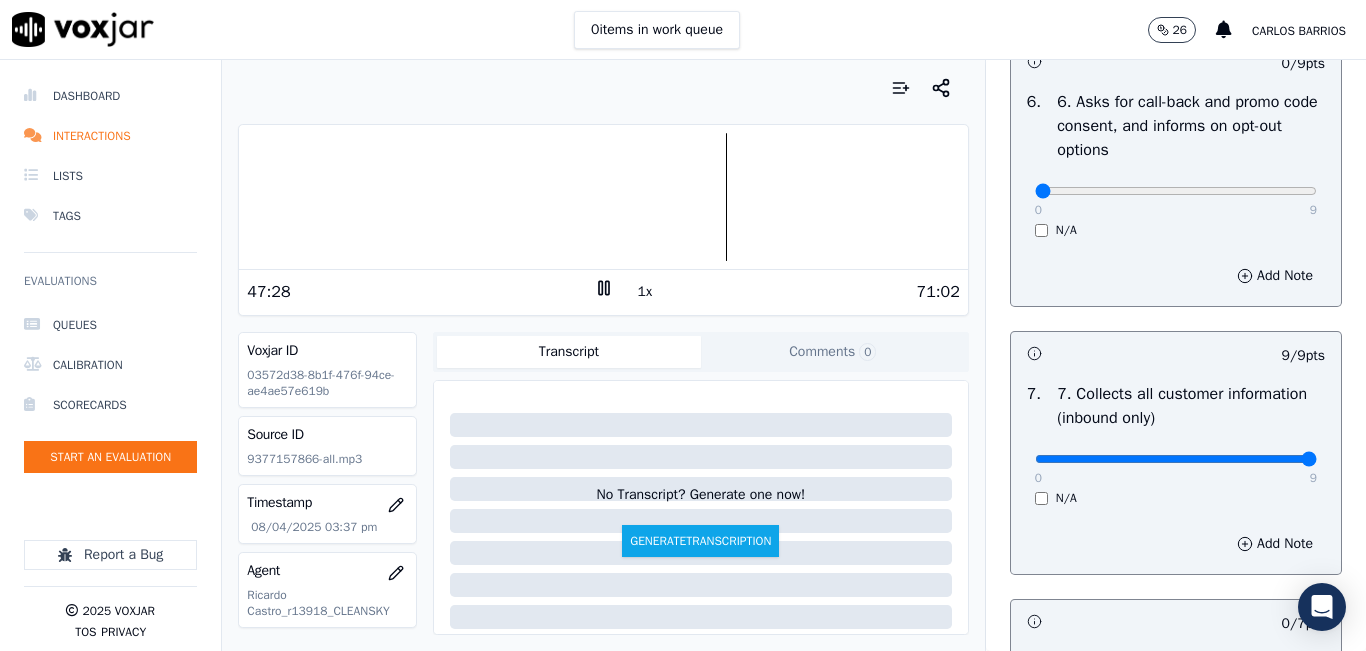 scroll, scrollTop: 1600, scrollLeft: 0, axis: vertical 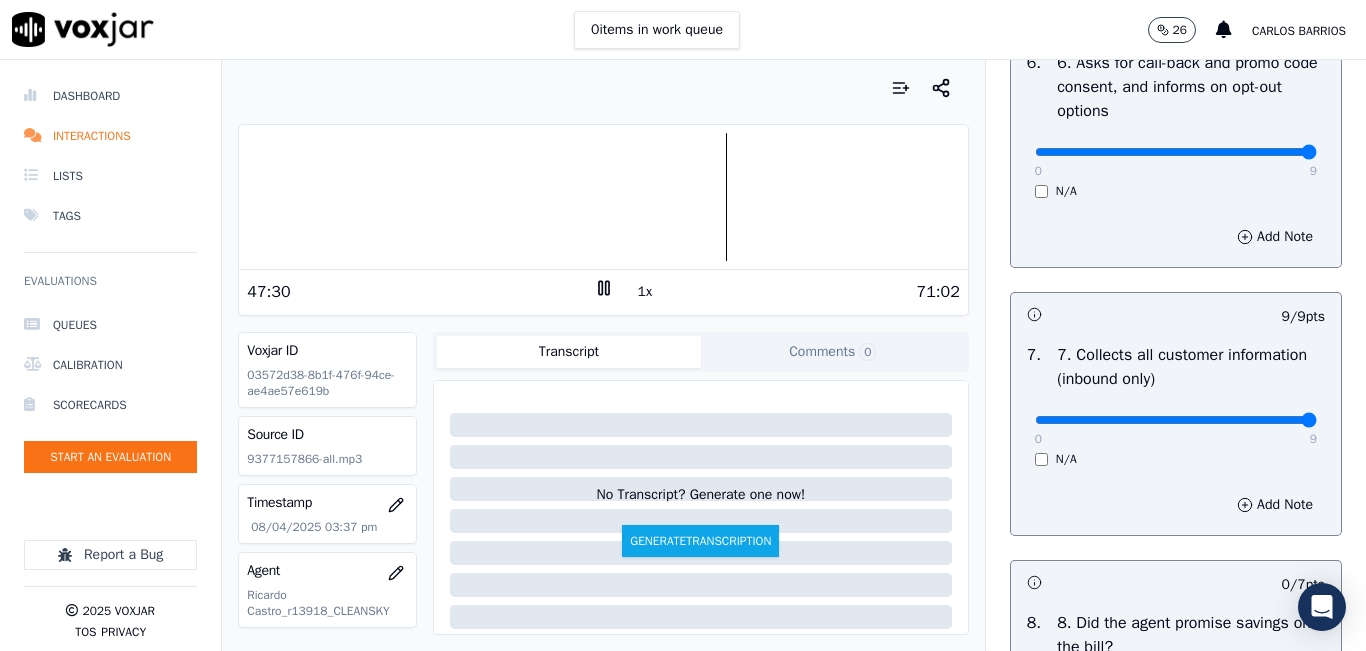 type on "9" 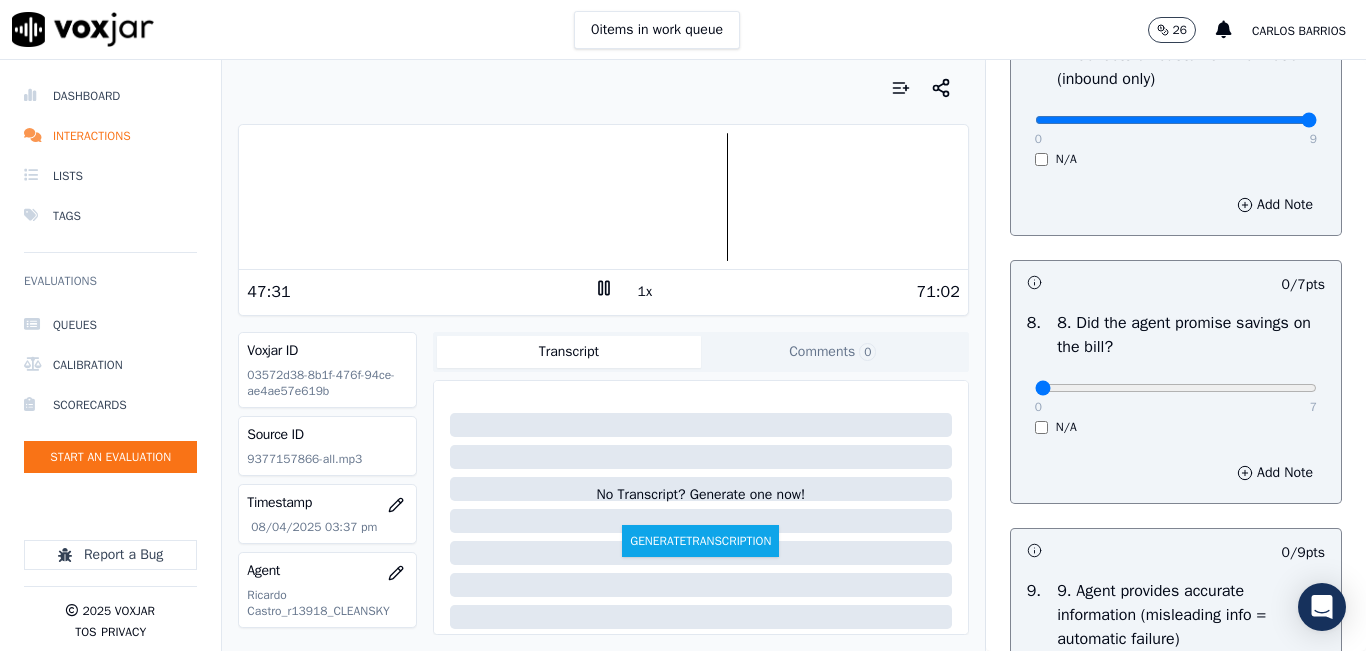 scroll, scrollTop: 2000, scrollLeft: 0, axis: vertical 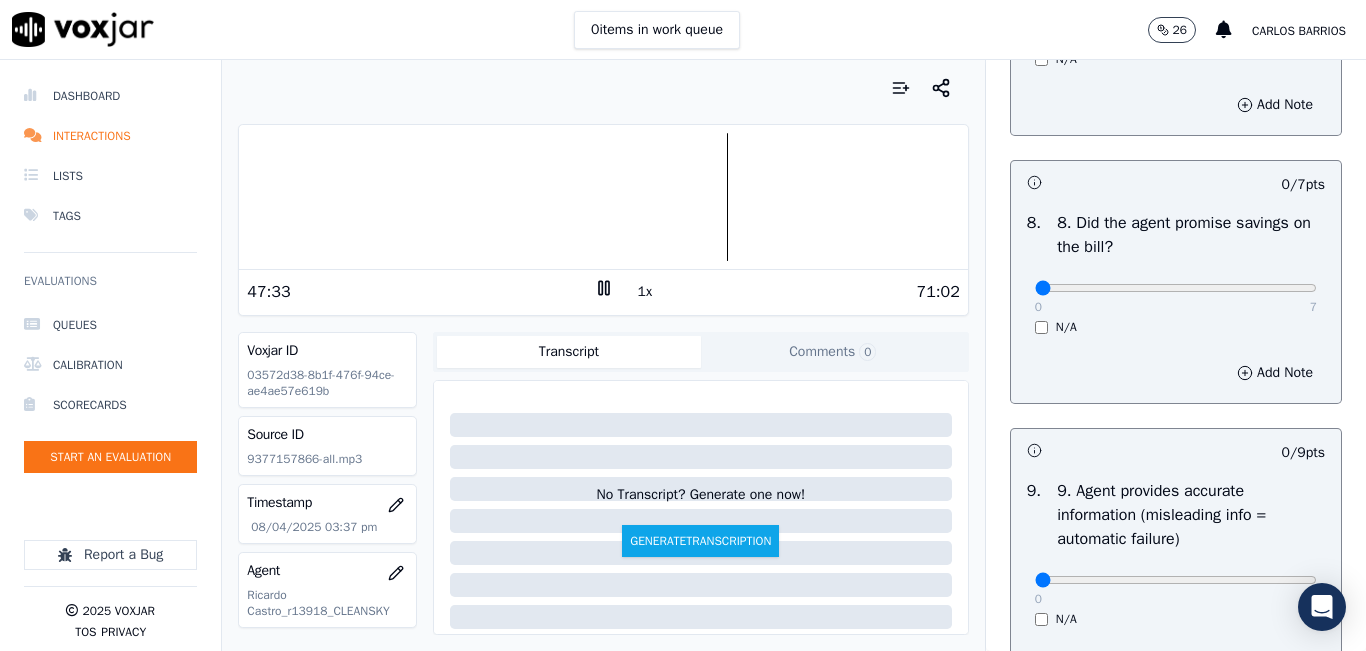 click at bounding box center (603, 197) 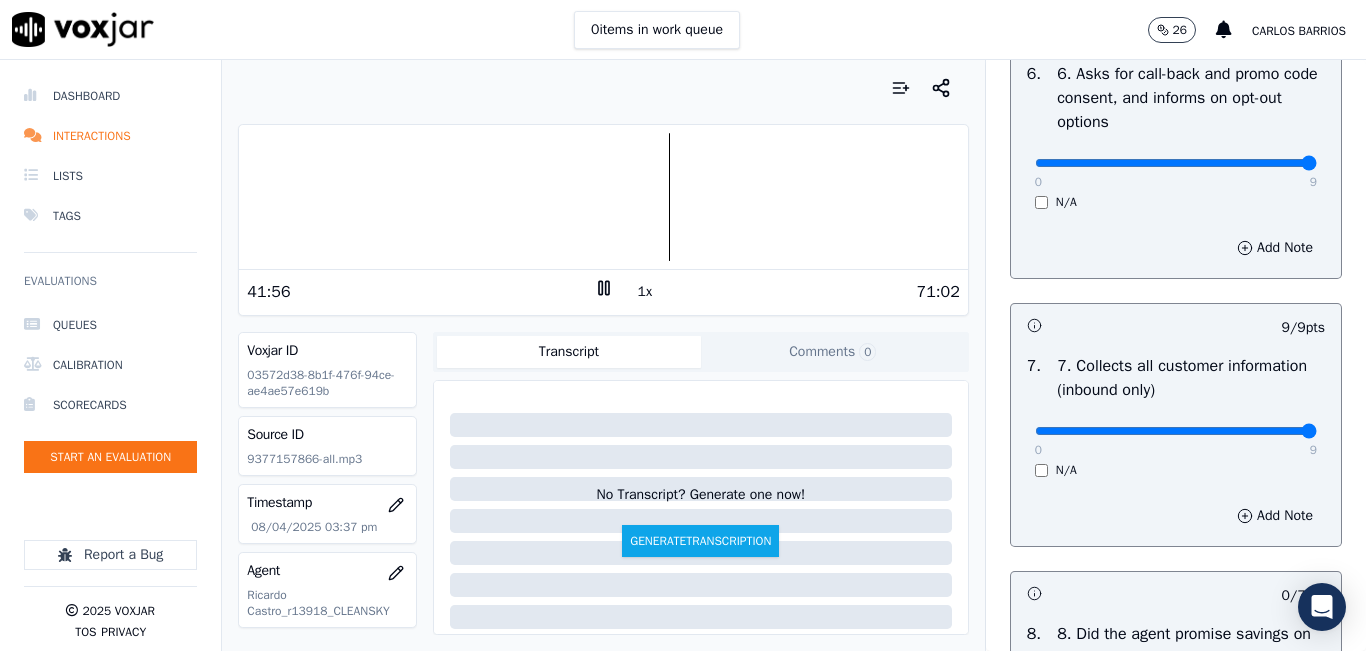 scroll, scrollTop: 1600, scrollLeft: 0, axis: vertical 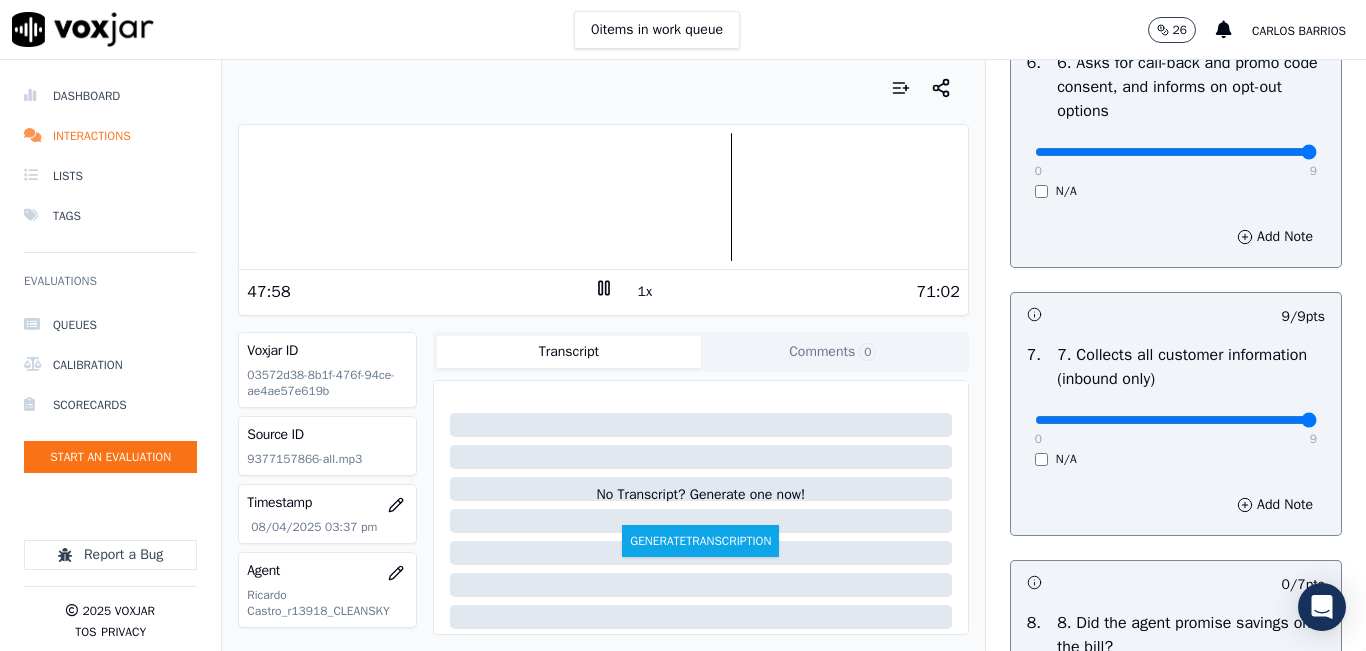 click on "1x" at bounding box center (645, 292) 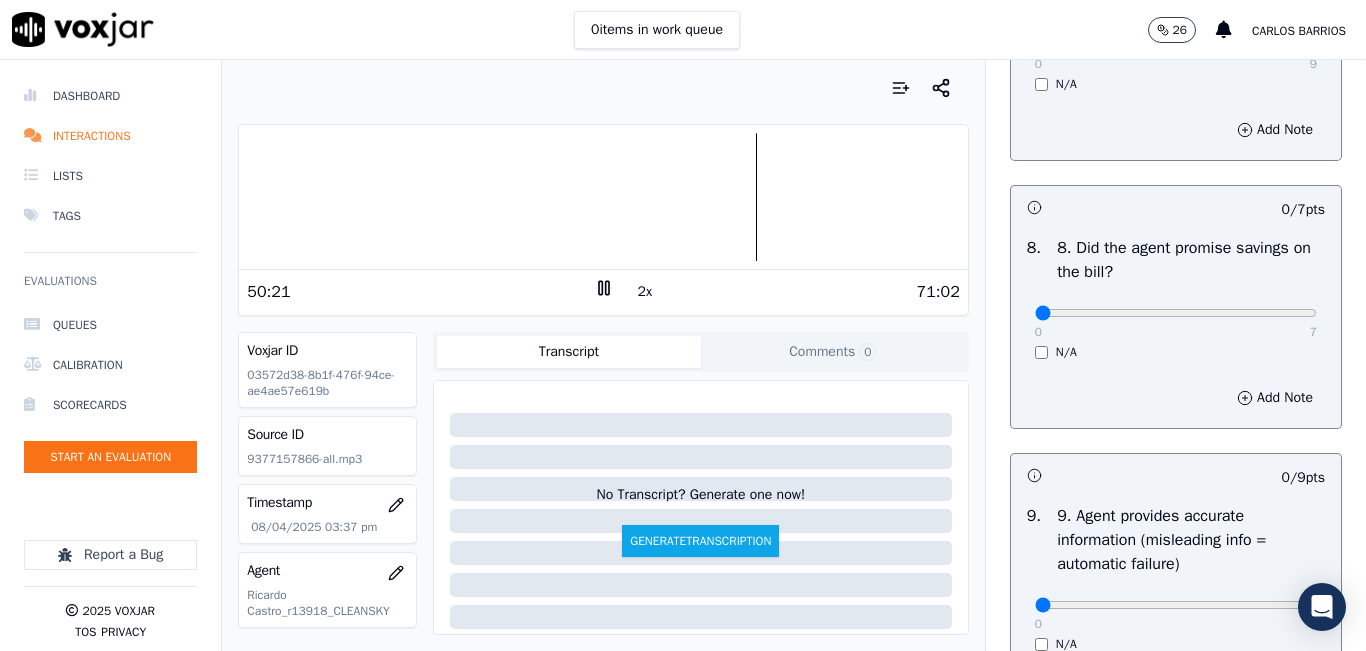 scroll, scrollTop: 2000, scrollLeft: 0, axis: vertical 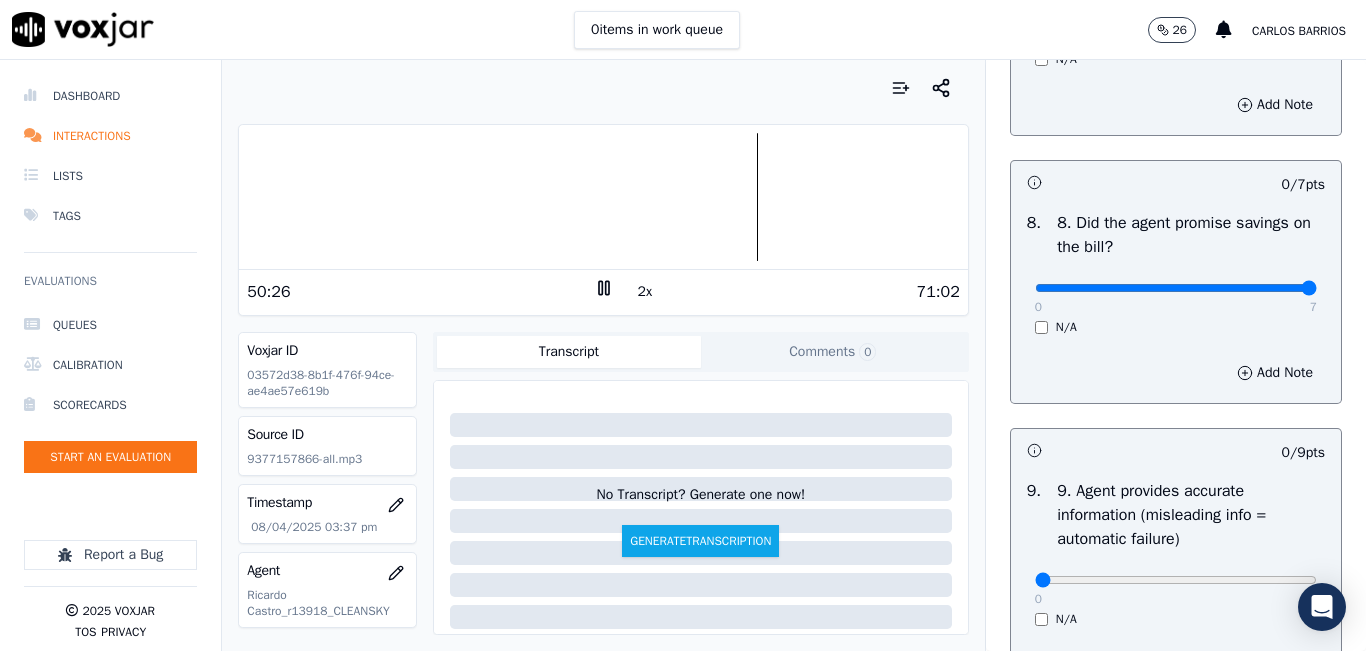 type on "7" 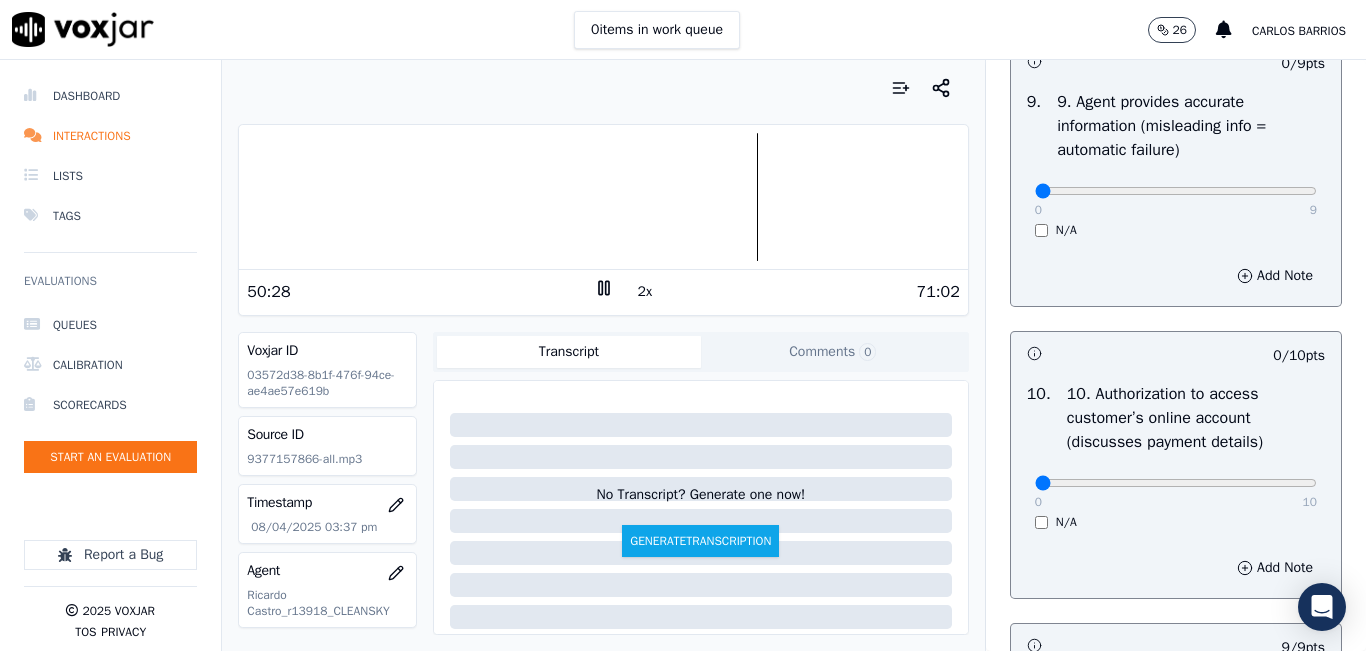 scroll, scrollTop: 2400, scrollLeft: 0, axis: vertical 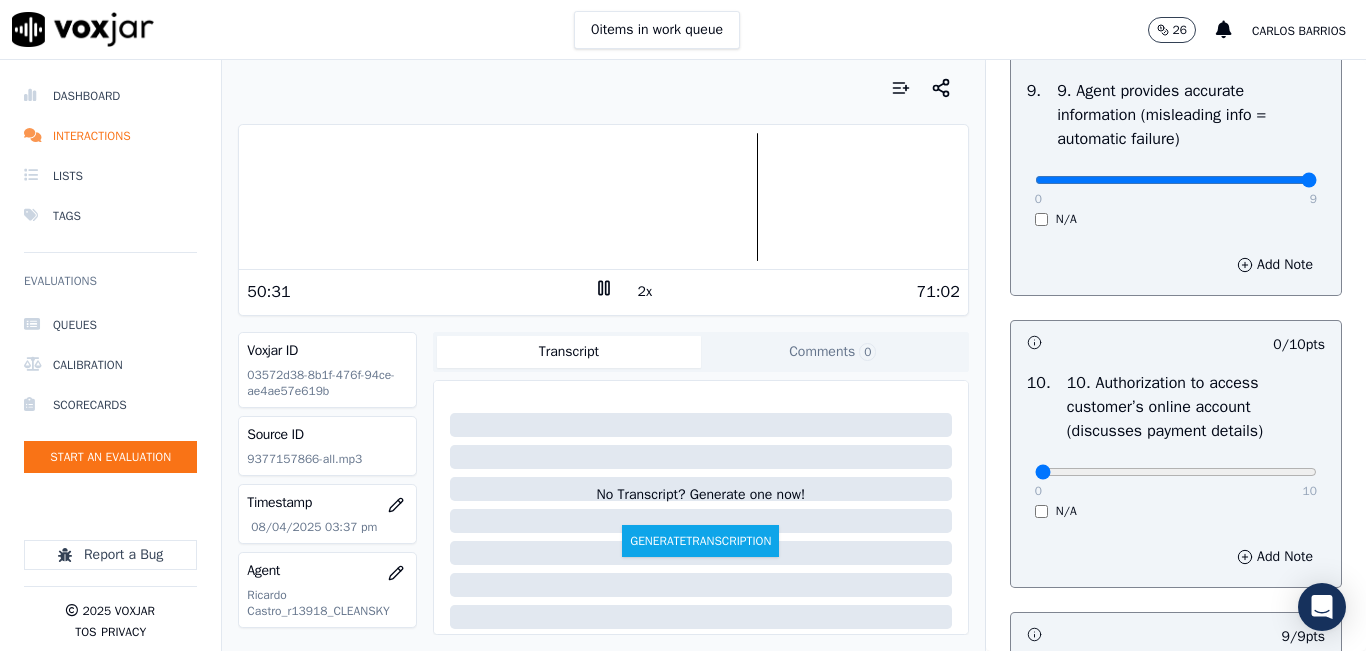 type on "9" 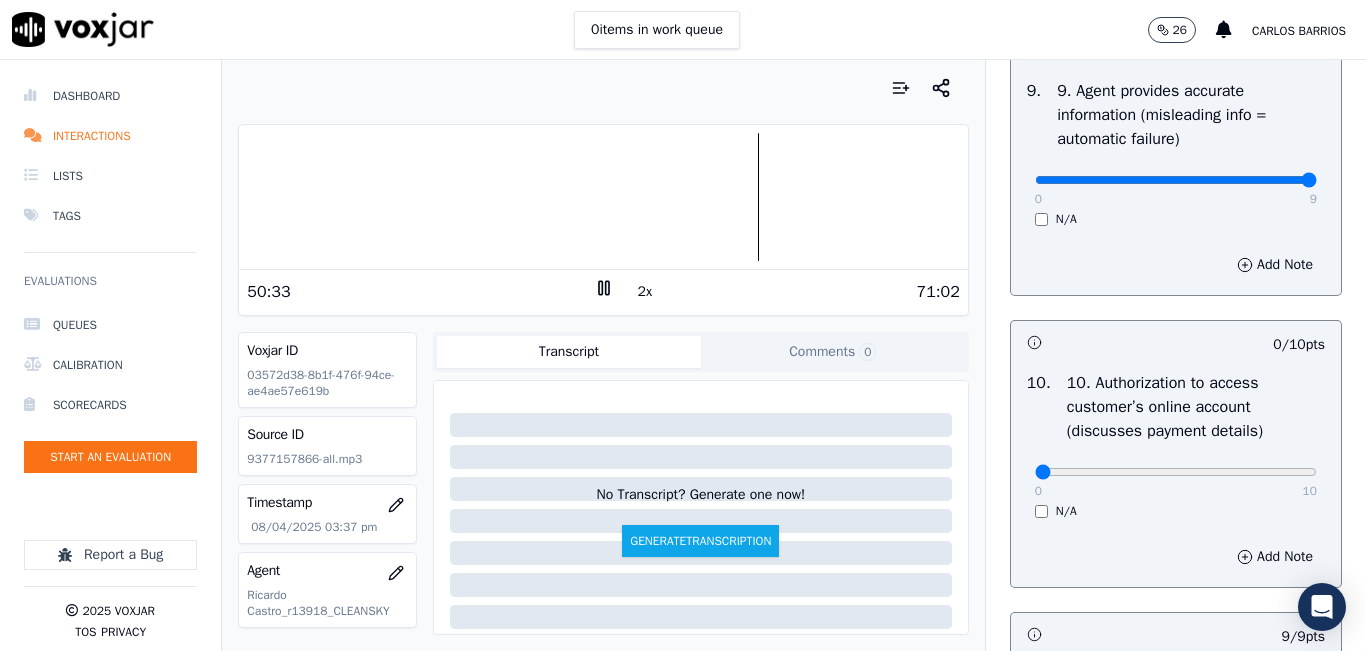 scroll, scrollTop: 2500, scrollLeft: 0, axis: vertical 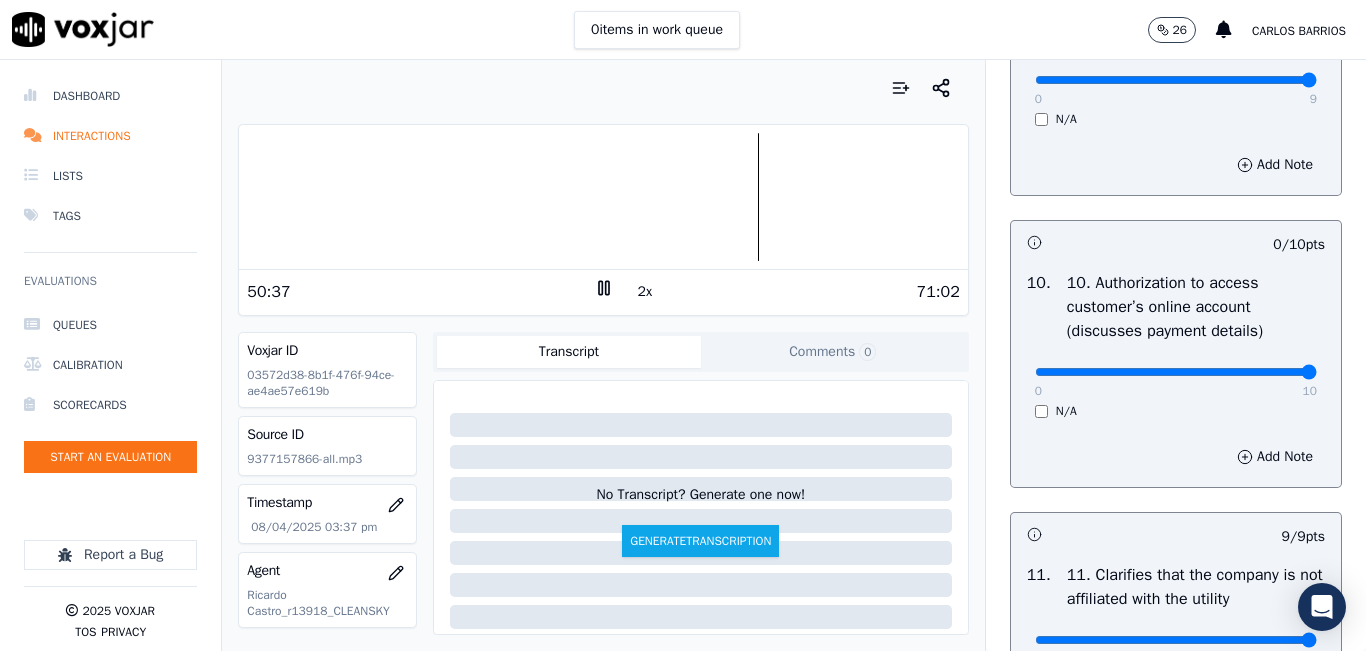 type on "10" 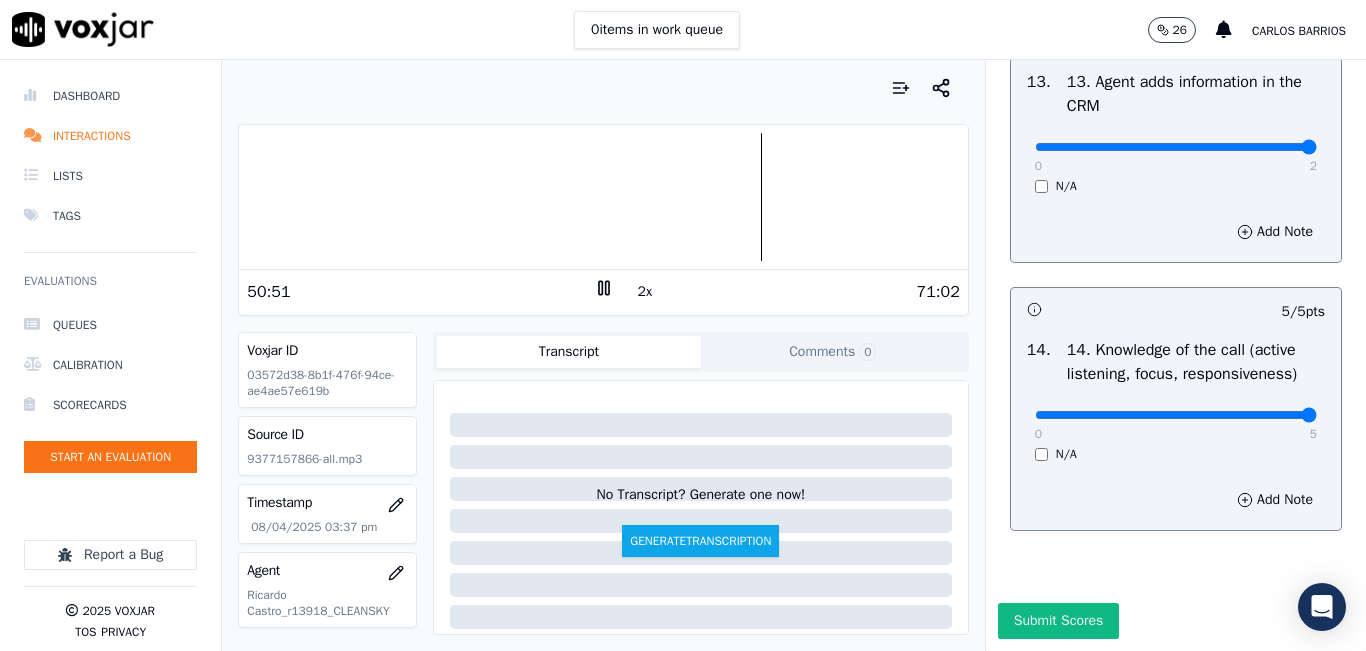 scroll, scrollTop: 3642, scrollLeft: 0, axis: vertical 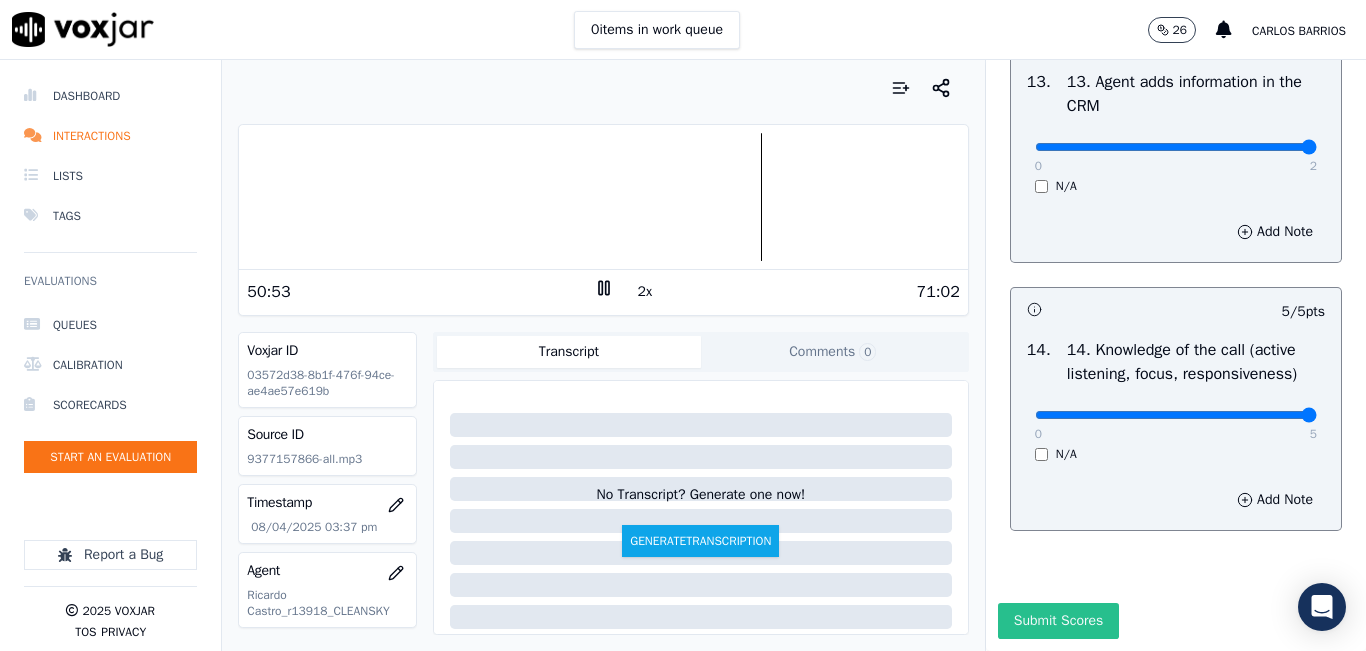 click on "Submit Scores" at bounding box center [1058, 621] 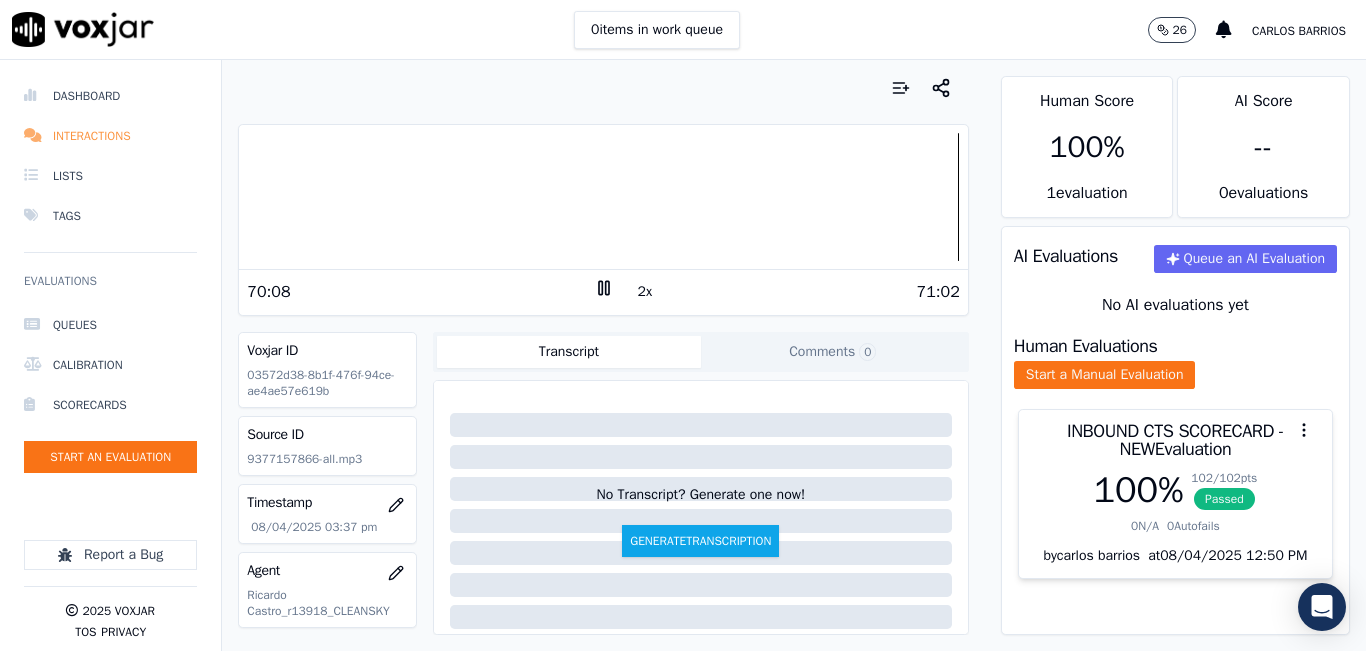 click on "Interactions" at bounding box center (110, 136) 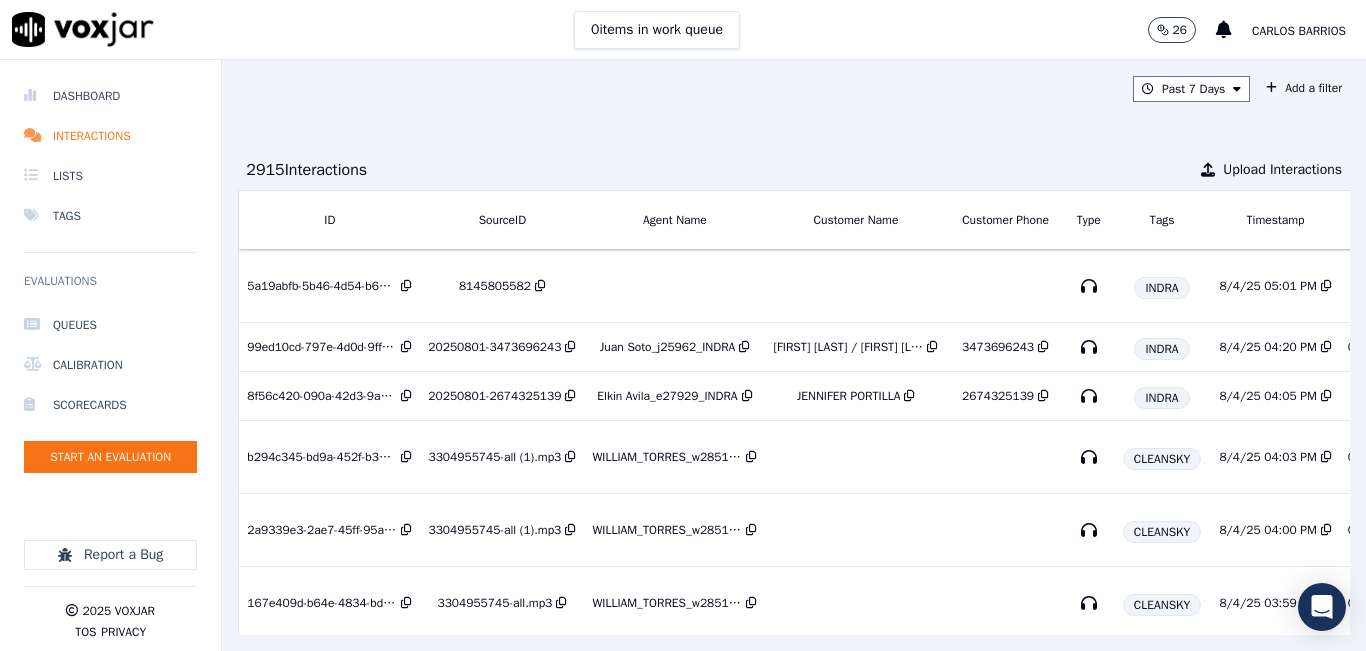 scroll, scrollTop: 0, scrollLeft: 335, axis: horizontal 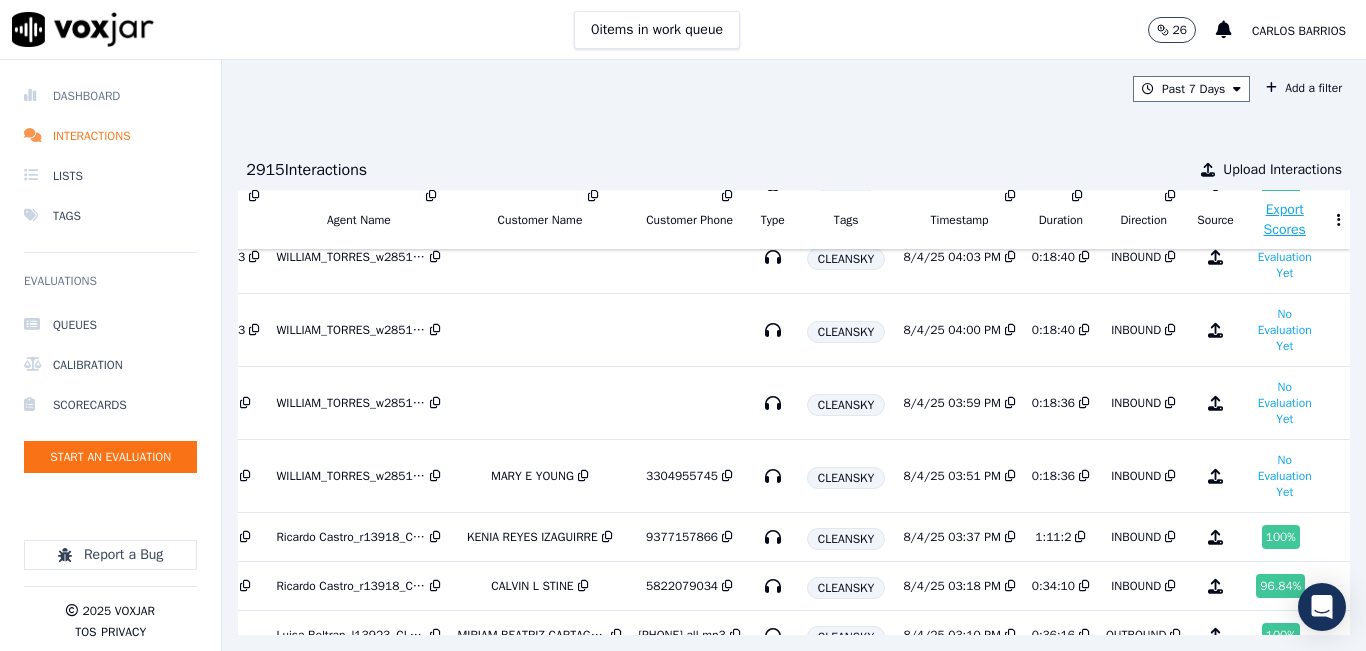 click on "Dashboard" at bounding box center [110, 96] 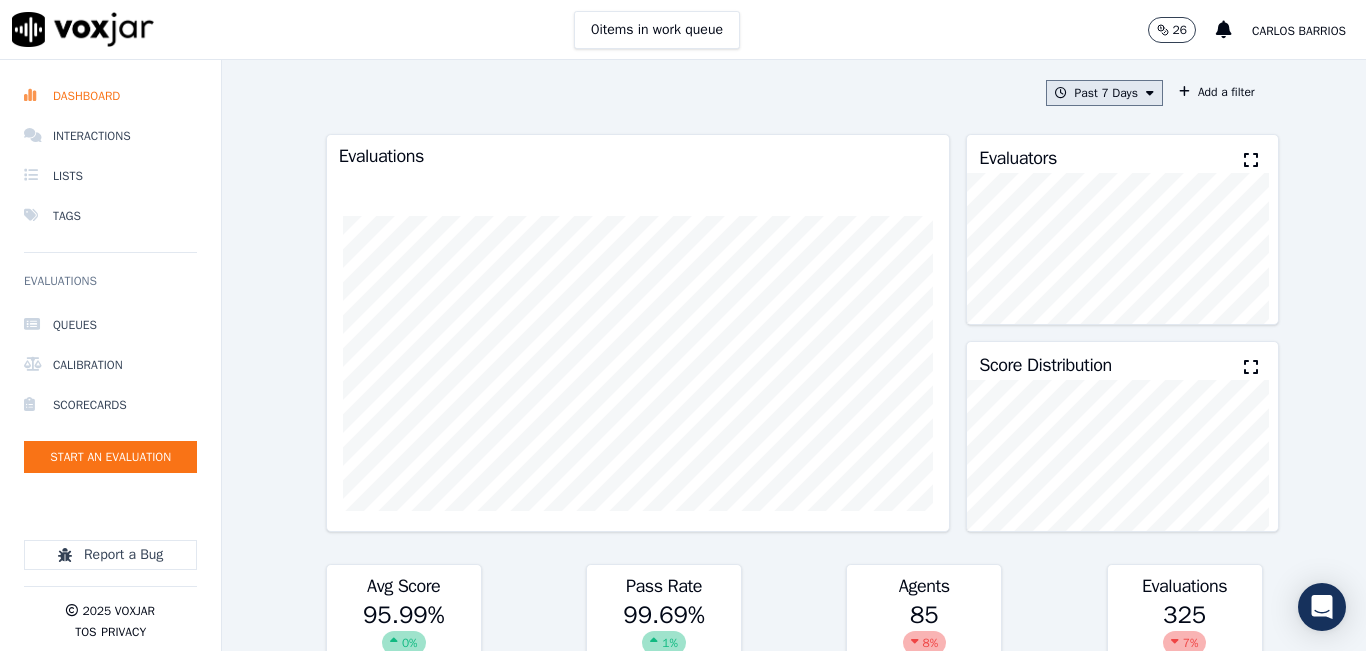 click on "Past 7 Days" at bounding box center (1104, 93) 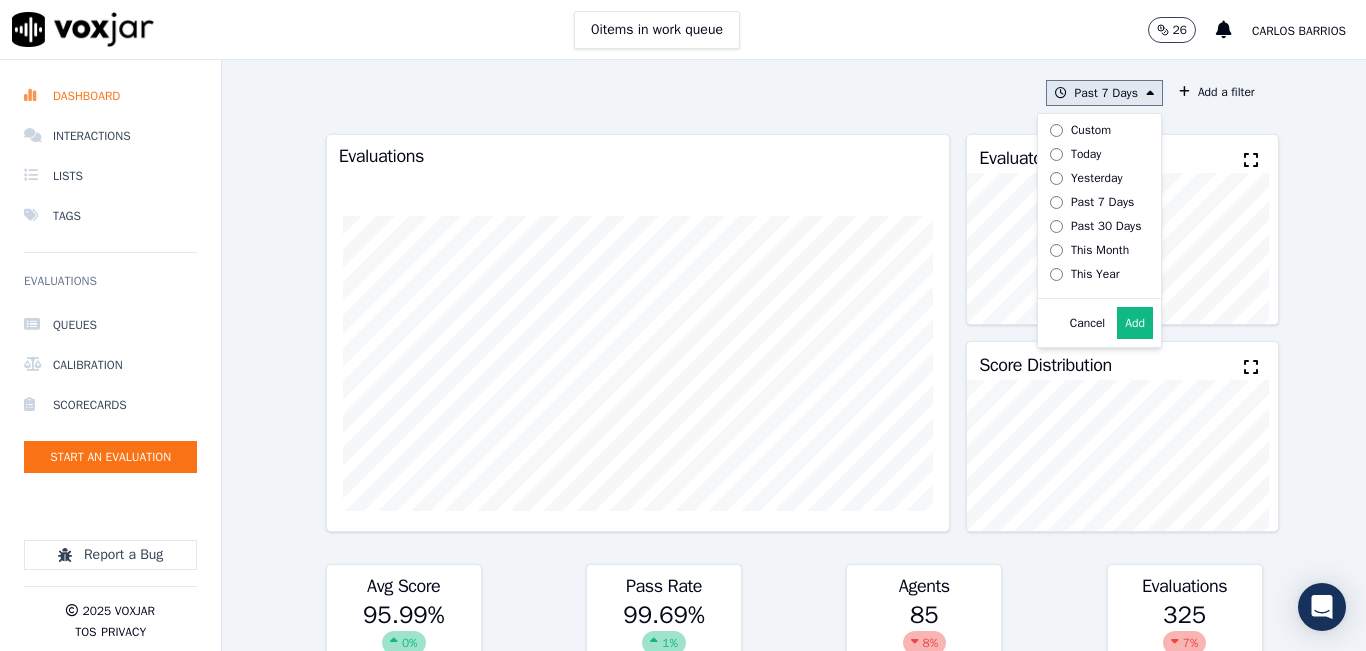 click on "Today" at bounding box center [1092, 154] 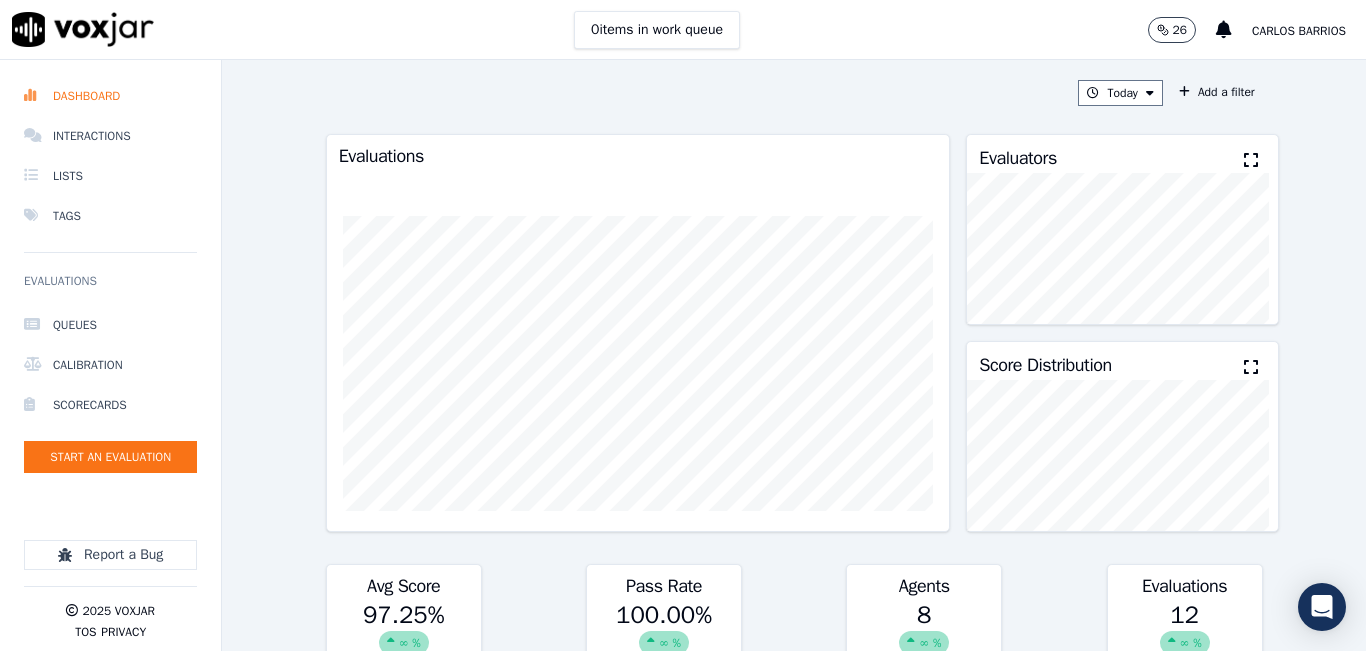 click at bounding box center (1251, 160) 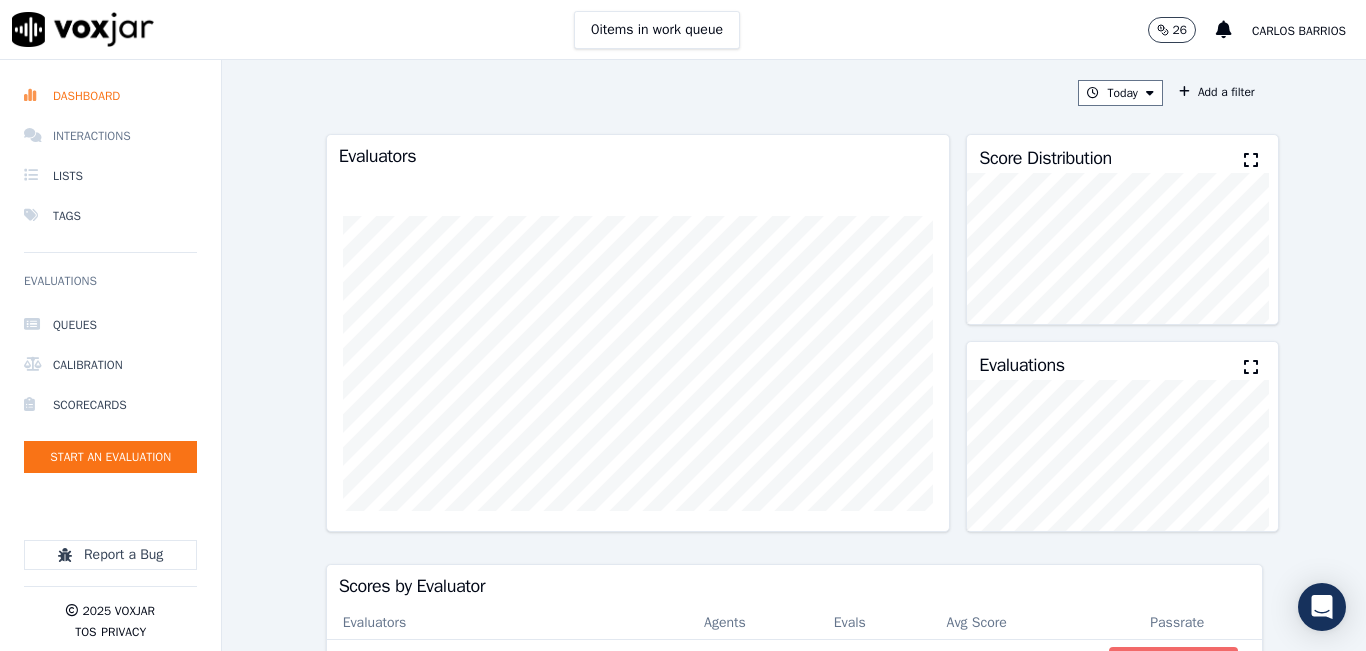click on "Interactions" at bounding box center (110, 136) 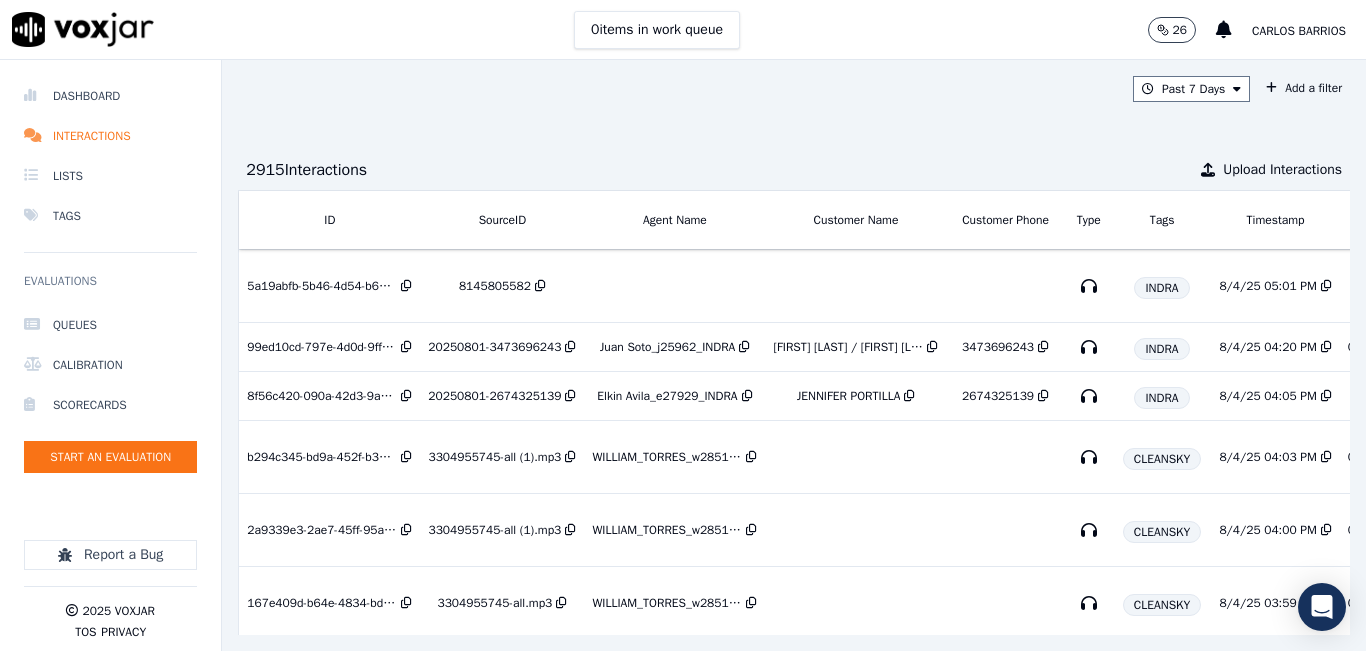 scroll, scrollTop: 0, scrollLeft: 335, axis: horizontal 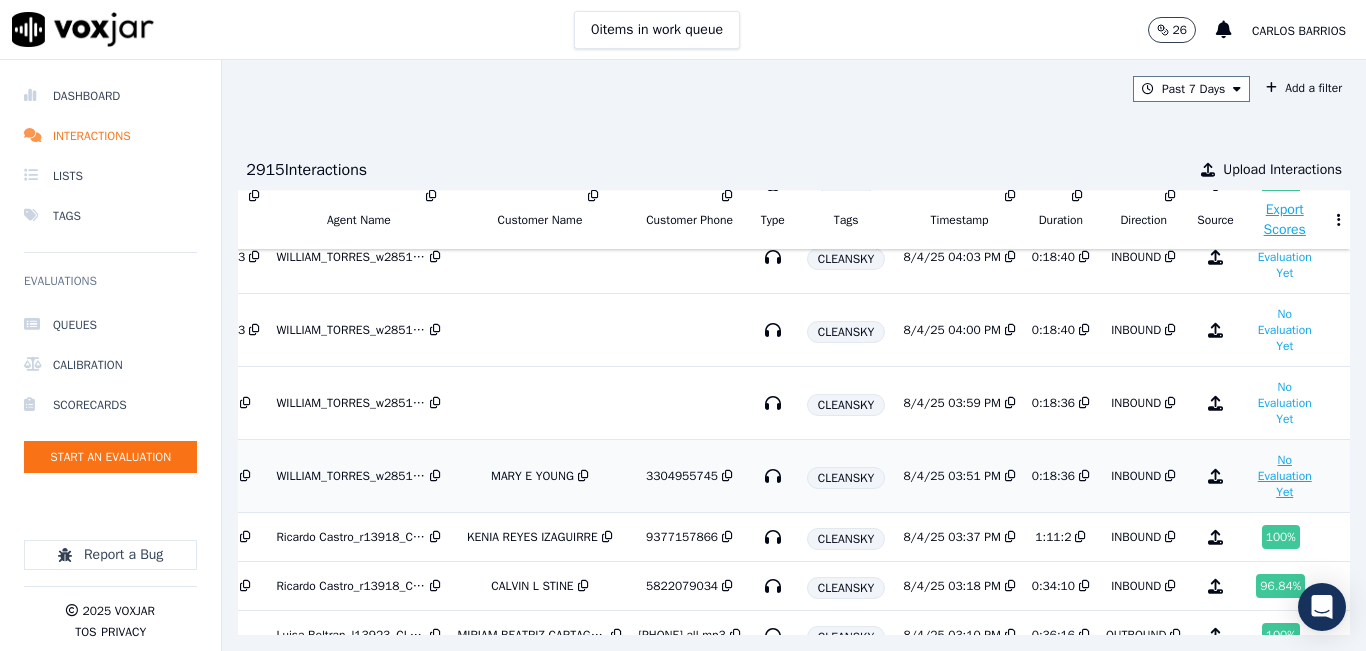 click on "No Evaluation Yet" at bounding box center [1285, 476] 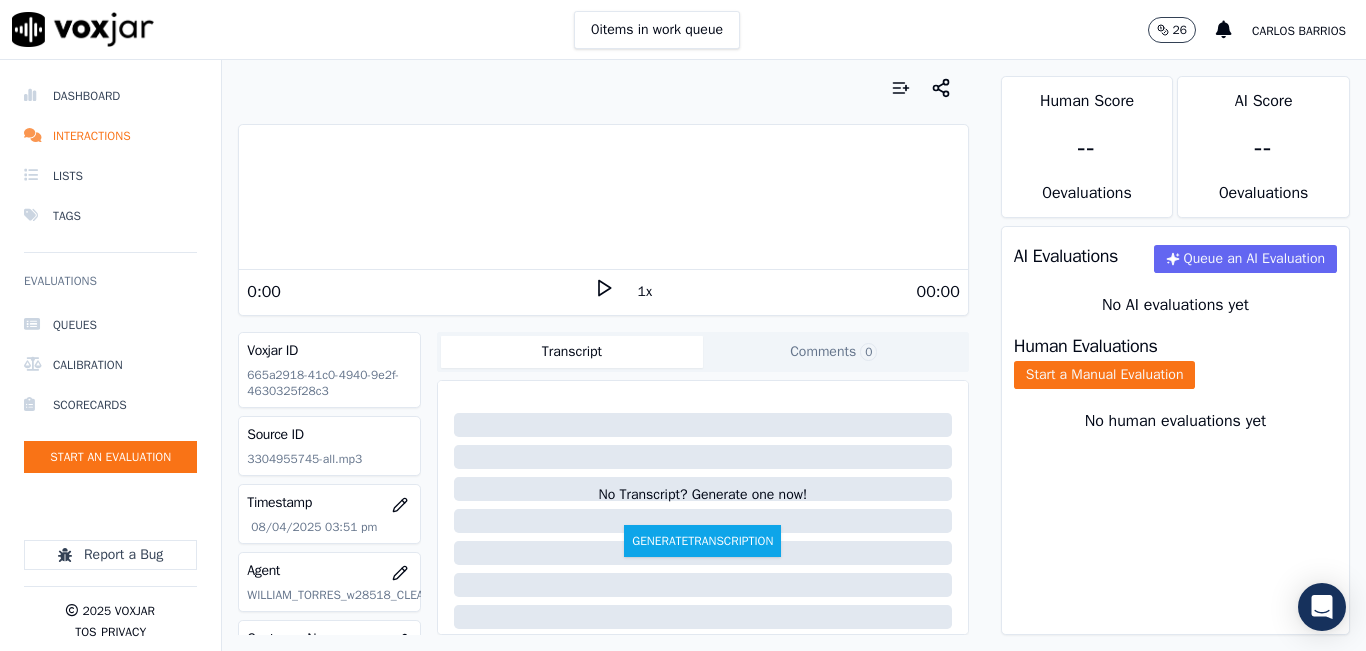click 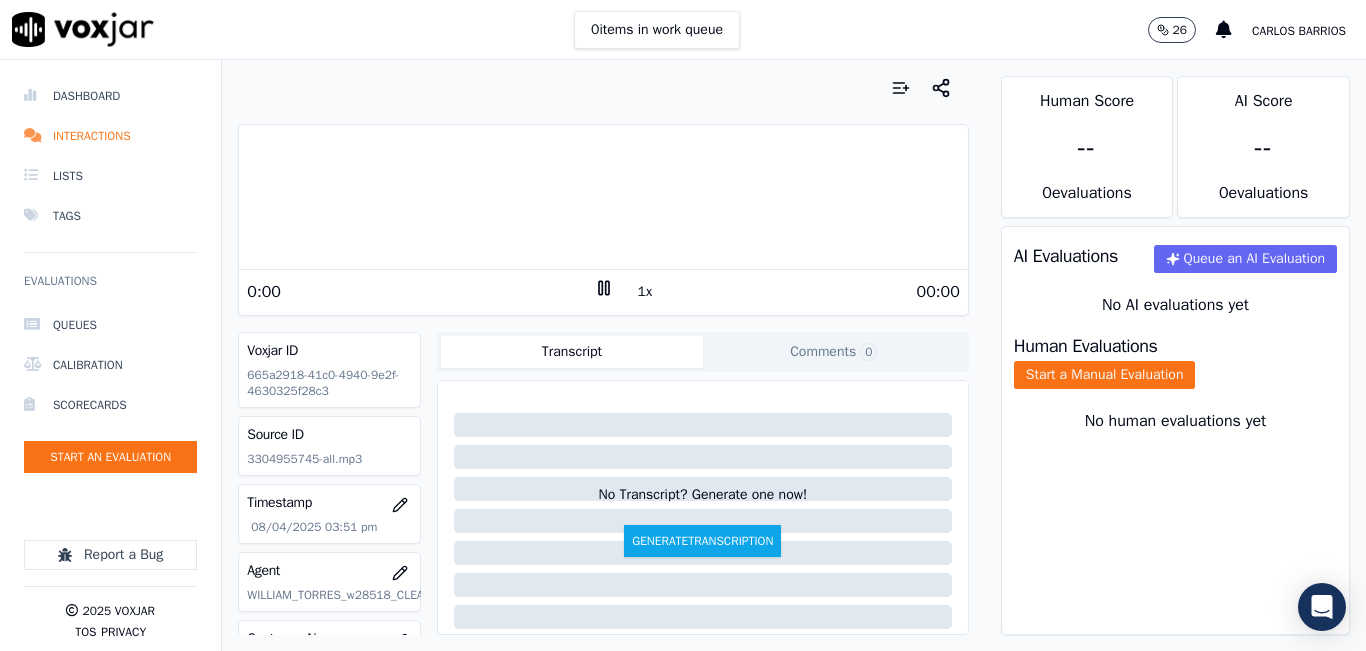 click on "1x" at bounding box center (645, 292) 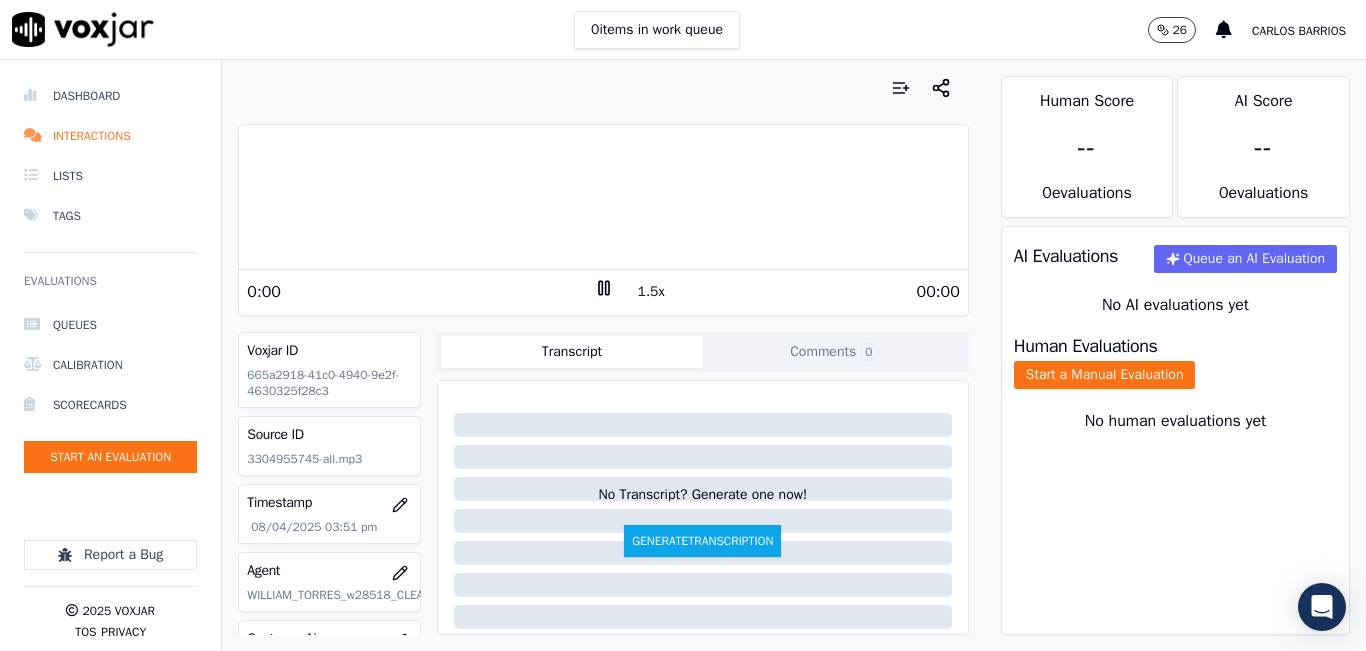 click on "1.5x" at bounding box center (651, 292) 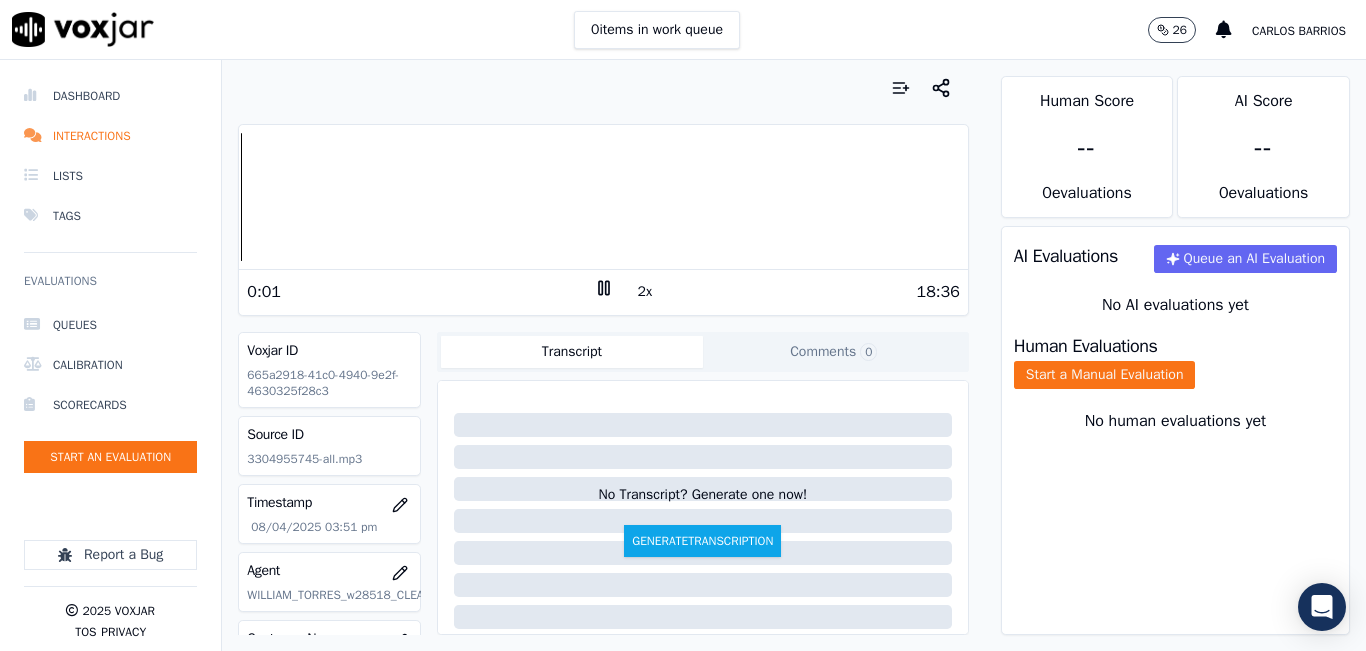 scroll, scrollTop: 200, scrollLeft: 0, axis: vertical 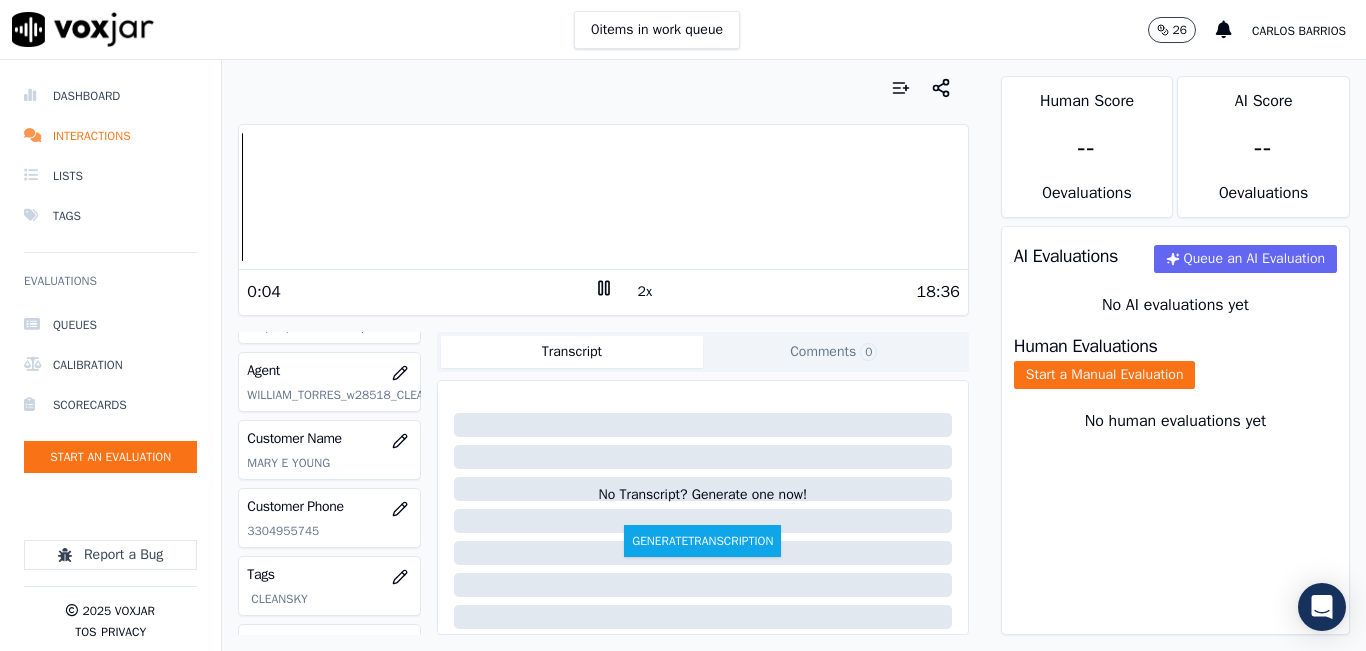 click on "3304955745" 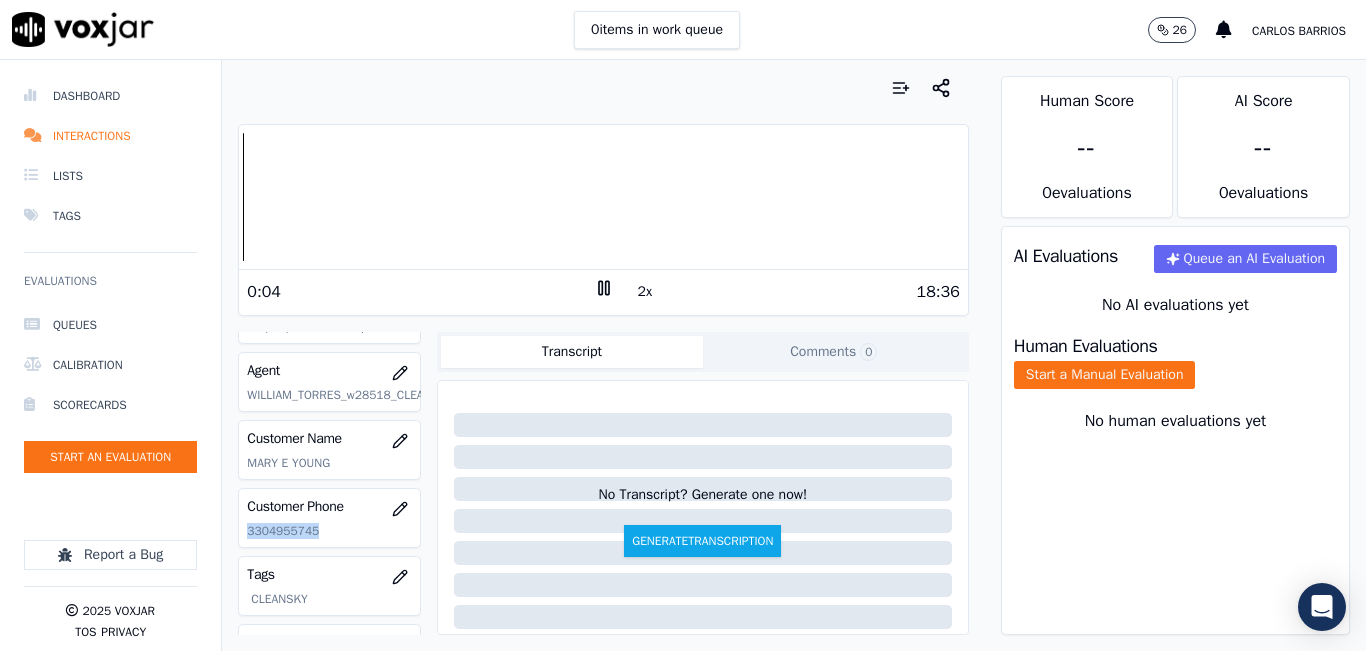 click on "3304955745" 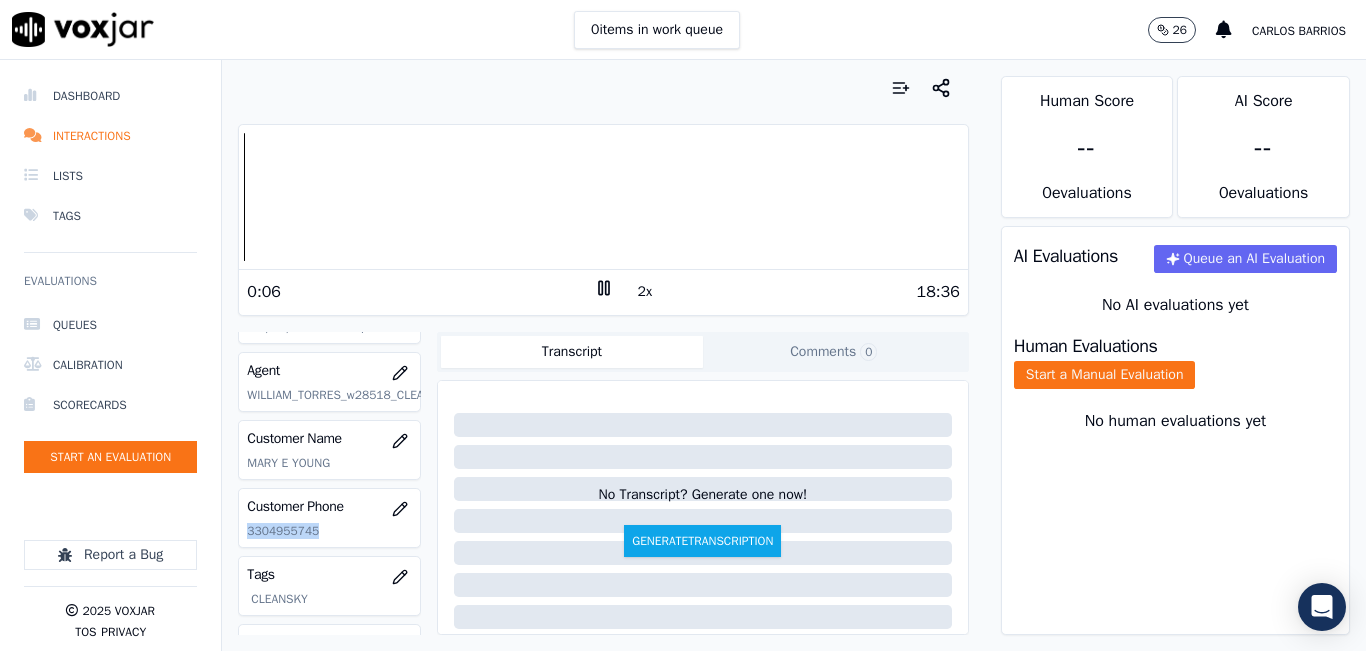 copy on "3304955745" 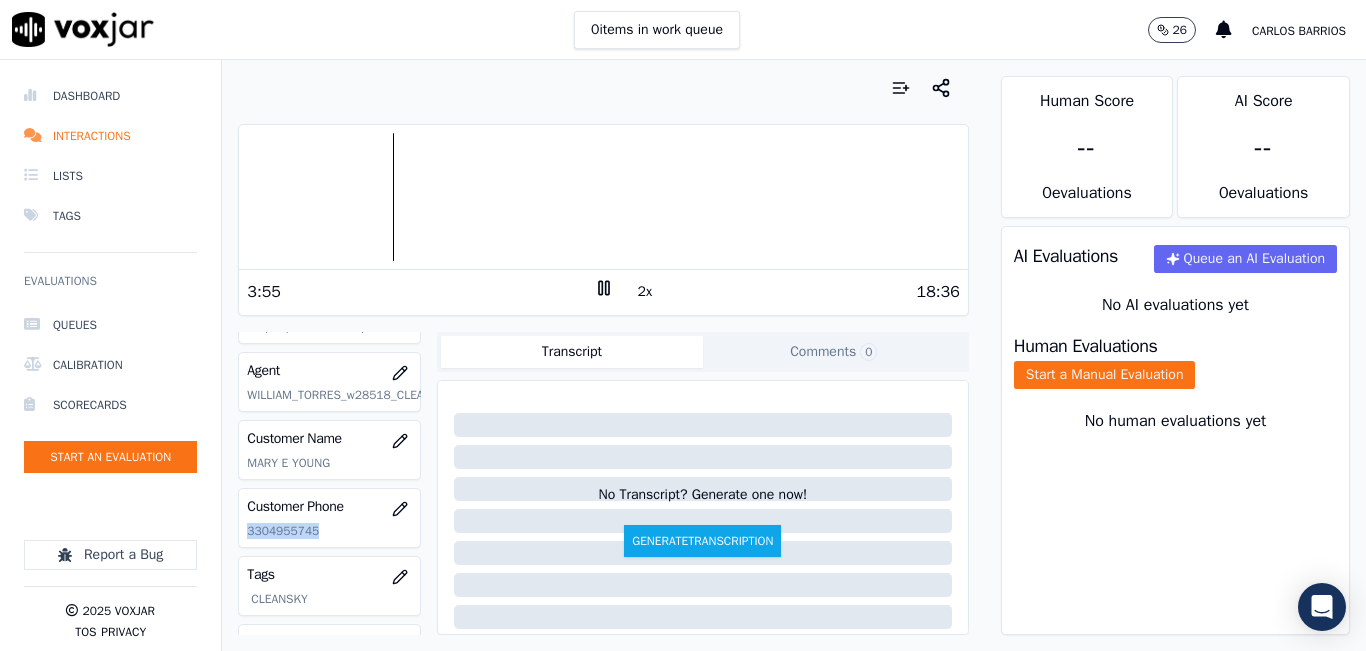 click 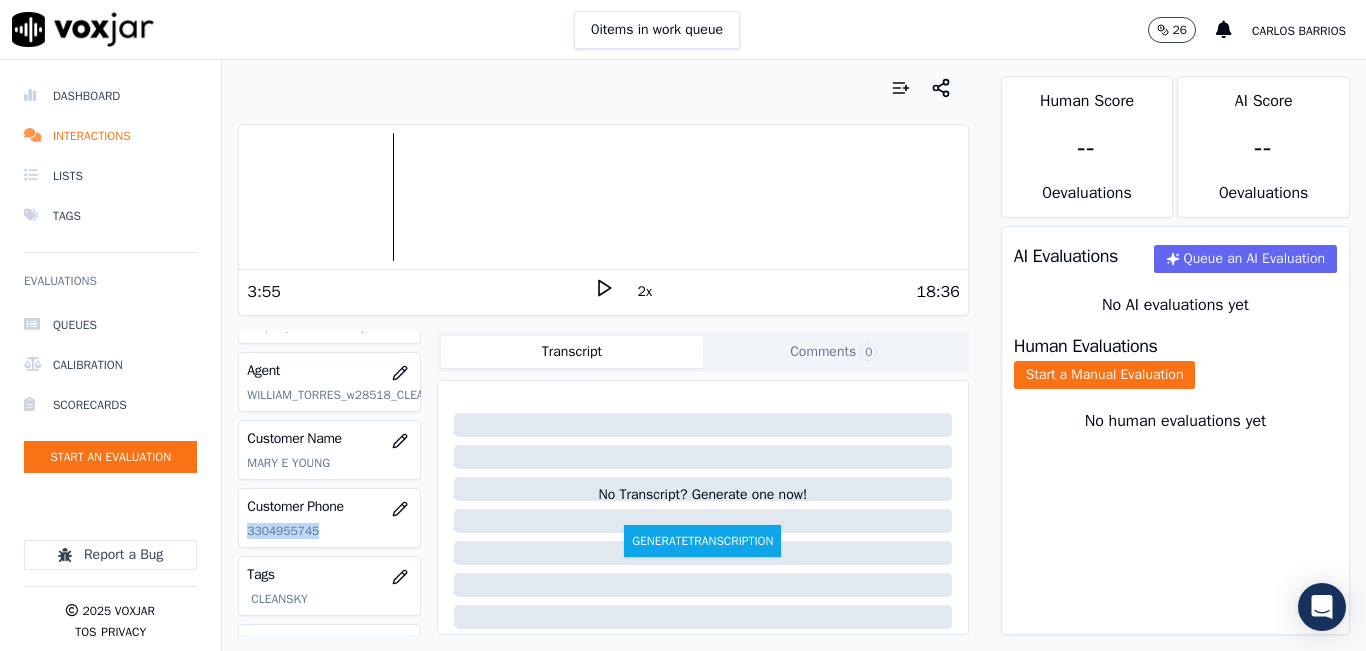 click on "3304955745" 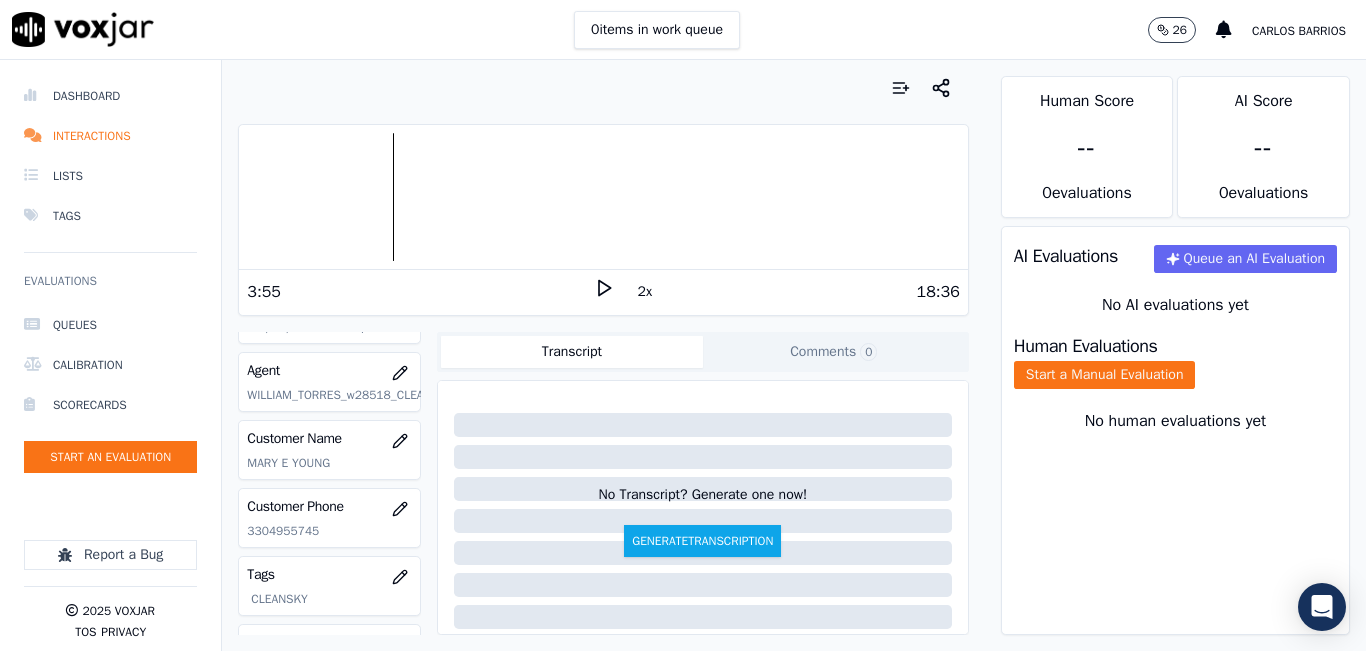 click at bounding box center [603, 88] 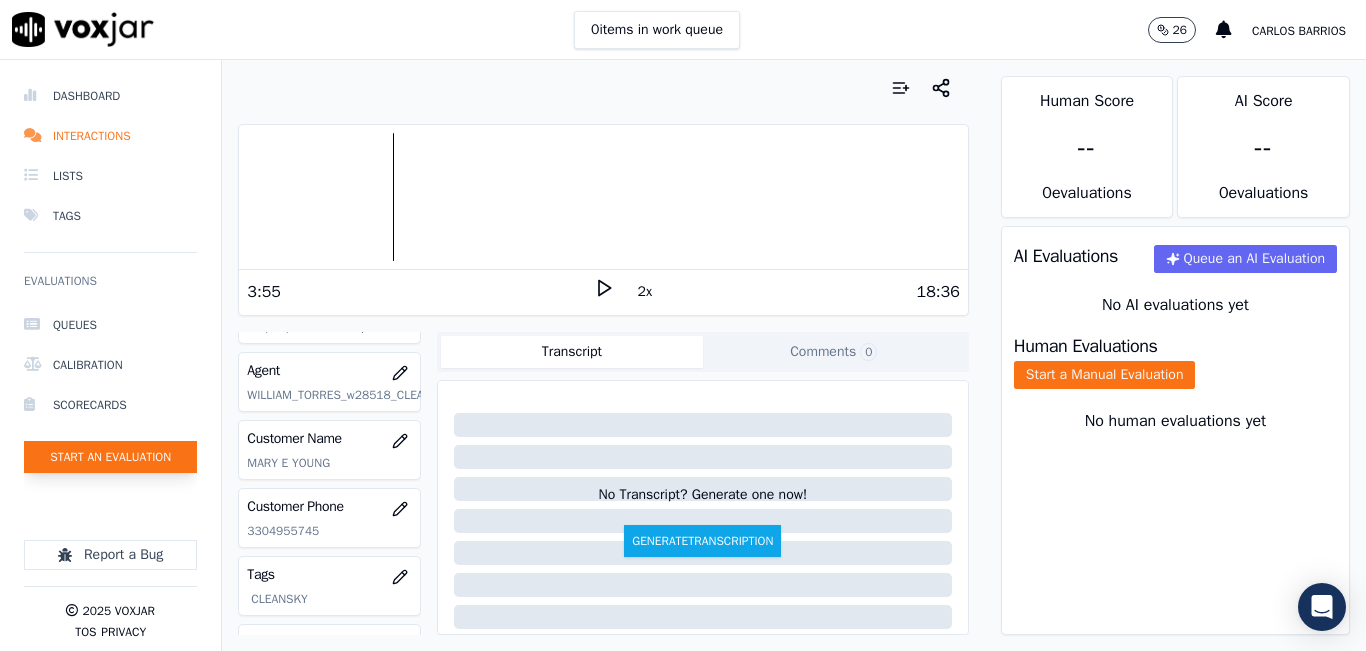 click on "Start an Evaluation" 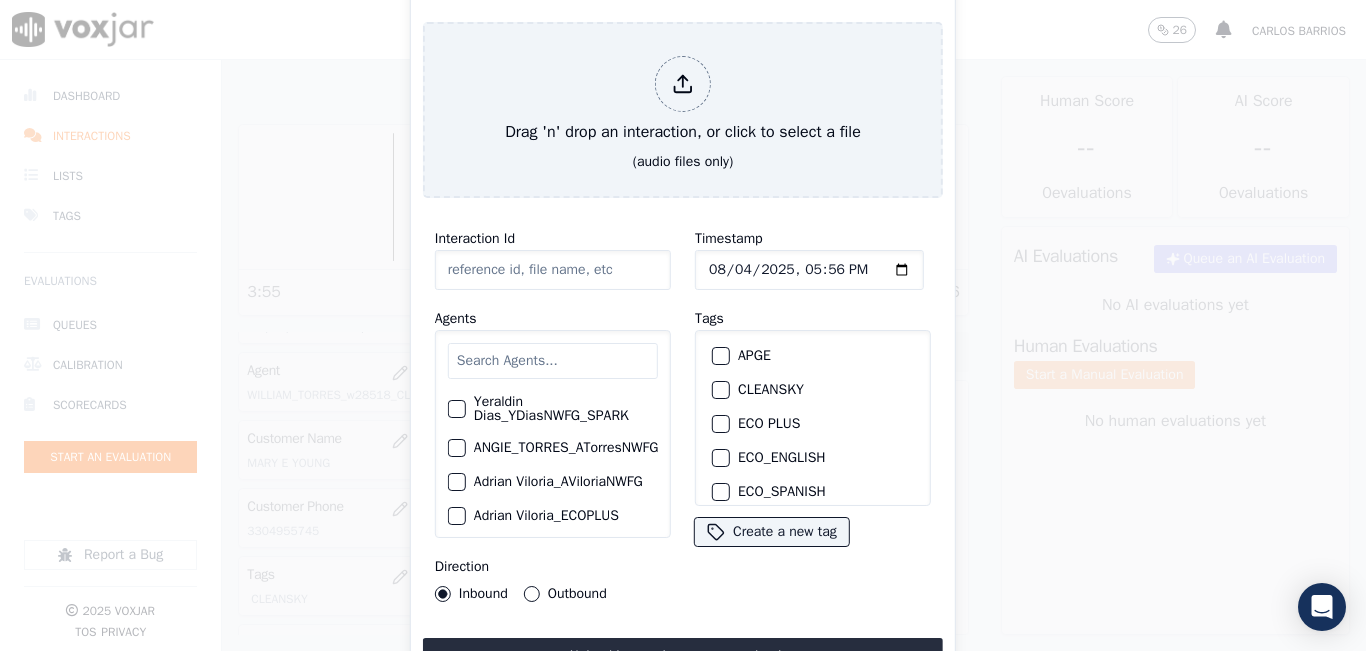 click on "Start an Evaluation
Drag 'n' drop an interaction, or click to select a file   (audio files only)       Interaction Id       Agents        Yeraldin Dias_YDiasNWFG_SPARK     ANGIE_TORRES_ATorresNWFG_SPARK     Adrian Viloria_AViloriaNWFG     Adrian Viloria_ECOPLUS     Adrian Viloria_a25003_CLEANSKY     Adrian Viloria_a25016_WGL     Adrian Viloria_a25046_INDRA     Adrian Viloria_fuse1164_NGE     Alan Marruaga_a26181_WGL     Alejandra Chavarro_SYMMETRY     Alejandra Chavarro_a26184_WGL     Alejandro Vizcaino_a13916_CLEANSKY     Alejandro Vizcaino­_NW2906_CLEANSKY     Andres Higuita_AHiguitaNWFG_SPARK     Andres Higuita_Fuse3185_NGE     Andres Higuita_No Sales      Andres Higuita_a27435_CLEANSKY     Andres Higuita_a27490_INDRA     Andres Prias_APriasNWFG     Andres Prias_SYMMETRY     Andres Prias_a27400_CLEANSKY     Andres Prias_a27447_INDRA     Andres Prias_fuse1184_NGE     Angie Torres_ATorresNWFG     Angie Torres_SYMMETRY     Angie Torres_WANN1185_NGE     Angie Torres_a27399_CLEANSKY" 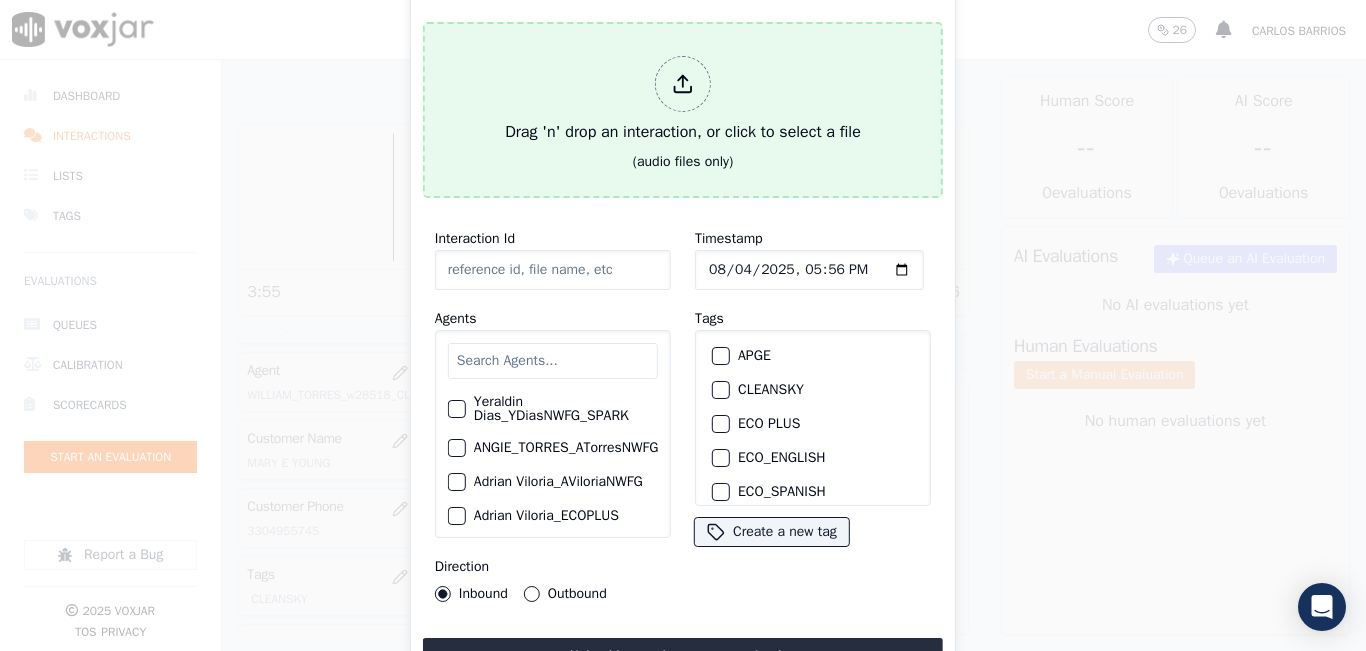 click on "Drag 'n' drop an interaction, or click to select a file   (audio files only)" at bounding box center [683, 110] 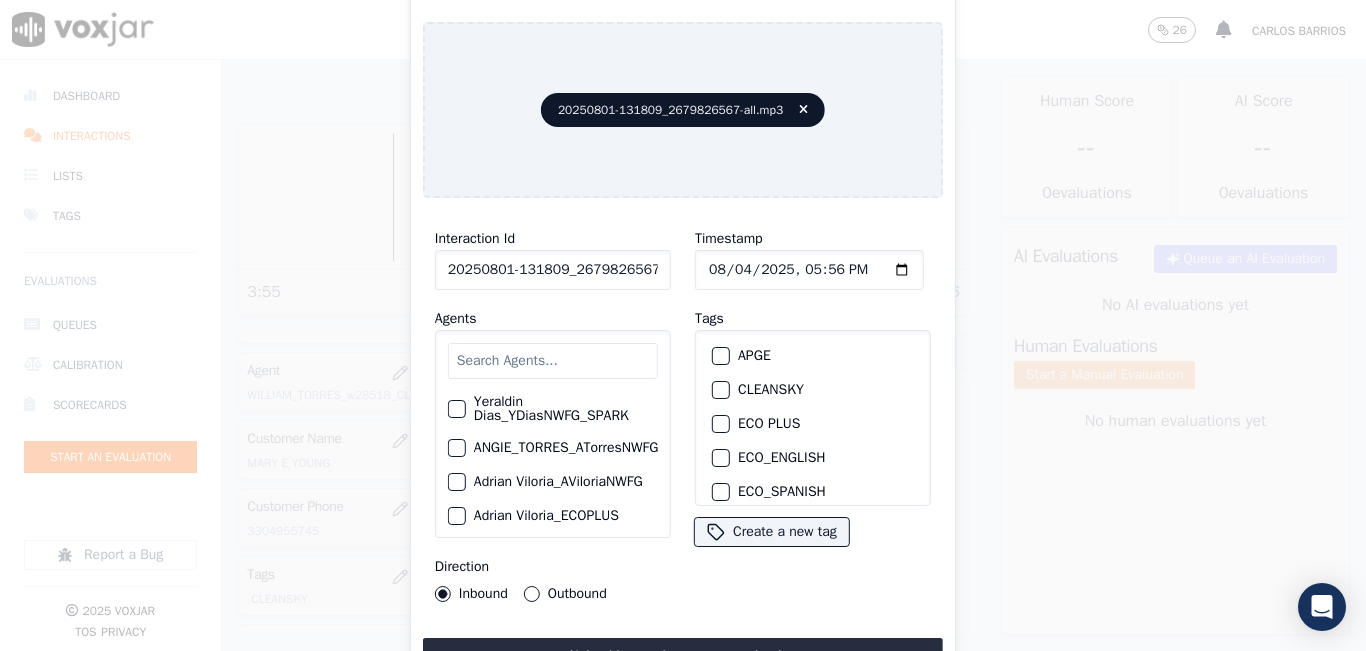 click at bounding box center (553, 361) 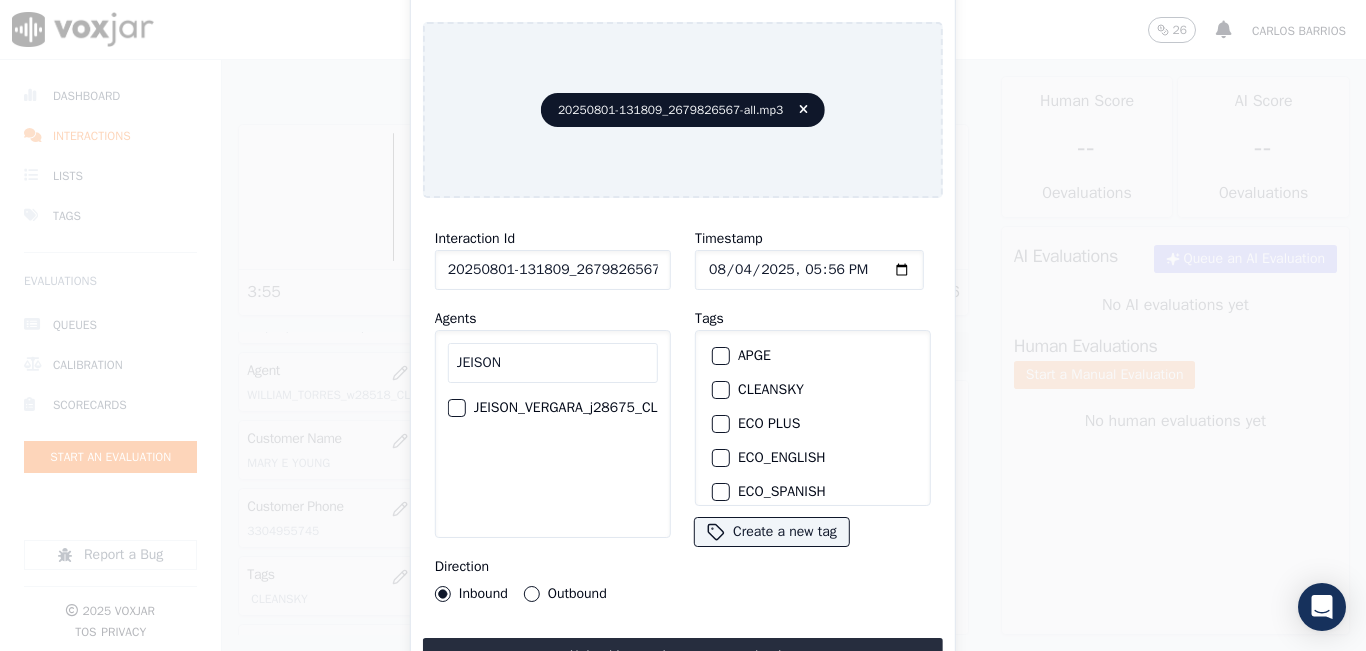 type on "JEISON" 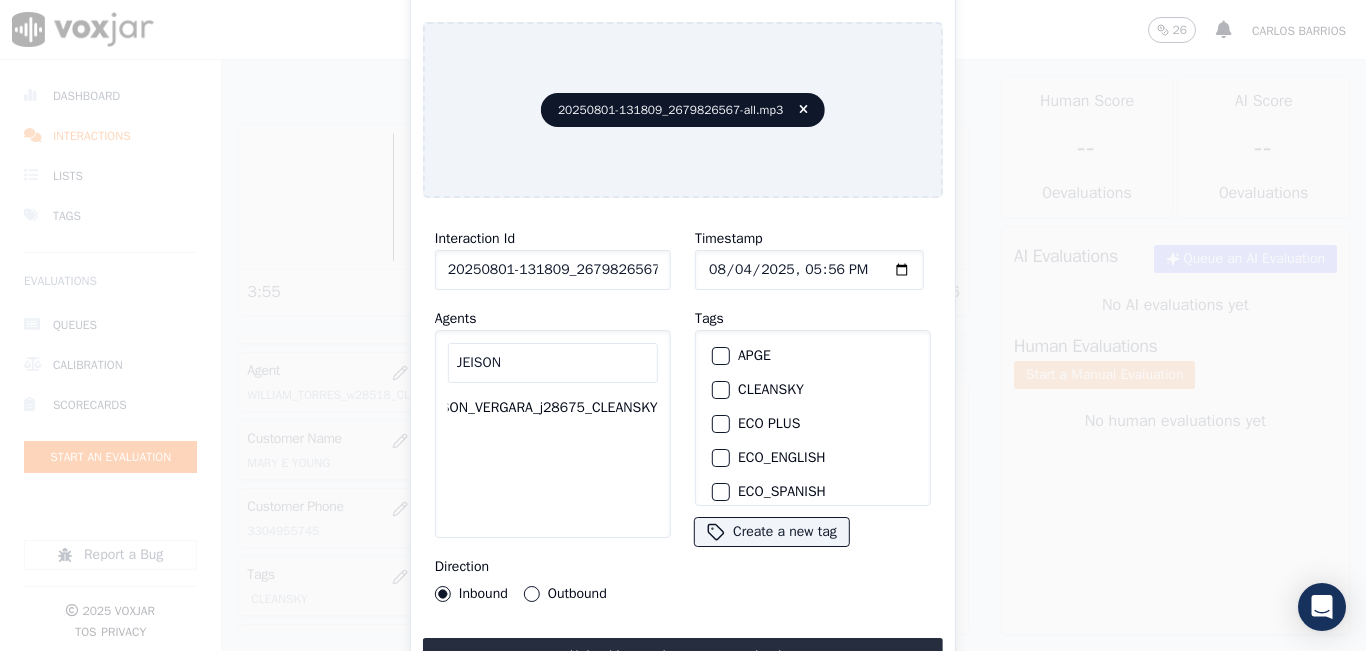 click on "JEISON_VERGARA_j28675_CLEANSKY" 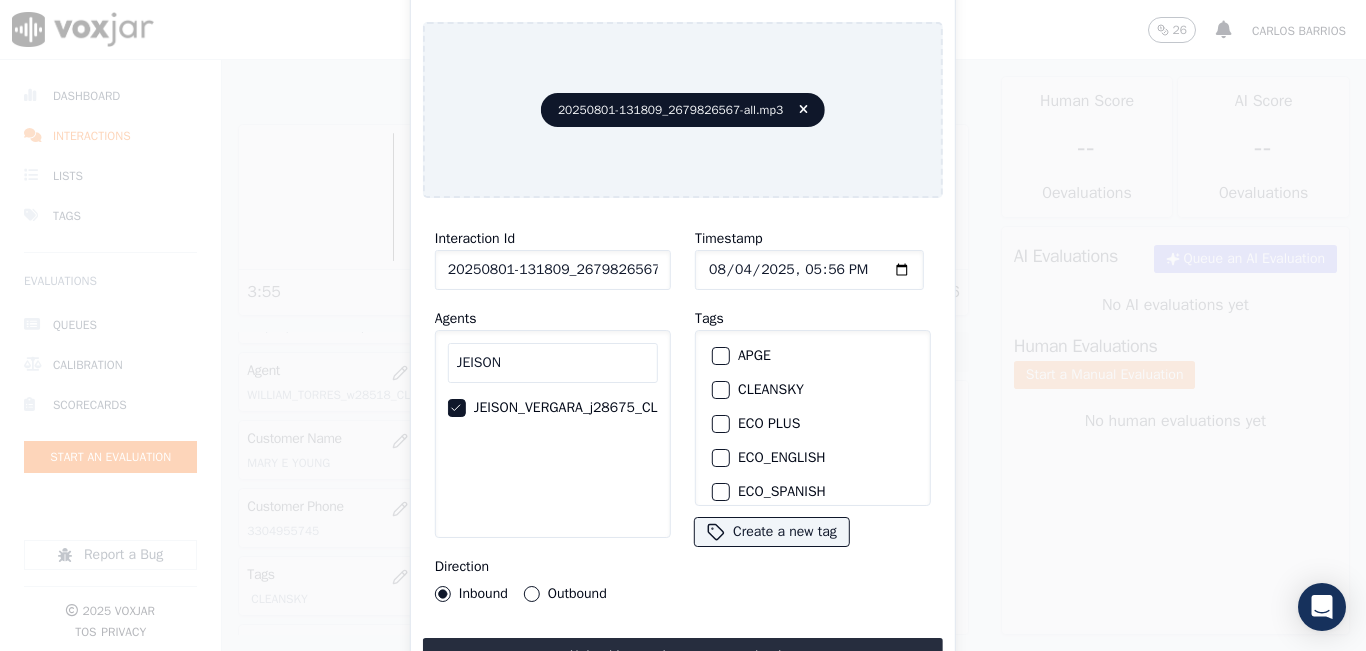 scroll, scrollTop: 0, scrollLeft: 73, axis: horizontal 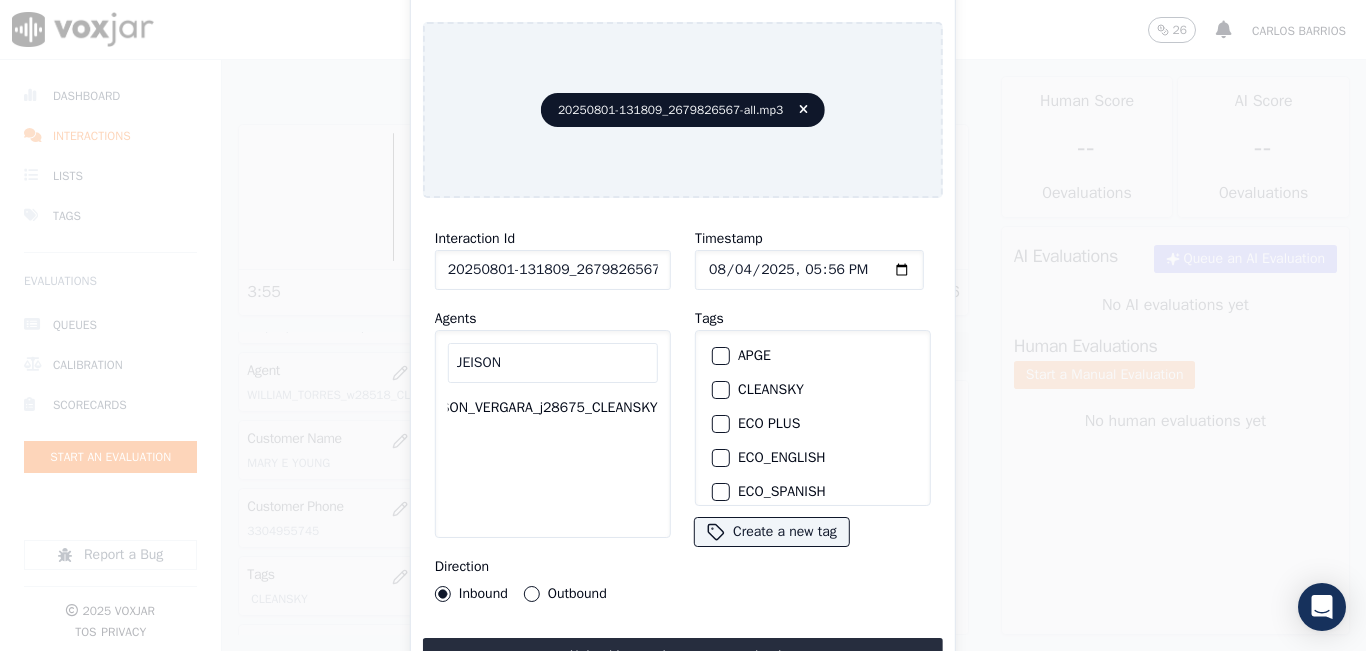 click on "Outbound" at bounding box center (532, 594) 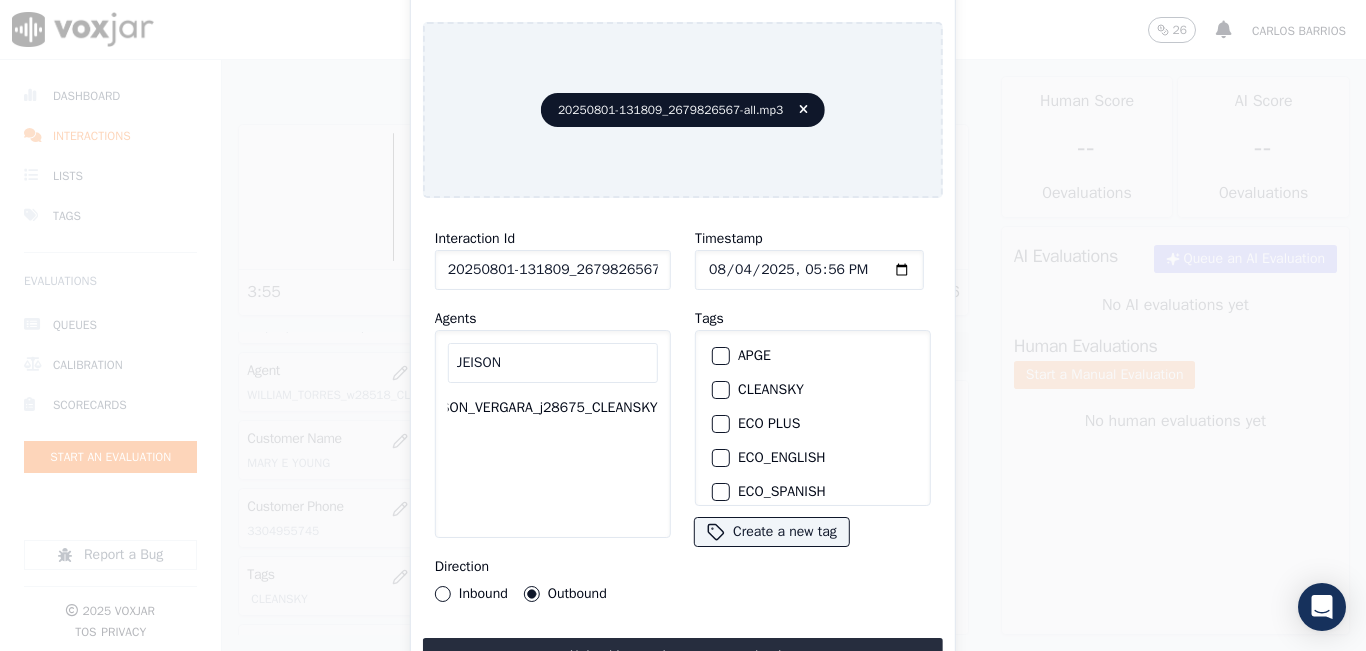 click at bounding box center (720, 390) 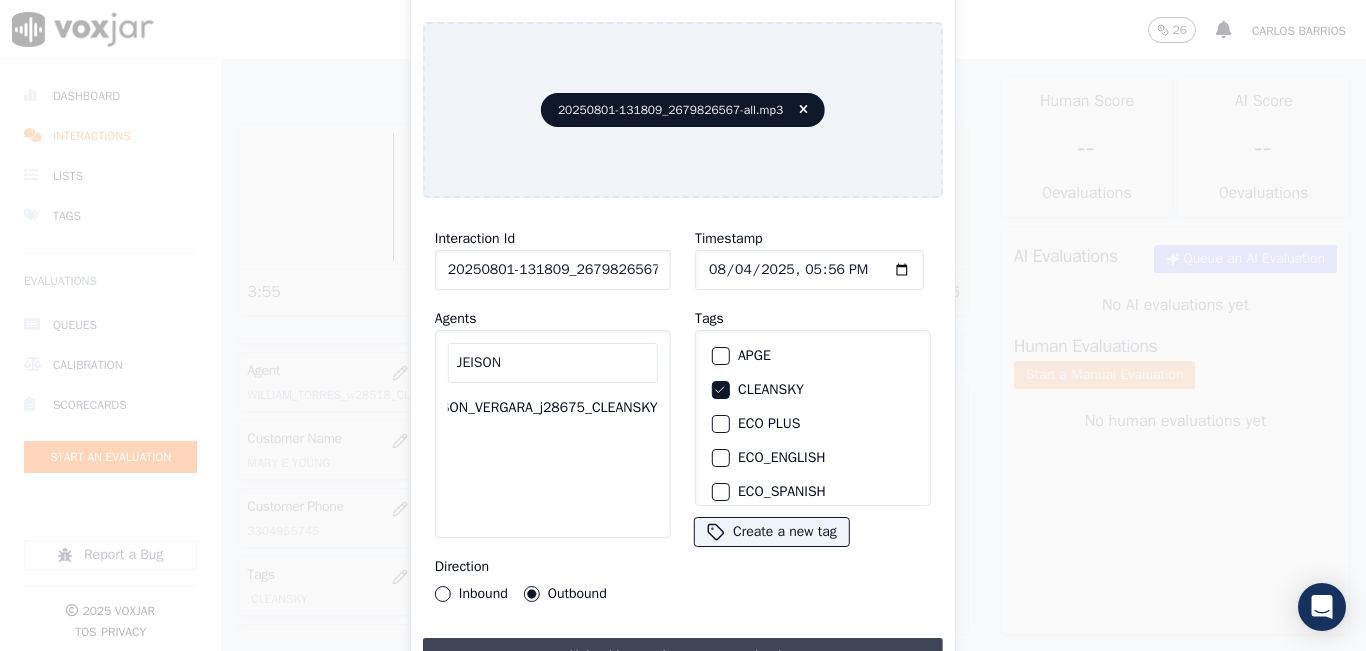 click on "Upload interaction to start evaluation" at bounding box center [683, 656] 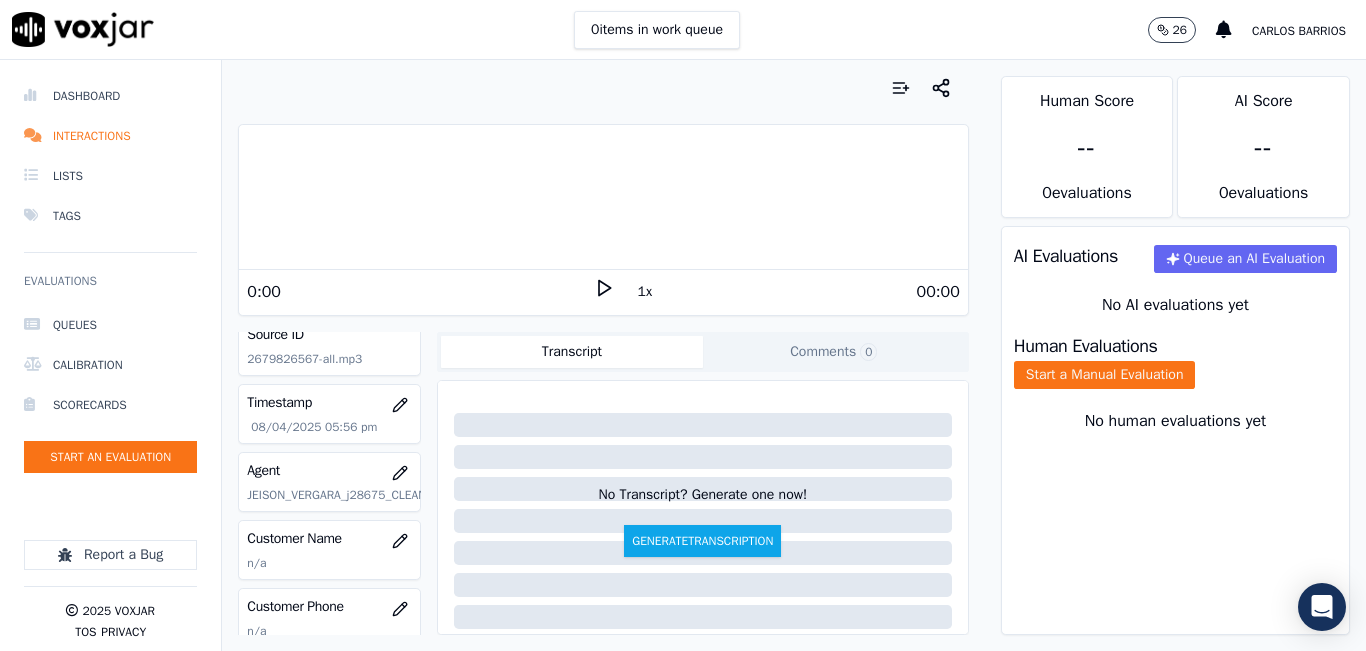 scroll, scrollTop: 200, scrollLeft: 0, axis: vertical 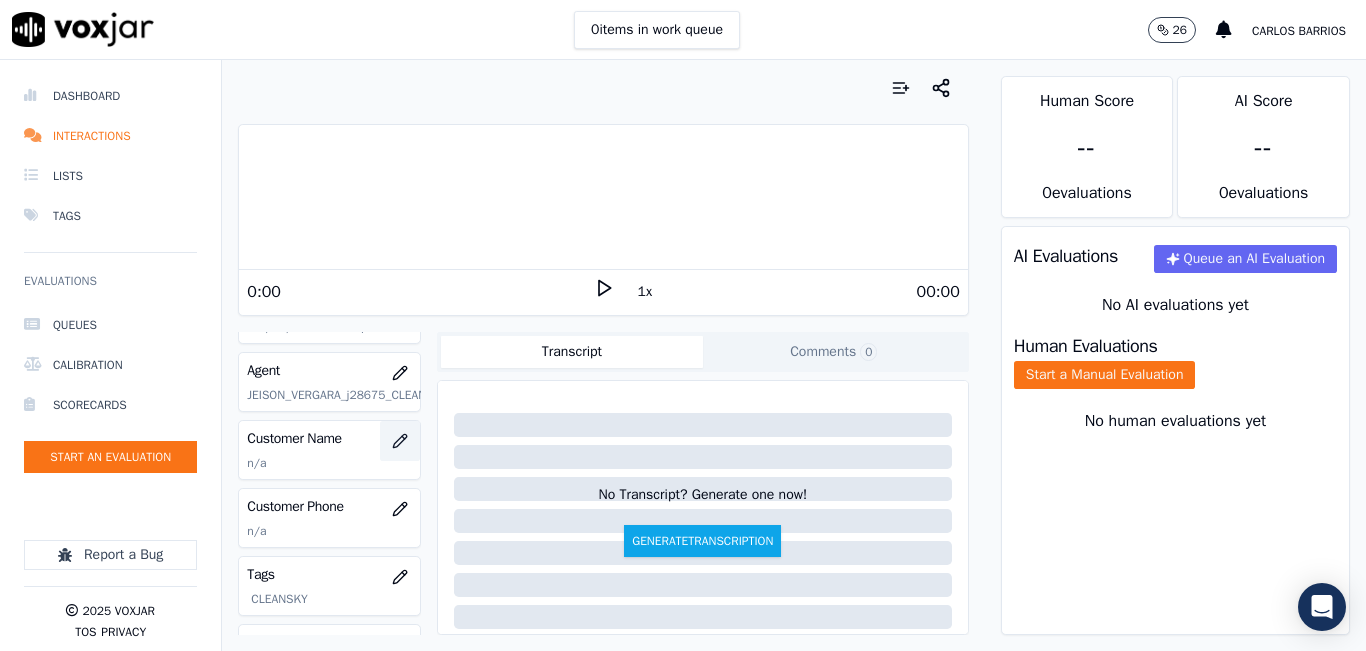 click at bounding box center [400, 441] 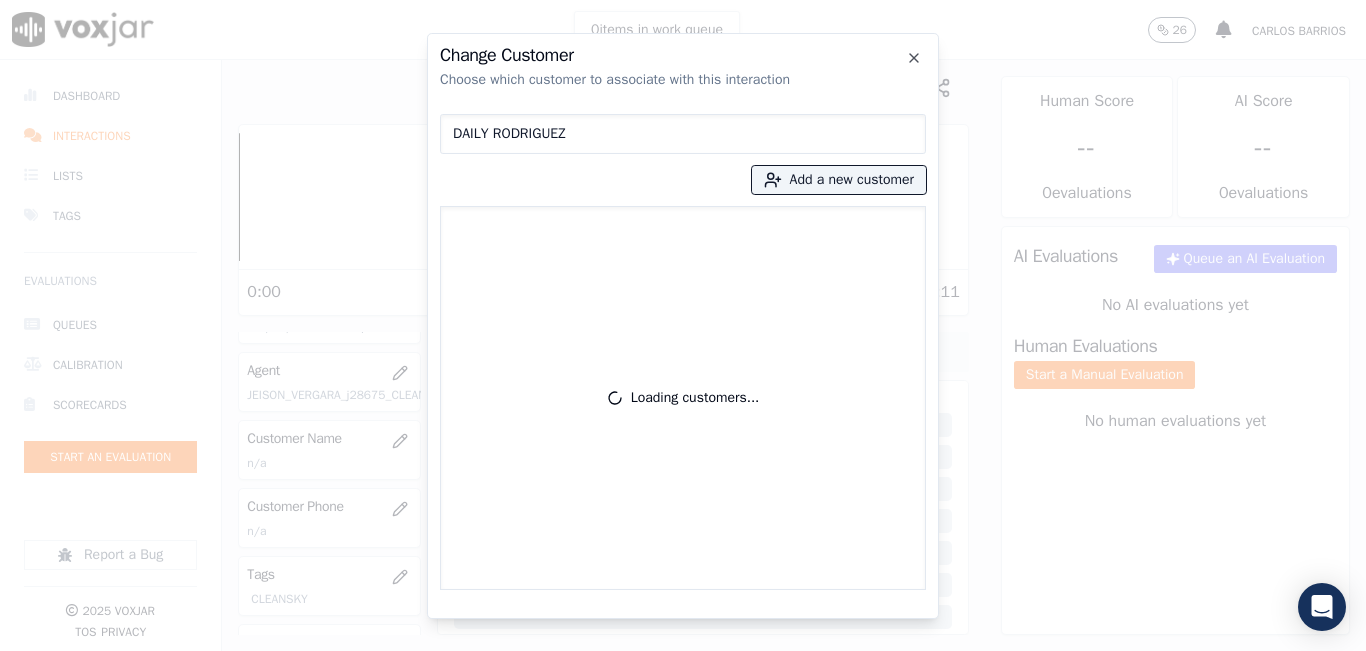 type on "DAILY RODRIGUEZ" 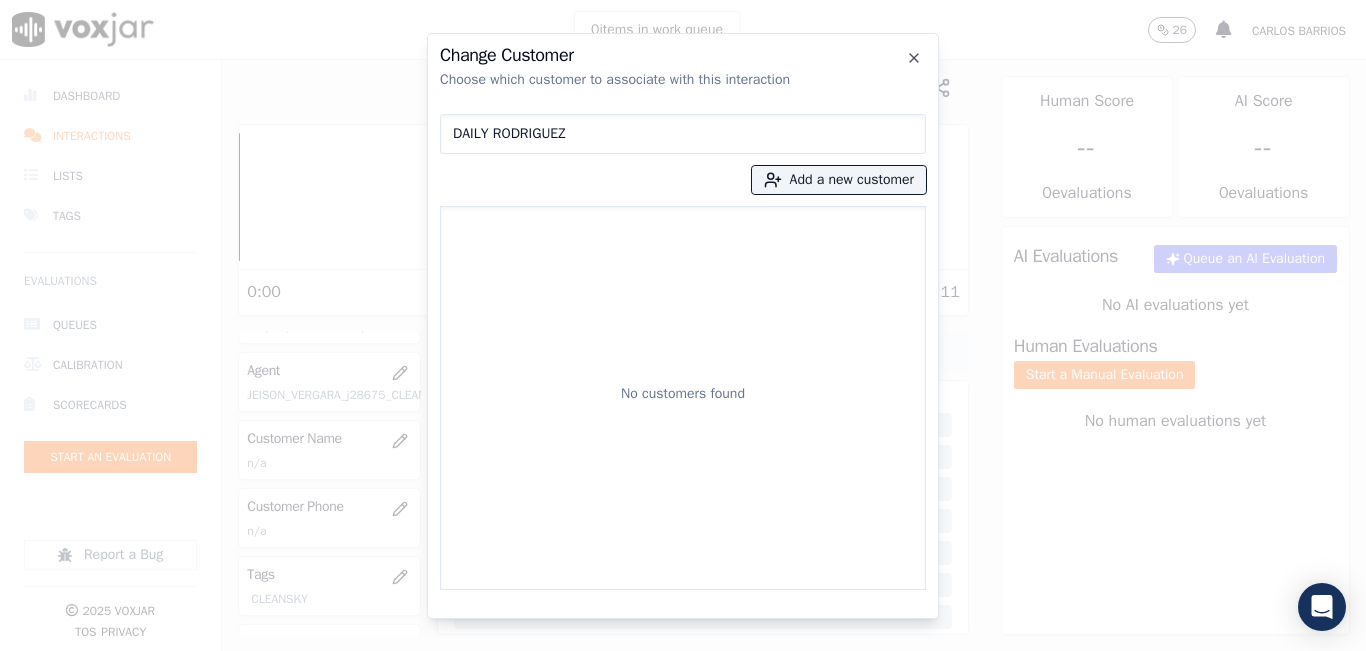 type 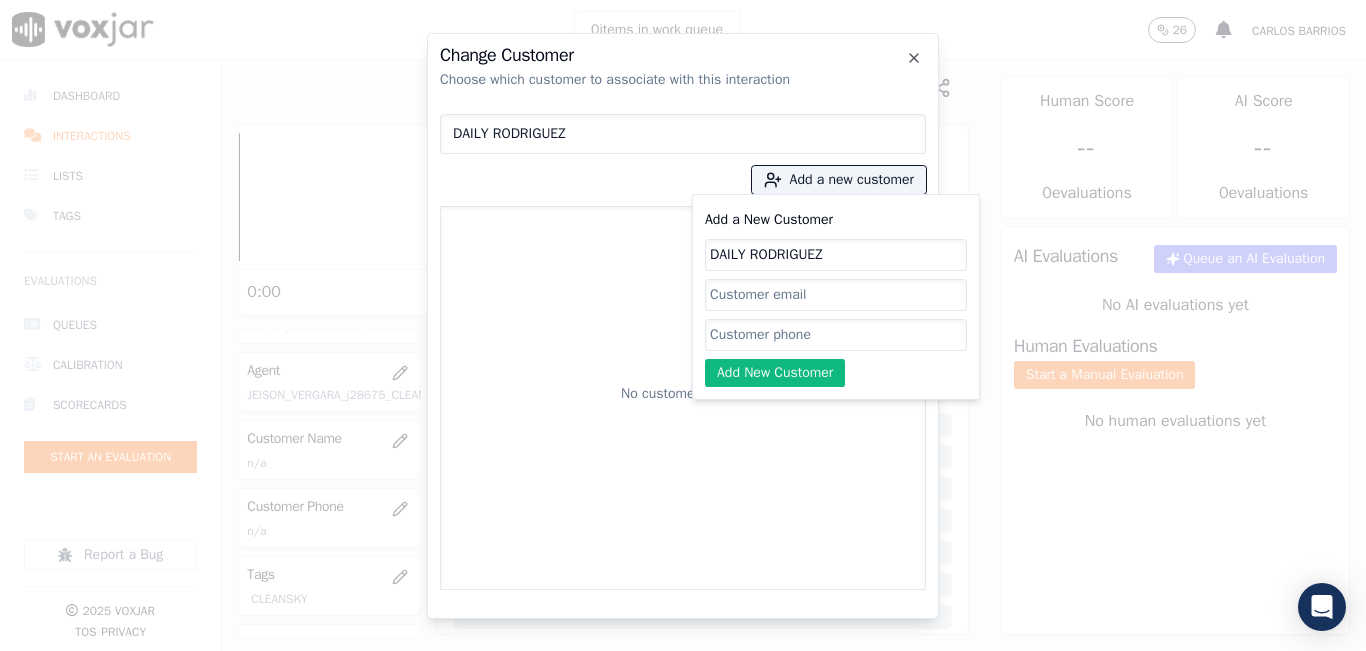 type on "DAILY RODRIGUEZ" 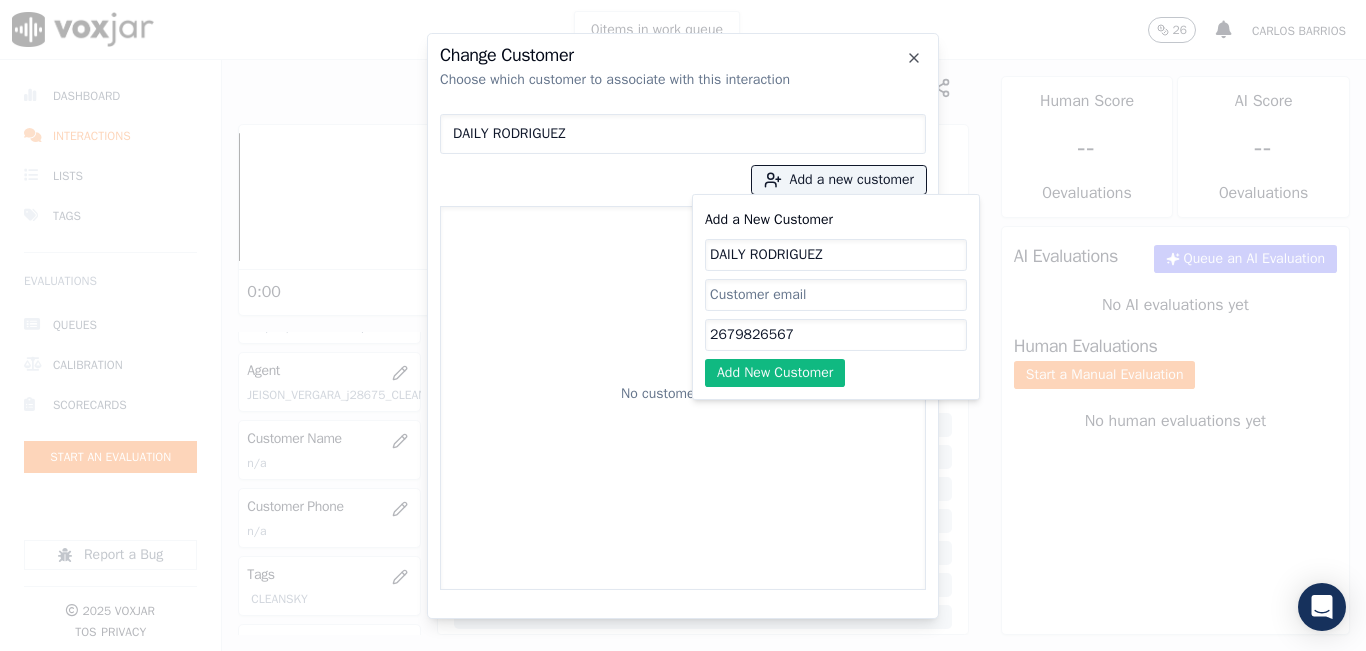 type on "2679826567" 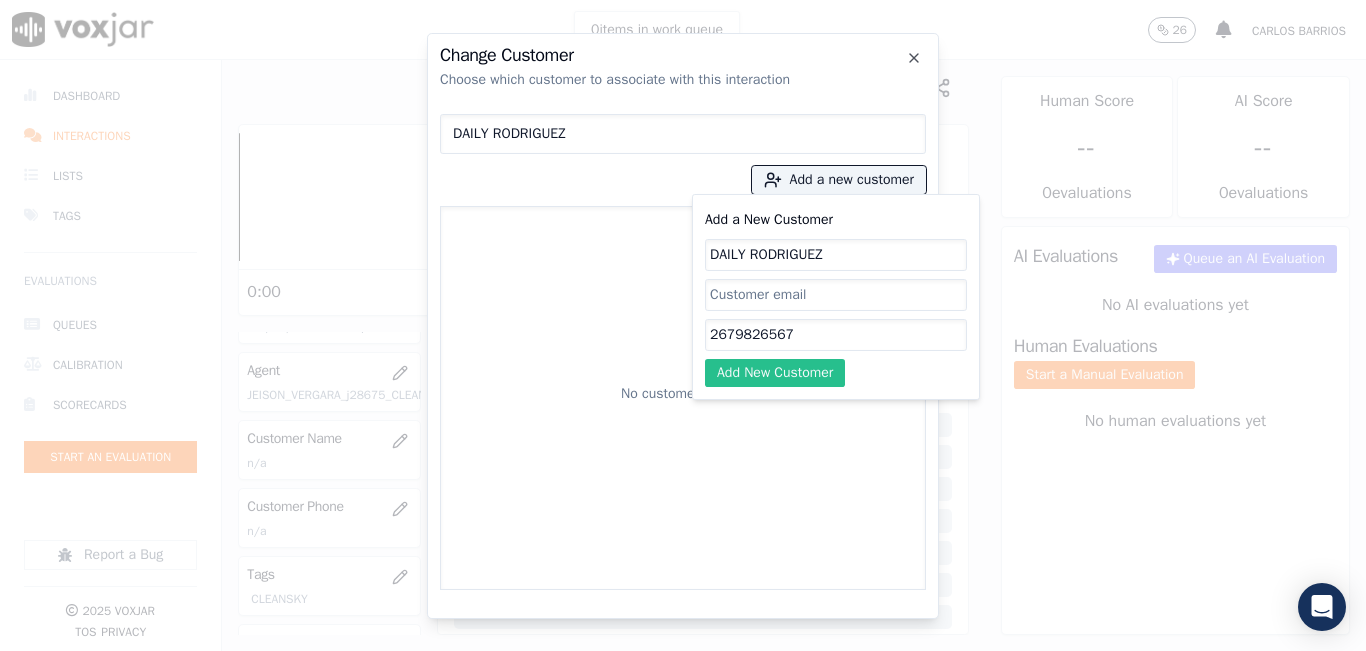 click on "Add New Customer" 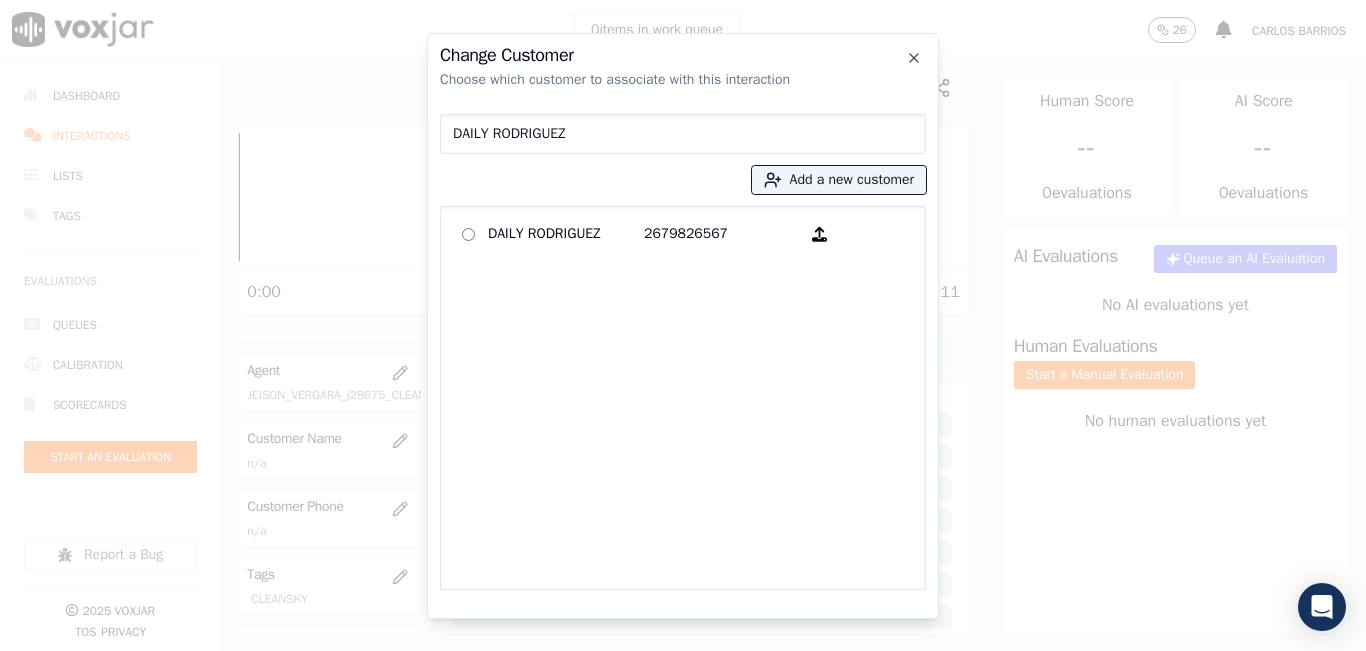 click on "DAILY RODRIGUEZ   2679826567" 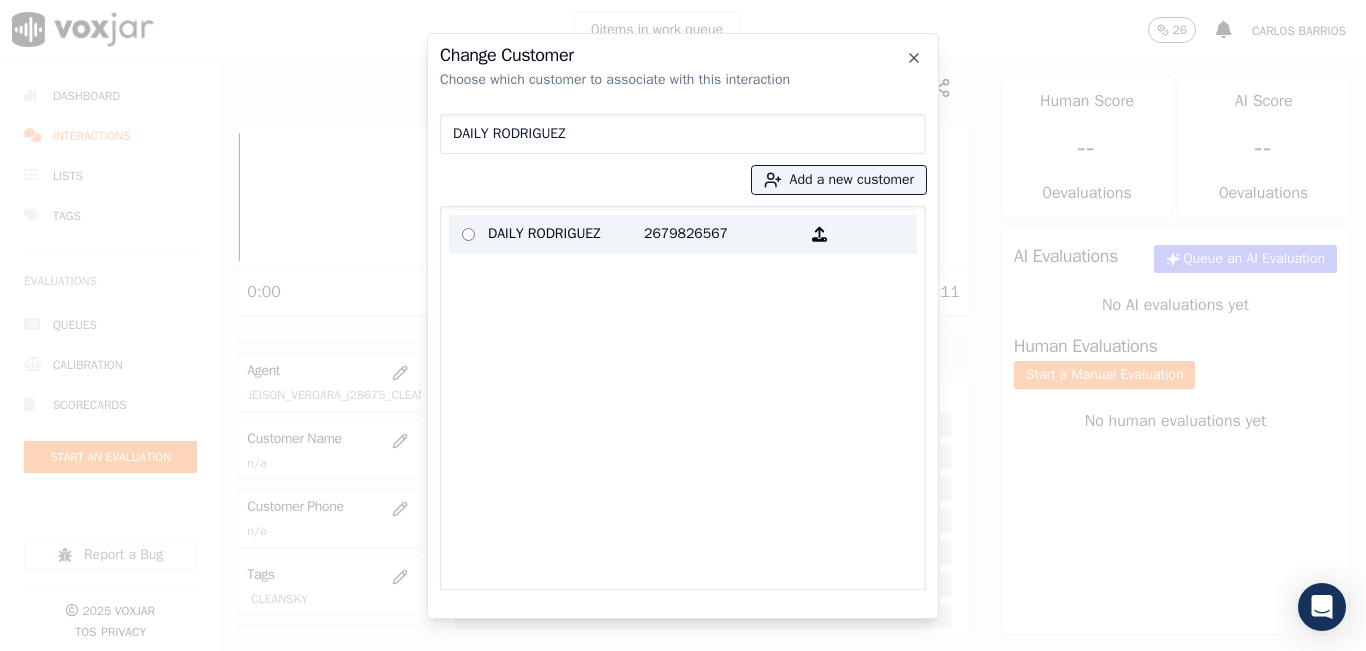 click on "DAILY RODRIGUEZ" at bounding box center (566, 234) 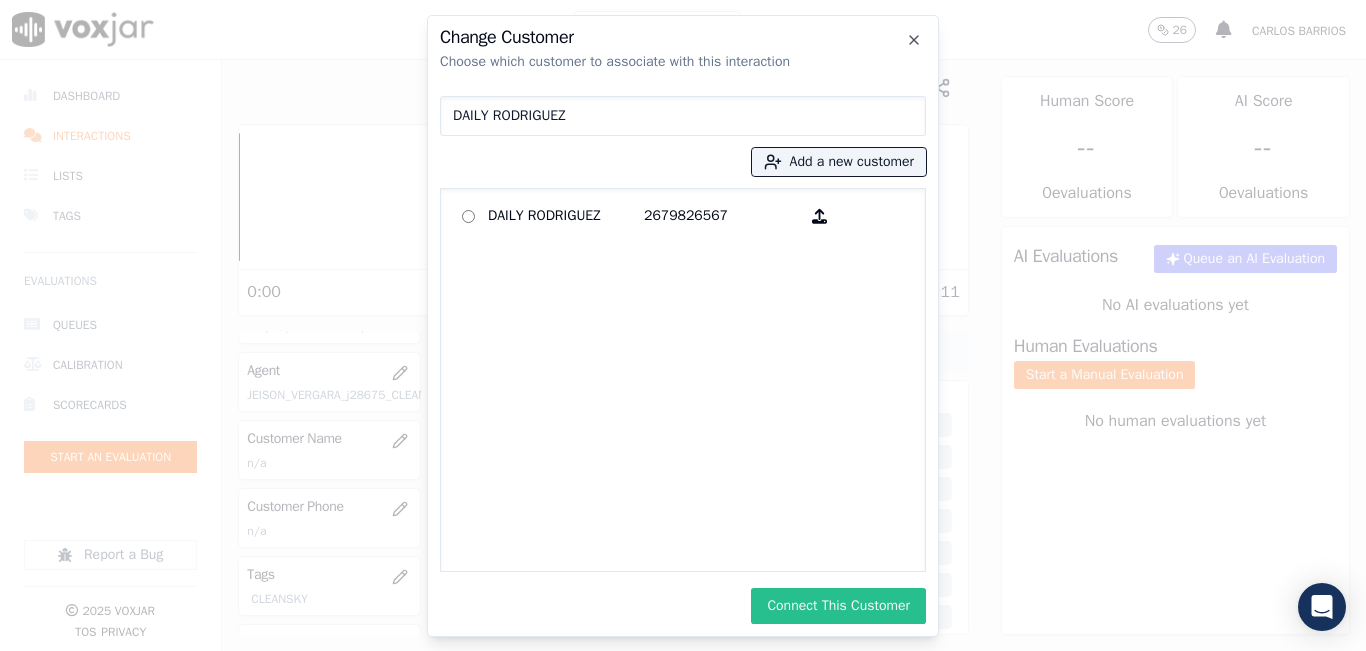 click on "Connect This Customer" at bounding box center [838, 606] 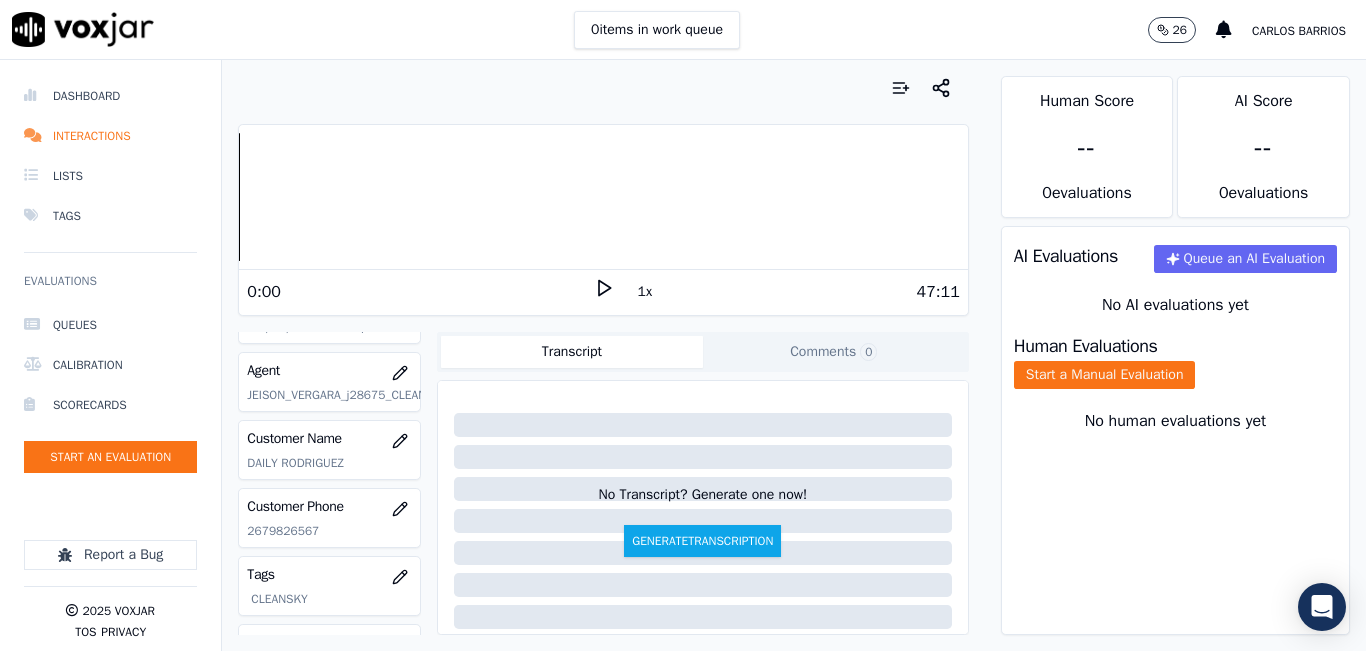scroll, scrollTop: 300, scrollLeft: 0, axis: vertical 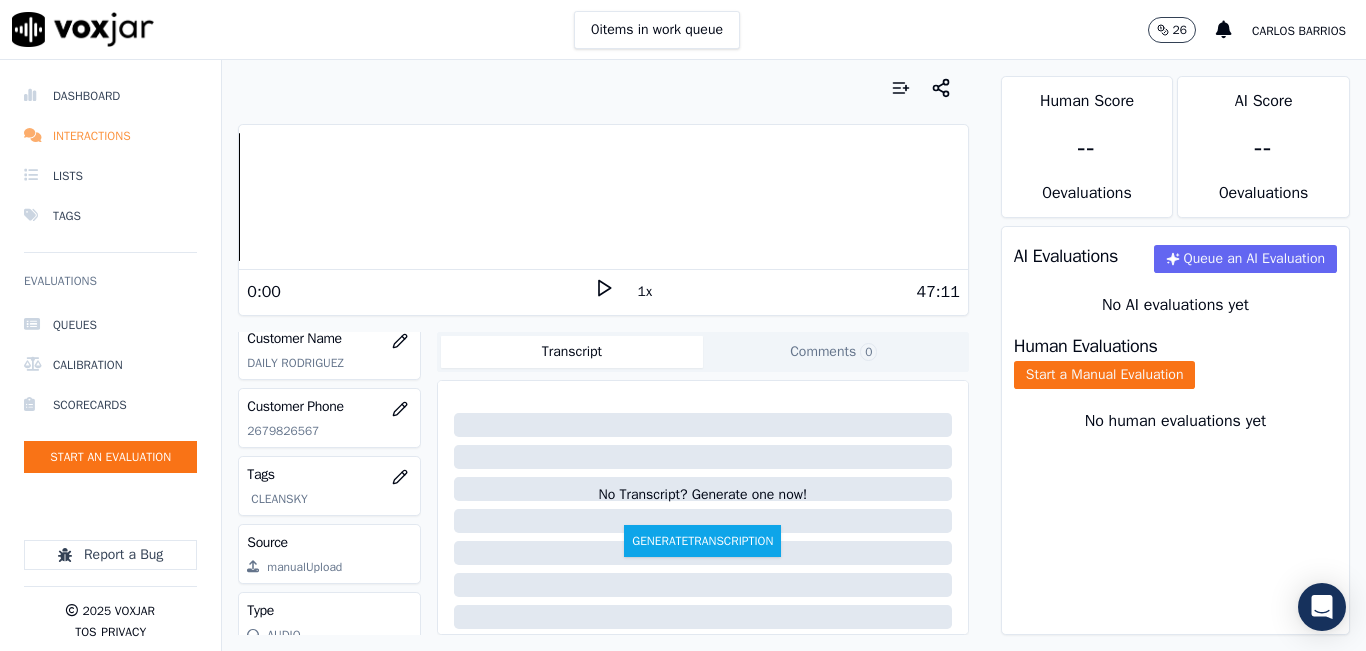 click on "Interactions" at bounding box center [110, 136] 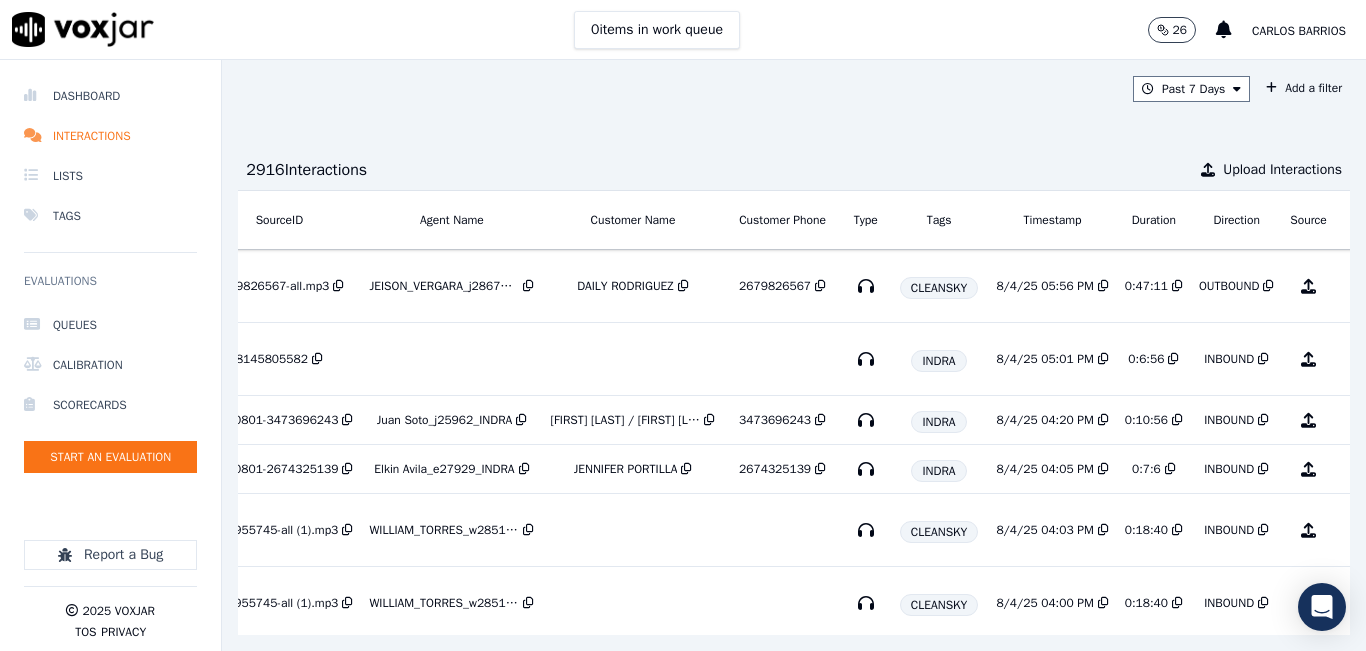 scroll, scrollTop: 0, scrollLeft: 335, axis: horizontal 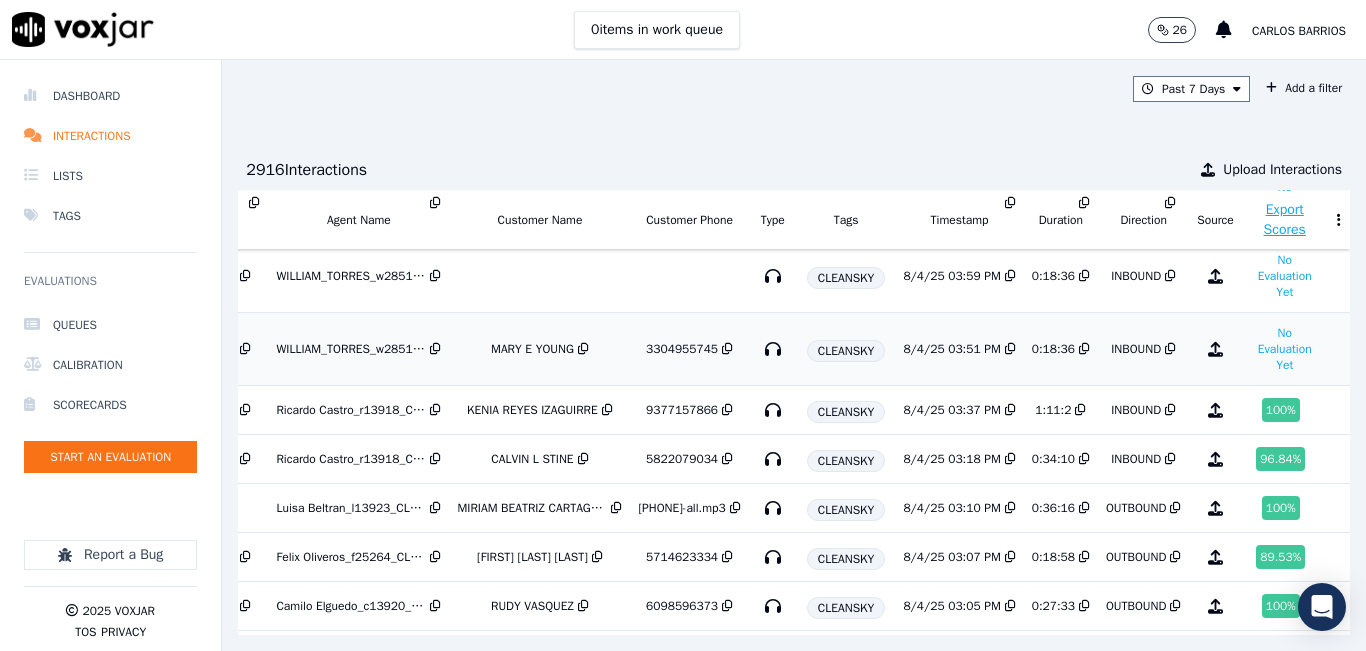click at bounding box center (727, 349) 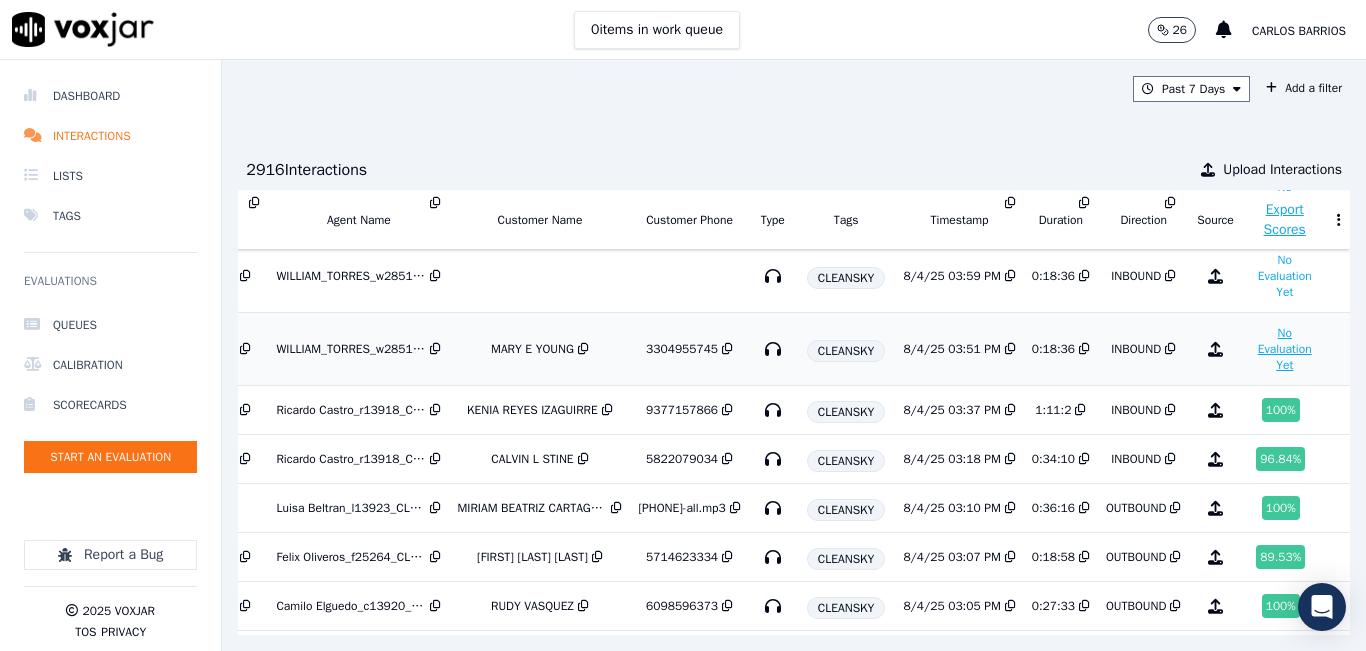 click on "No Evaluation Yet" at bounding box center (1285, 349) 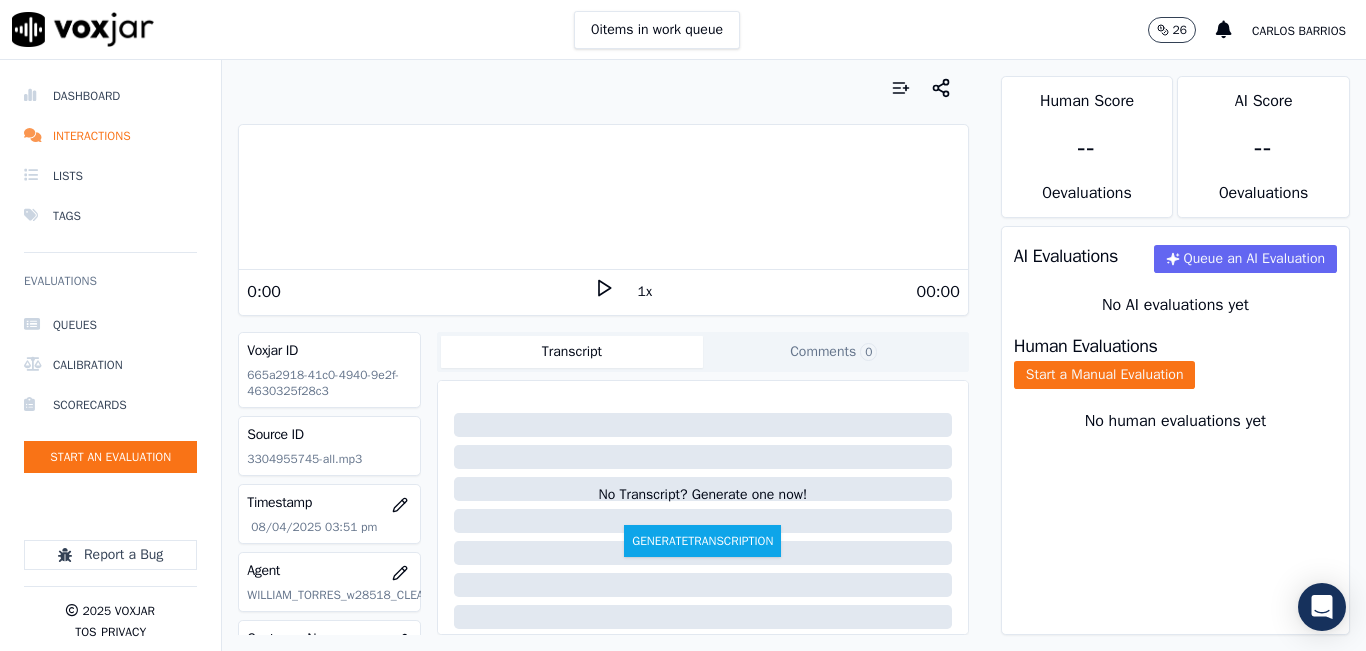 click 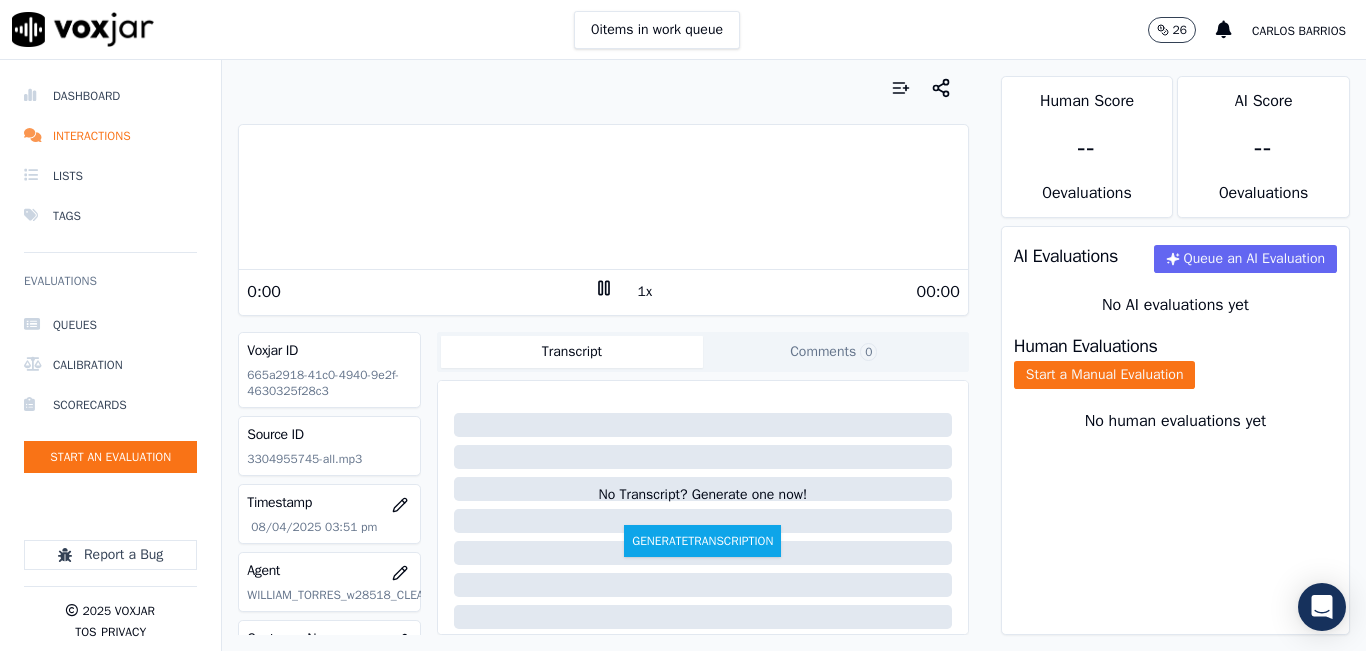 click on "1x" at bounding box center [645, 292] 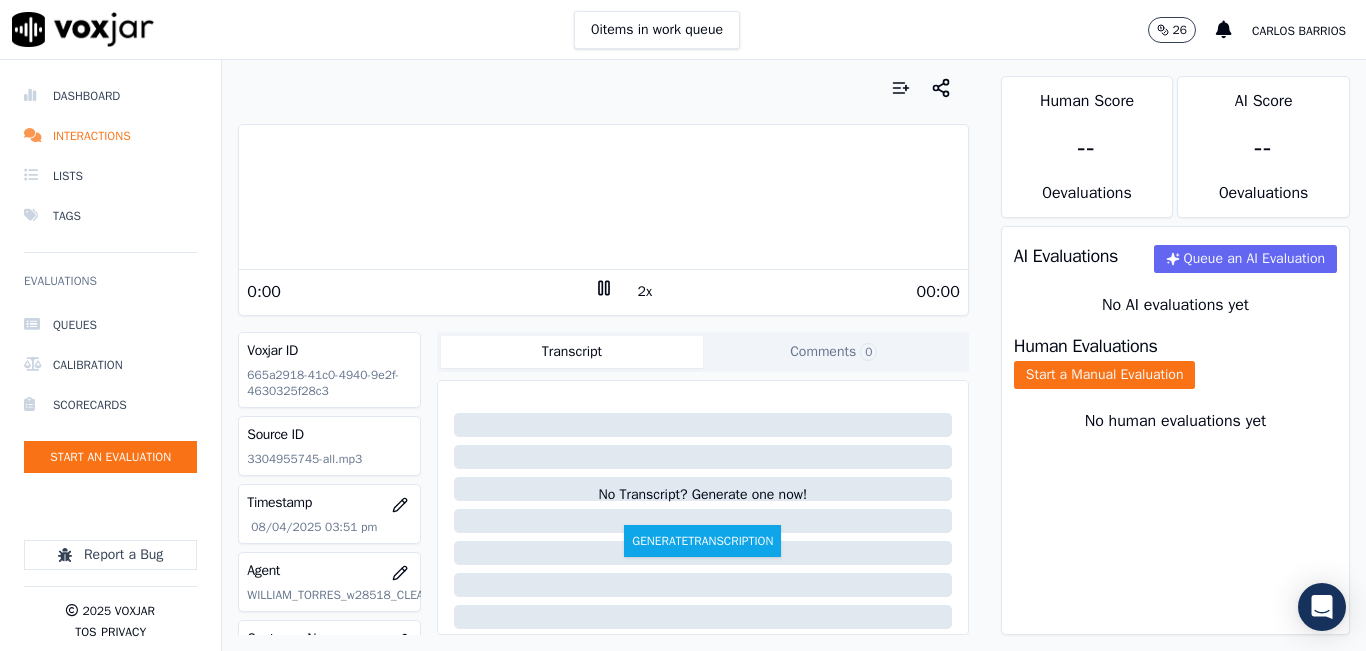 click at bounding box center (603, 197) 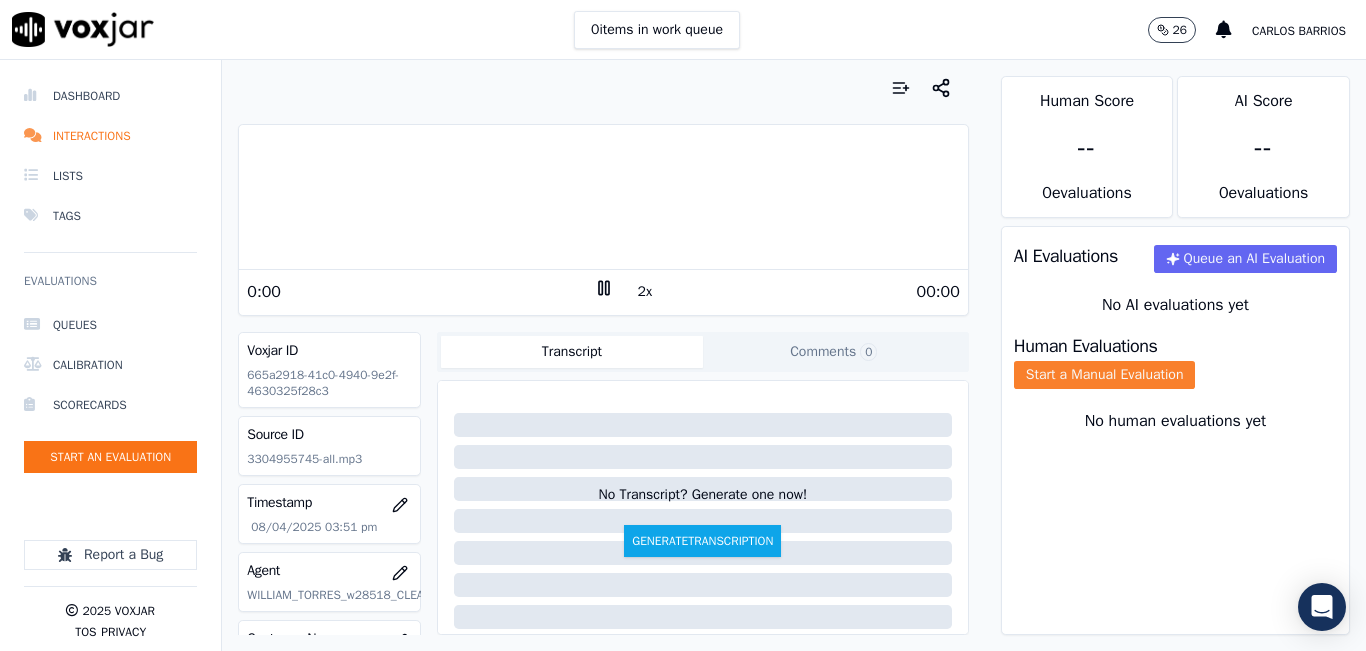 click on "Start a Manual Evaluation" 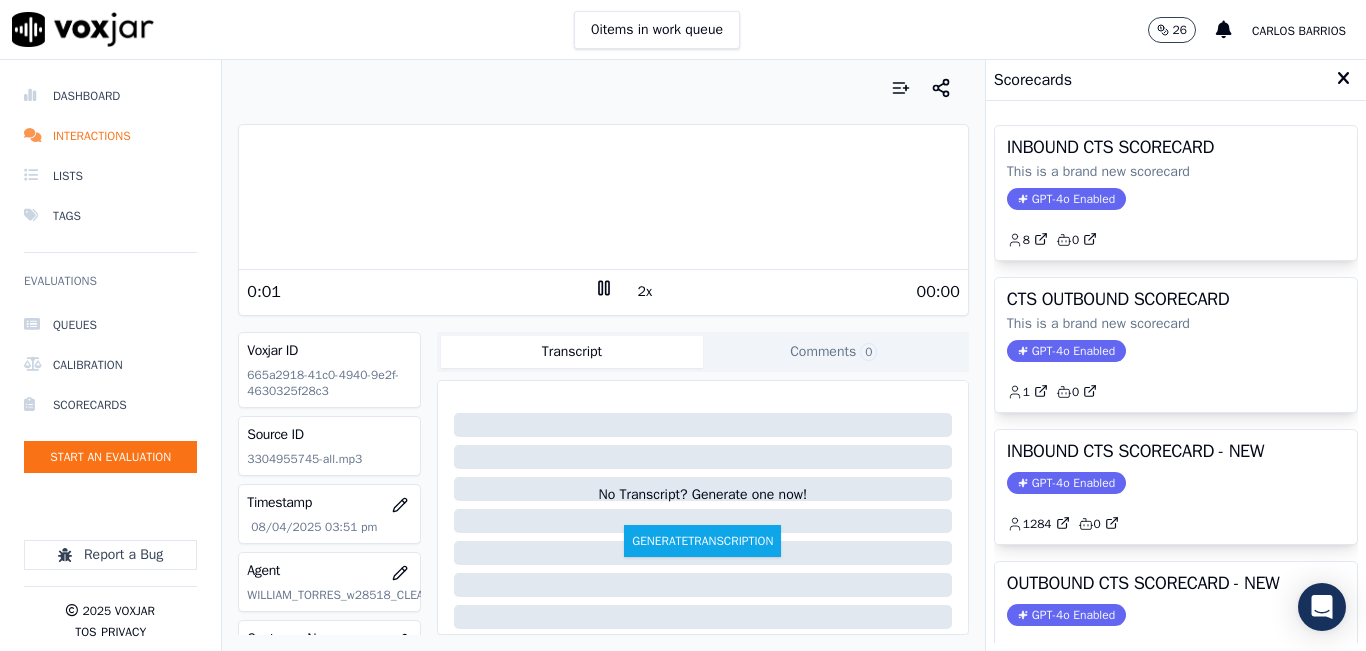 click on "1284         0" 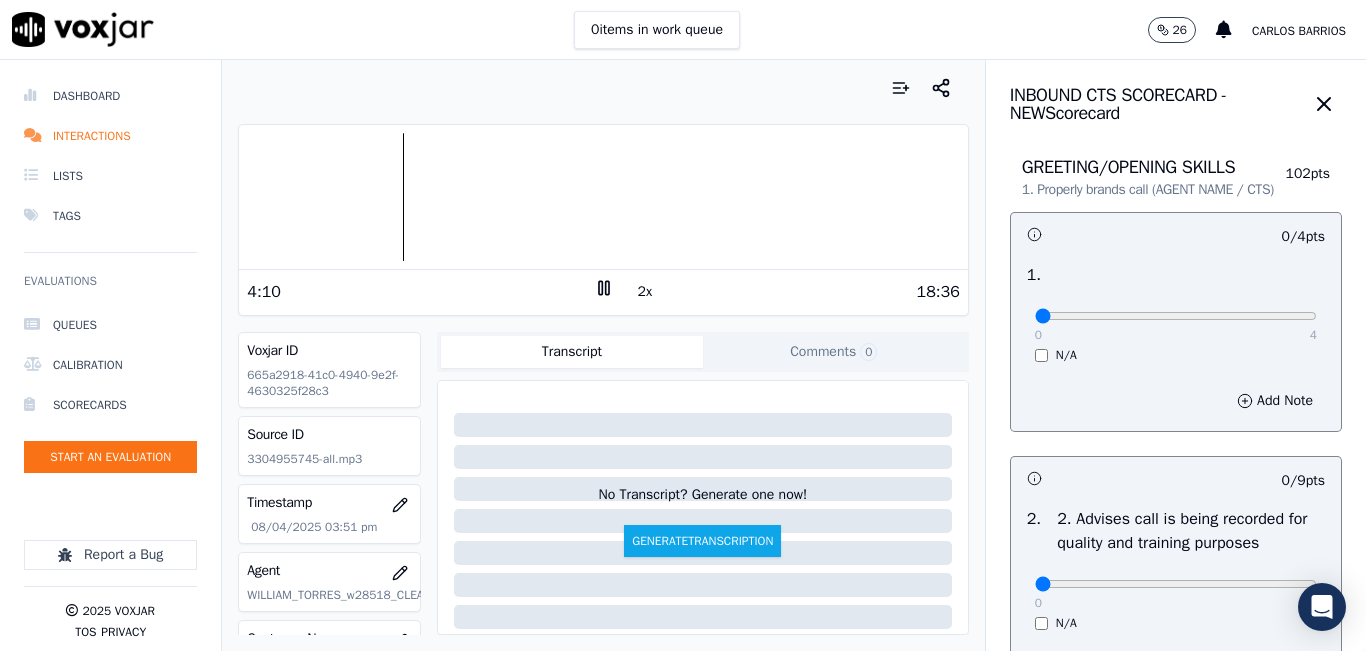 click at bounding box center (603, 88) 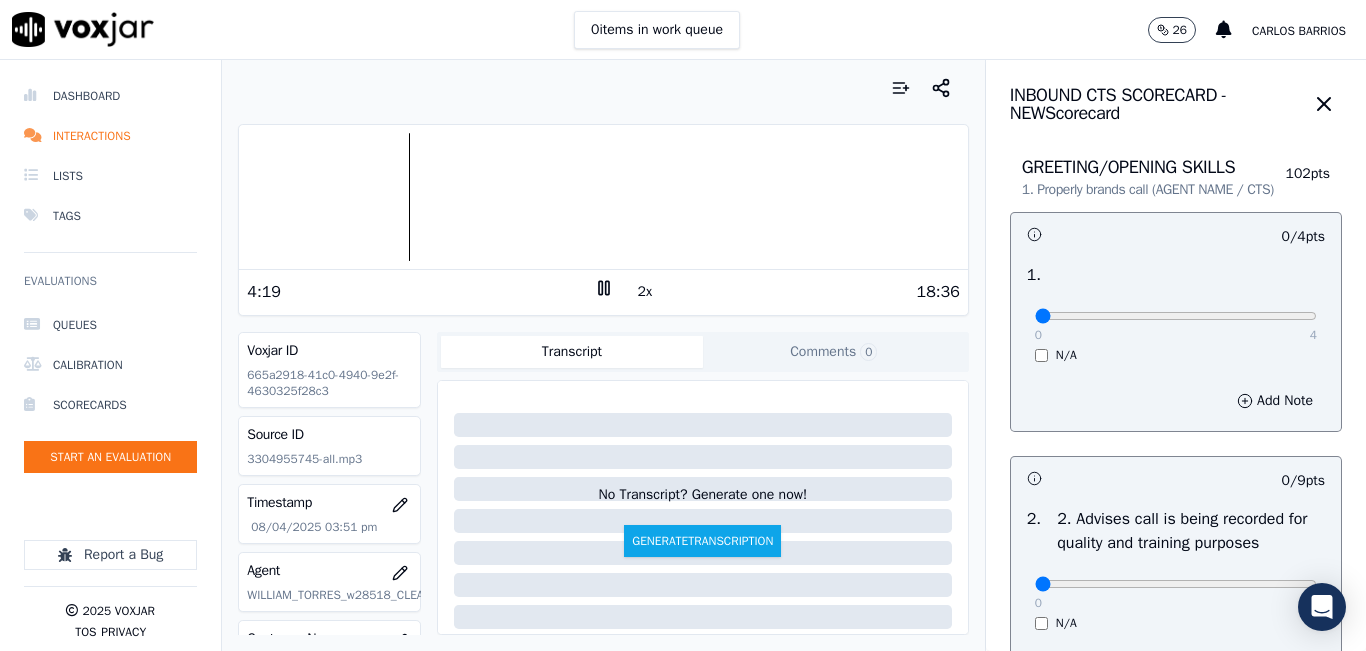 click at bounding box center (603, 88) 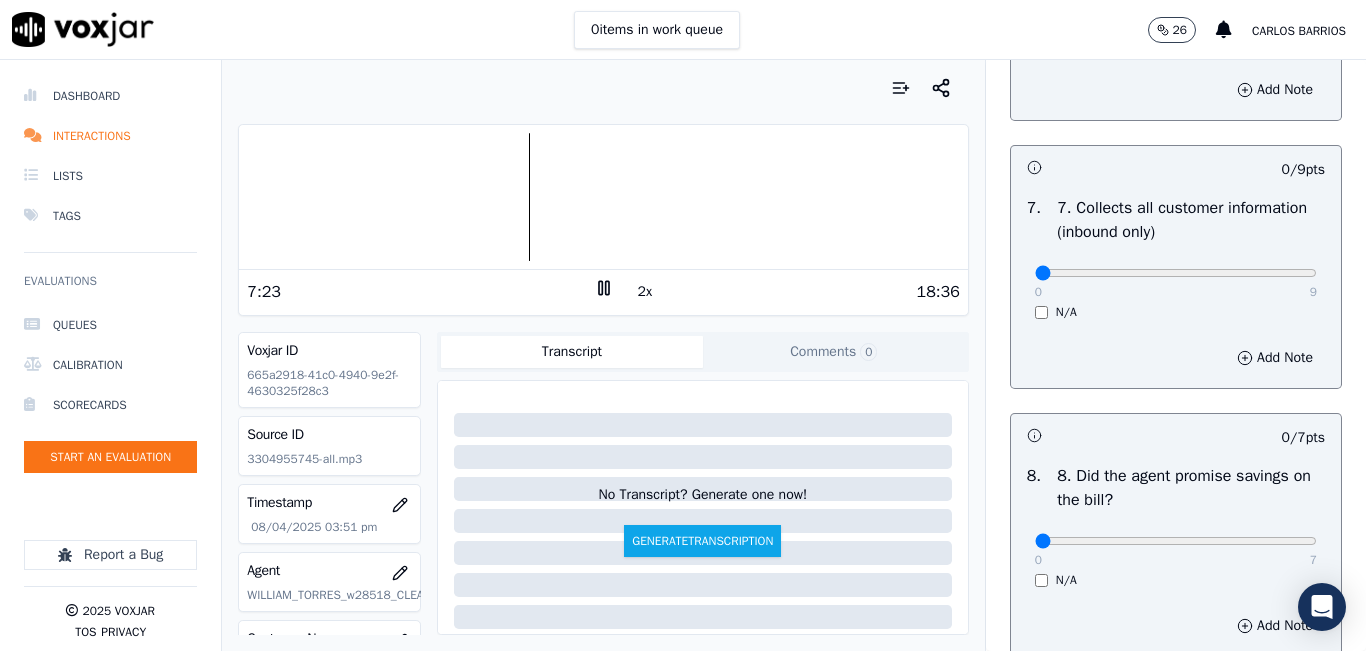 scroll, scrollTop: 3642, scrollLeft: 0, axis: vertical 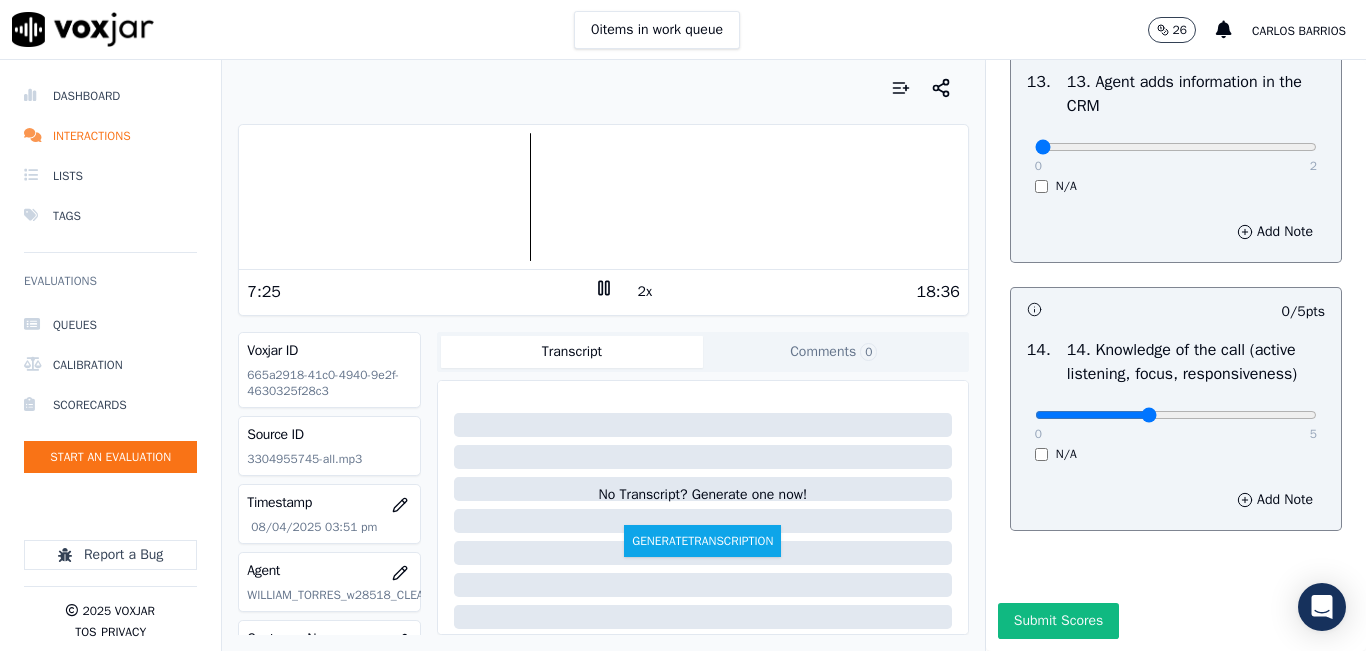 type on "2" 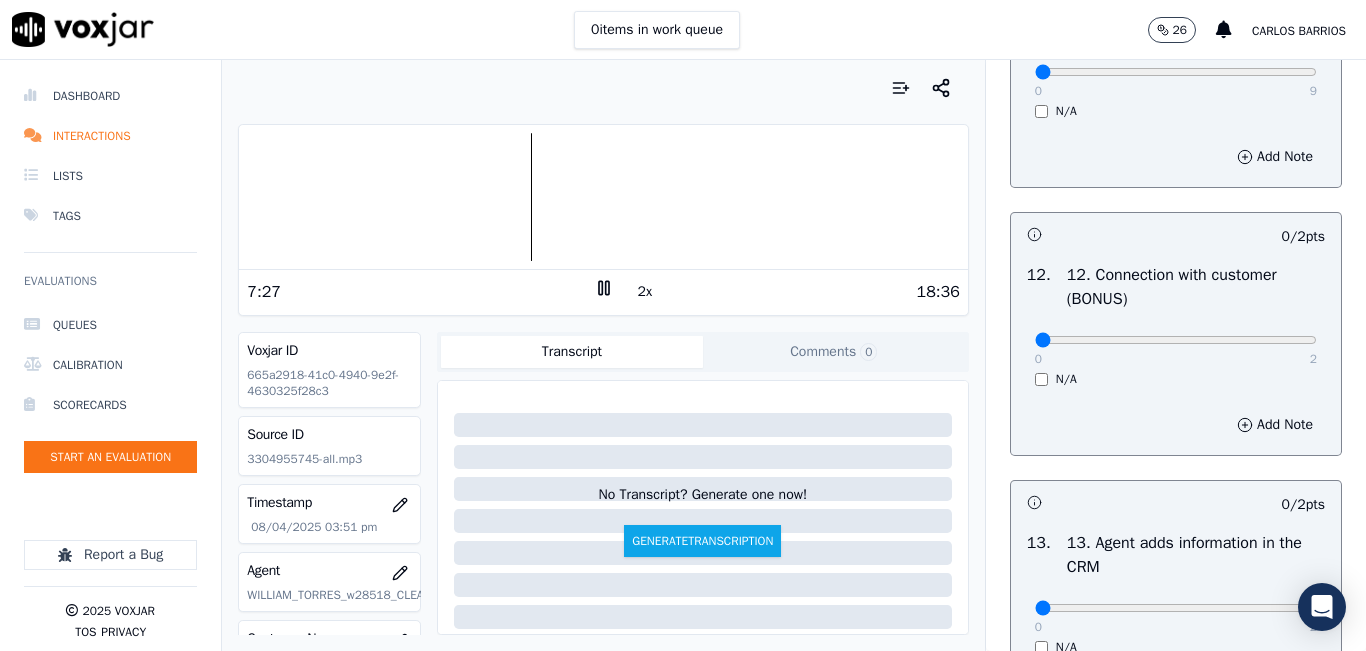 scroll, scrollTop: 2642, scrollLeft: 0, axis: vertical 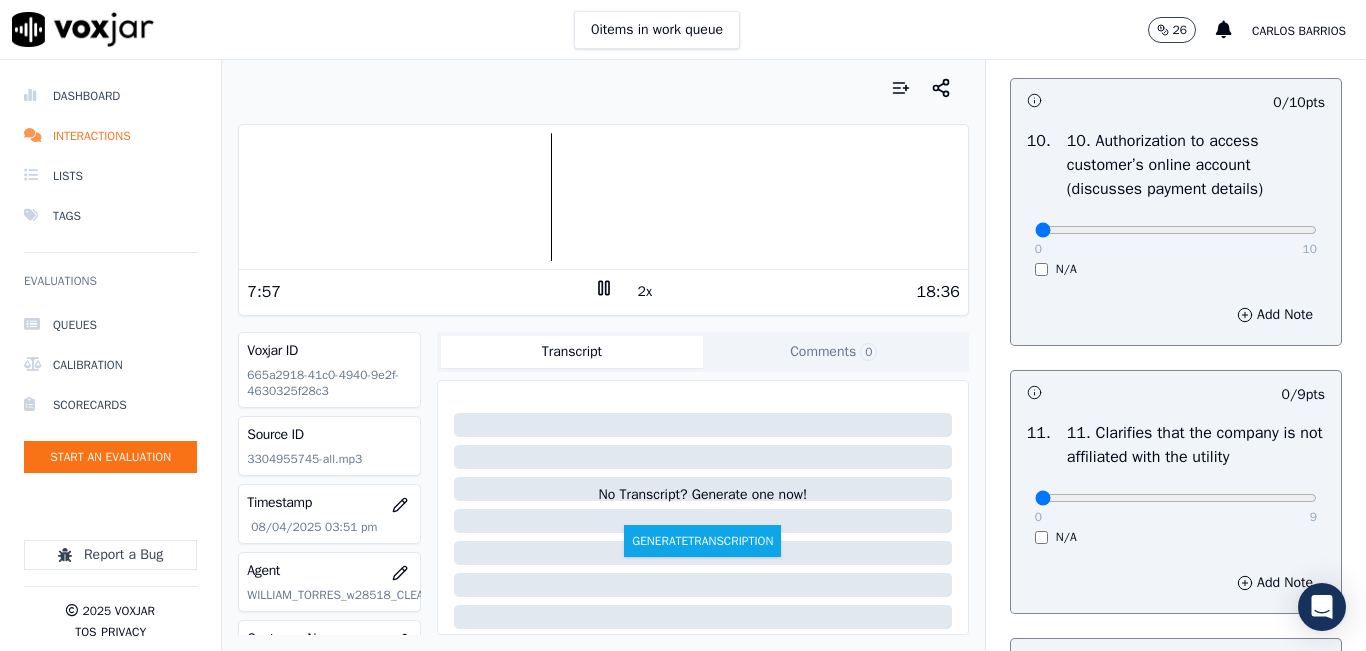 click at bounding box center (603, 197) 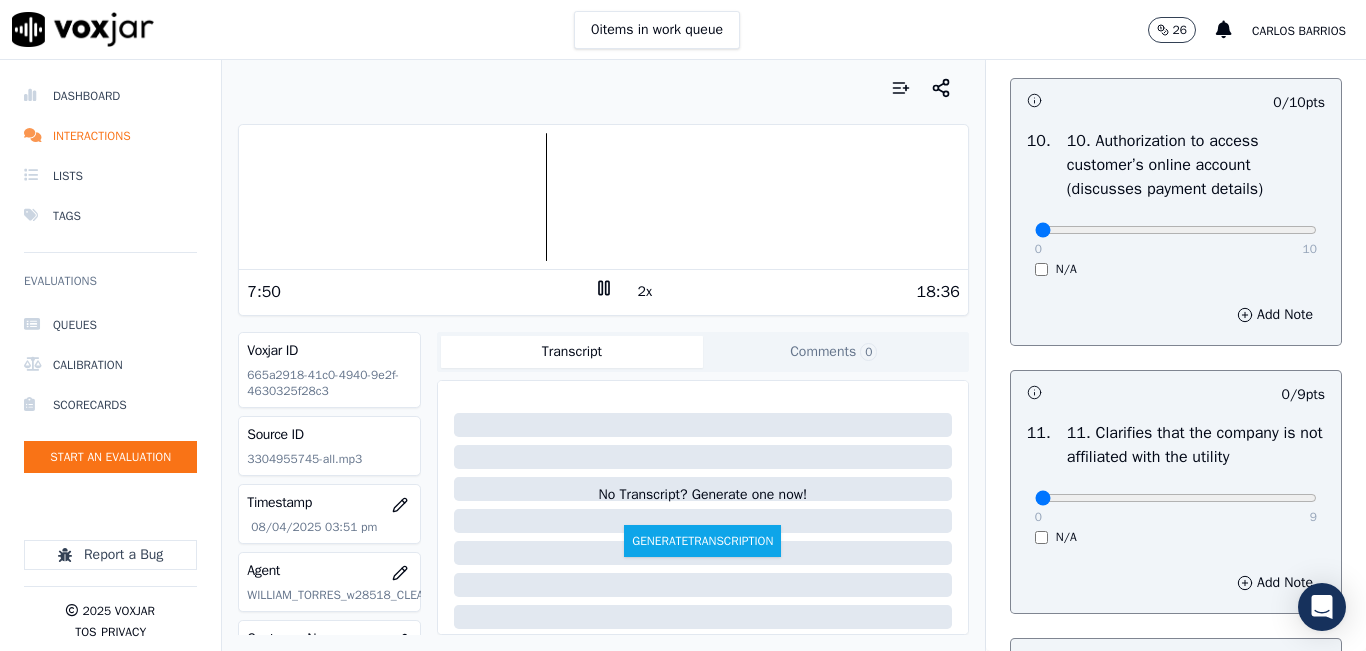 click at bounding box center [603, 197] 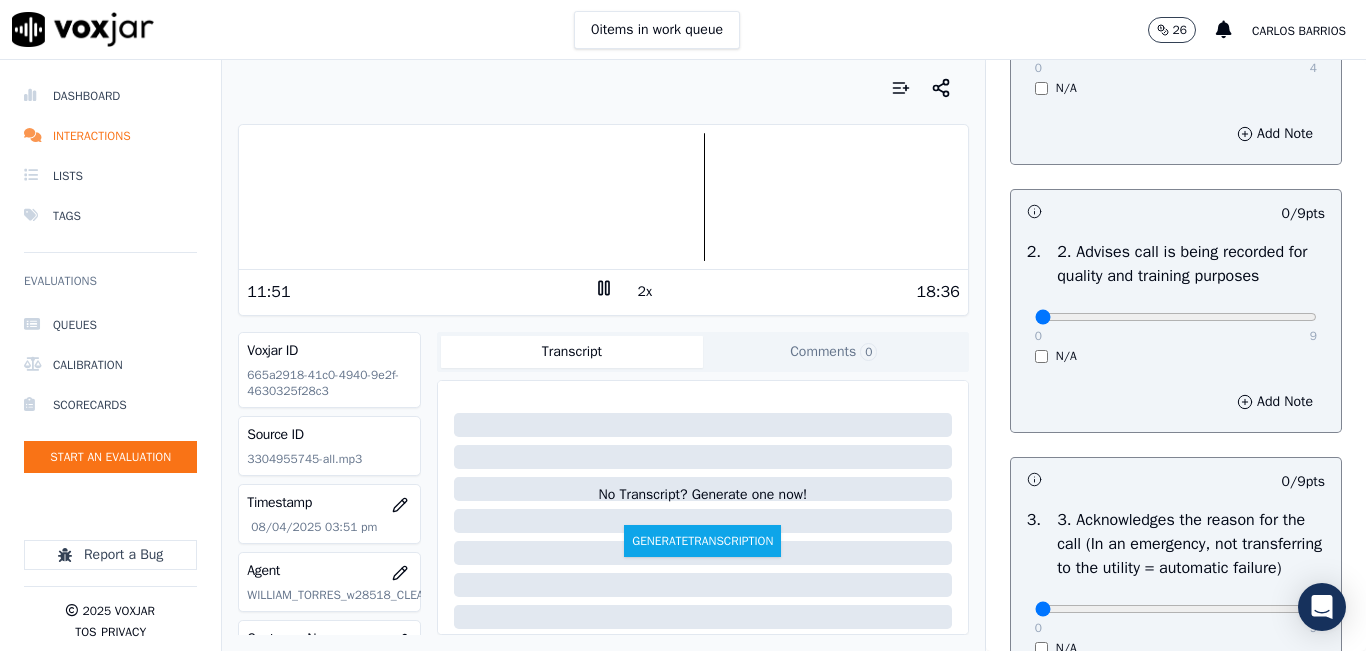 scroll, scrollTop: 0, scrollLeft: 0, axis: both 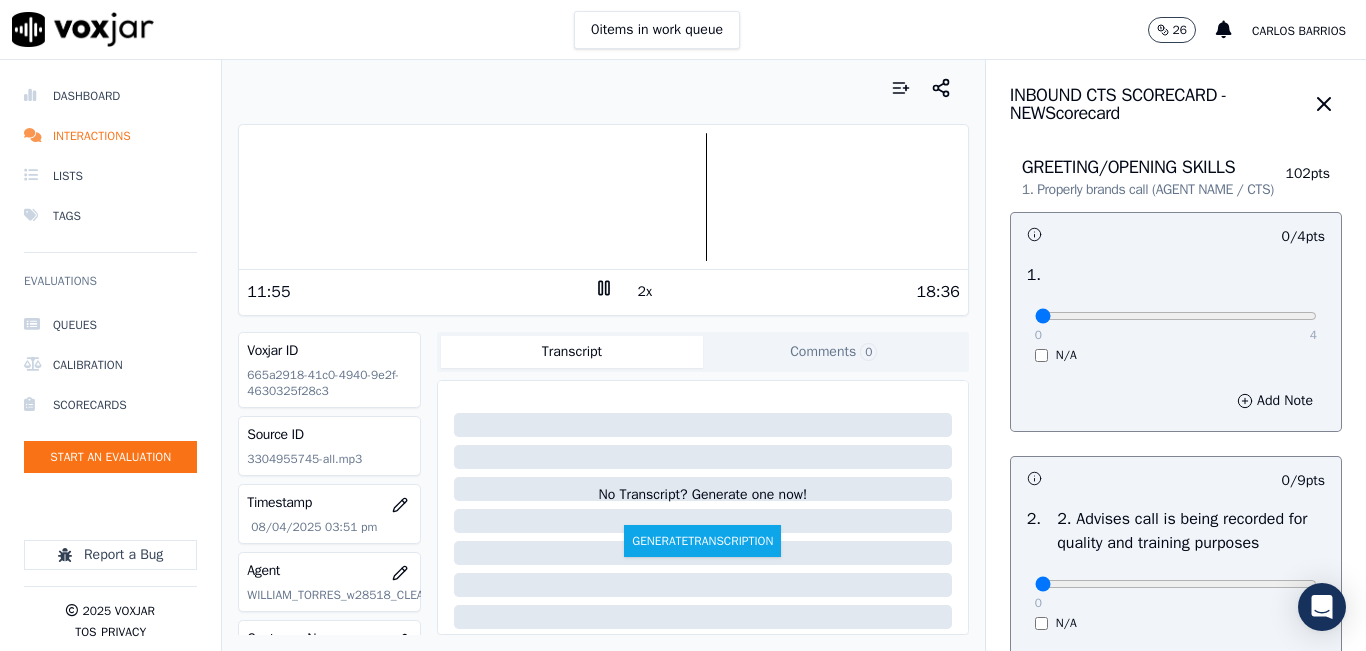 click 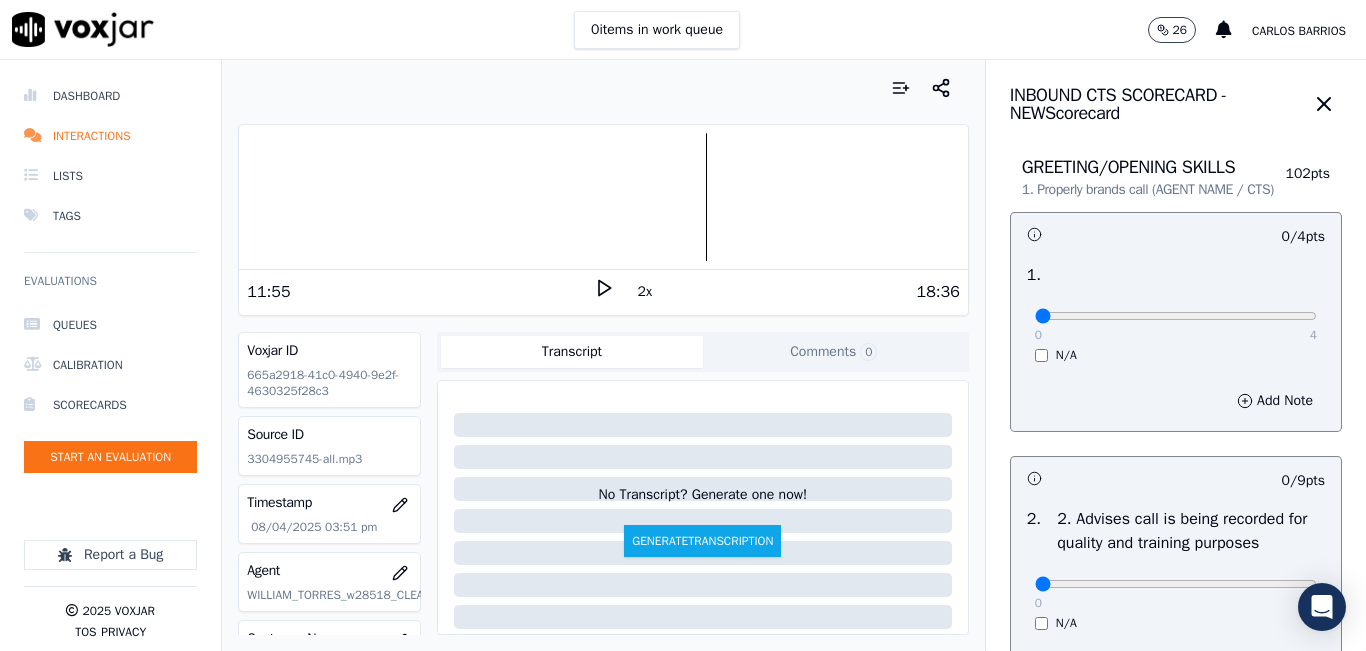 click at bounding box center (603, 88) 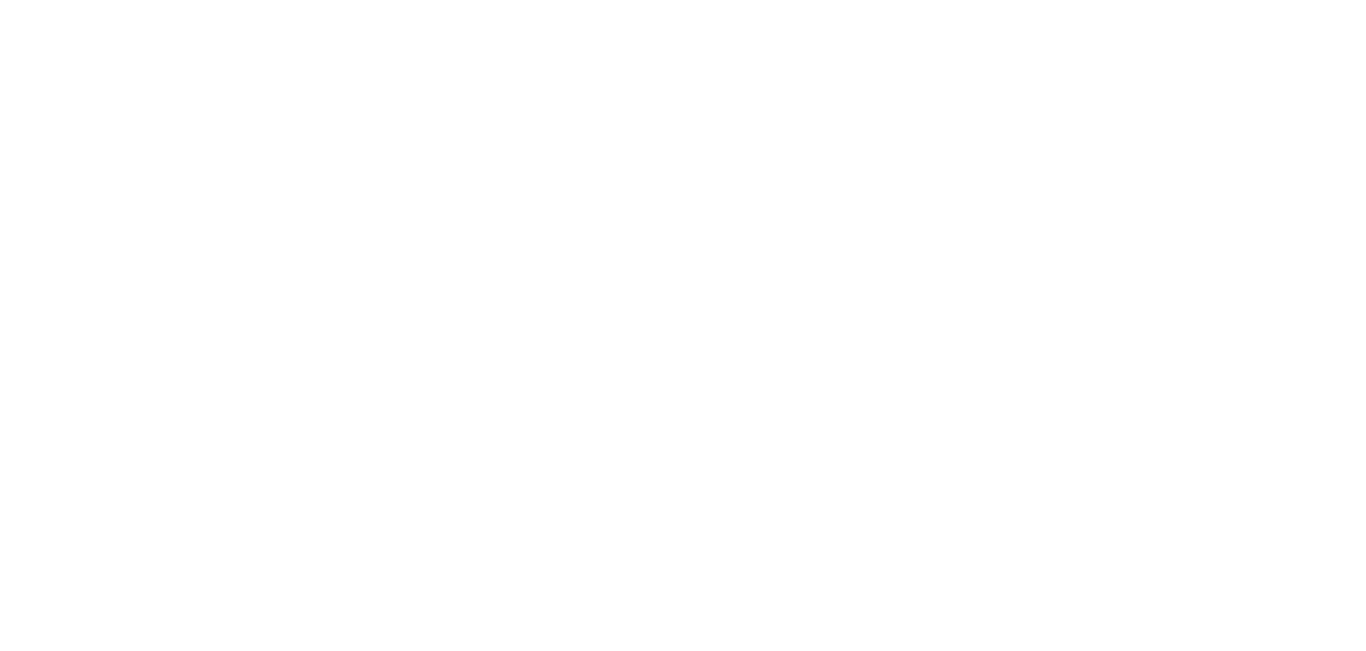 scroll, scrollTop: 0, scrollLeft: 0, axis: both 